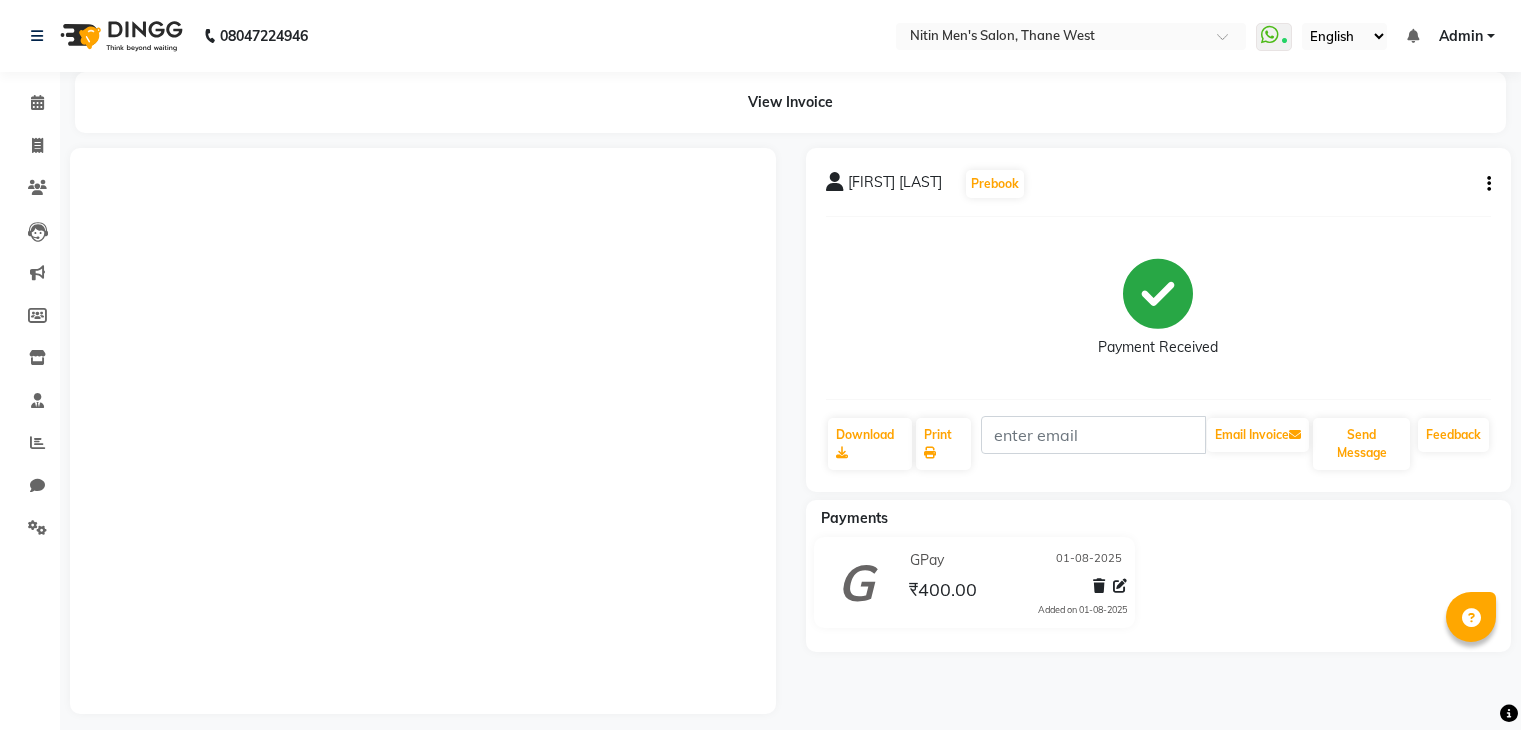 scroll, scrollTop: 0, scrollLeft: 0, axis: both 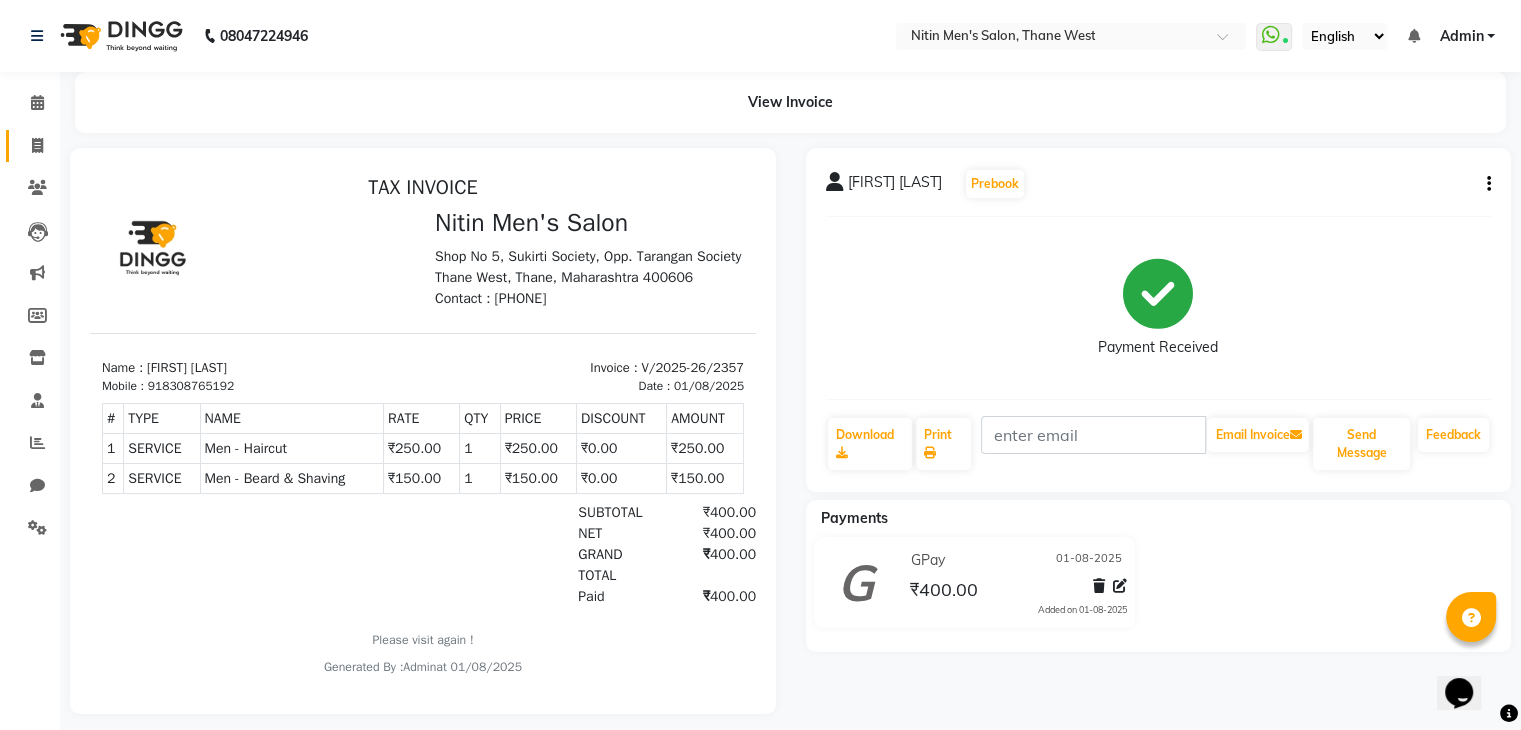 click on "Invoice" 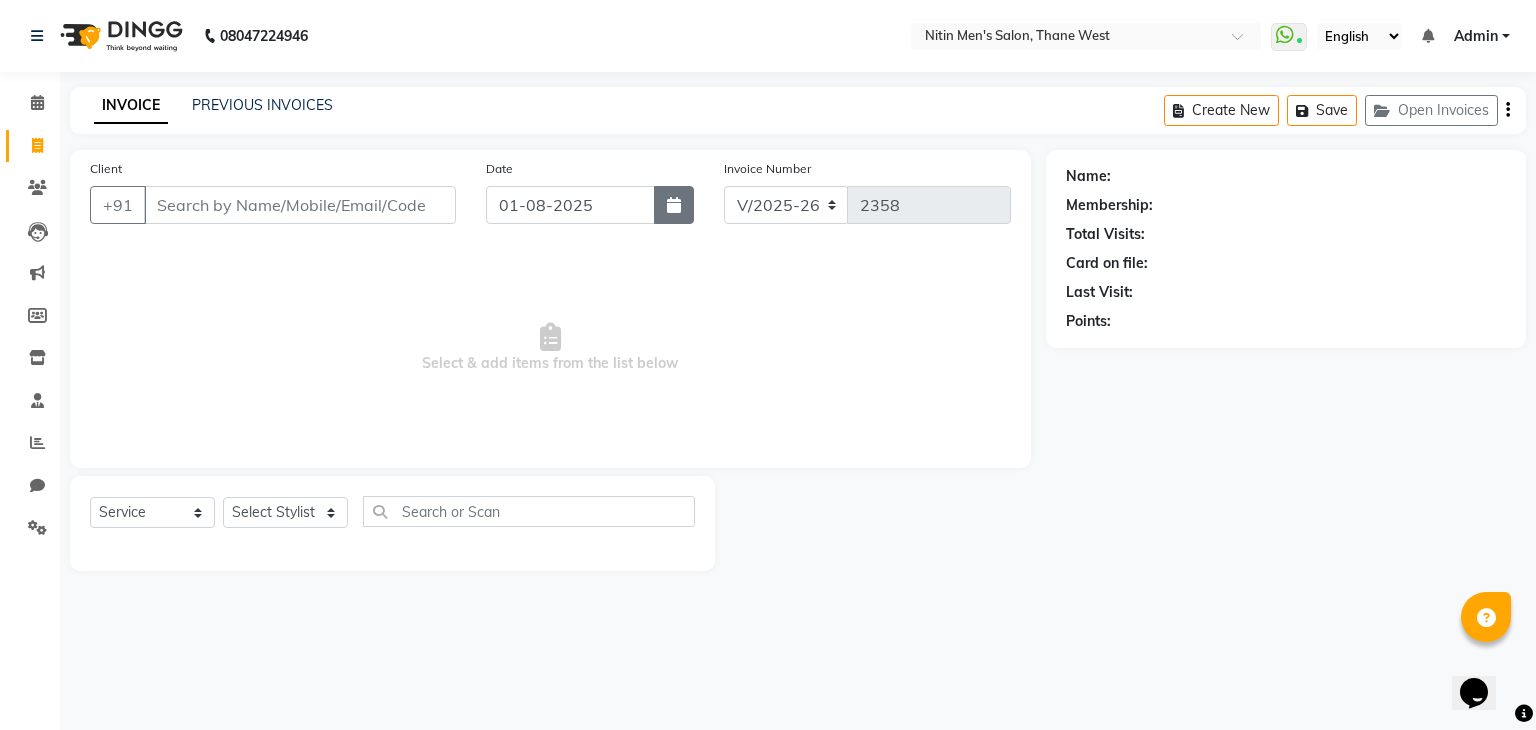 click 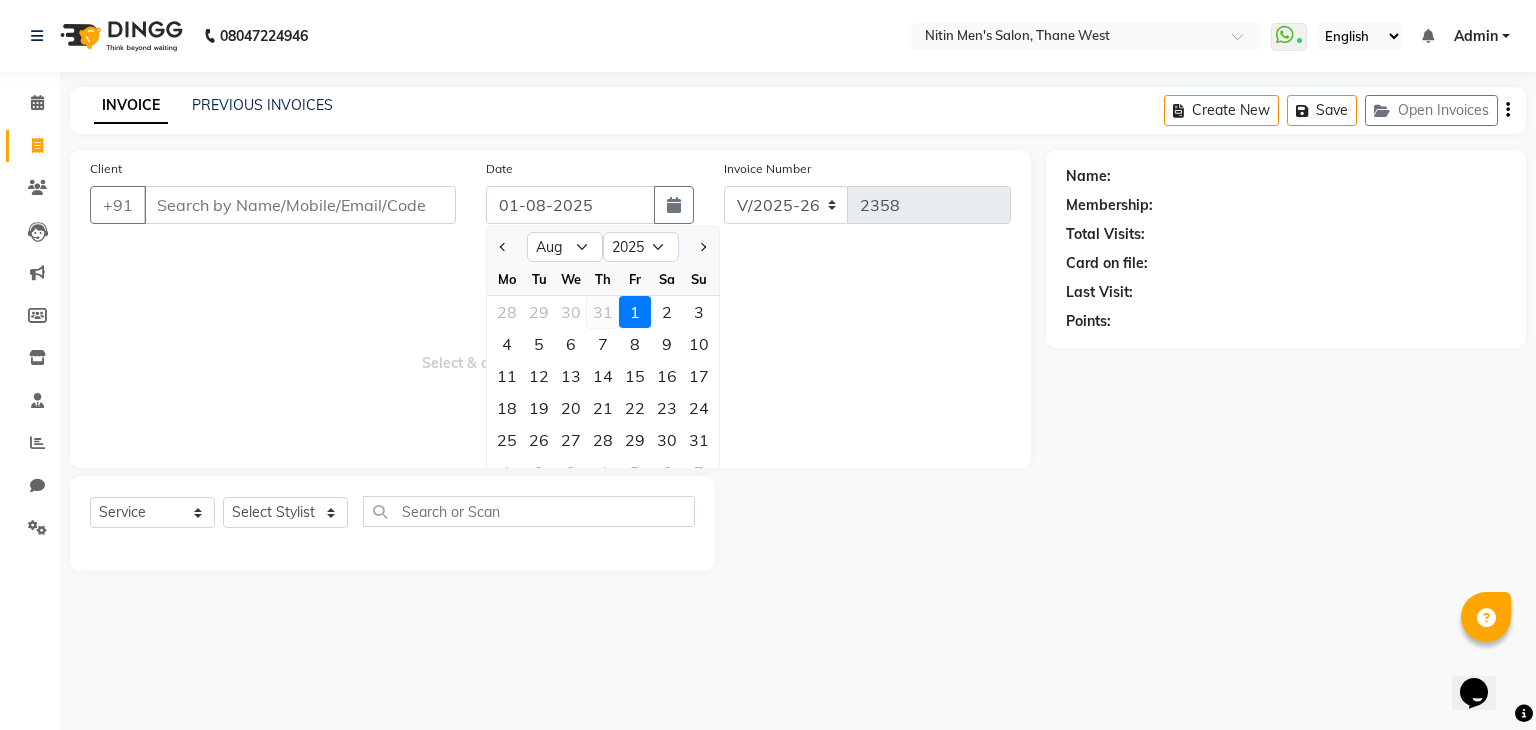 click on "31" 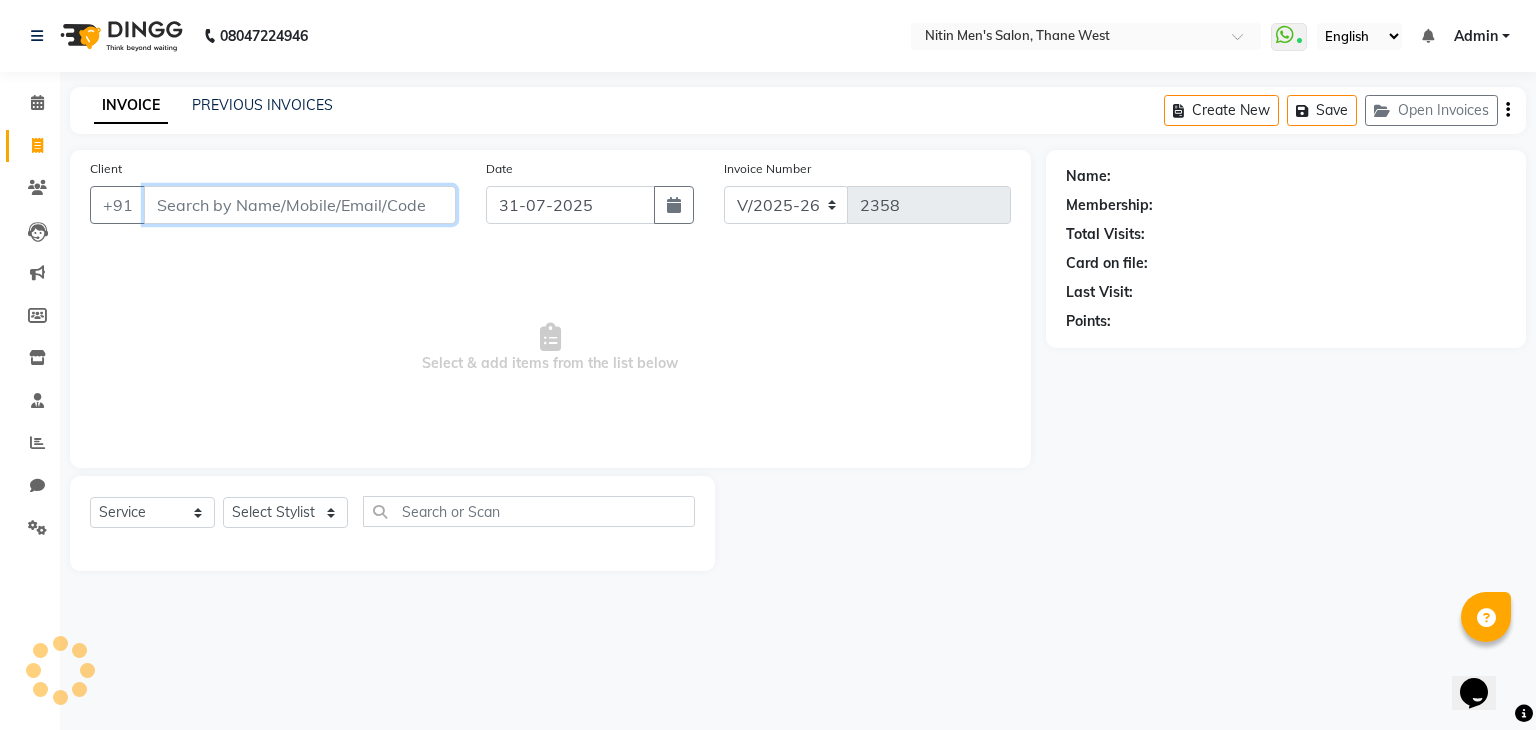 click on "Client" at bounding box center [300, 205] 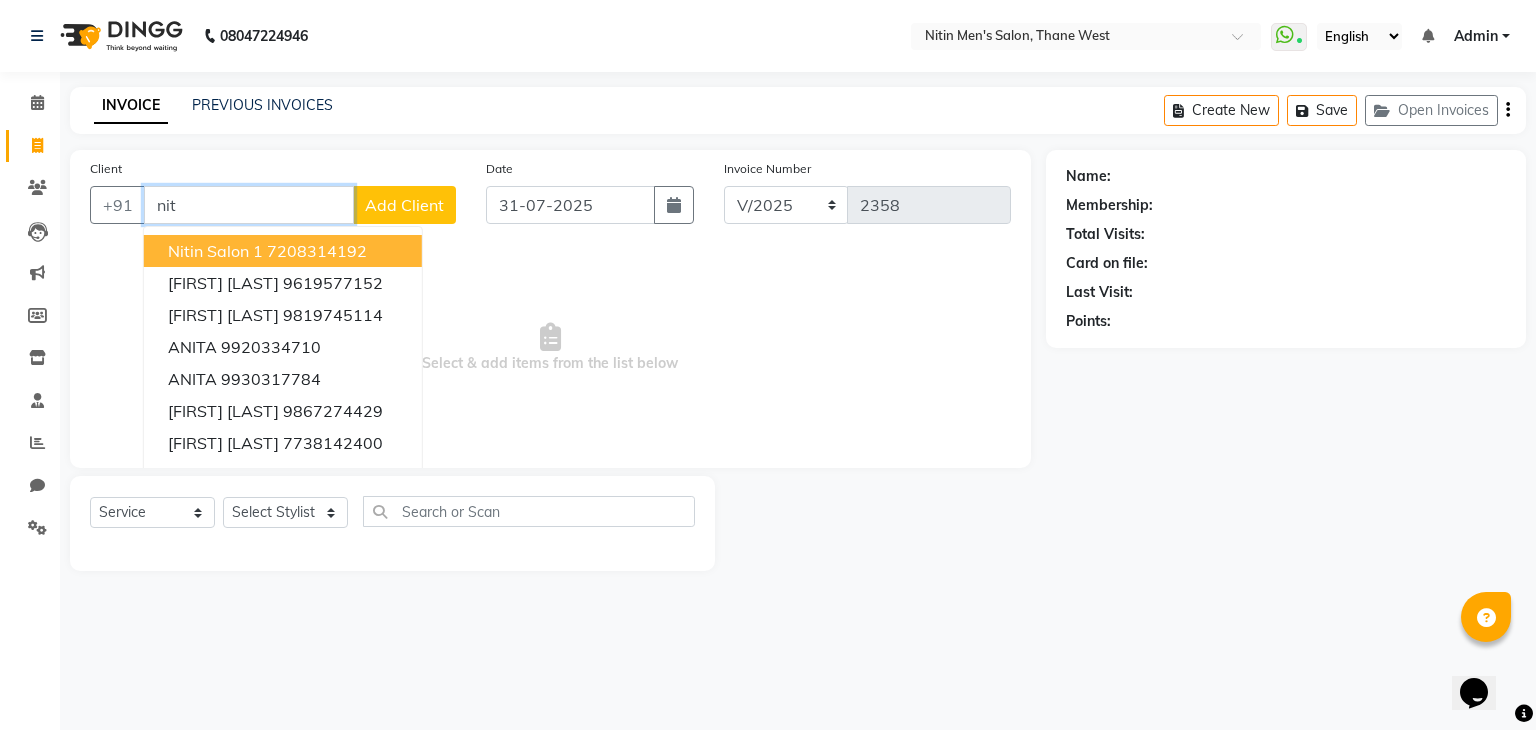 click on "7208314192" at bounding box center (317, 251) 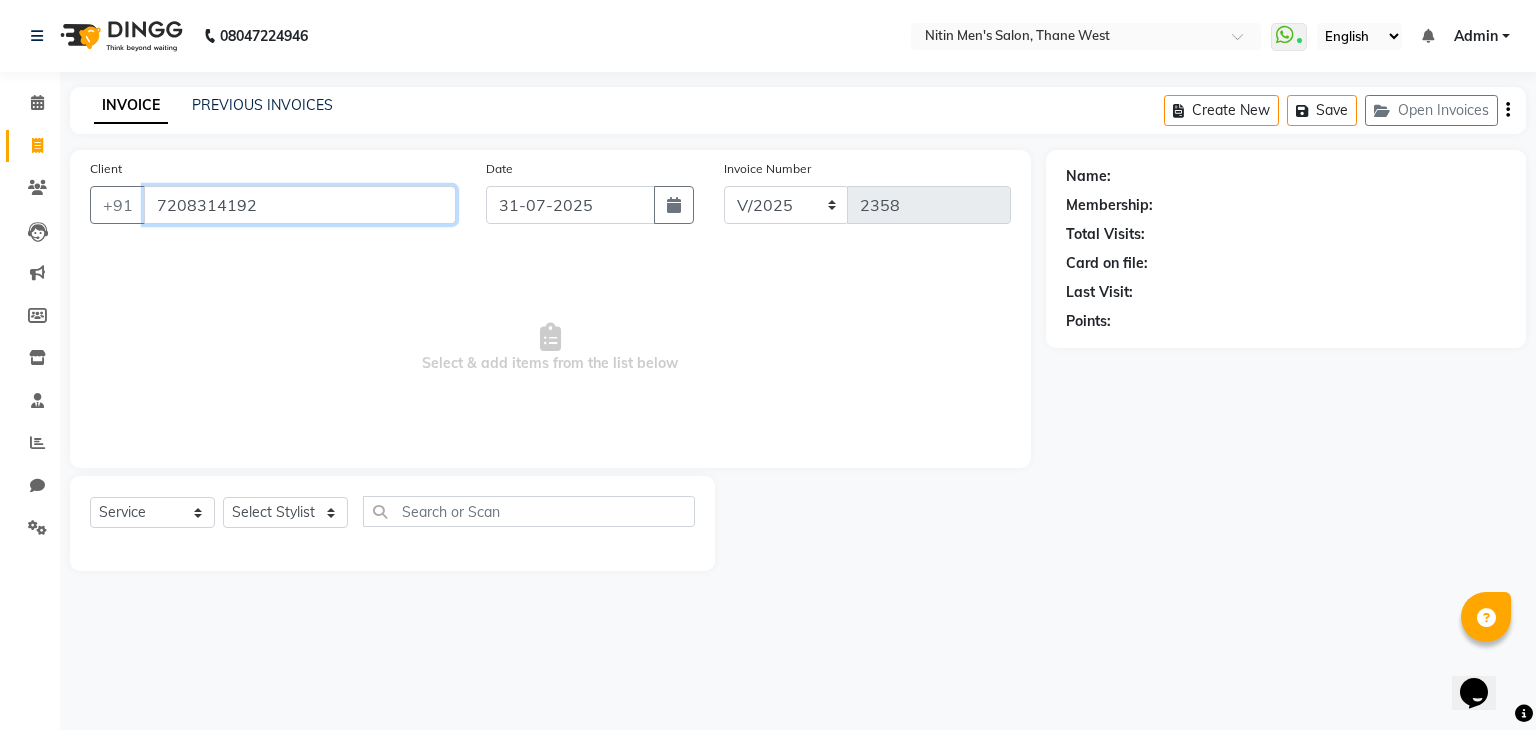 type on "7208314192" 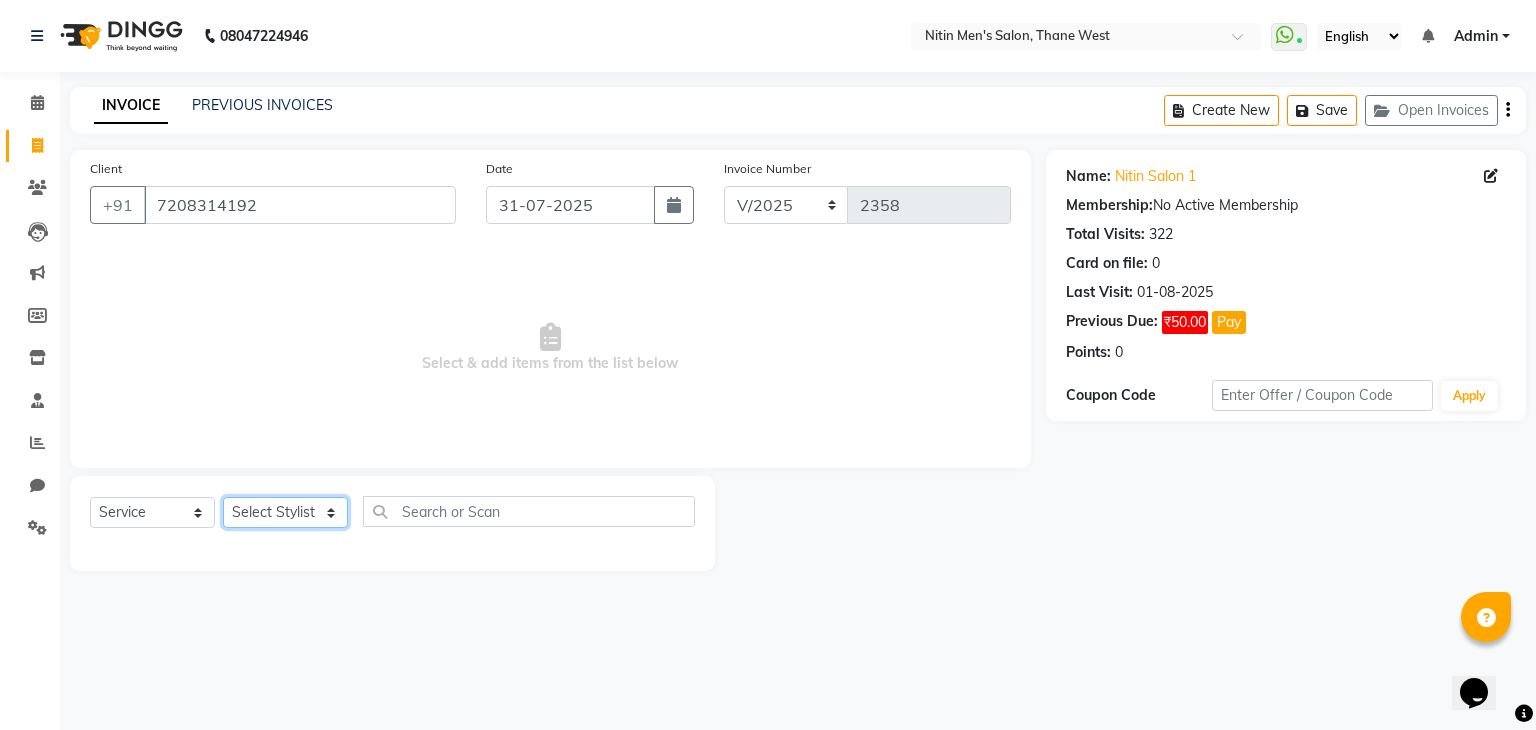 click on "Select Stylist ALAM ASHISH DEEPA HASIB JITU MEENAKSHI NITIN SIR PRAJAKTA Rupa SANDEEP SHAHIM YASEEN" 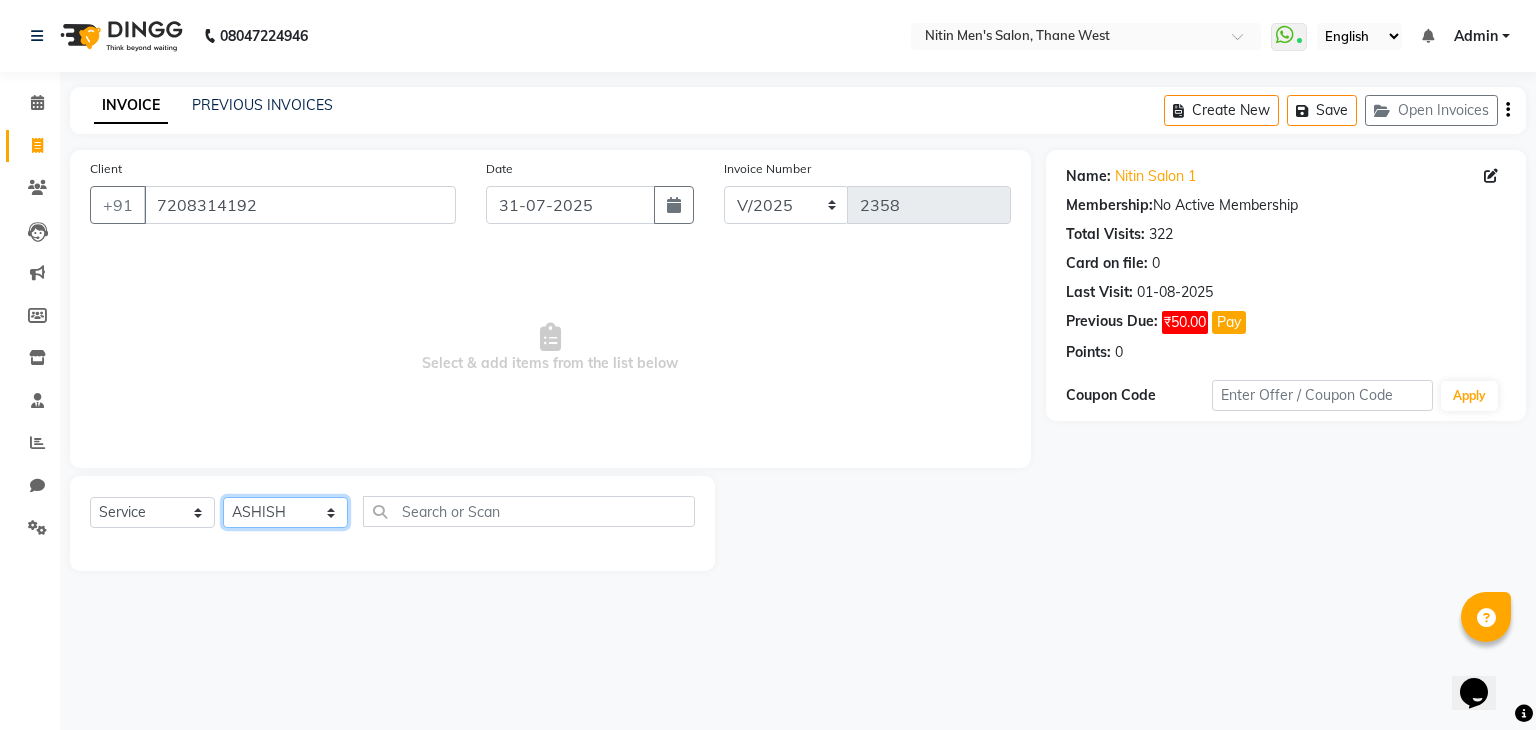 click on "Select Stylist ALAM ASHISH DEEPA HASIB JITU MEENAKSHI NITIN SIR PRAJAKTA Rupa SANDEEP SHAHIM YASEEN" 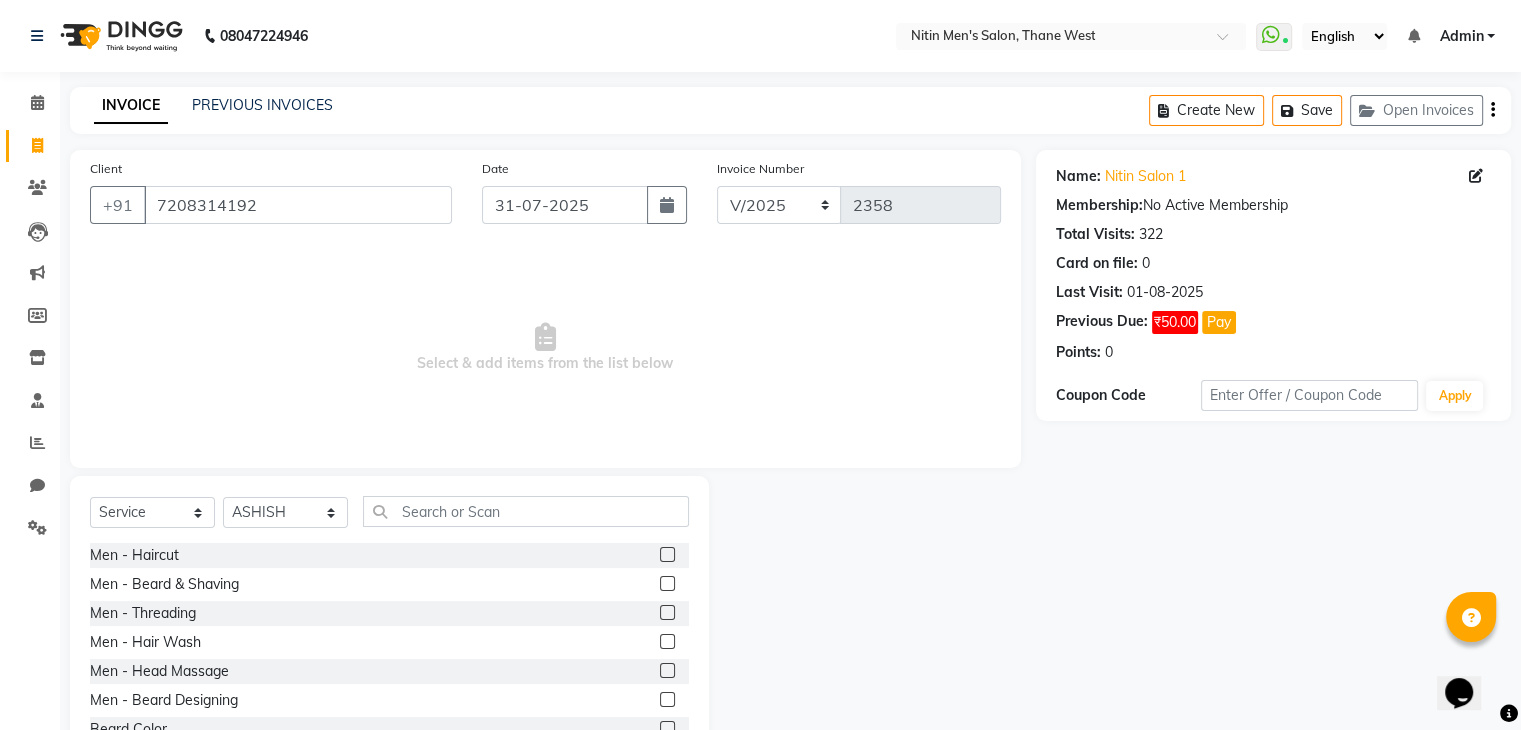 click 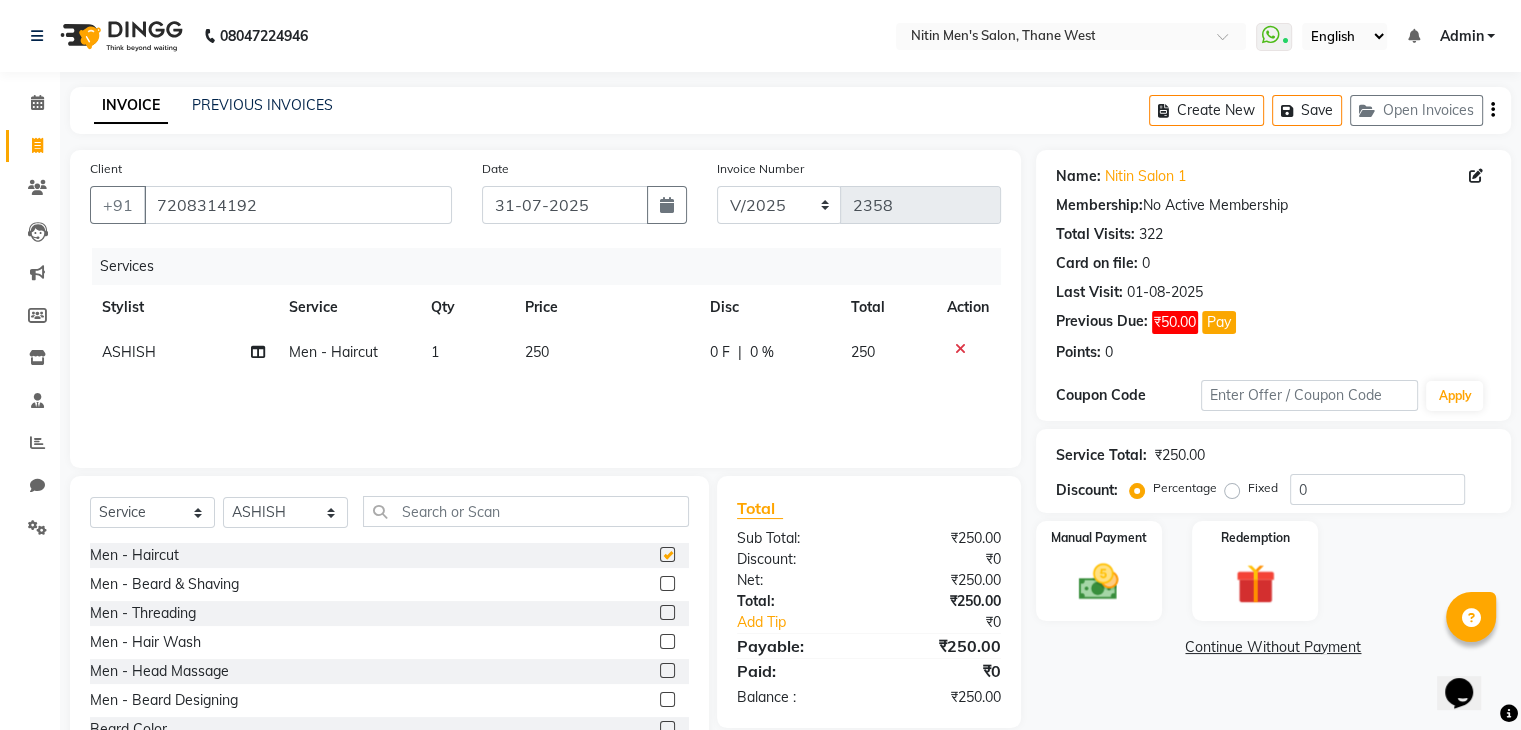 checkbox on "false" 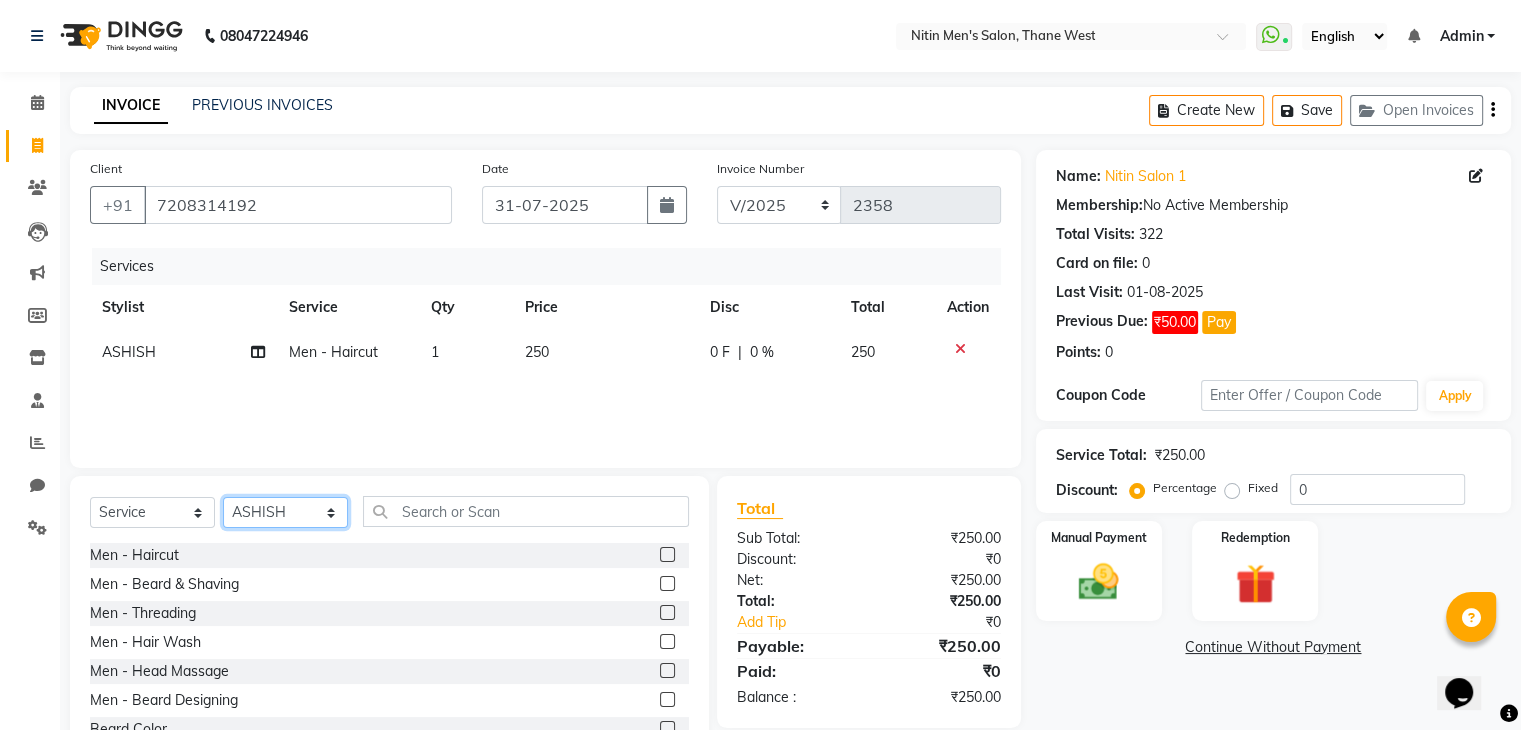 click on "Select Stylist ALAM ASHISH DEEPA HASIB JITU MEENAKSHI NITIN SIR PRAJAKTA Rupa SANDEEP SHAHIM YASEEN" 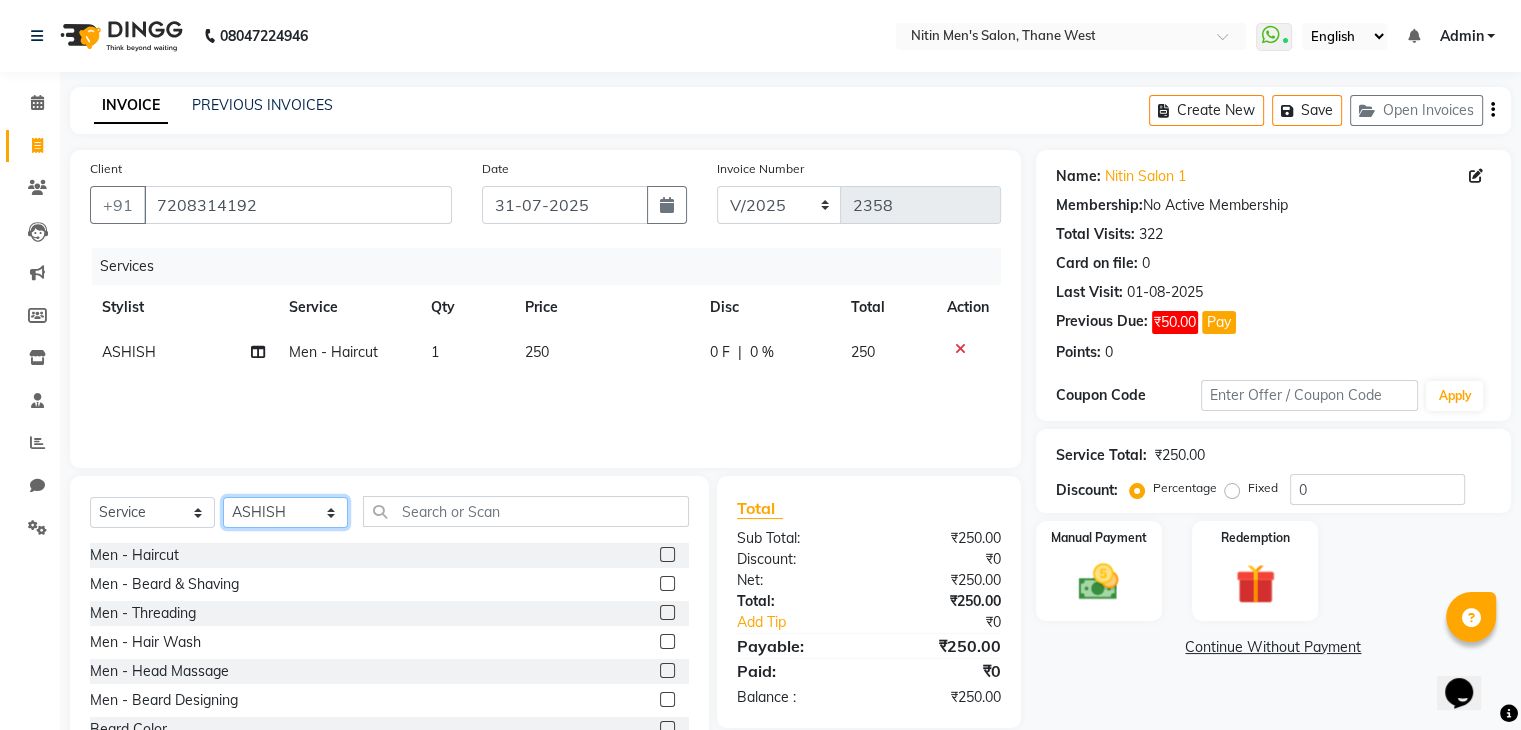 select on "85157" 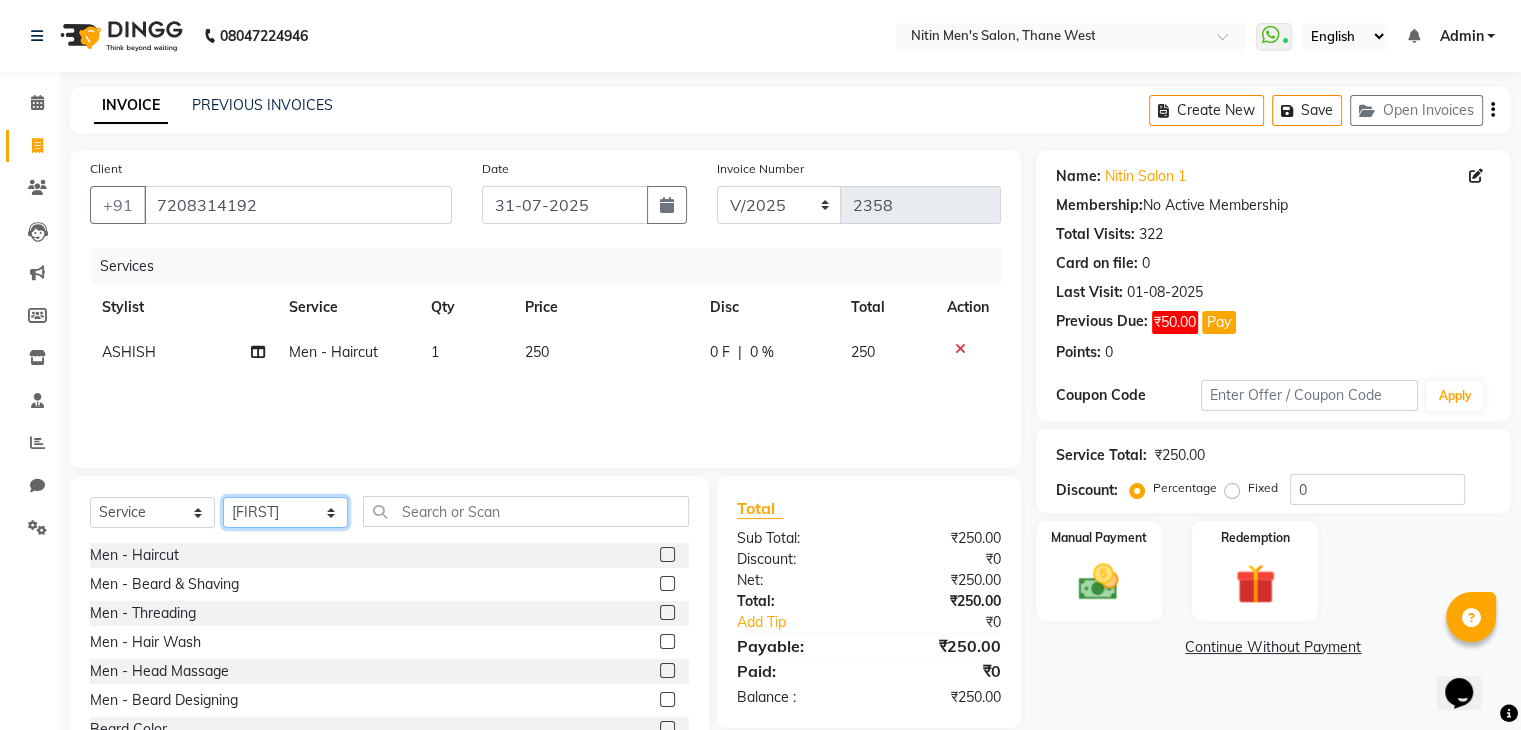 click on "Select Stylist ALAM ASHISH DEEPA HASIB JITU MEENAKSHI NITIN SIR PRAJAKTA Rupa SANDEEP SHAHIM YASEEN" 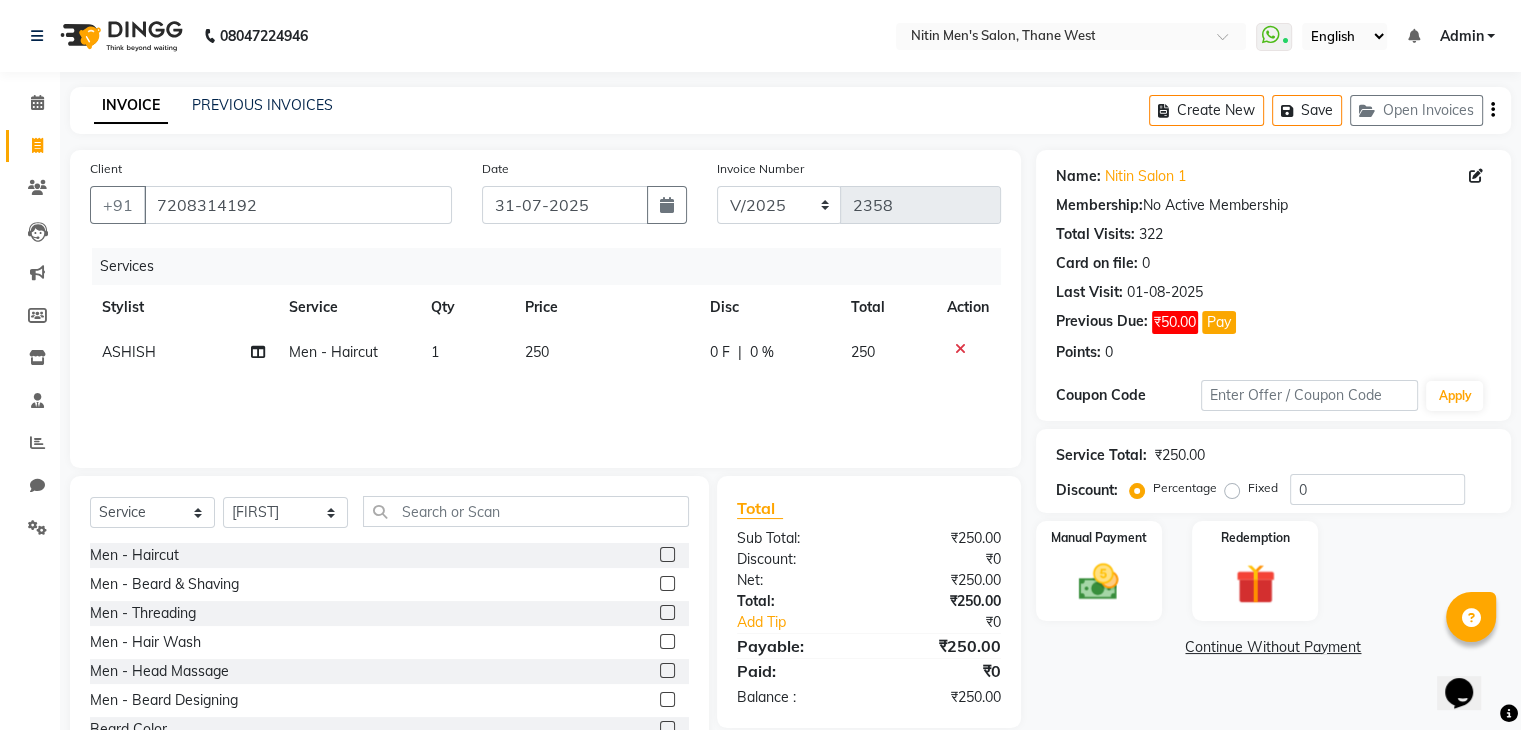 drag, startPoint x: 655, startPoint y: 560, endPoint x: 649, endPoint y: 551, distance: 10.816654 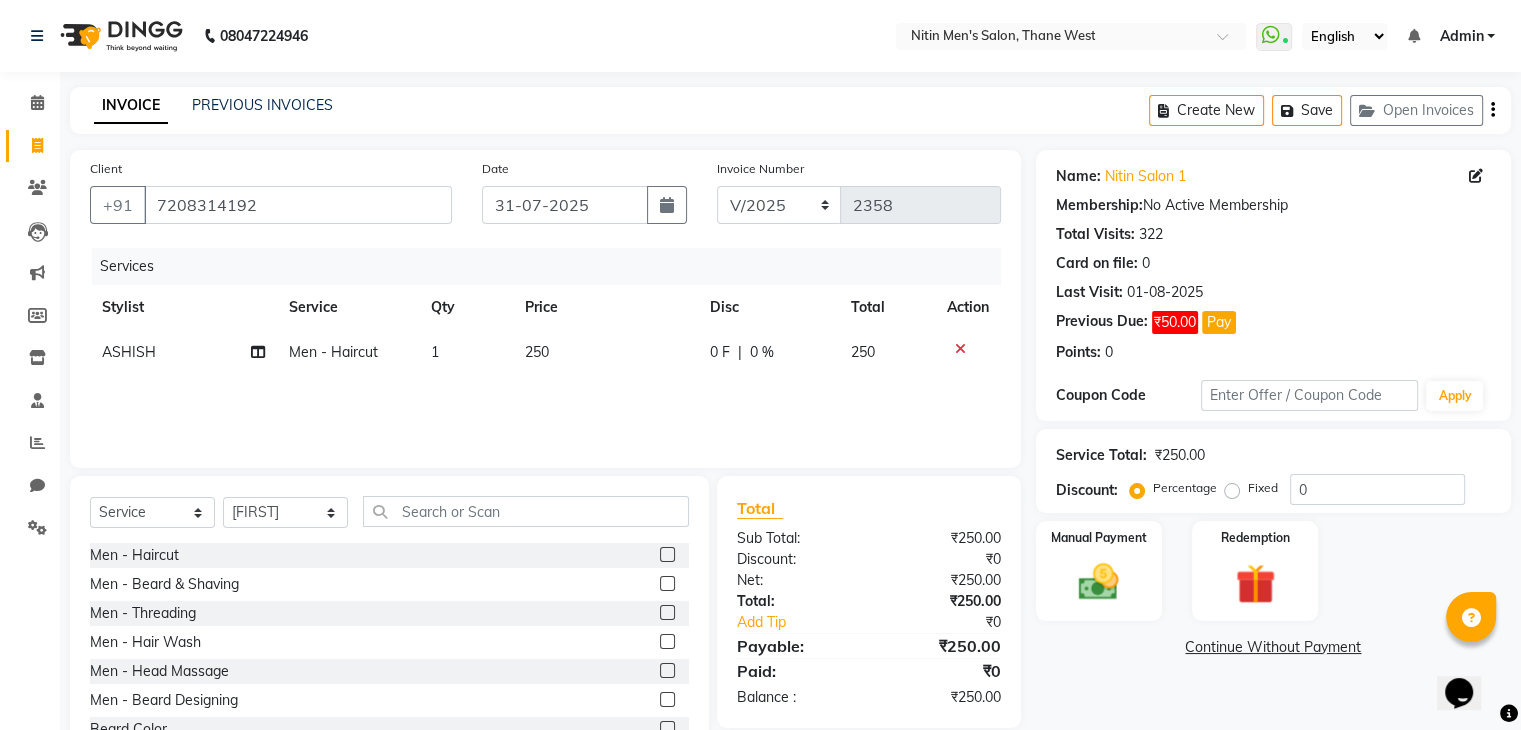 click 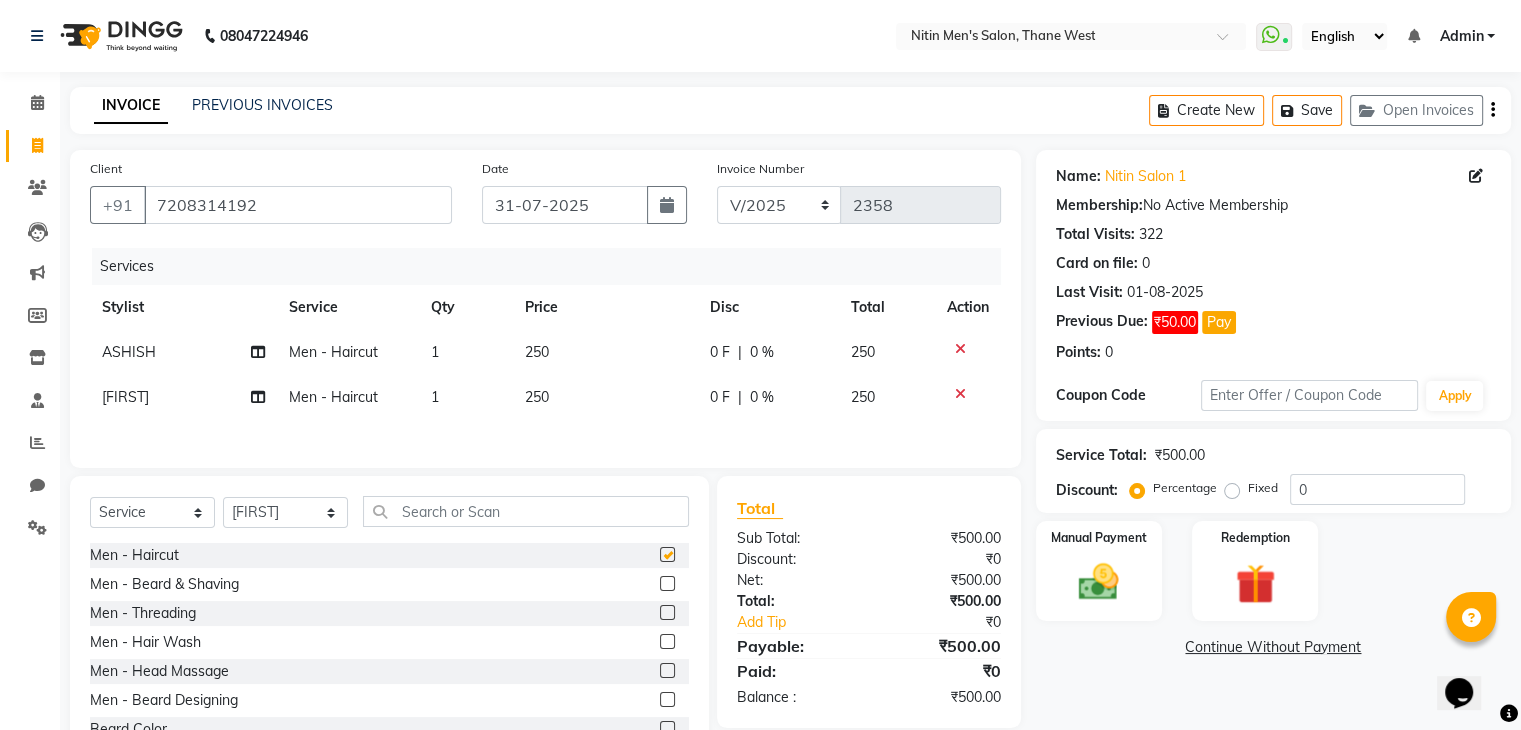 click 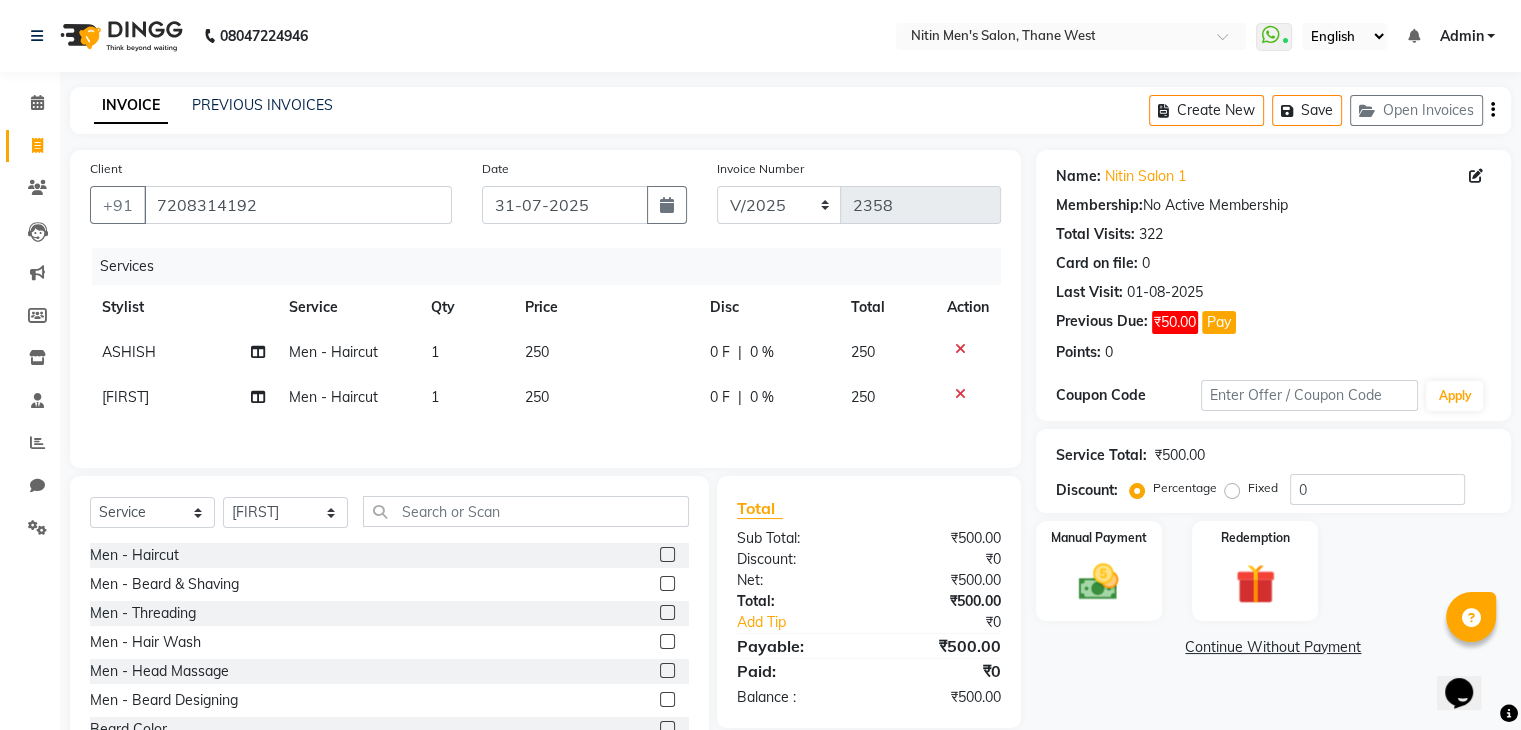 click 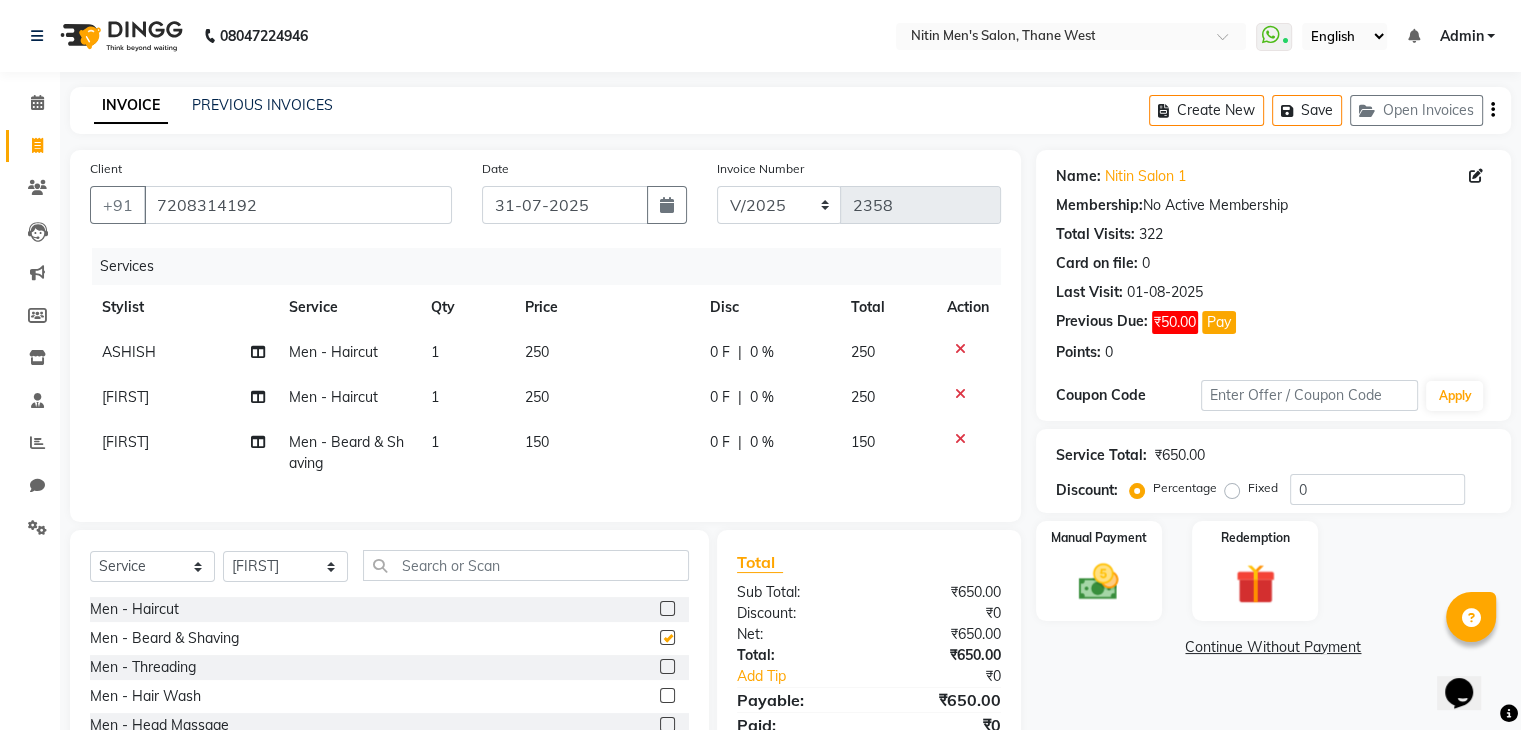 checkbox on "false" 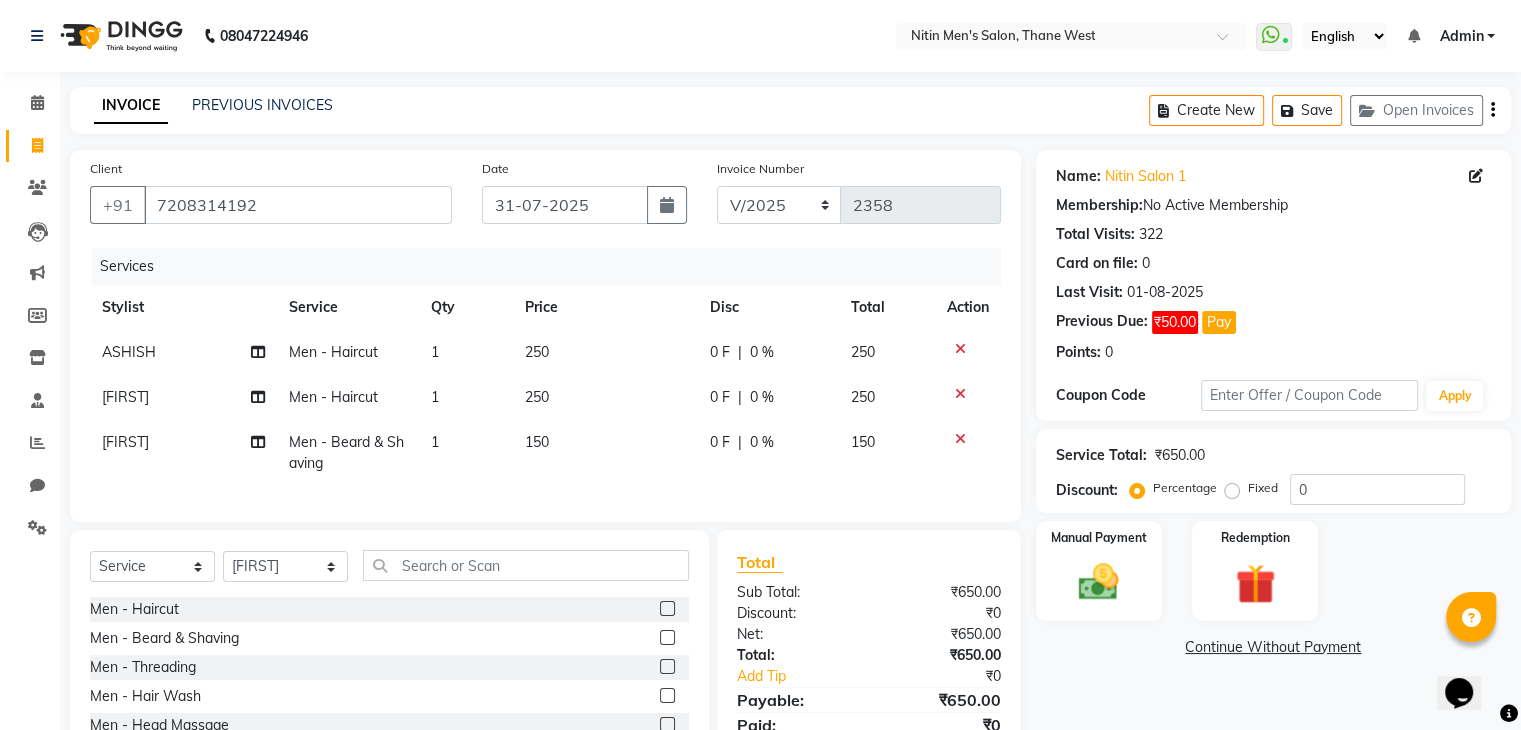 click 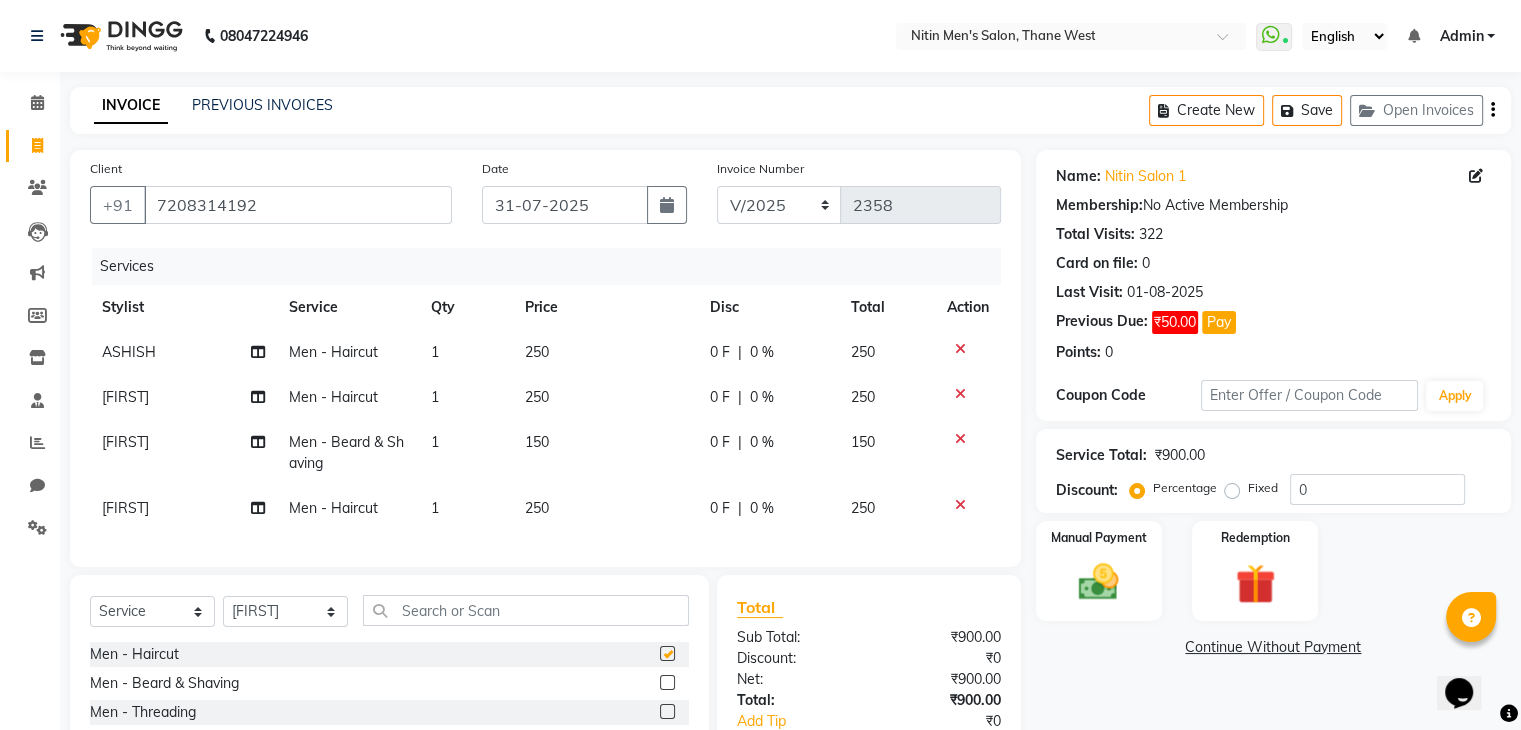 checkbox on "false" 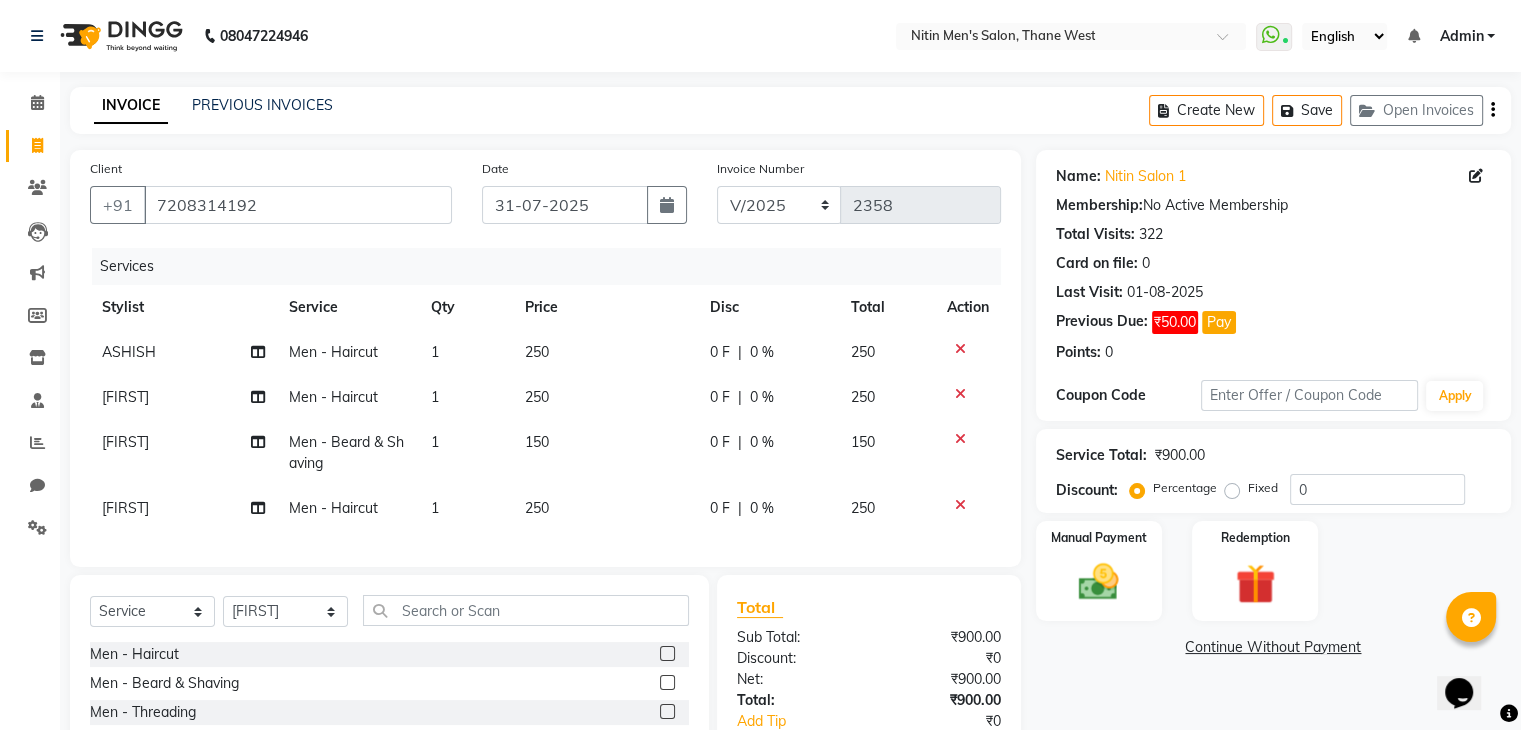 click 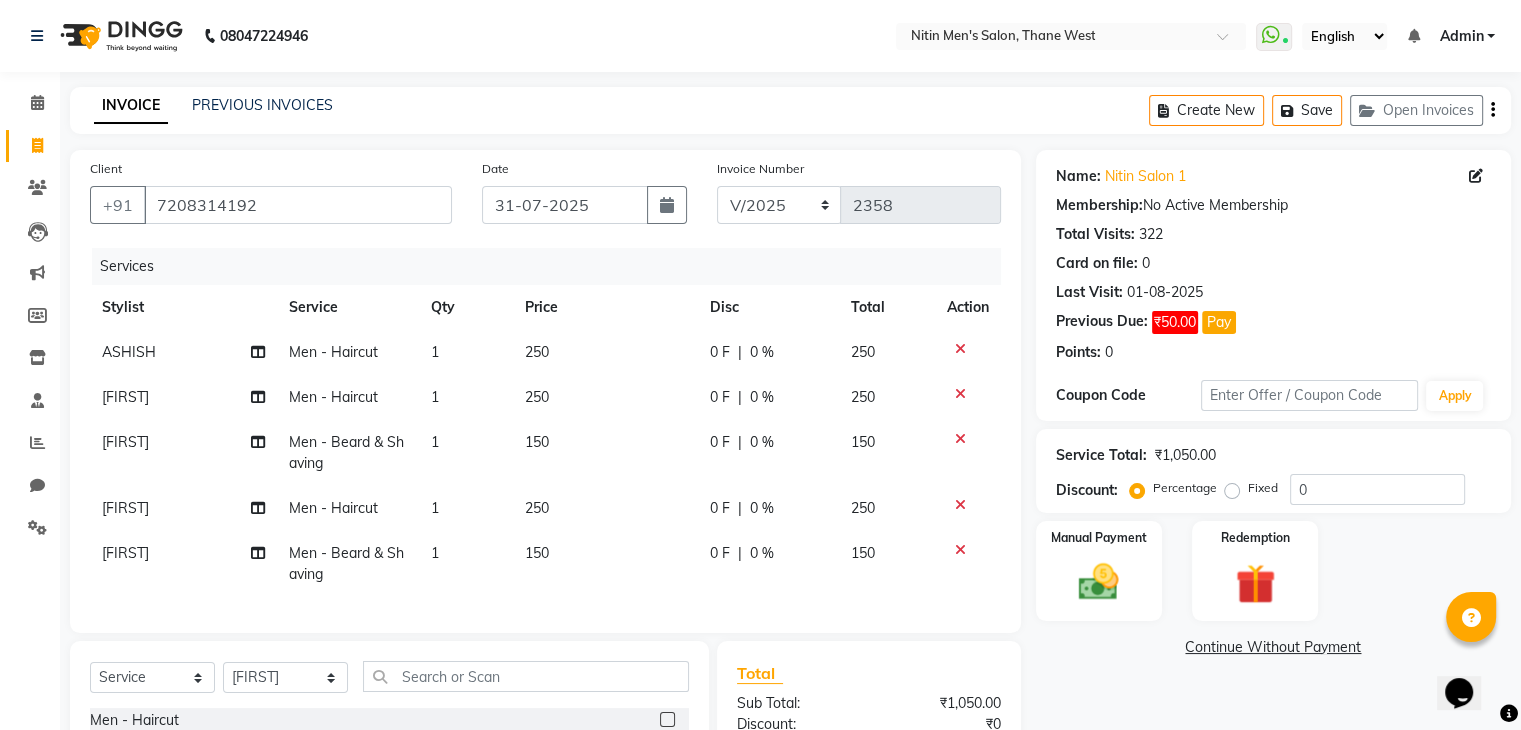 checkbox on "false" 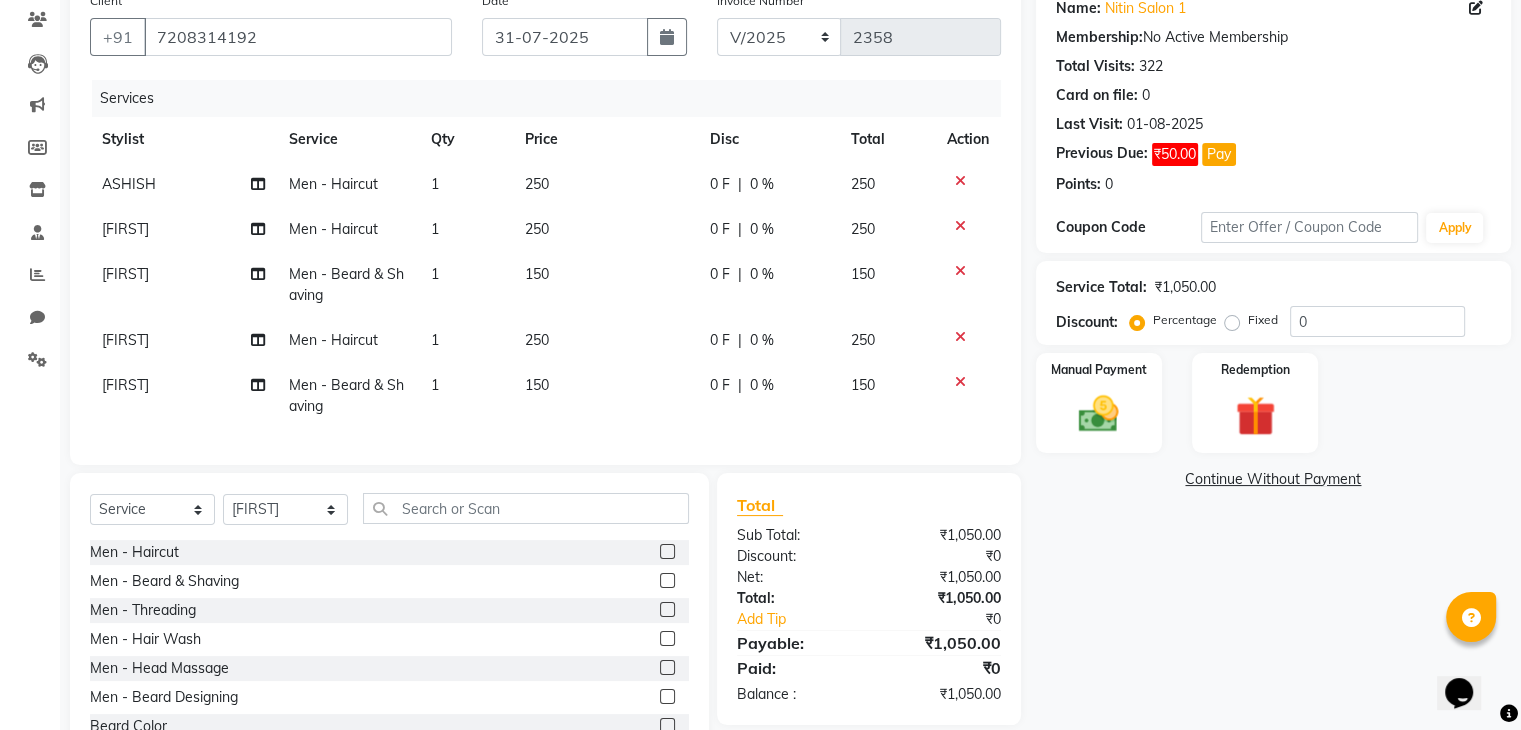 scroll, scrollTop: 178, scrollLeft: 0, axis: vertical 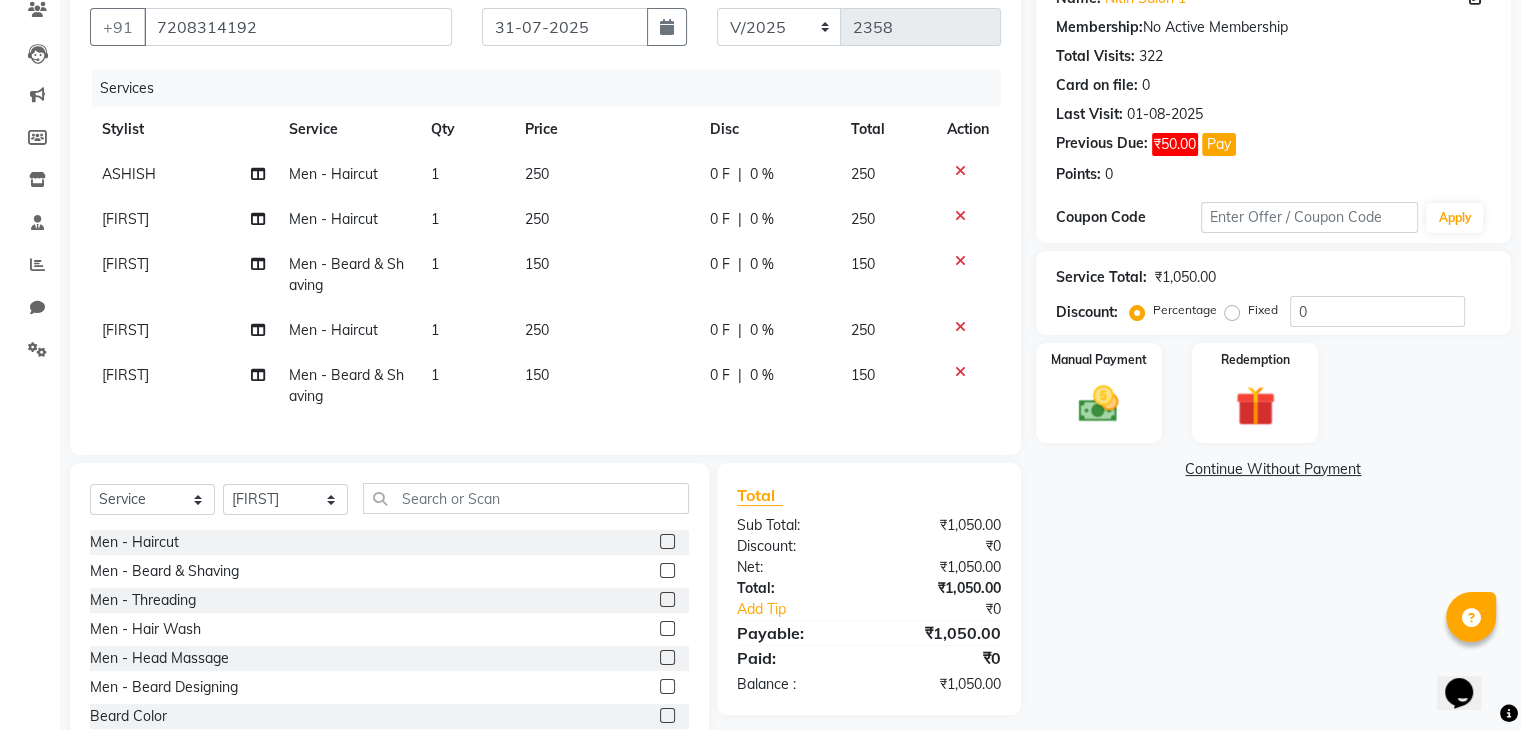 click on "[FIRST]" 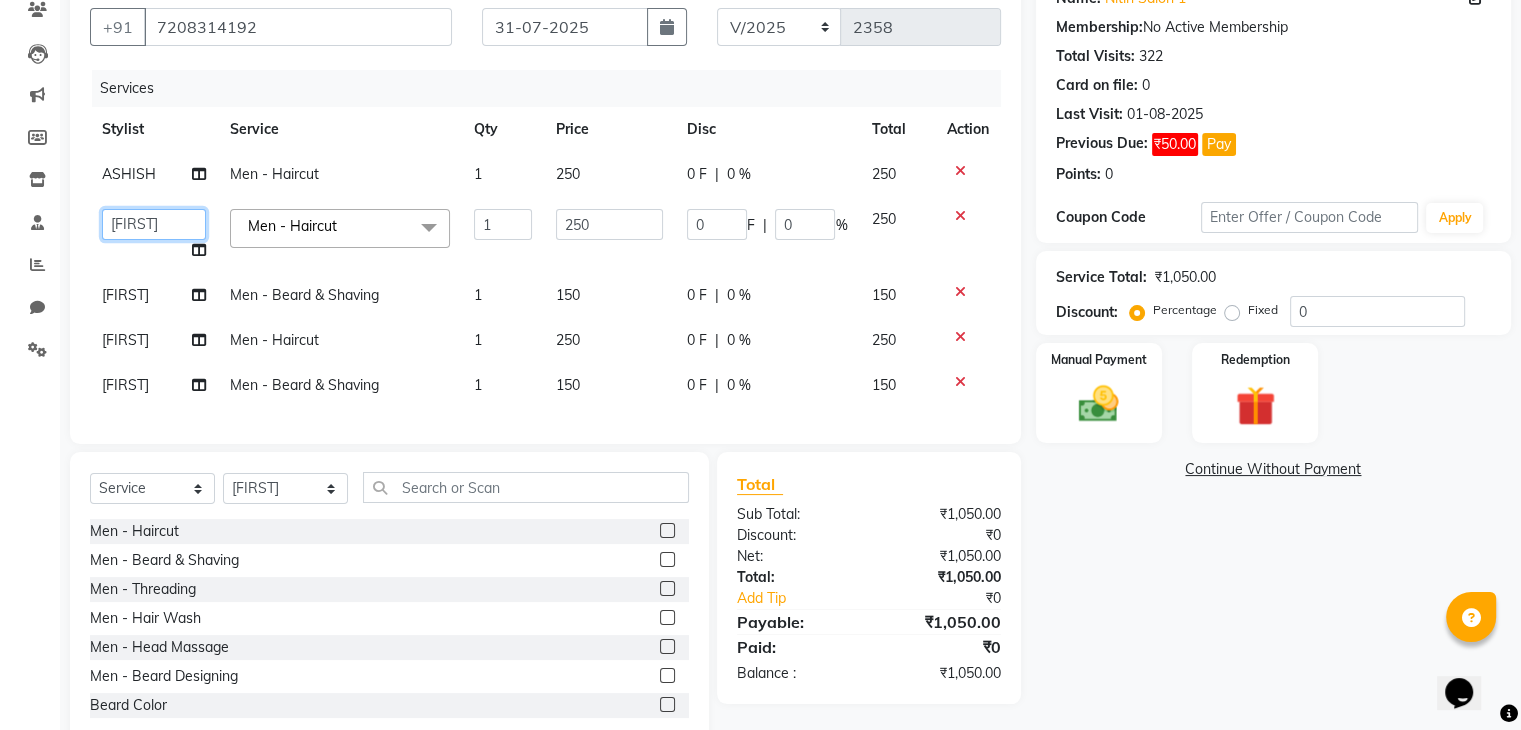 click on "[FIRST] [FIRST] [FIRST] [FIRST] [FIRST] [FIRST] [FIRST] [FIRST] [FIRST] [FIRST] [FIRST] [FIRST]" 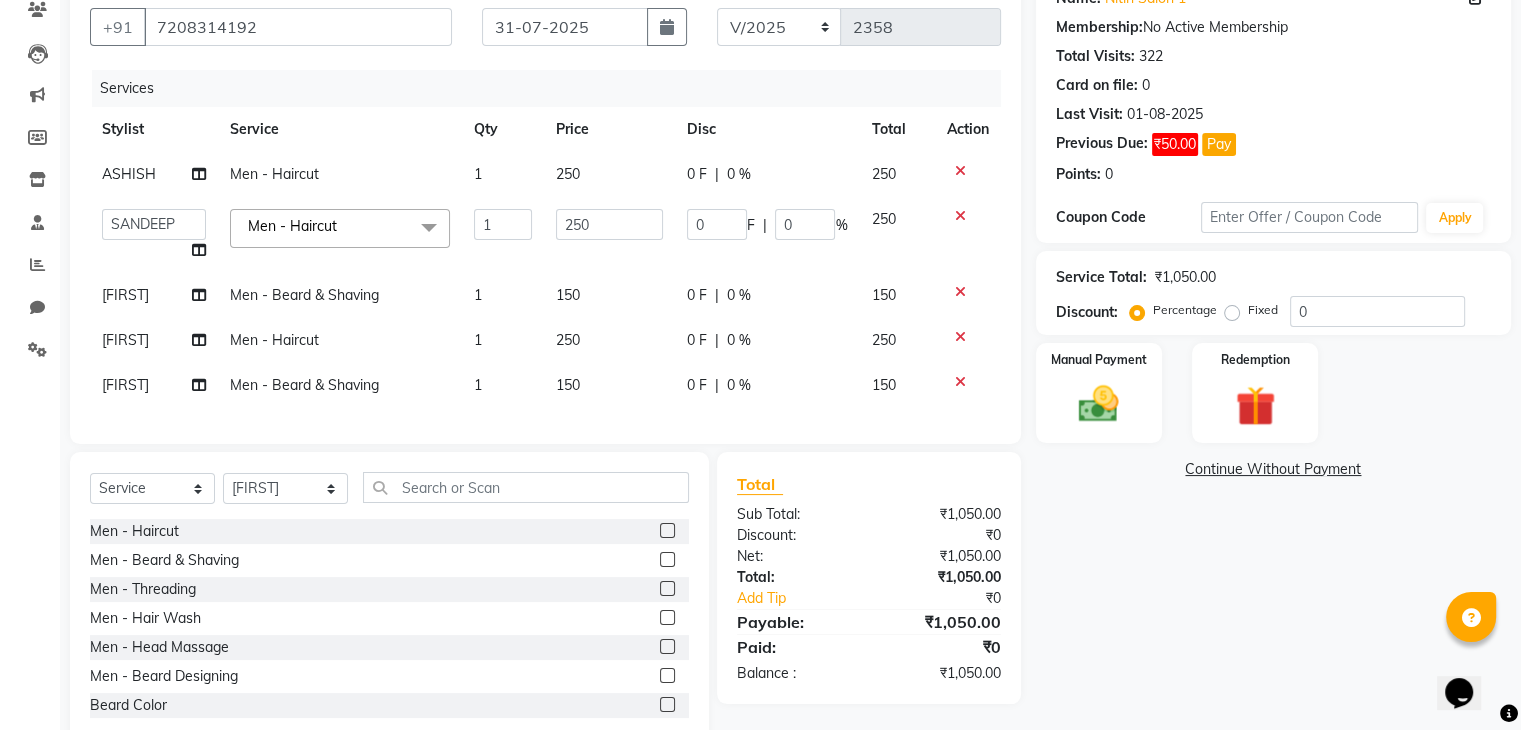 select on "82599" 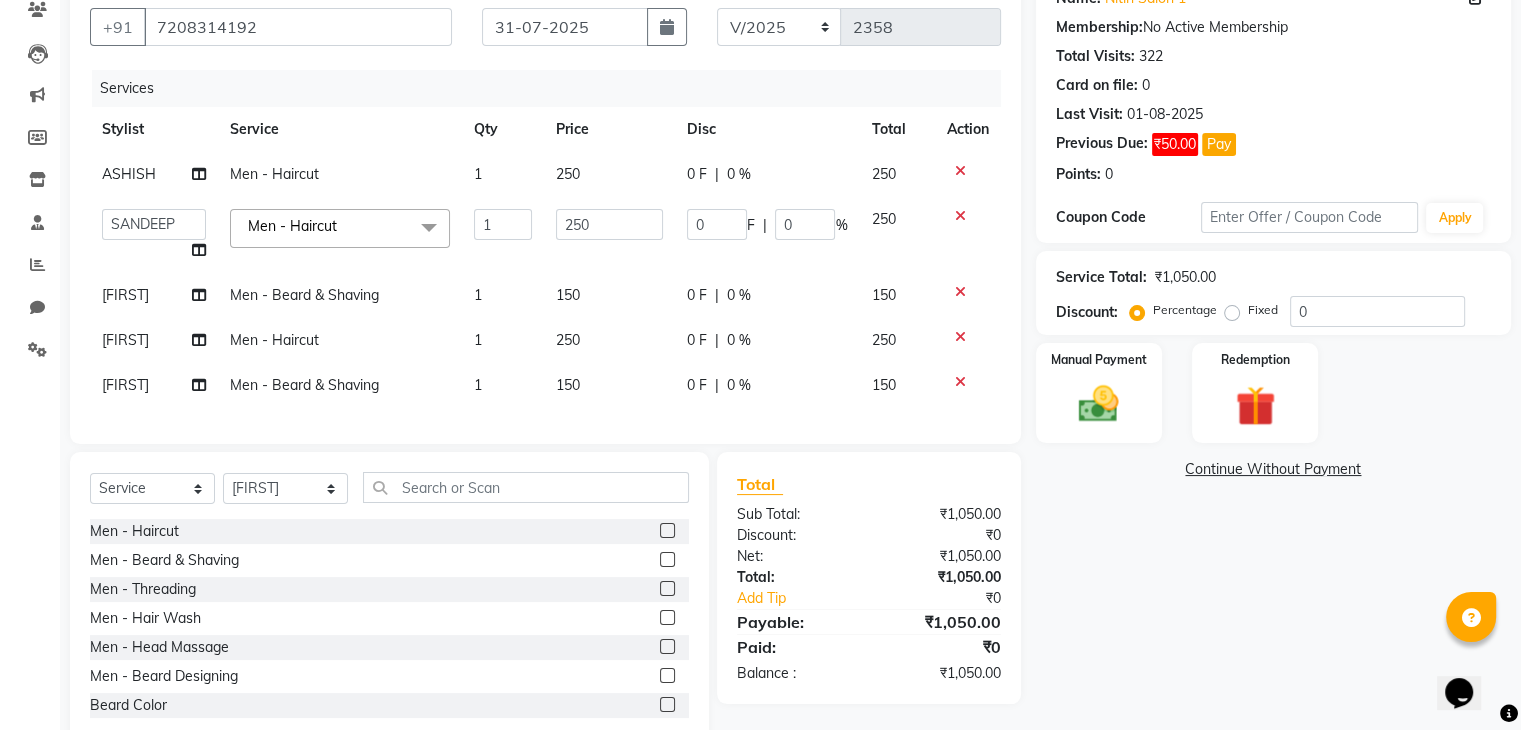 click on "[FIRST]" 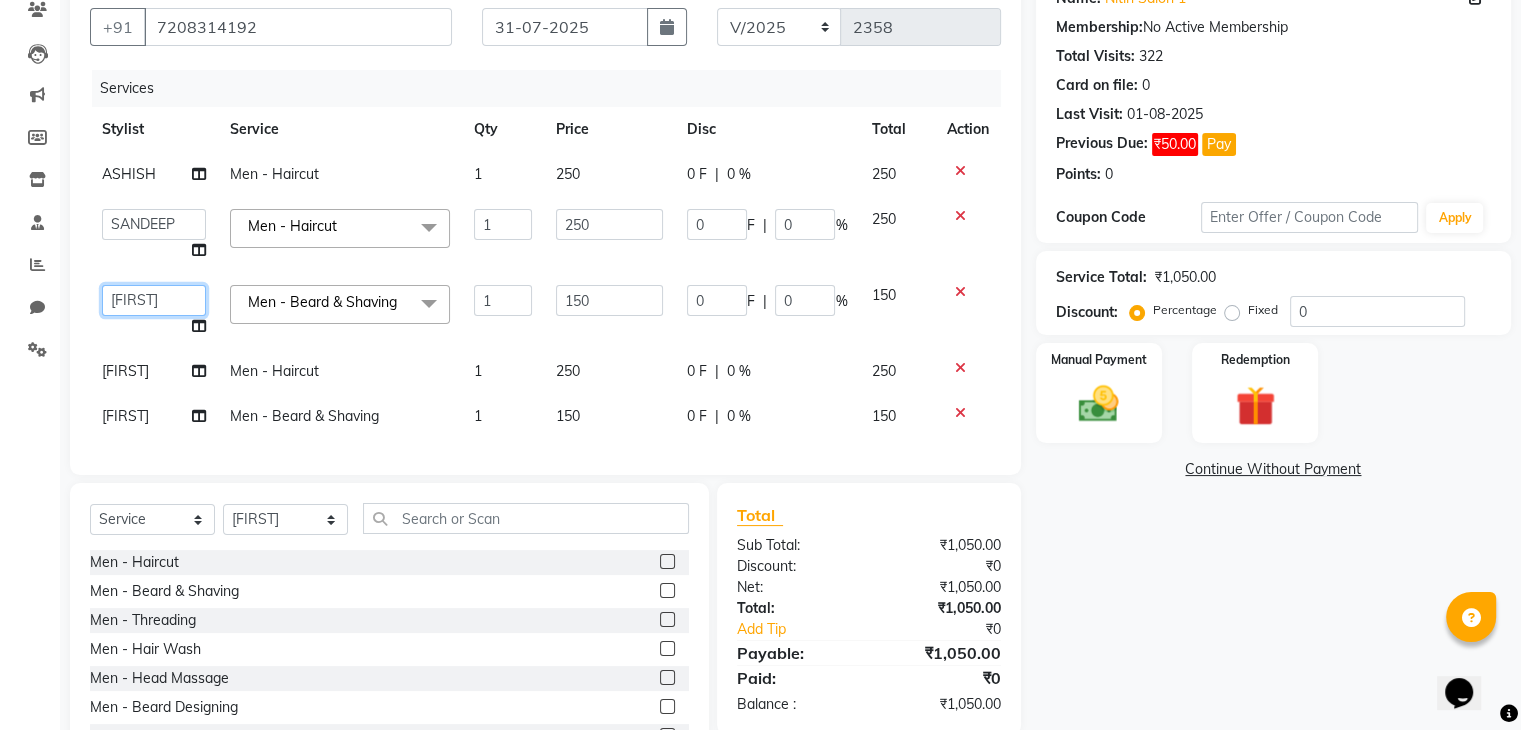 click on "[FIRST] [FIRST] [FIRST] [FIRST] [FIRST] [FIRST] [FIRST] [FIRST] [FIRST] [FIRST] [FIRST] [FIRST]" 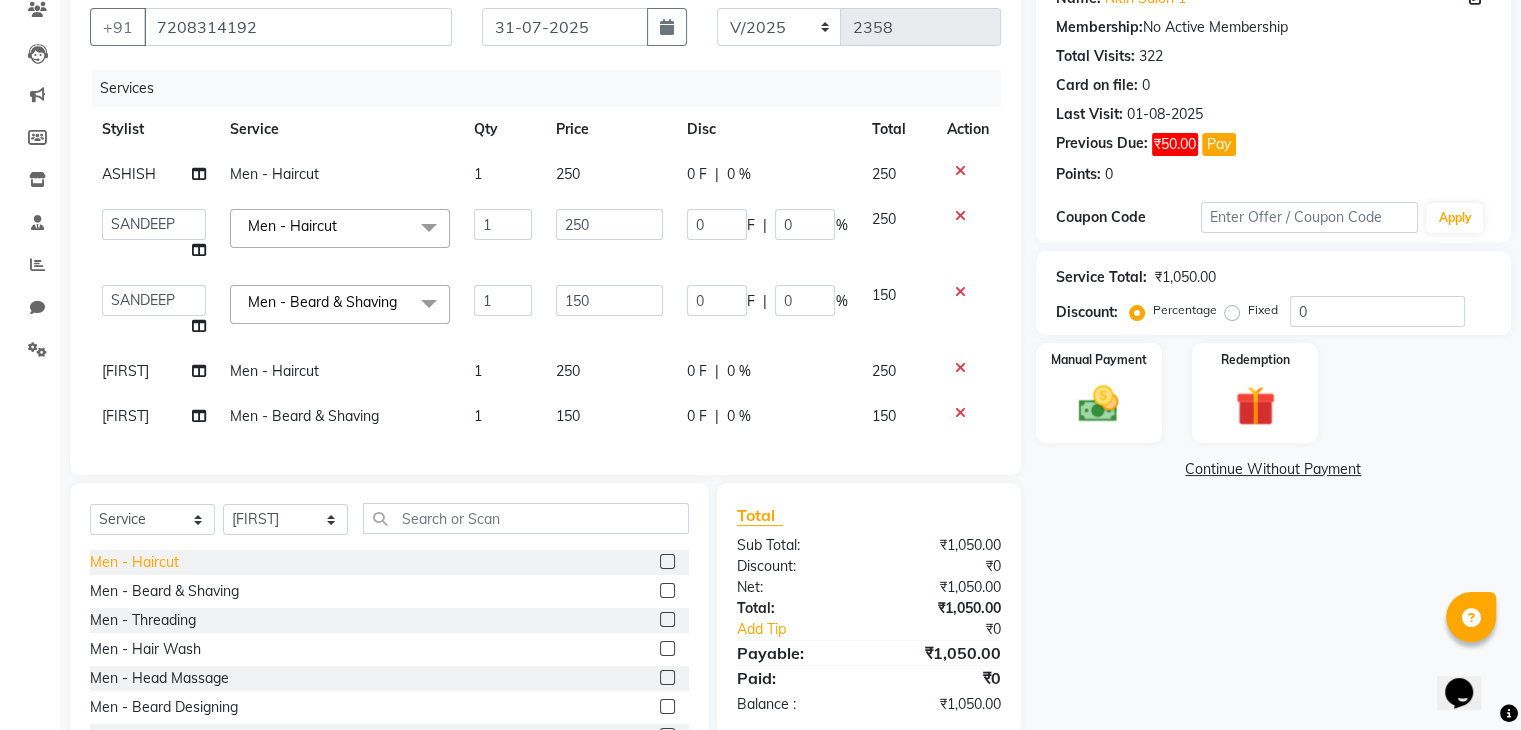 select on "82599" 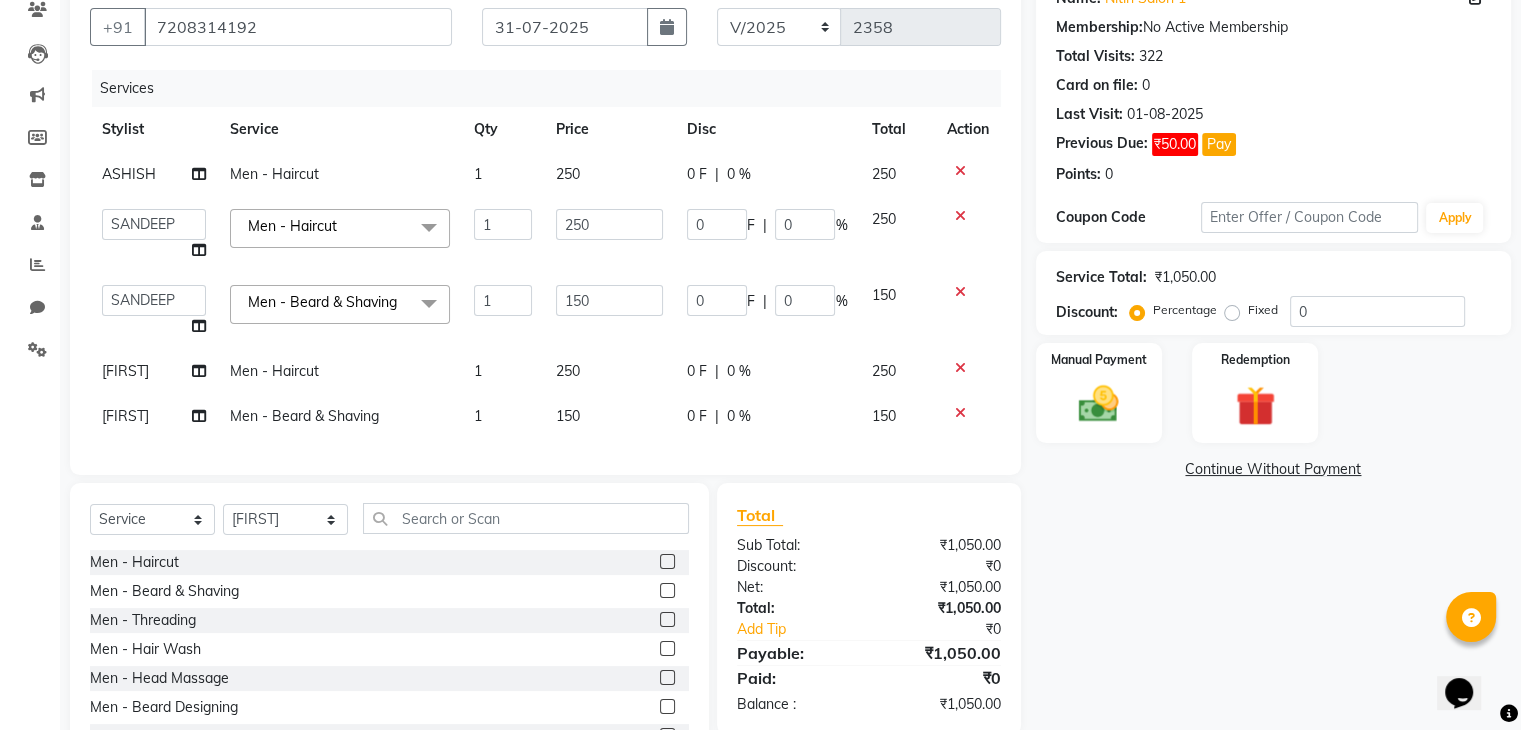click on "[FIRST]" 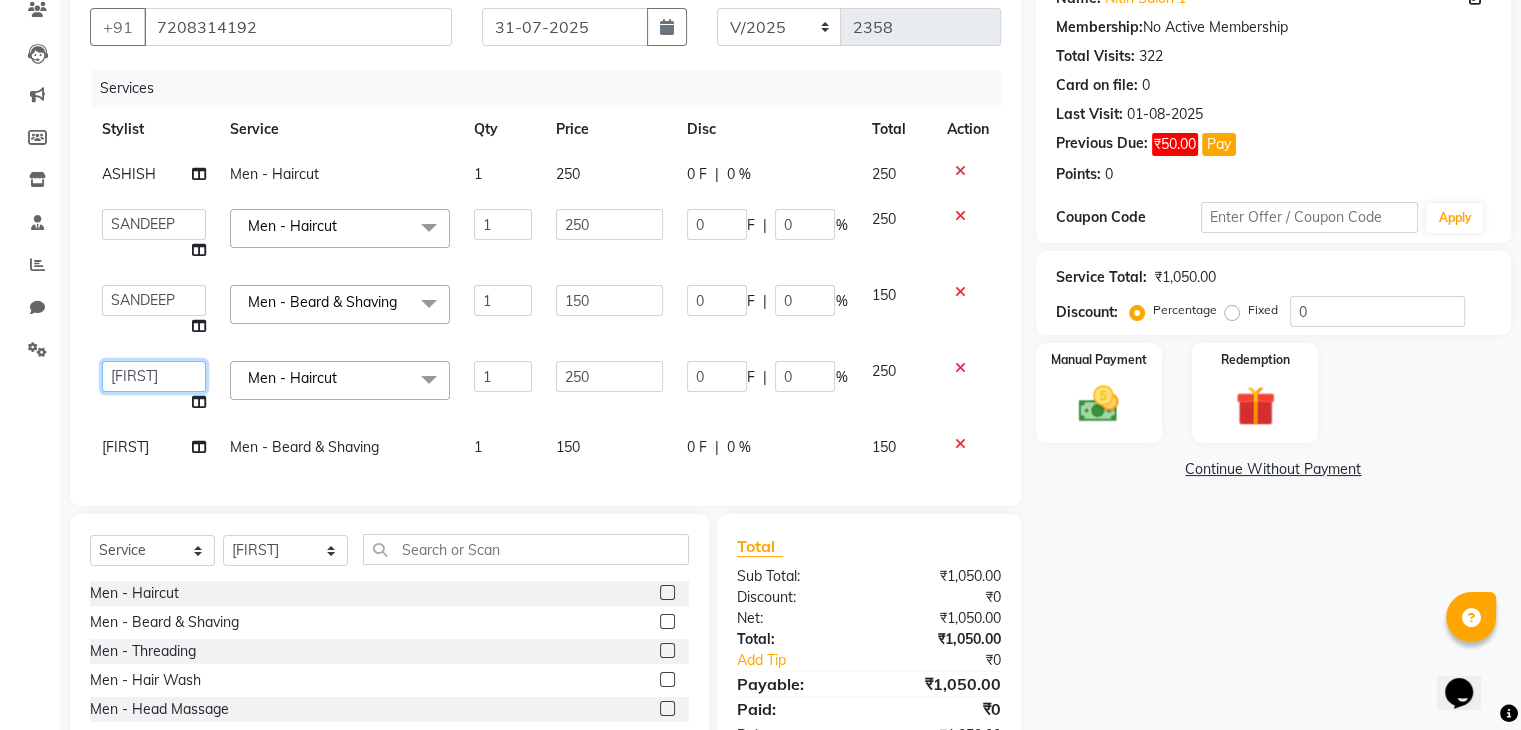 click on "[FIRST] [FIRST] [FIRST] [FIRST] [FIRST] [FIRST] [FIRST] [FIRST] [FIRST] [FIRST] [FIRST] [FIRST]" 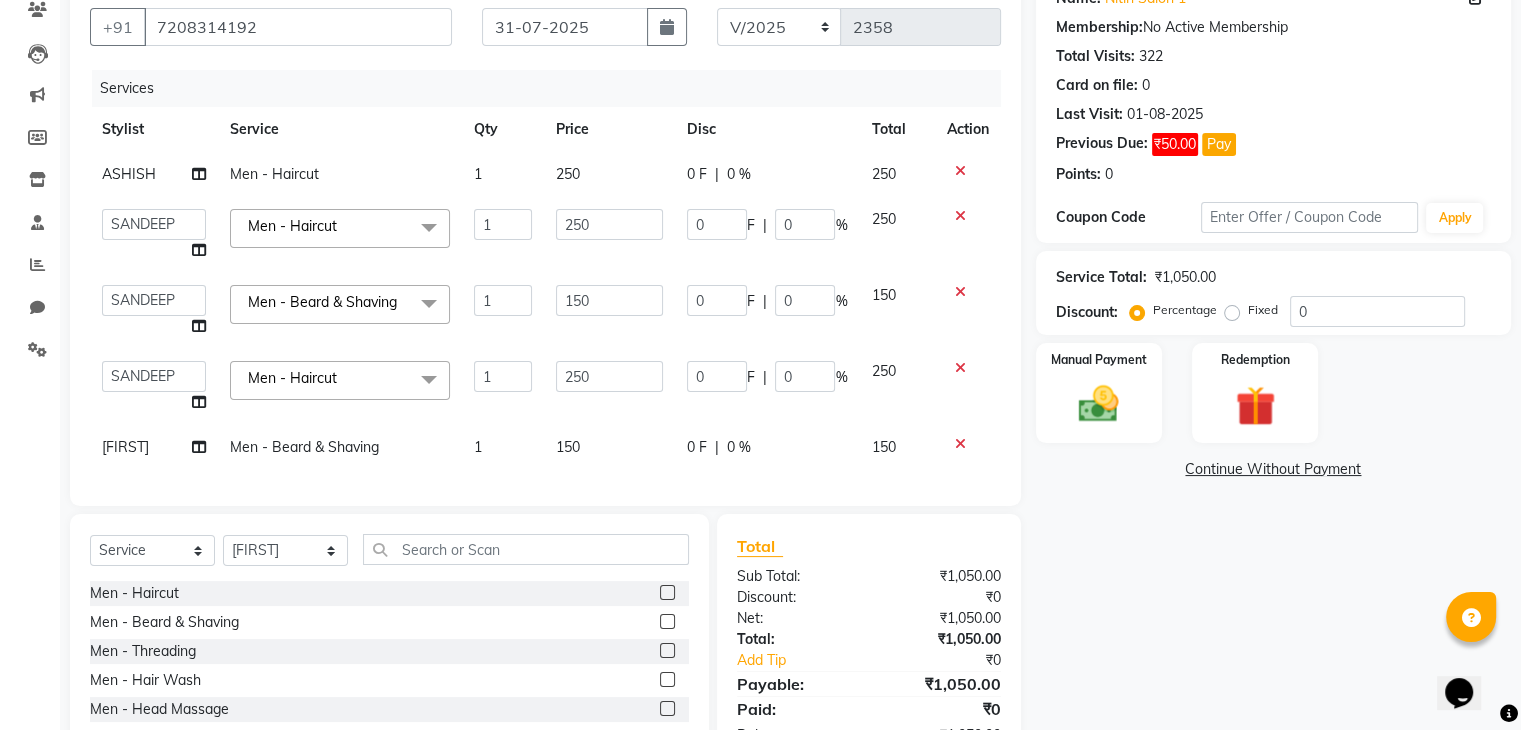 select on "82599" 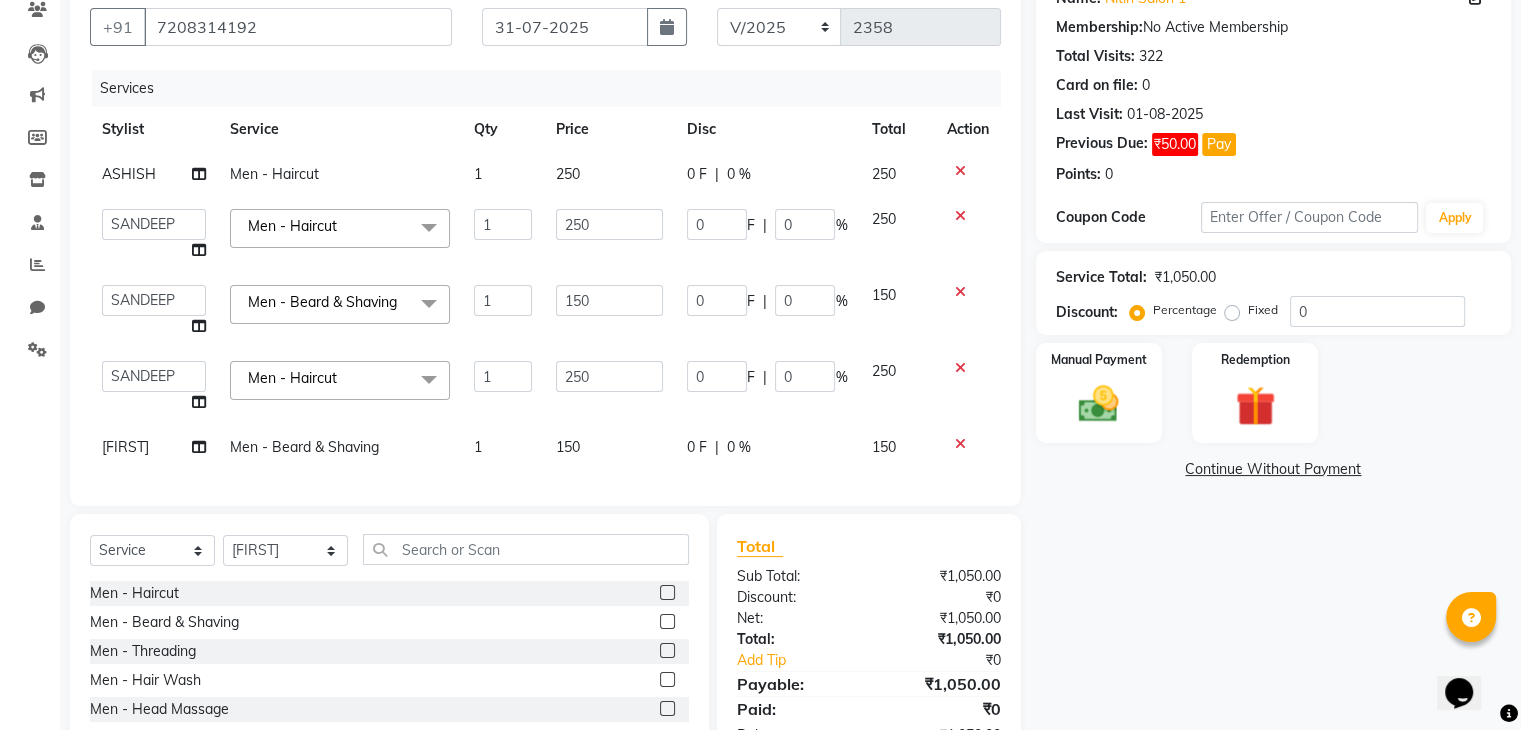 select on "85157" 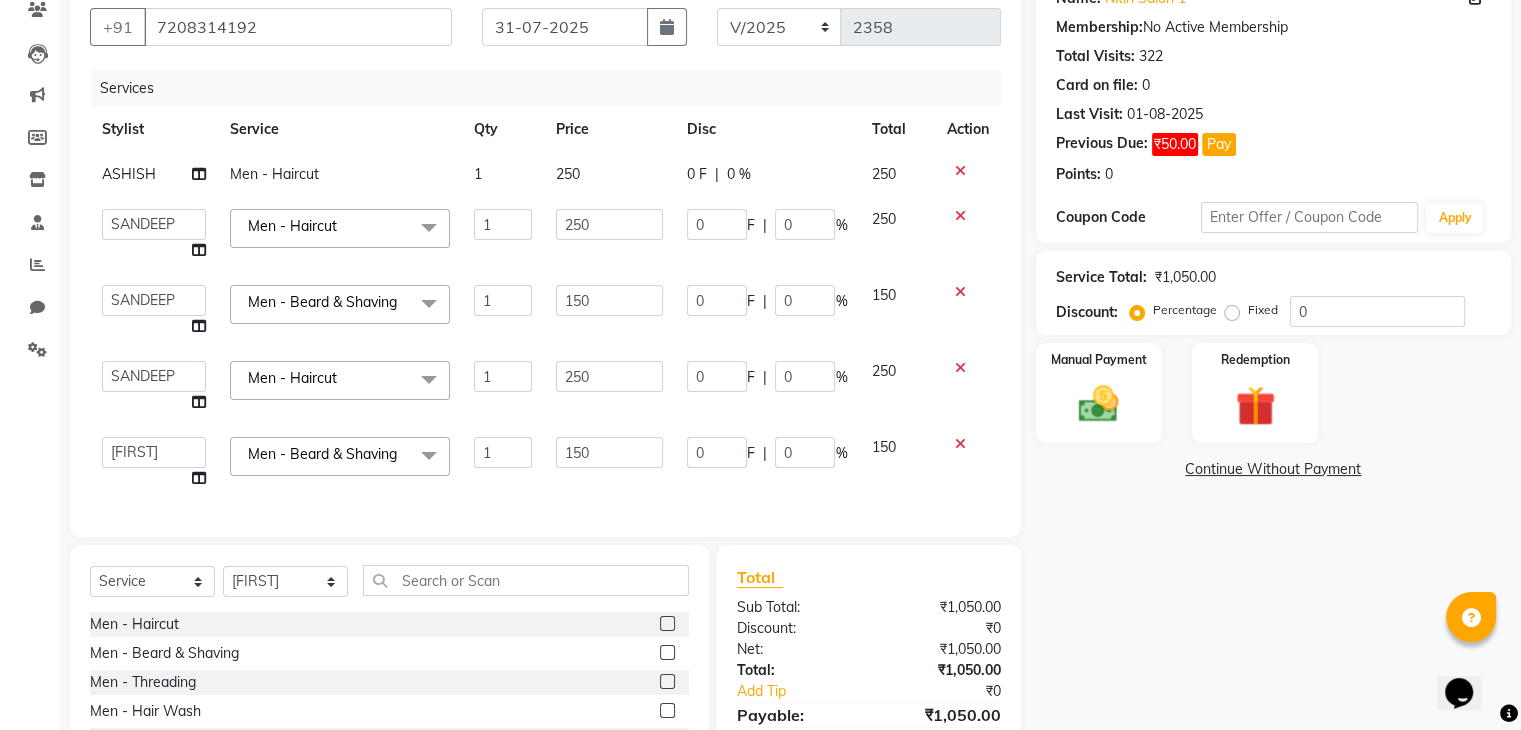 click on "[FIRST] [FIRST] [FIRST] [FIRST] [FIRST] [FIRST] [FIRST] [FIRST] [FIRST] [FIRST] [FIRST] [FIRST]" 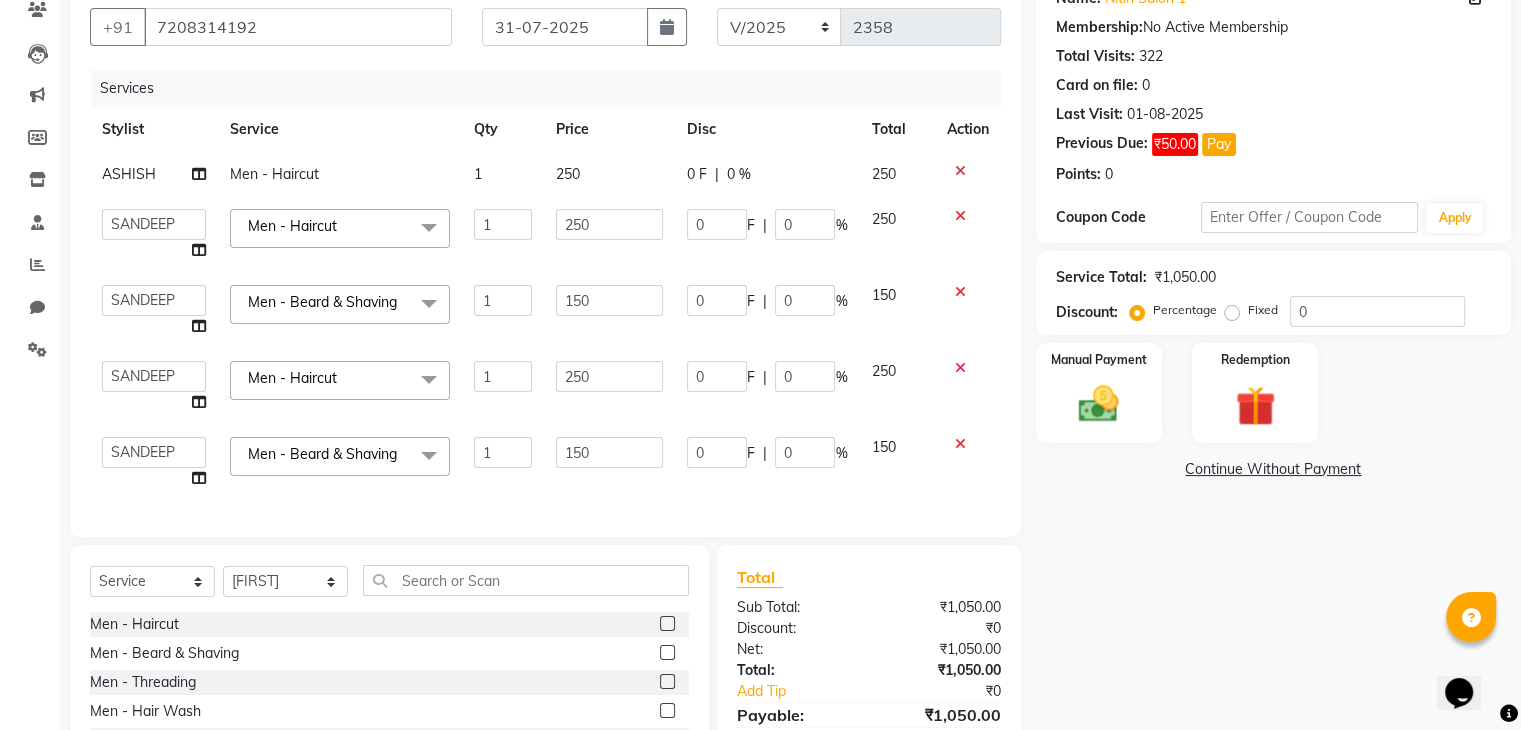 select on "82599" 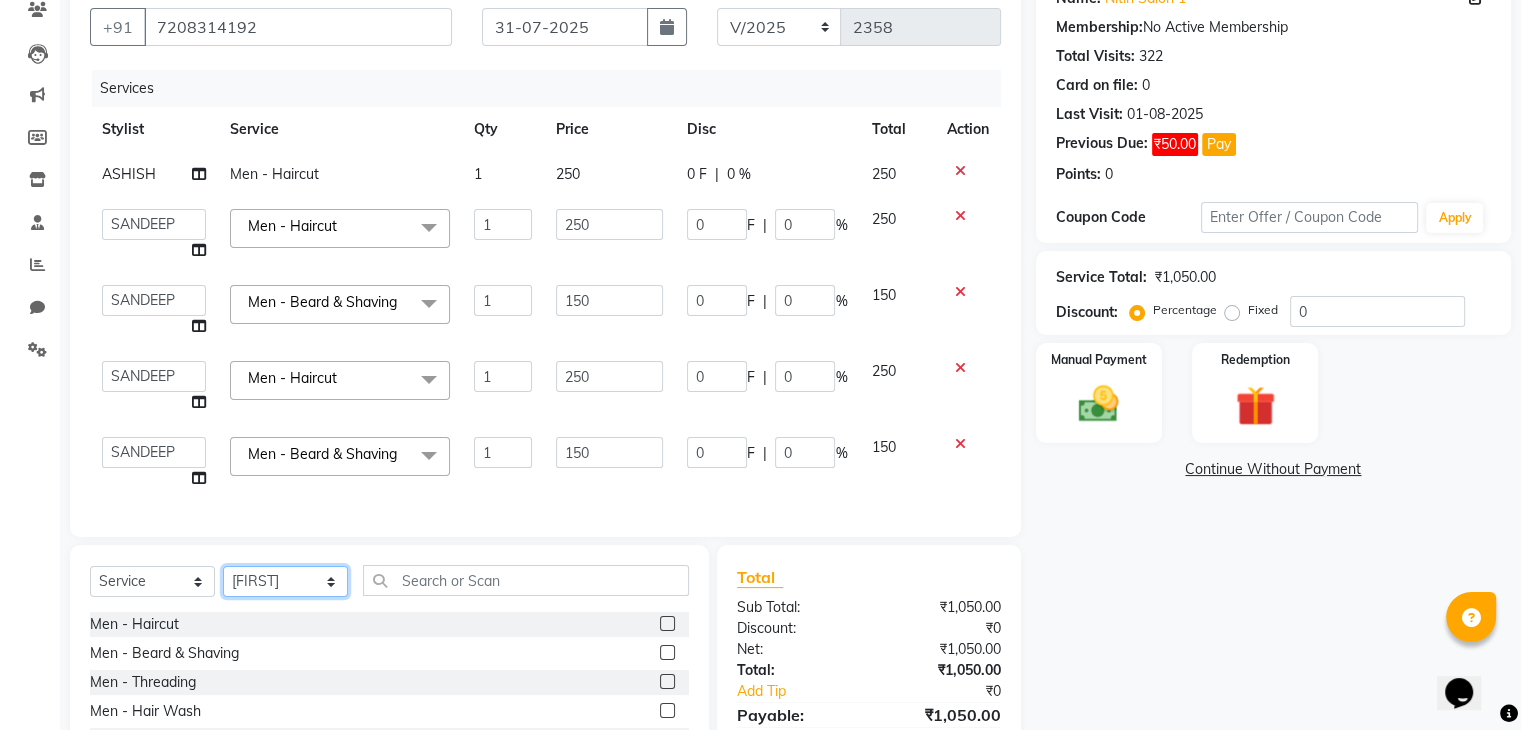 click on "Select Stylist ALAM ASHISH DEEPA HASIB JITU MEENAKSHI NITIN SIR PRAJAKTA Rupa SANDEEP SHAHIM YASEEN" 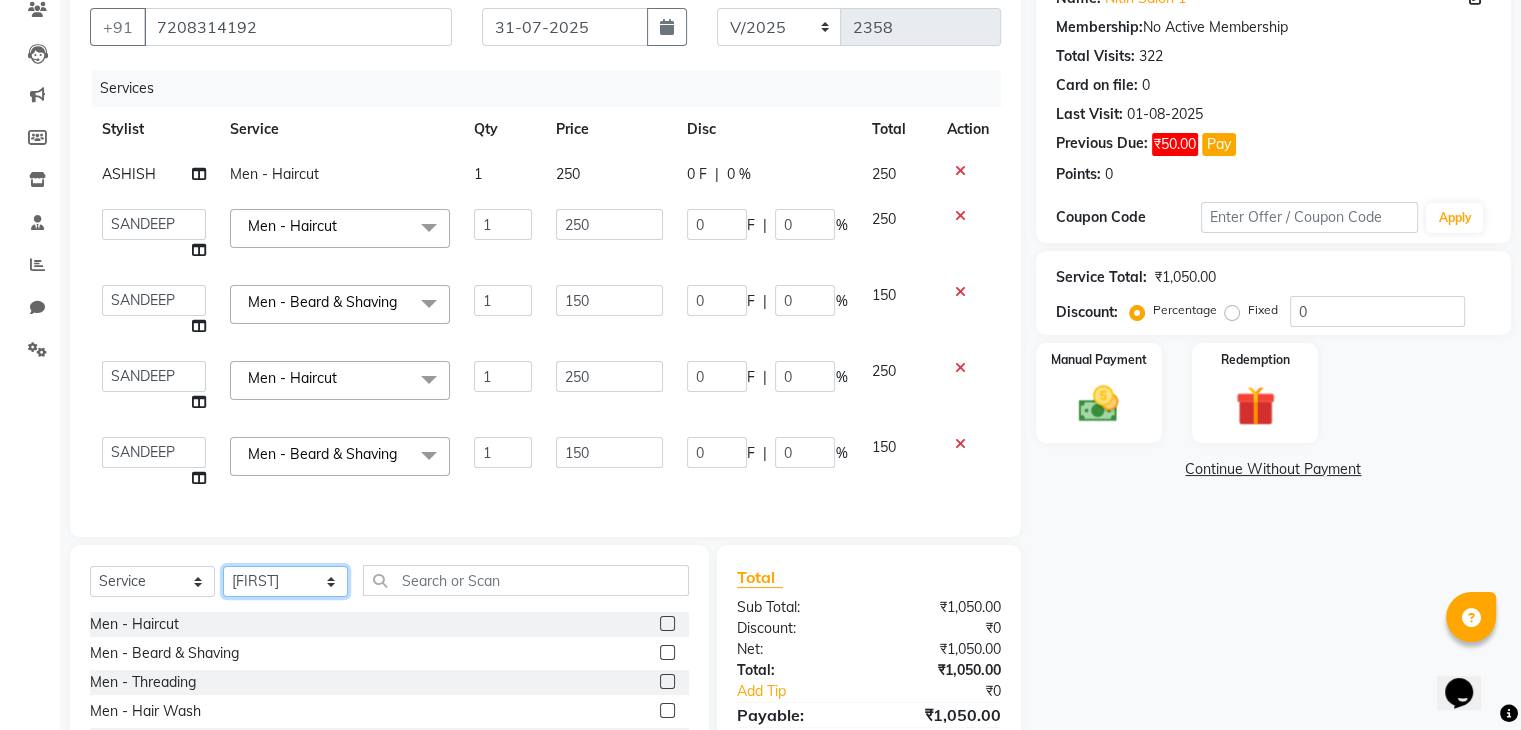 click on "Select Stylist ALAM ASHISH DEEPA HASIB JITU MEENAKSHI NITIN SIR PRAJAKTA Rupa SANDEEP SHAHIM YASEEN" 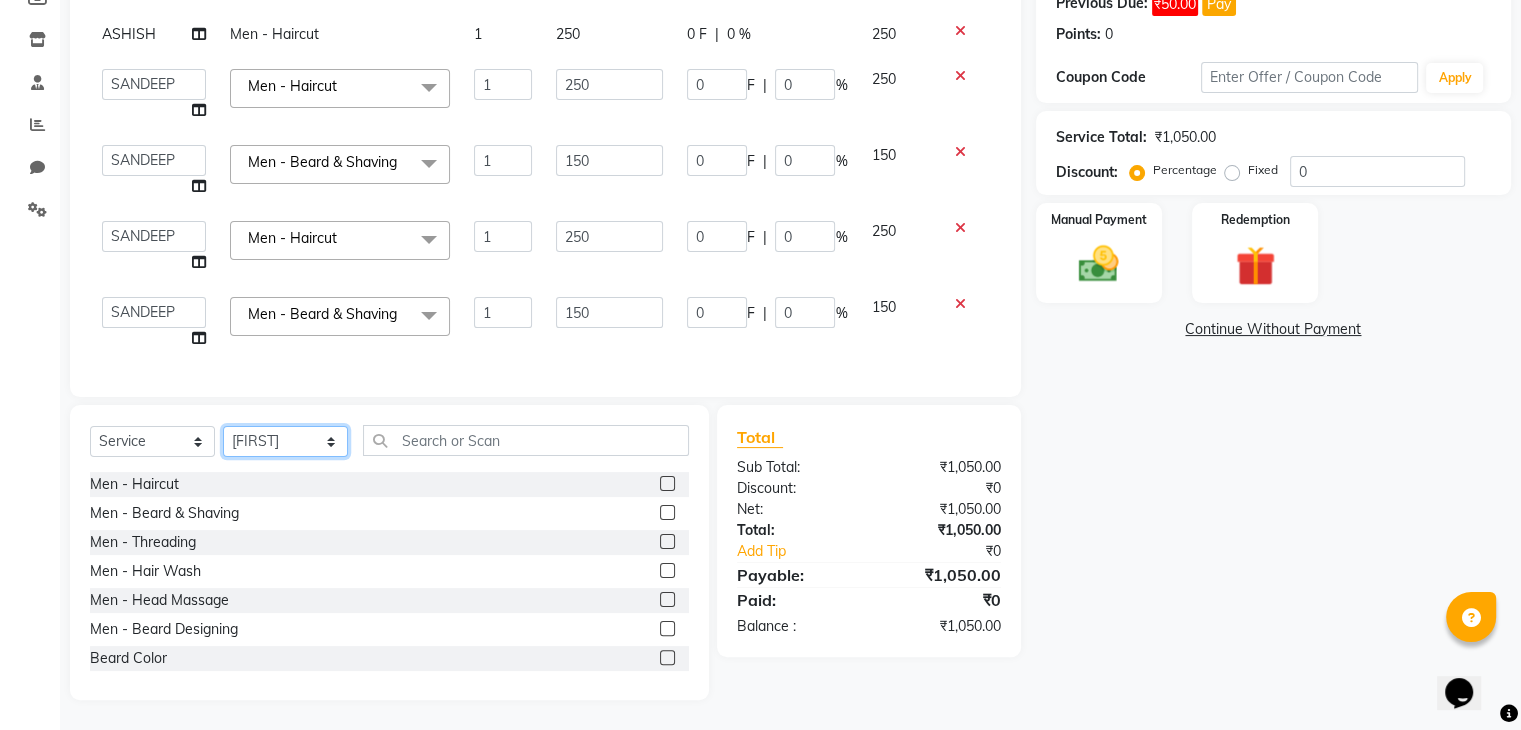 scroll, scrollTop: 319, scrollLeft: 0, axis: vertical 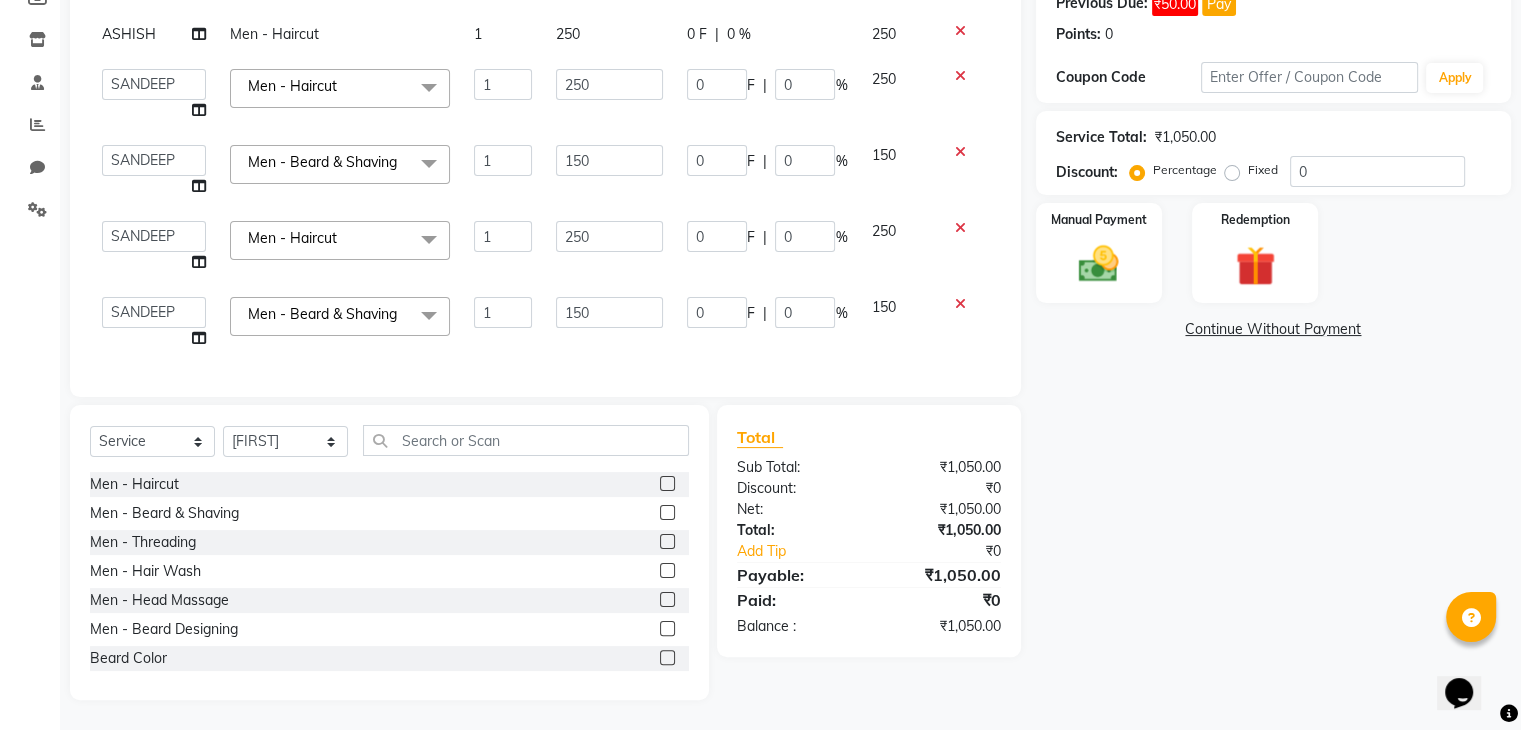 click on "Men - Haircut" 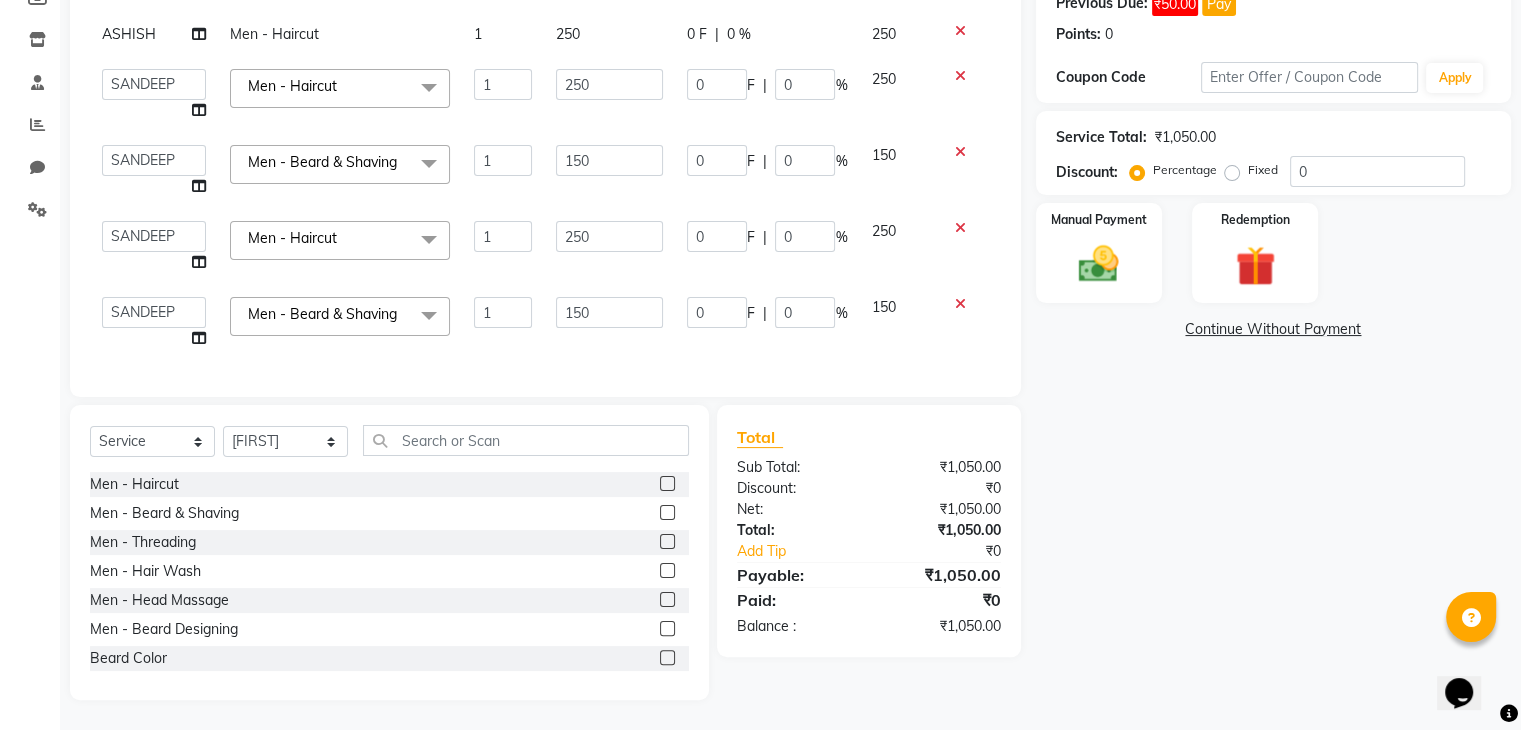 click 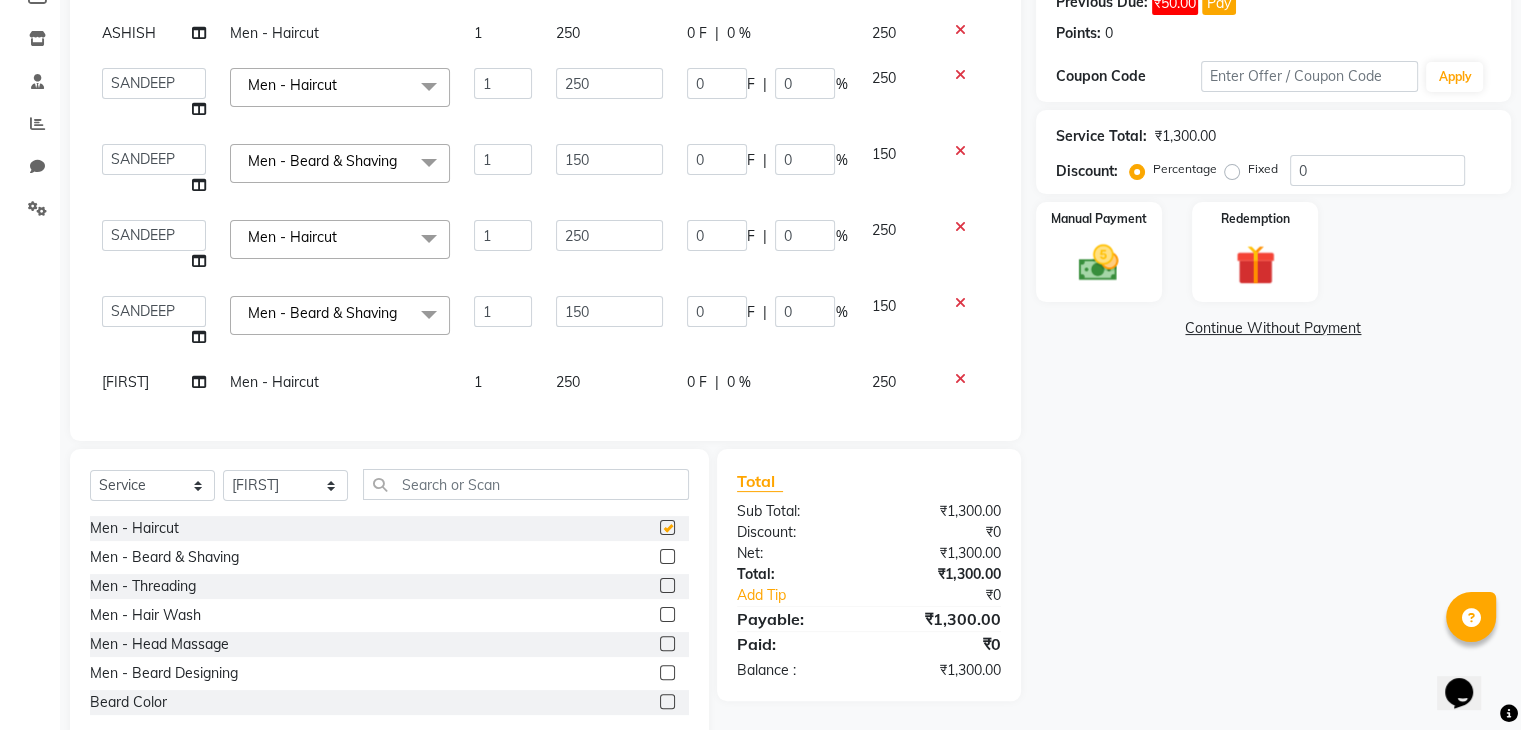 checkbox on "false" 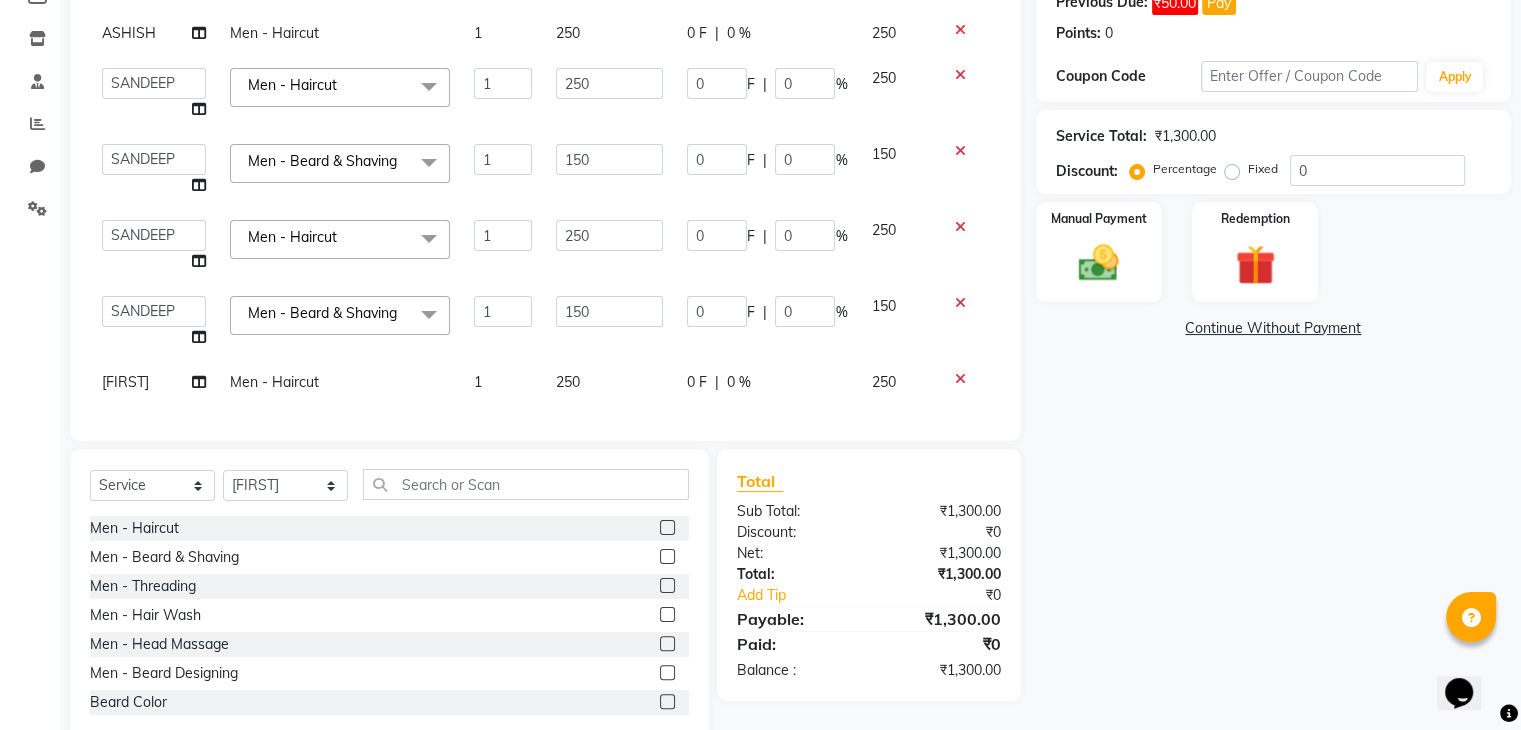 click 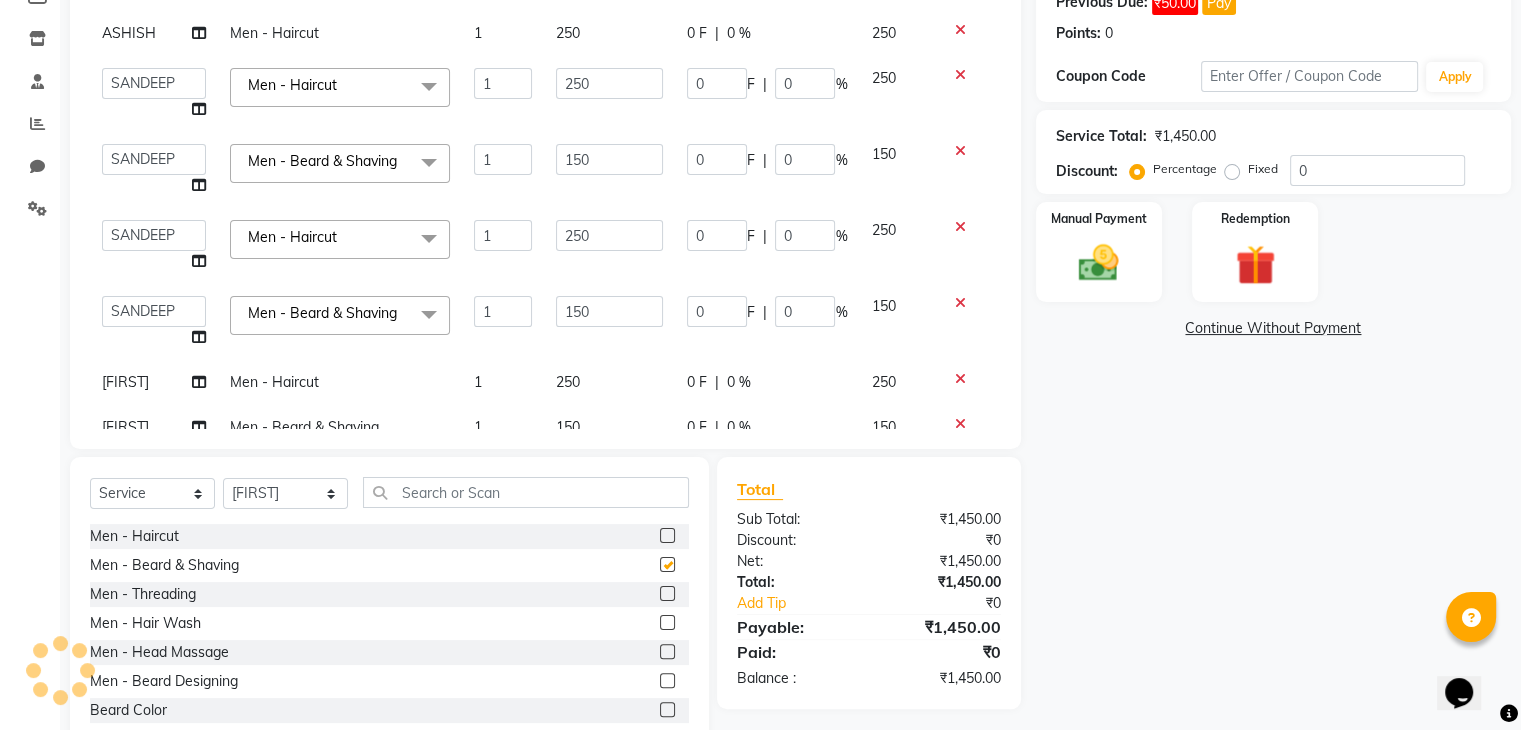 checkbox on "false" 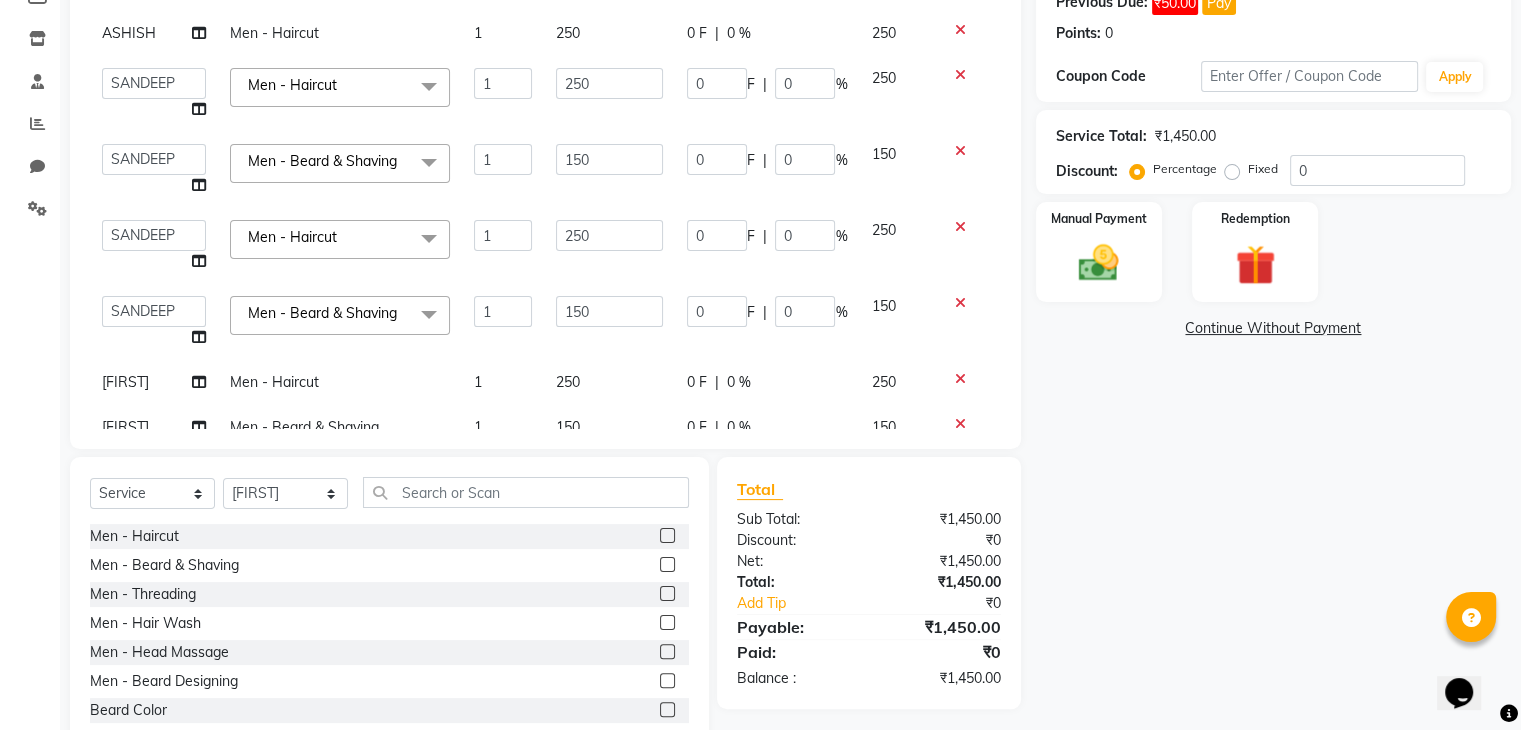 scroll, scrollTop: 52, scrollLeft: 0, axis: vertical 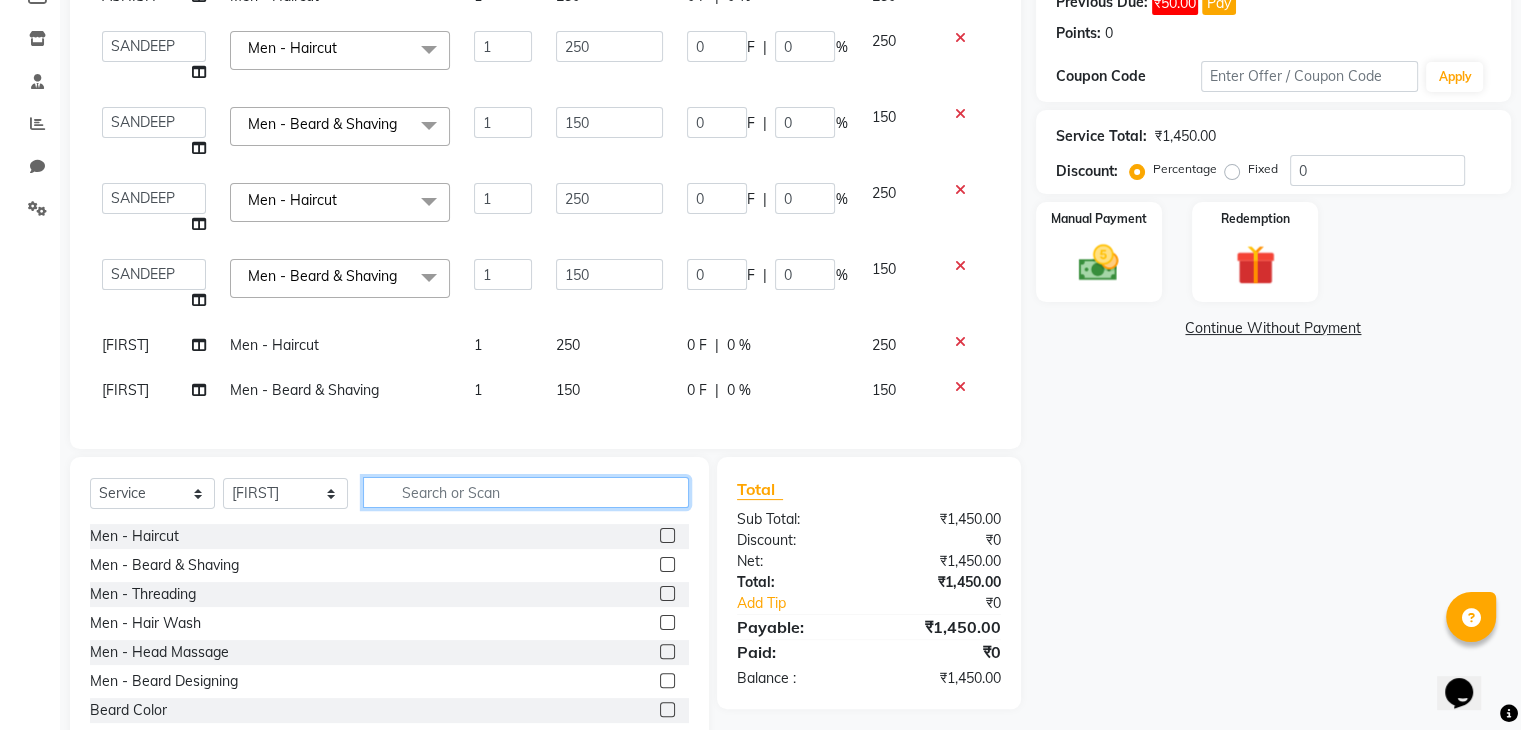click 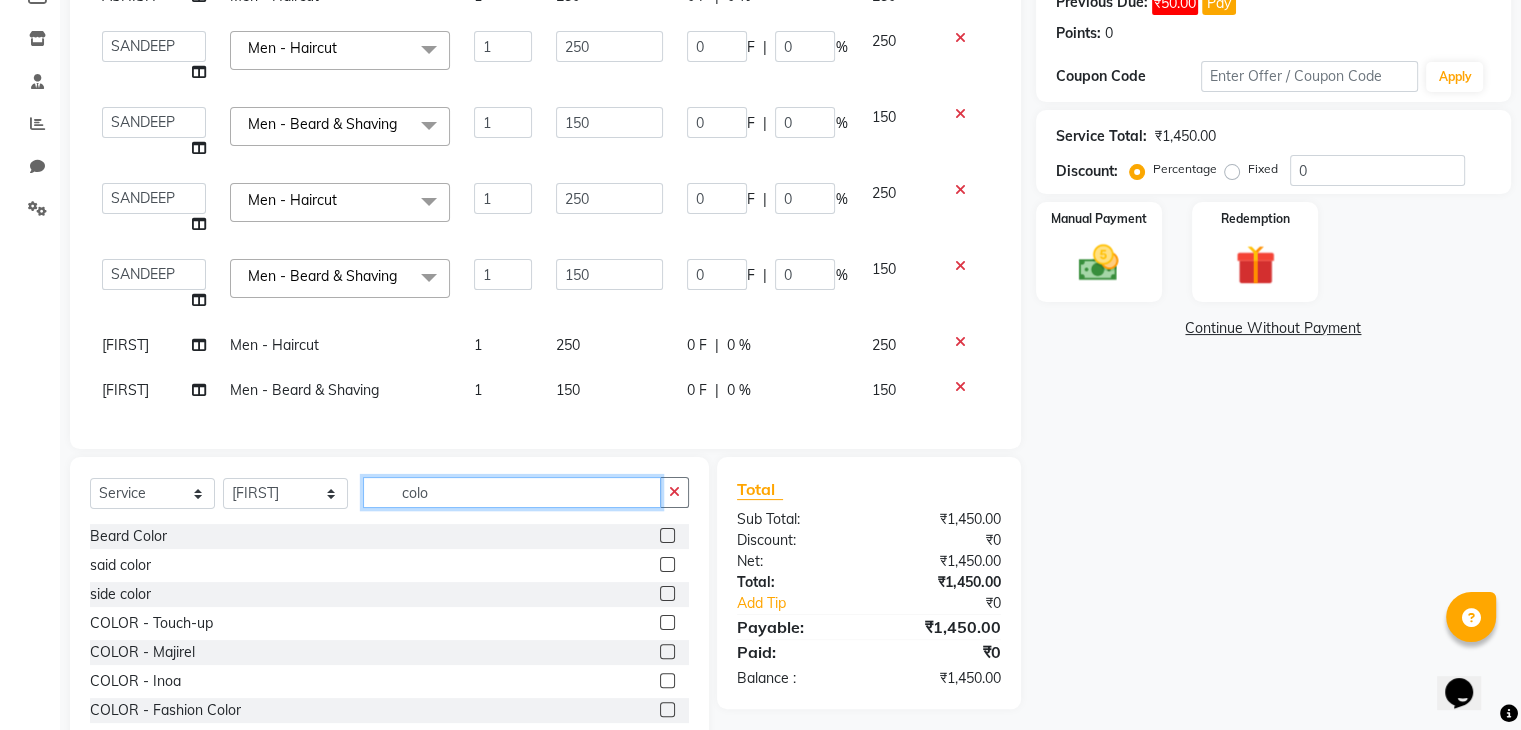 type on "colo" 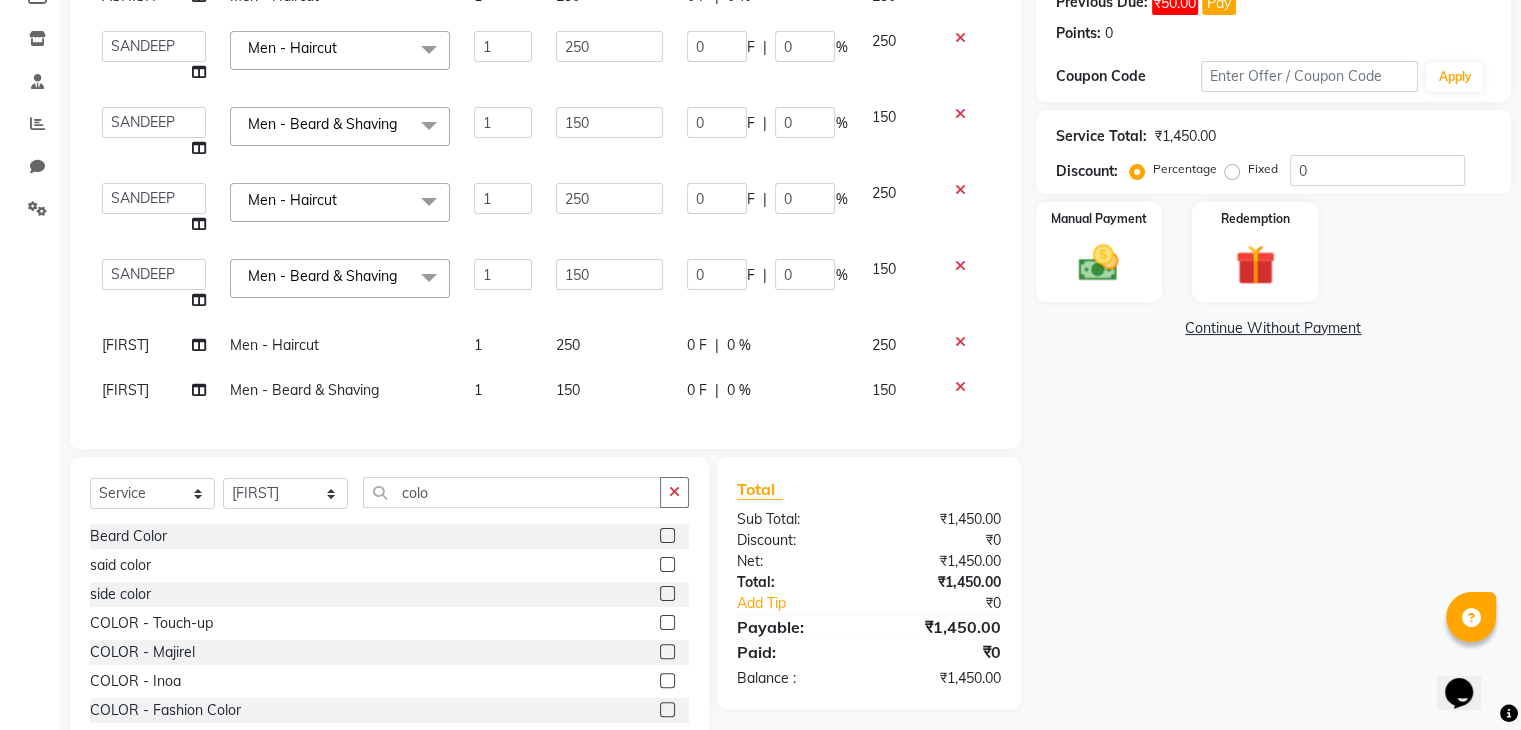 click 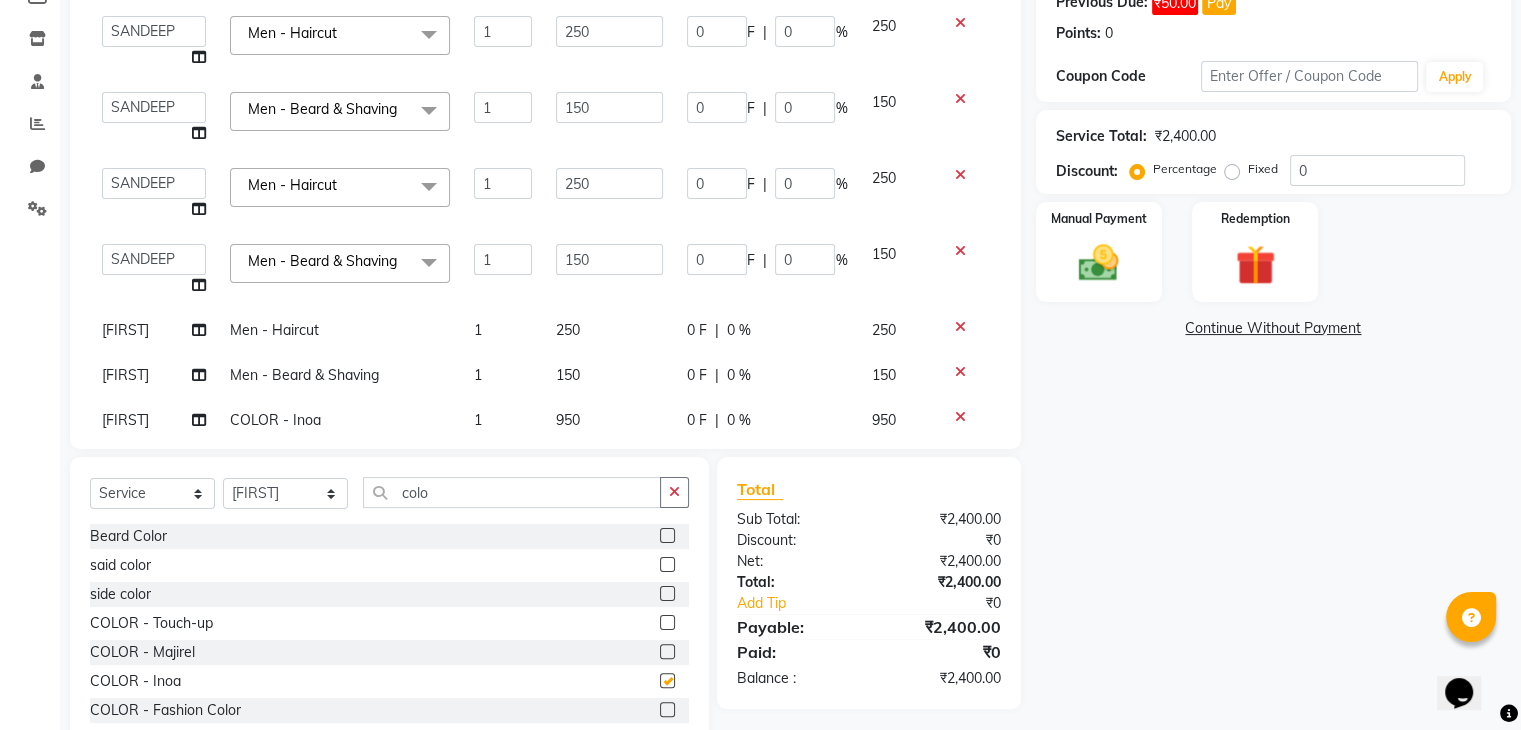 checkbox on "false" 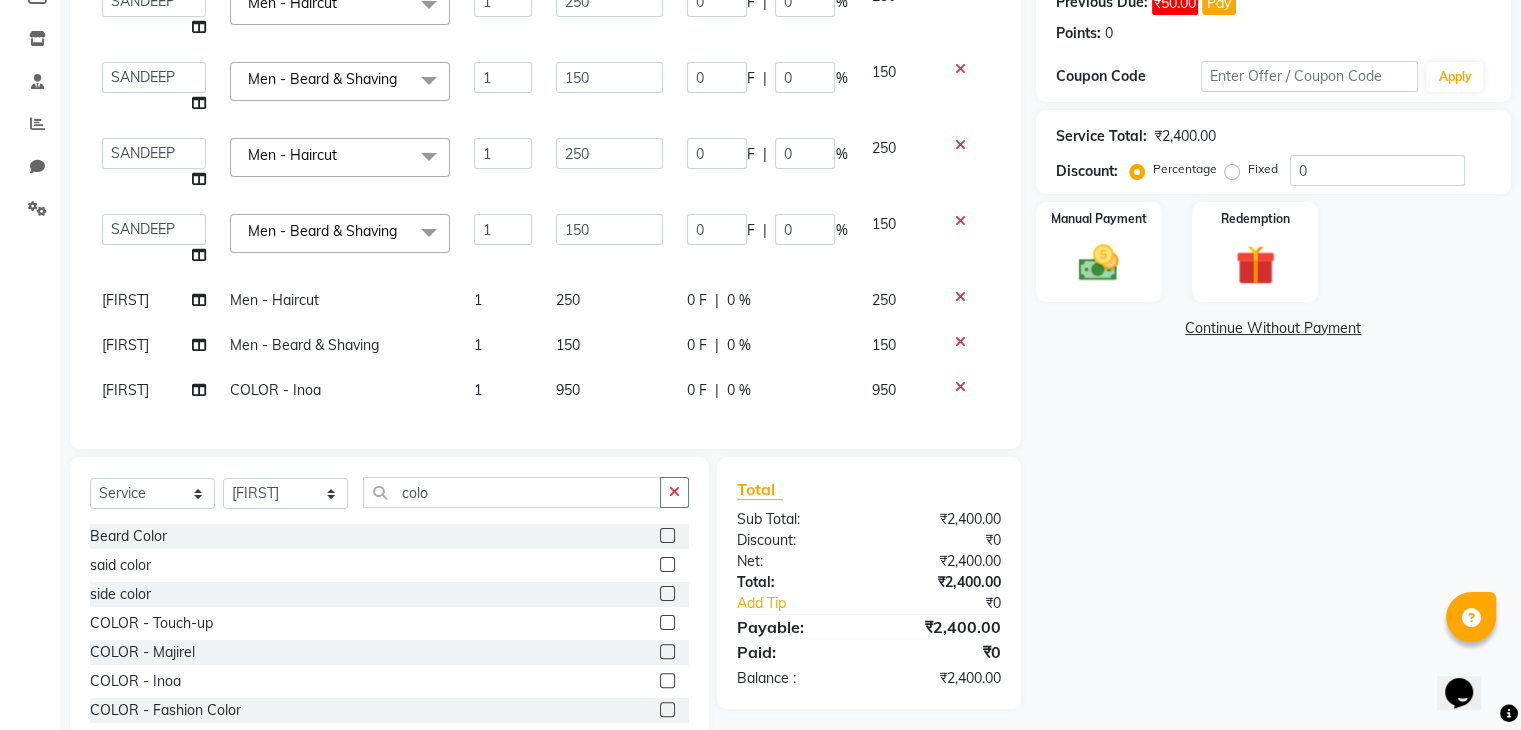 scroll, scrollTop: 96, scrollLeft: 0, axis: vertical 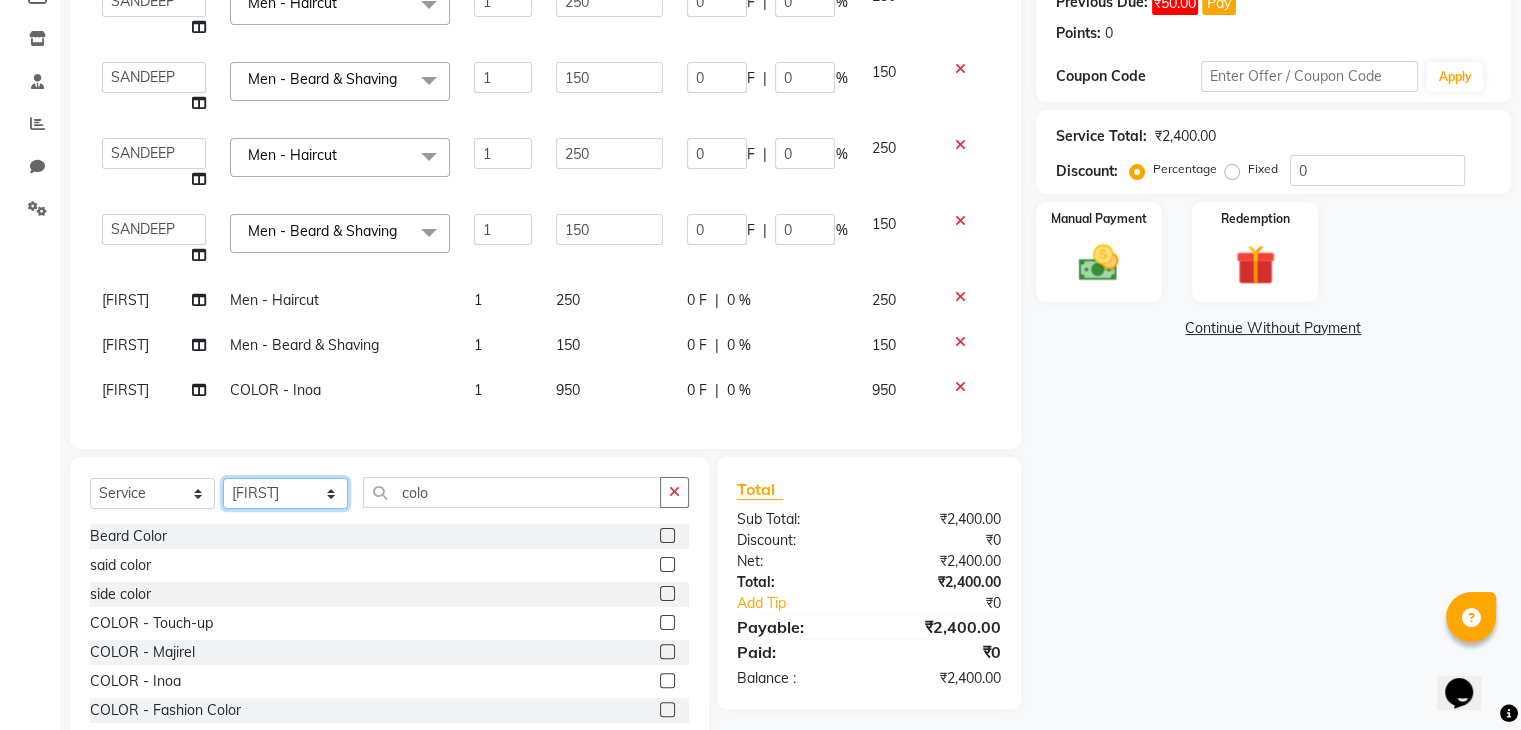 click on "Select Stylist ALAM ASHISH DEEPA HASIB JITU MEENAKSHI NITIN SIR PRAJAKTA Rupa SANDEEP SHAHIM YASEEN" 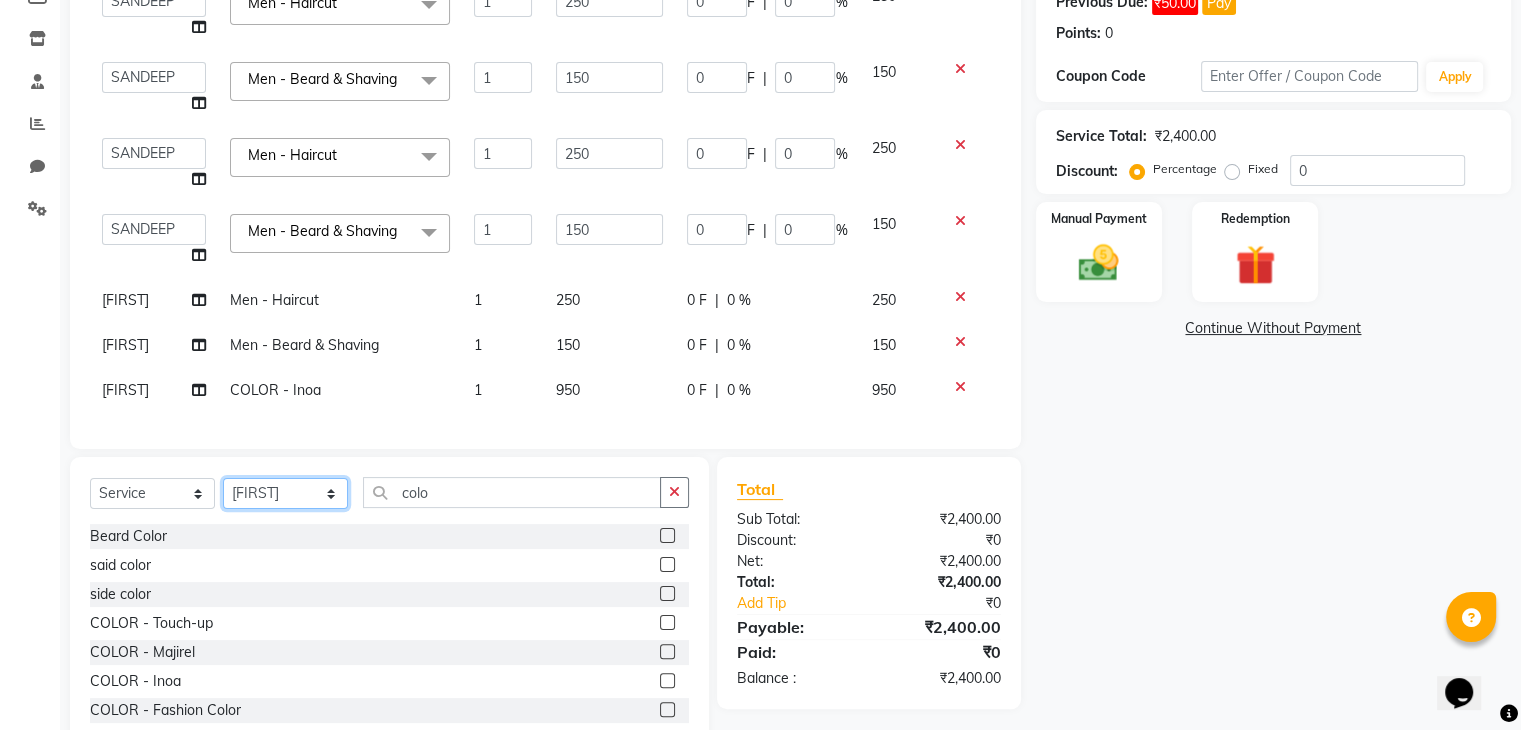 select on "87617" 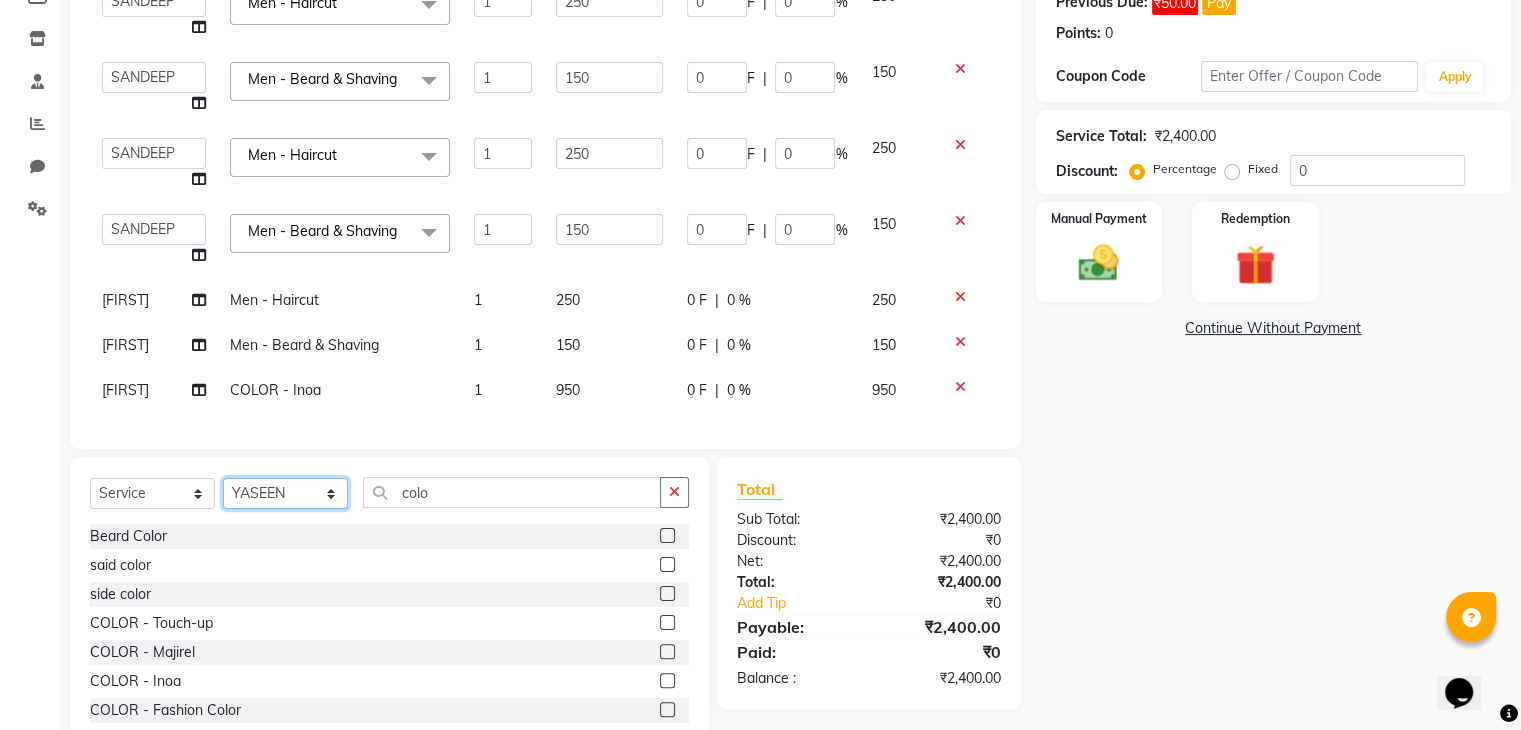 click on "Select Stylist ALAM ASHISH DEEPA HASIB JITU MEENAKSHI NITIN SIR PRAJAKTA Rupa SANDEEP SHAHIM YASEEN" 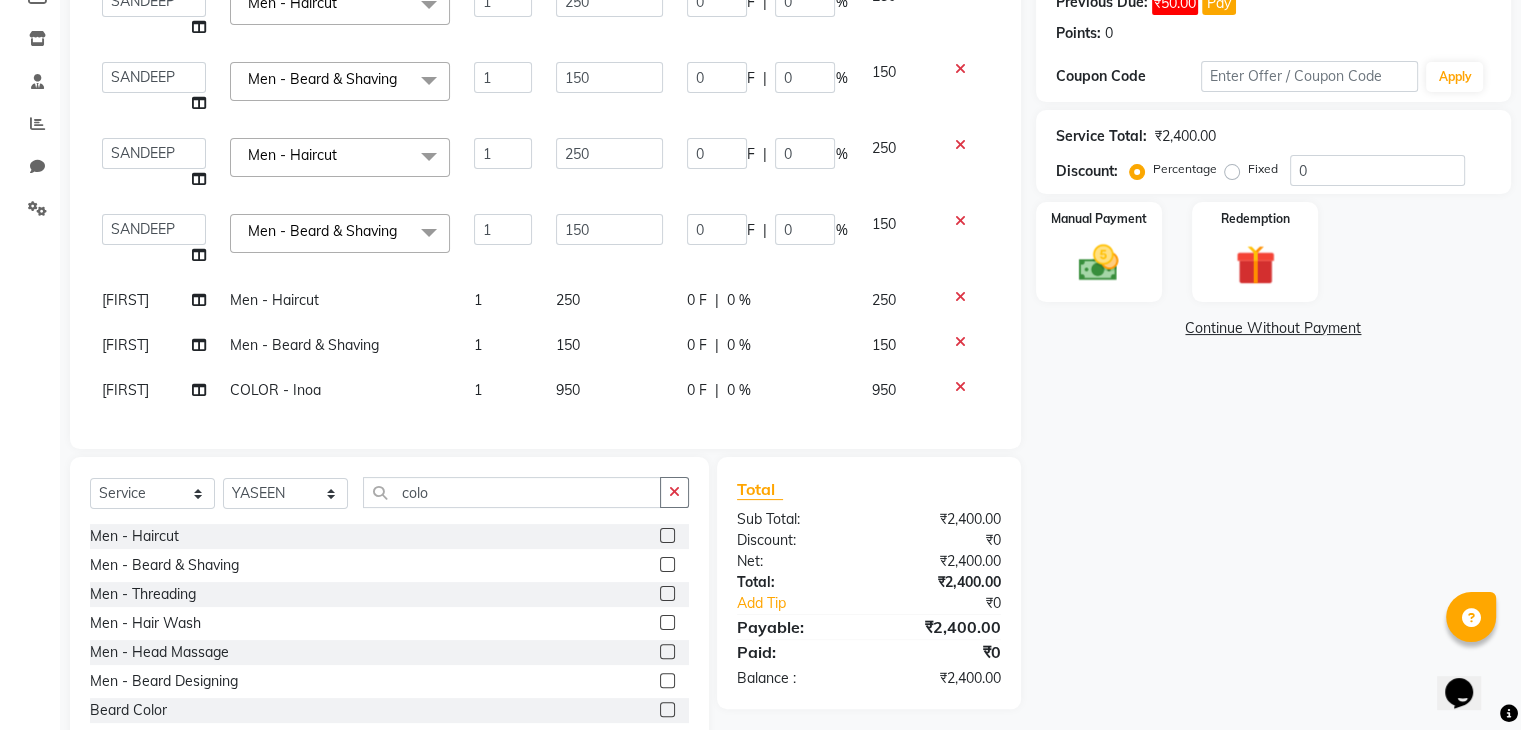 click 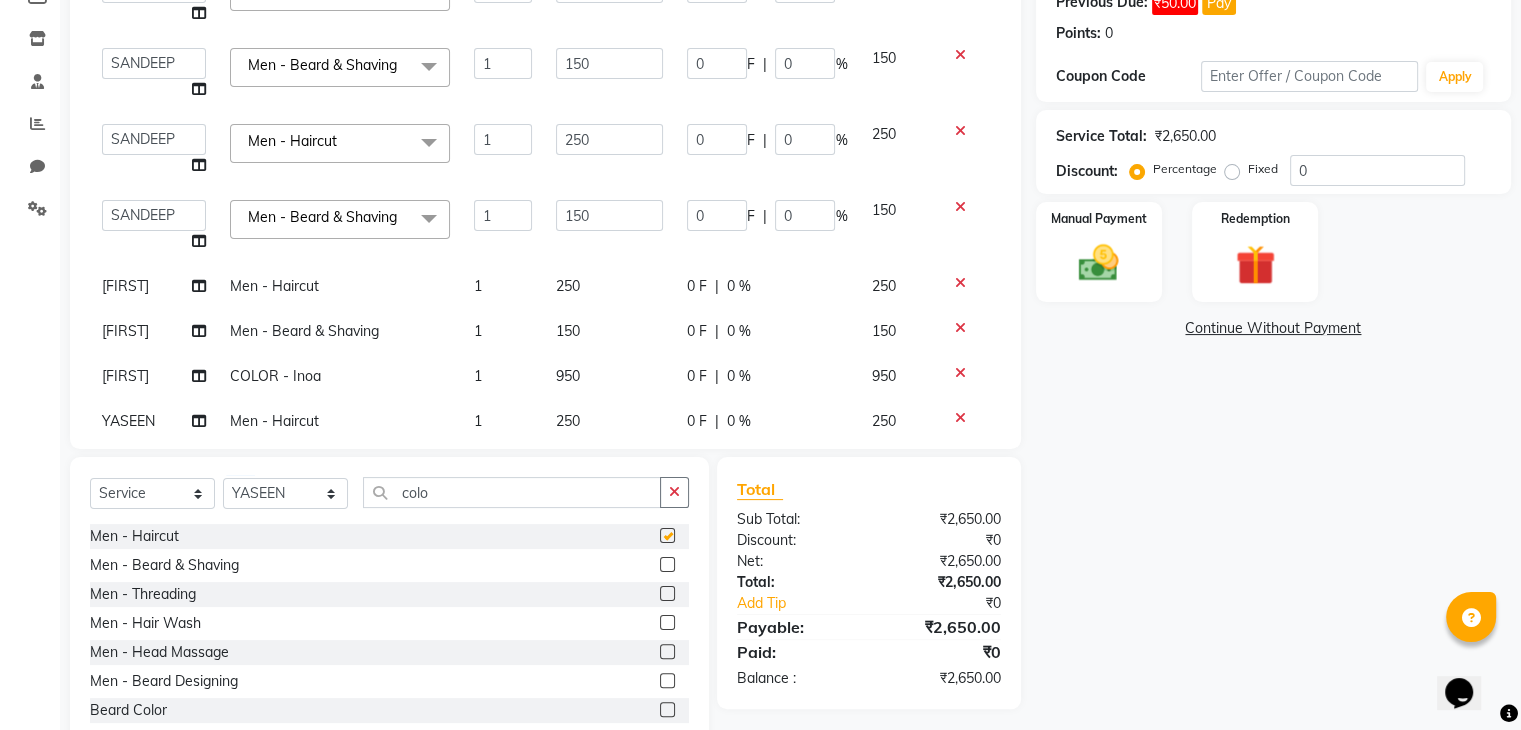 checkbox on "false" 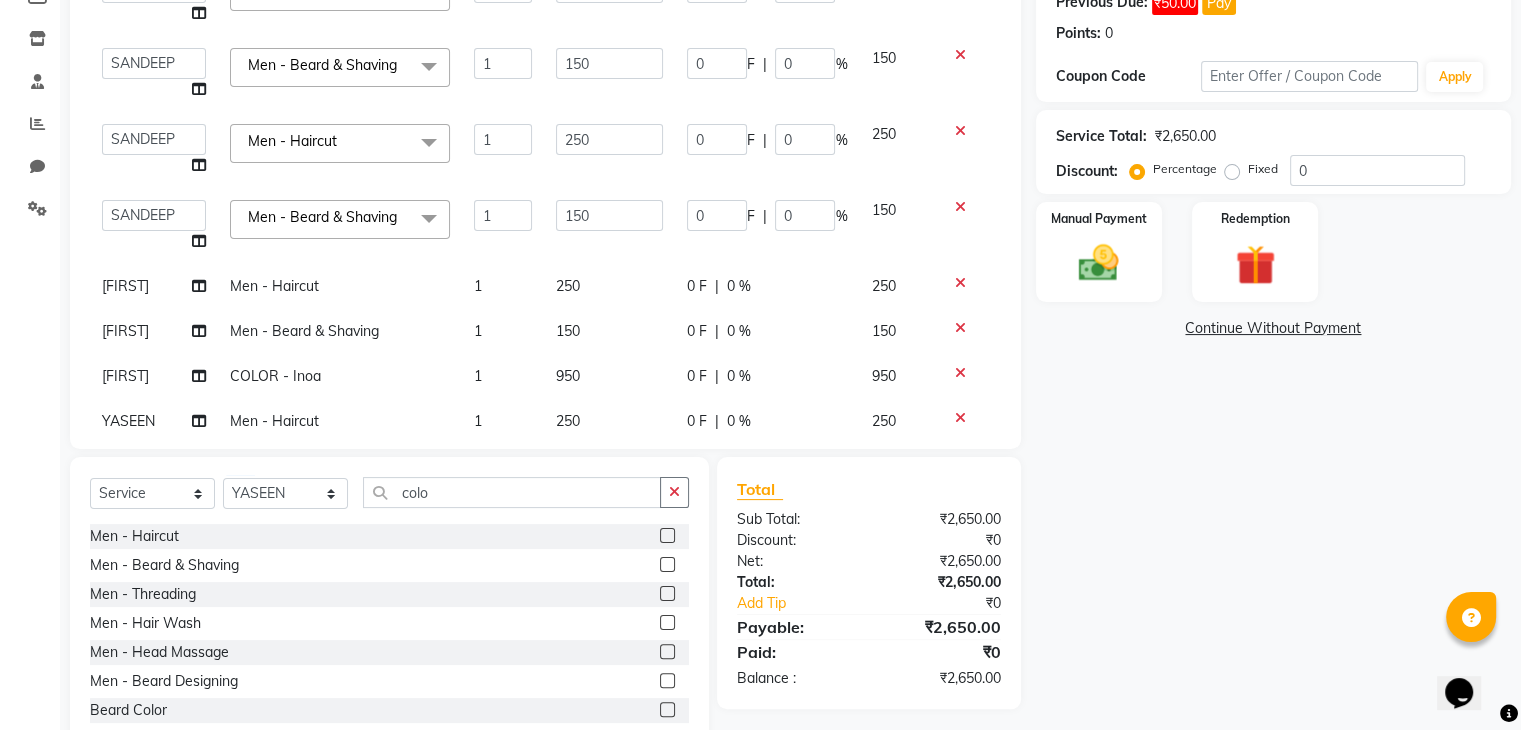 scroll, scrollTop: 142, scrollLeft: 0, axis: vertical 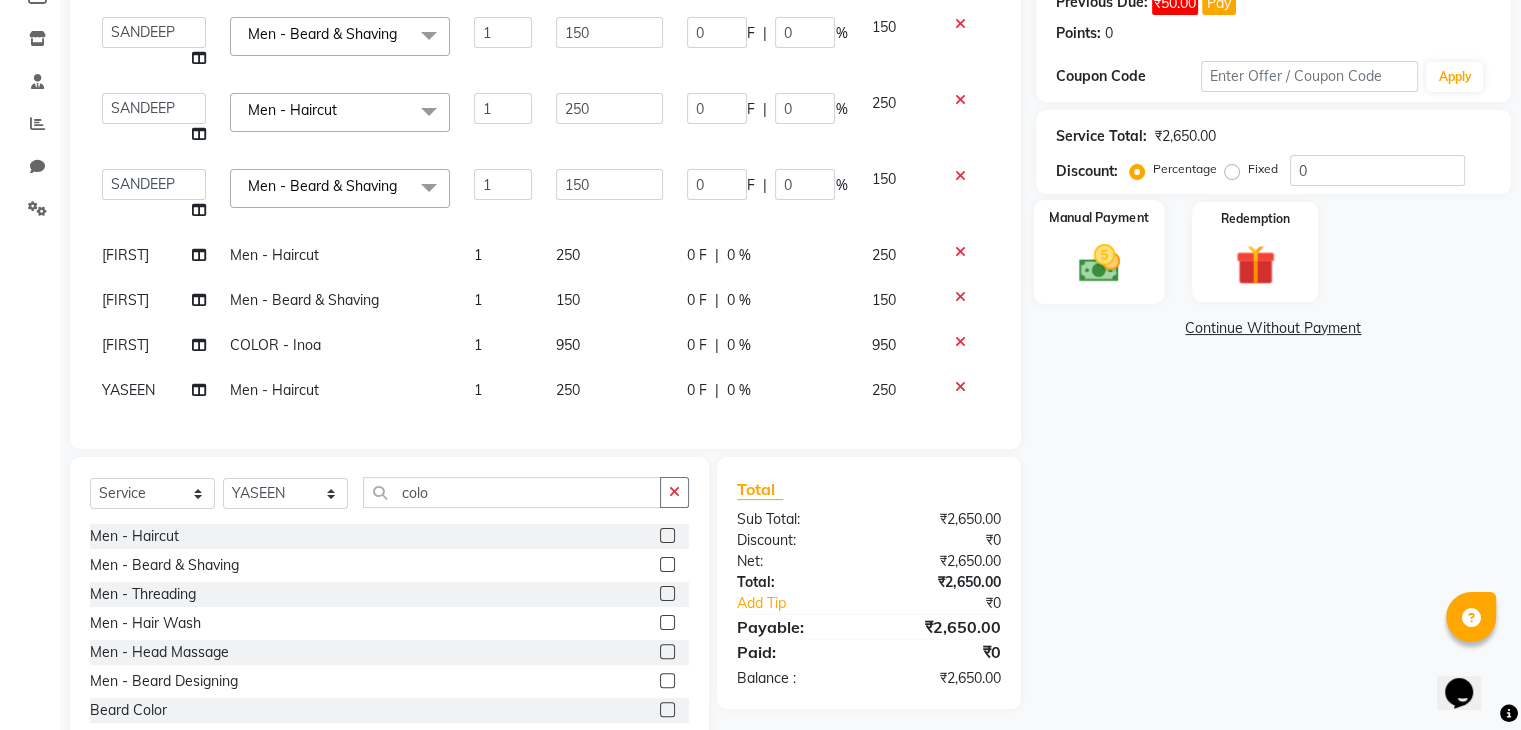 click 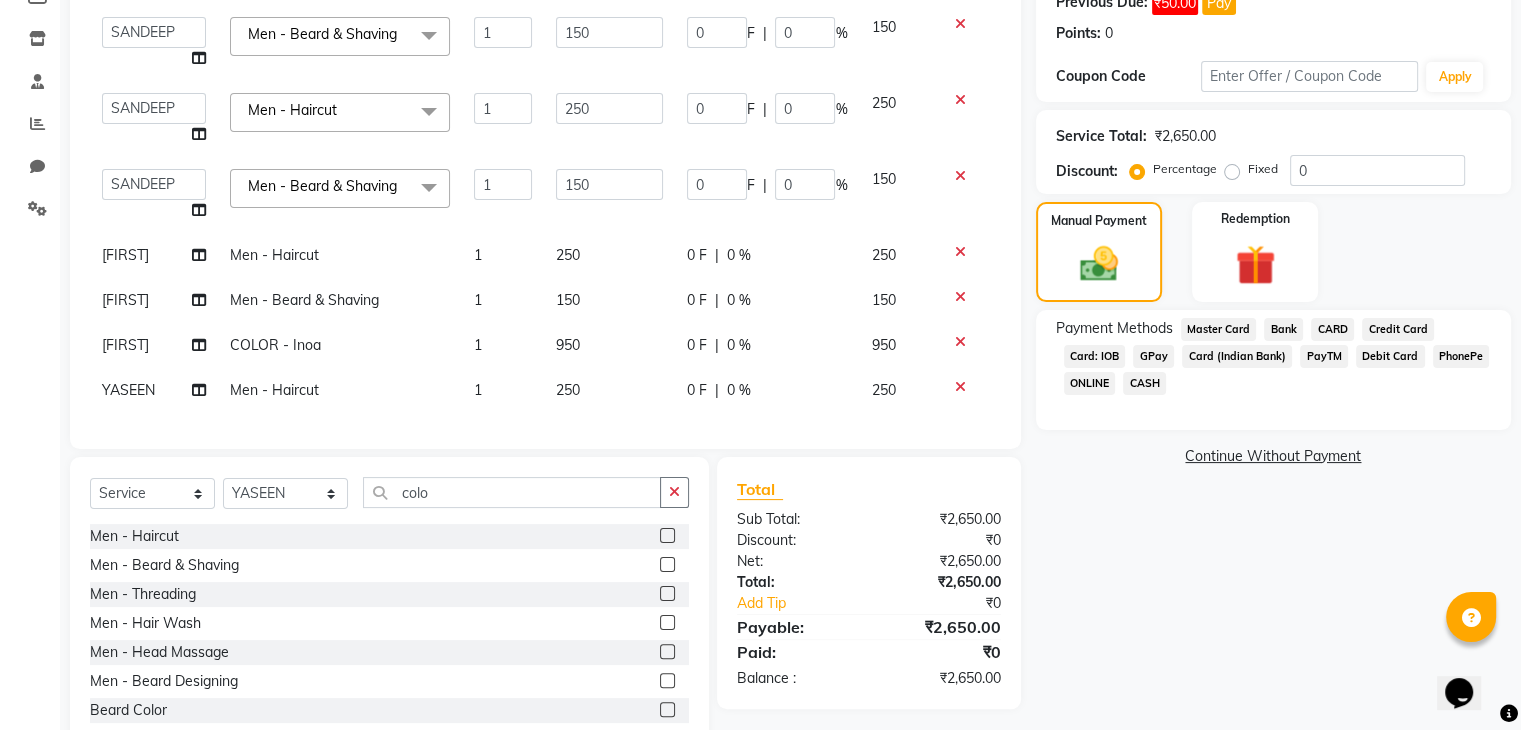 click on "CASH" 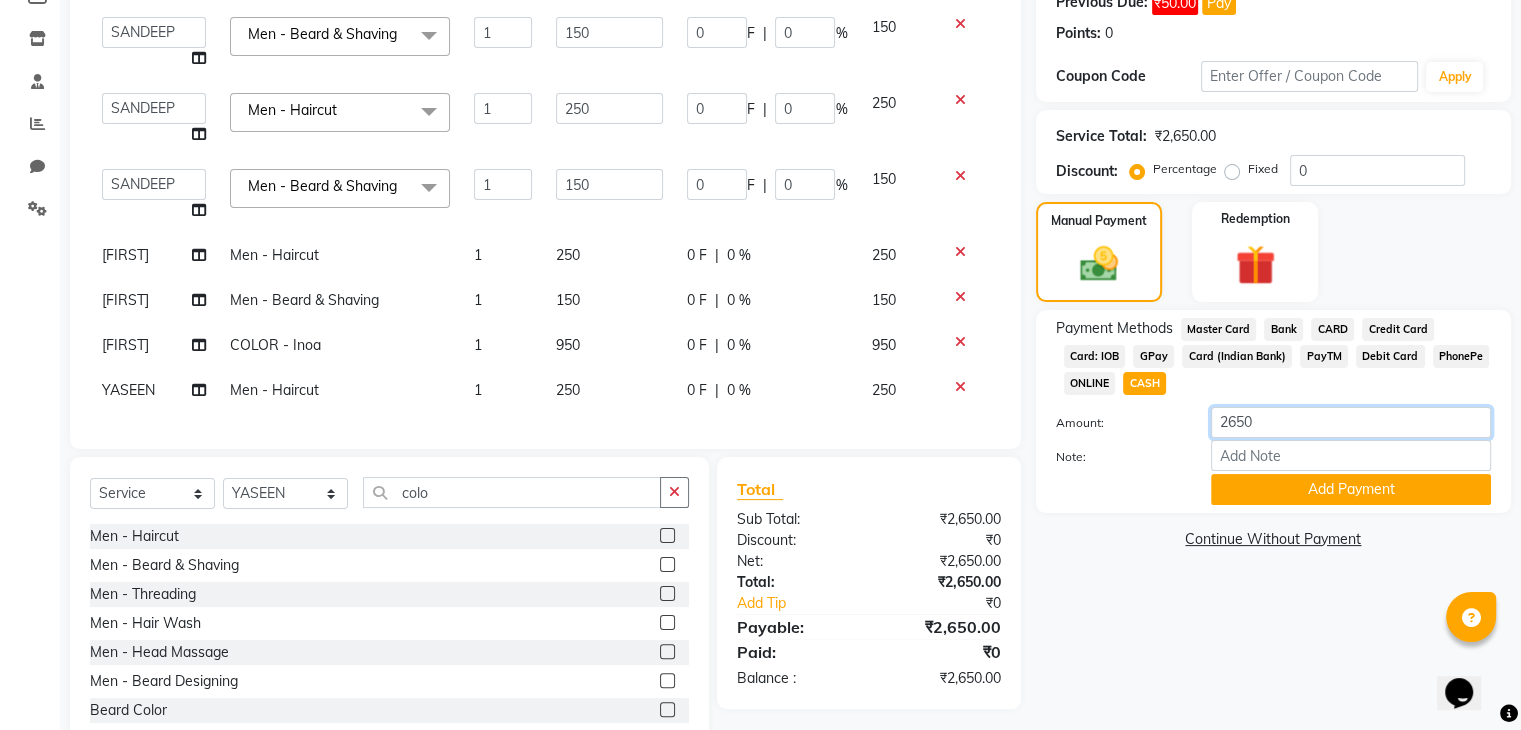 click on "2650" 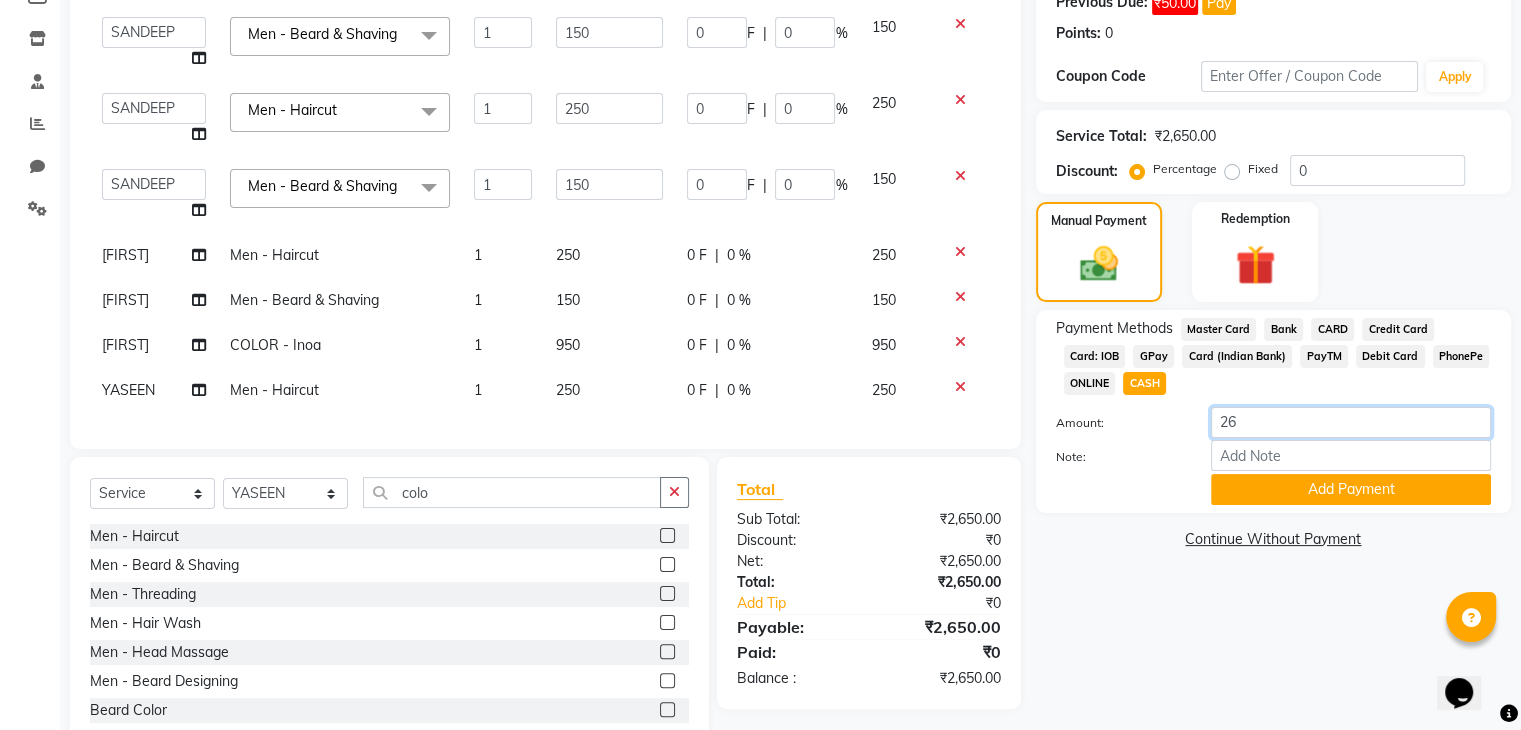 type on "2" 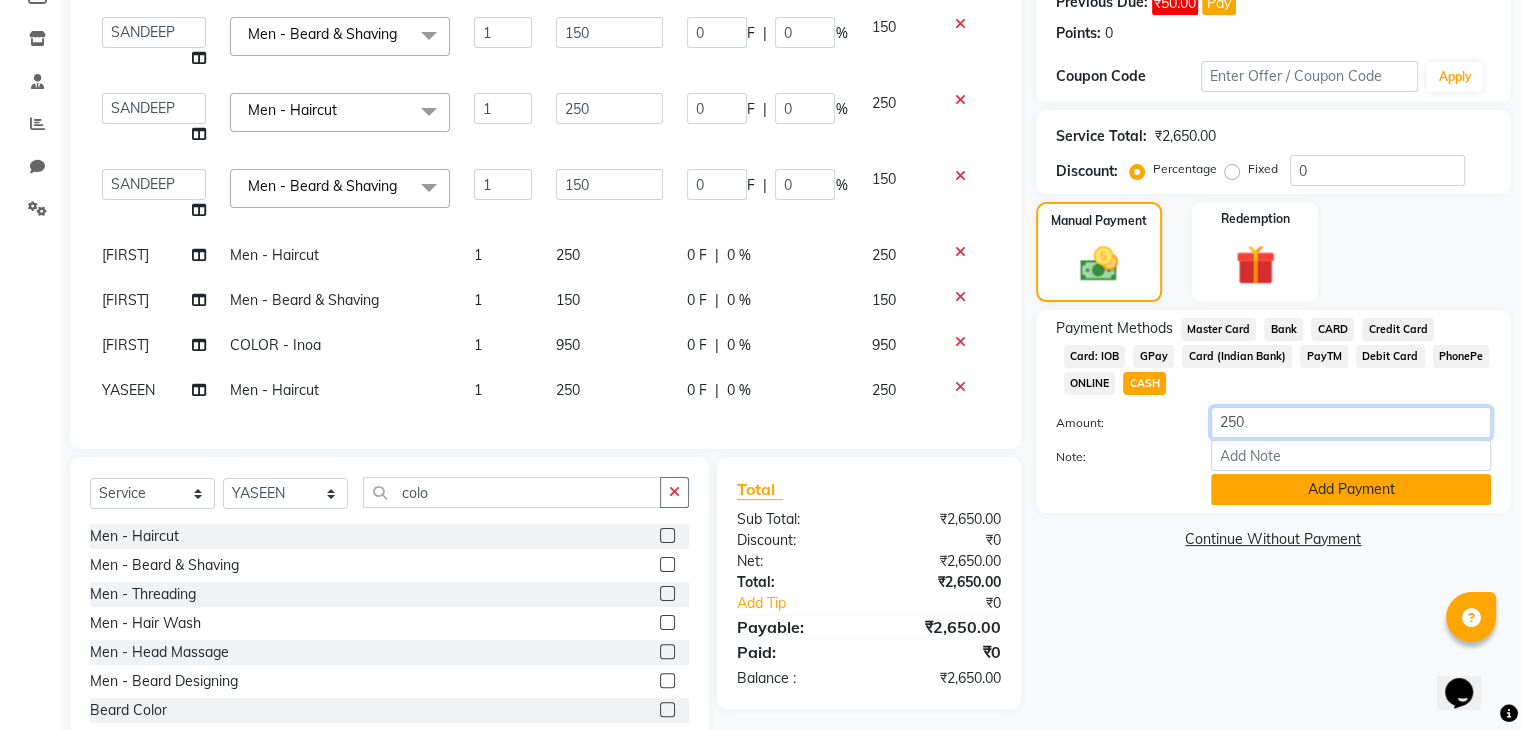 type on "250" 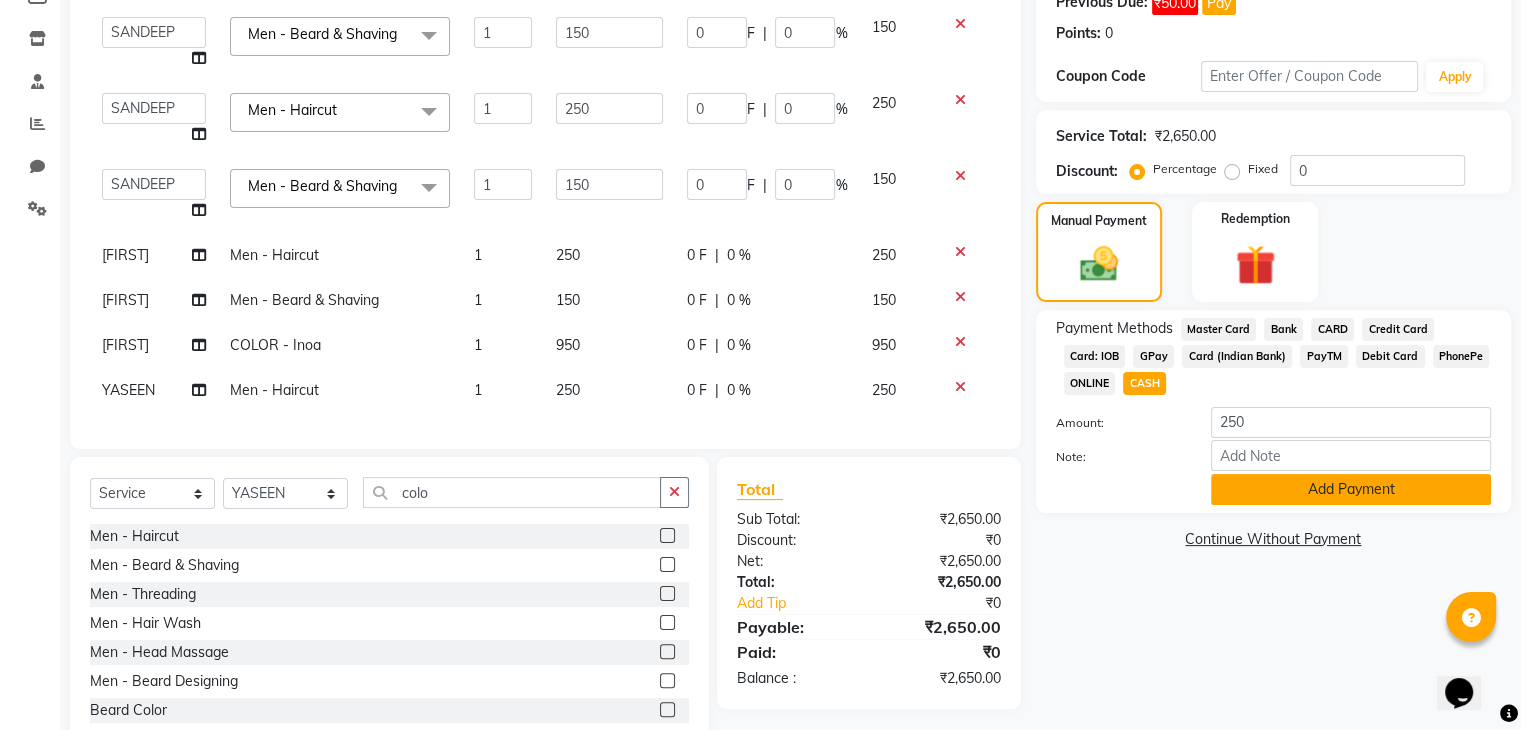 click on "Add Payment" 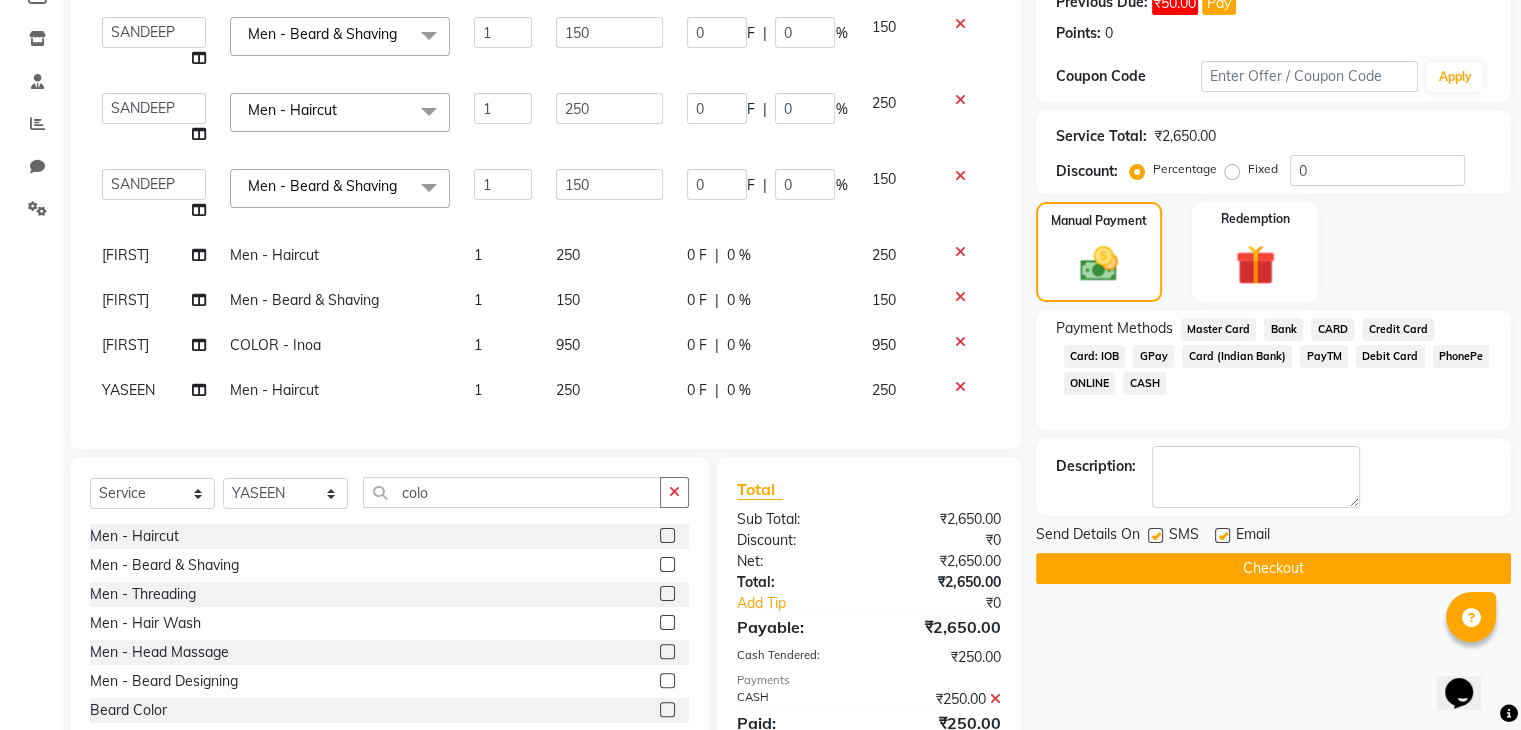click on "GPay" 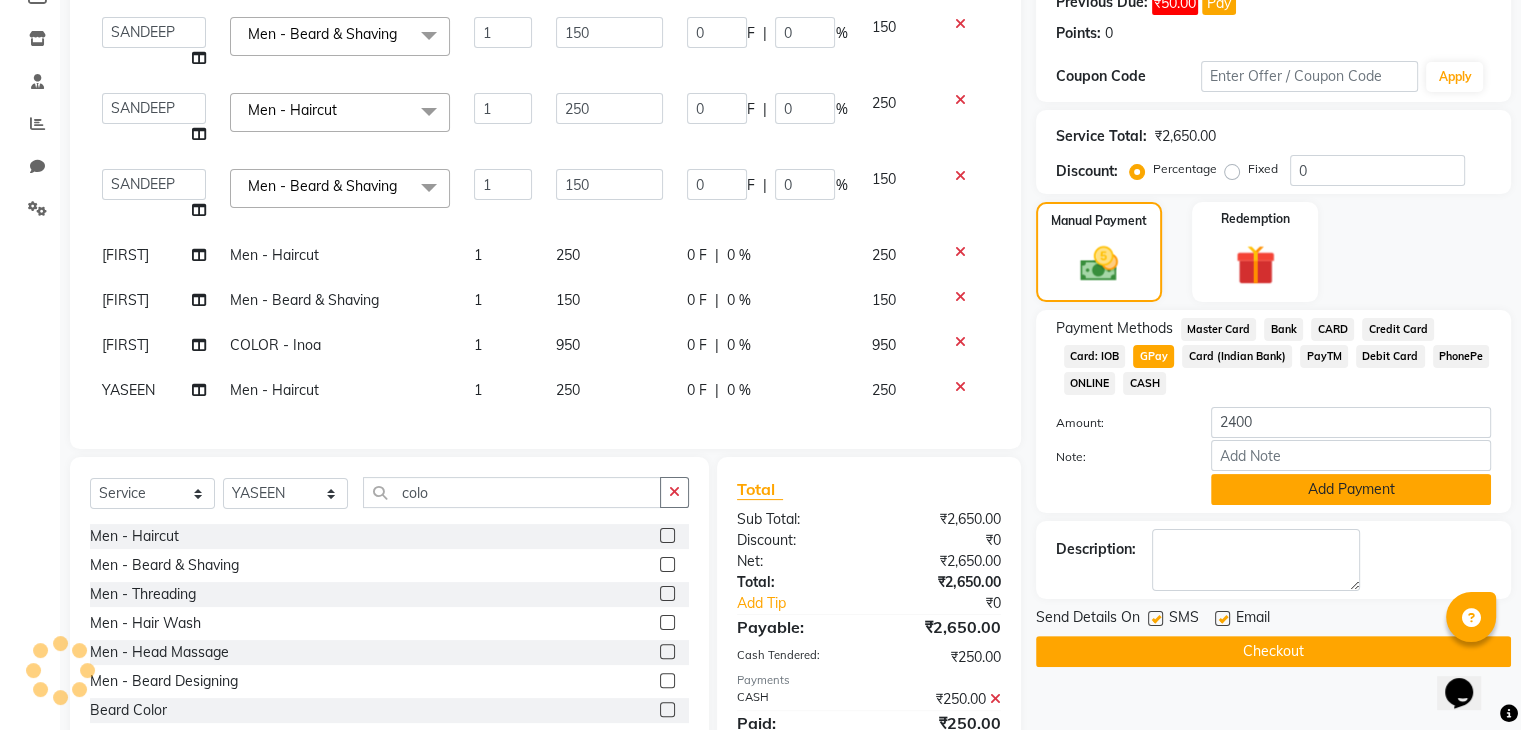 click on "Add Payment" 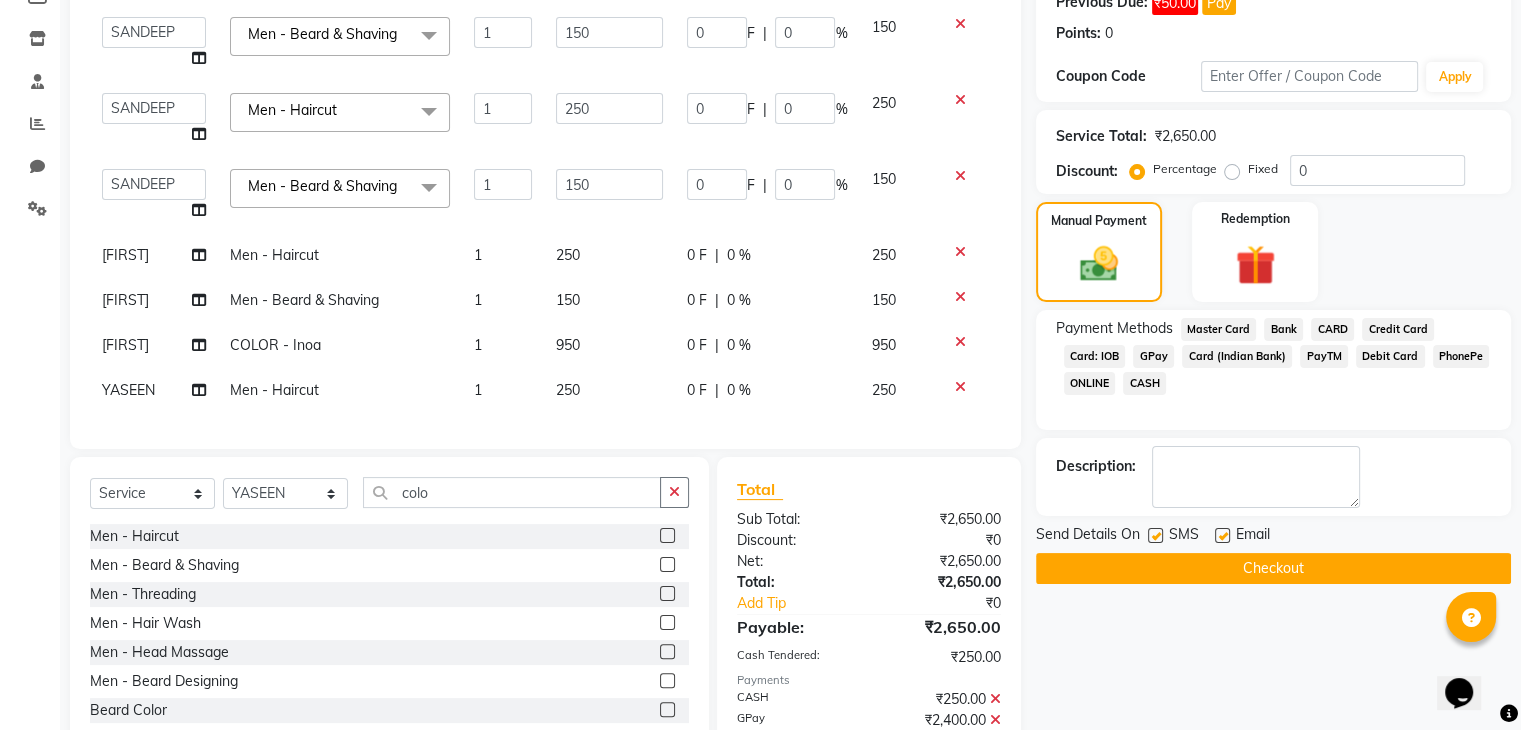click 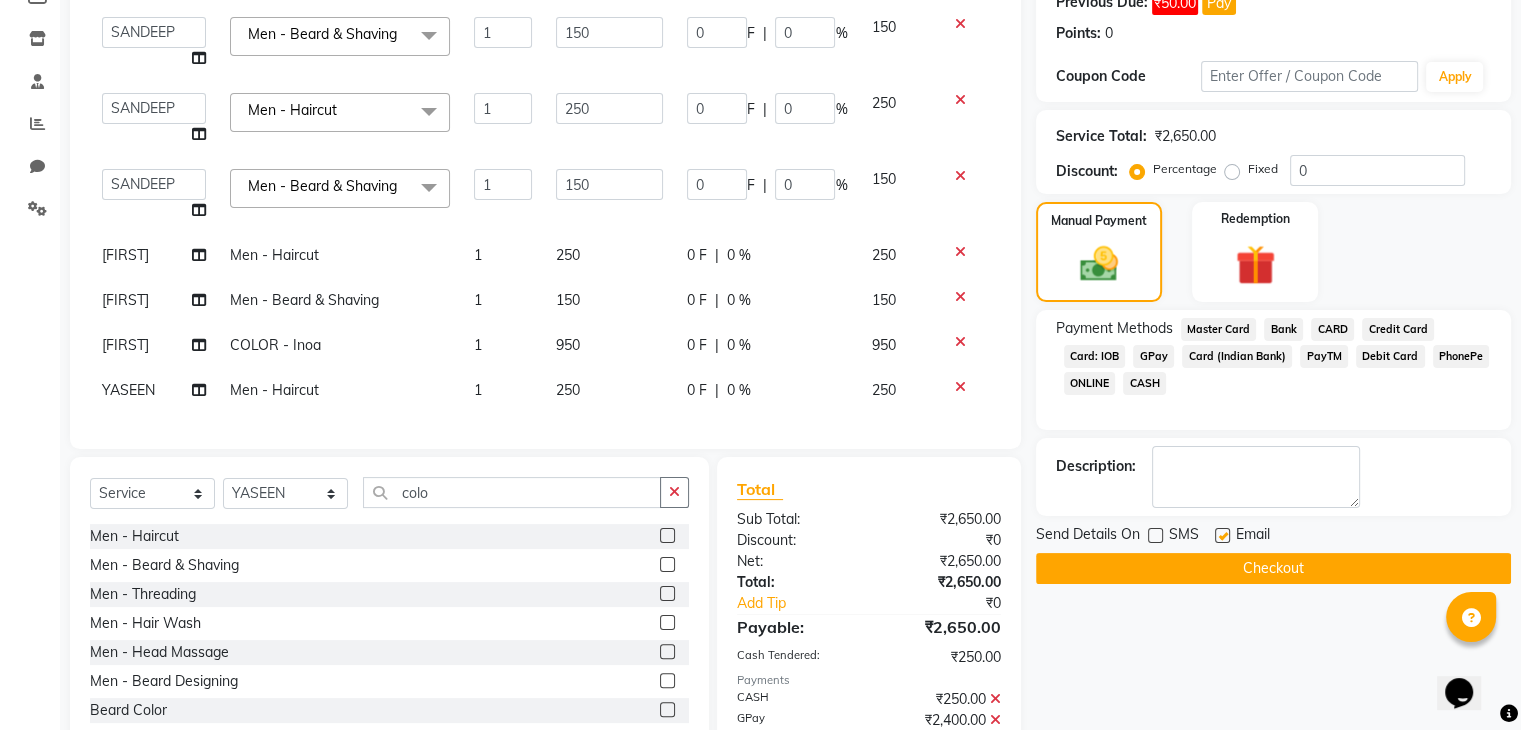 click 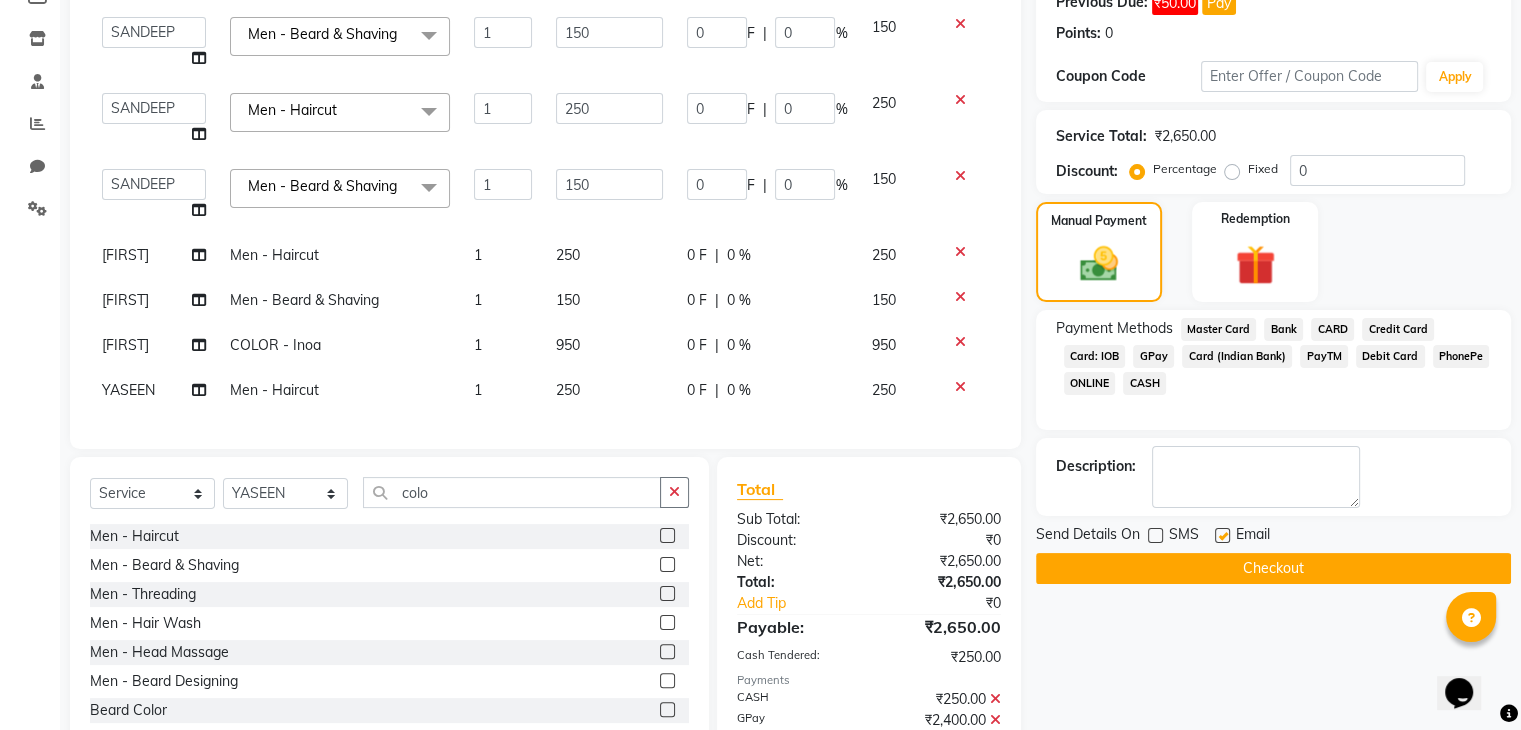 click at bounding box center [1221, 536] 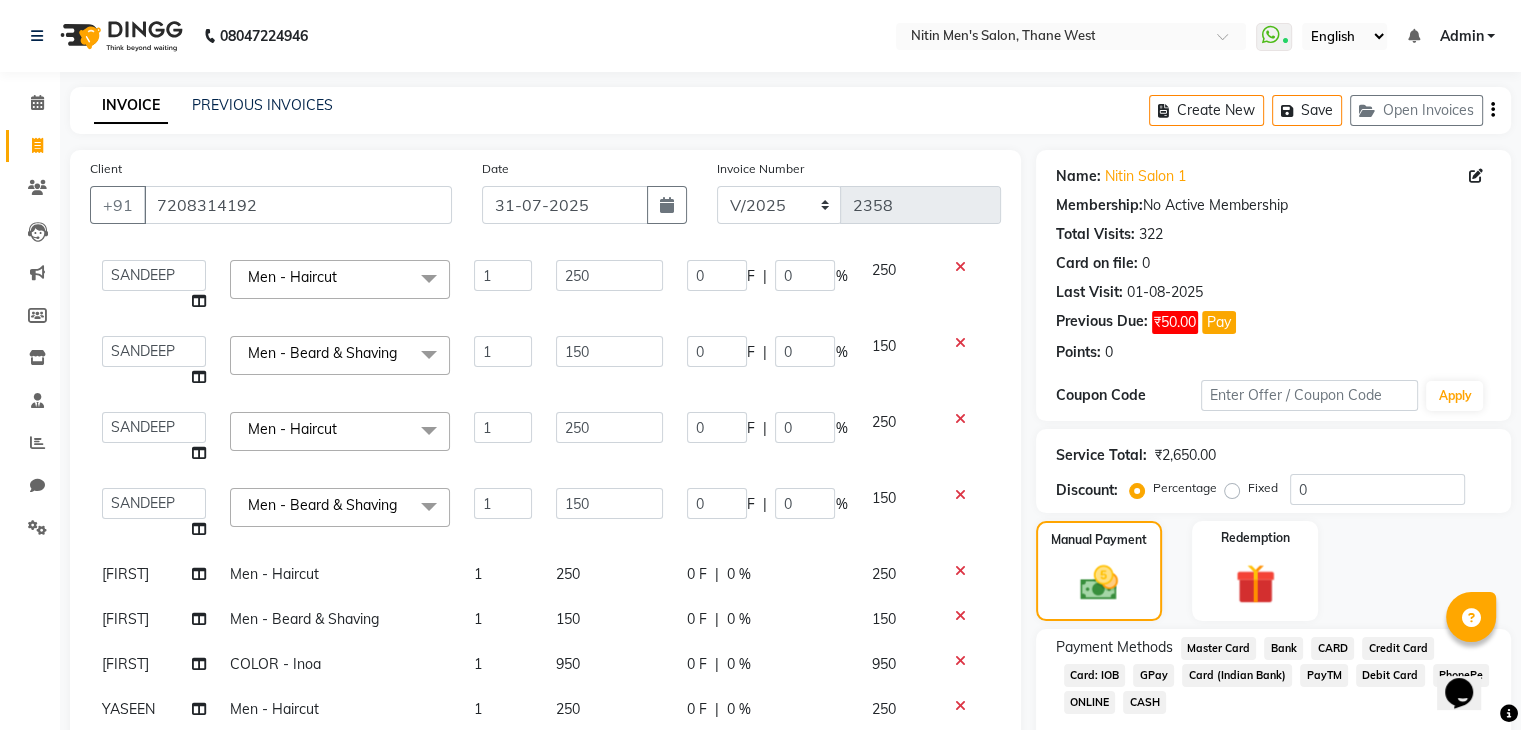 scroll, scrollTop: 420, scrollLeft: 0, axis: vertical 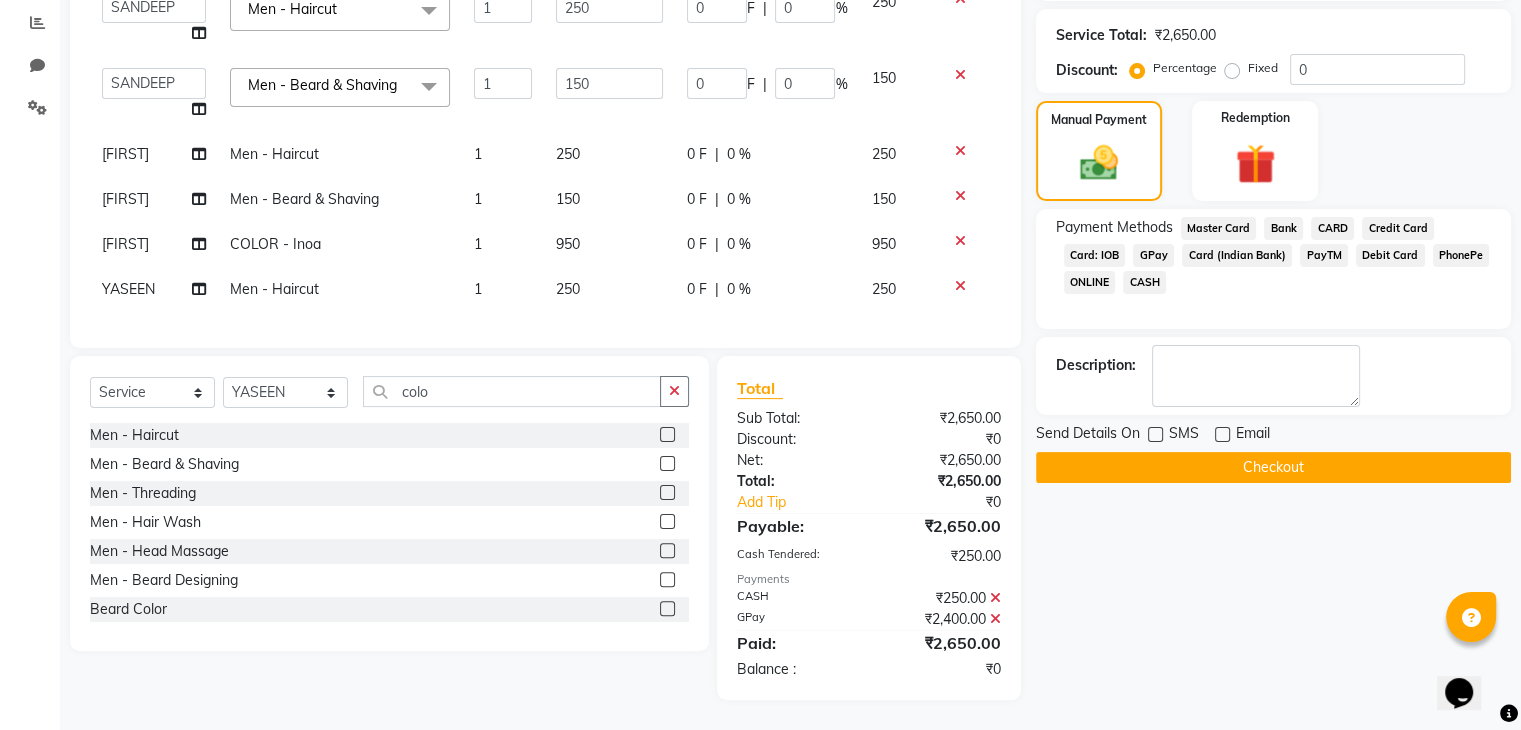 click on "Checkout" 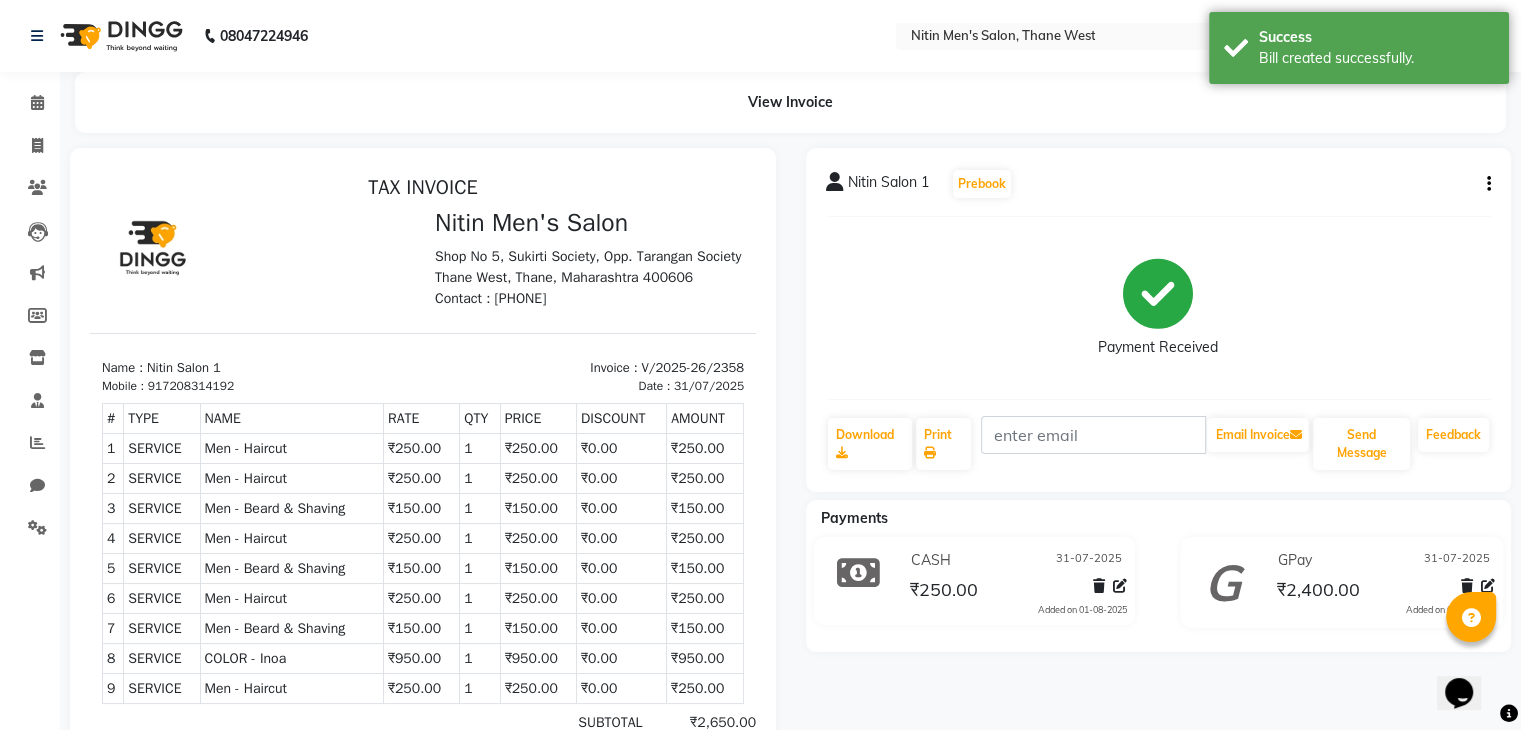 scroll, scrollTop: 0, scrollLeft: 0, axis: both 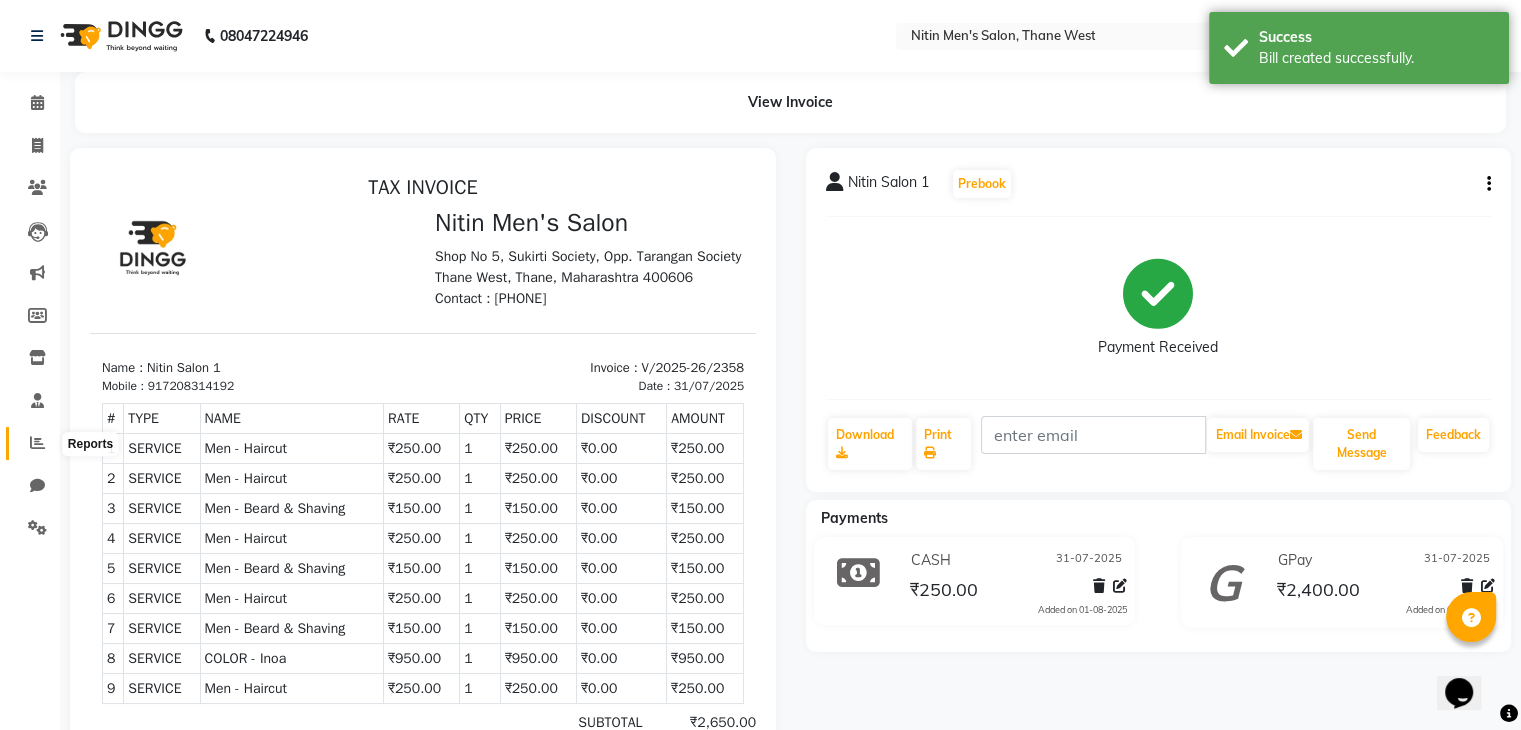 click 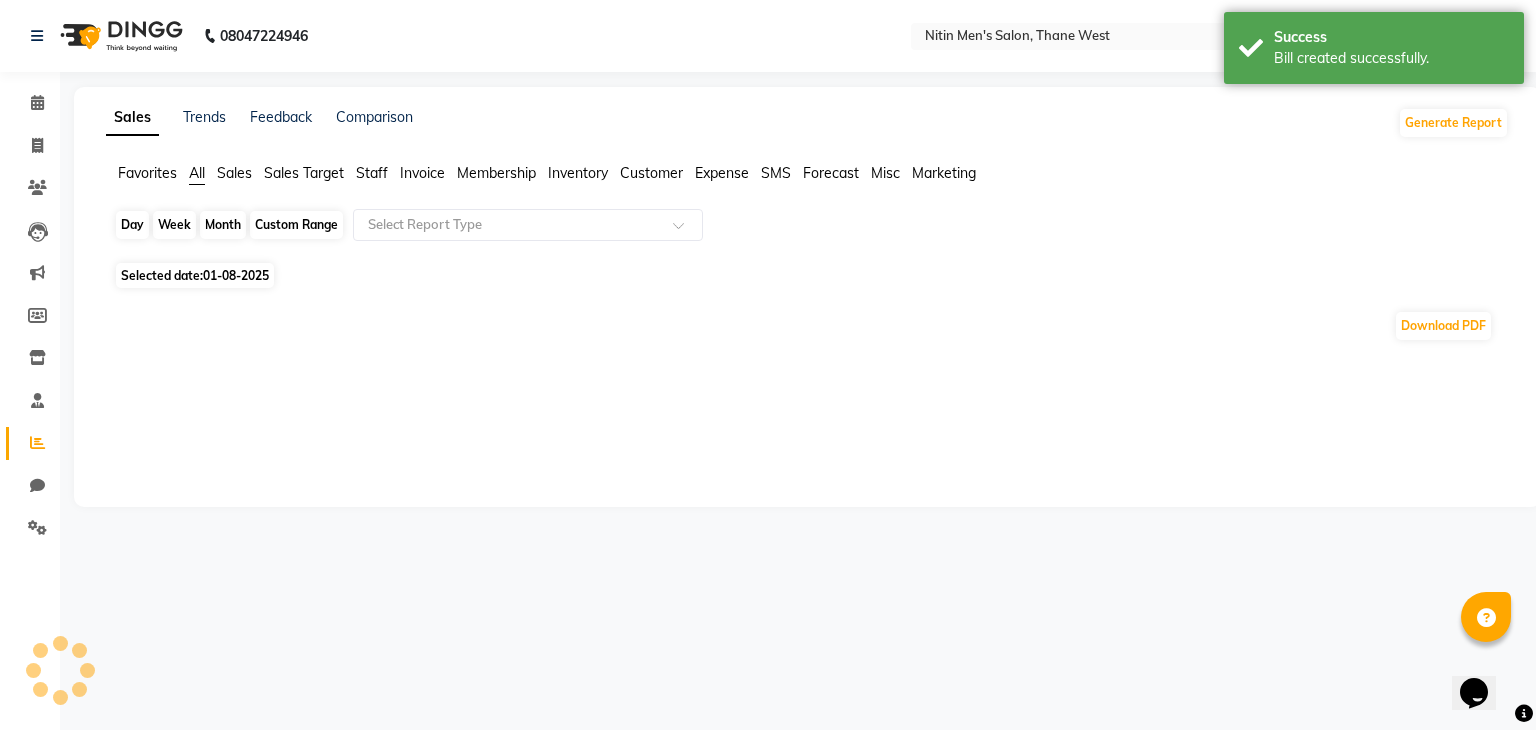 click on "Day" 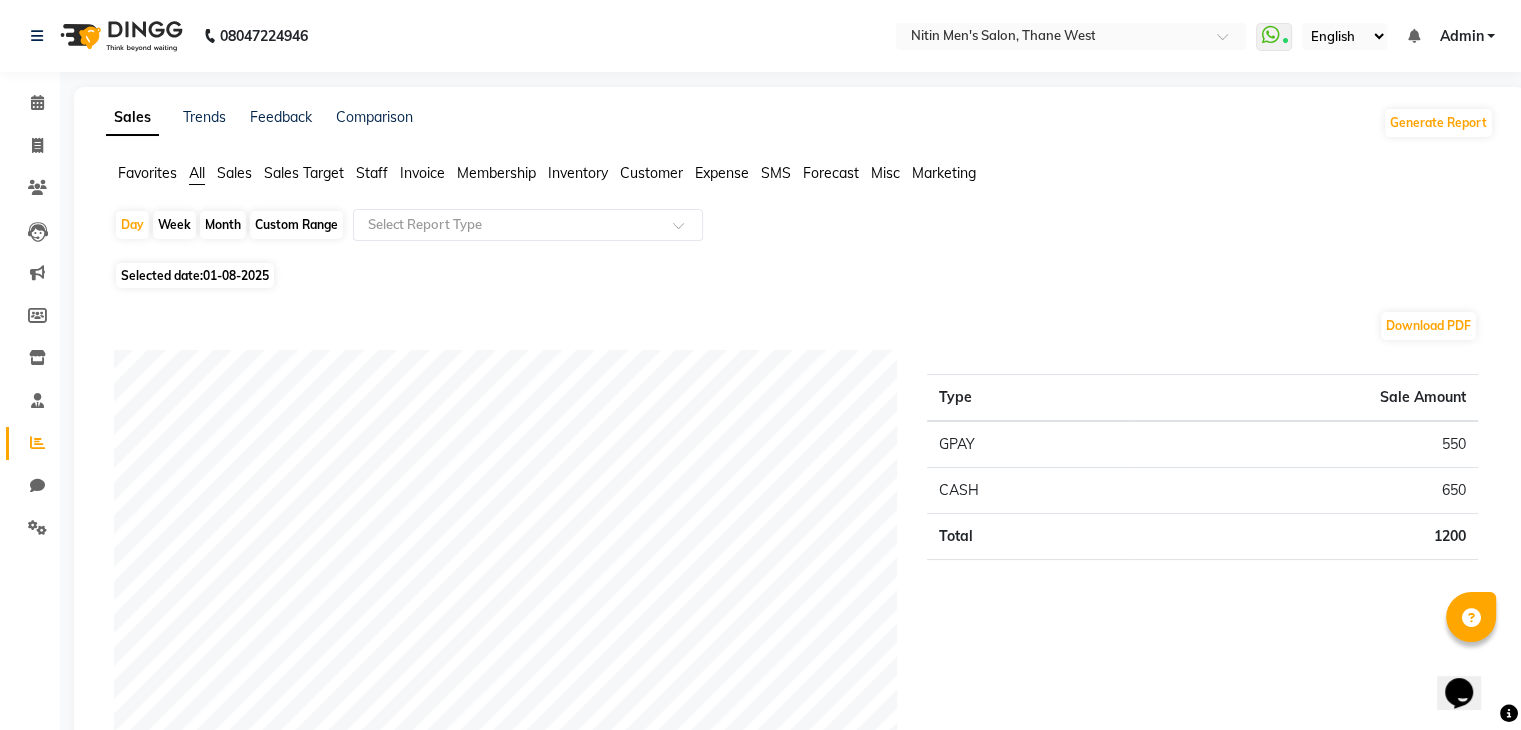 click on "Day   Week   Month   Custom Range  Select Report Type" 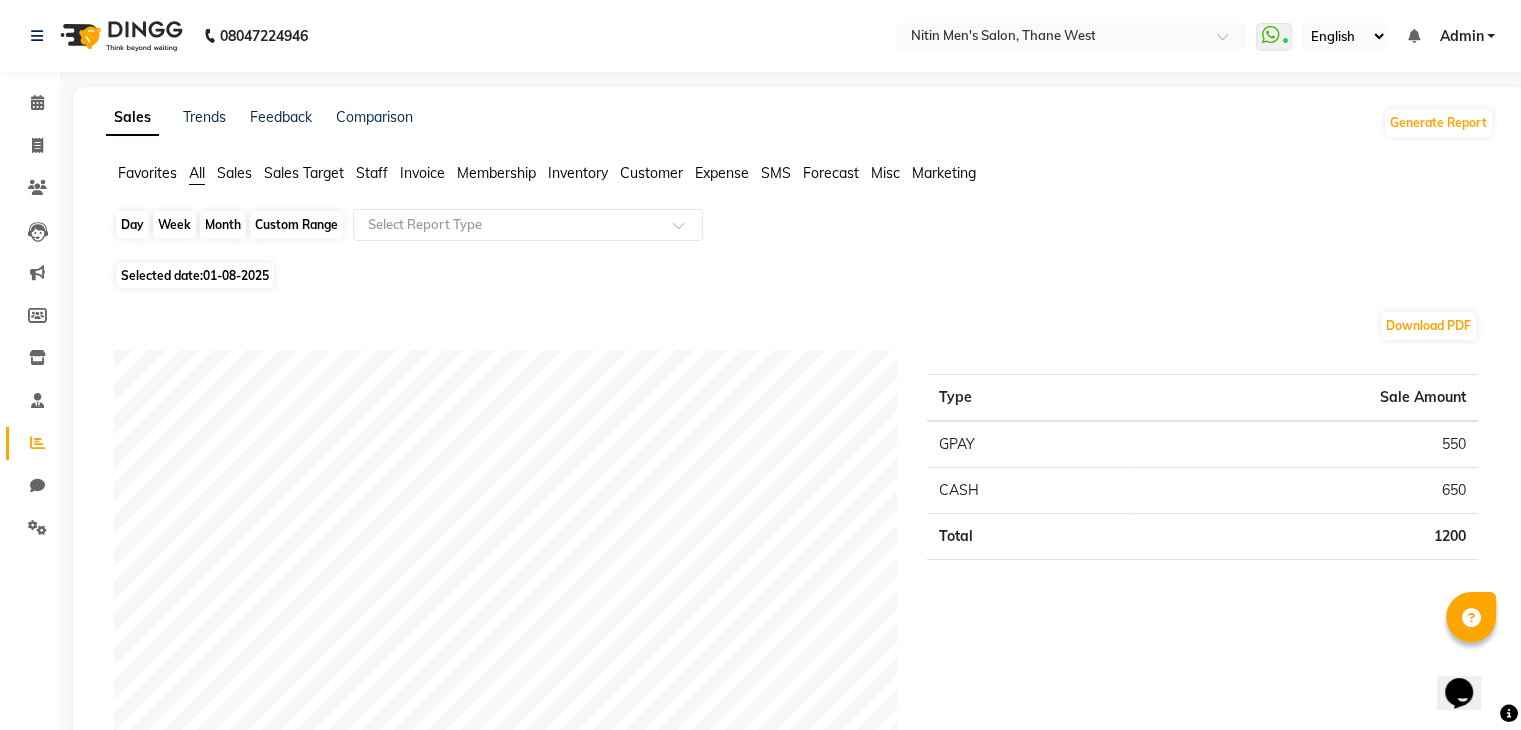click on "Day" 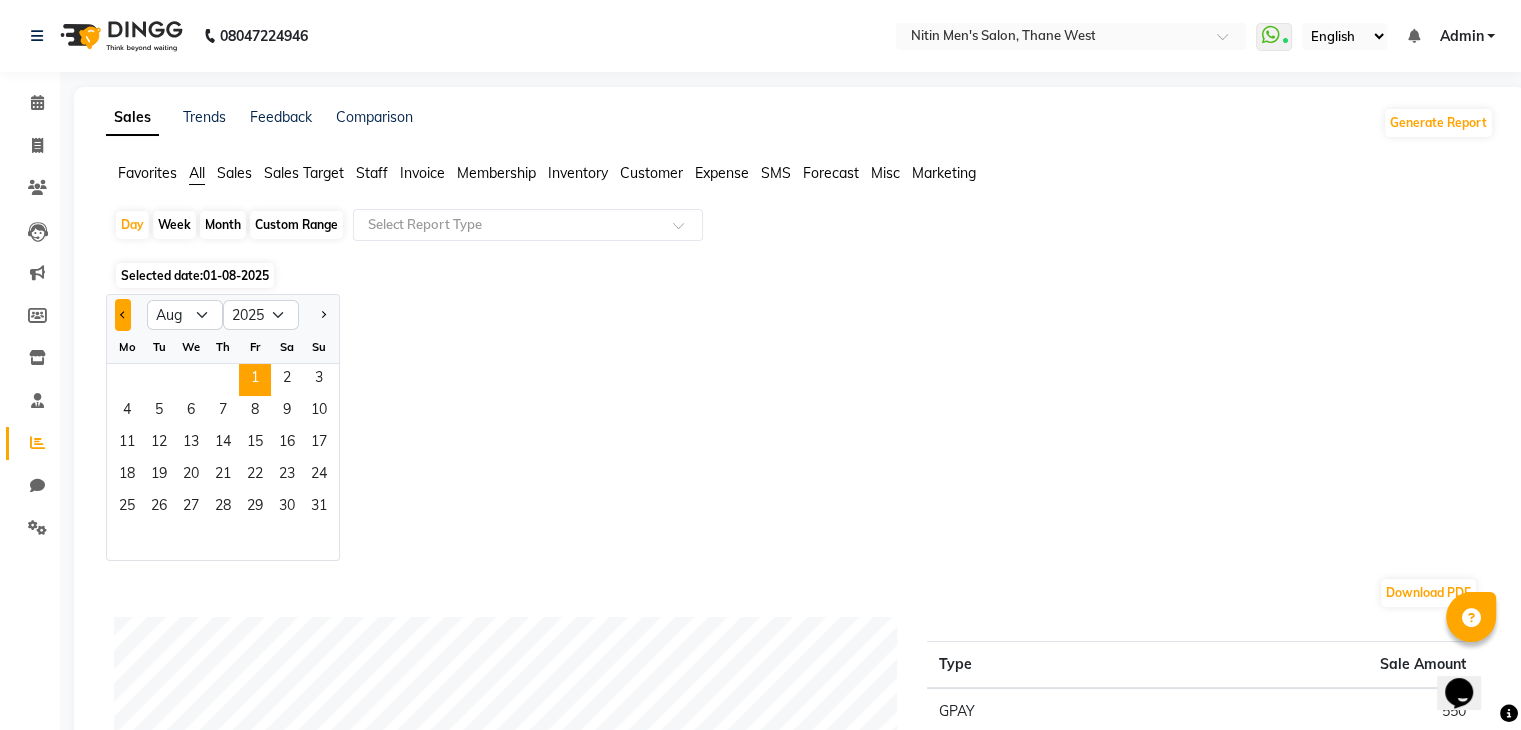 click 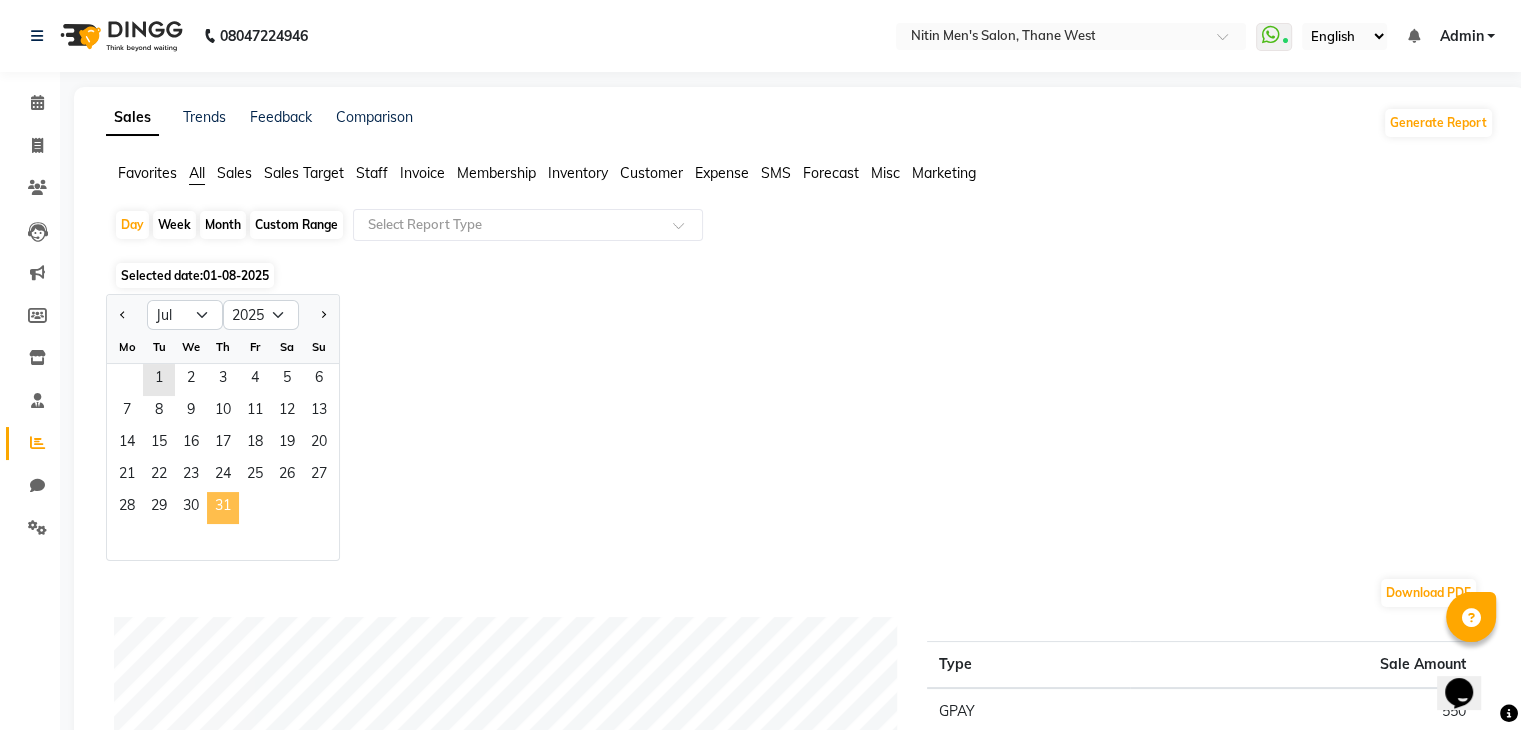 click on "31" 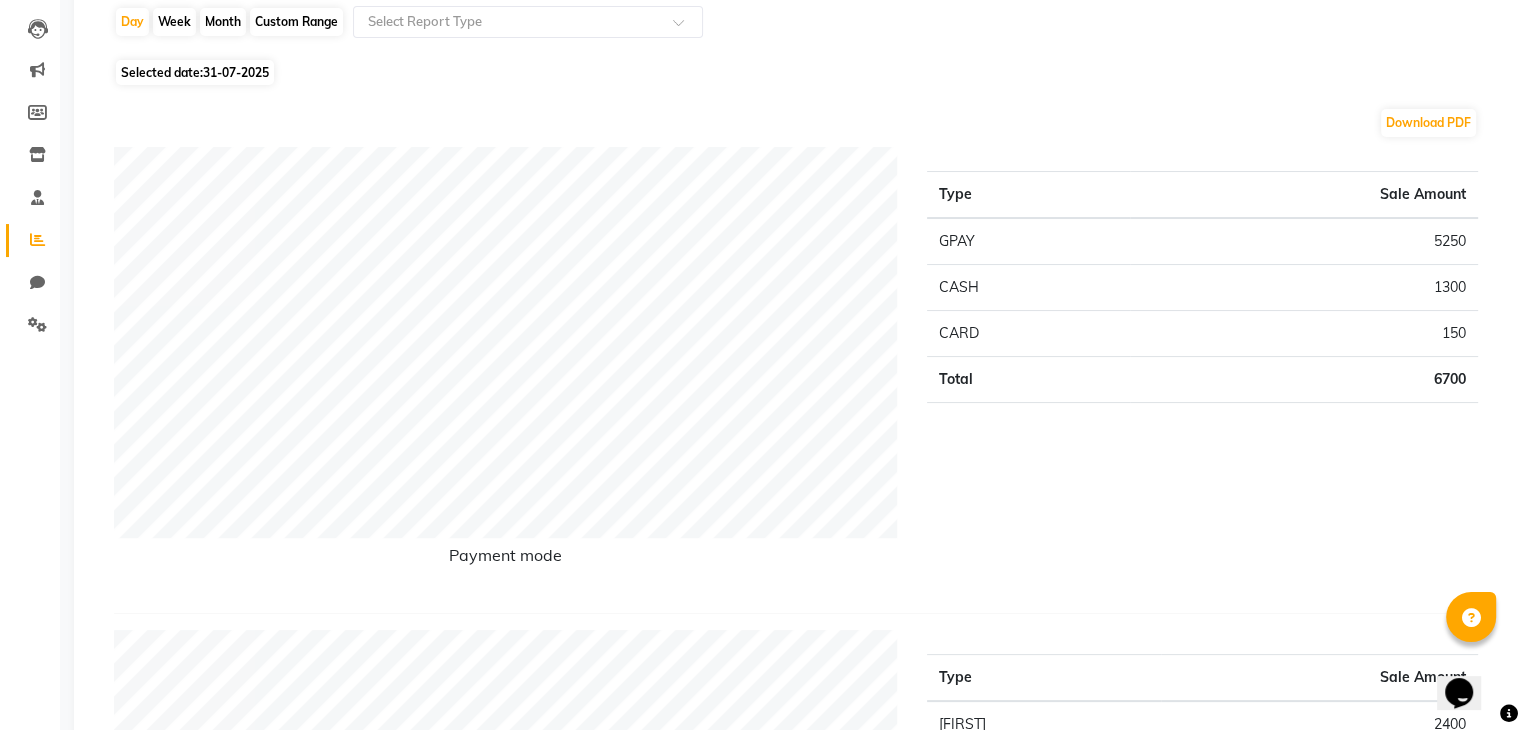 scroll, scrollTop: 0, scrollLeft: 0, axis: both 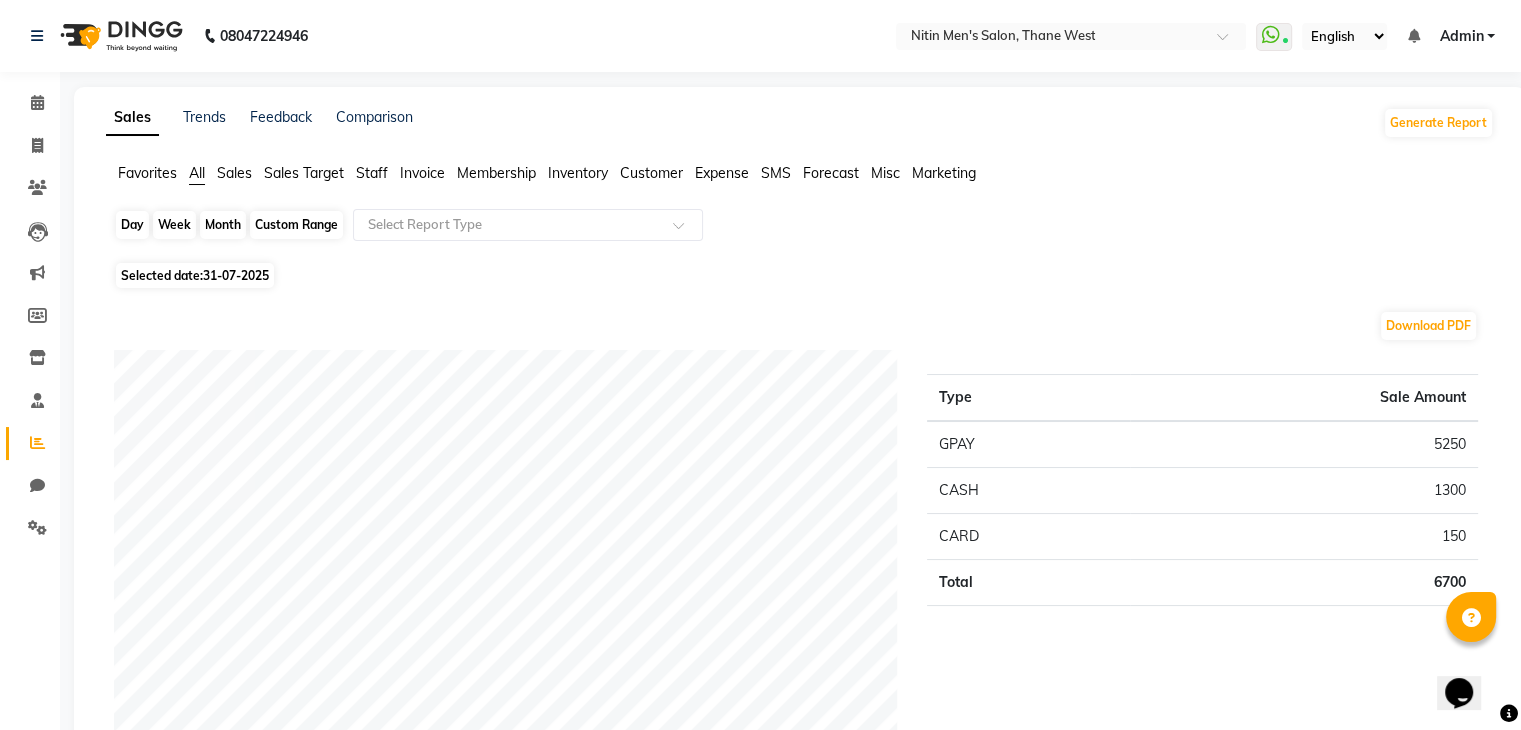 click on "Day" 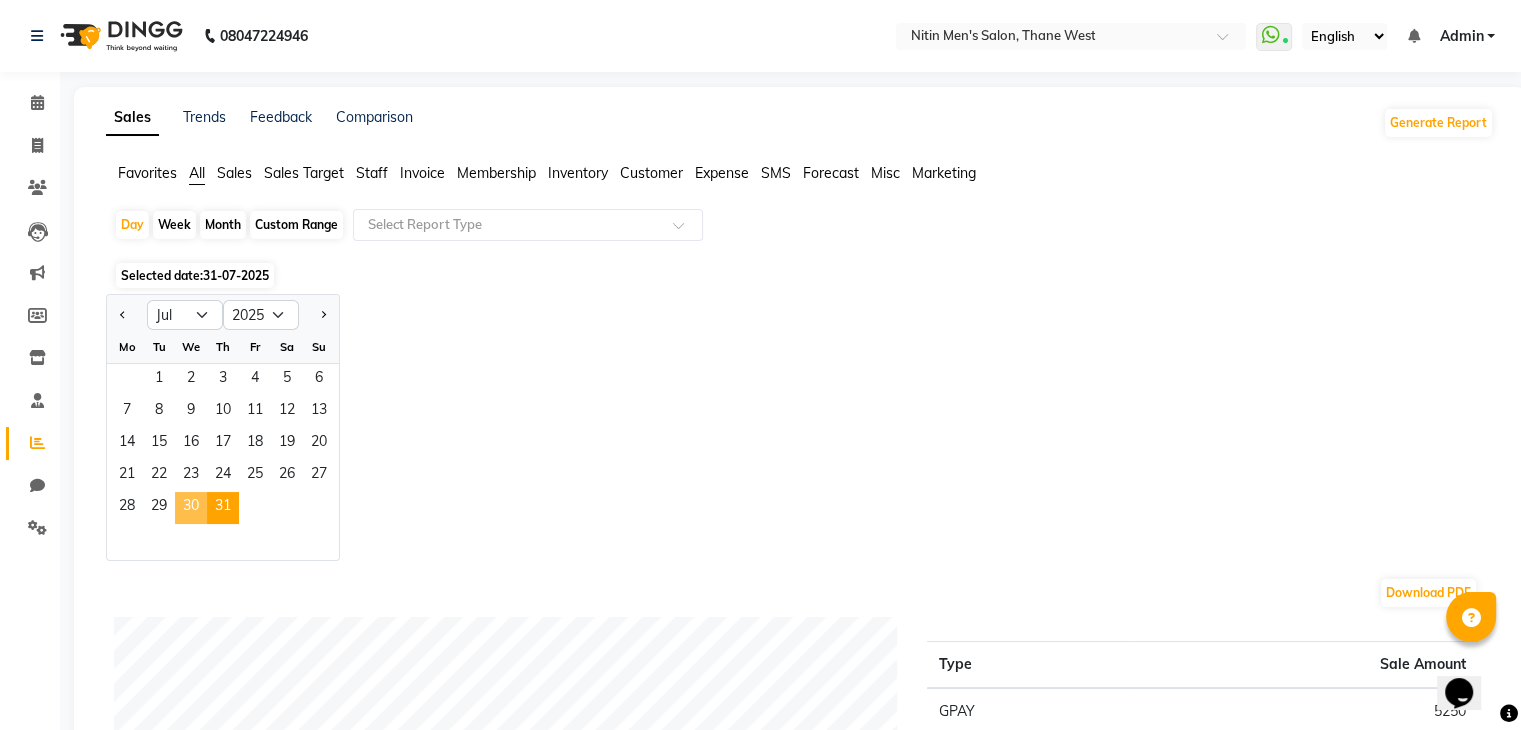 click on "30" 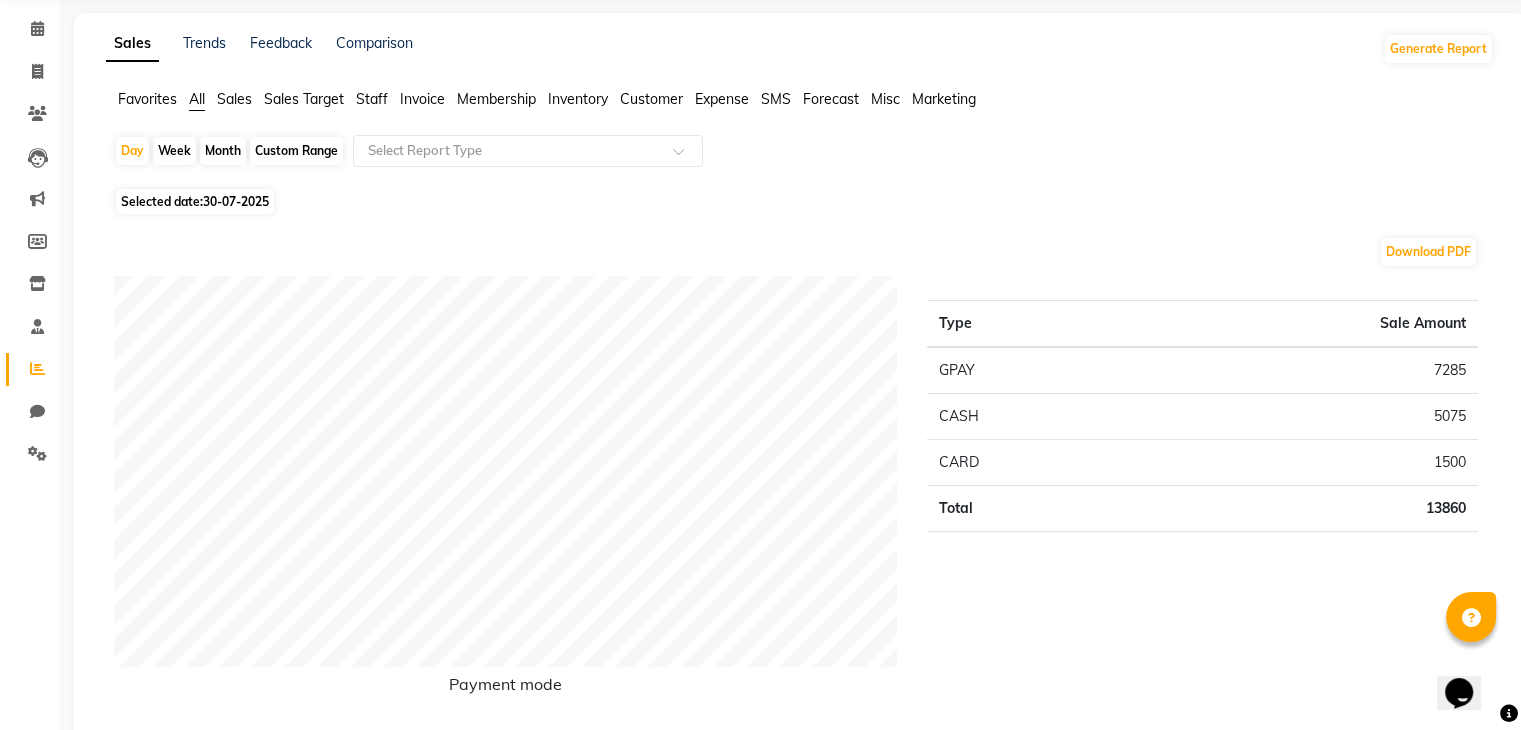 scroll, scrollTop: 0, scrollLeft: 0, axis: both 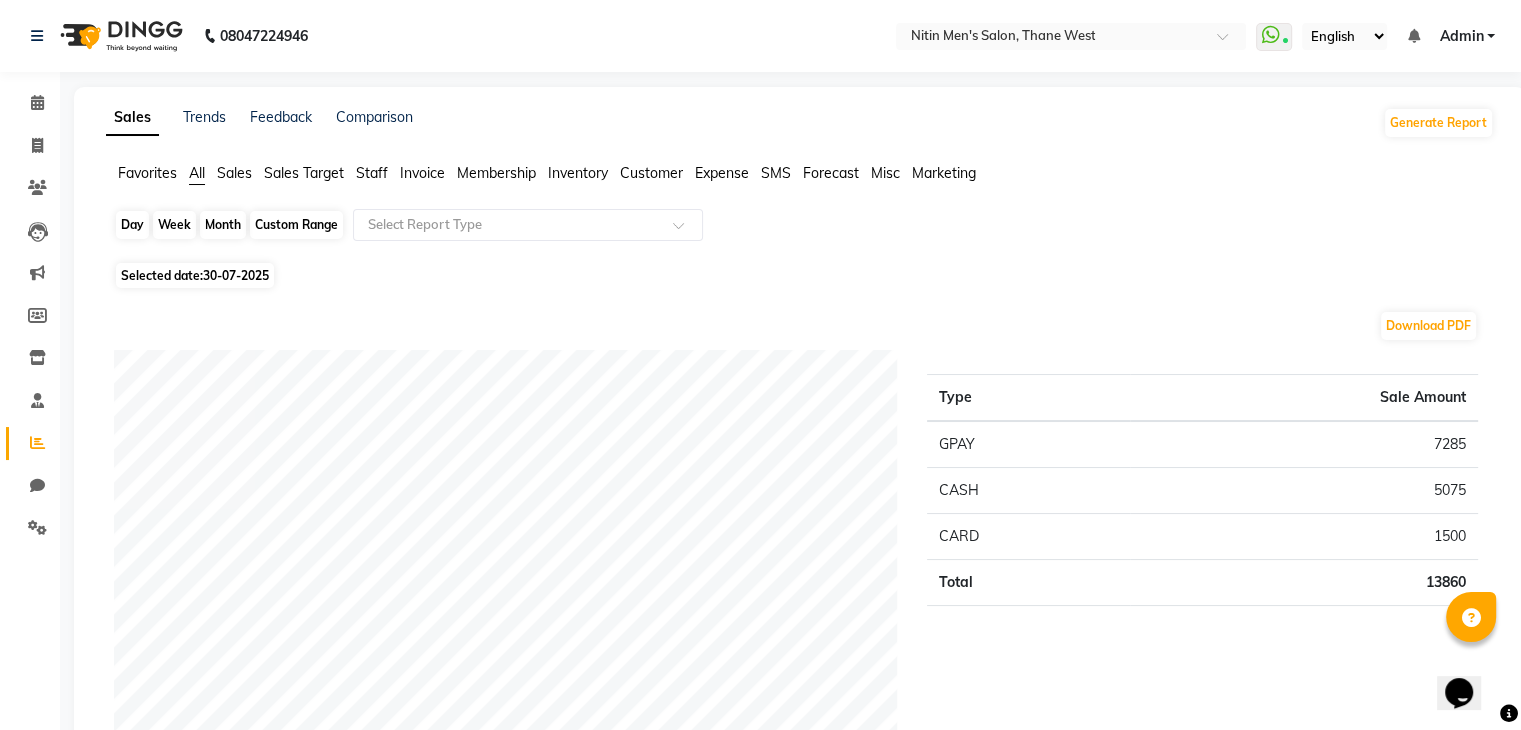 click on "Day" 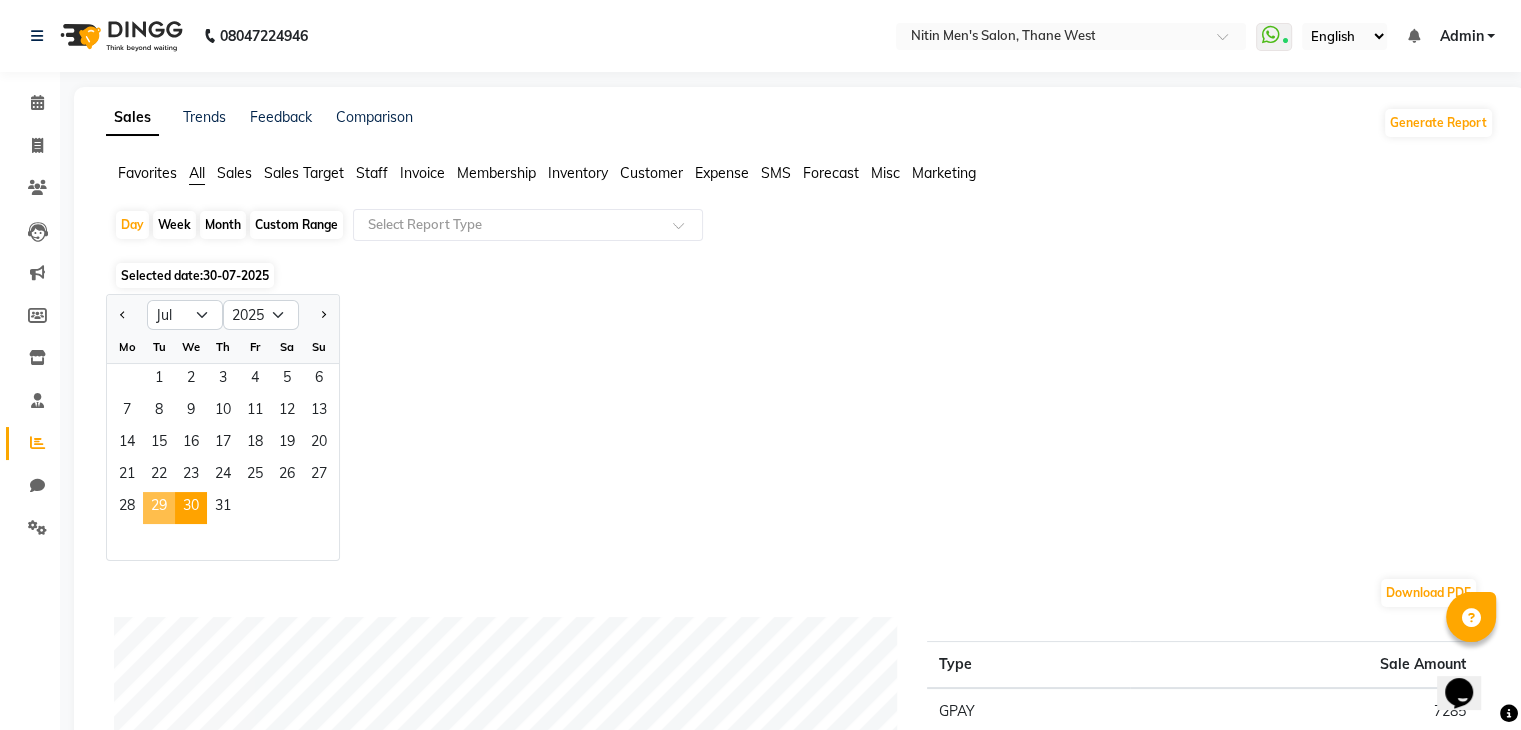 click on "29" 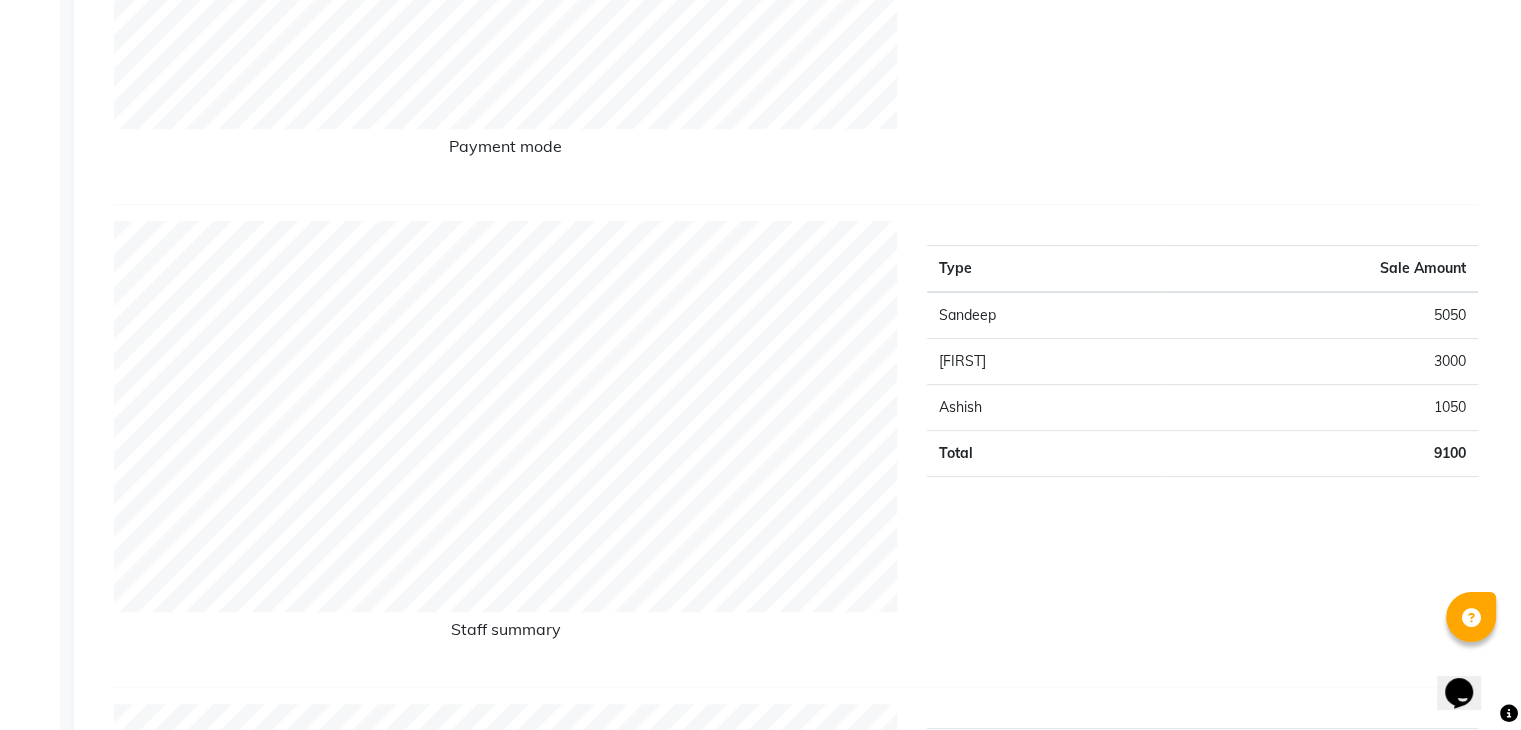 scroll, scrollTop: 0, scrollLeft: 0, axis: both 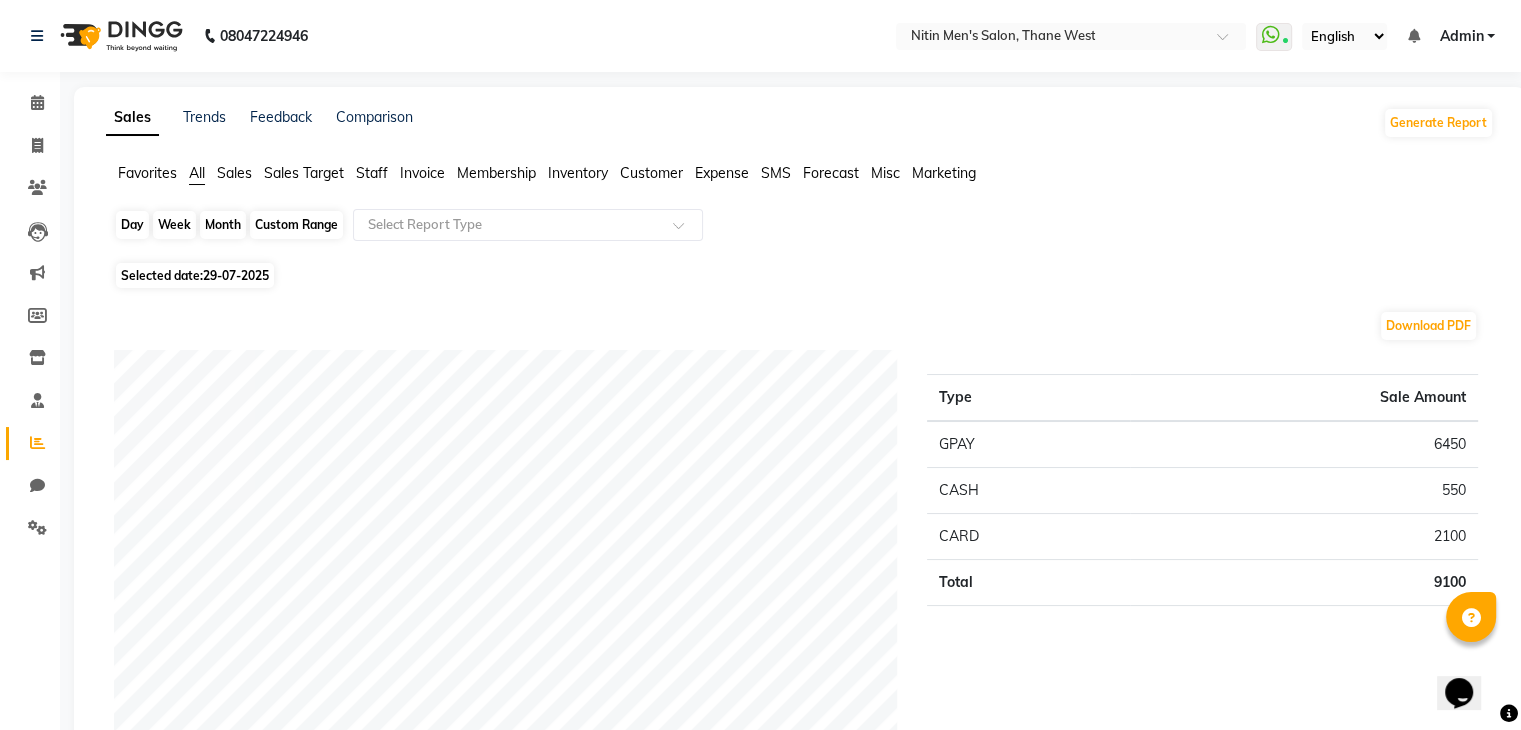 click on "Day" 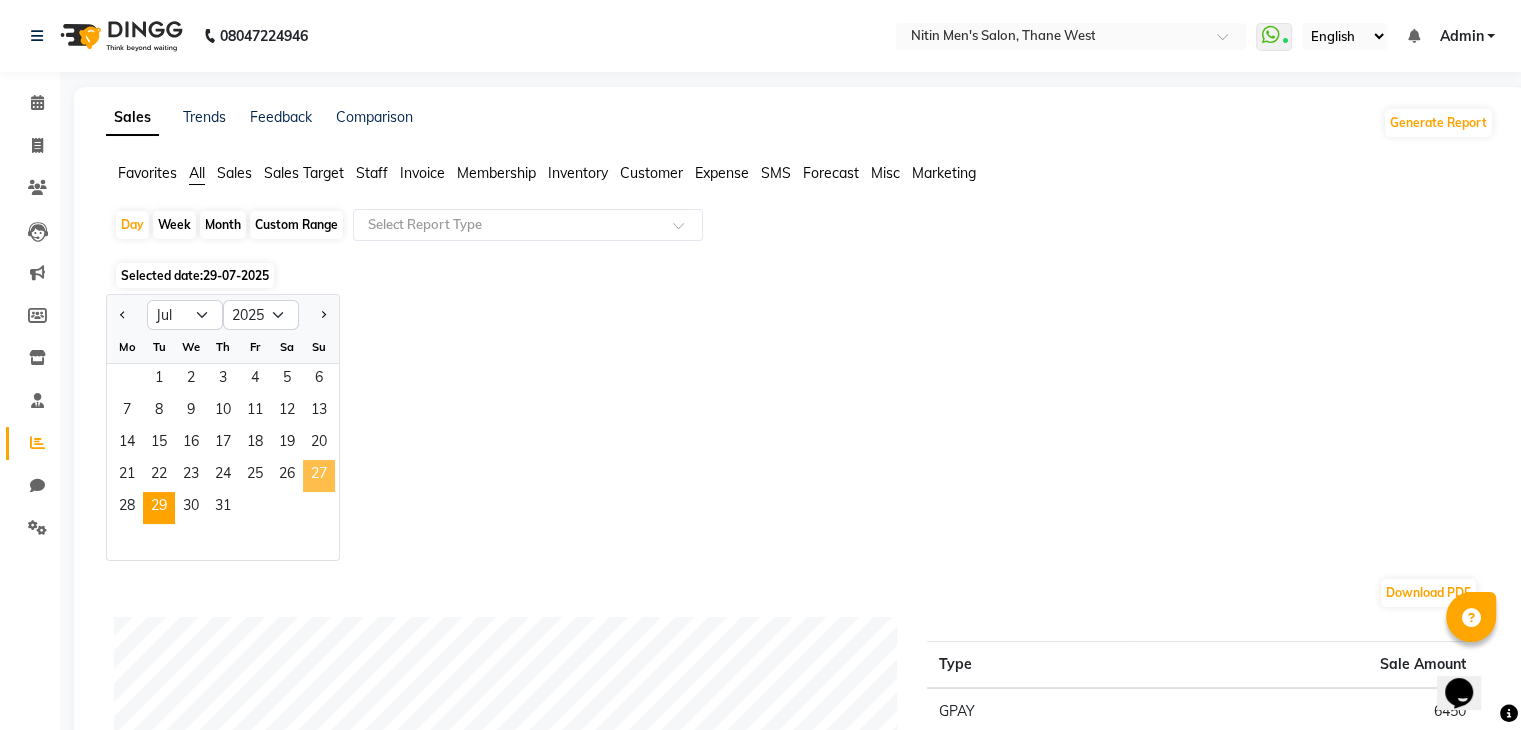 click on "27" 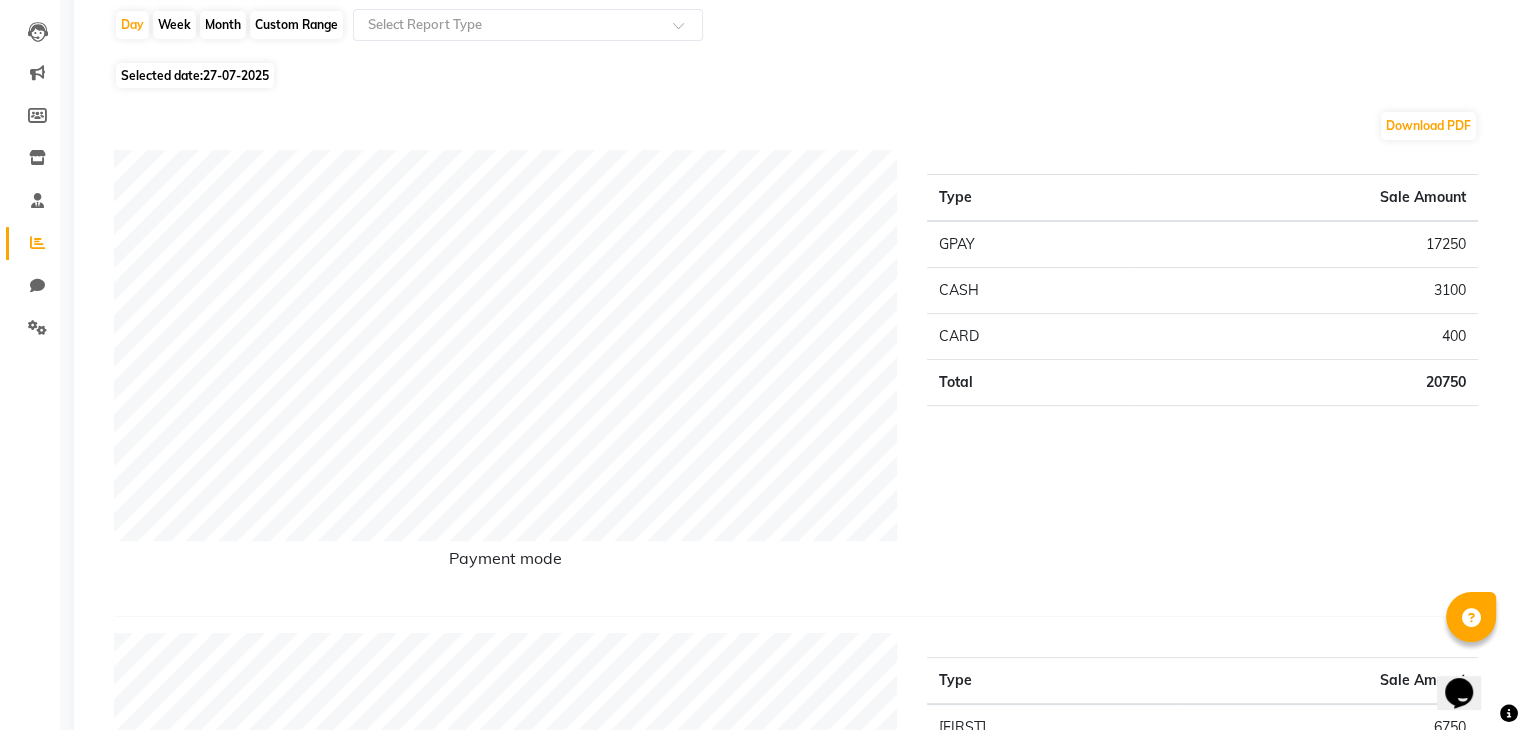 scroll, scrollTop: 0, scrollLeft: 0, axis: both 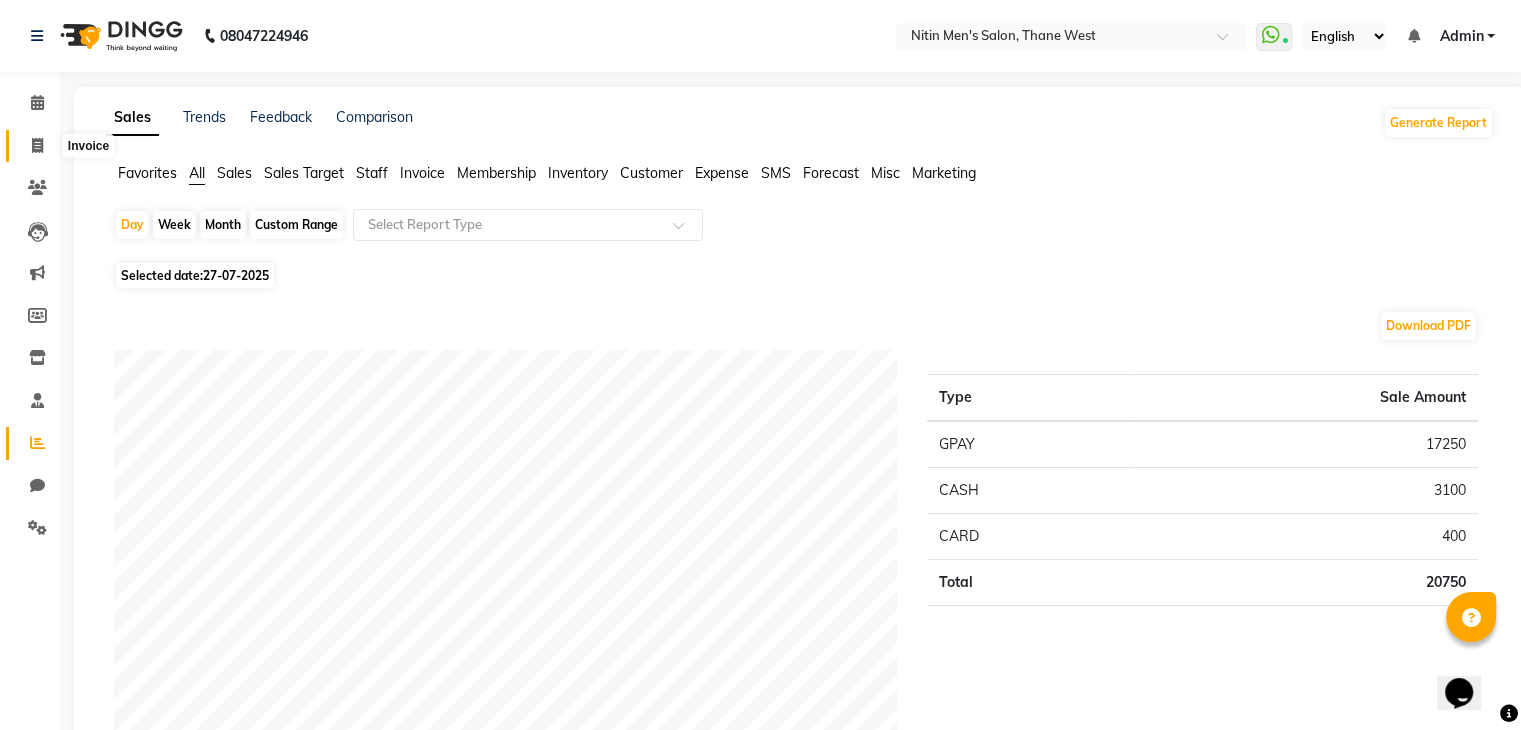 click 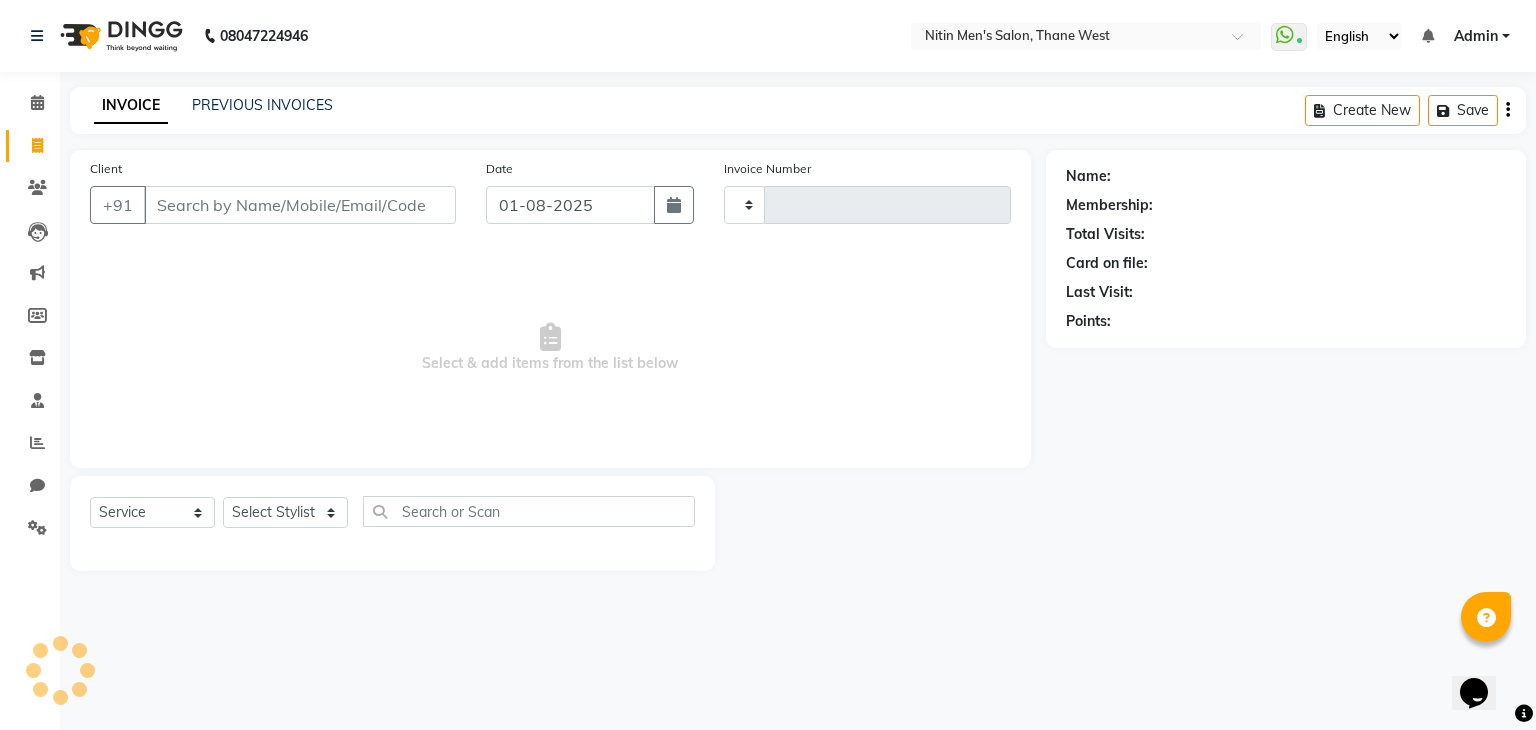 type on "2359" 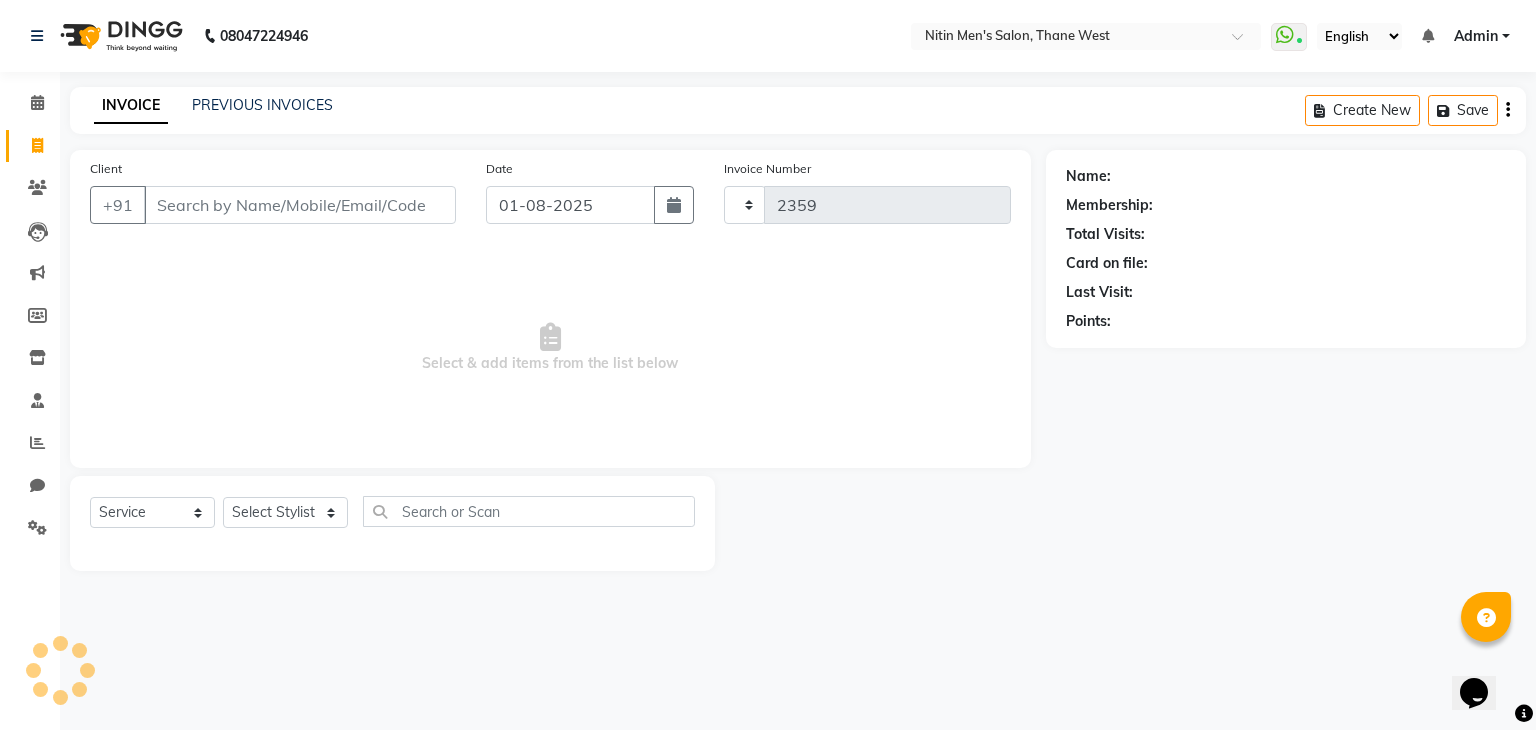 select on "7981" 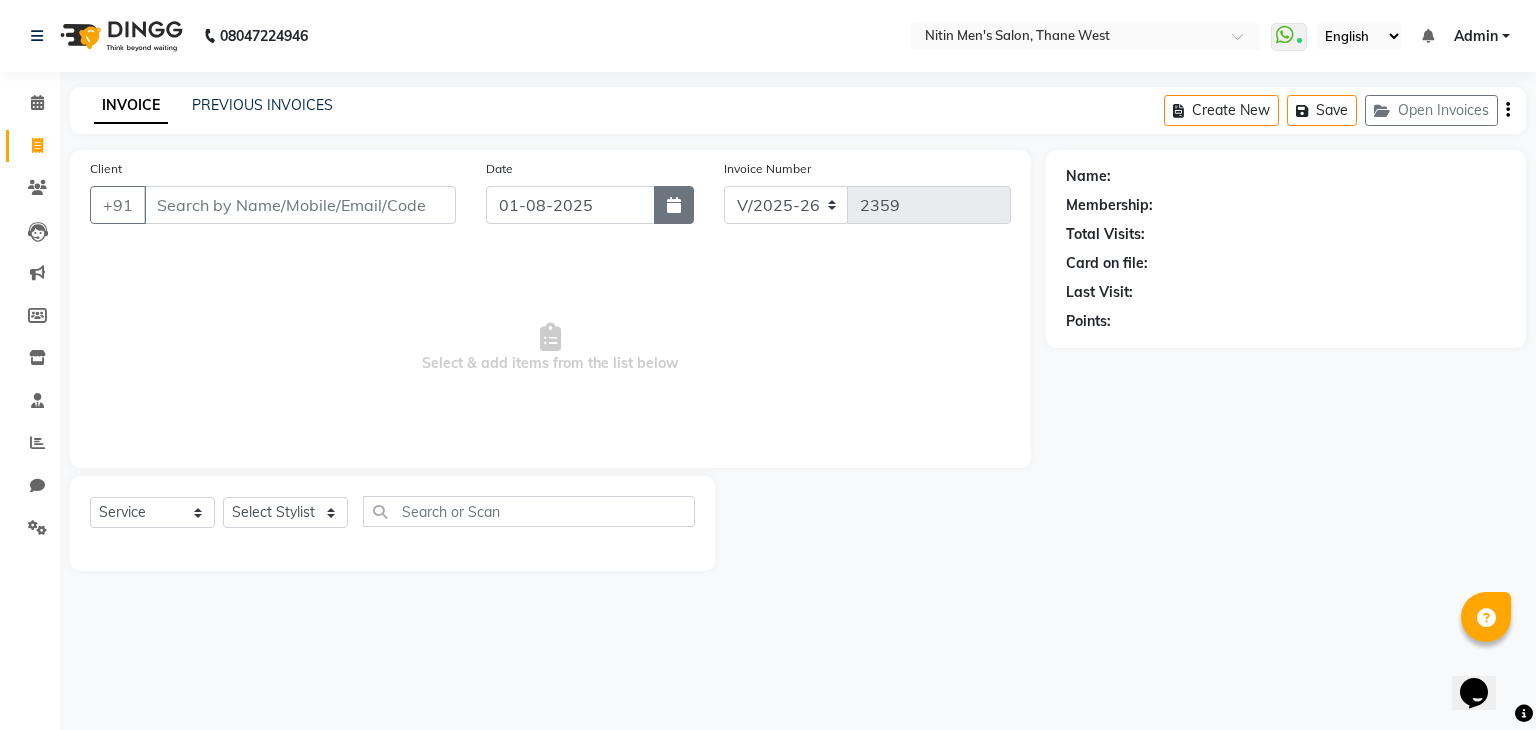 click 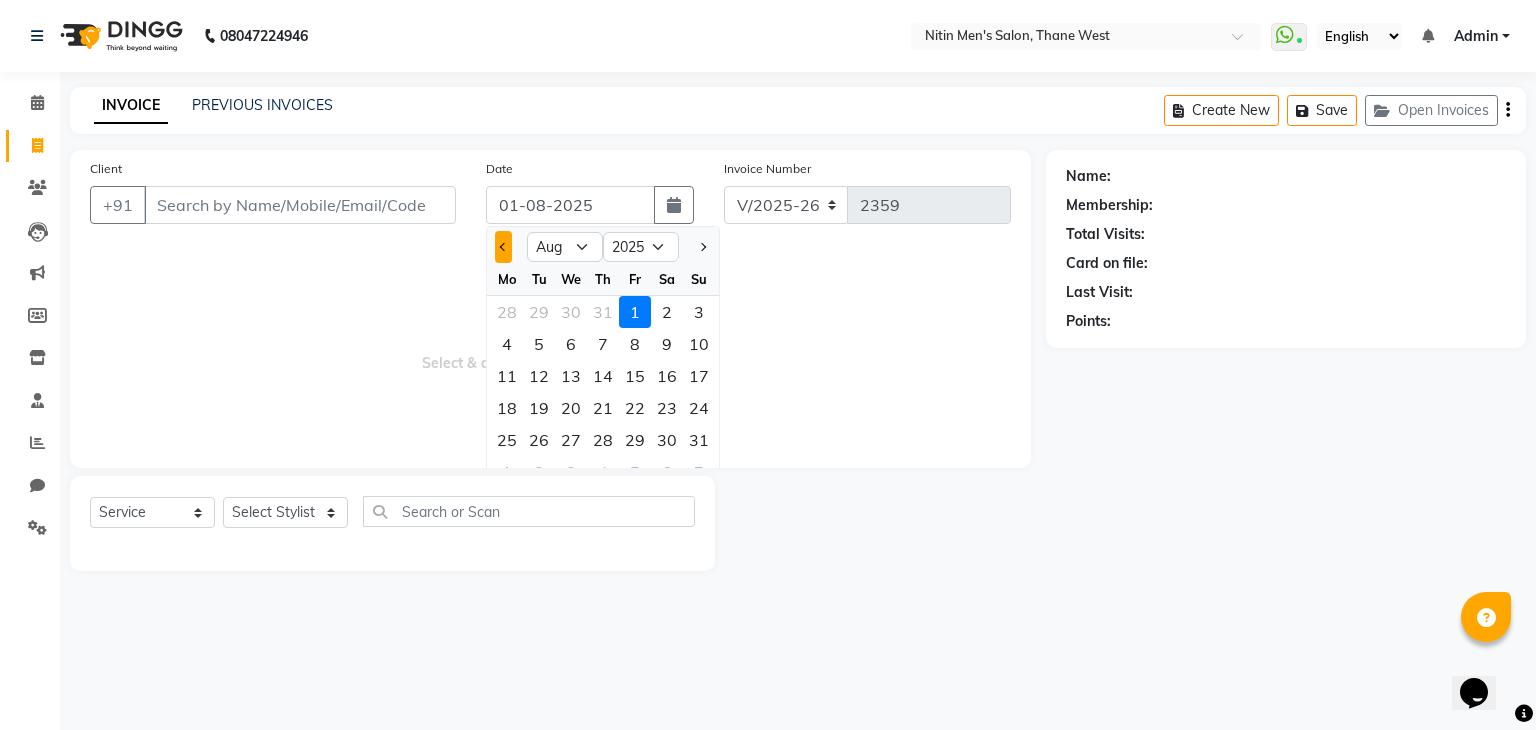 click 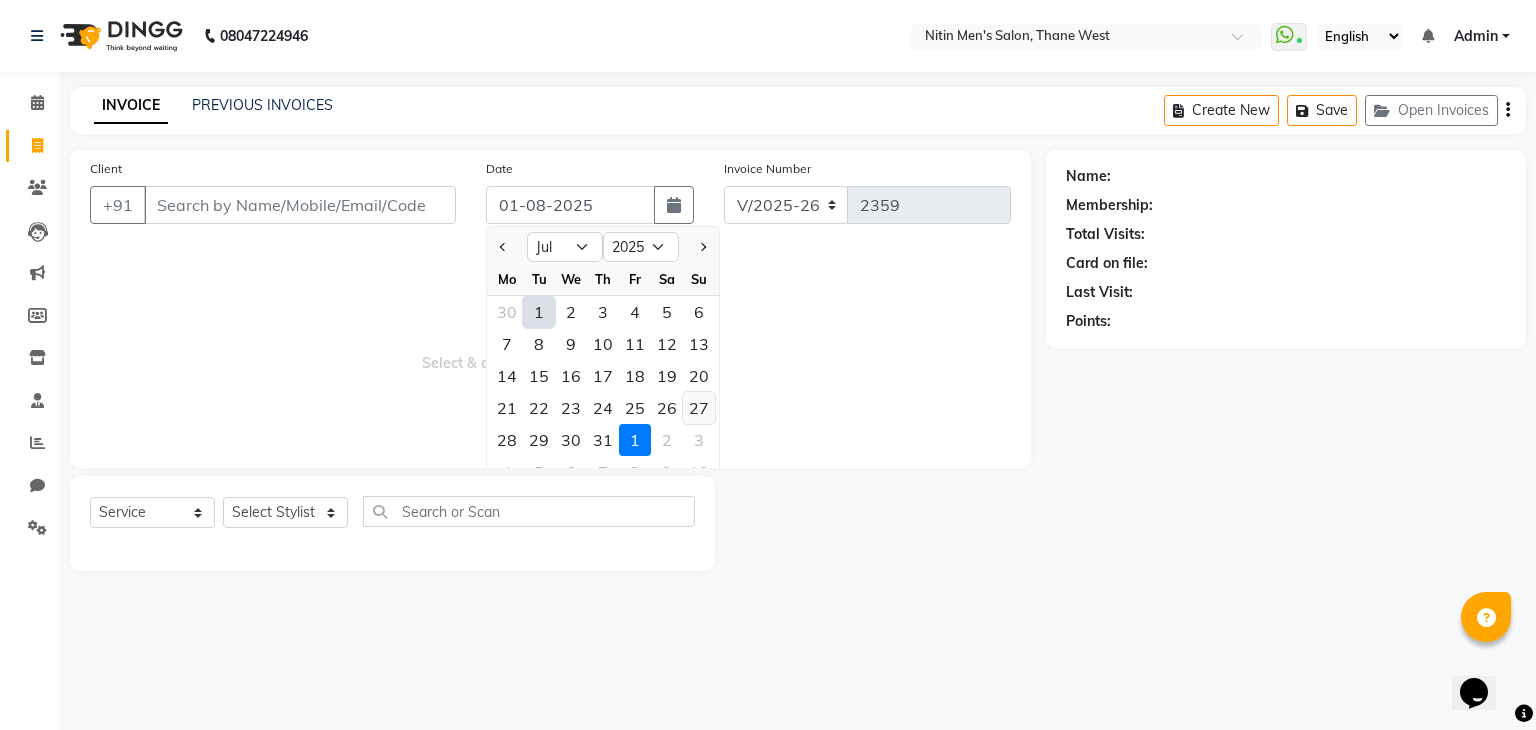 click on "27" 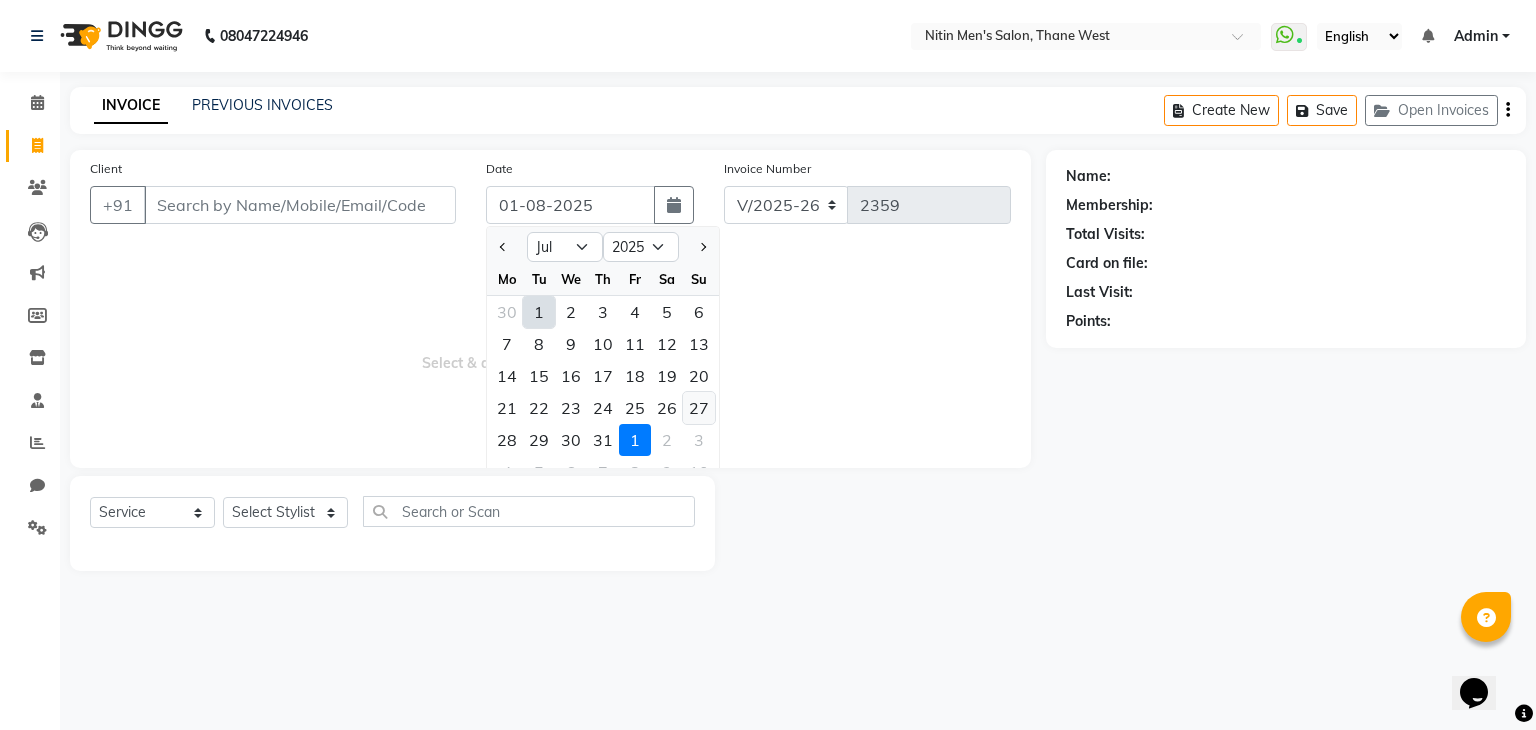 type on "27-07-2025" 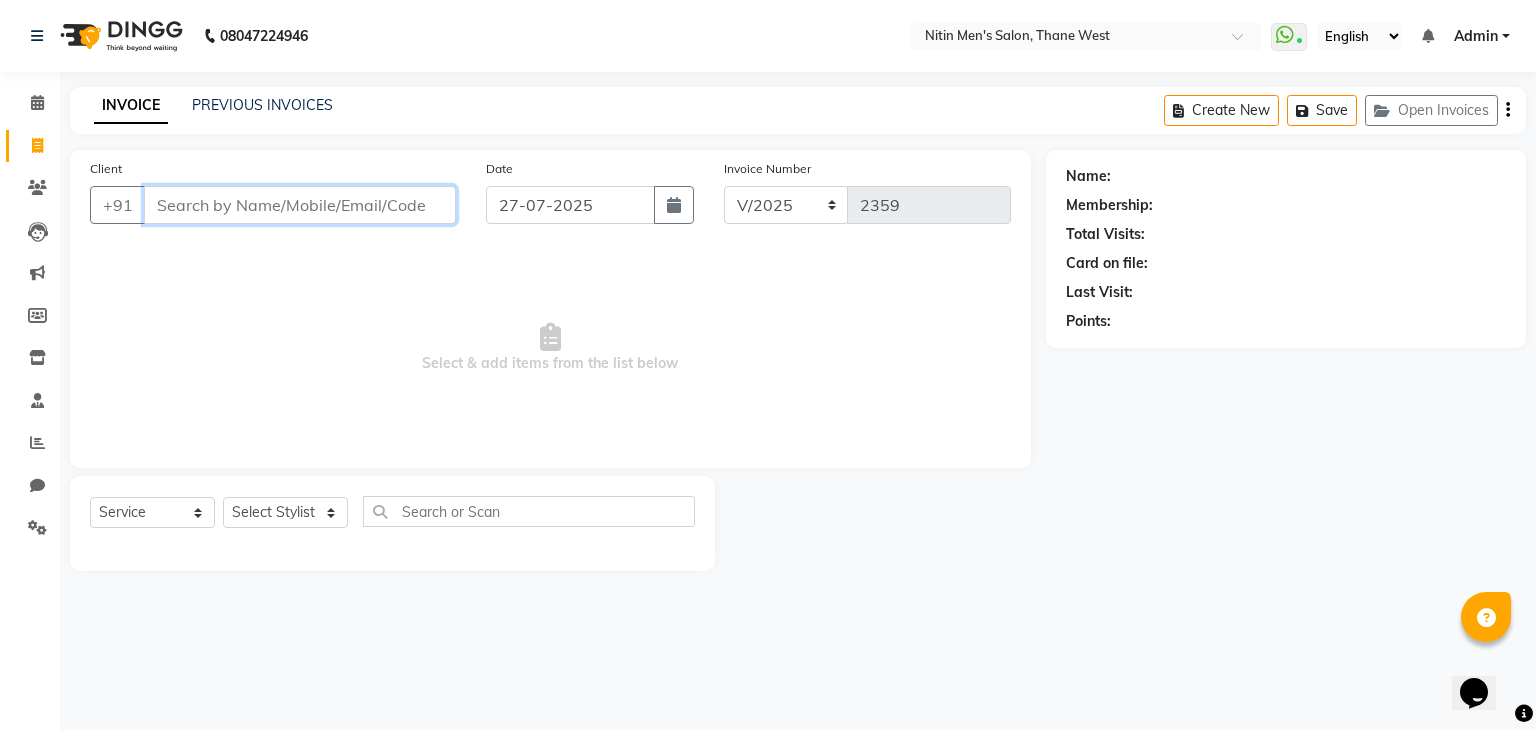 click on "Client" at bounding box center (300, 205) 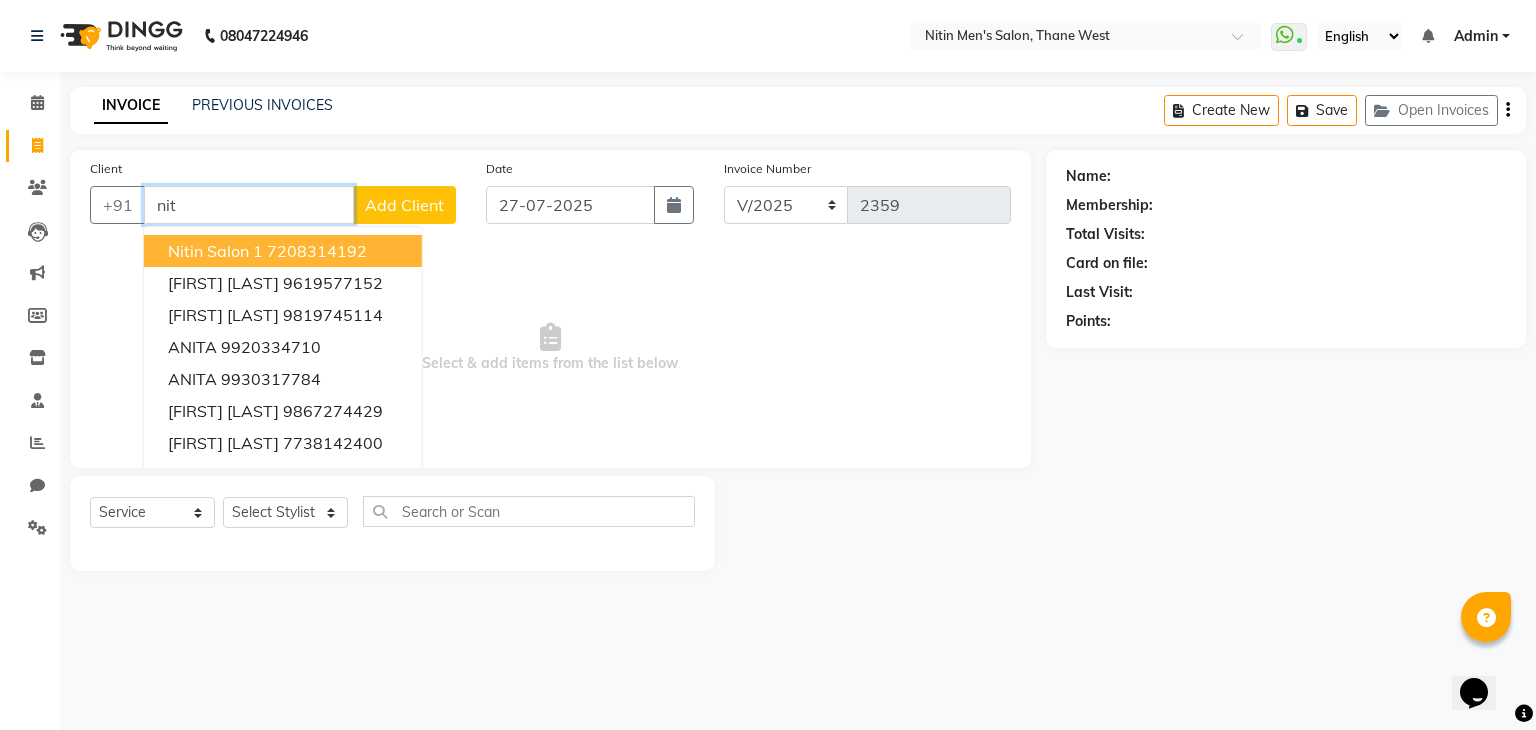 click on "7208314192" at bounding box center (317, 251) 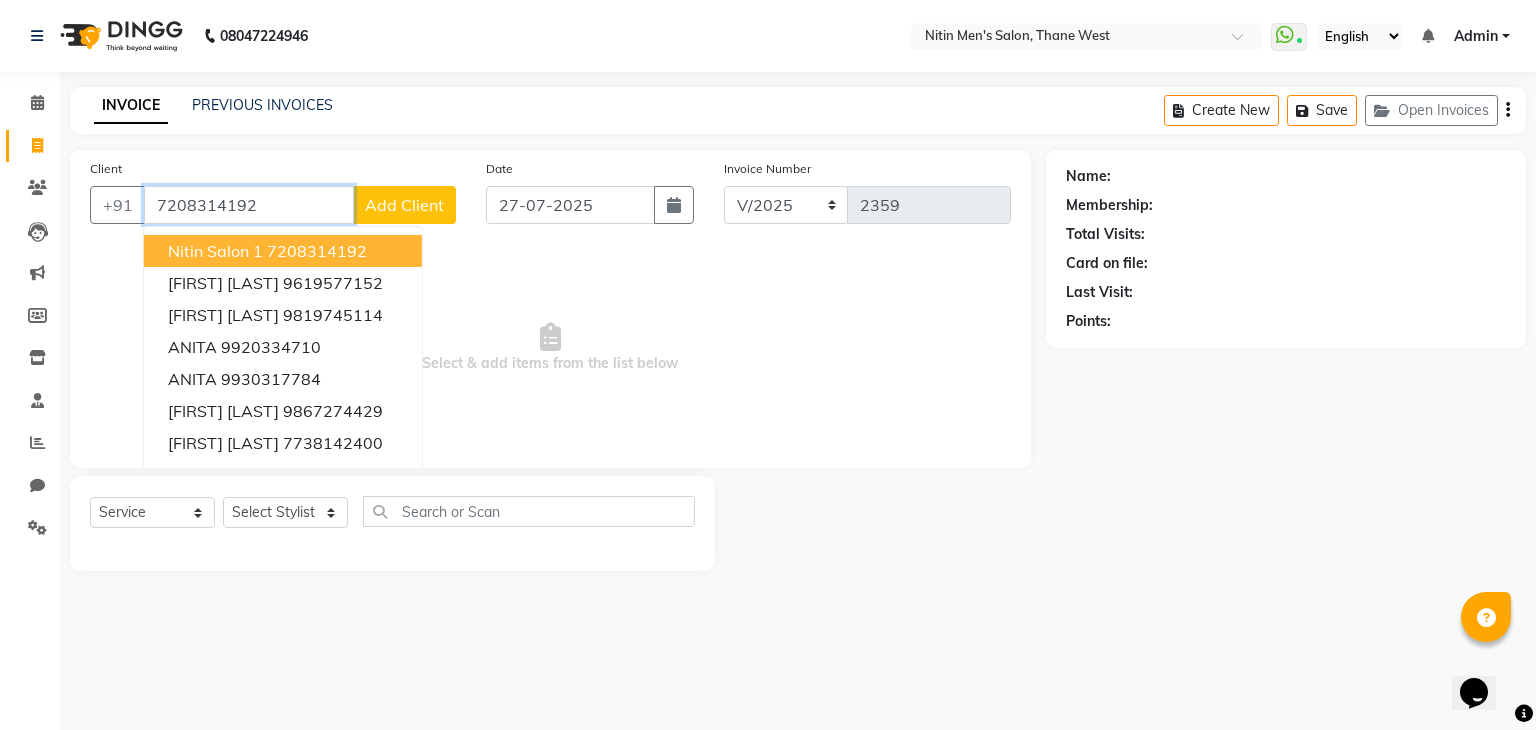 type on "7208314192" 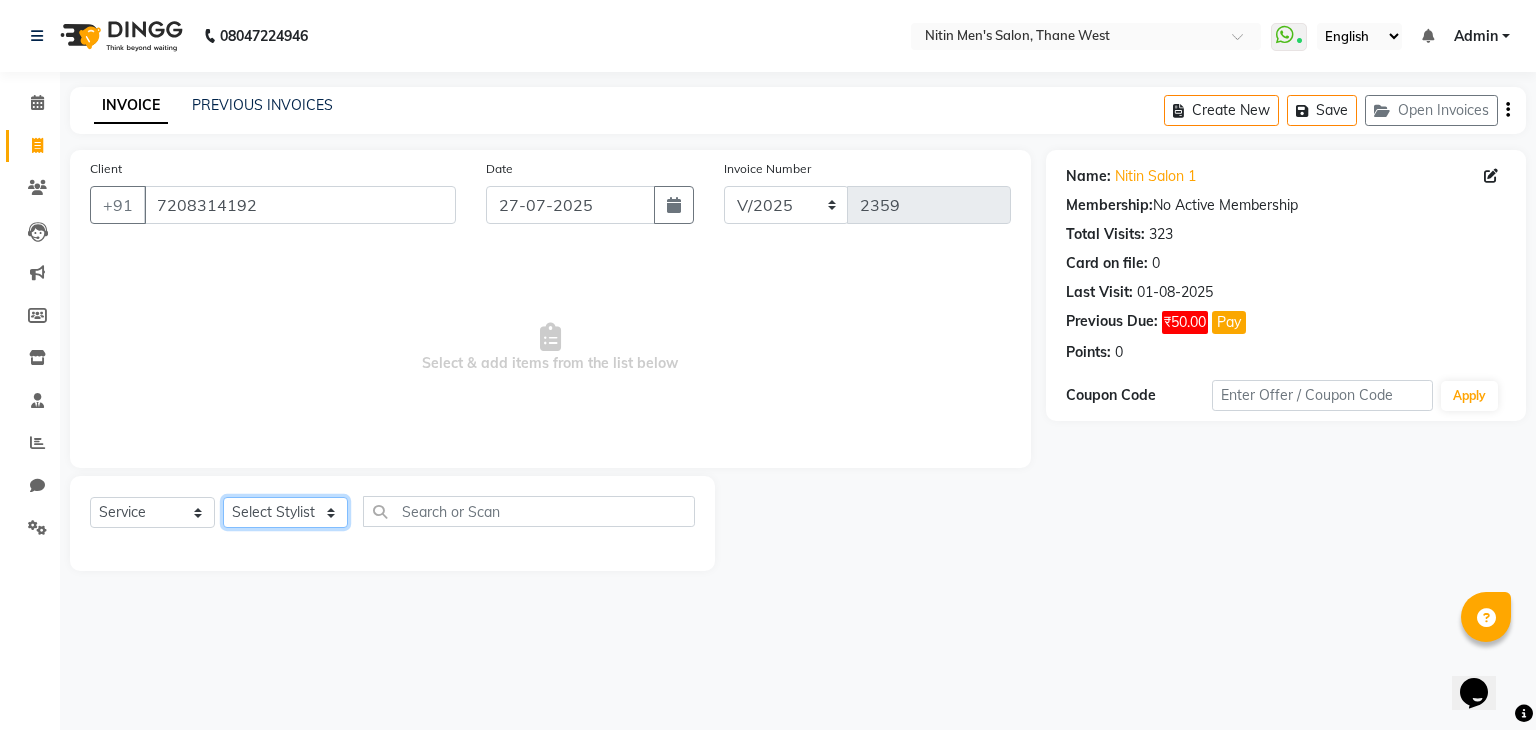 click on "Select Stylist ALAM ASHISH DEEPA HASIB JITU MEENAKSHI NITIN SIR PRAJAKTA Rupa SANDEEP SHAHIM YASEEN" 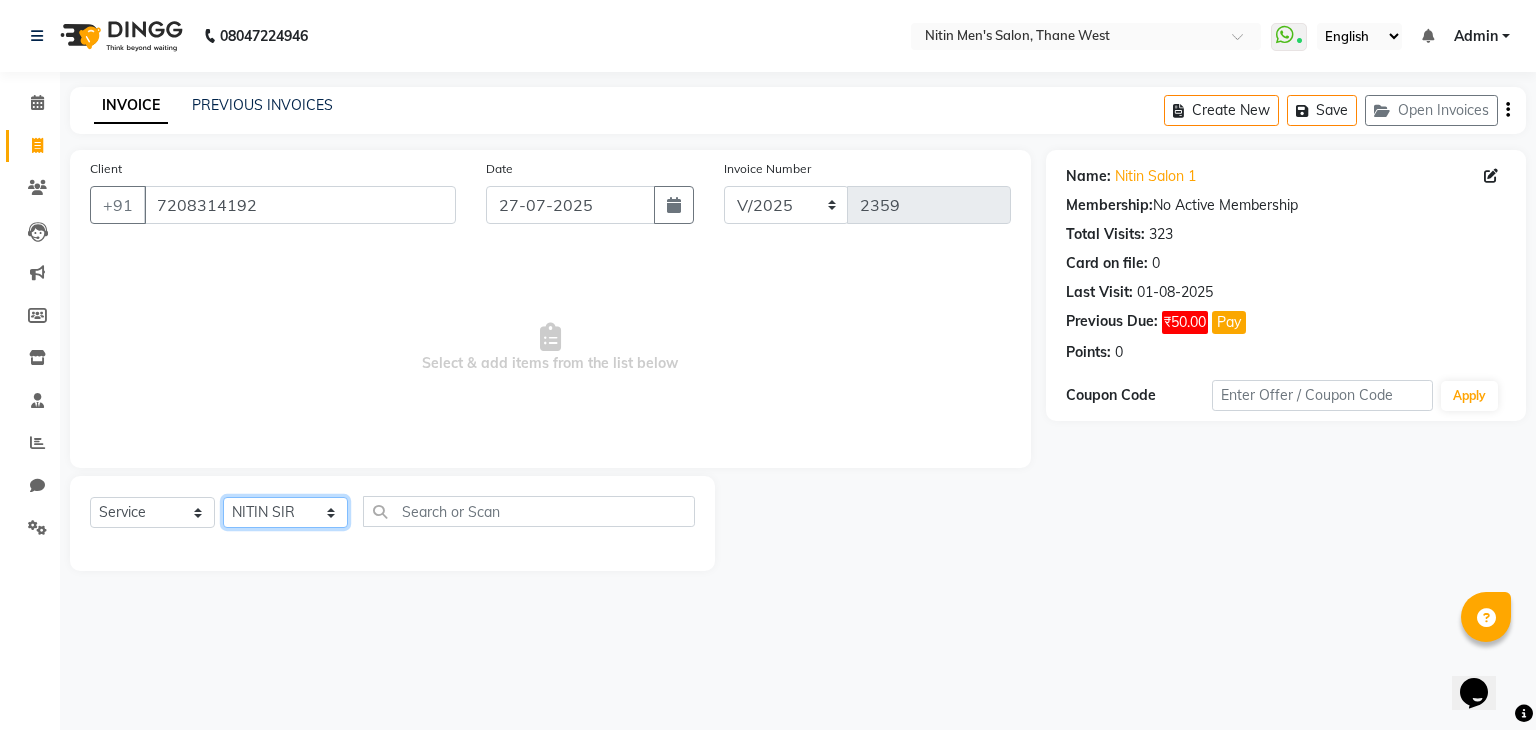 click on "Select Stylist ALAM ASHISH DEEPA HASIB JITU MEENAKSHI NITIN SIR PRAJAKTA Rupa SANDEEP SHAHIM YASEEN" 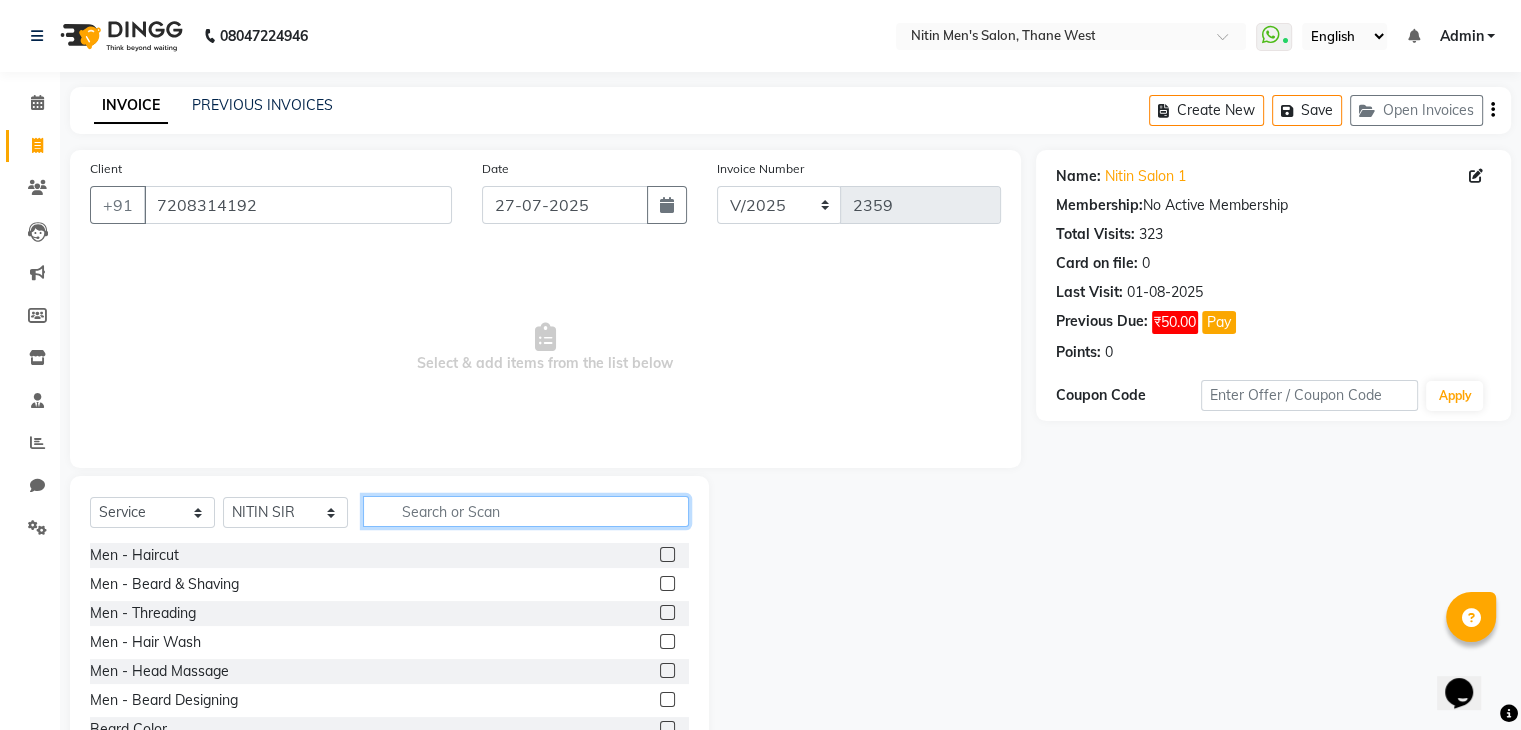 click 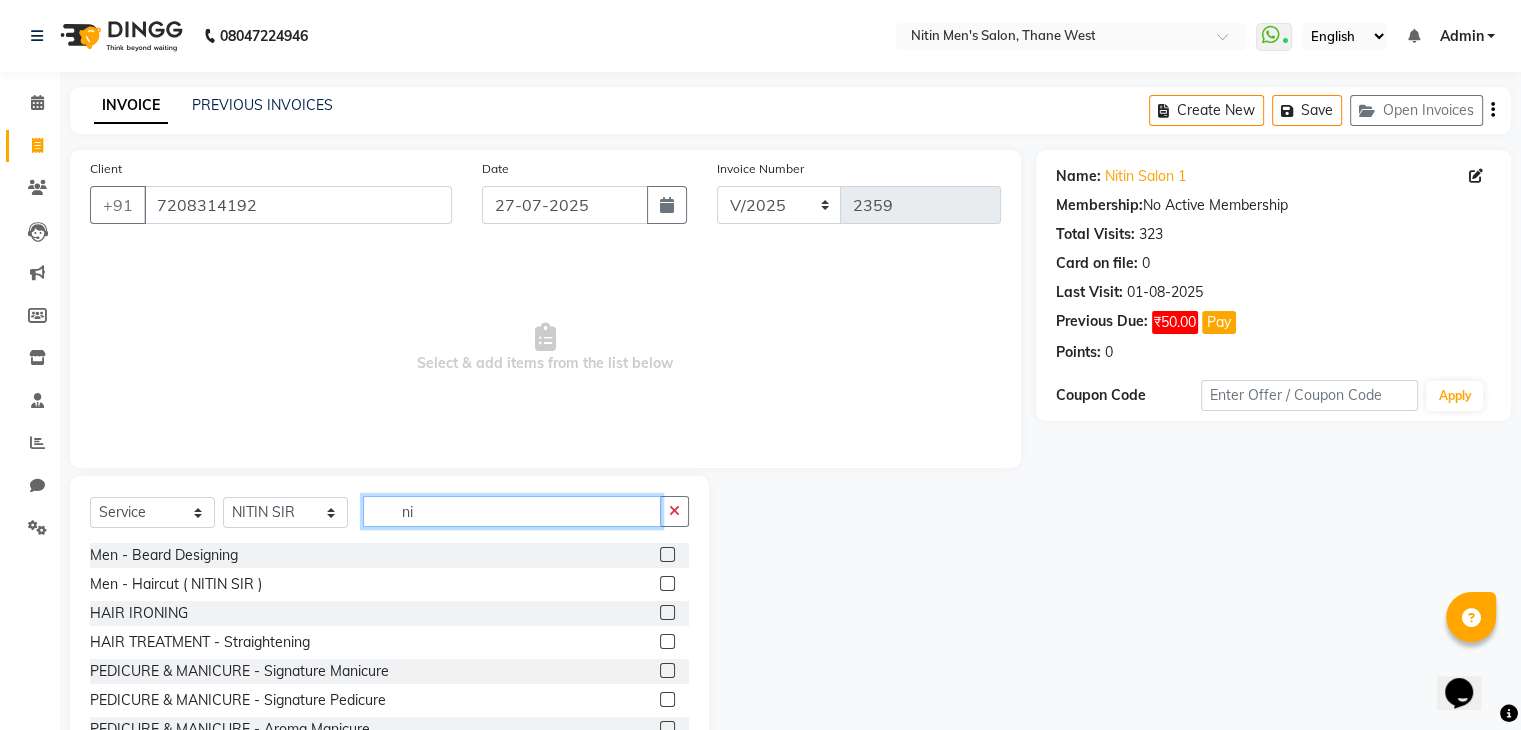 type on "ni" 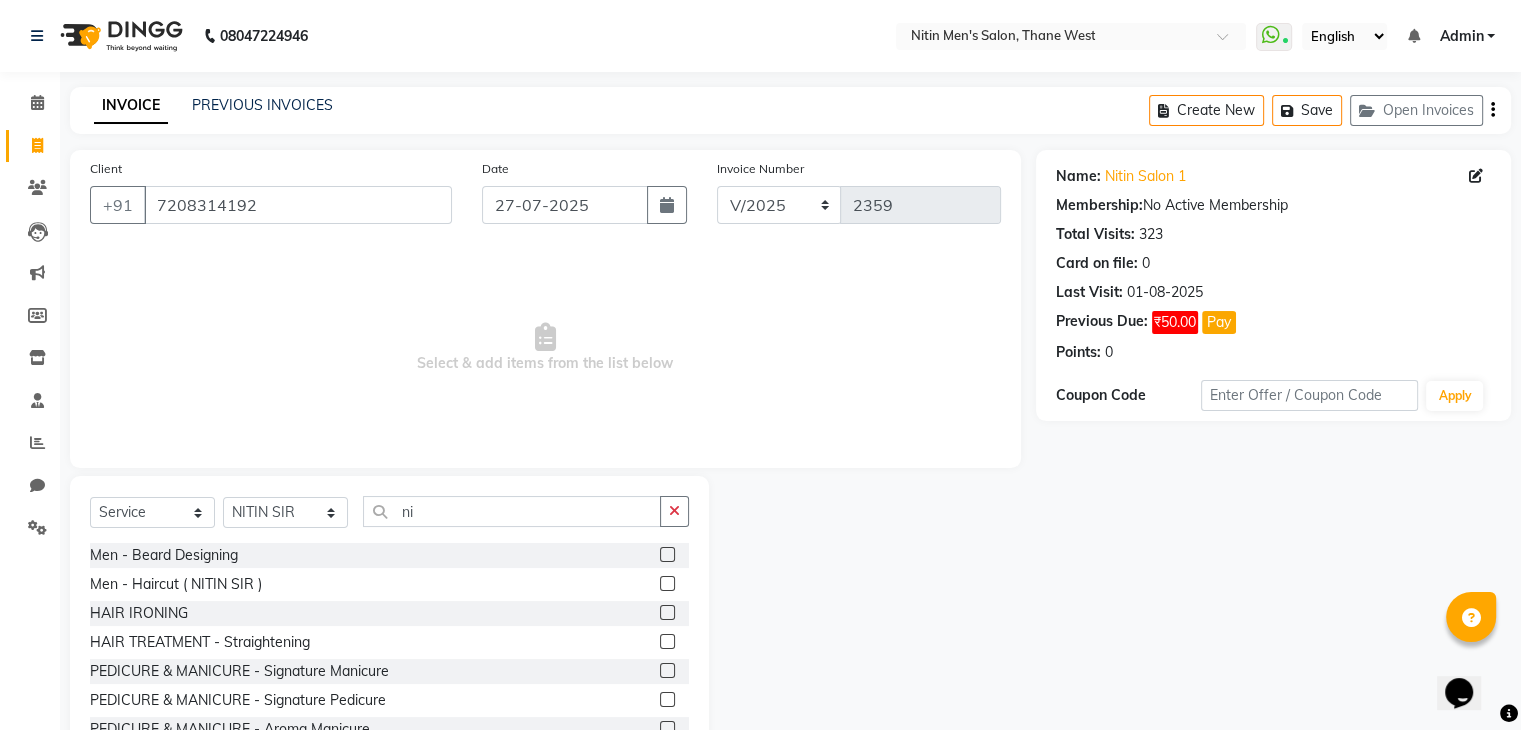 click 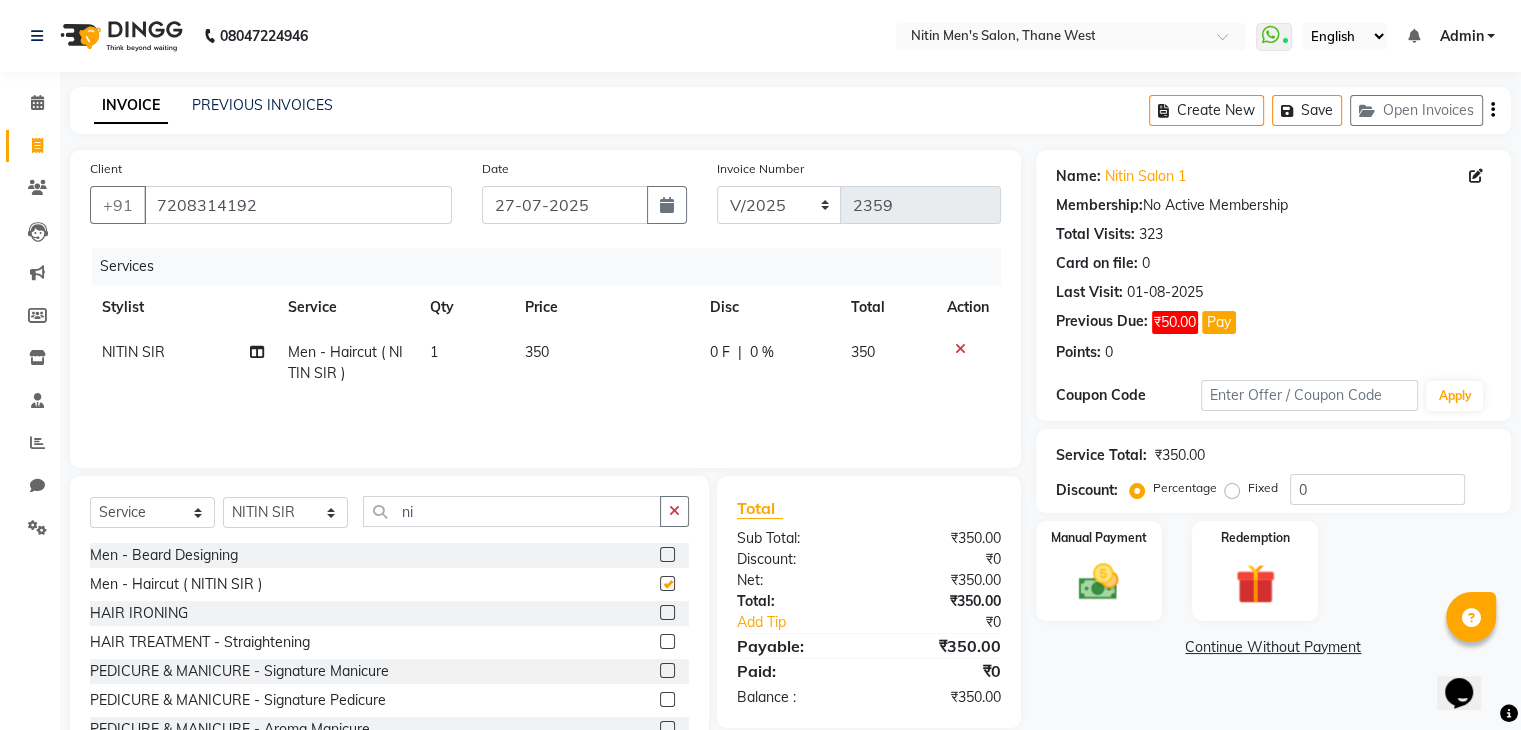 checkbox on "false" 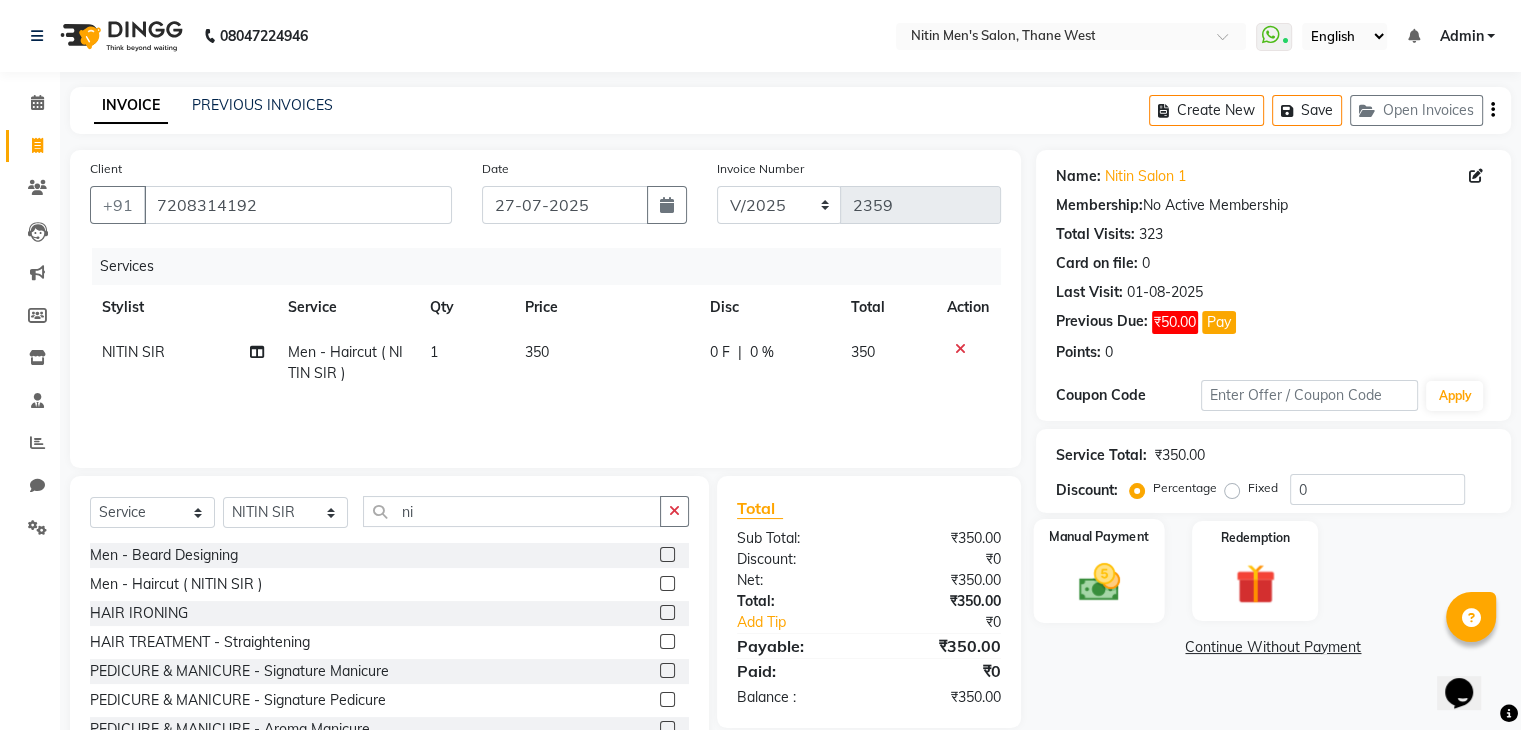 click on "Manual Payment" 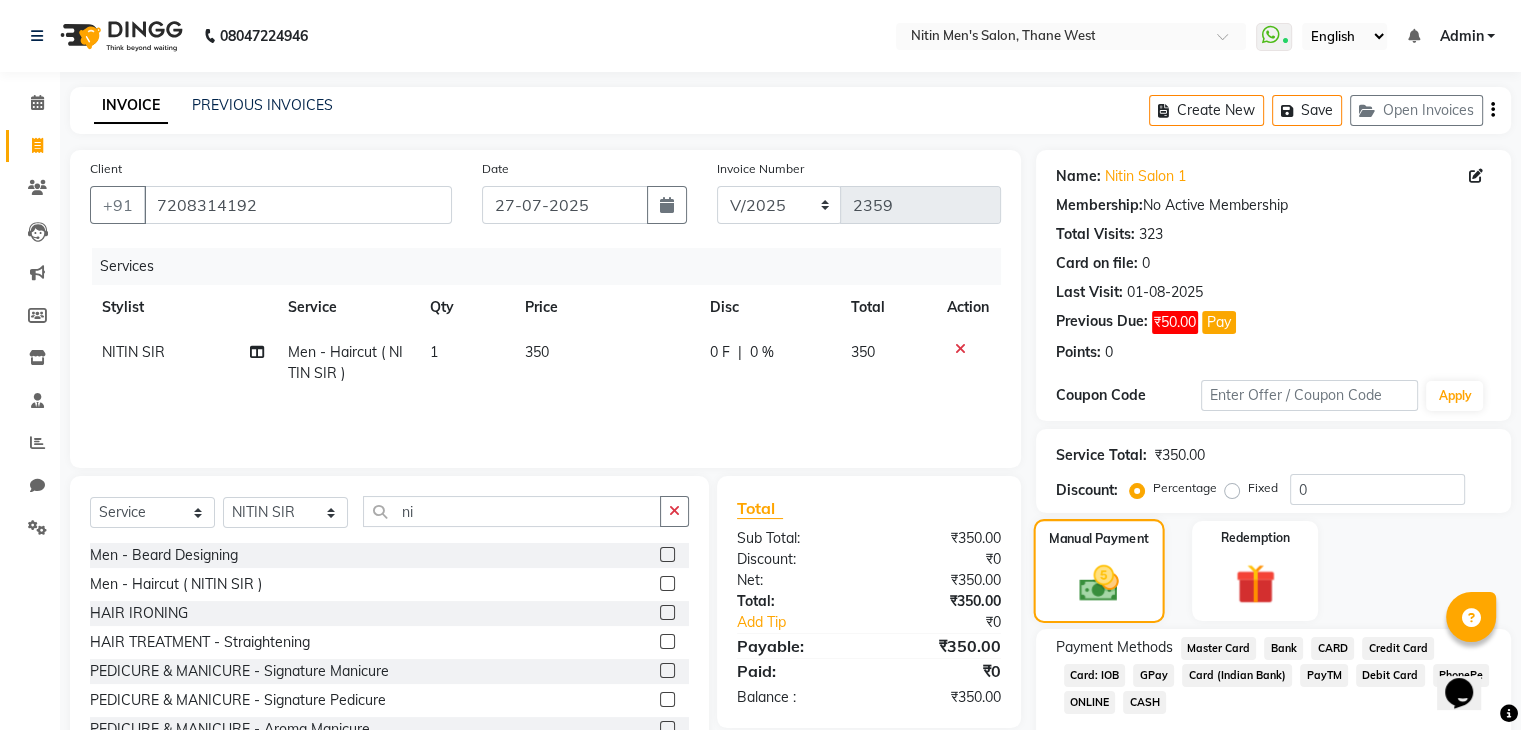 scroll, scrollTop: 89, scrollLeft: 0, axis: vertical 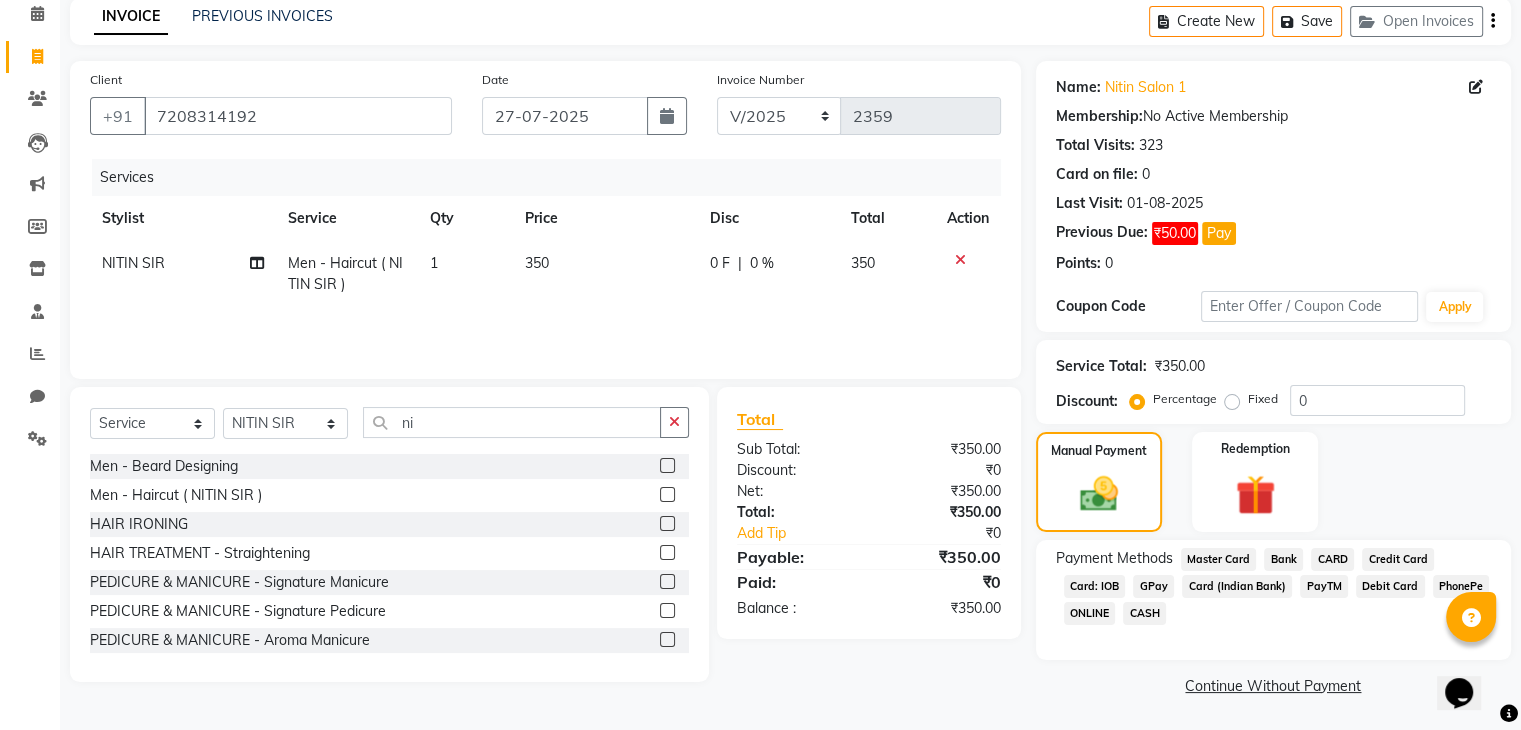 click on "GPay" 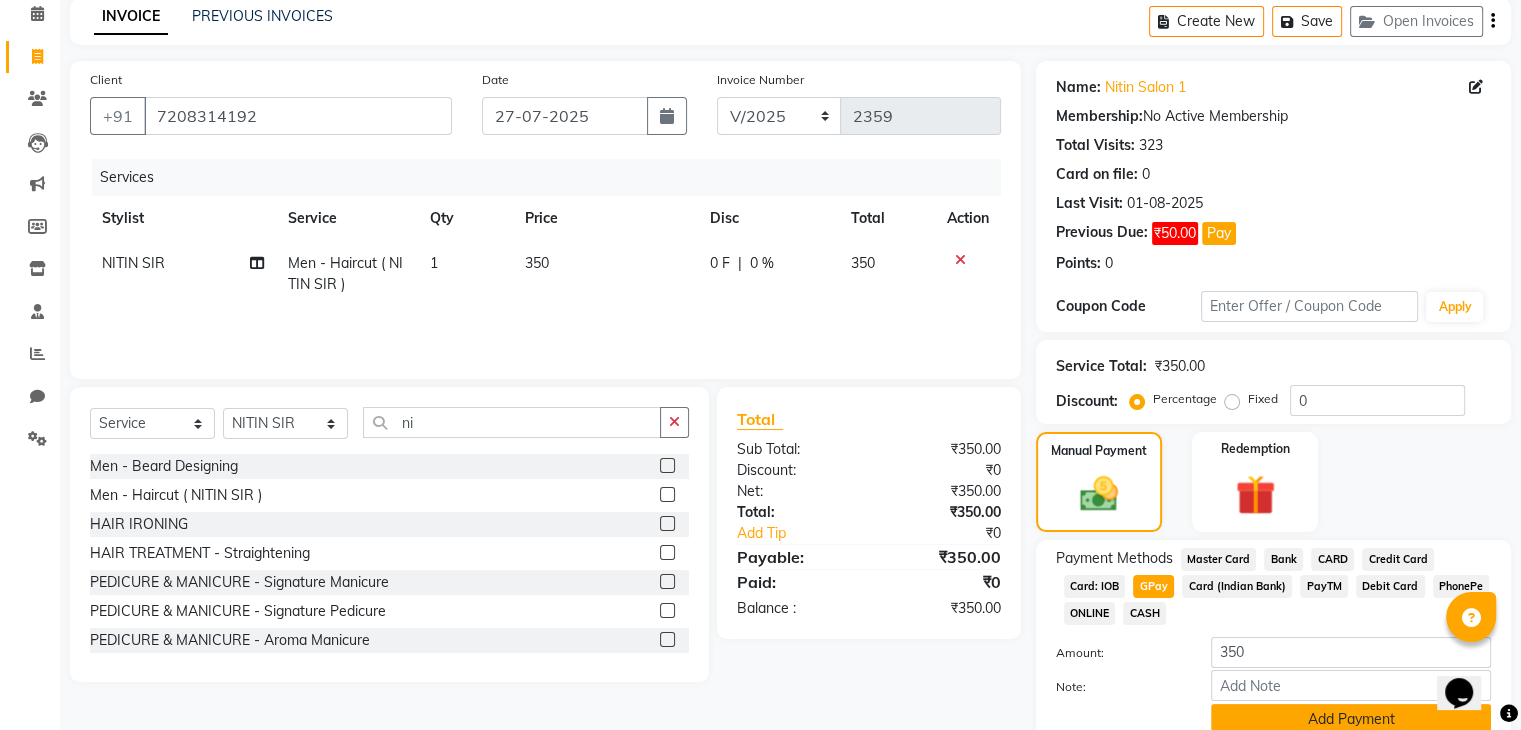 click on "Add Payment" 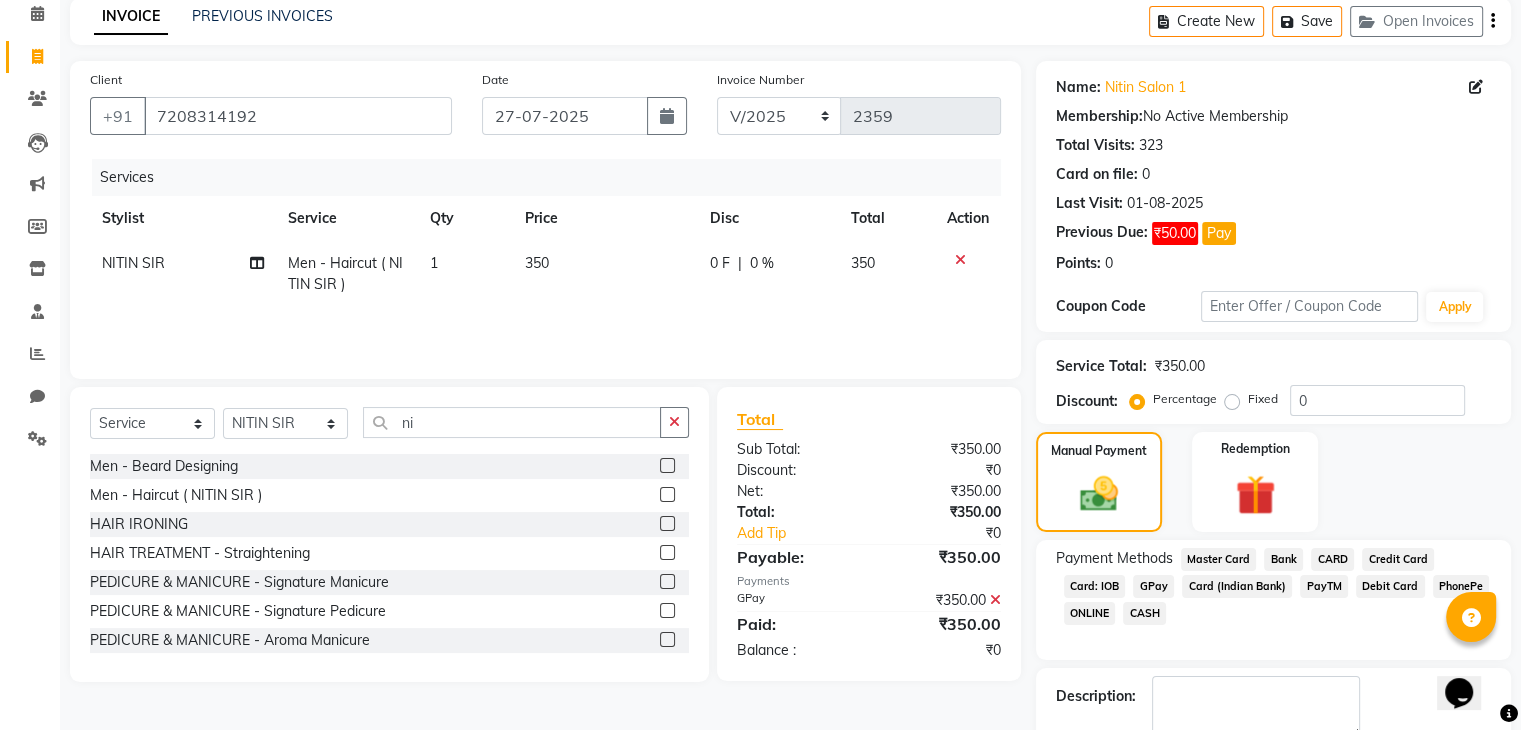 scroll, scrollTop: 201, scrollLeft: 0, axis: vertical 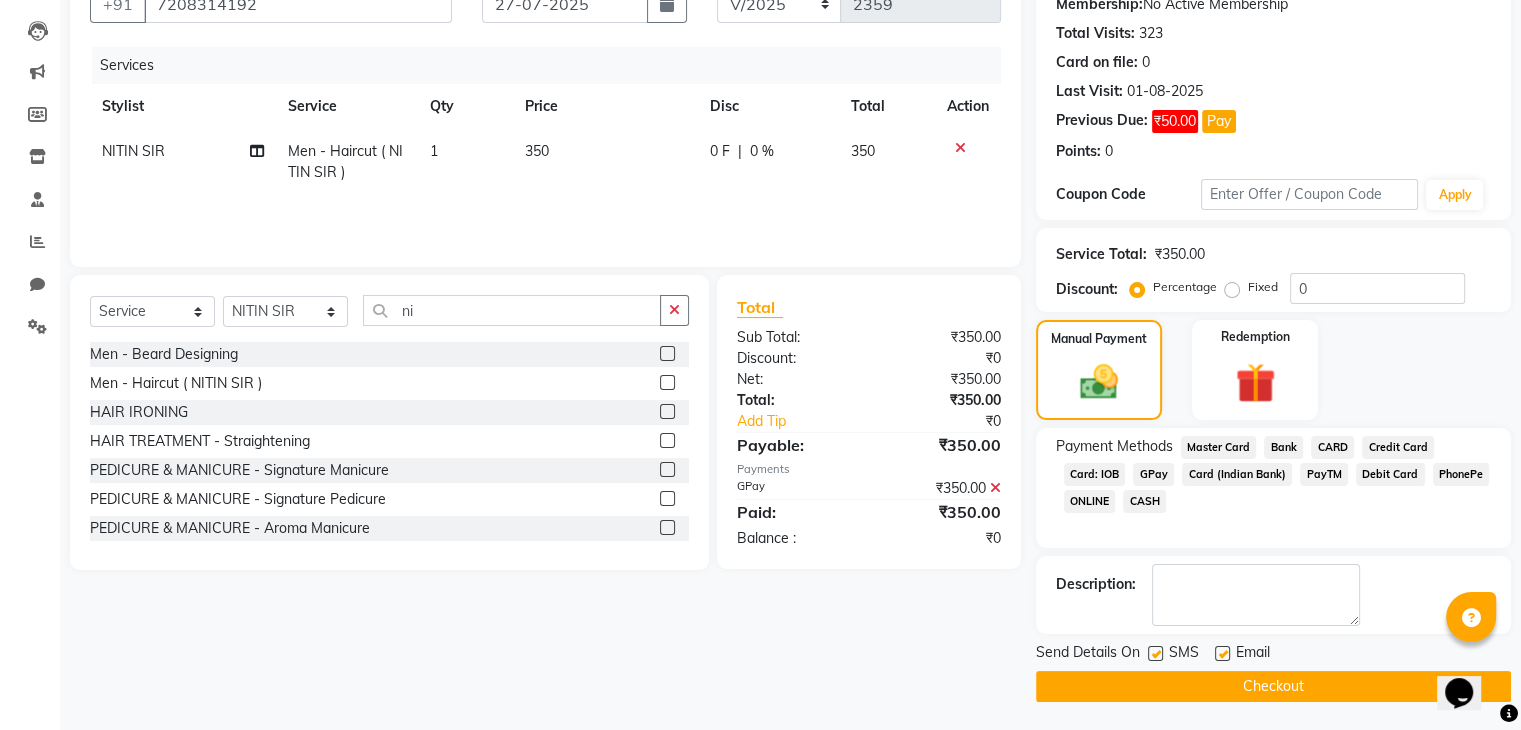click 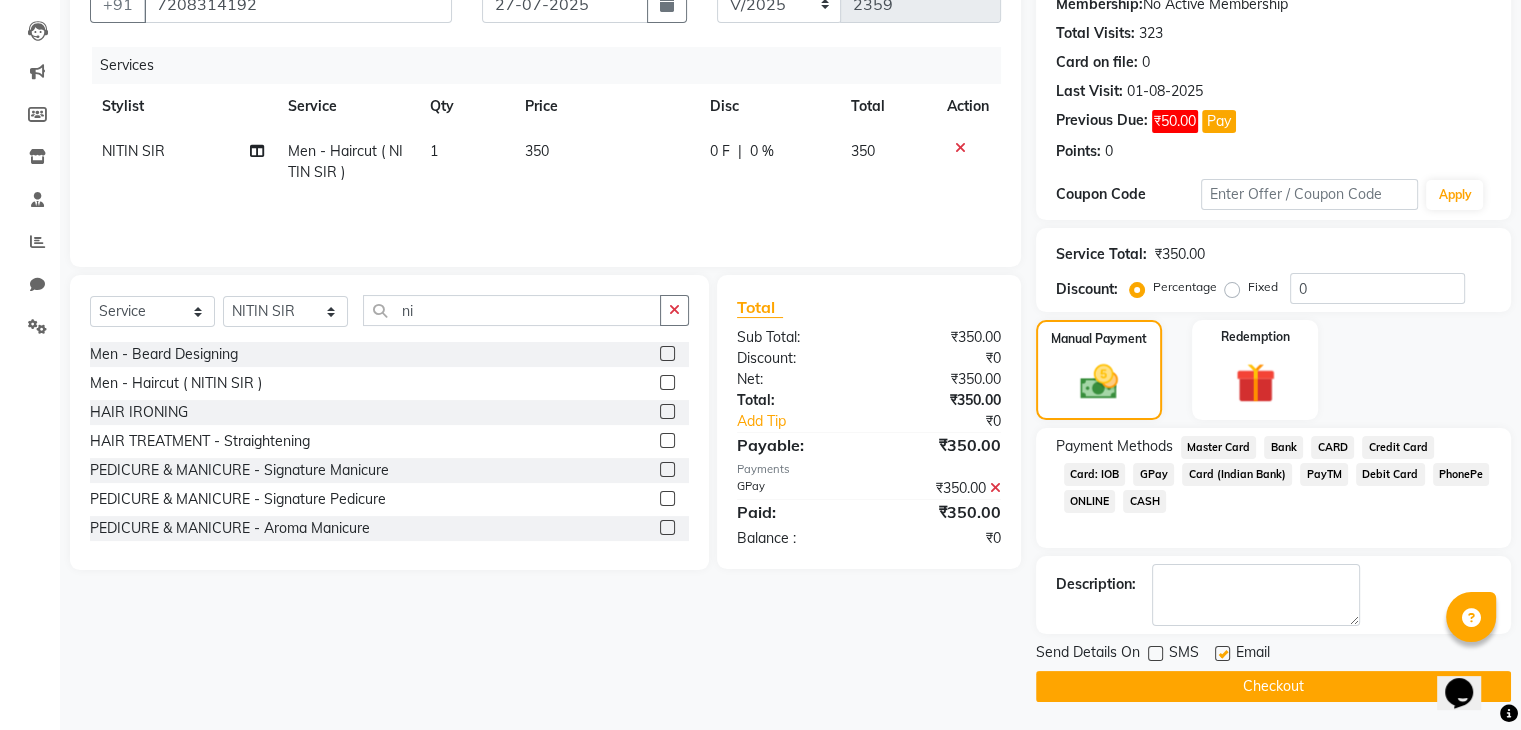 click 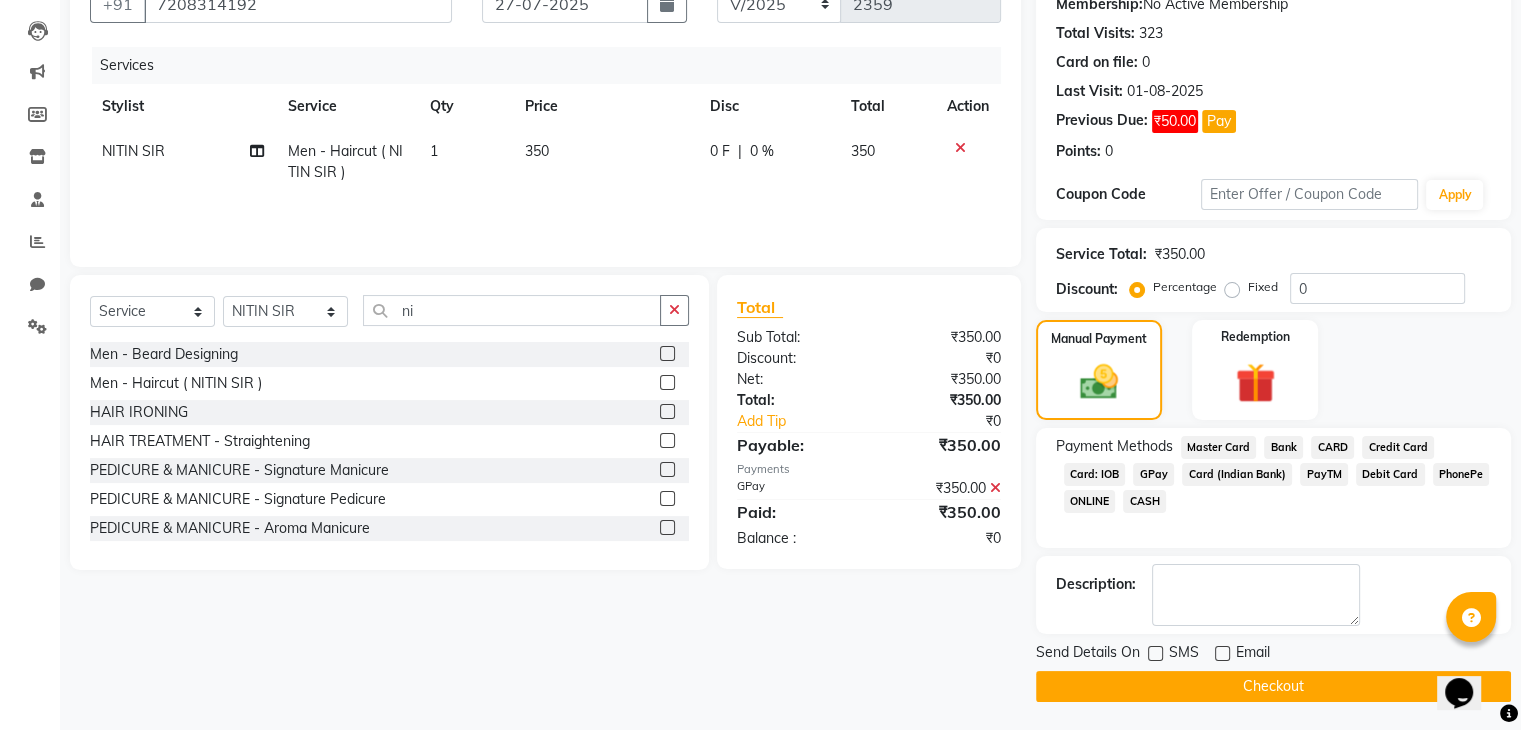 click on "Checkout" 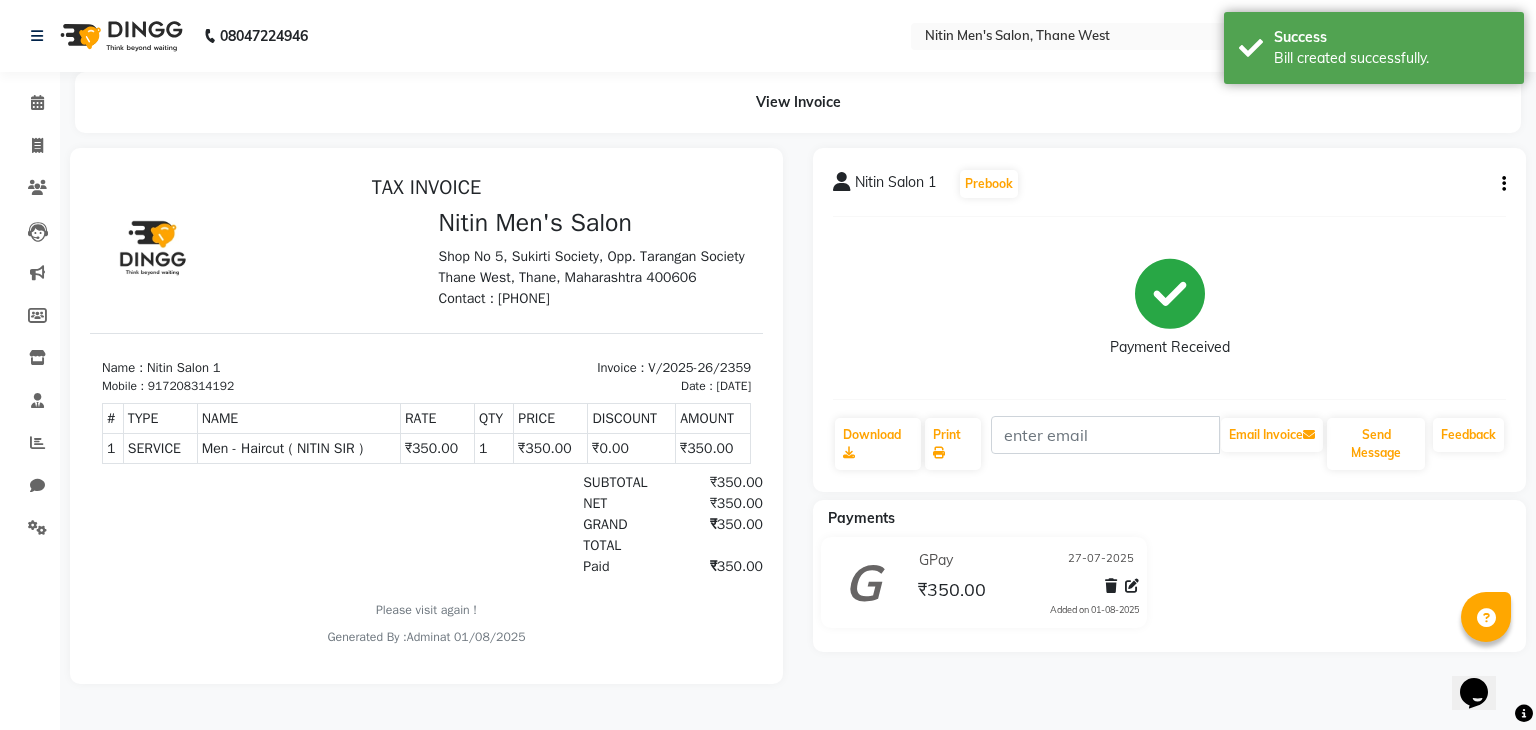 scroll, scrollTop: 0, scrollLeft: 0, axis: both 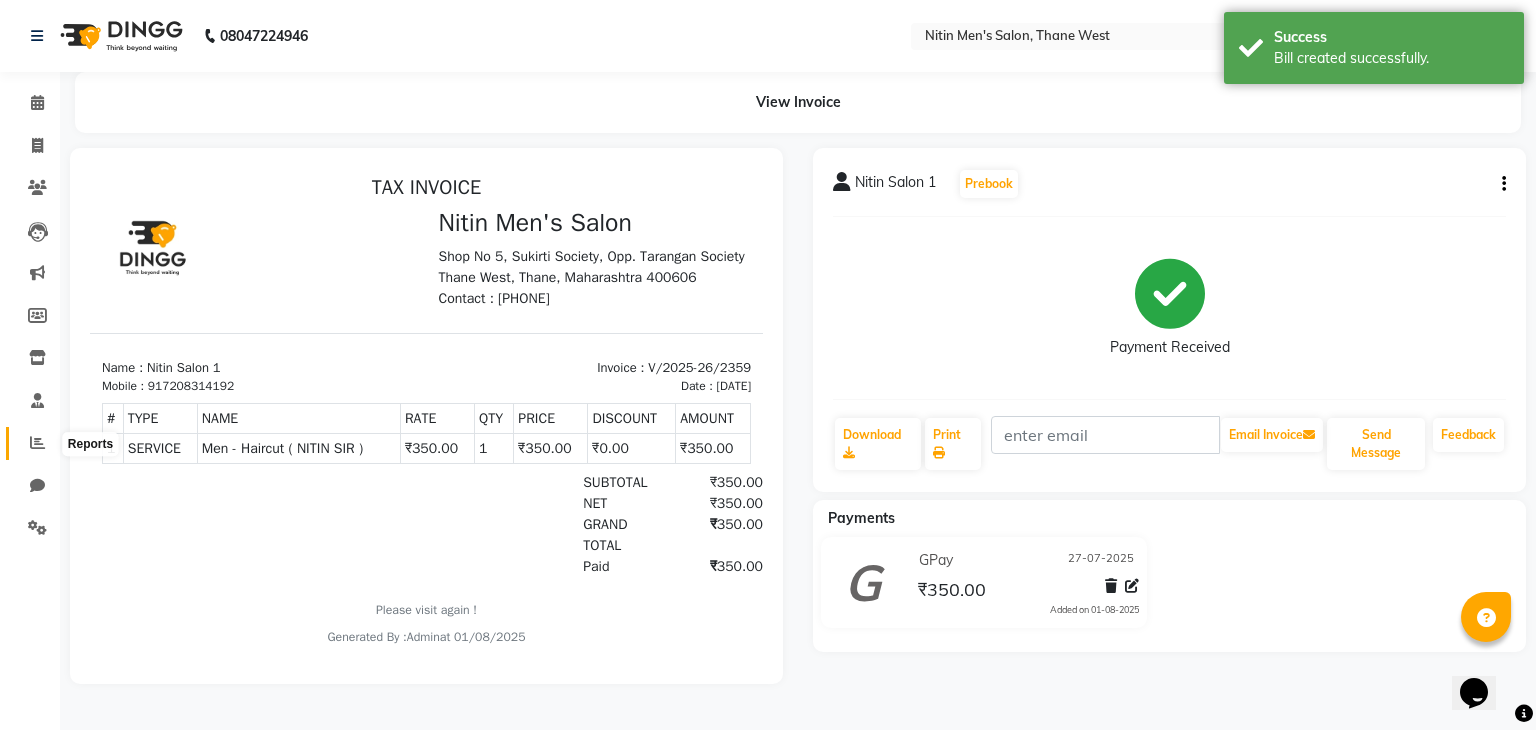 click 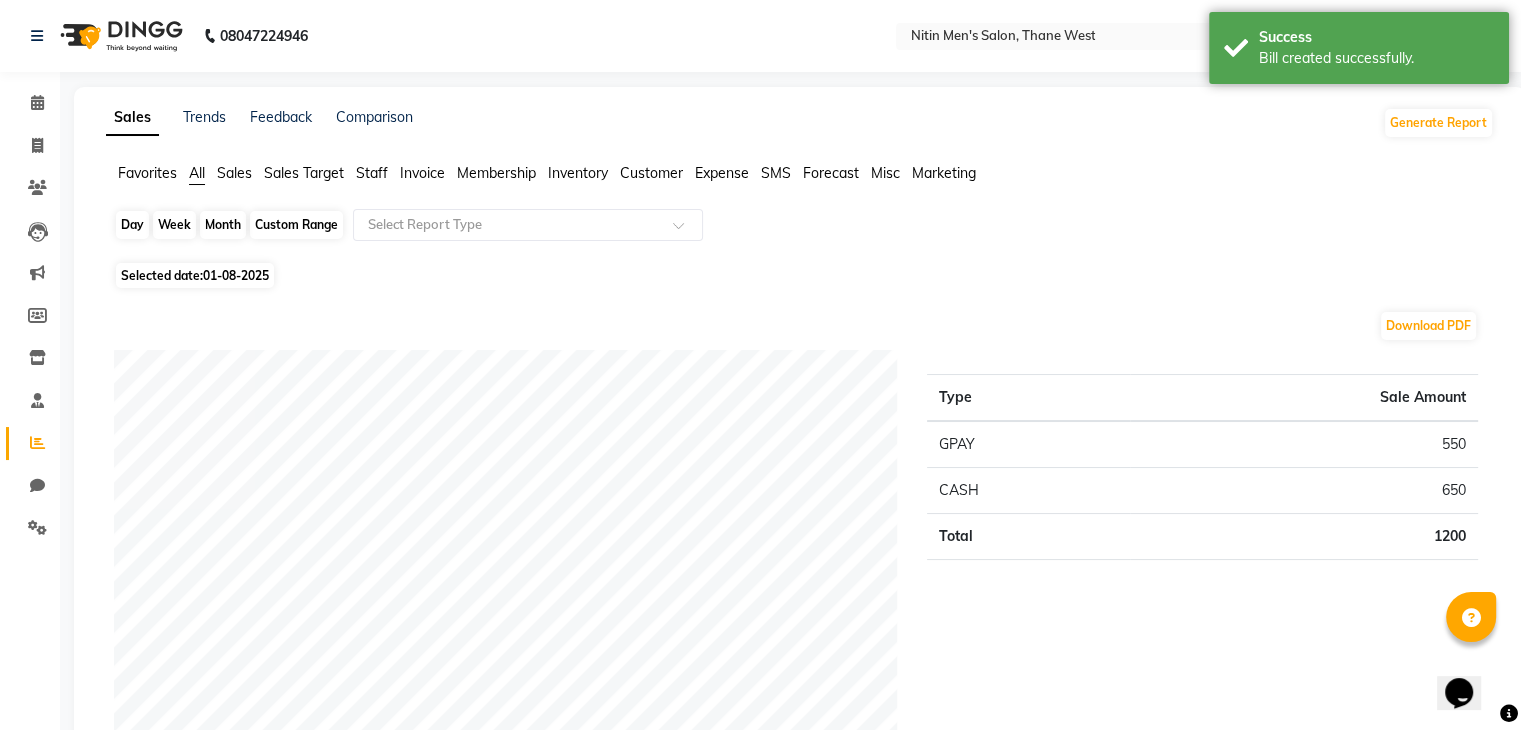 click on "Day" 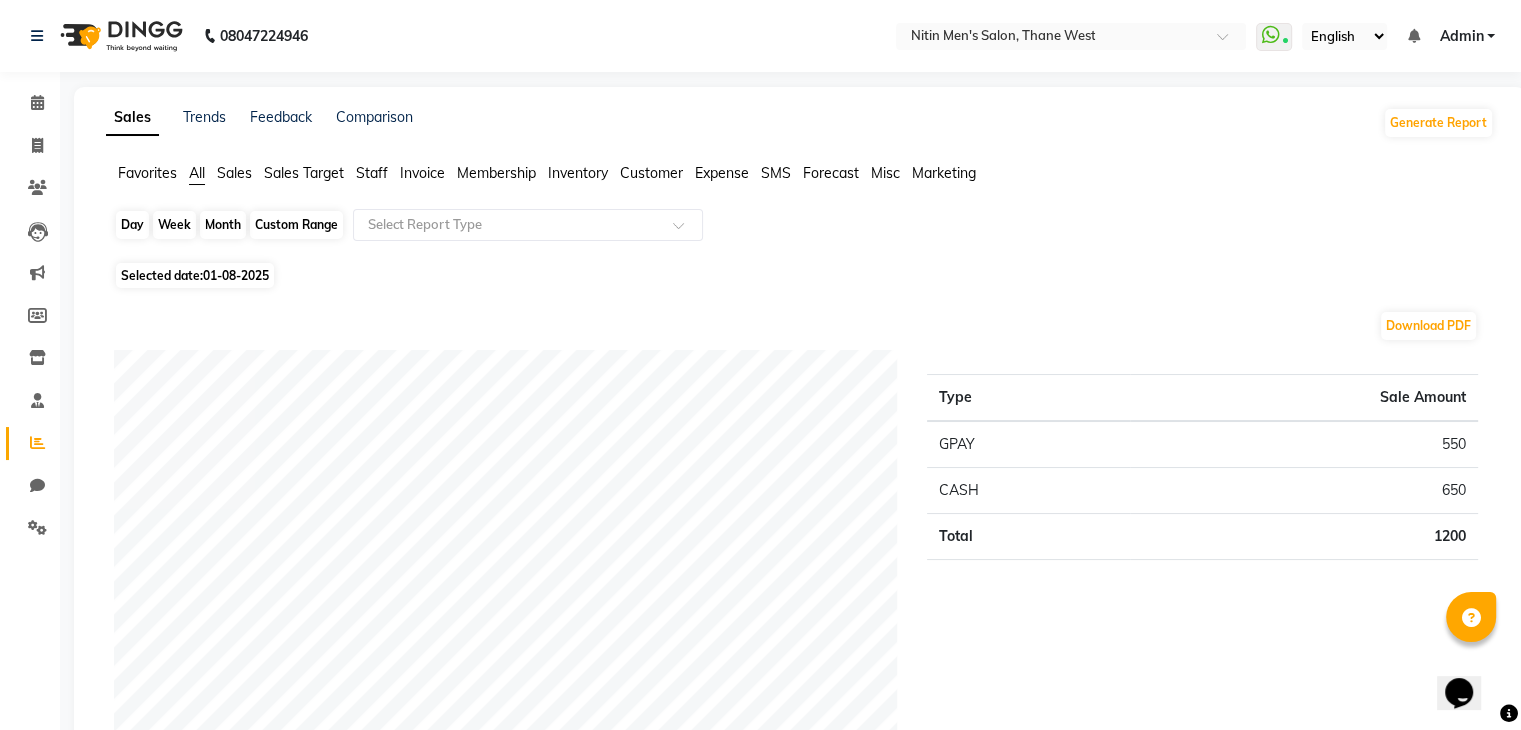 select on "8" 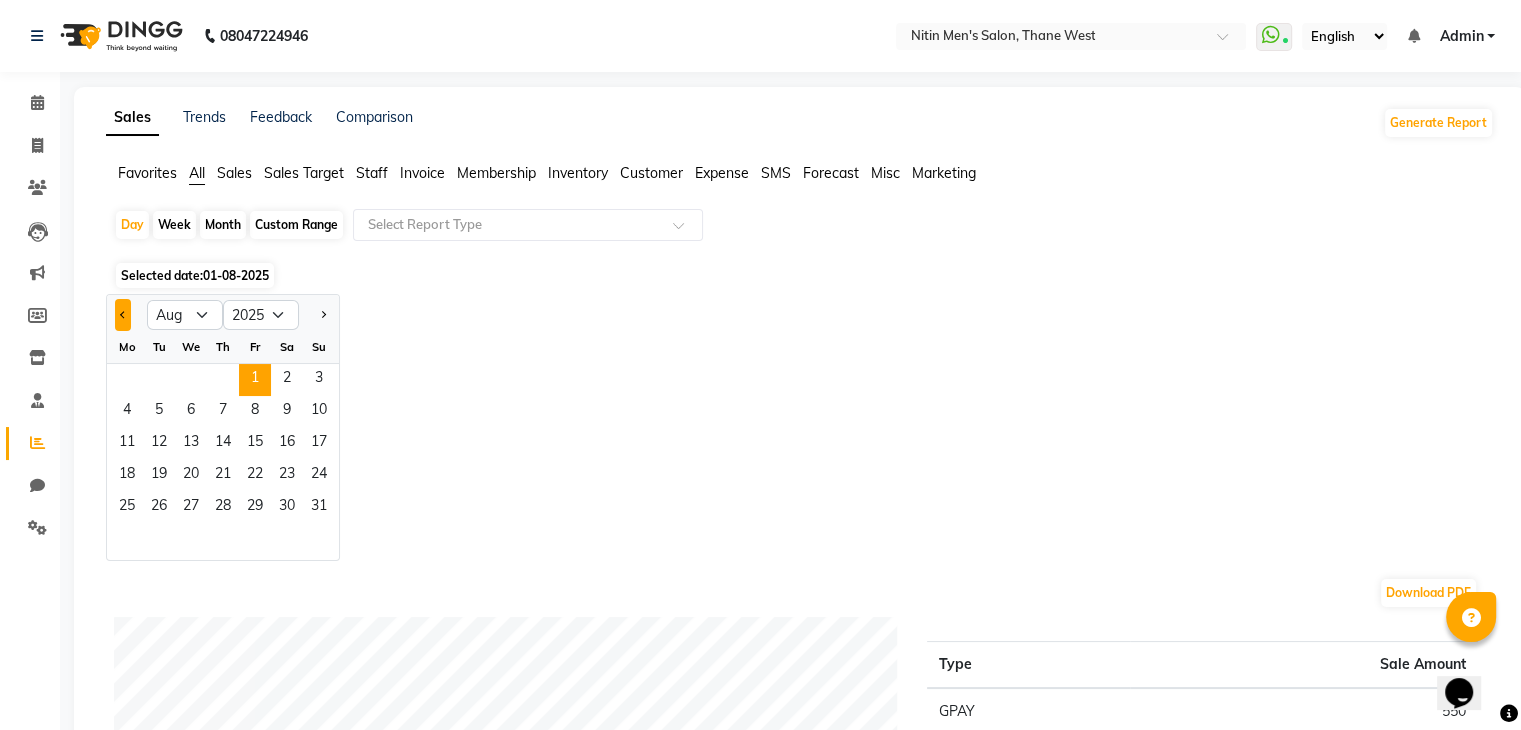 click 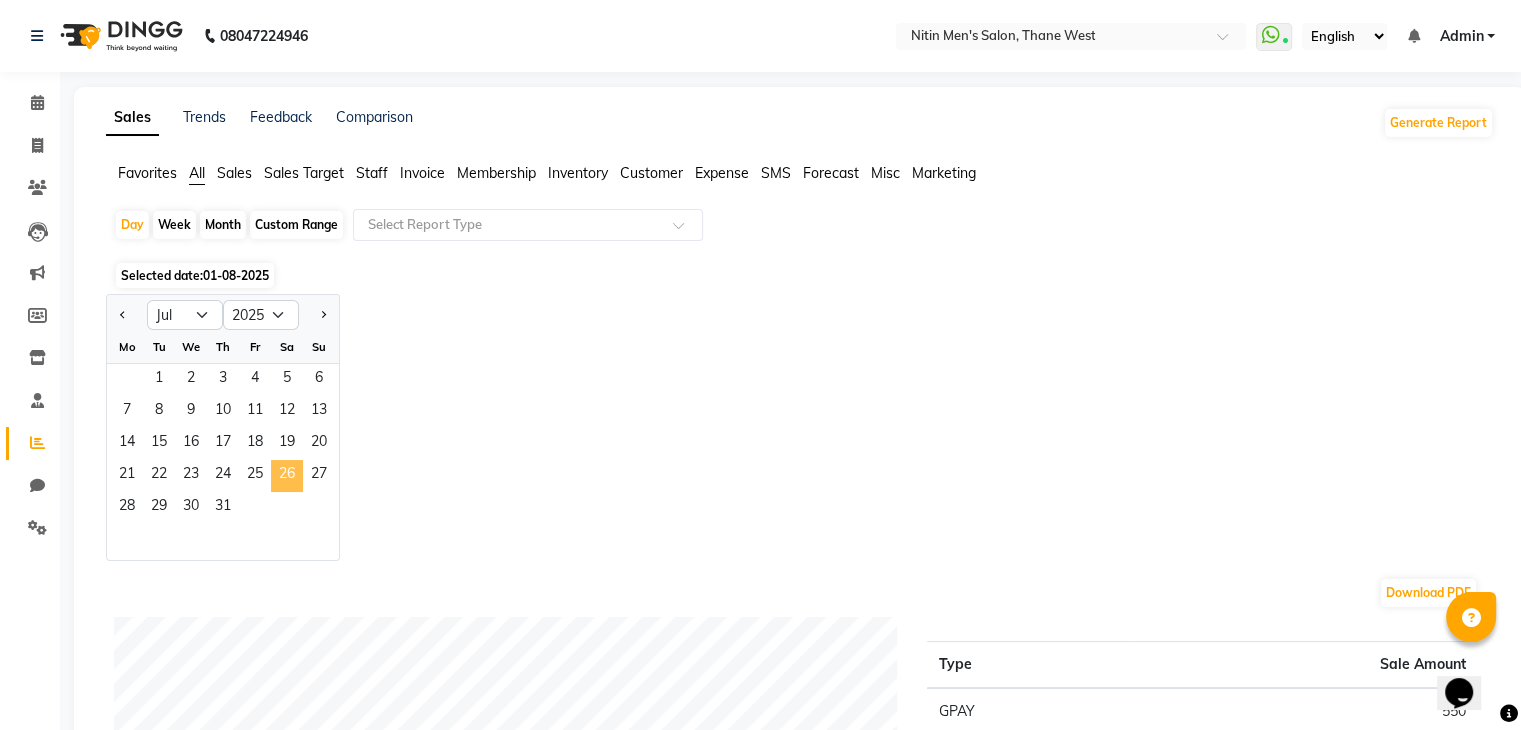 click on "26" 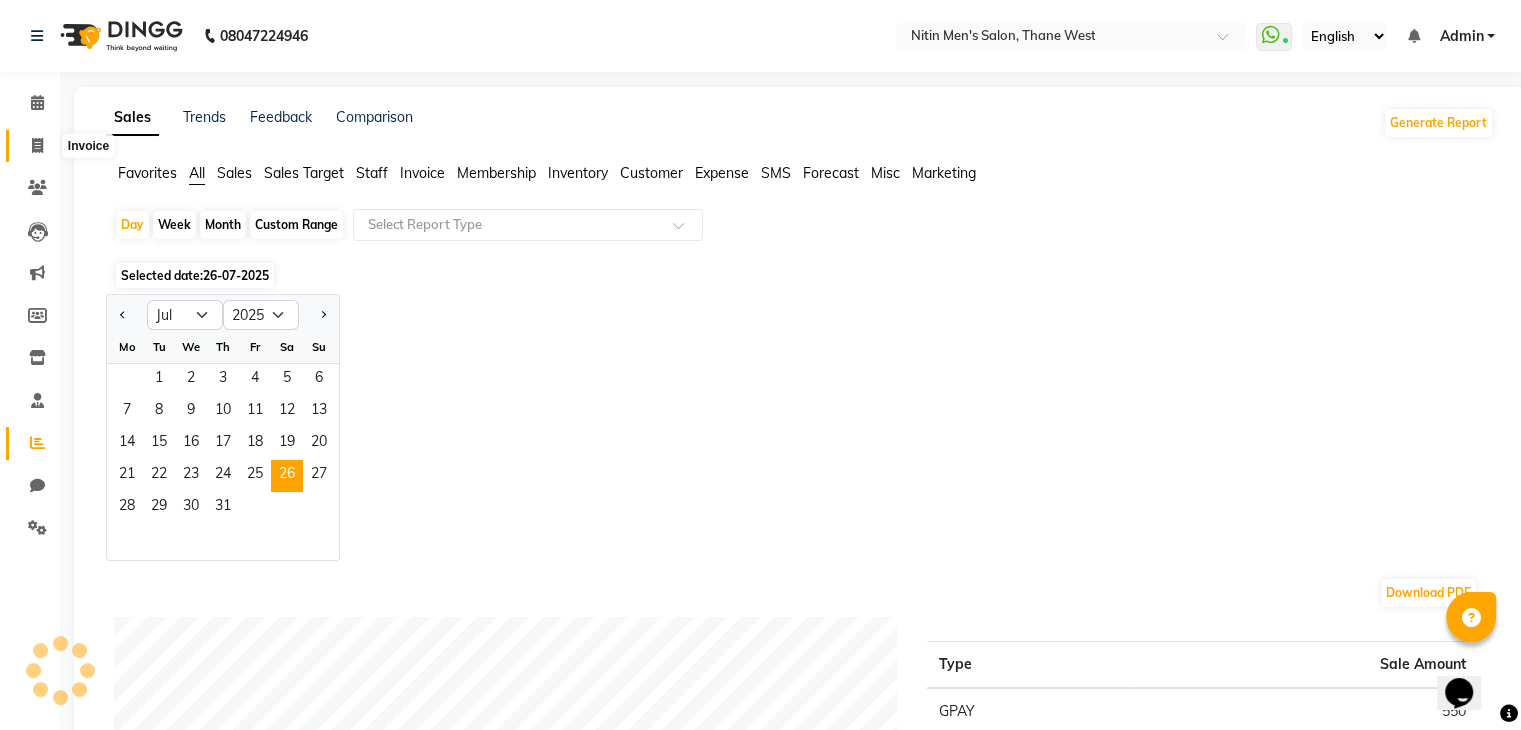 click 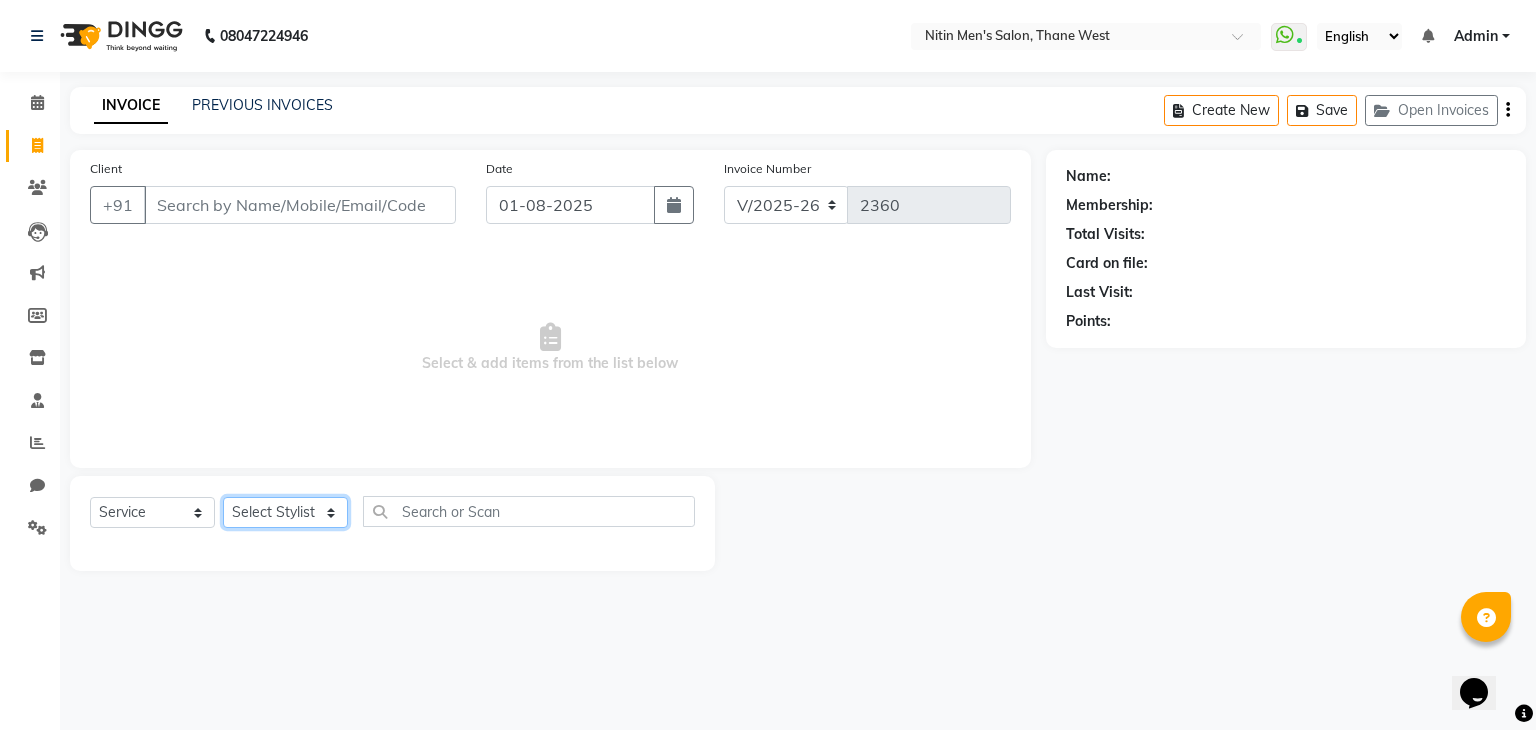 click on "Select Stylist ALAM ASHISH DEEPA HASIB JITU MEENAKSHI NITIN SIR PRAJAKTA Rupa SANDEEP SHAHIM YASEEN" 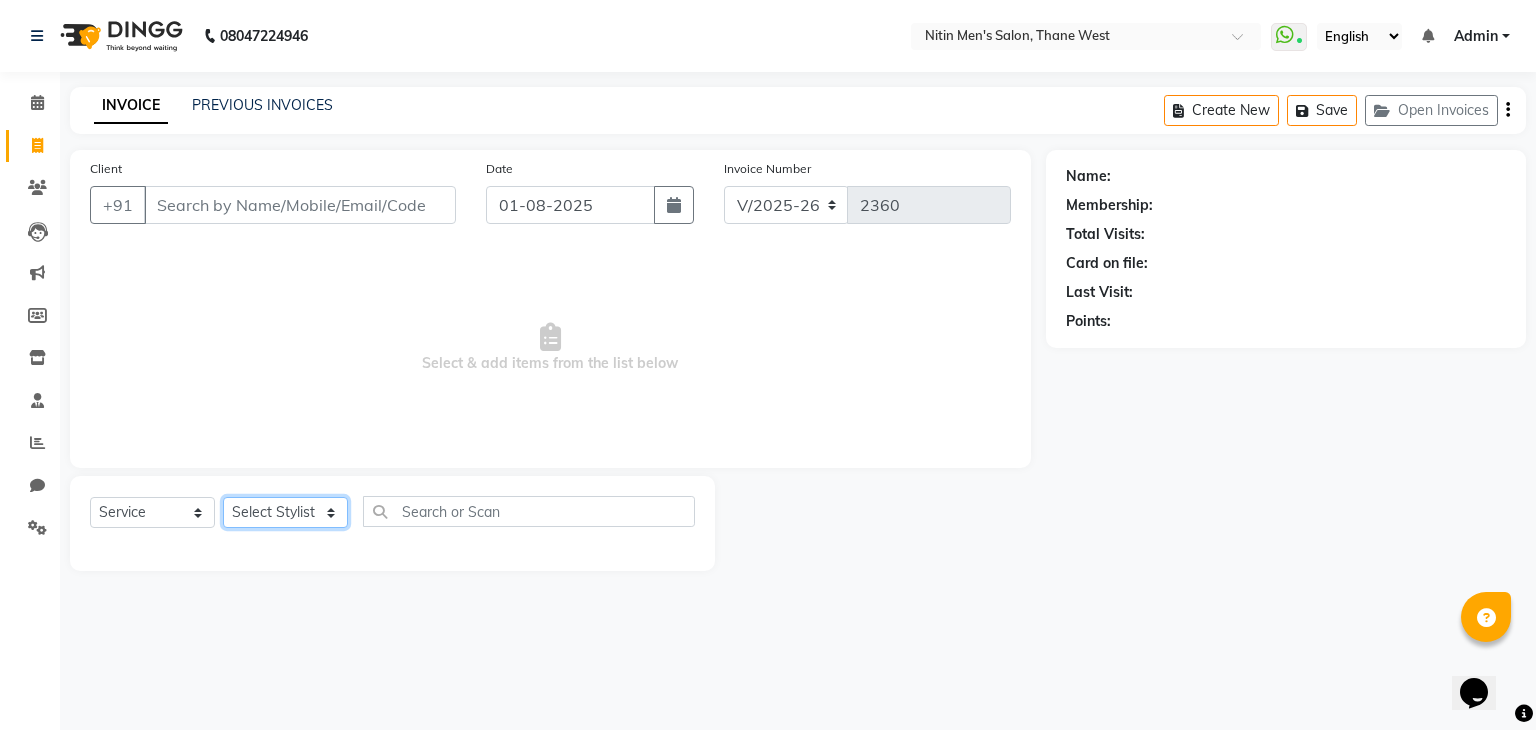 select on "85157" 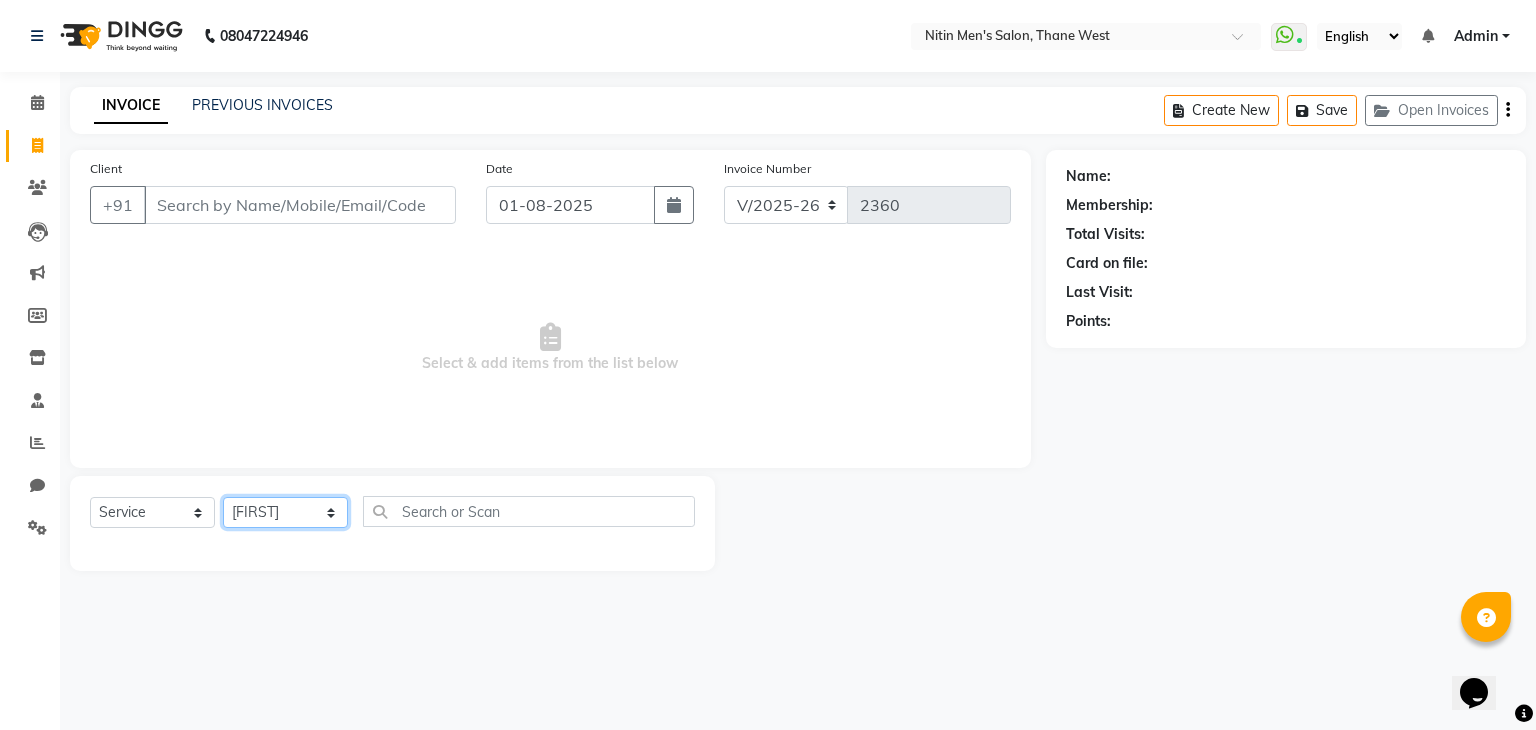 click on "Select Stylist ALAM ASHISH DEEPA HASIB JITU MEENAKSHI NITIN SIR PRAJAKTA Rupa SANDEEP SHAHIM YASEEN" 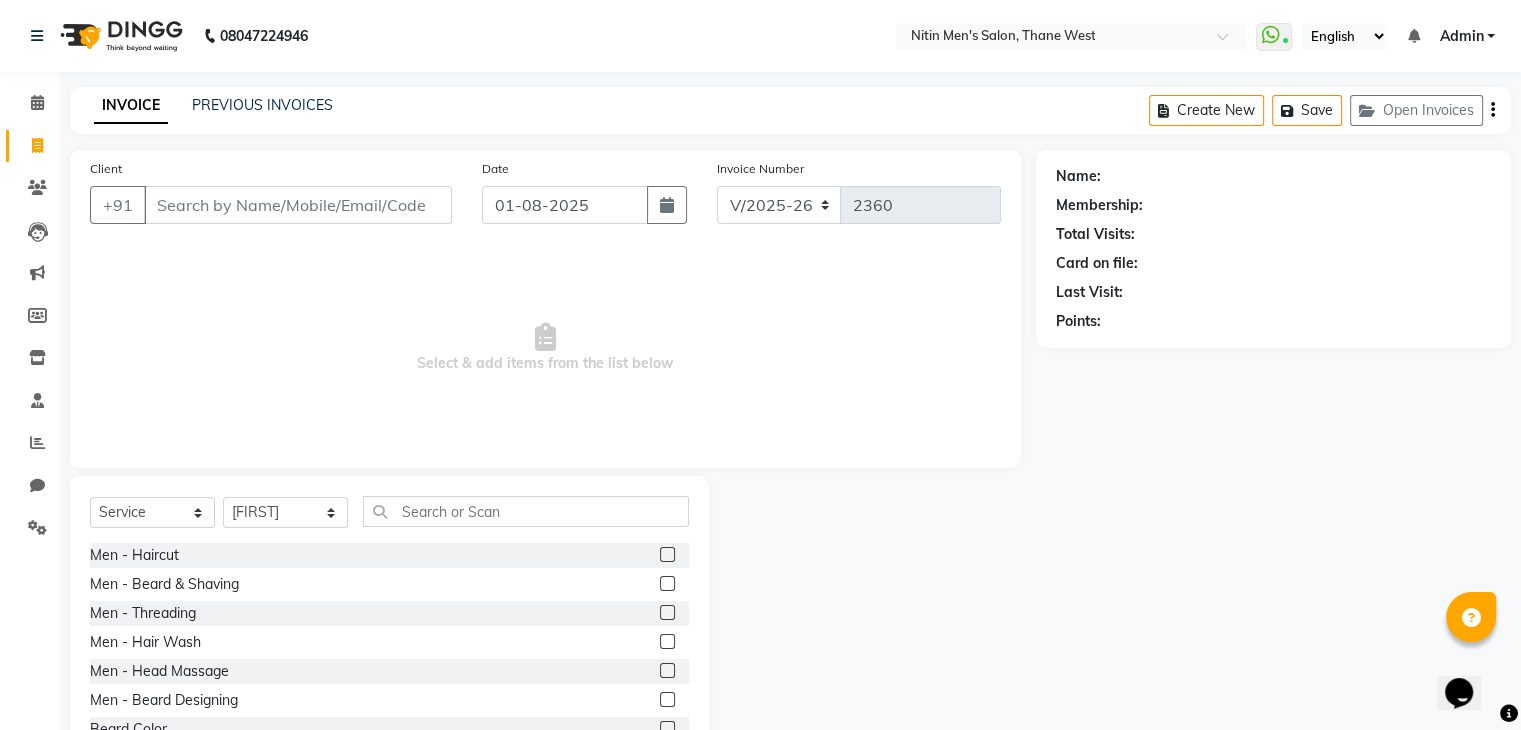 click 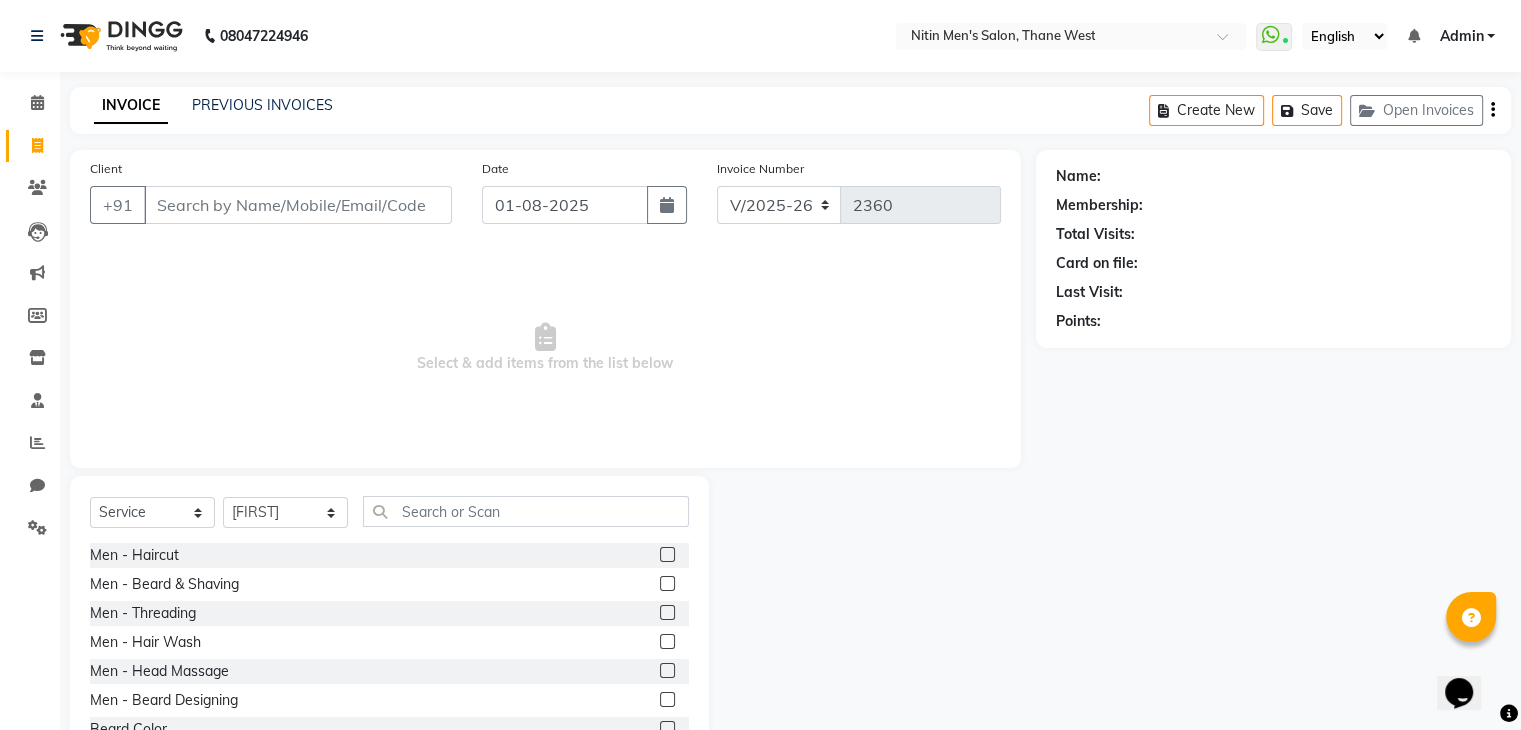 click at bounding box center (666, 584) 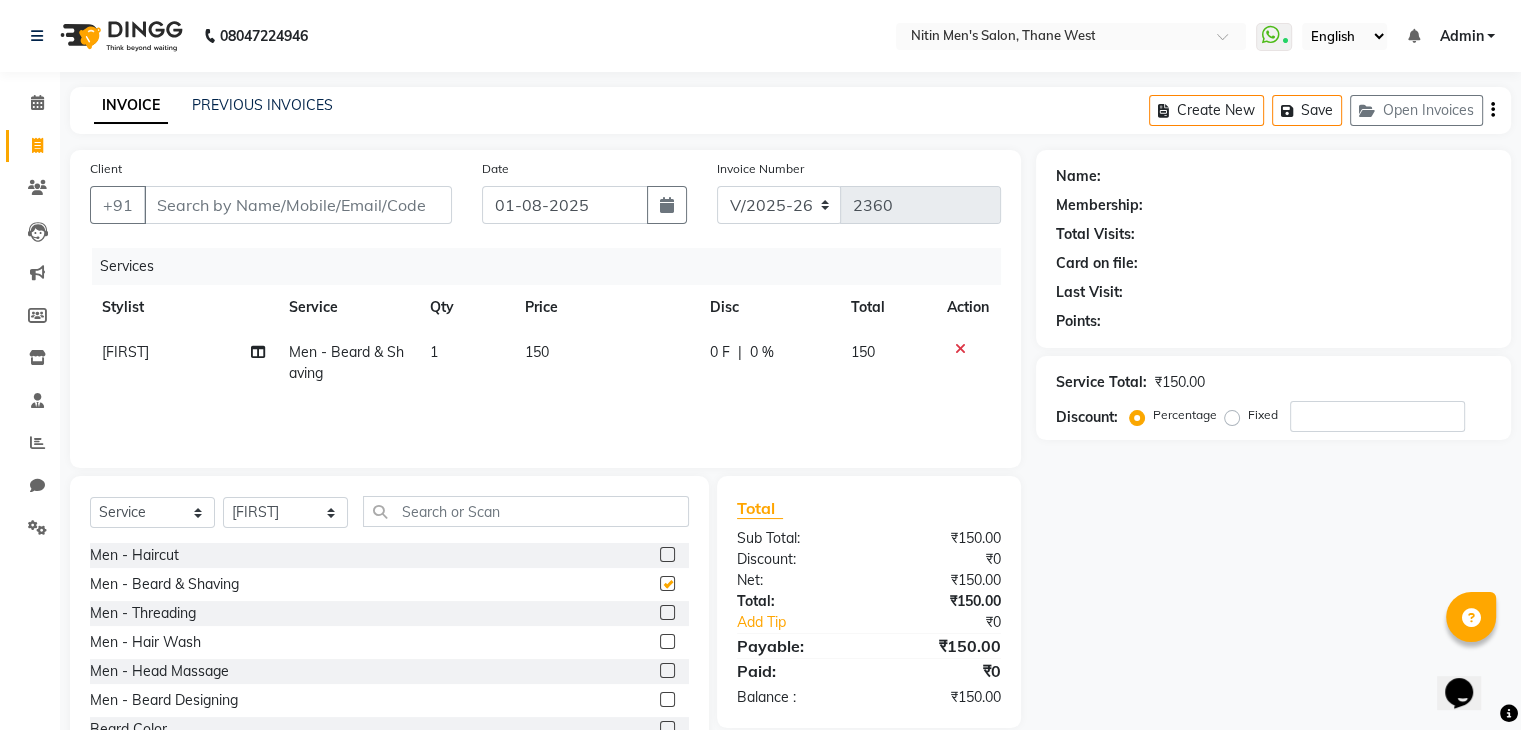 checkbox on "false" 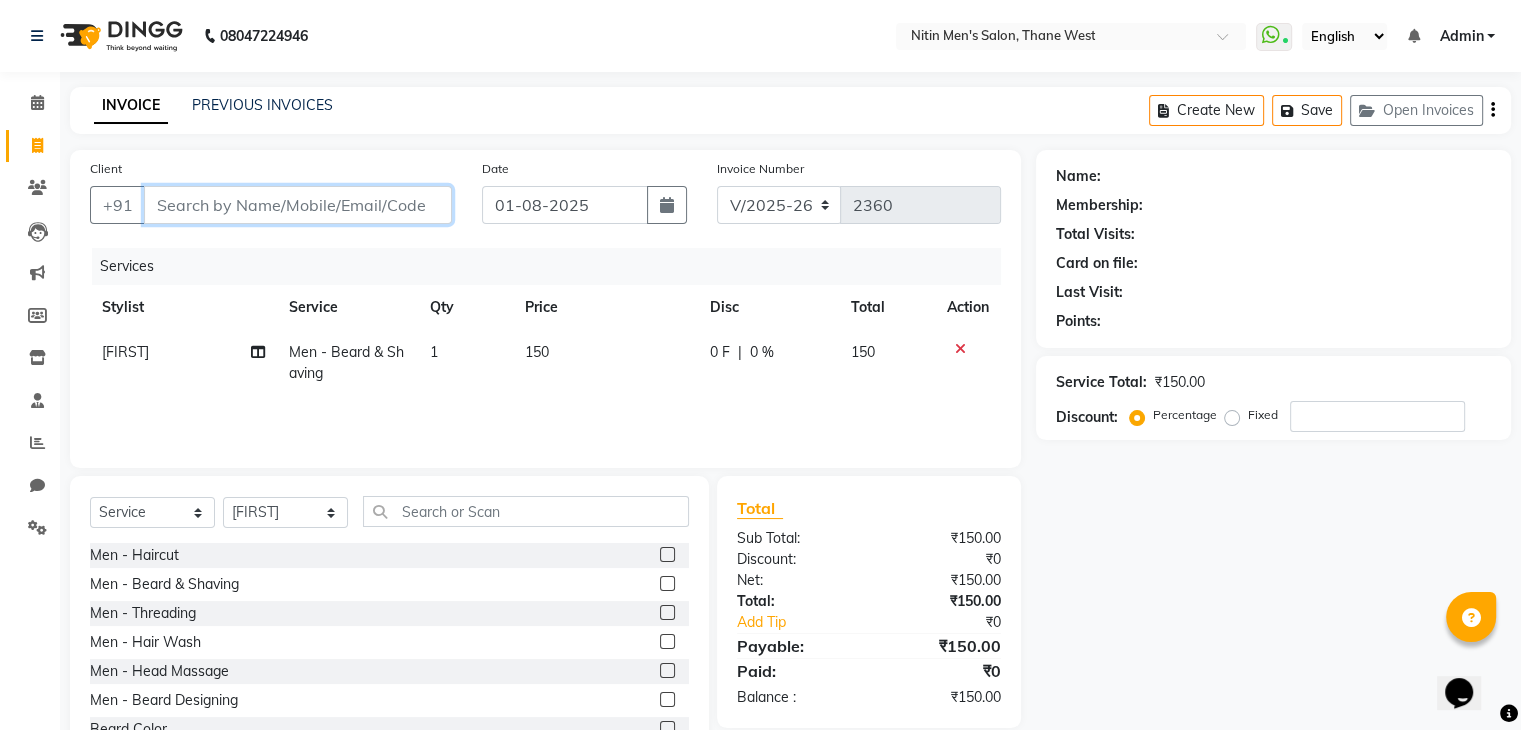 click on "Client" at bounding box center (298, 205) 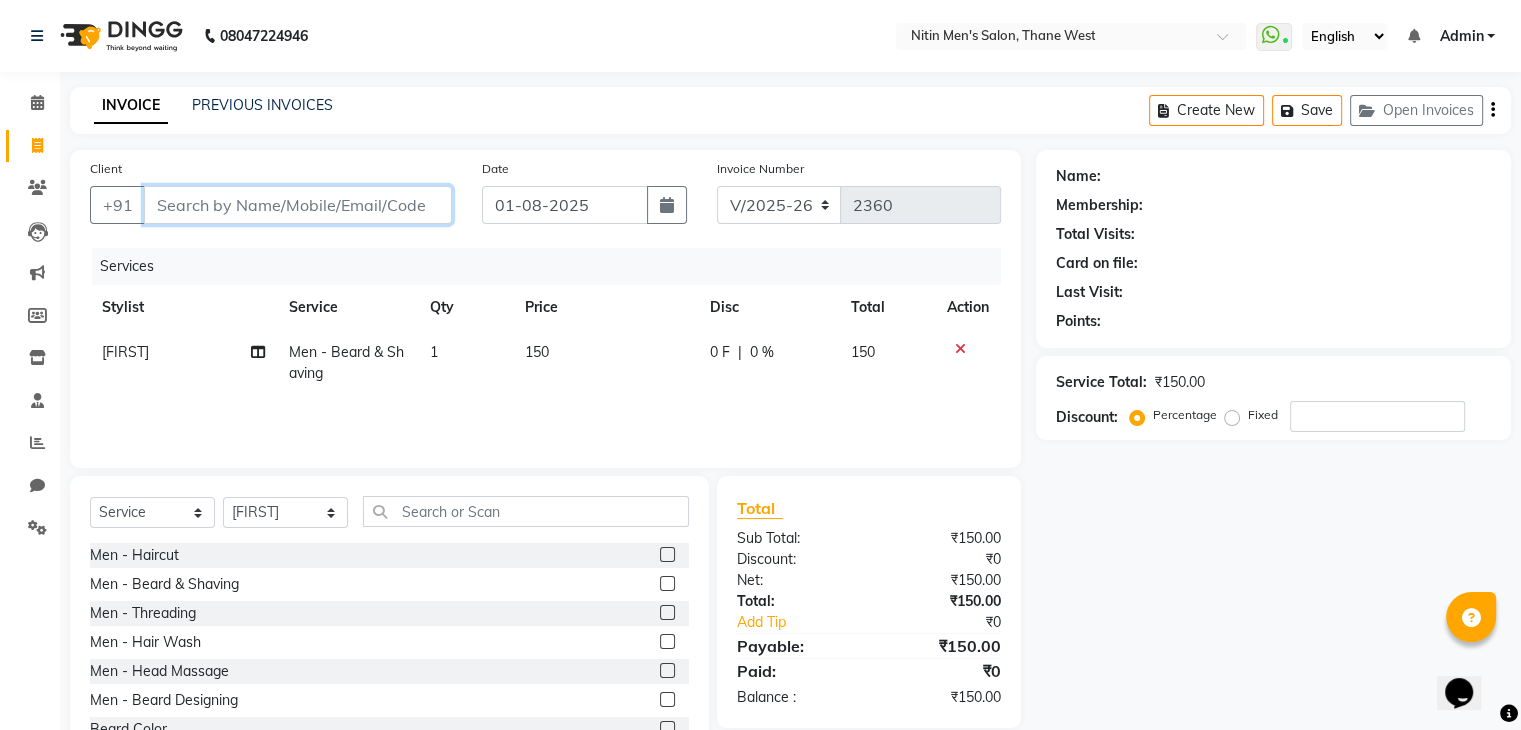 type on "7" 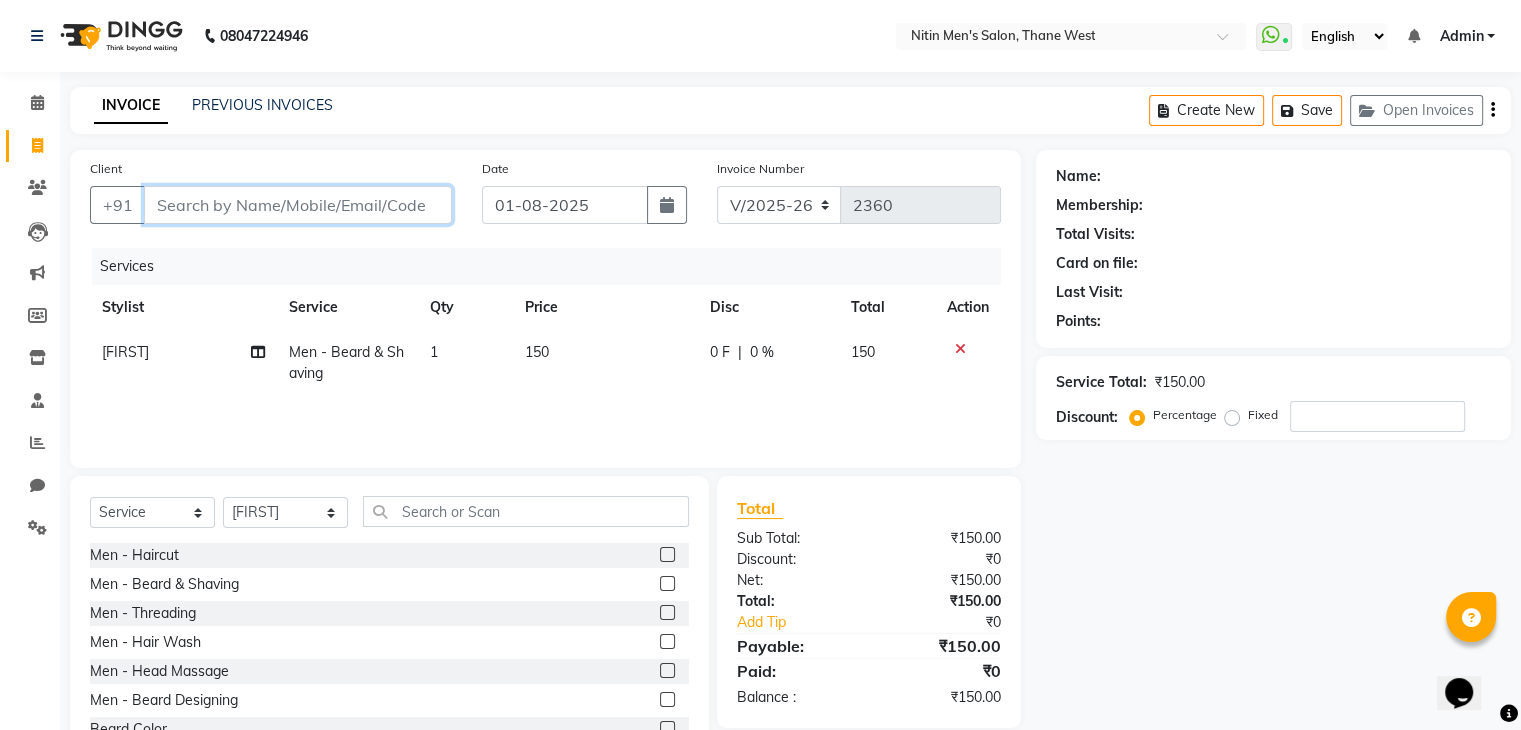 type on "0" 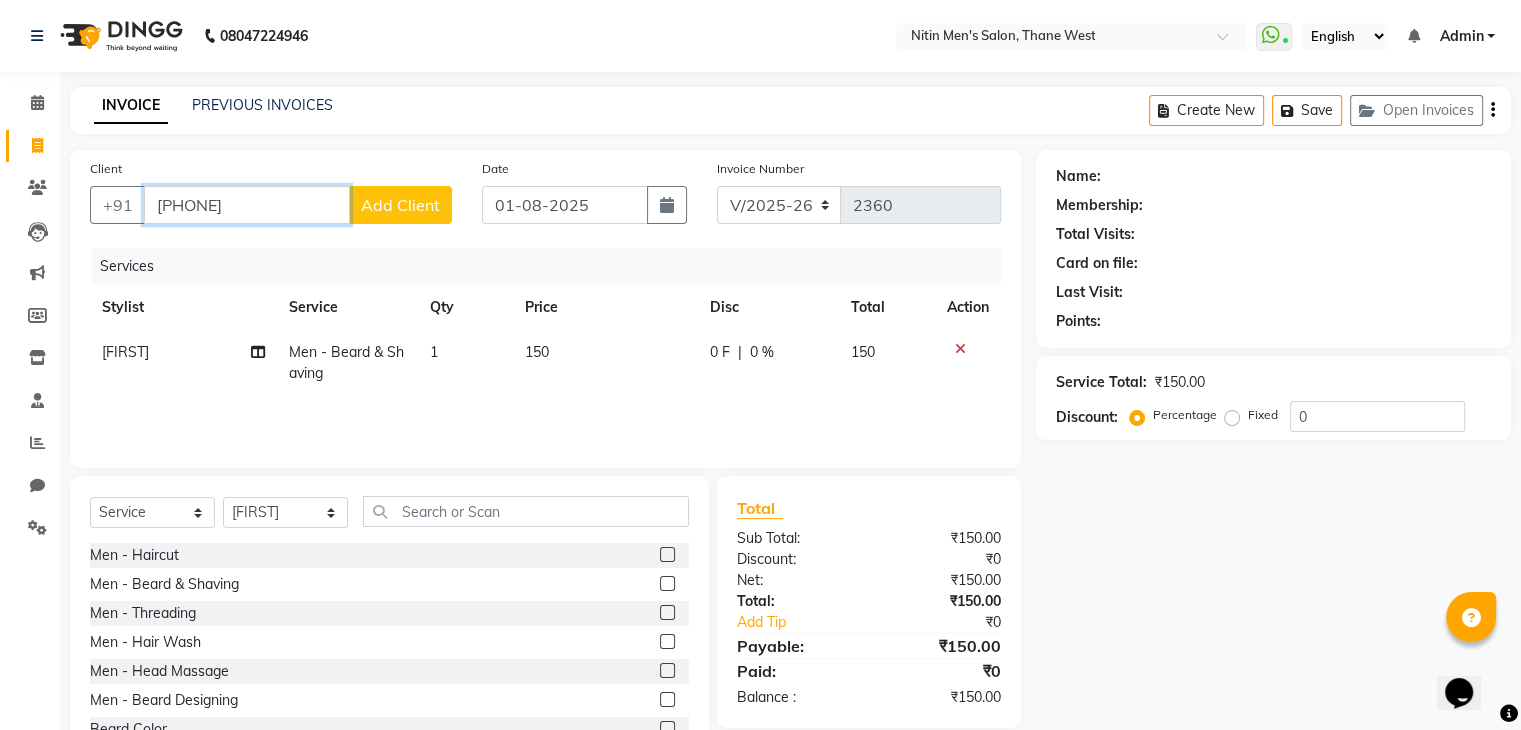 type on "[PHONE]" 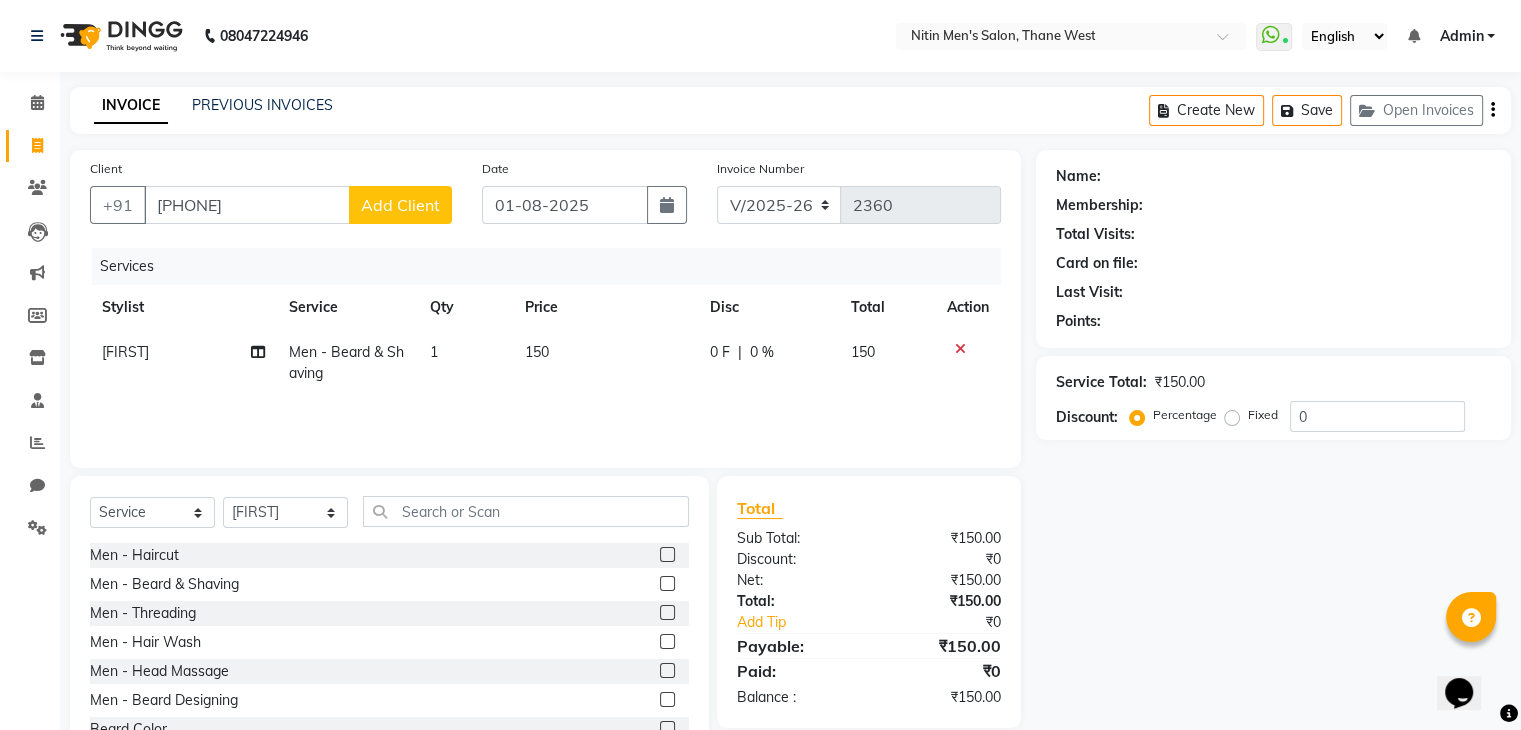 click on "Add Client" 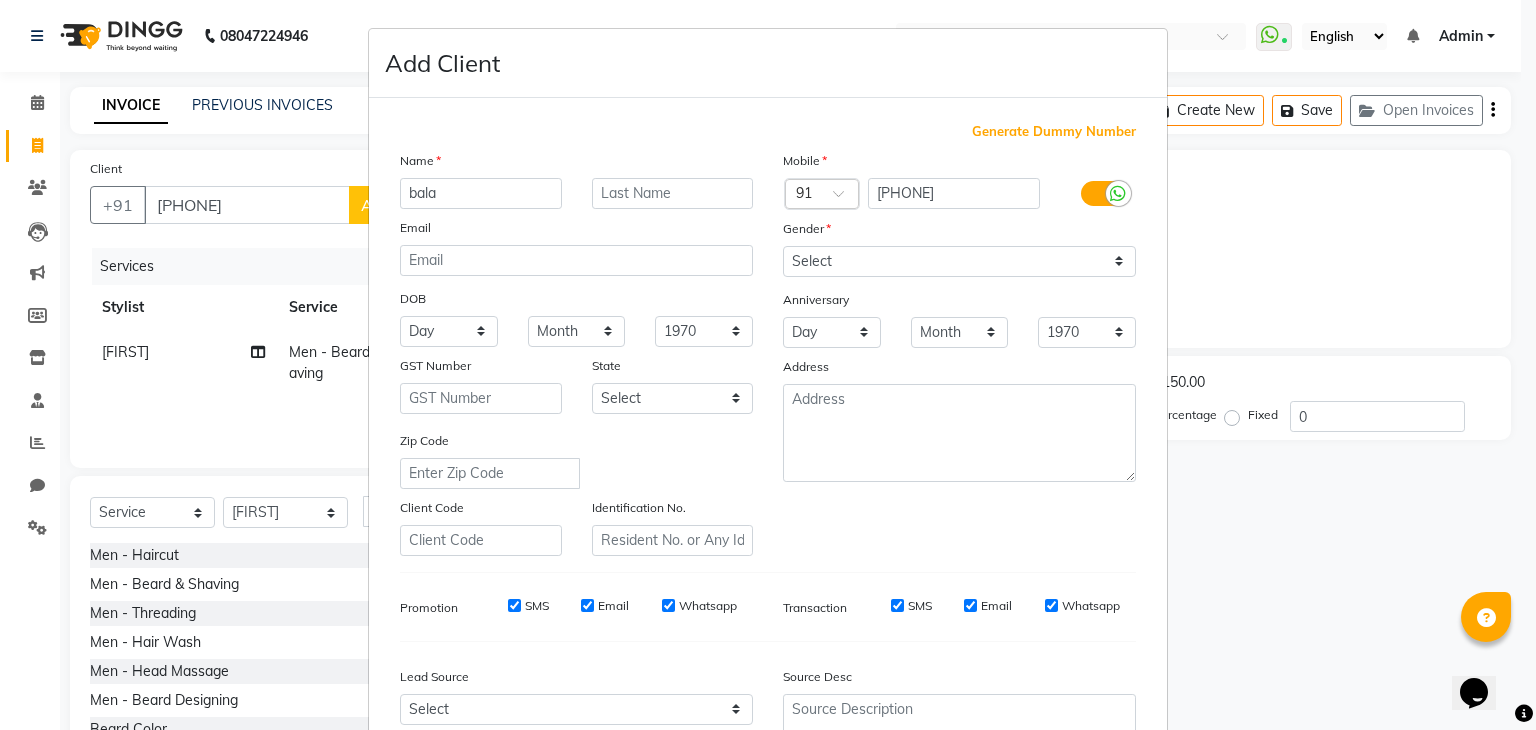 type on "bala" 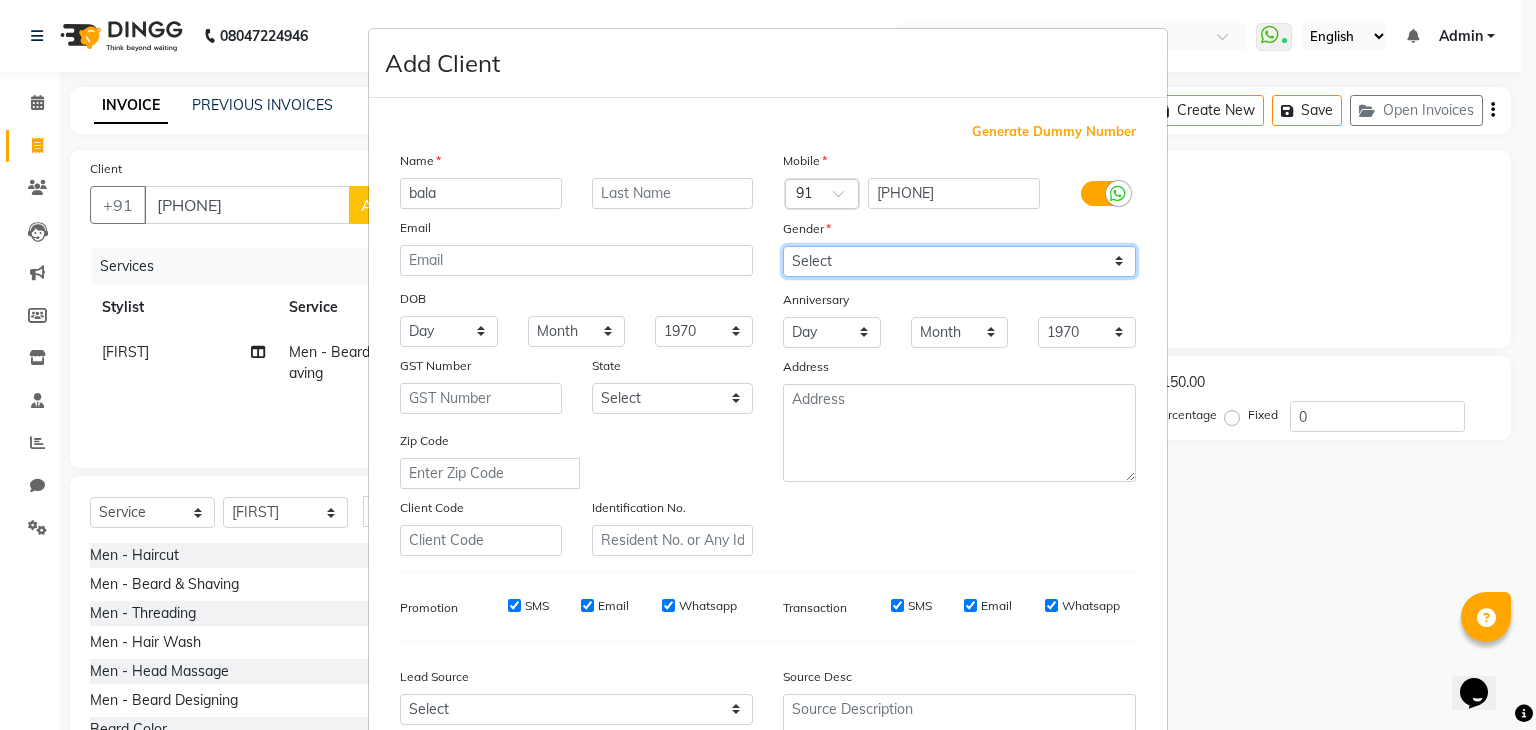 drag, startPoint x: 822, startPoint y: 256, endPoint x: 804, endPoint y: 328, distance: 74.215904 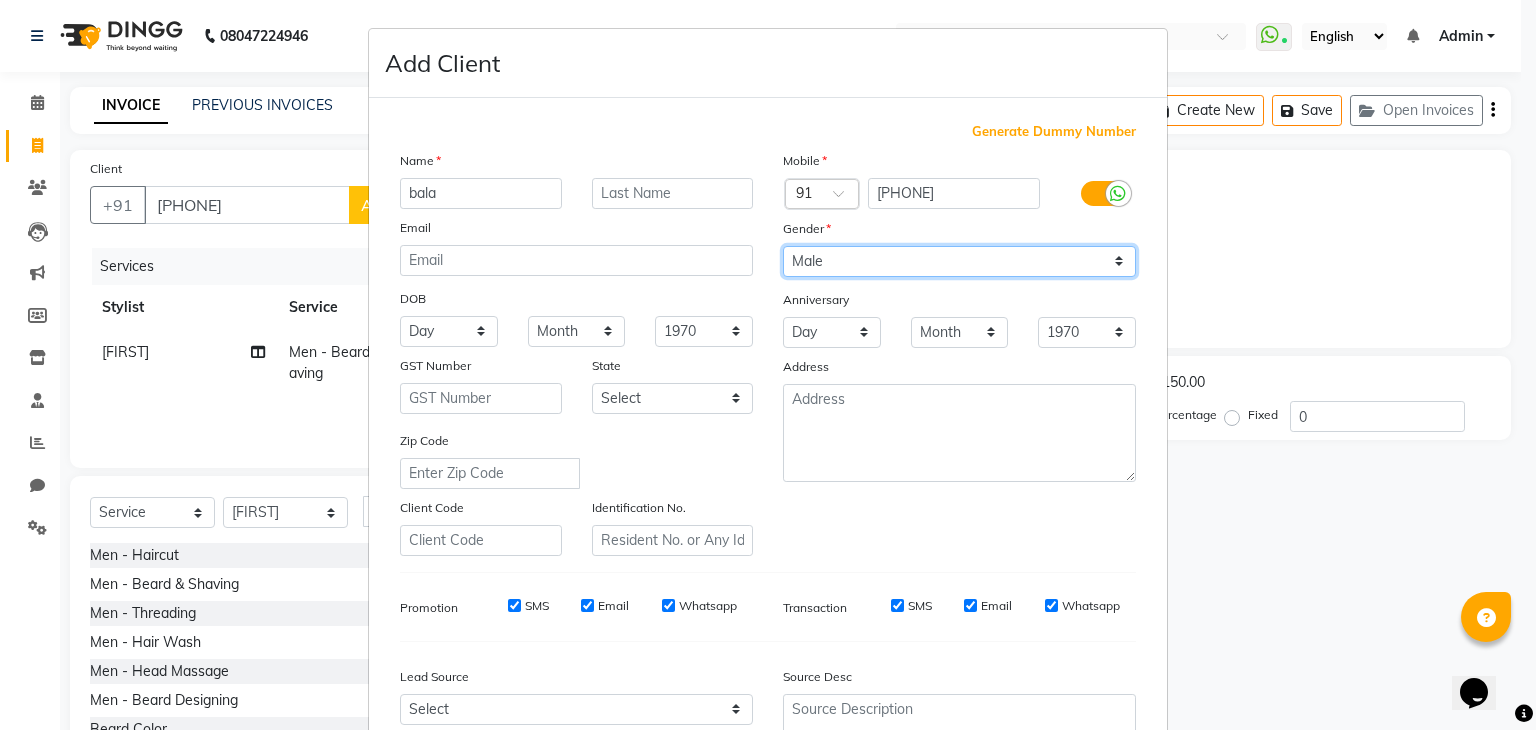 click on "Select Male Female Other Prefer Not To Say" at bounding box center (959, 261) 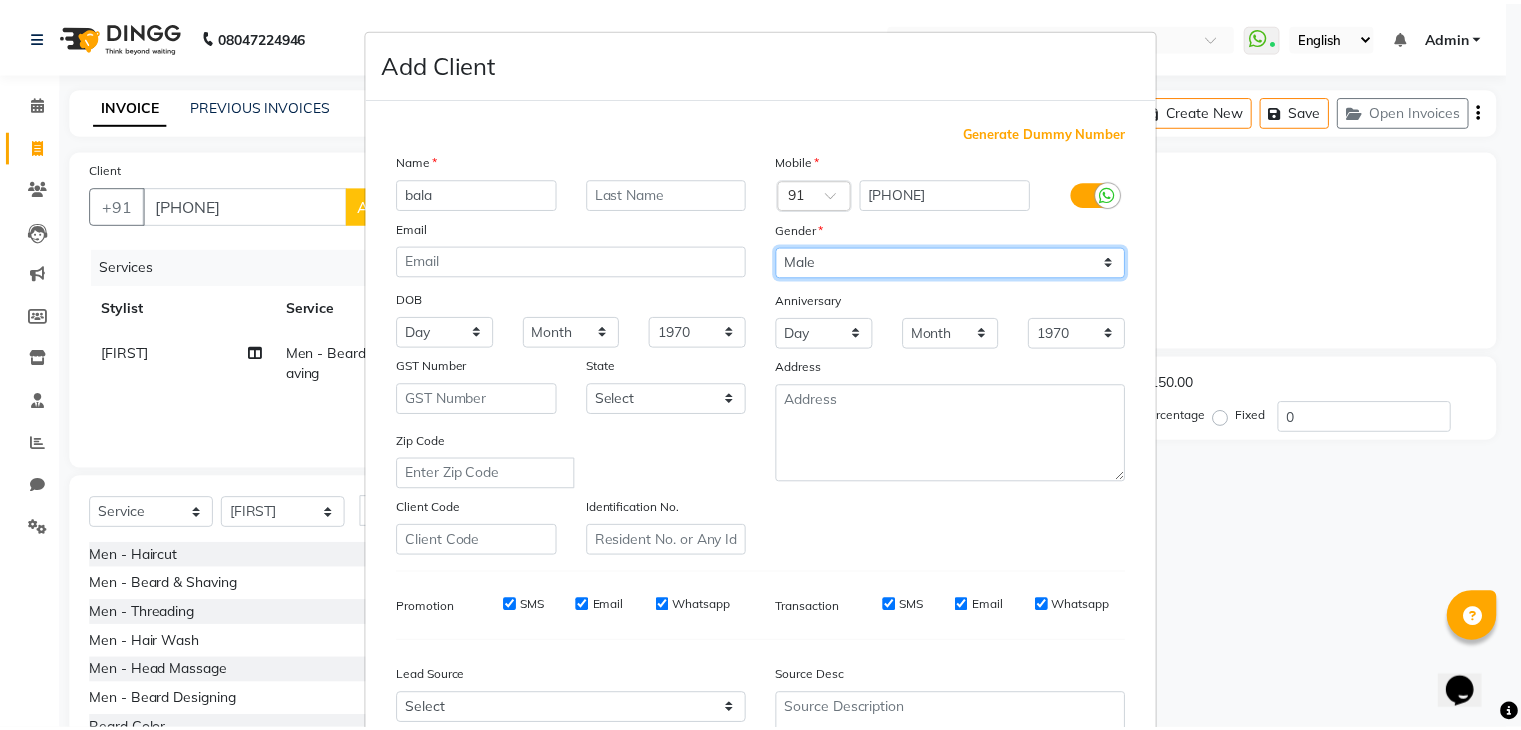 scroll, scrollTop: 203, scrollLeft: 0, axis: vertical 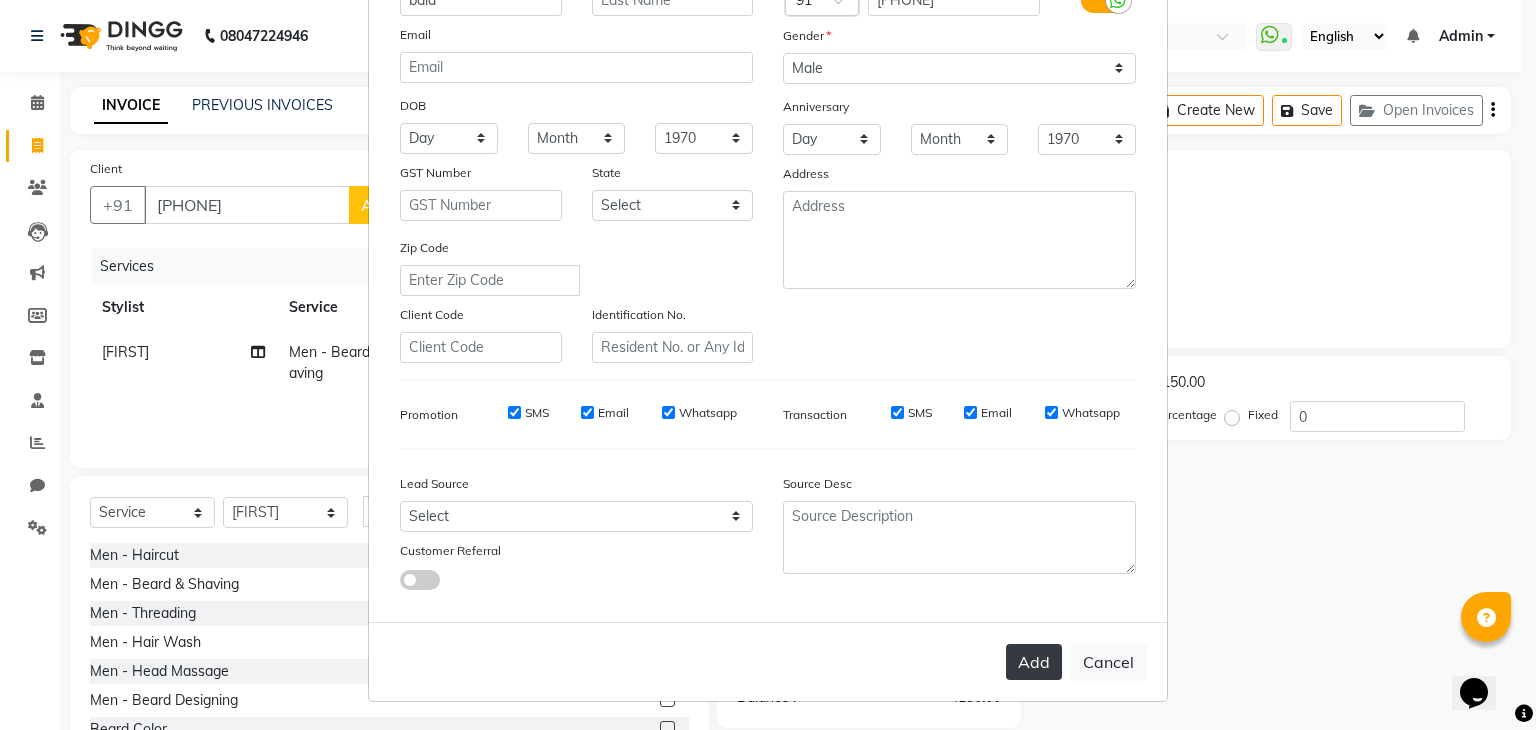click on "Add" at bounding box center (1034, 662) 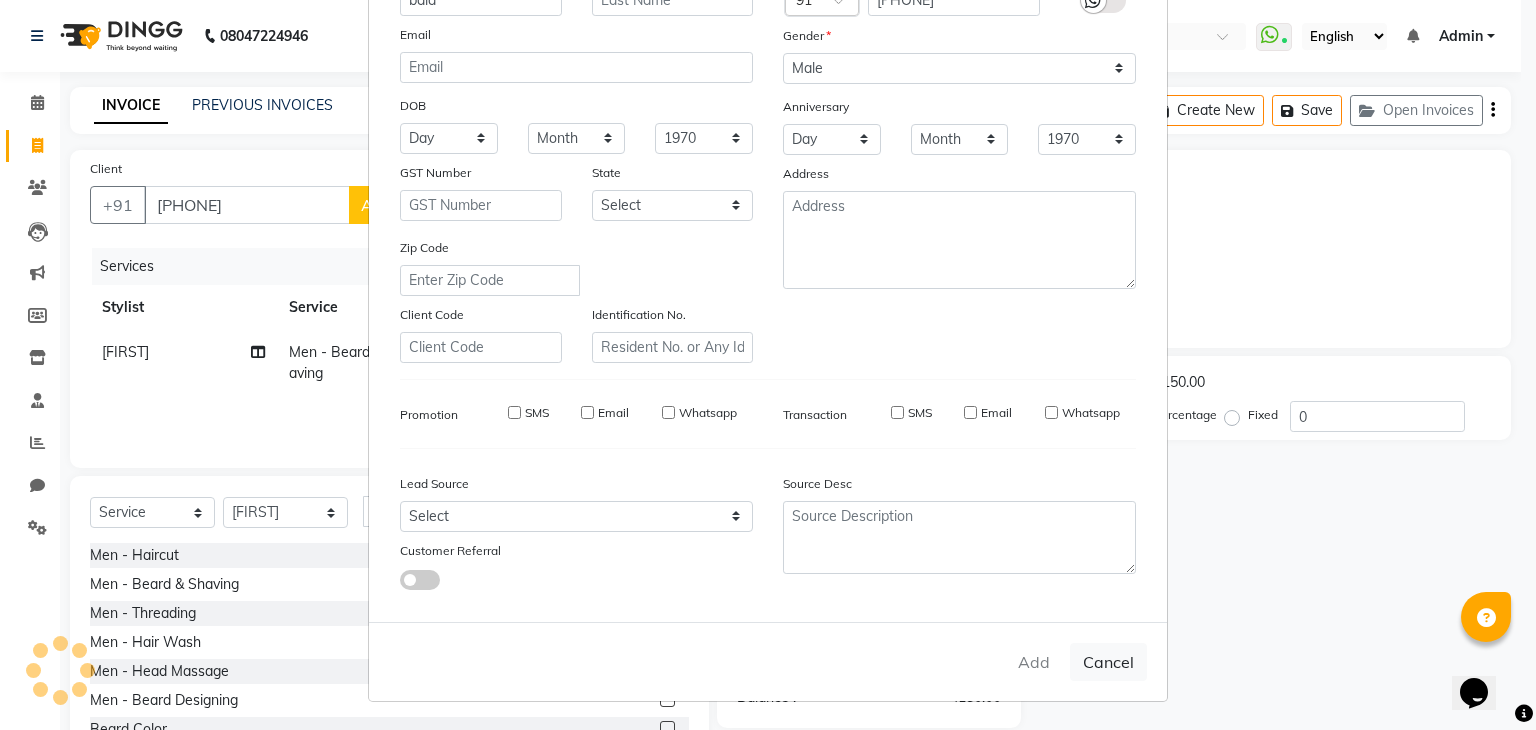 type 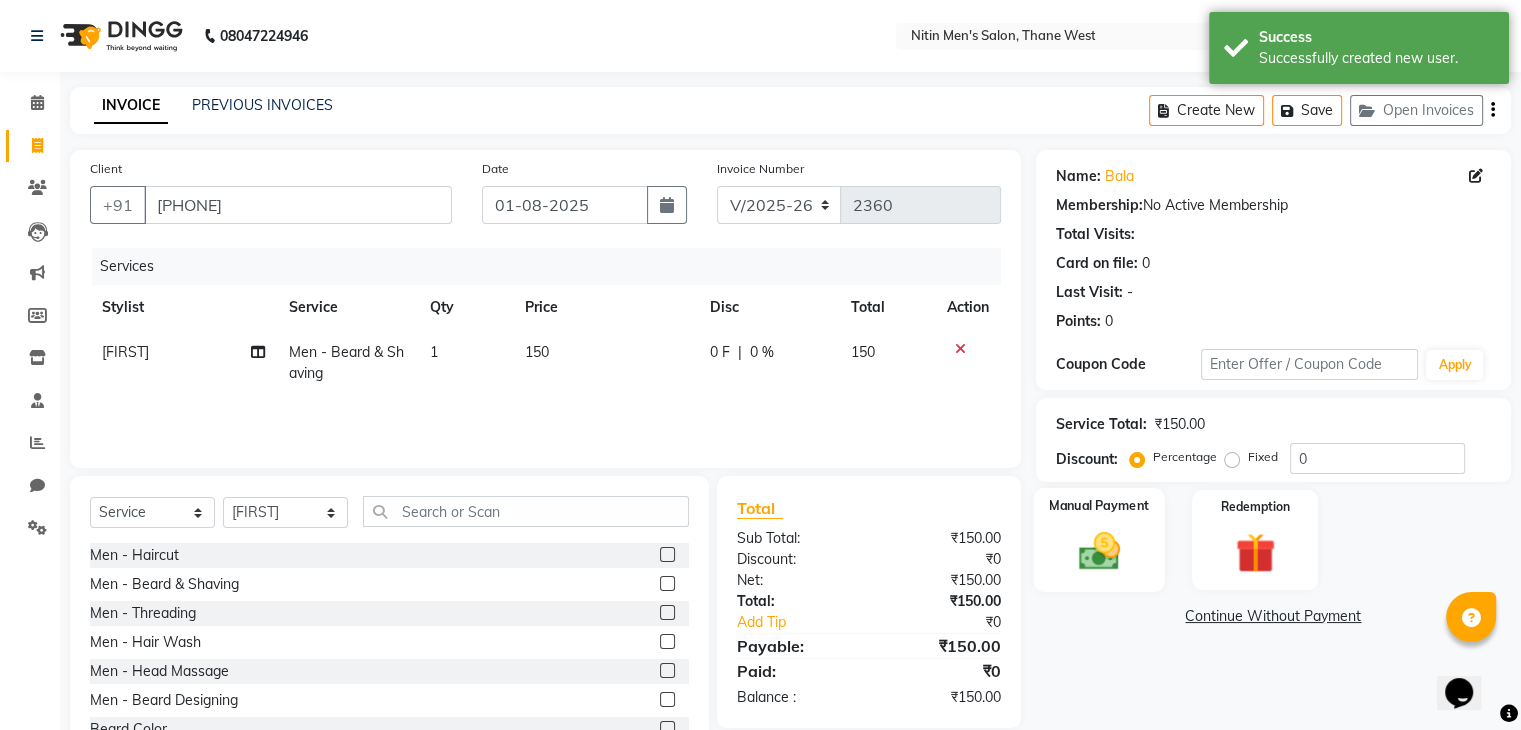 click 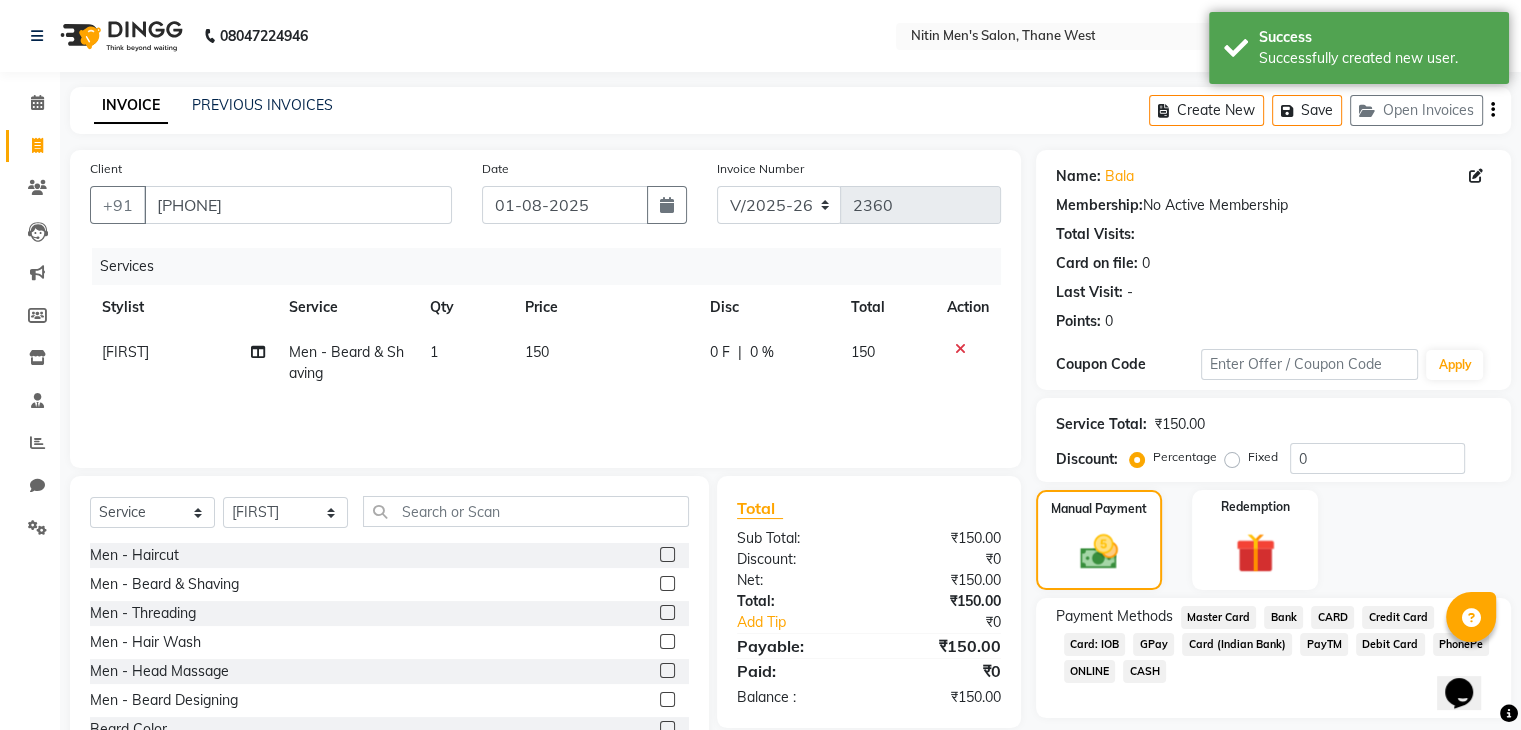 click on "GPay" 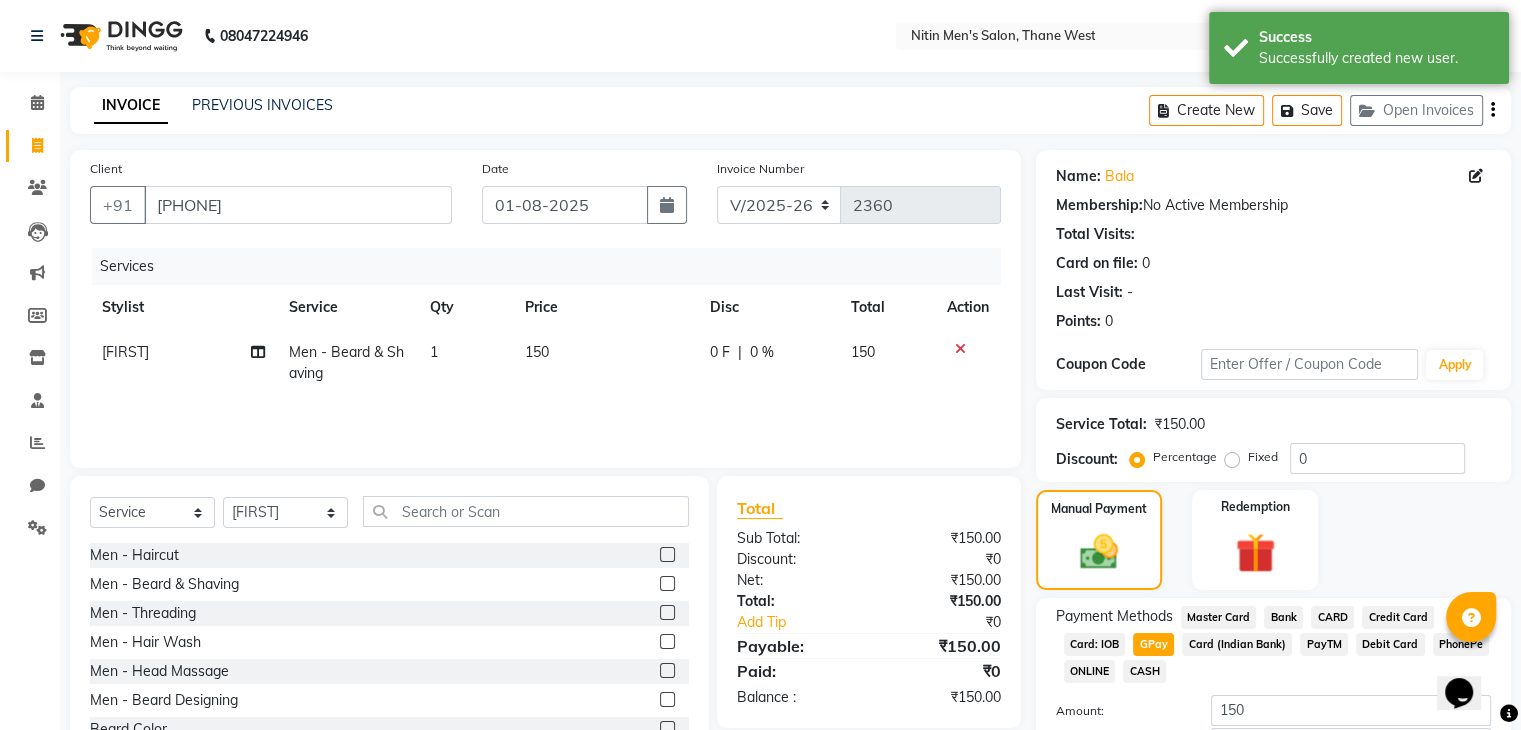 scroll, scrollTop: 145, scrollLeft: 0, axis: vertical 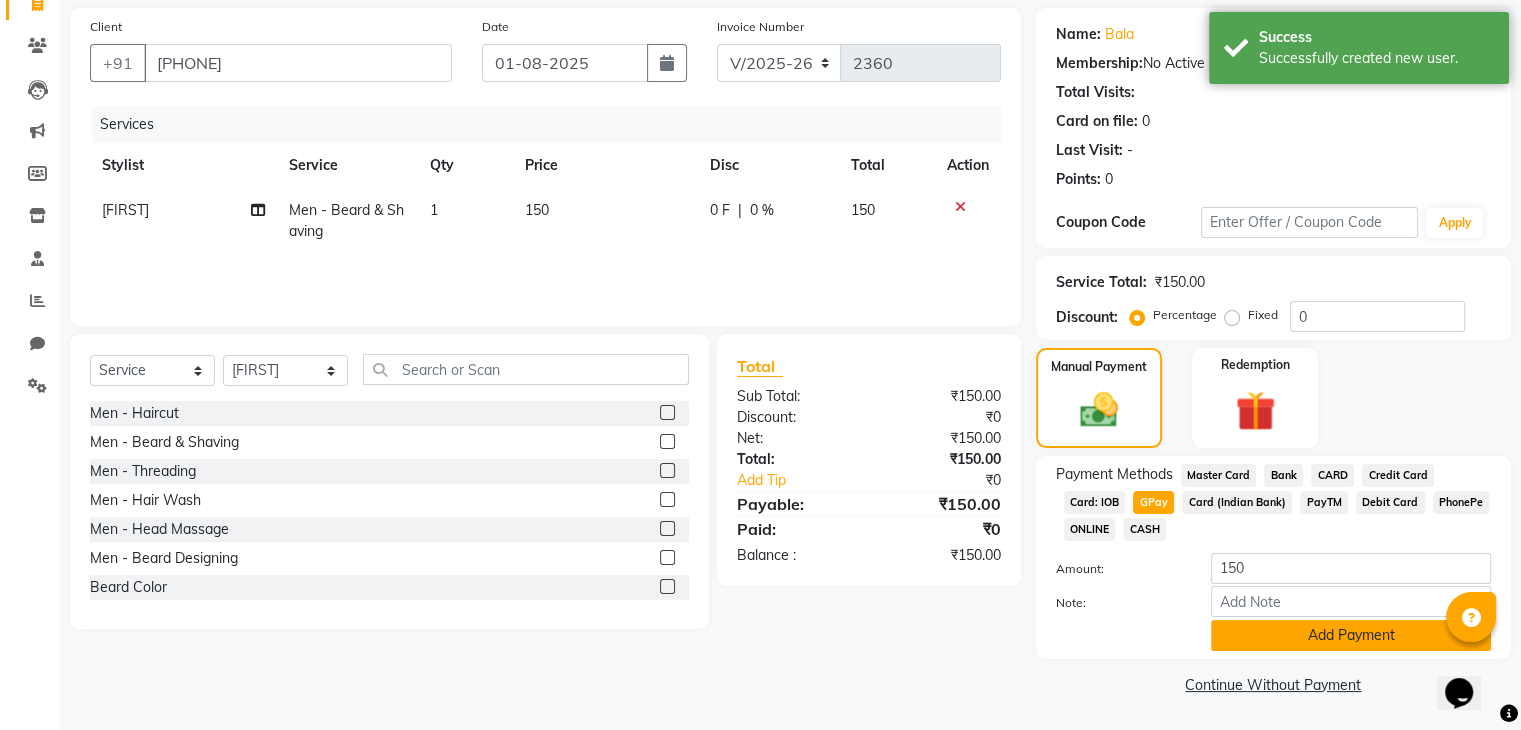 click on "Add Payment" 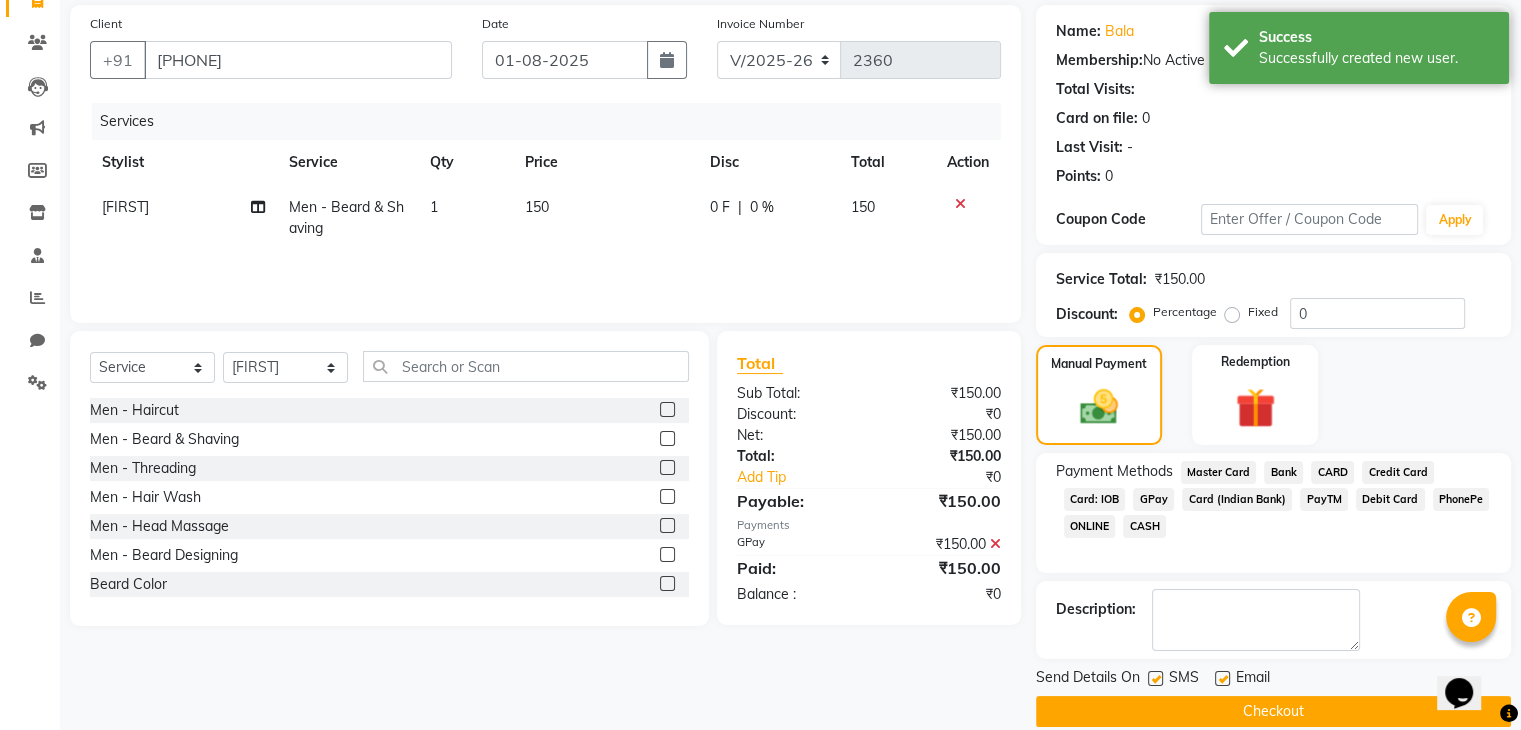 scroll, scrollTop: 171, scrollLeft: 0, axis: vertical 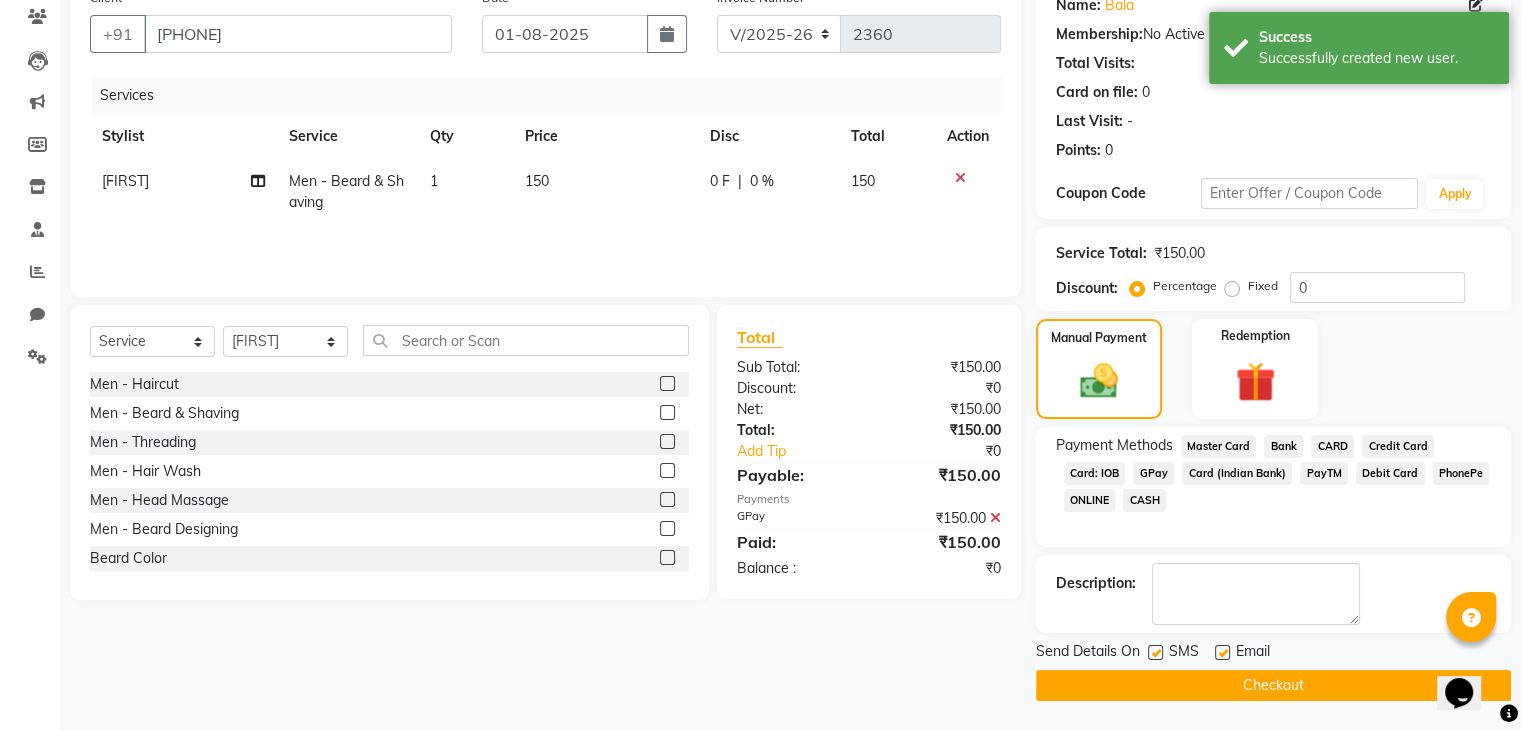 click on "Checkout" 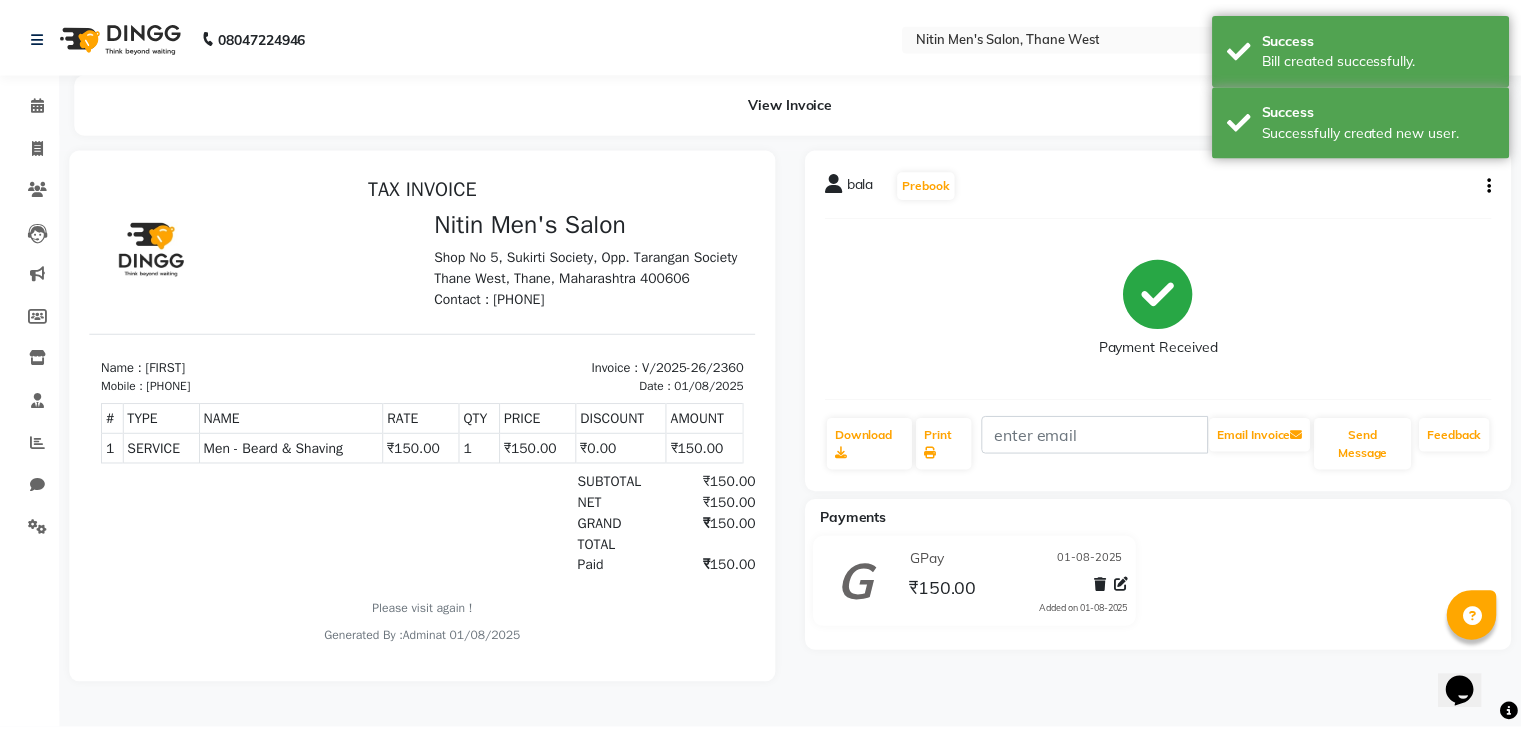scroll, scrollTop: 0, scrollLeft: 0, axis: both 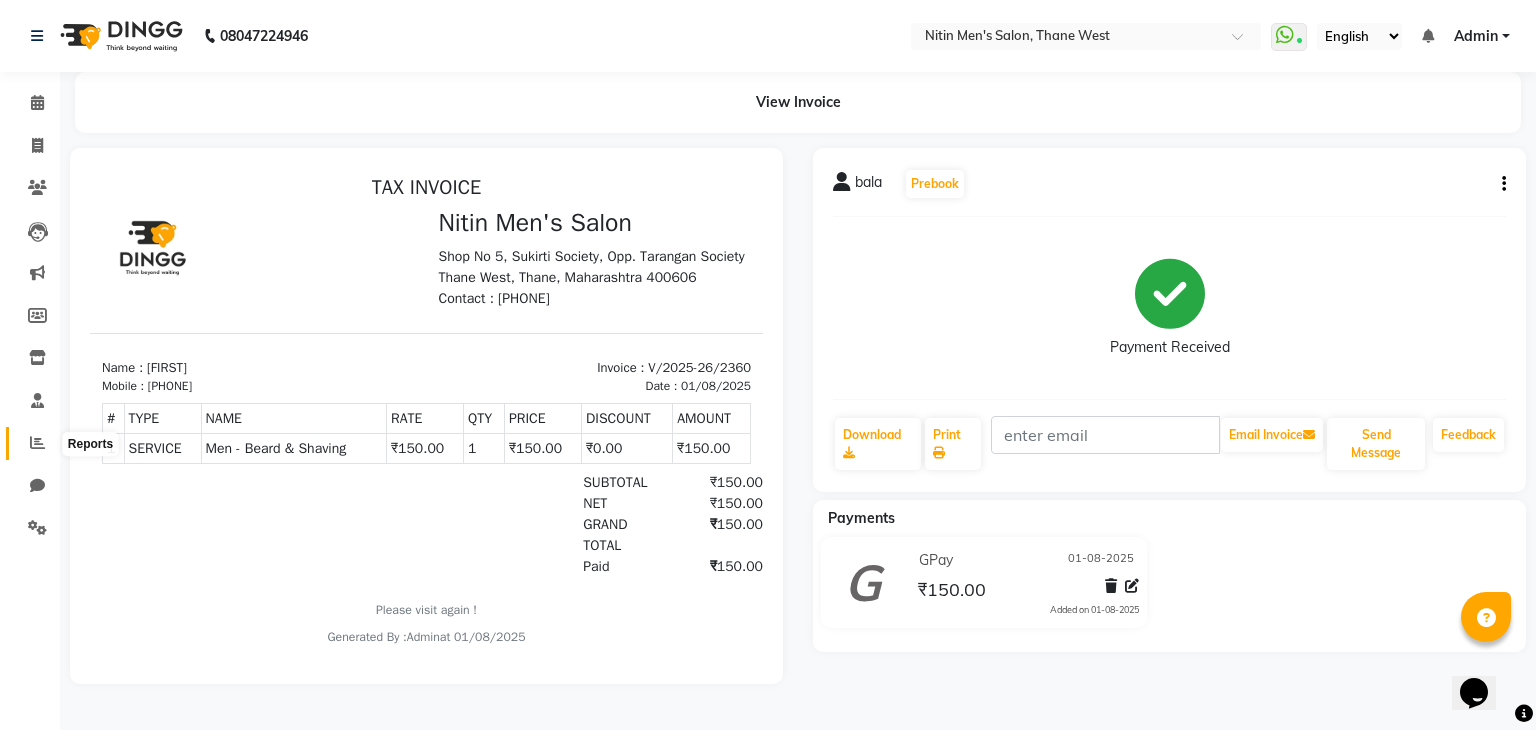 click 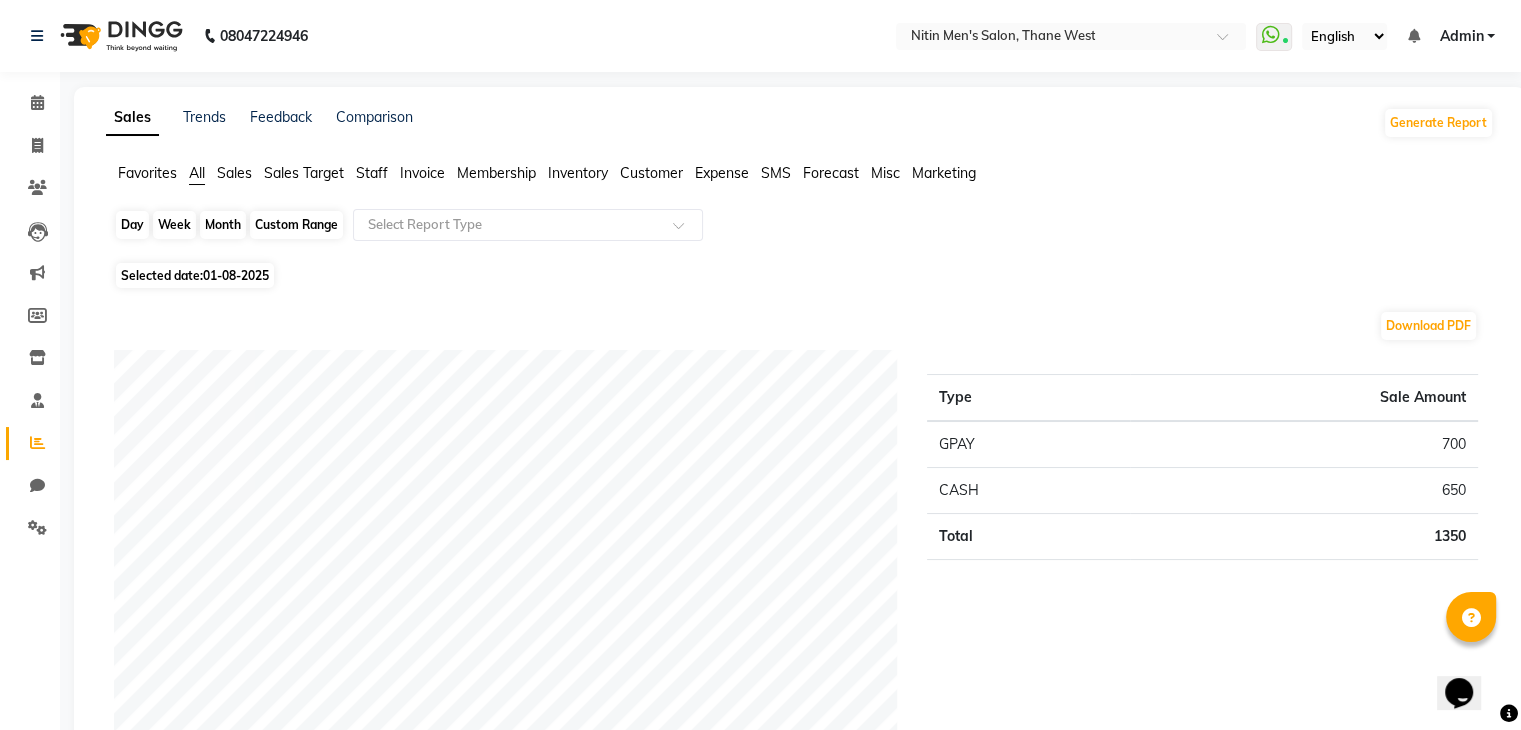 click on "Day" 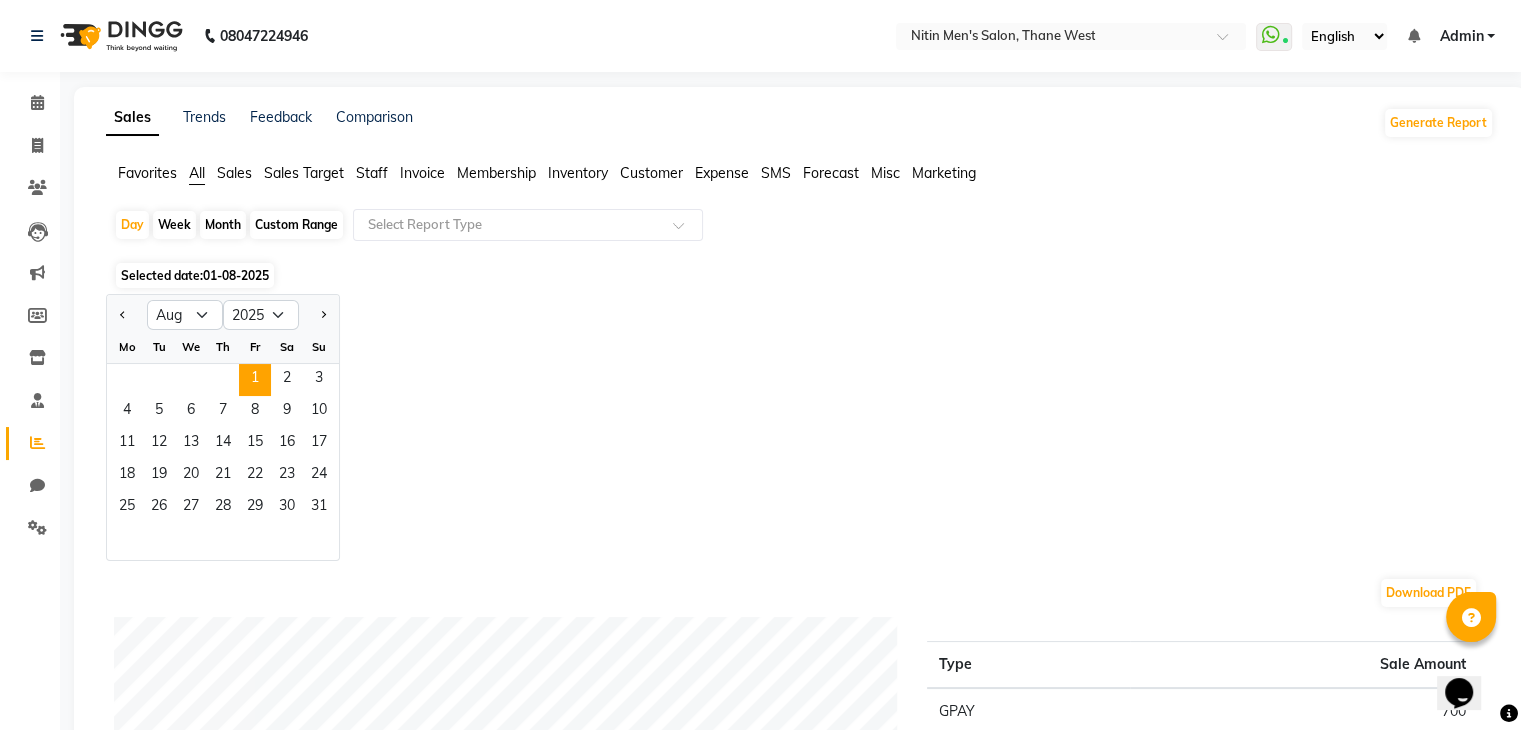 click 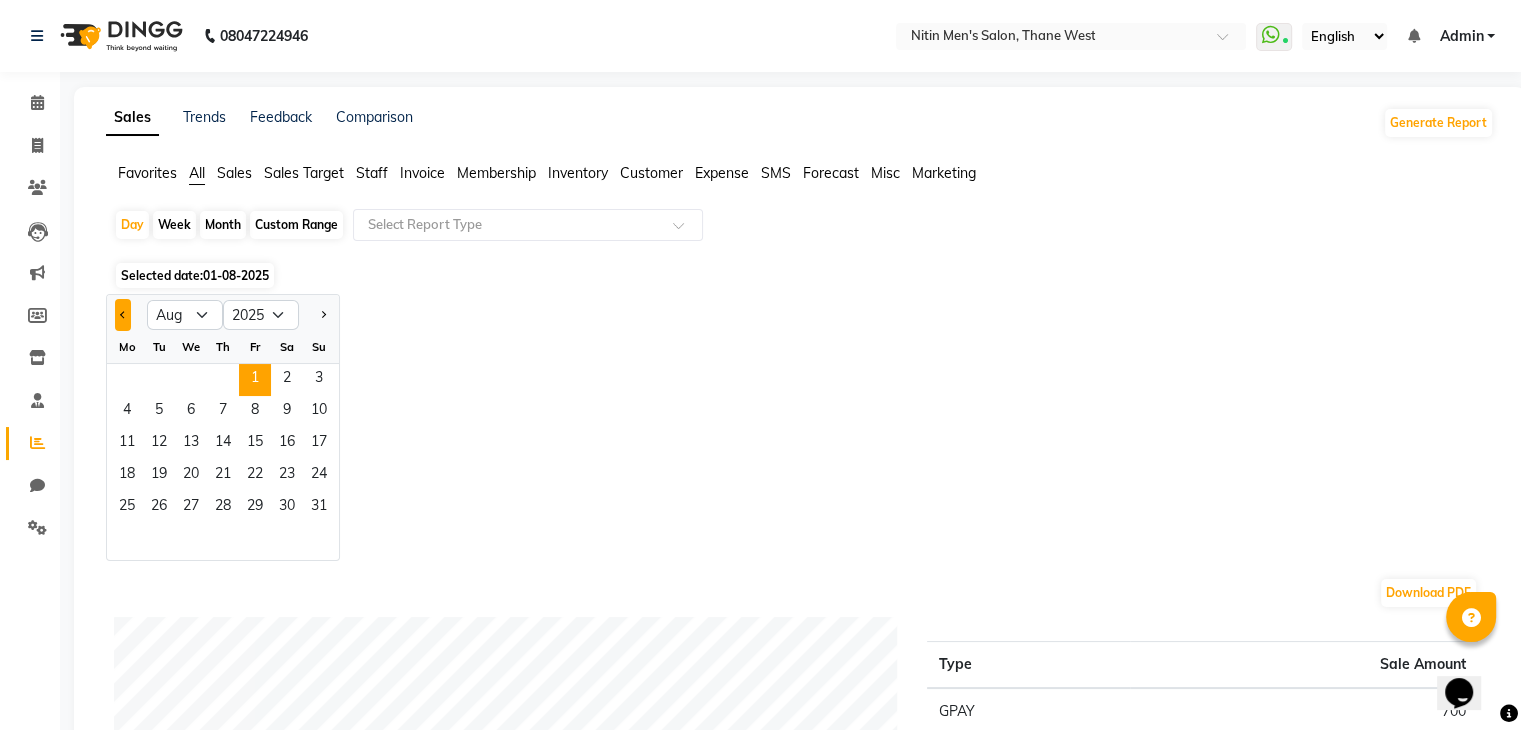 click 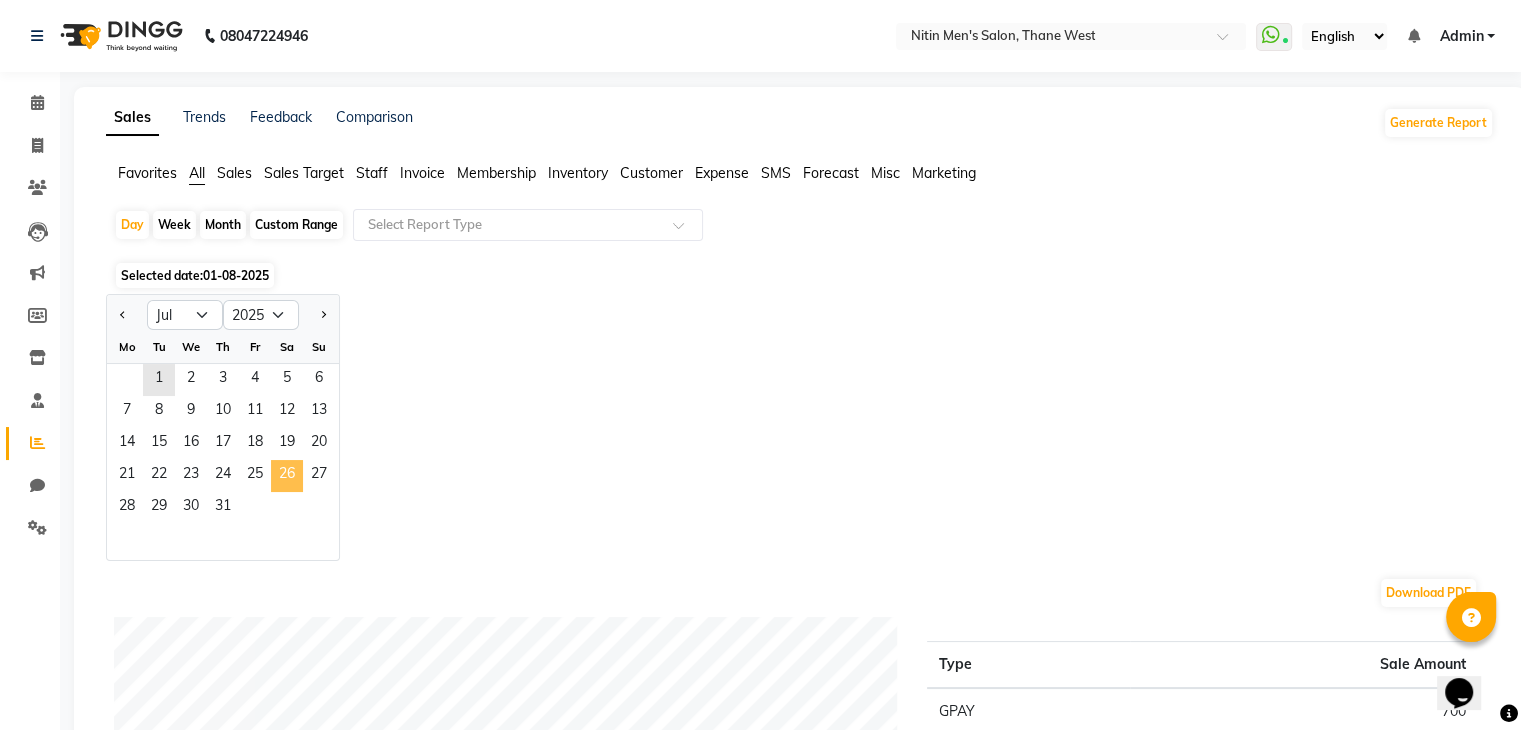 click on "26" 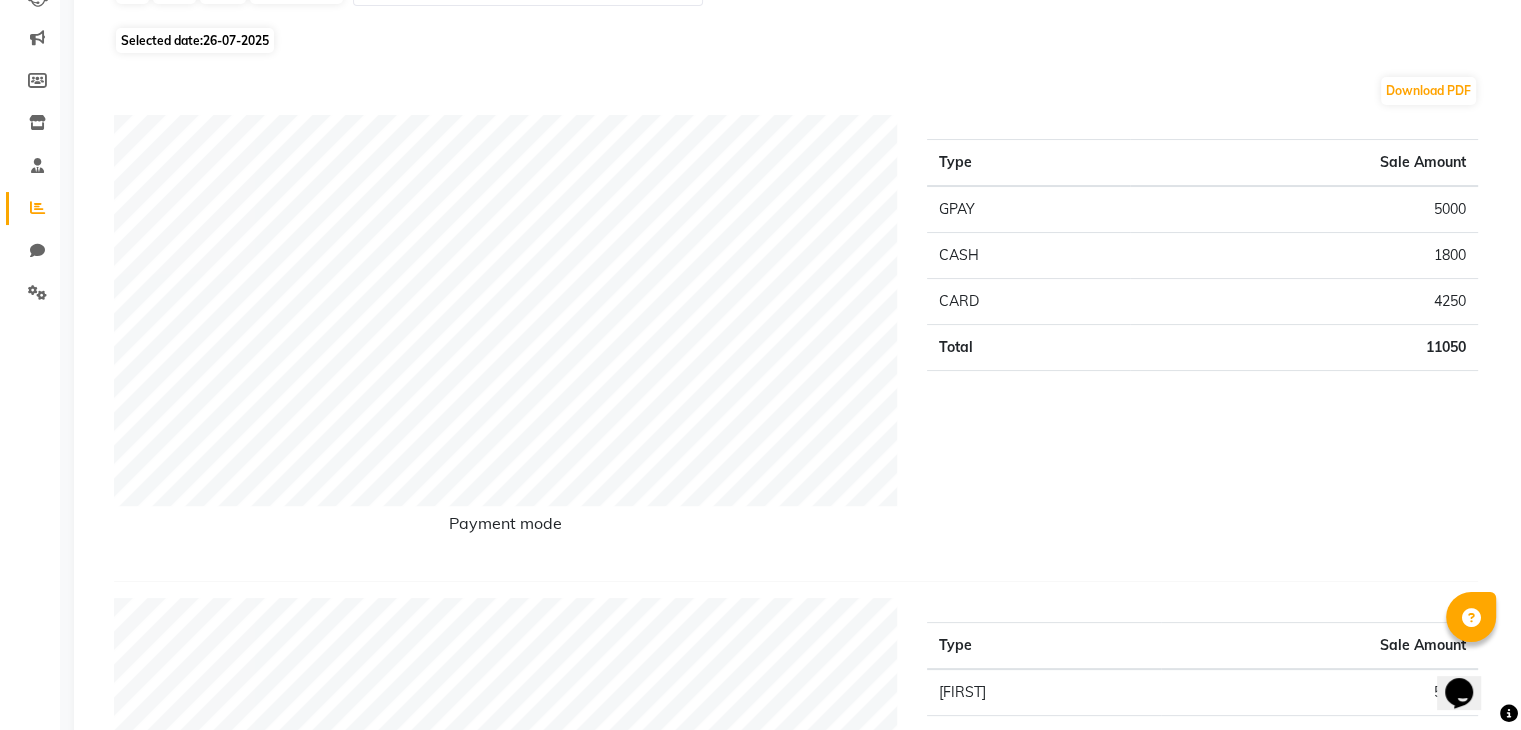 scroll, scrollTop: 138, scrollLeft: 0, axis: vertical 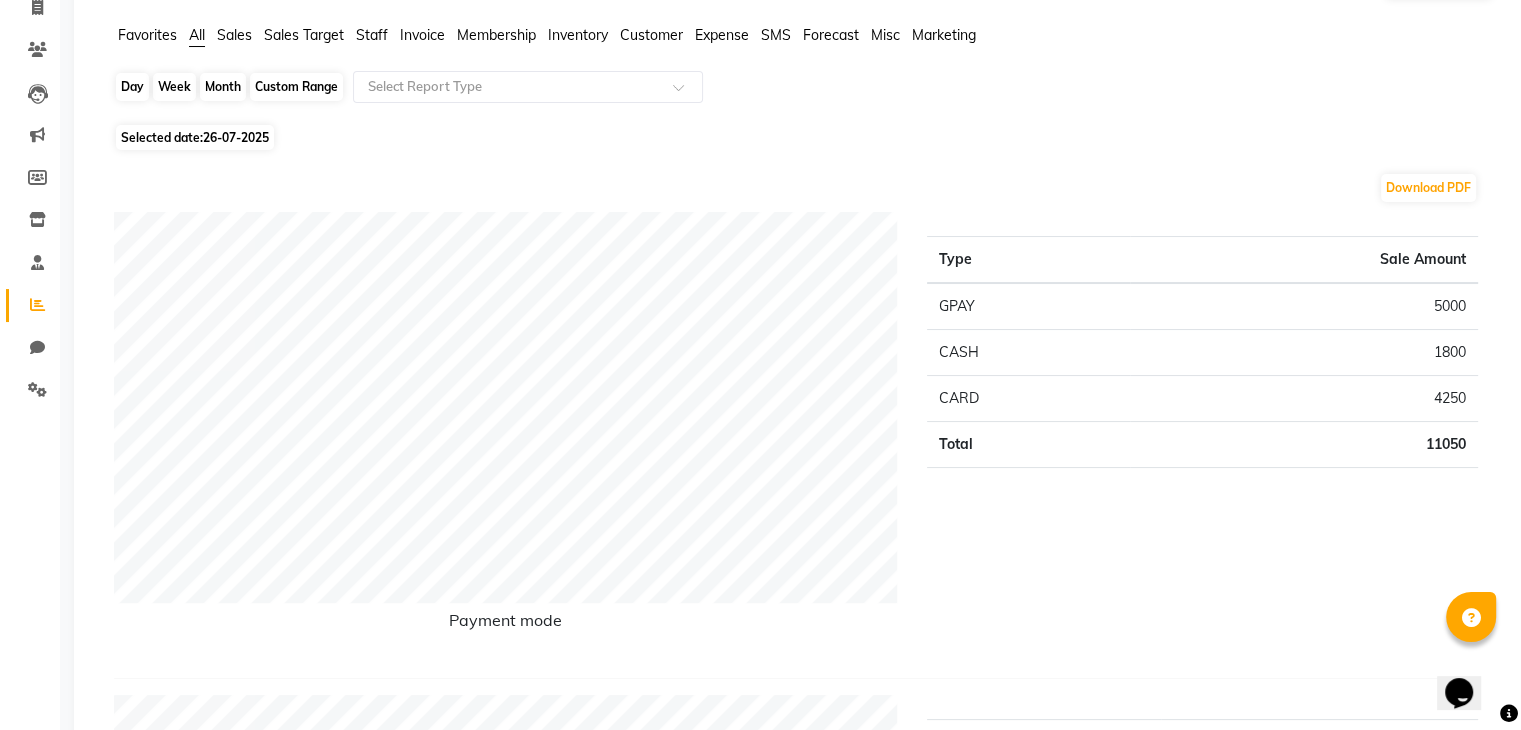 click on "Day" 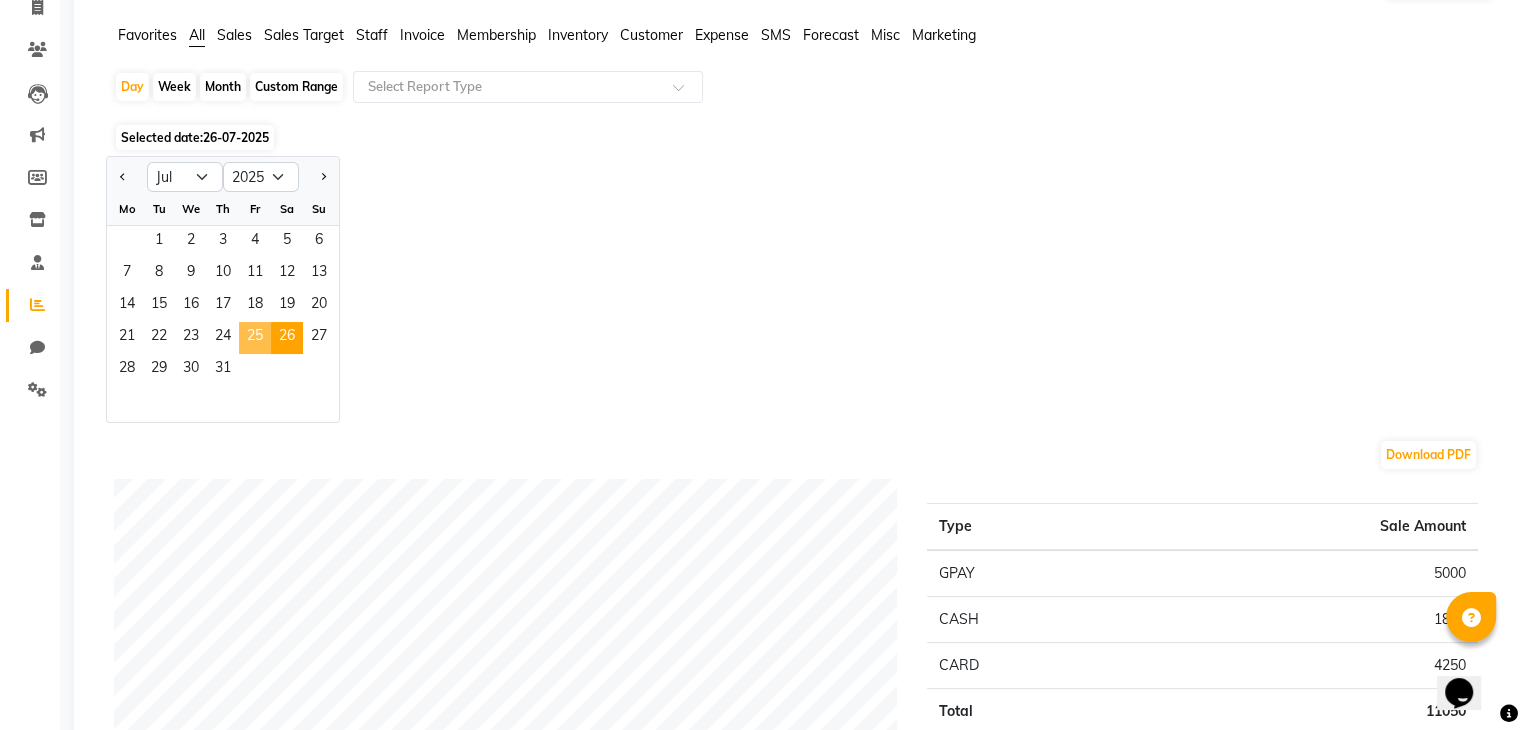 click on "25" 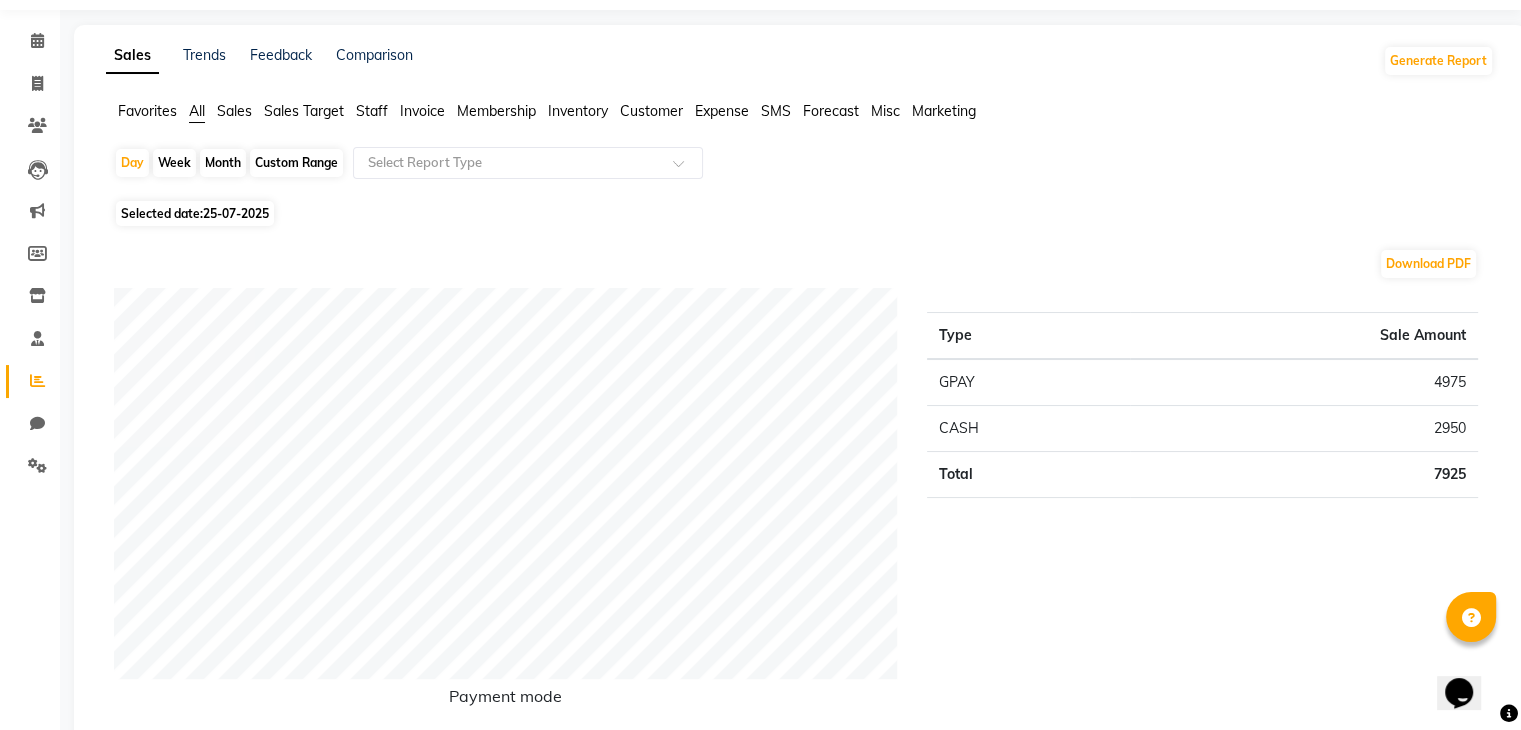 scroll, scrollTop: 0, scrollLeft: 0, axis: both 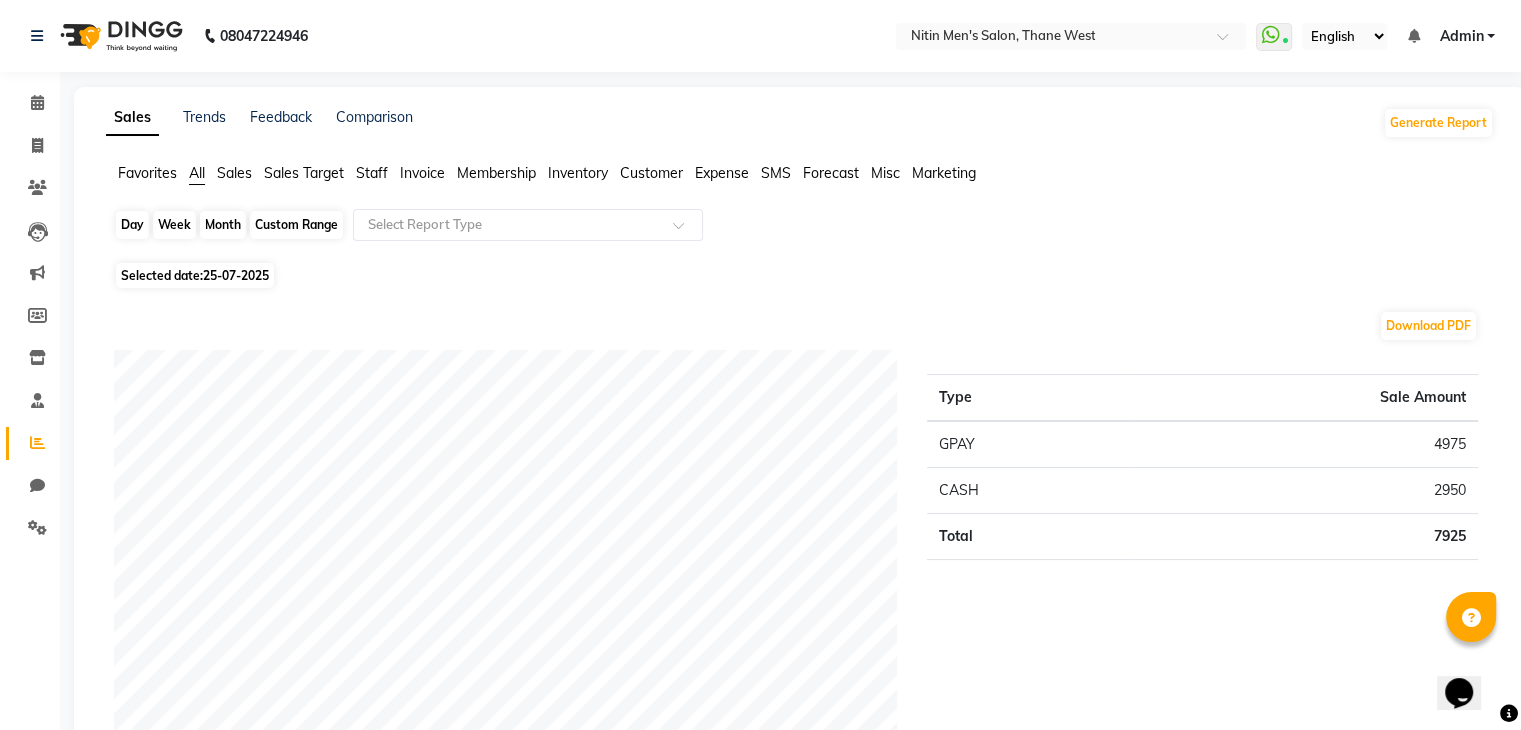 click on "Day" 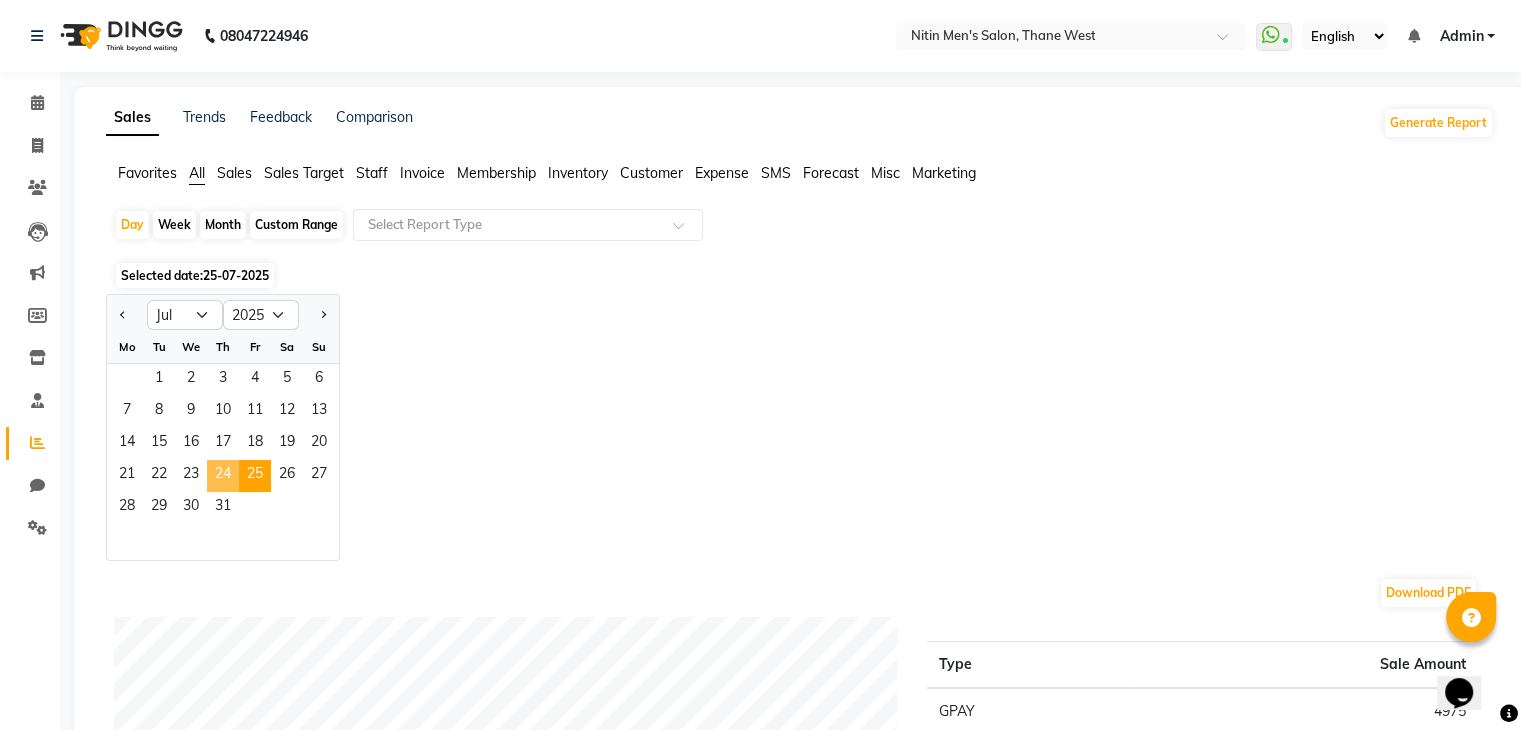click on "24" 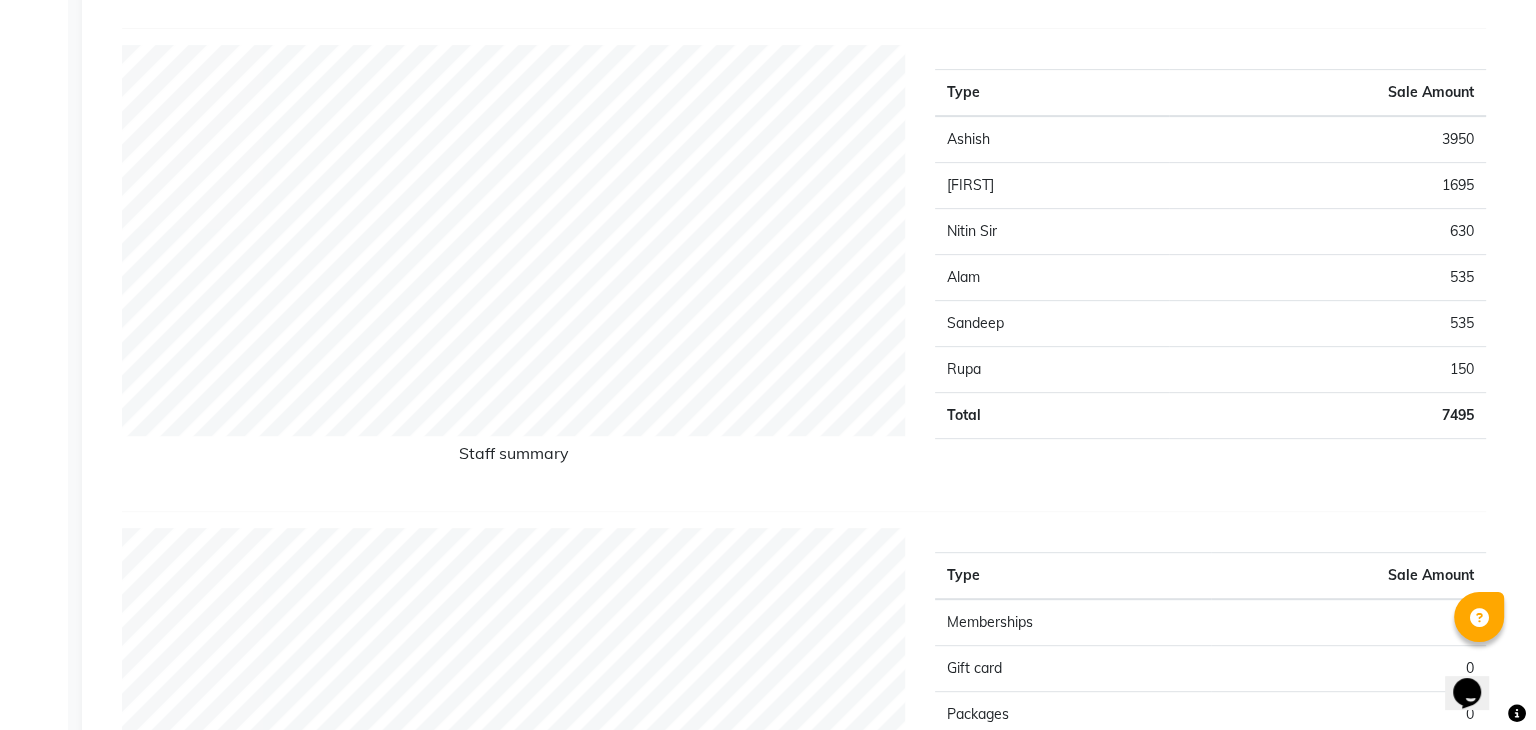 scroll, scrollTop: 0, scrollLeft: 0, axis: both 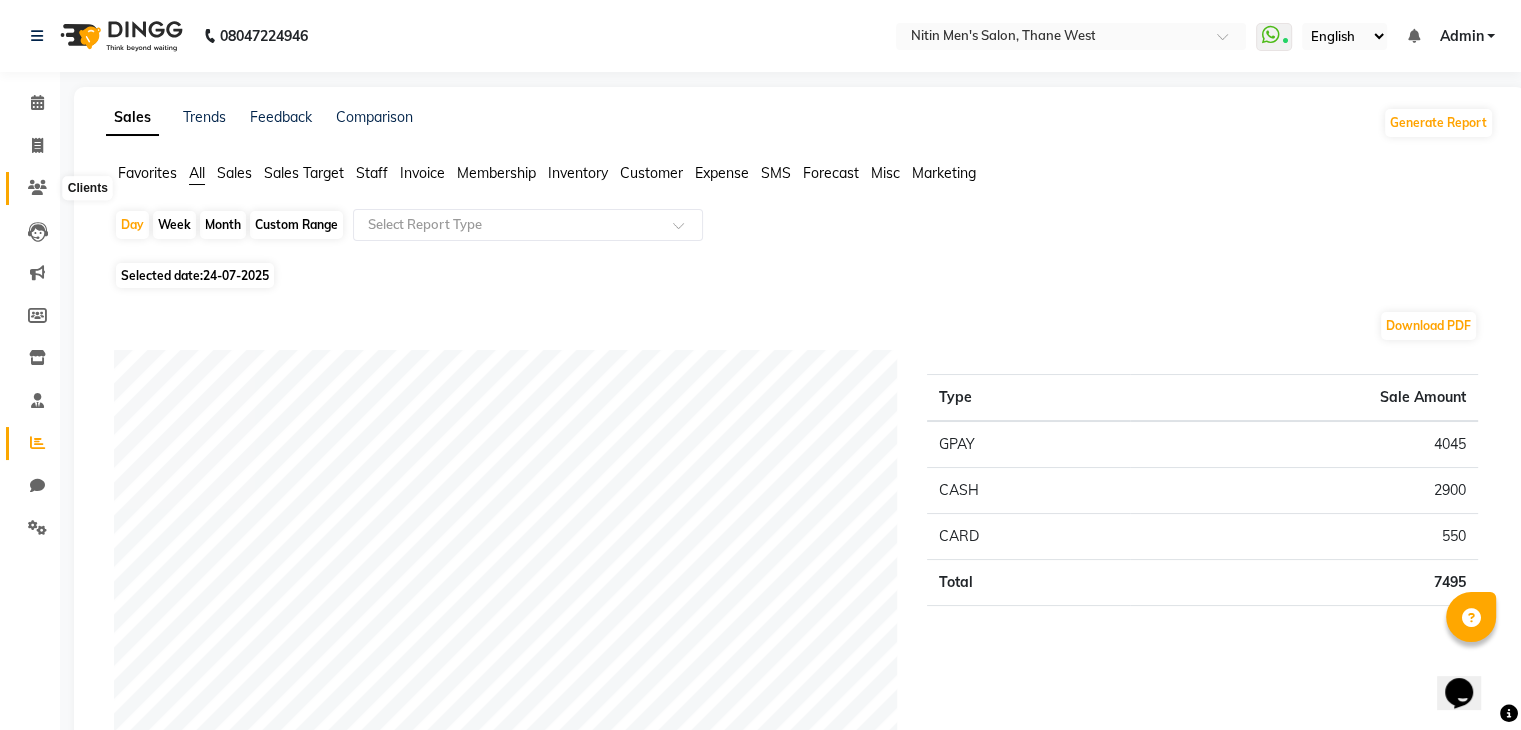 click 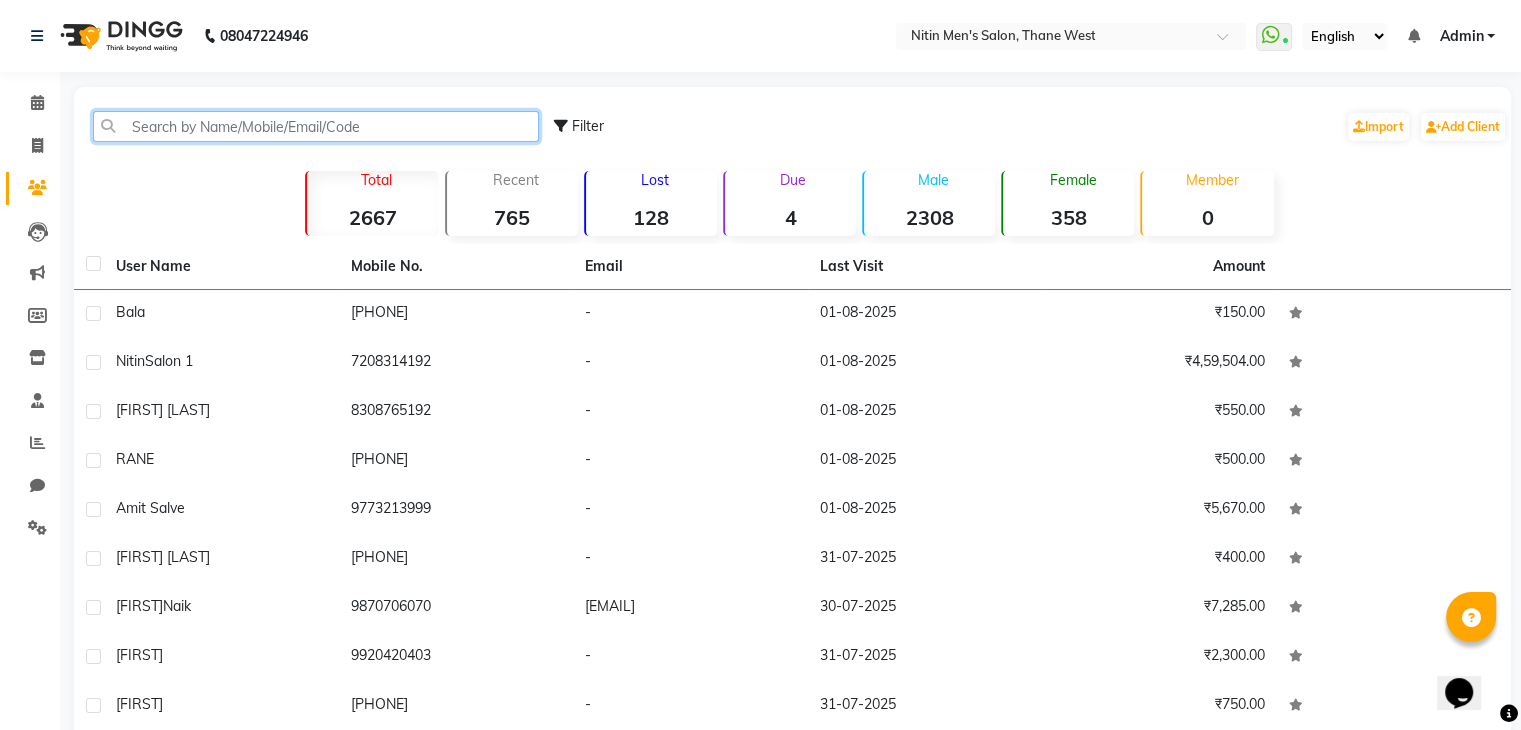 click 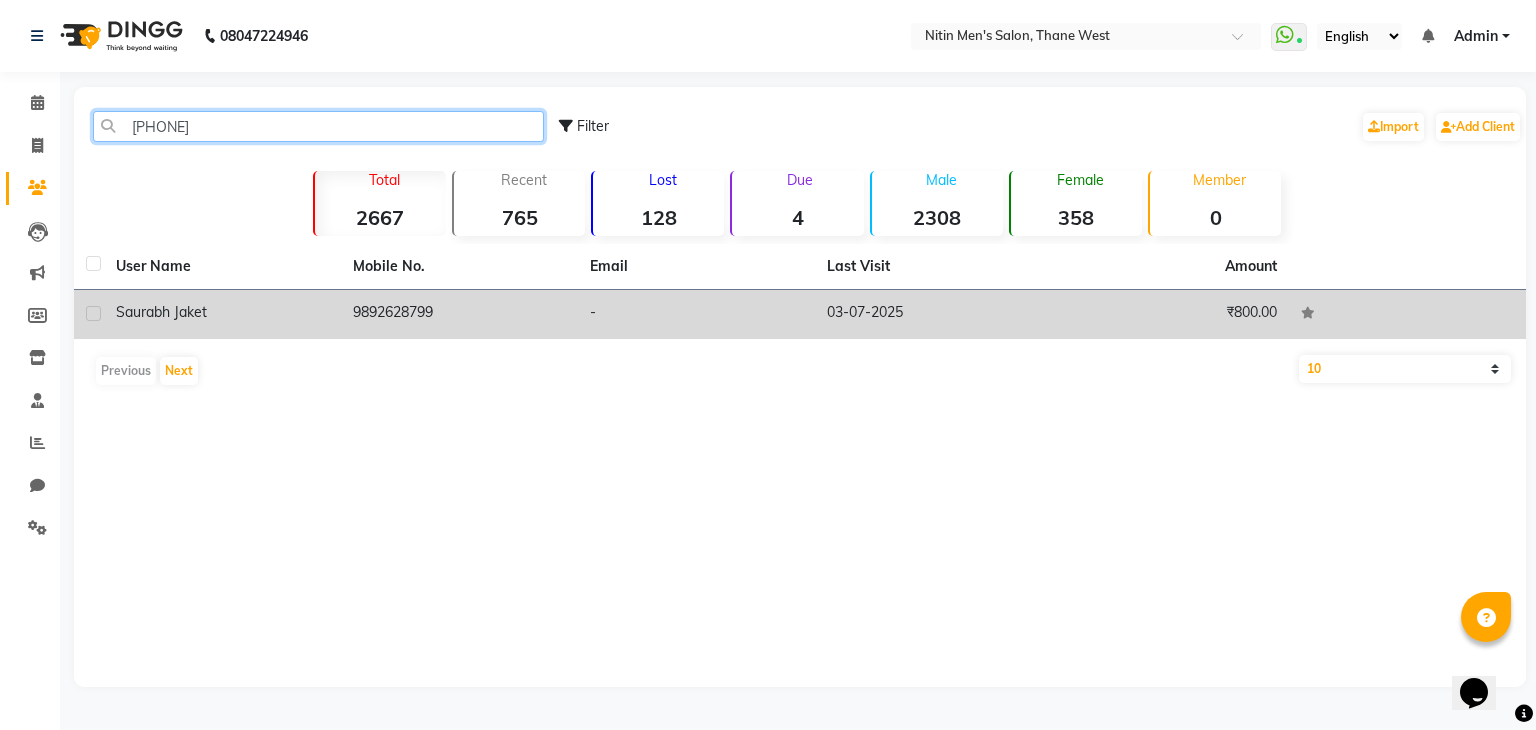 type on "[PHONE]" 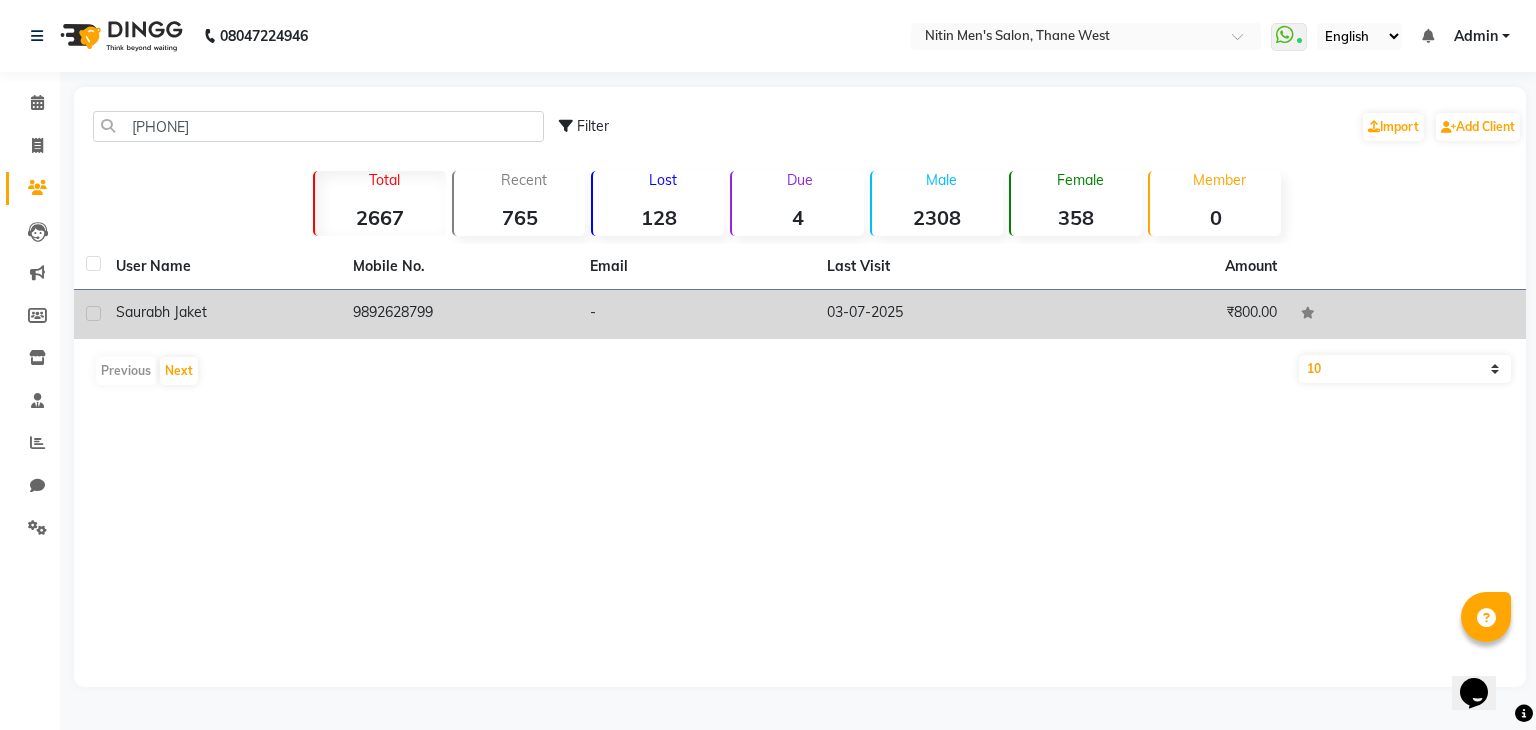 click on "9892628799" 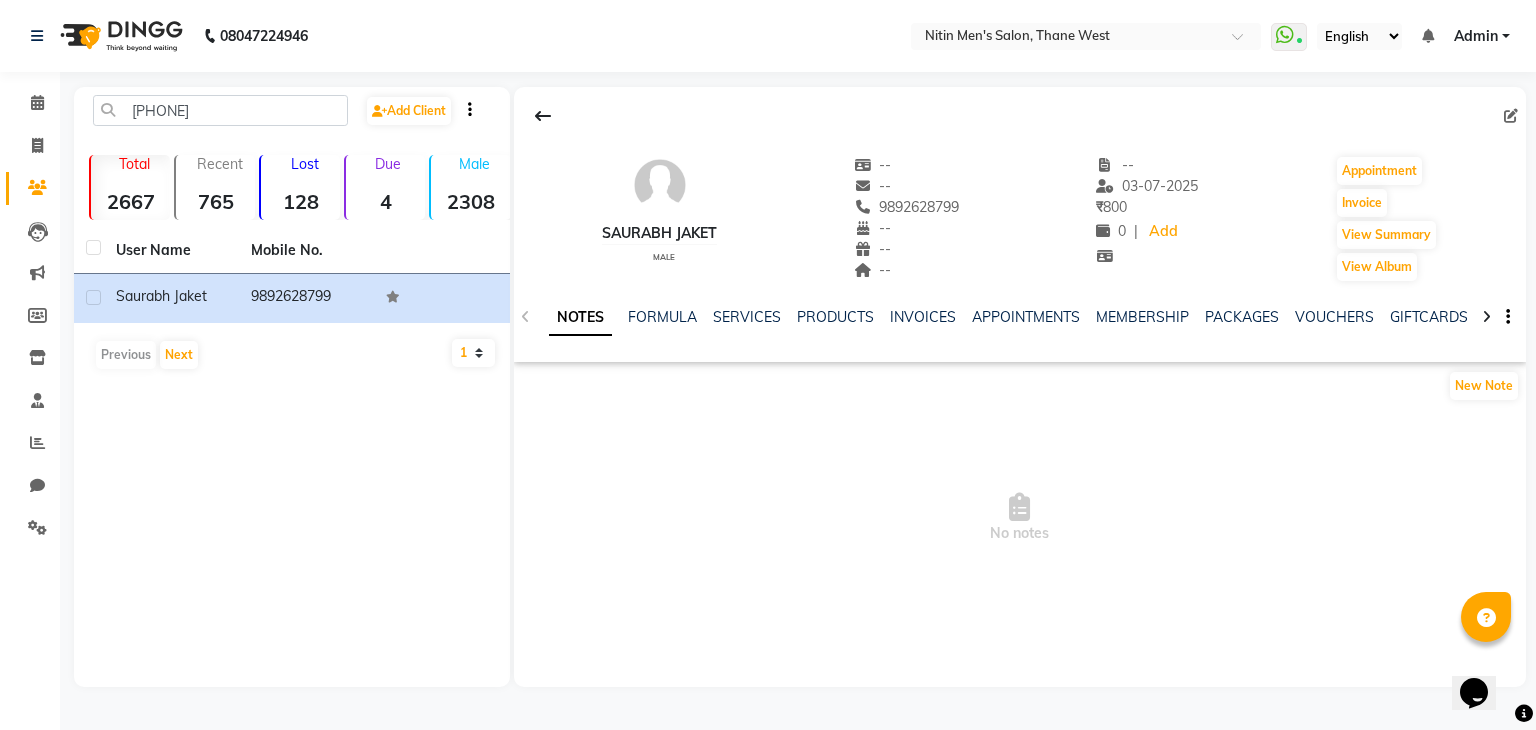 click on "NOTES FORMULA SERVICES PRODUCTS INVOICES APPOINTMENTS MEMBERSHIP PACKAGES VOUCHERS GIFTCARDS POINTS FORMS FAMILY CARDS WALLET" 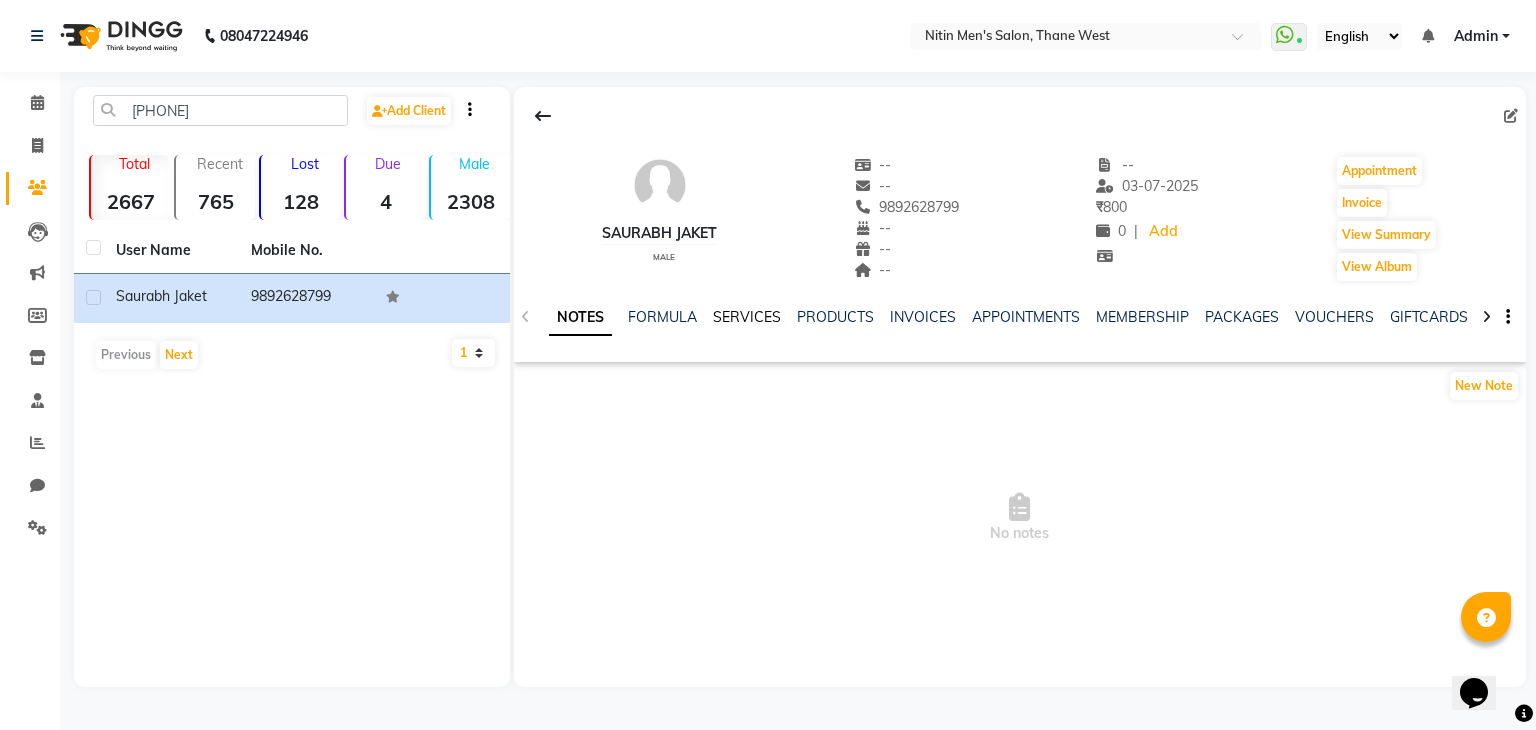 click on "SERVICES" 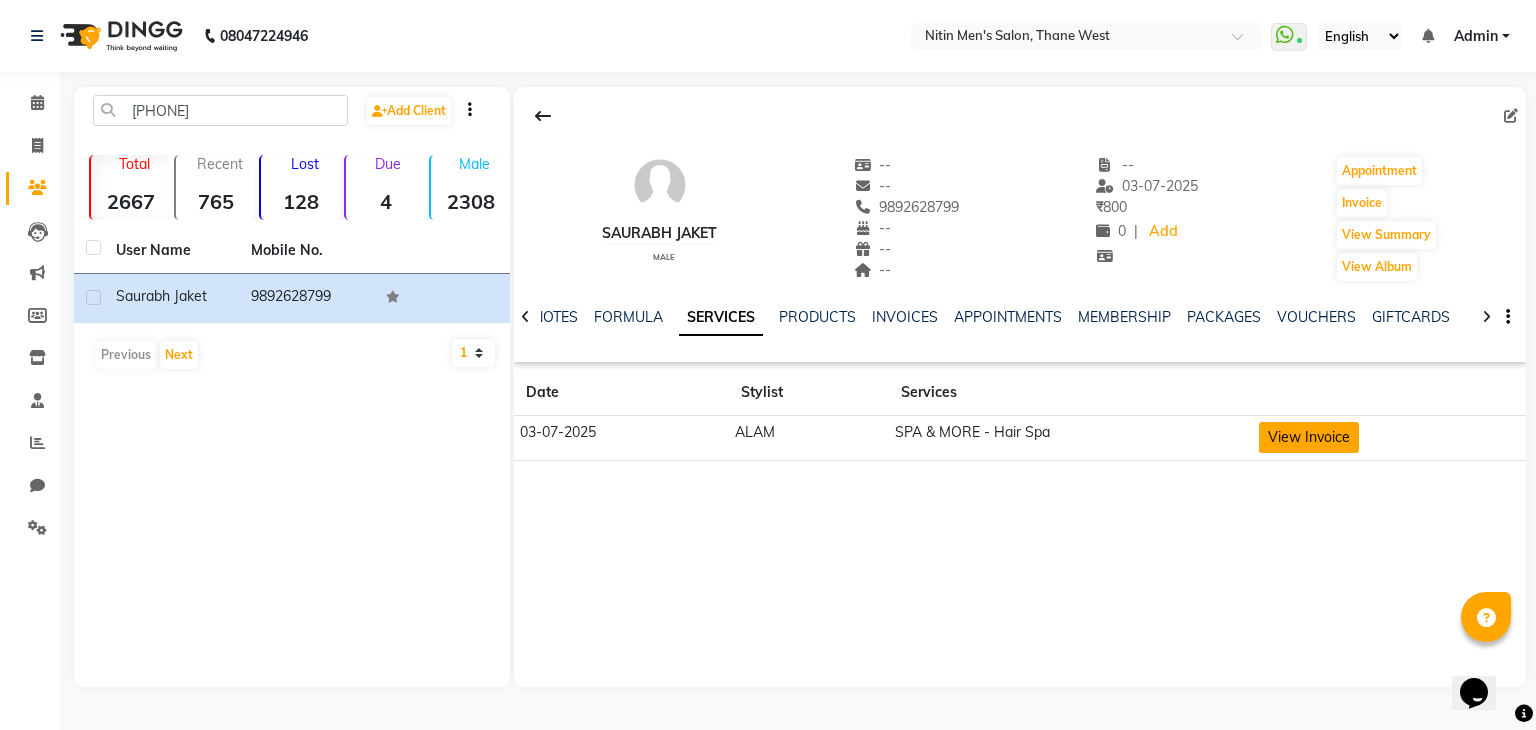 click on "View Invoice" 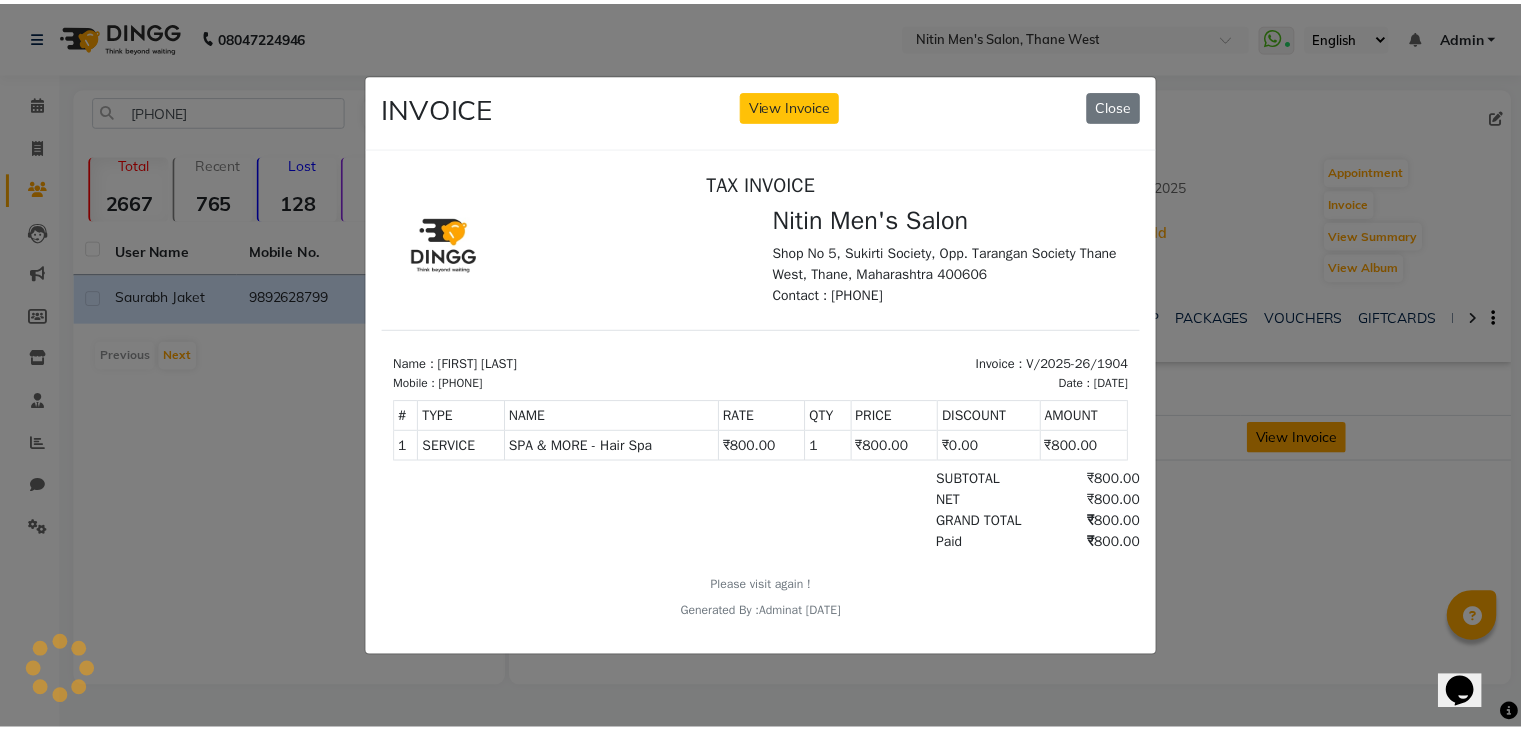 scroll, scrollTop: 0, scrollLeft: 0, axis: both 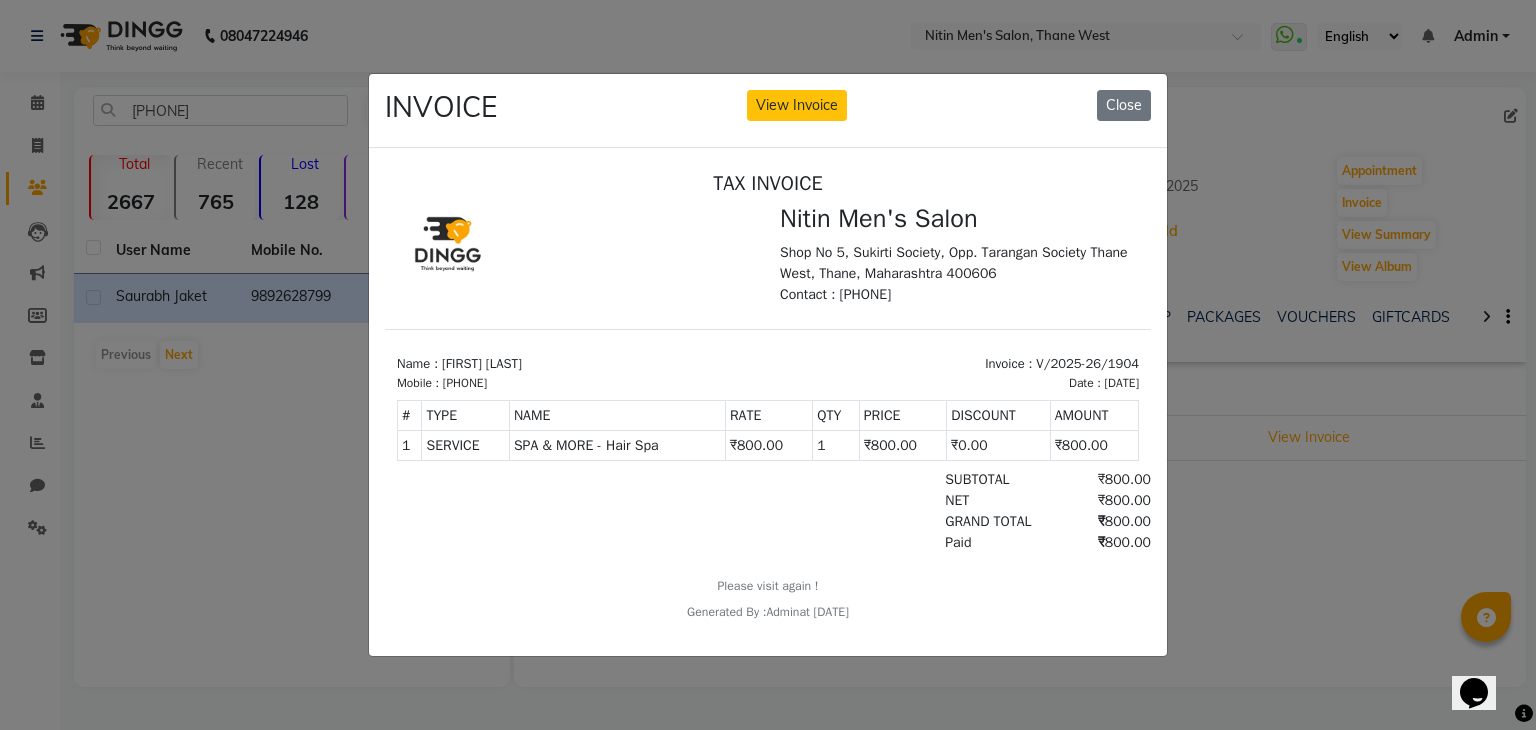 type 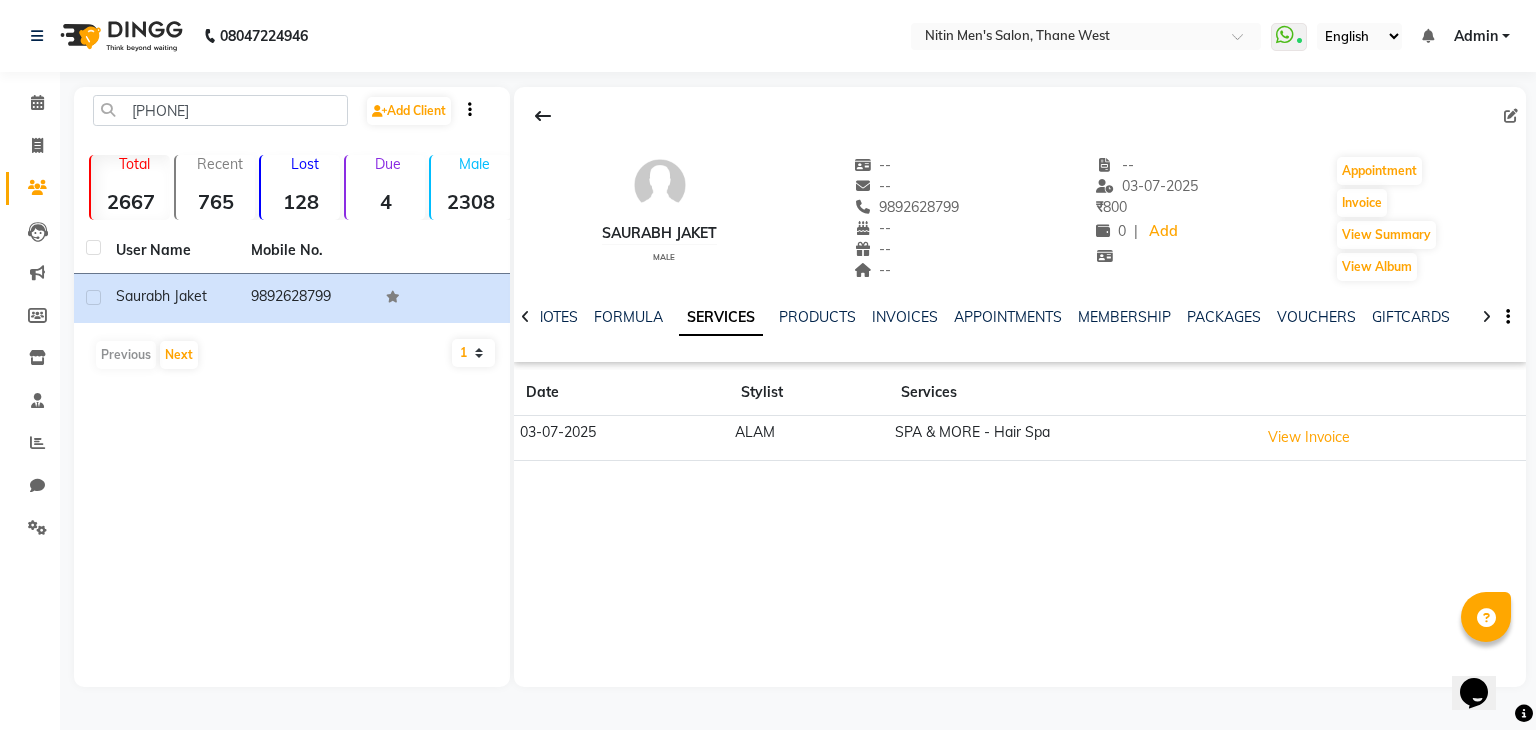 type 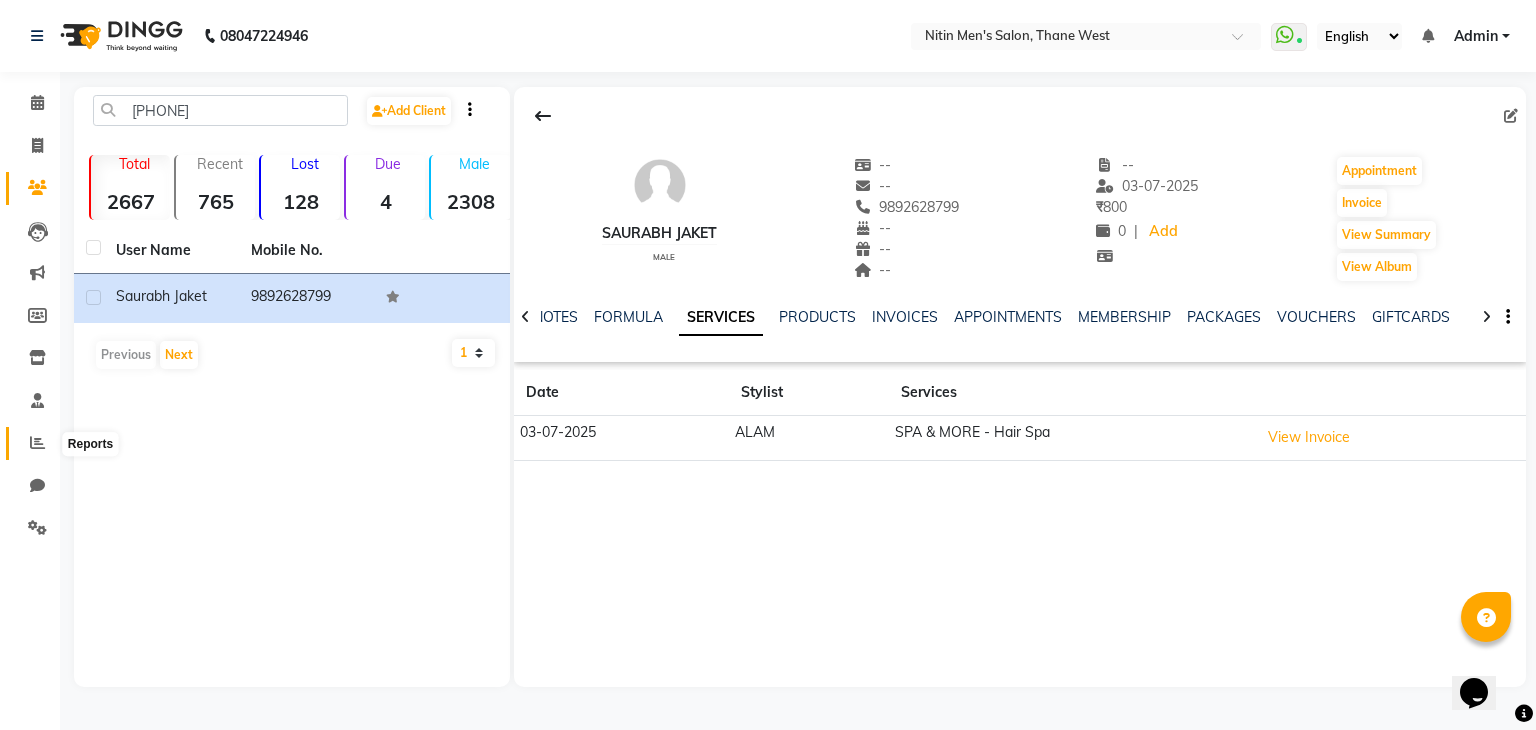 click 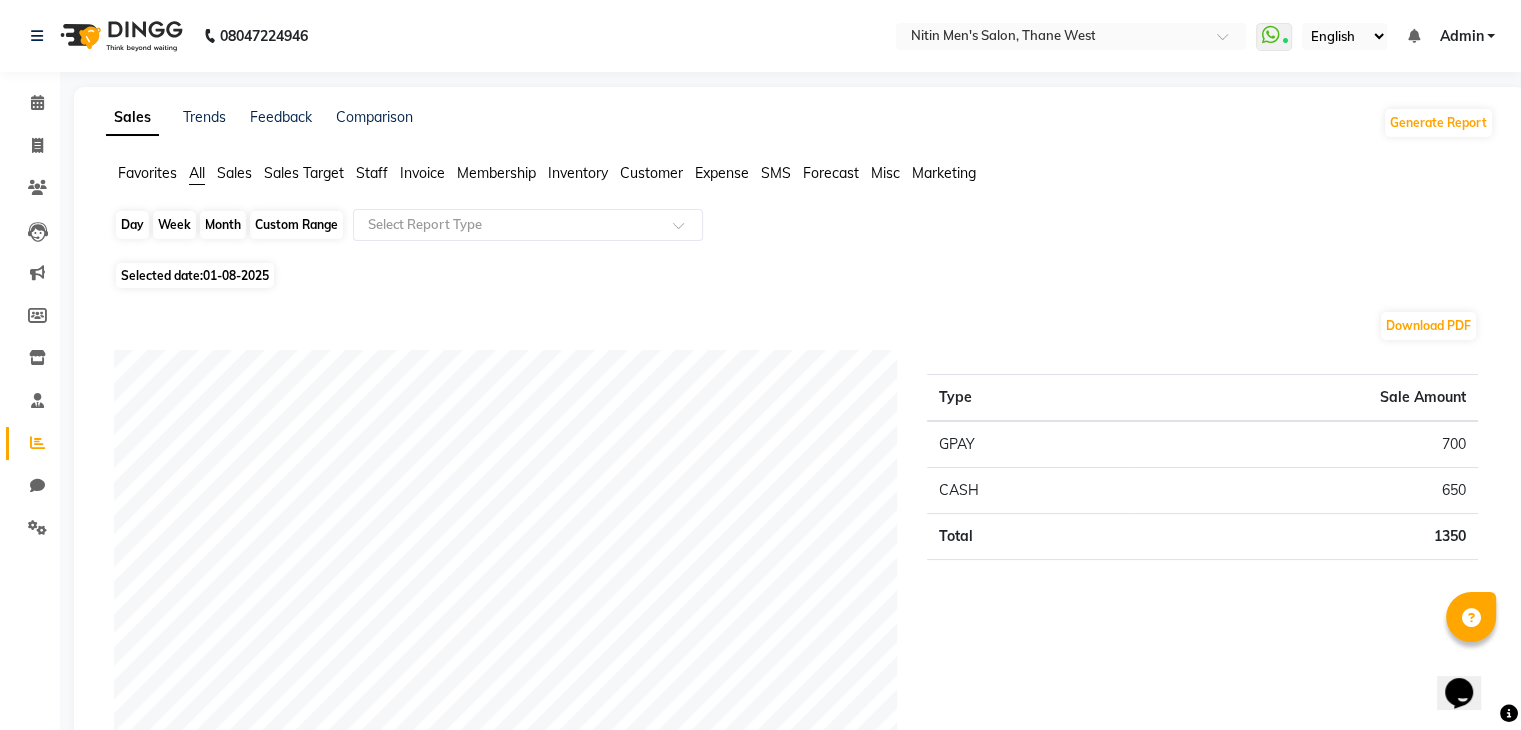 click on "Day" 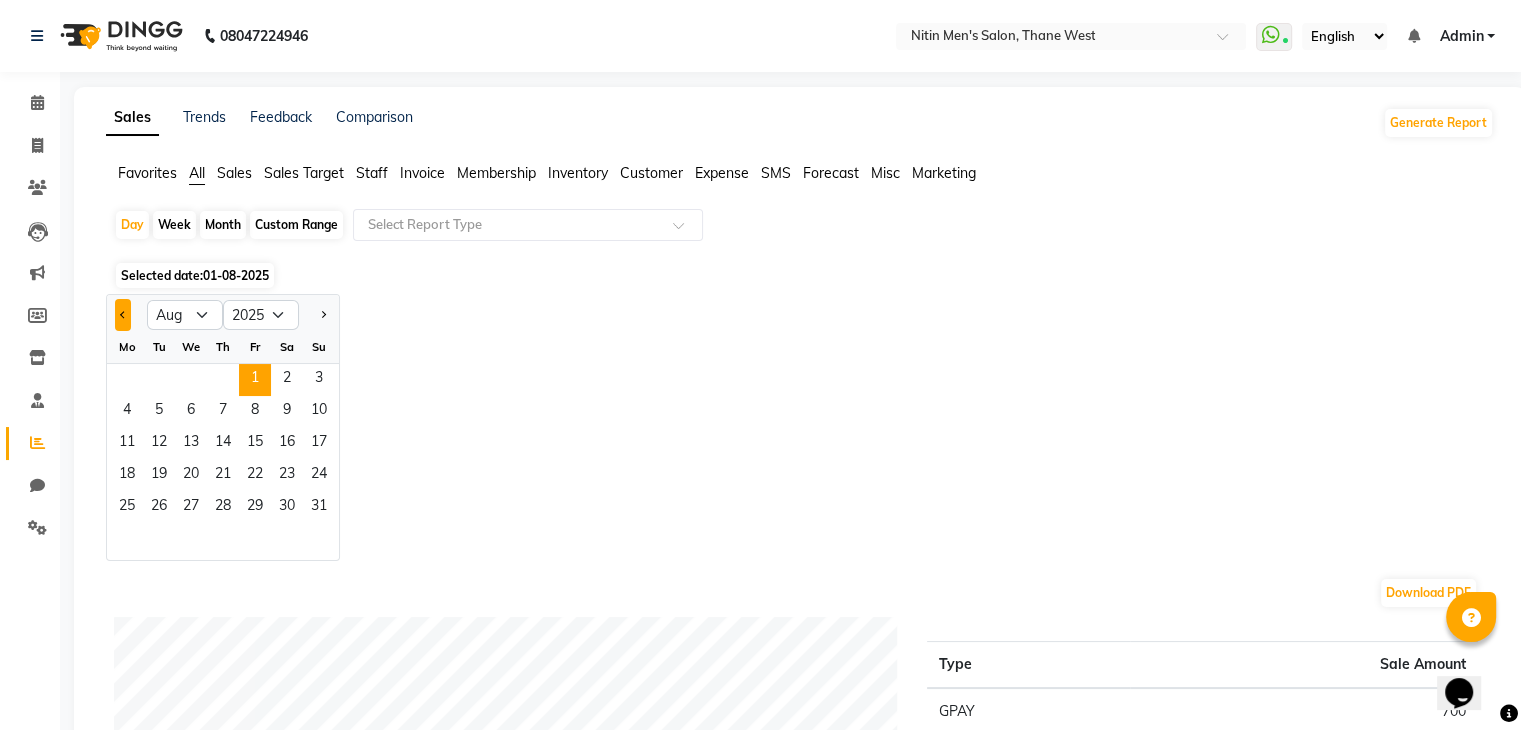 click 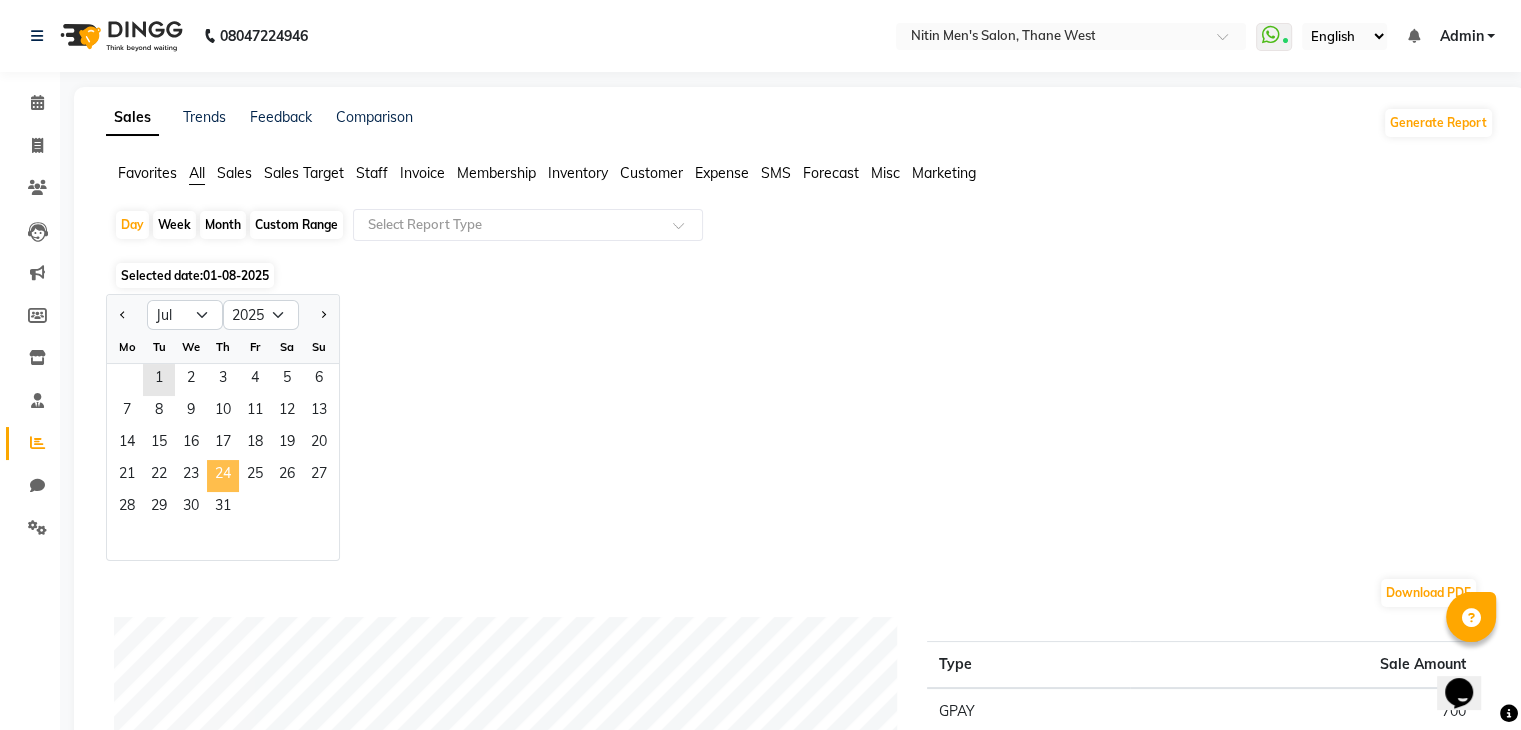 click on "24" 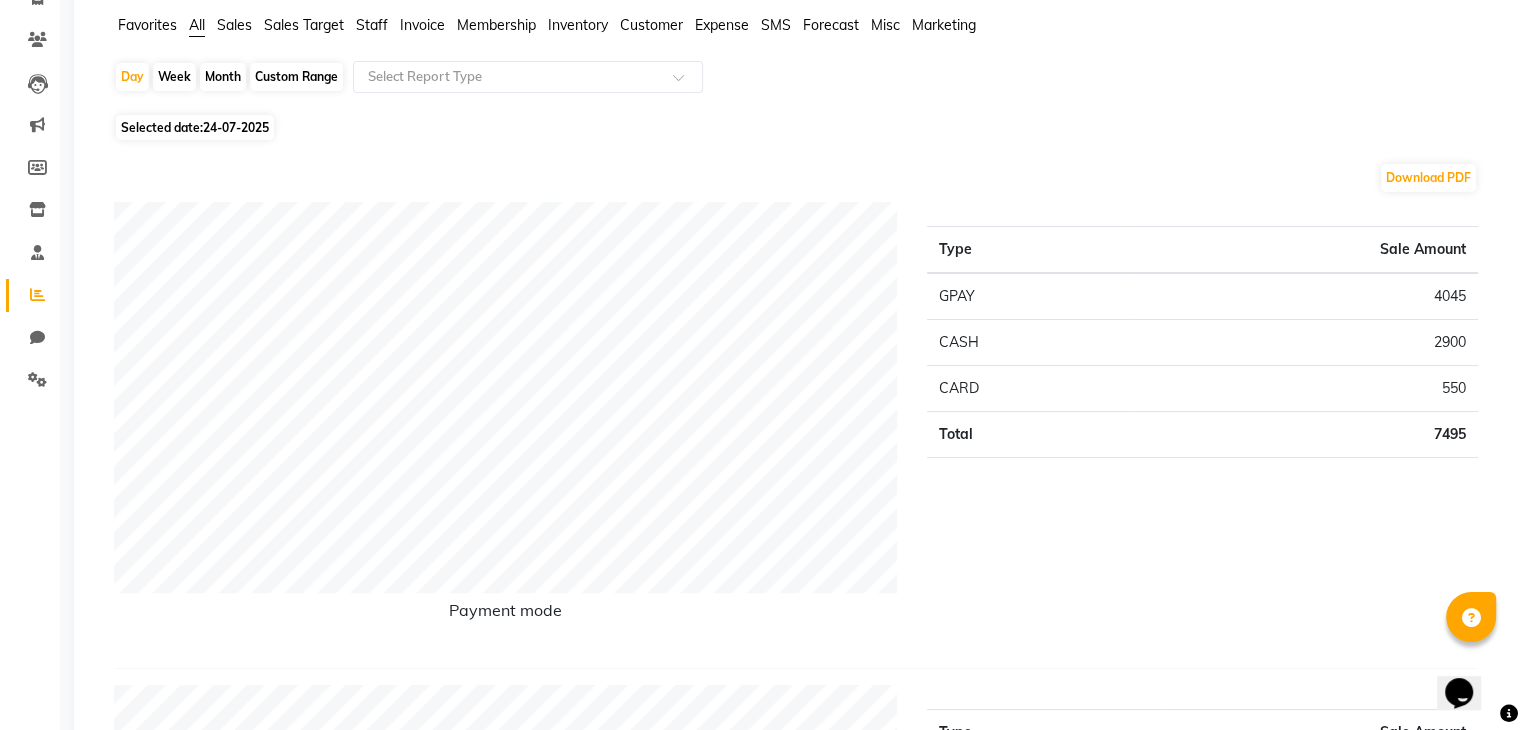 scroll, scrollTop: 0, scrollLeft: 0, axis: both 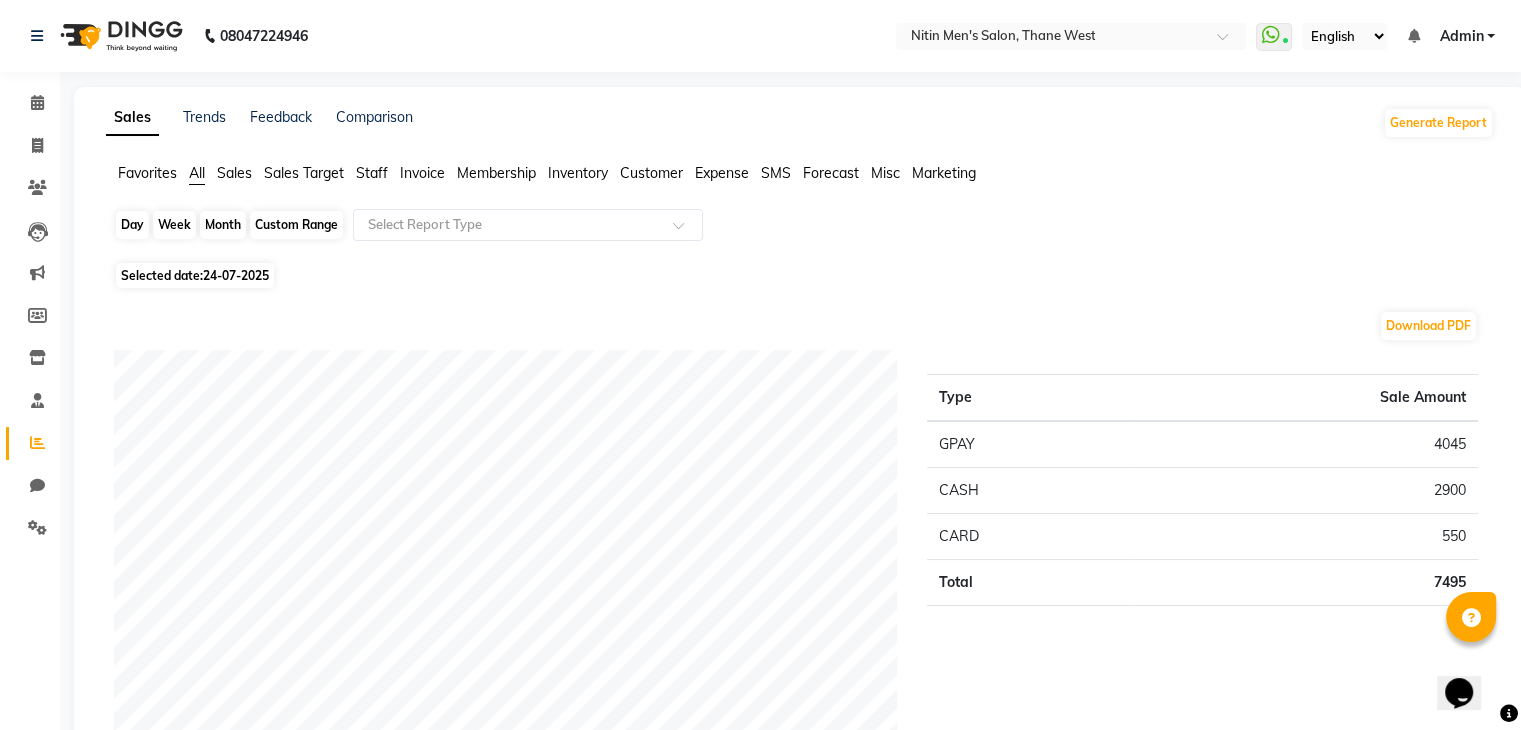 click on "Day" 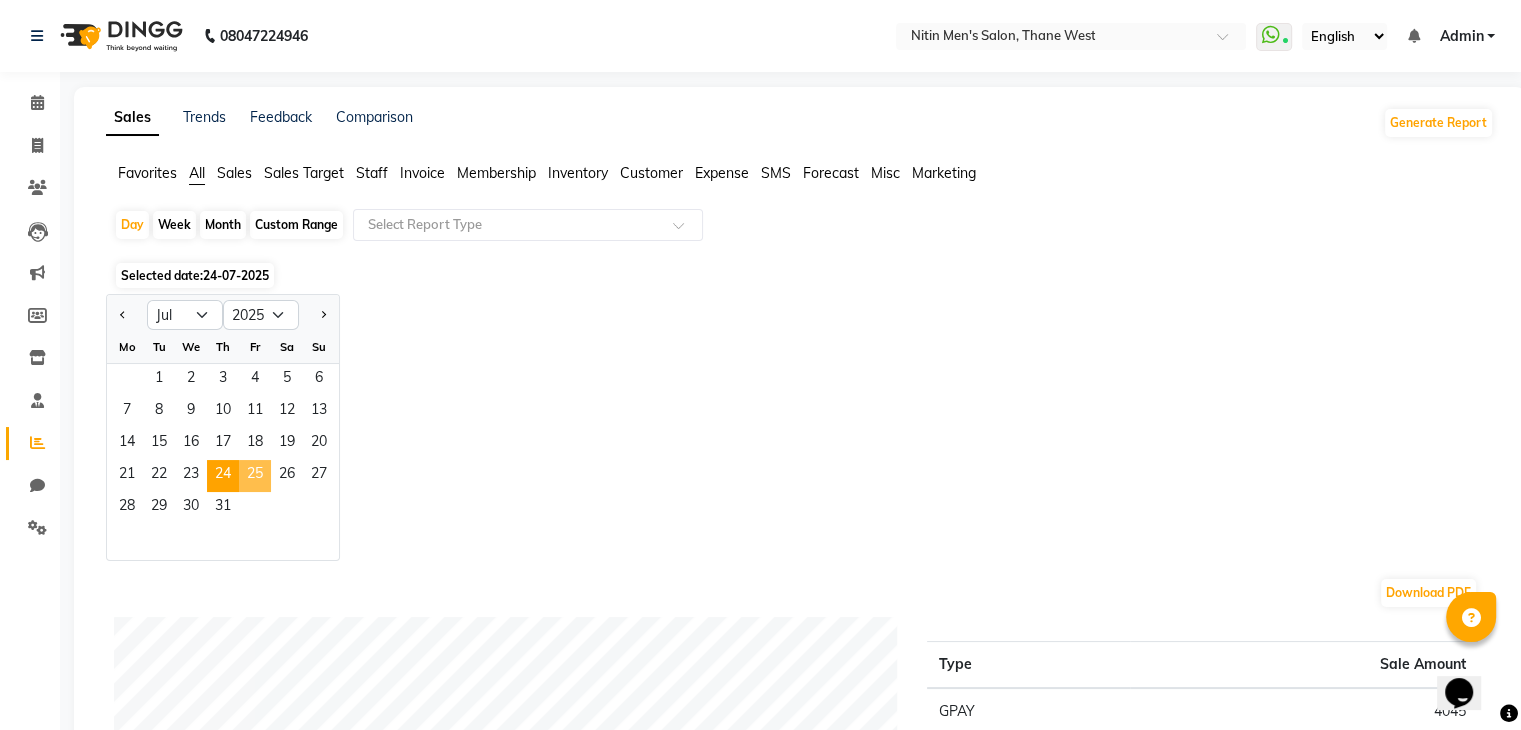 click on "25" 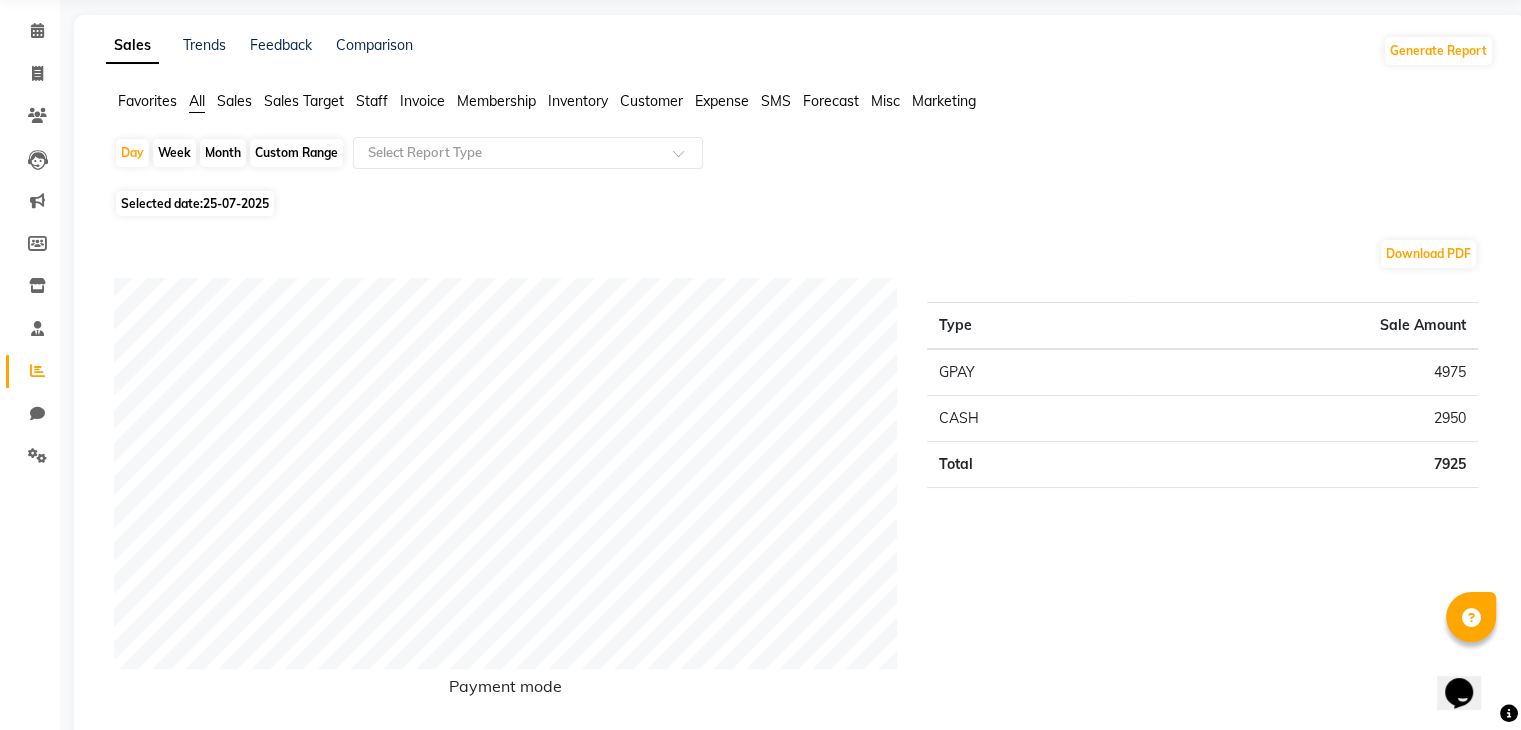 scroll, scrollTop: 64, scrollLeft: 0, axis: vertical 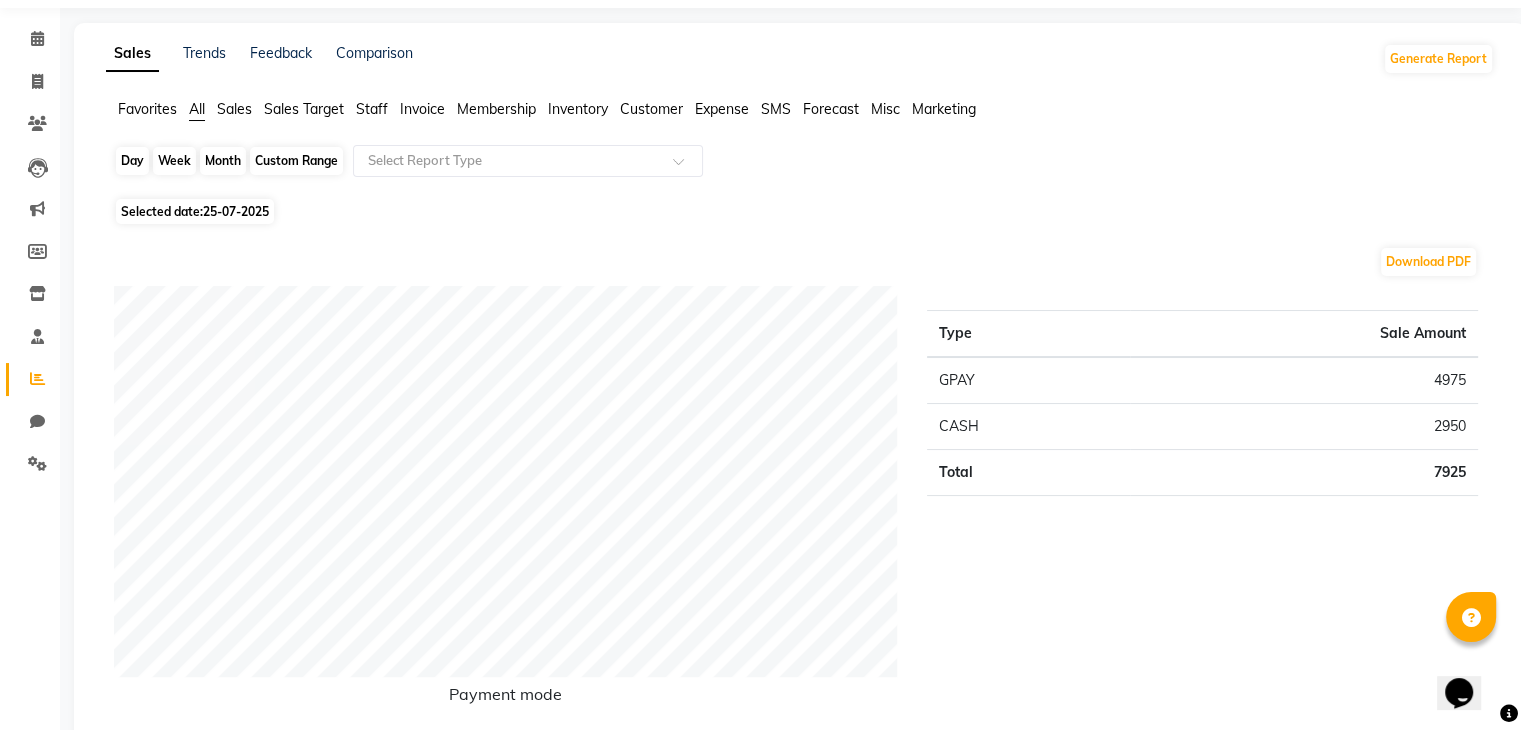 click on "Day" 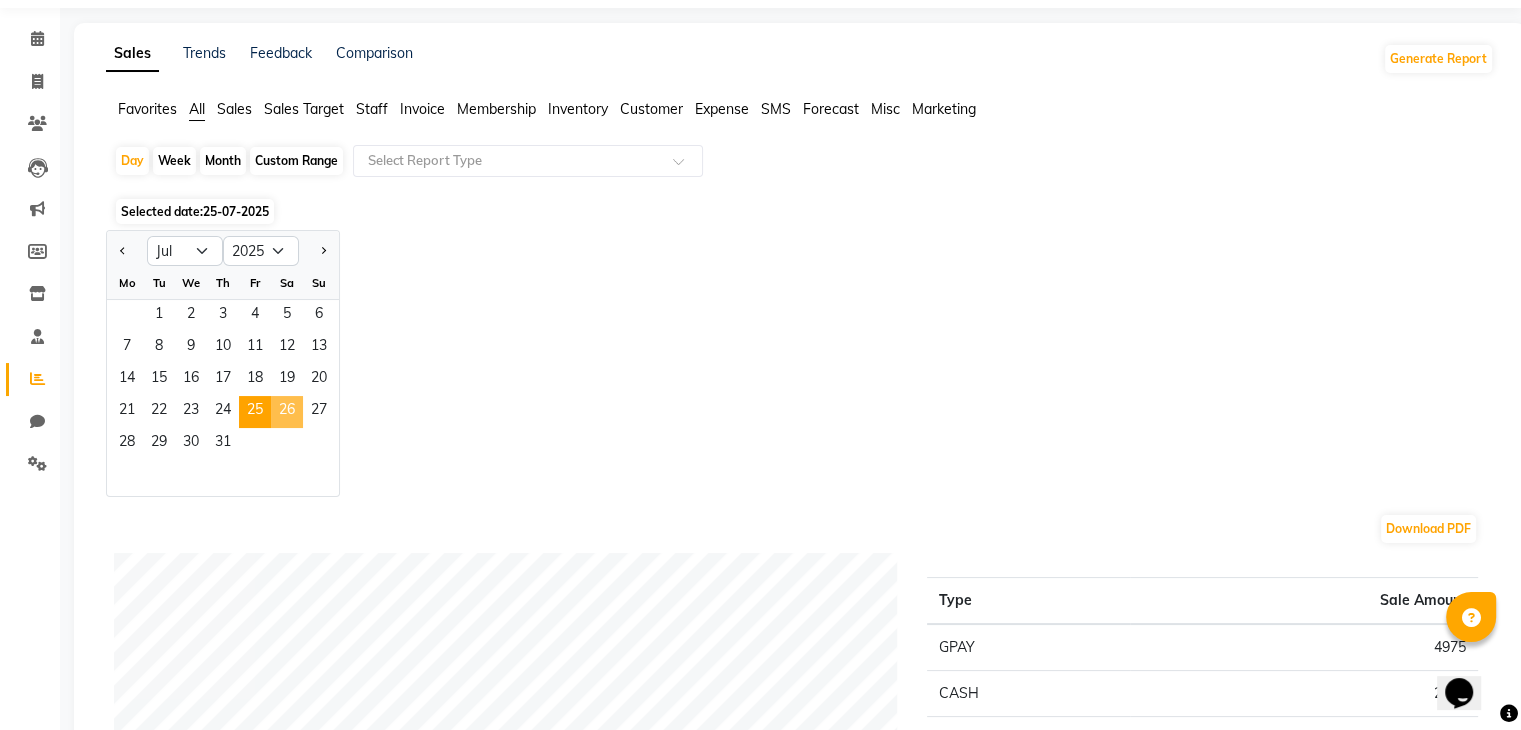 click on "26" 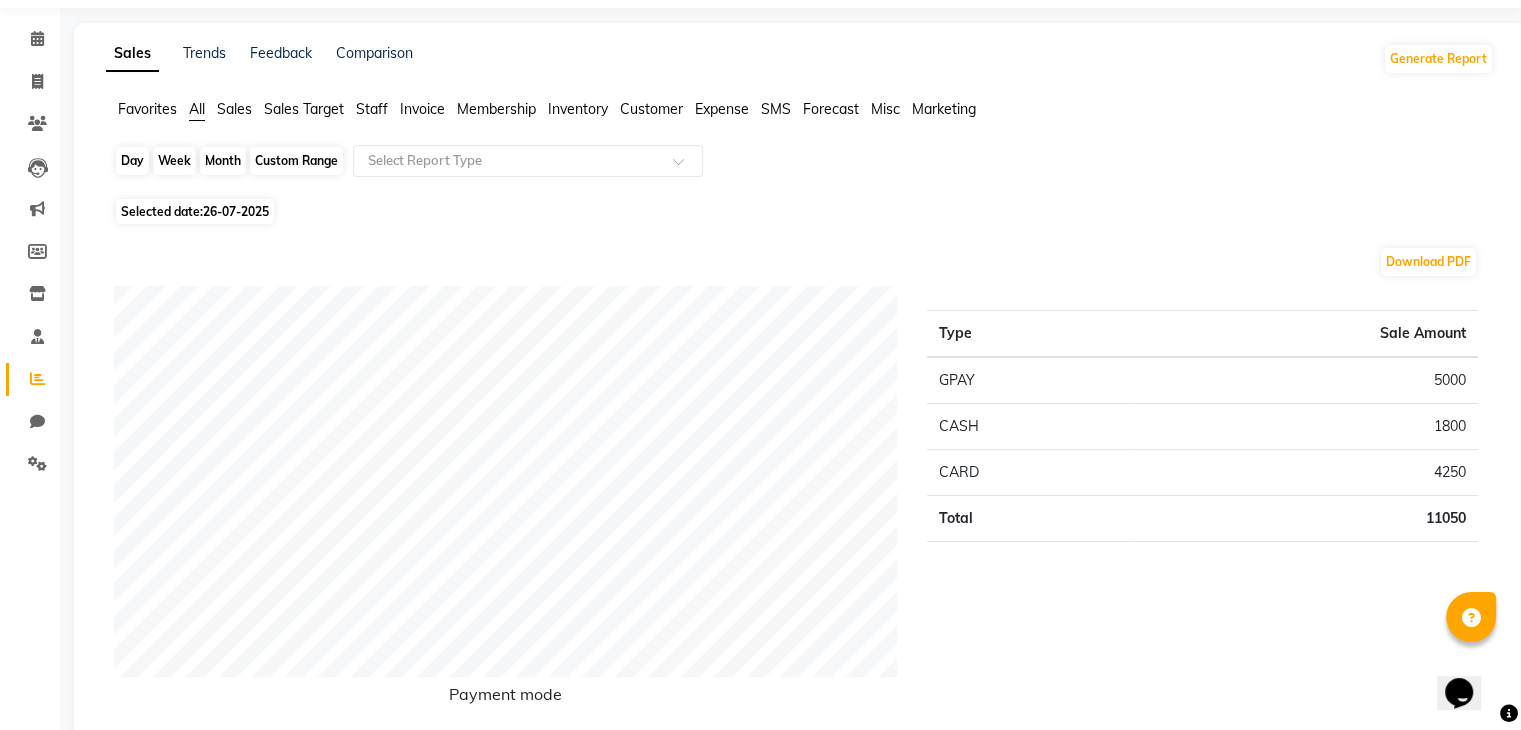 click on "Day" 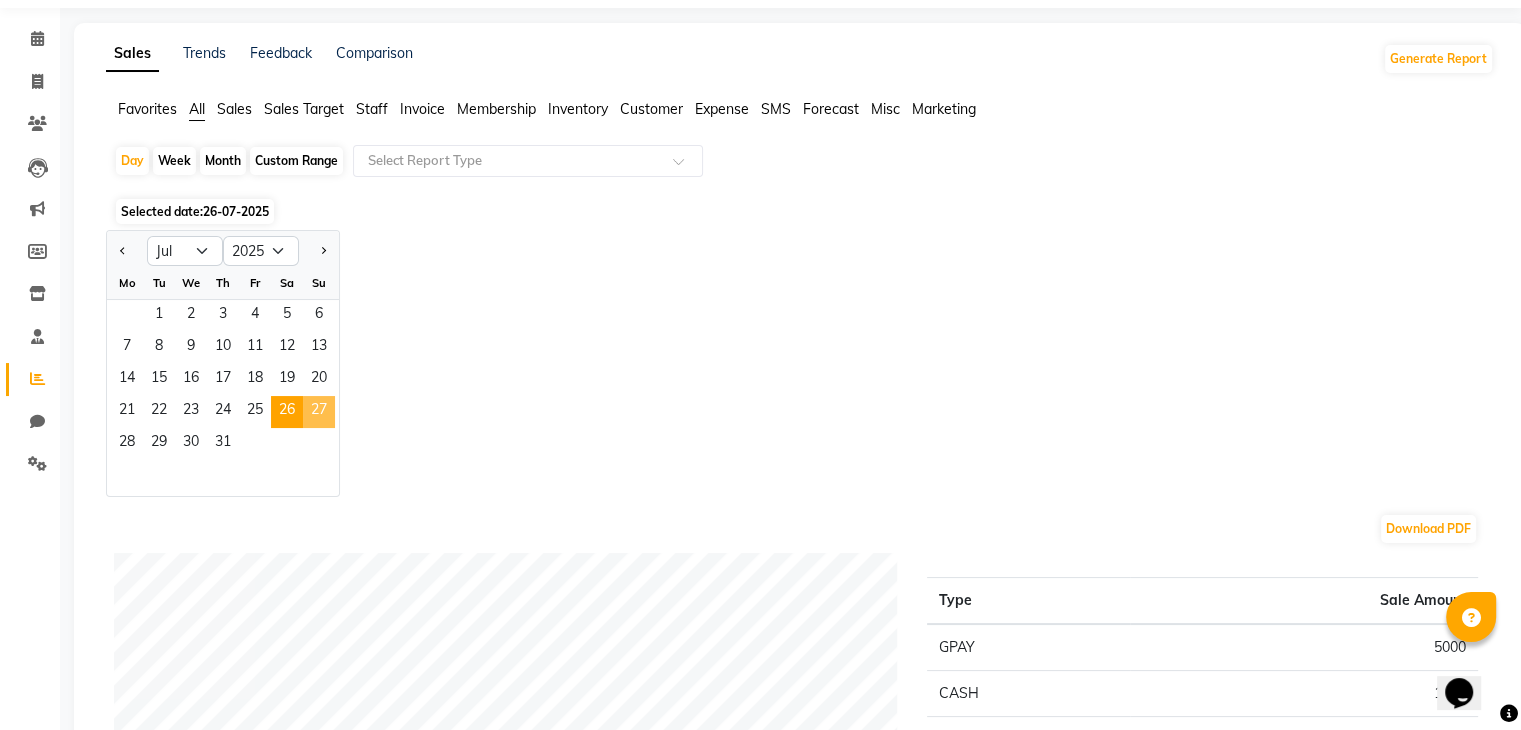 click on "27" 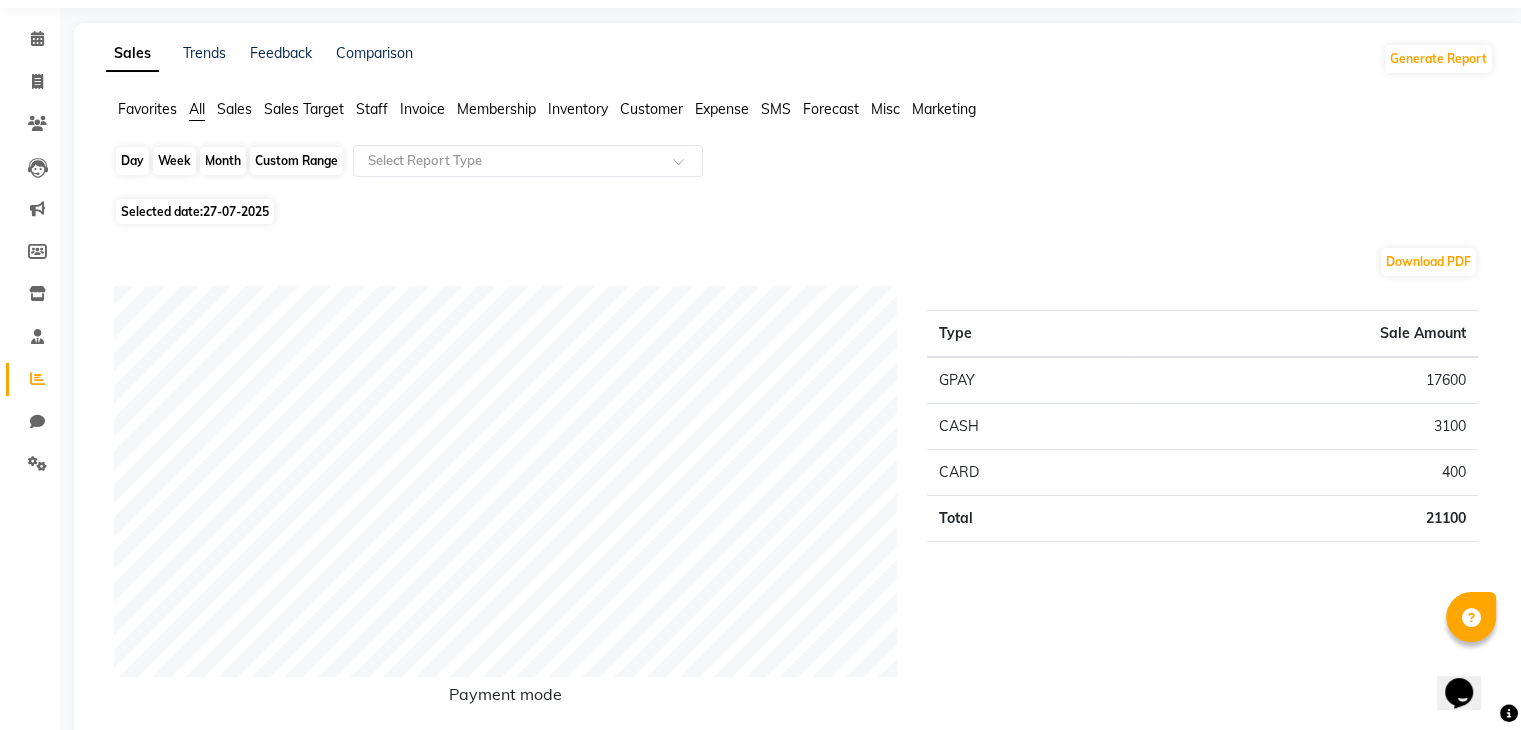 click on "Day" 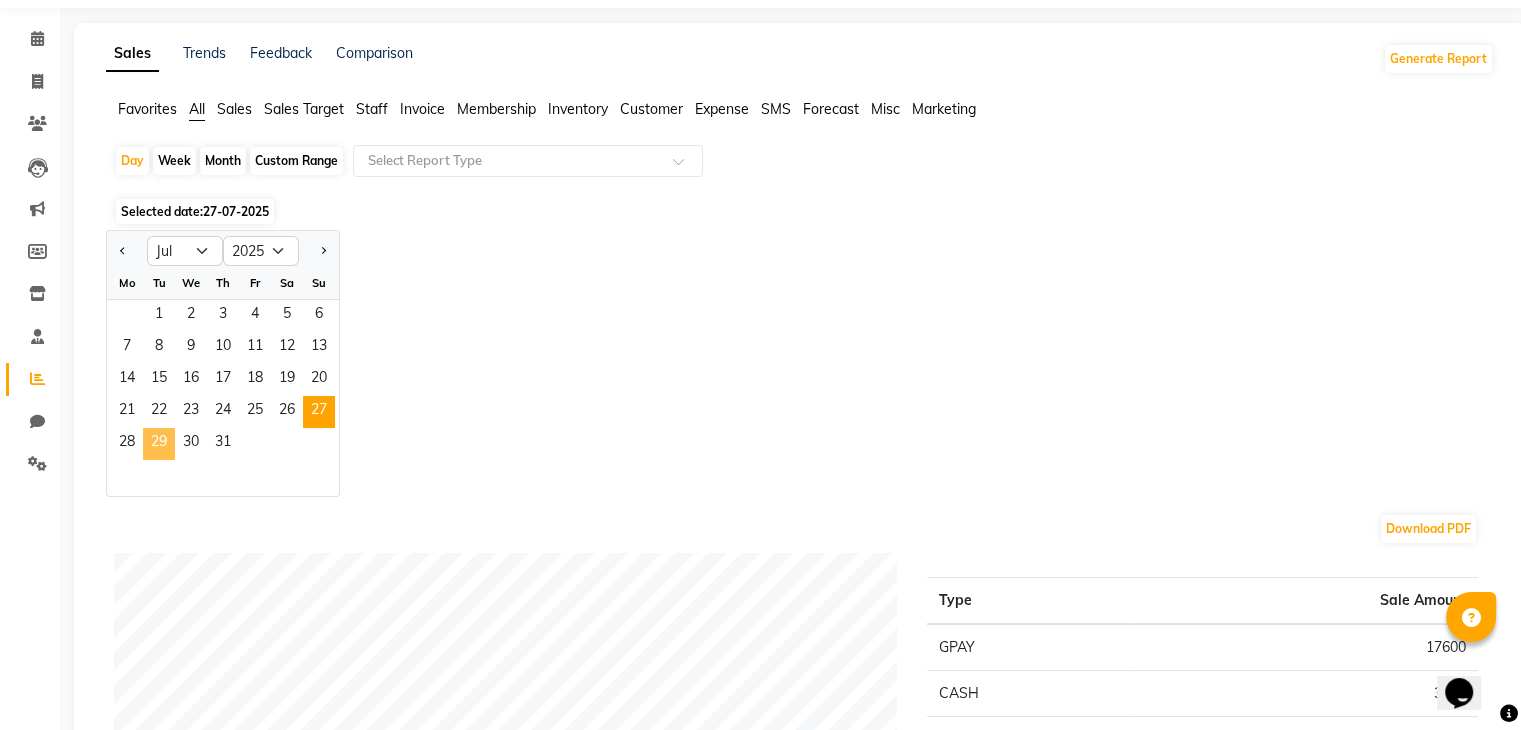 click on "29" 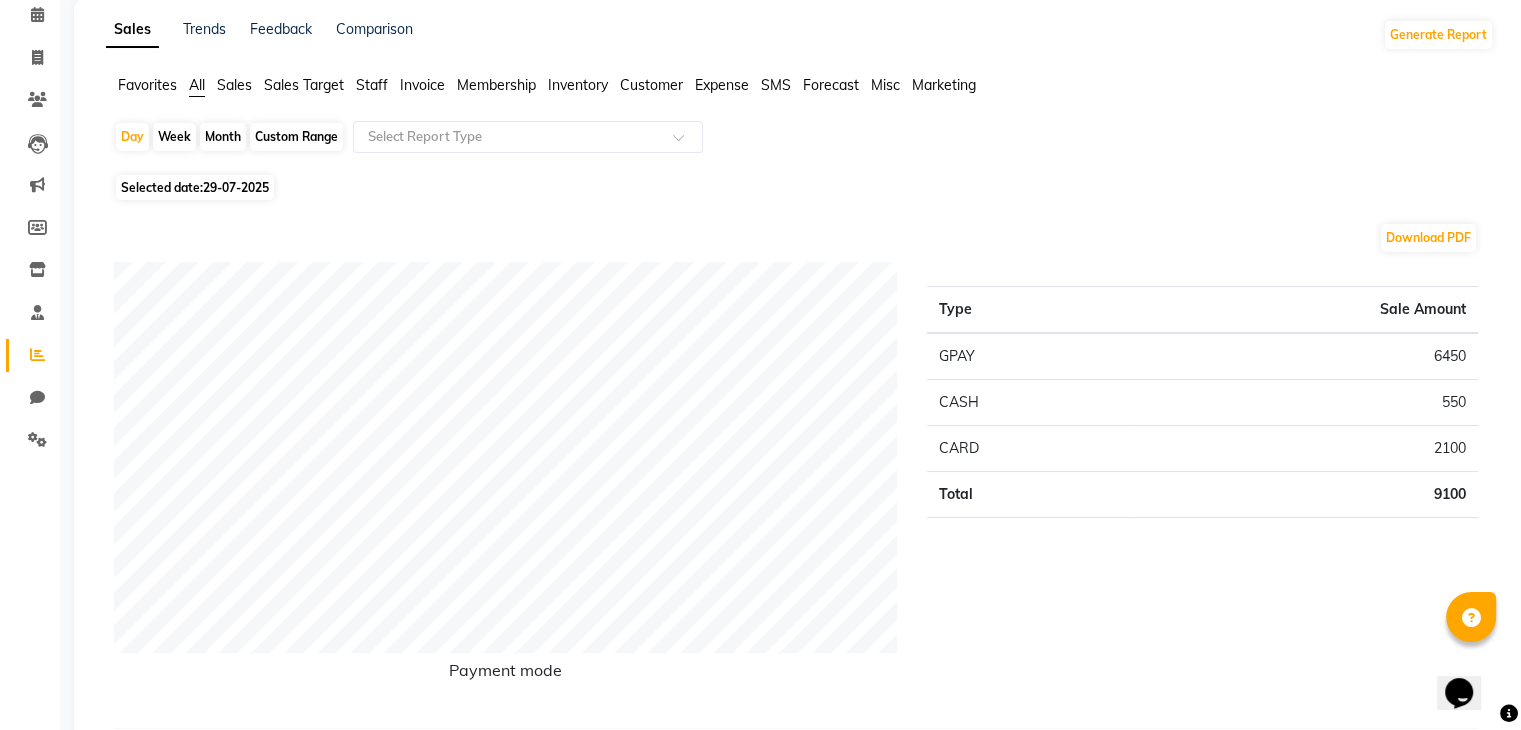 scroll, scrollTop: 0, scrollLeft: 0, axis: both 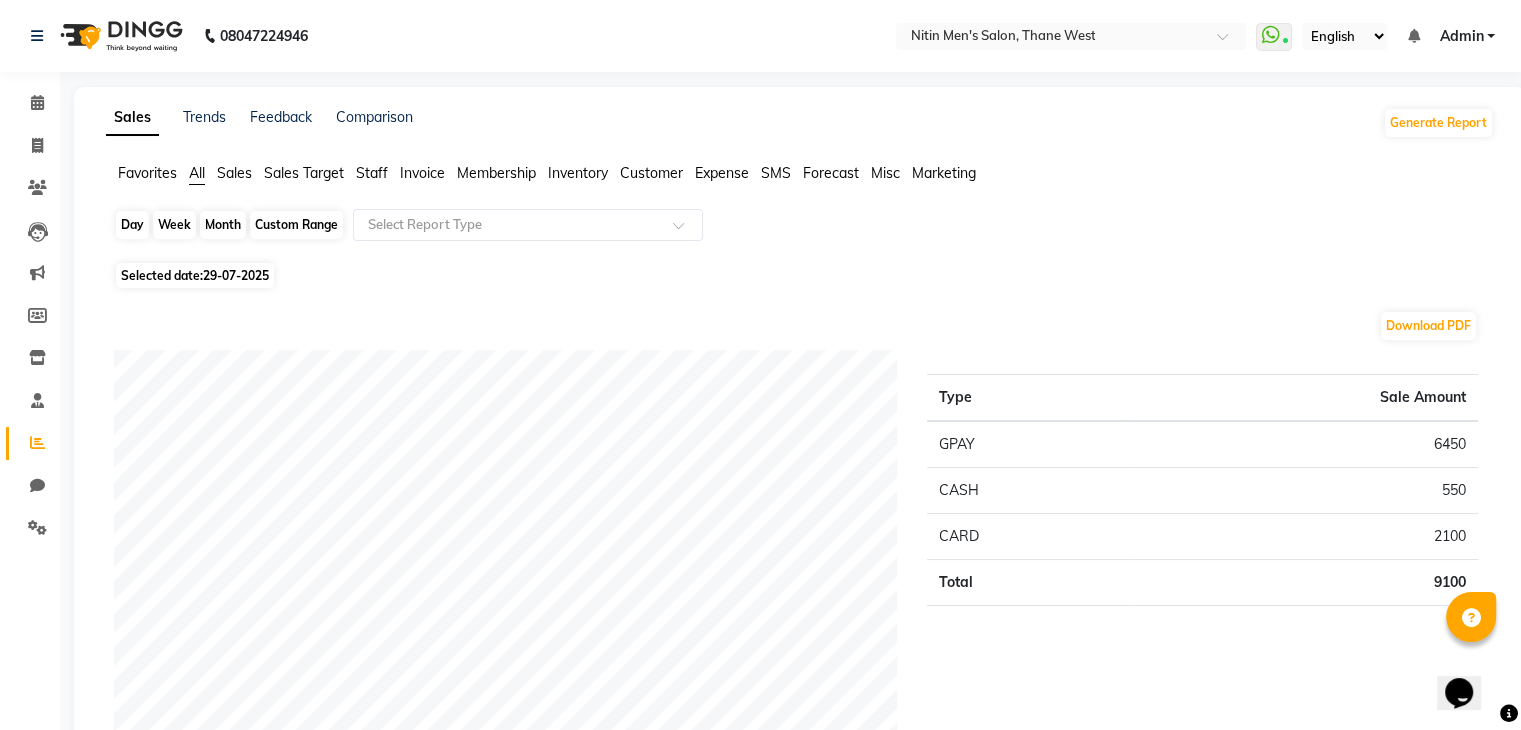 click on "Day" 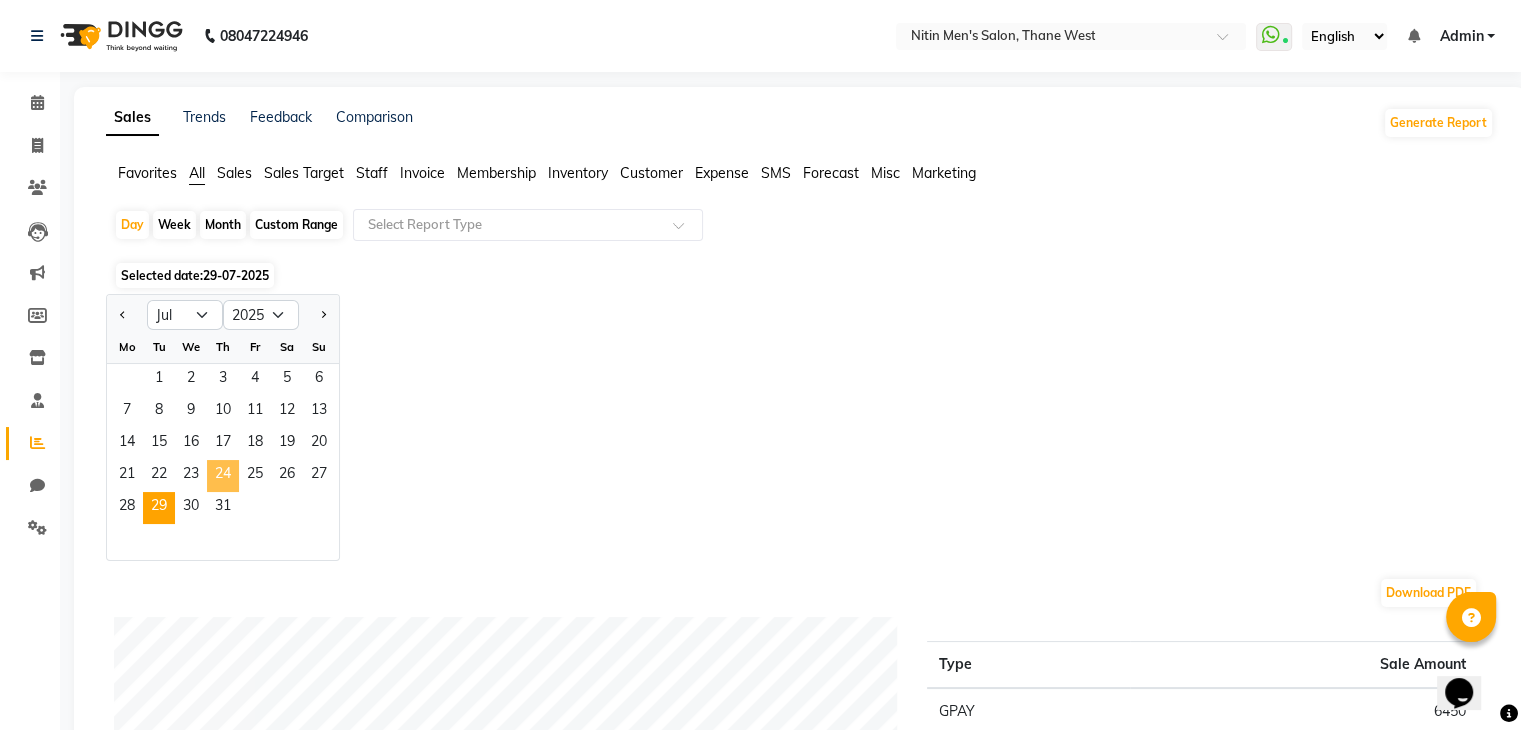 click on "24" 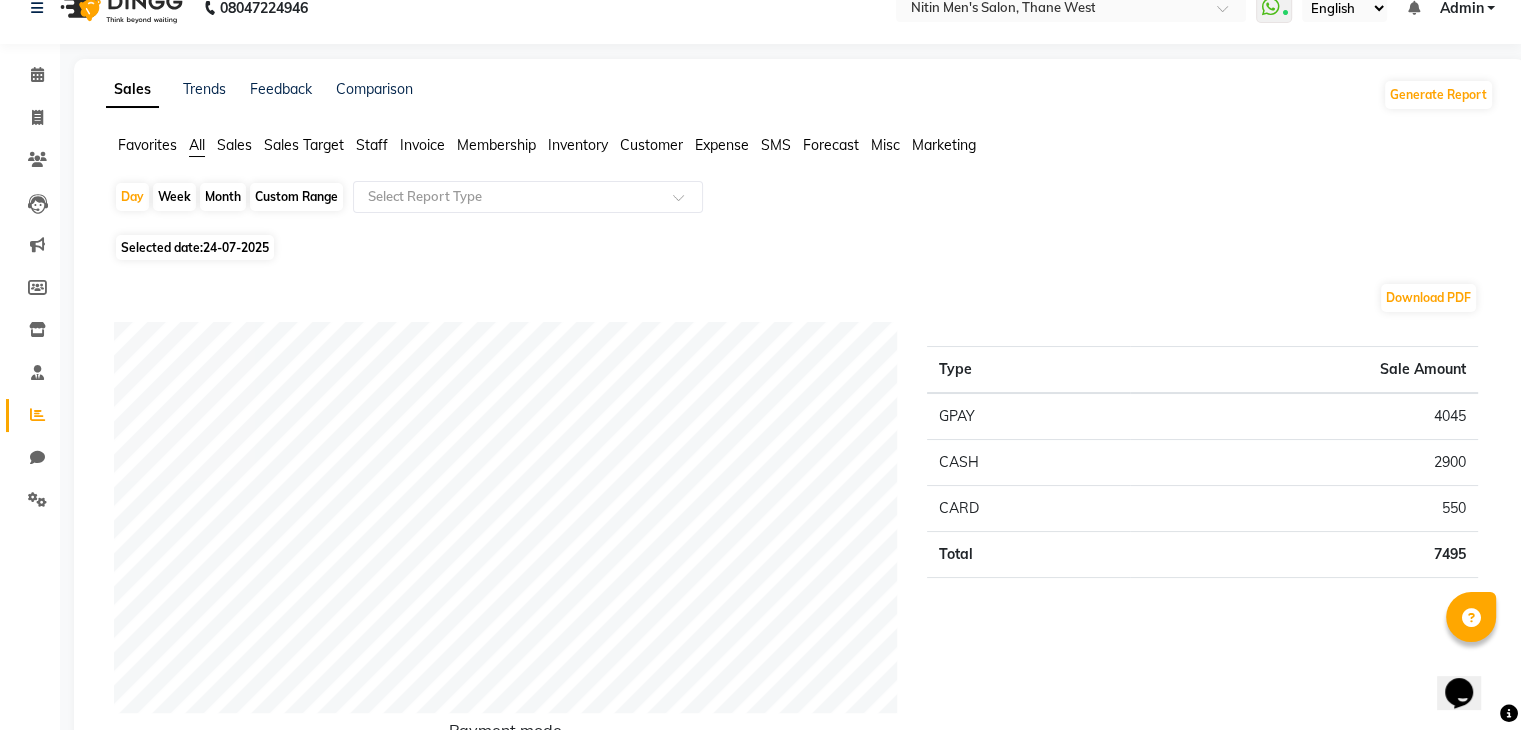 scroll, scrollTop: 0, scrollLeft: 0, axis: both 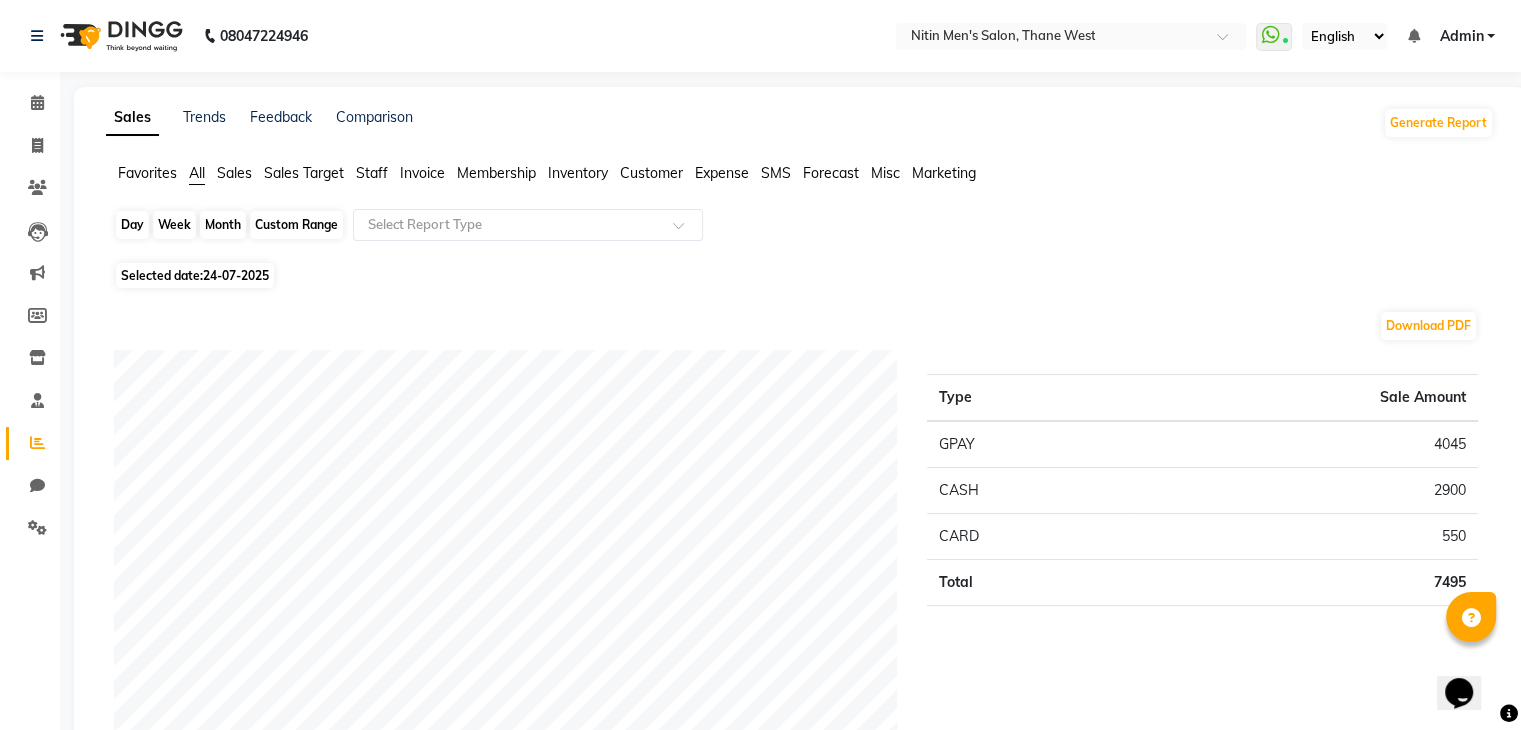 click on "Day" 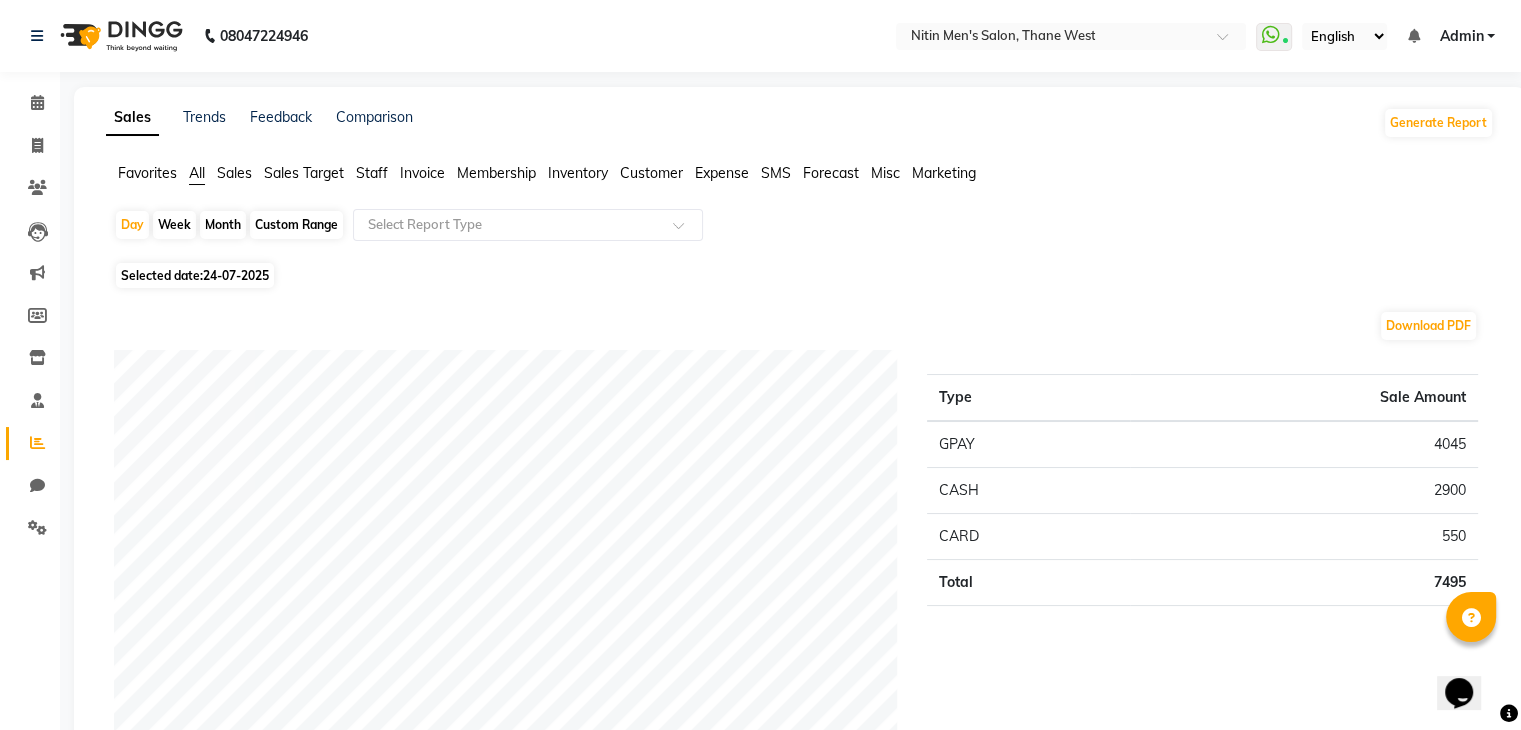 select on "7" 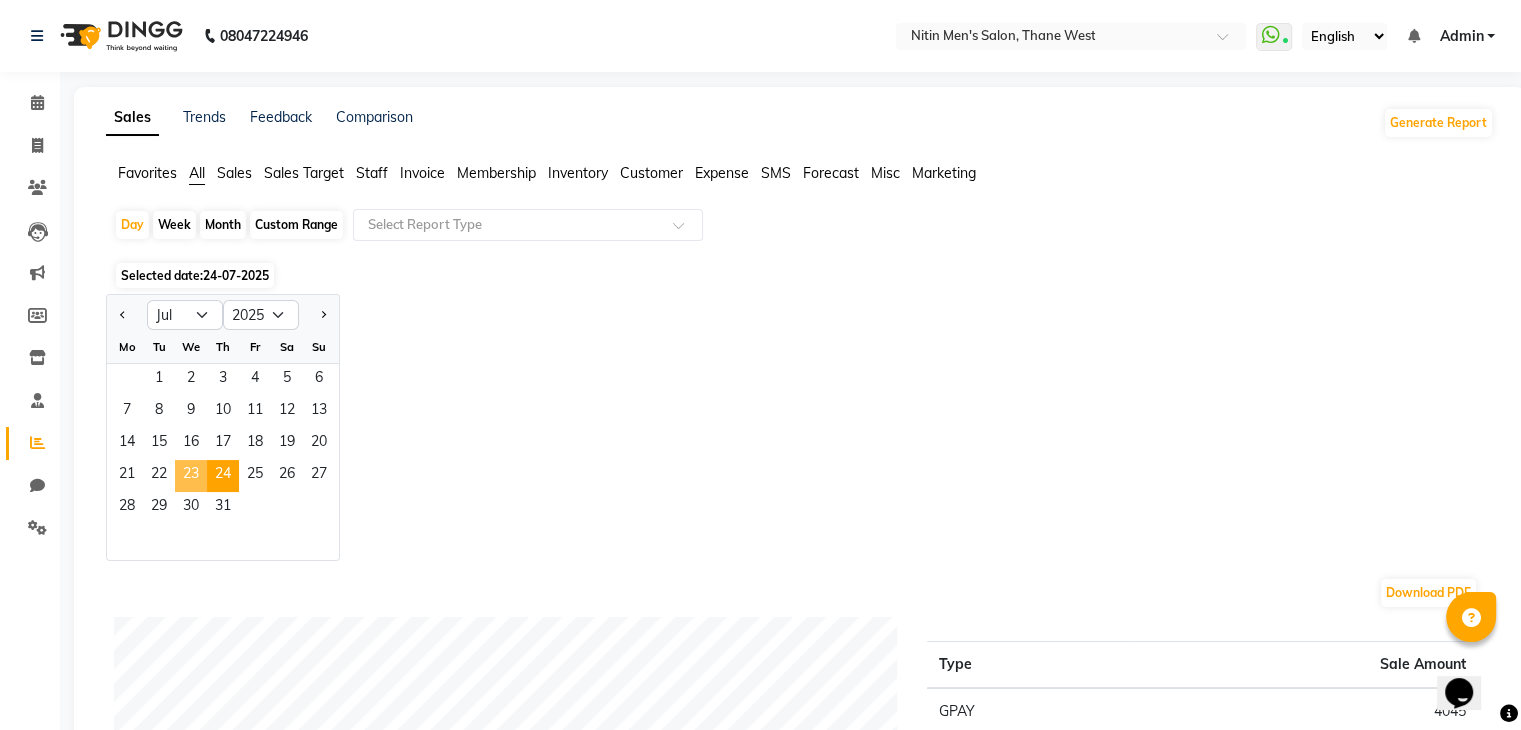 click on "23" 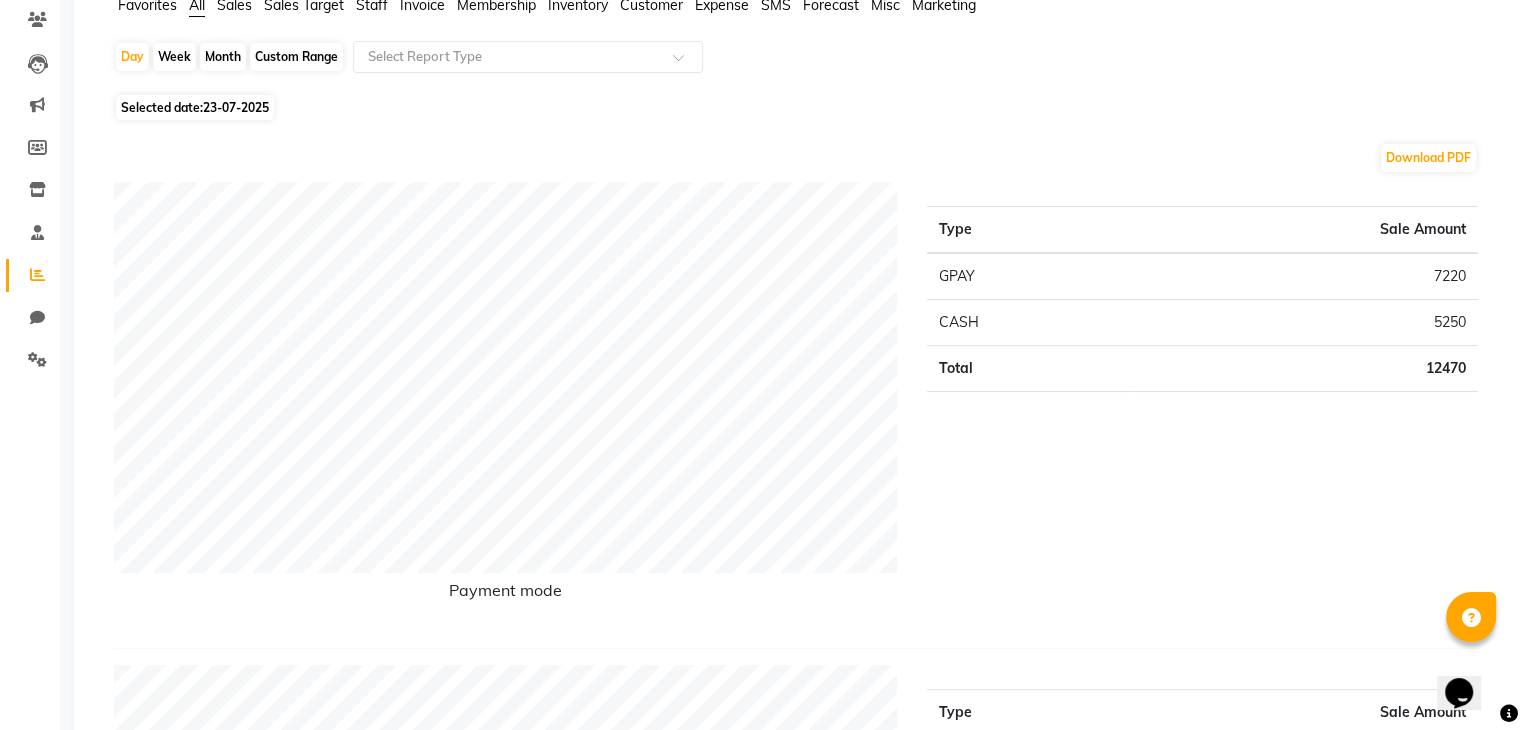 scroll, scrollTop: 0, scrollLeft: 0, axis: both 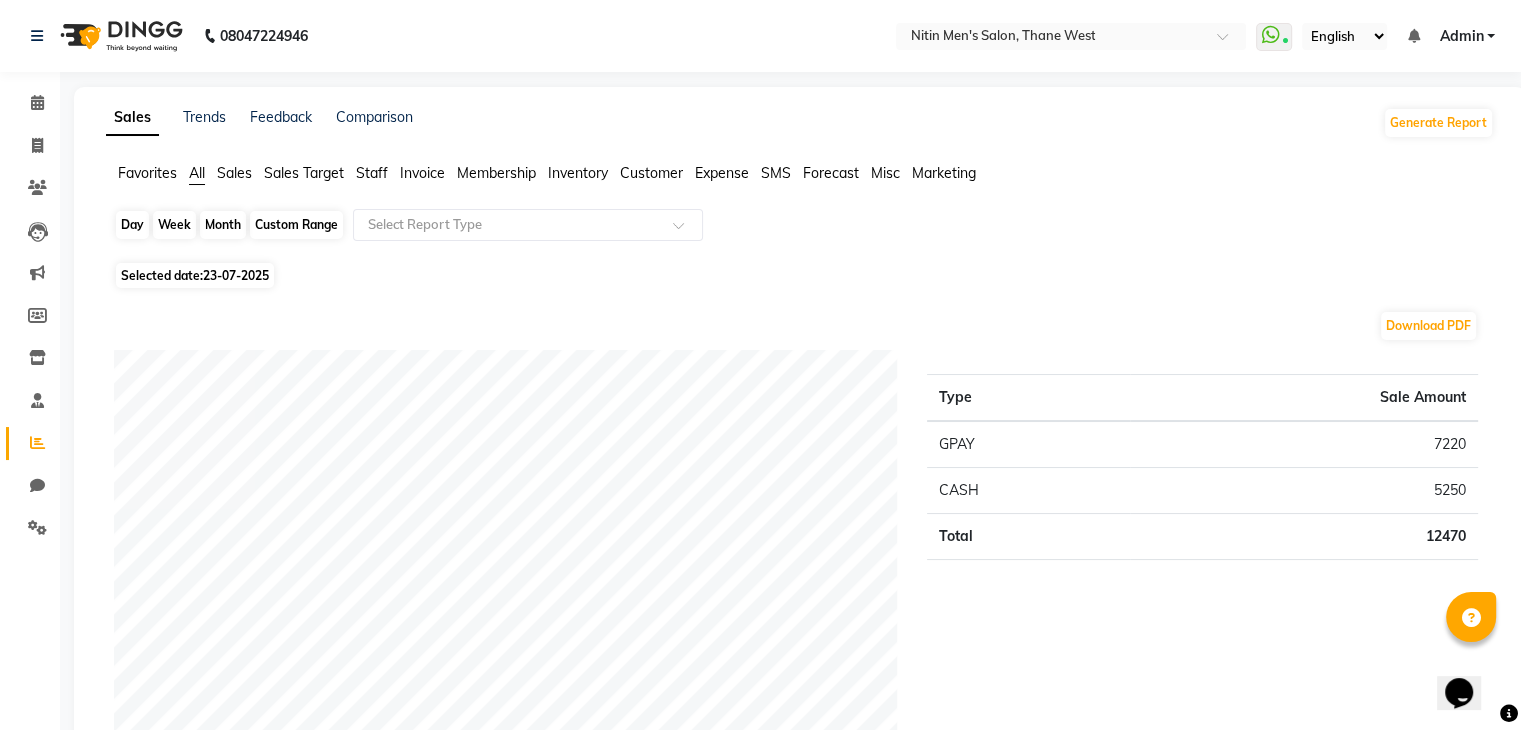 click on "Day" 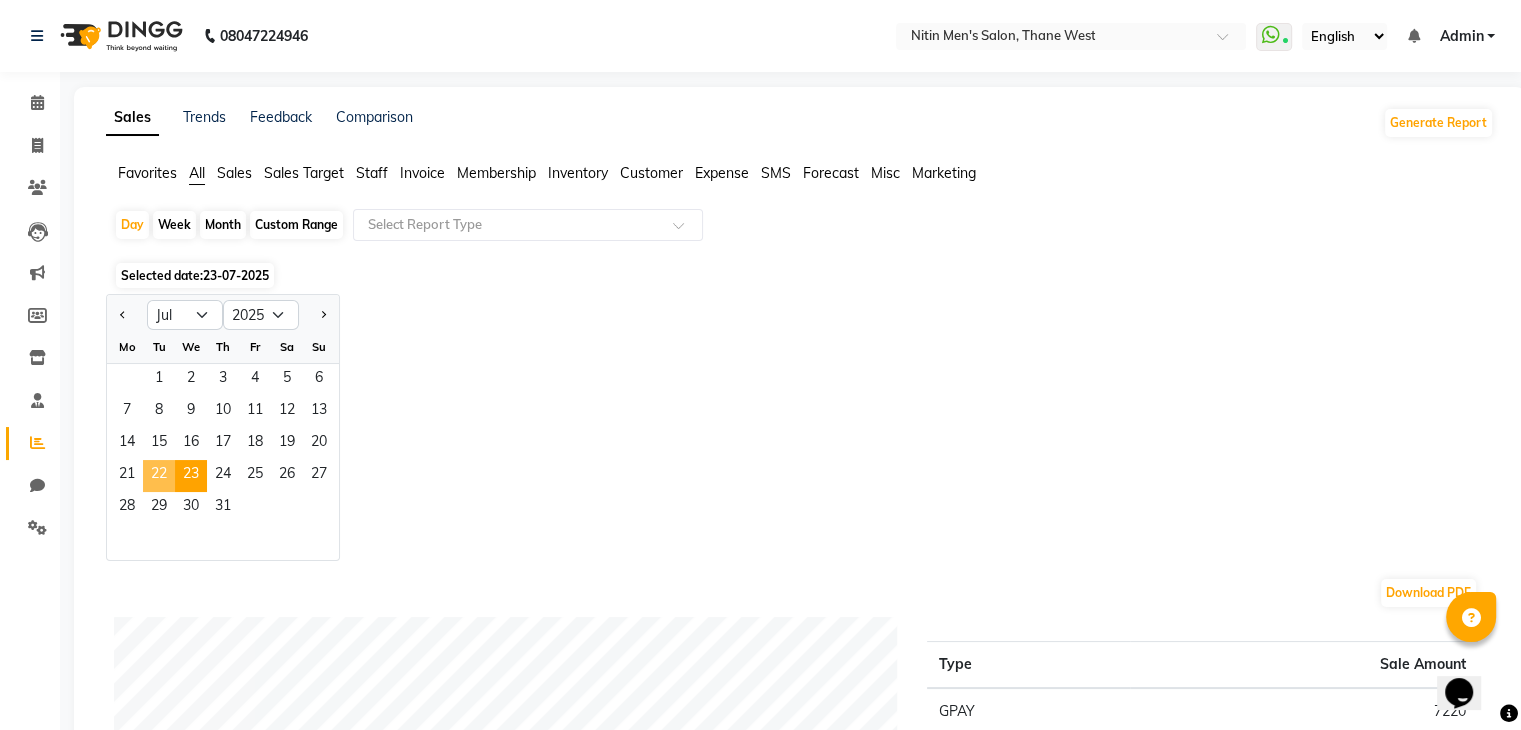 click on "22" 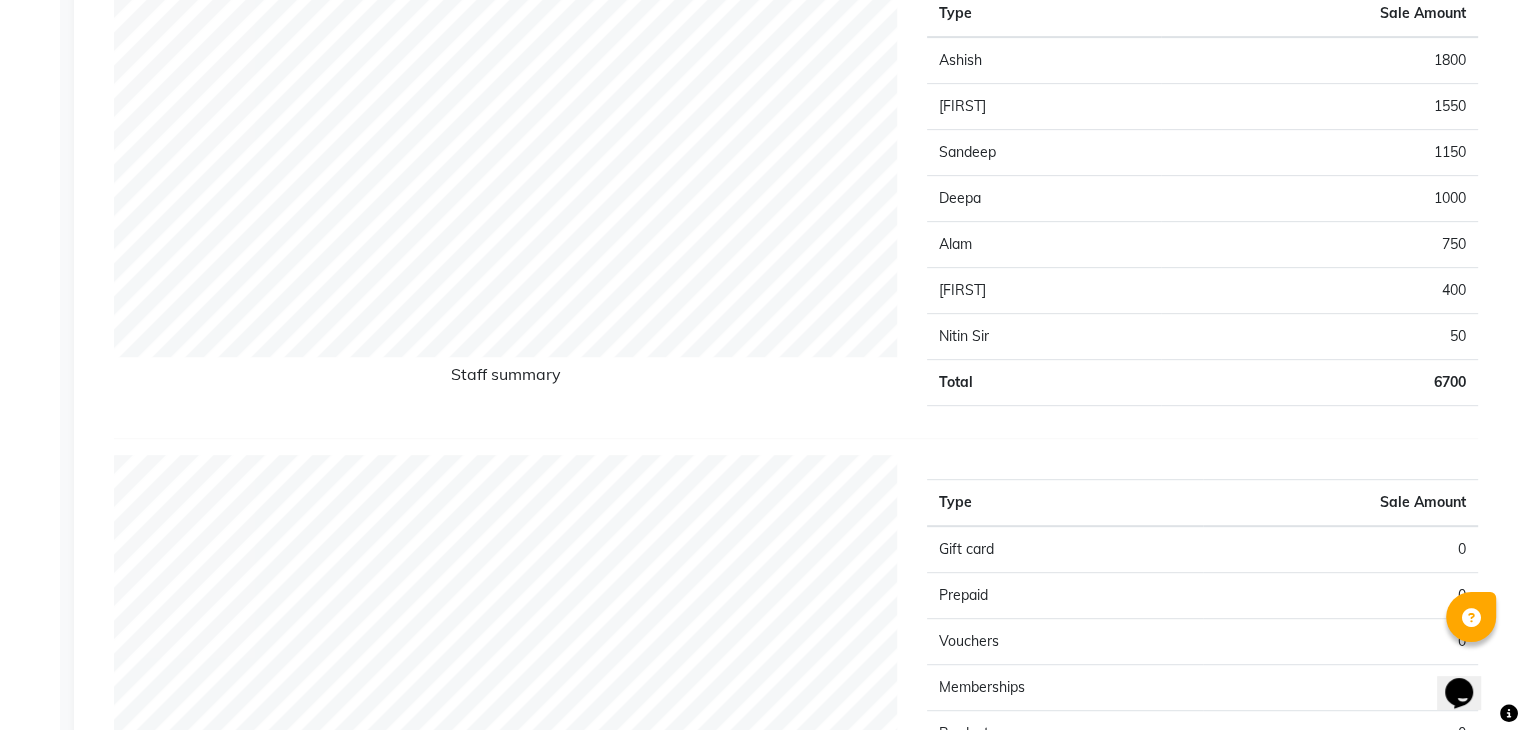 scroll, scrollTop: 0, scrollLeft: 0, axis: both 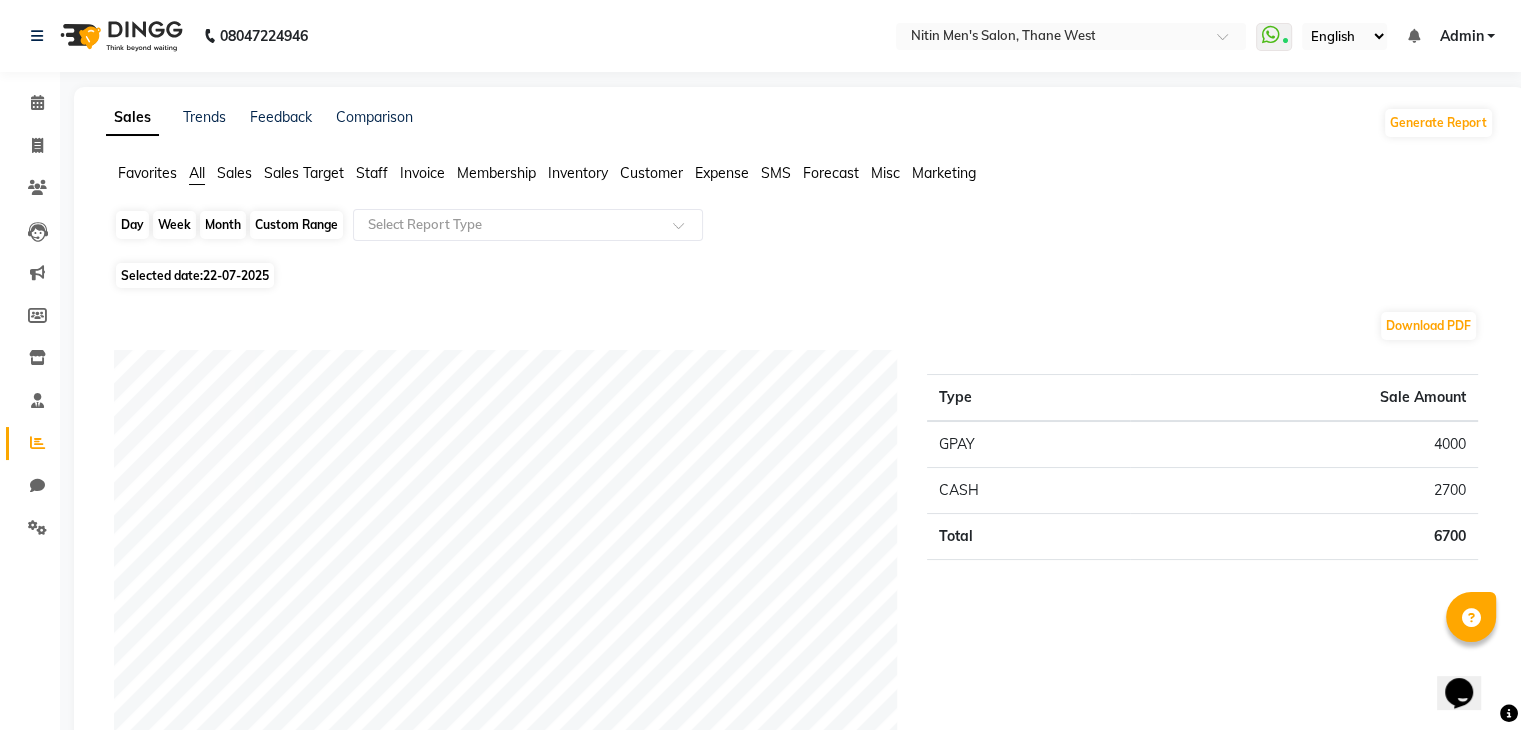 click on "Day" 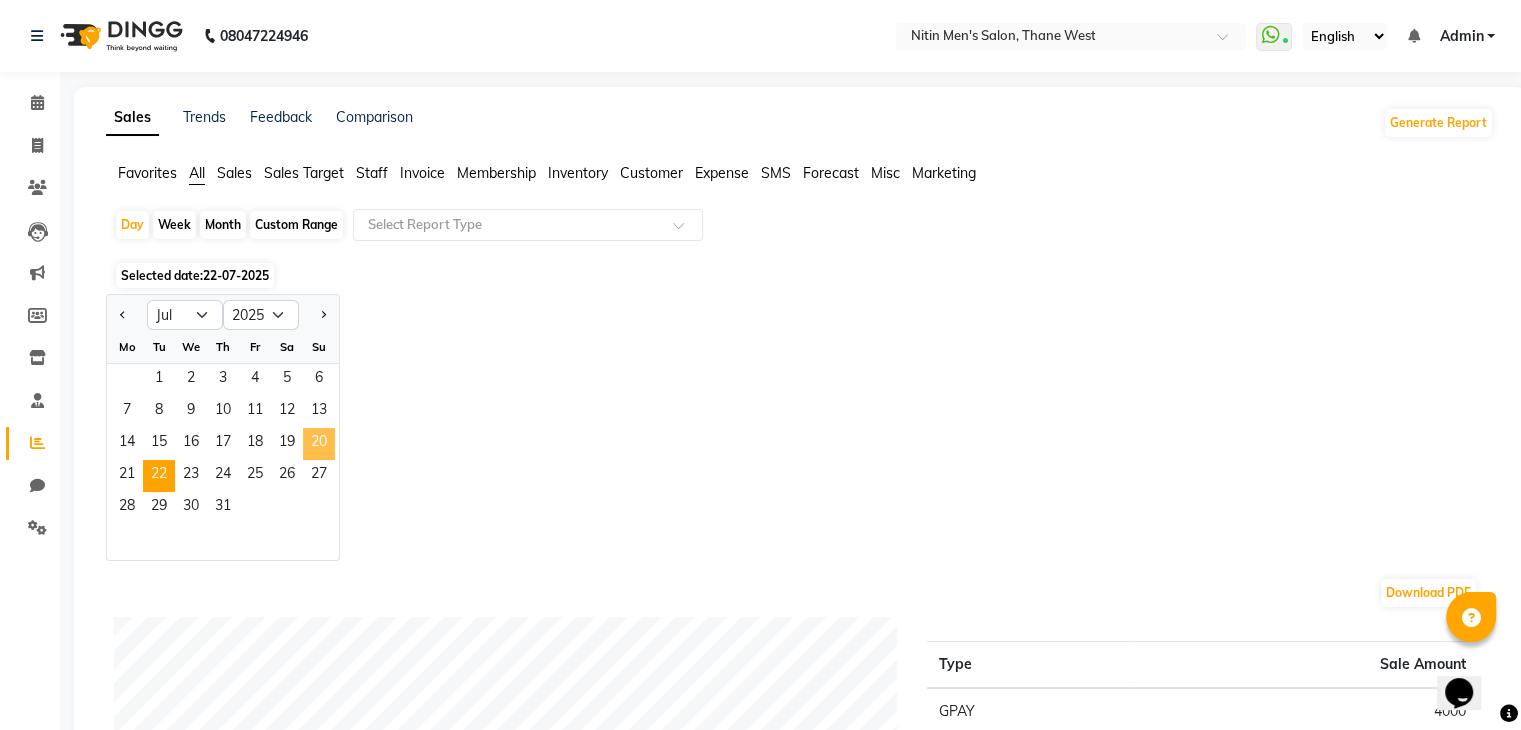 click on "20" 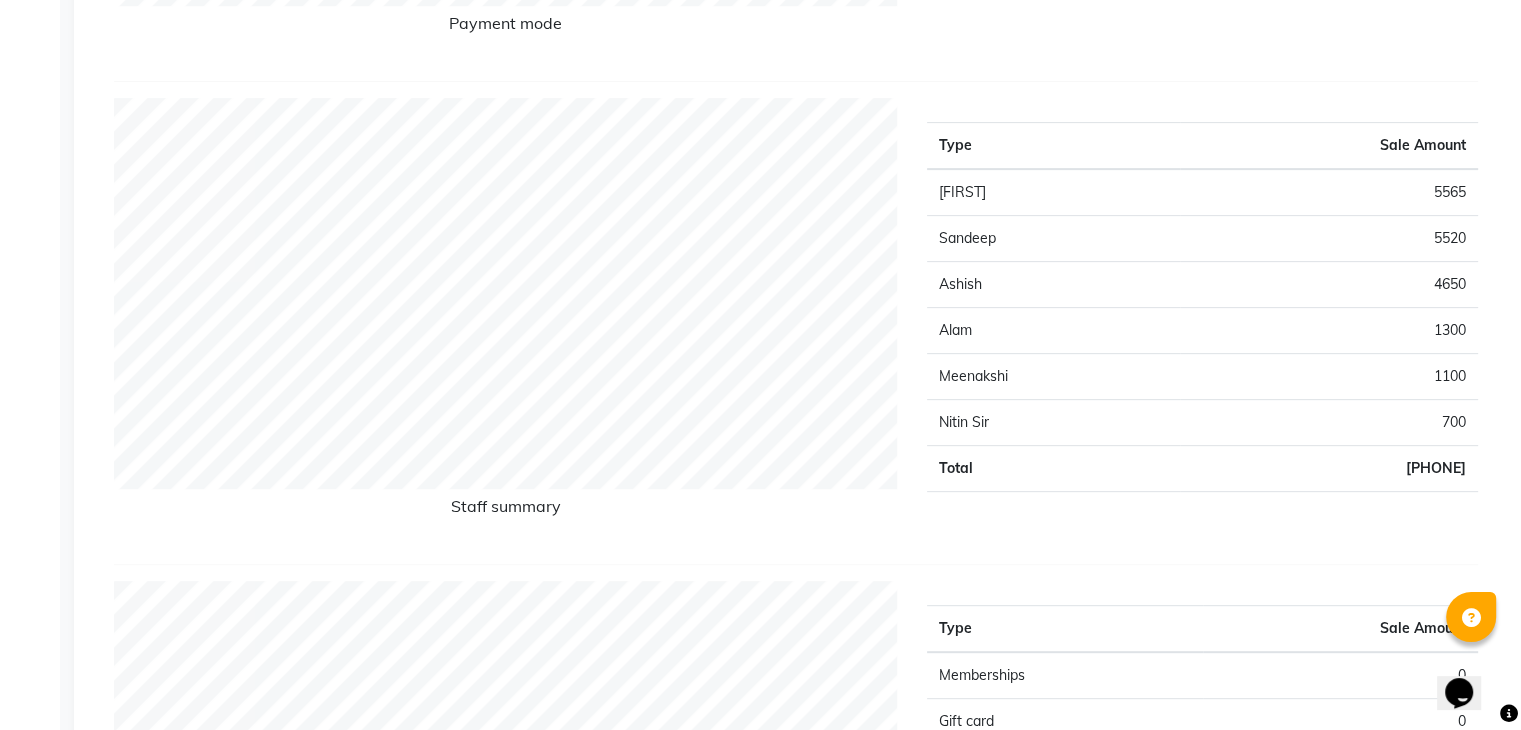 scroll, scrollTop: 0, scrollLeft: 0, axis: both 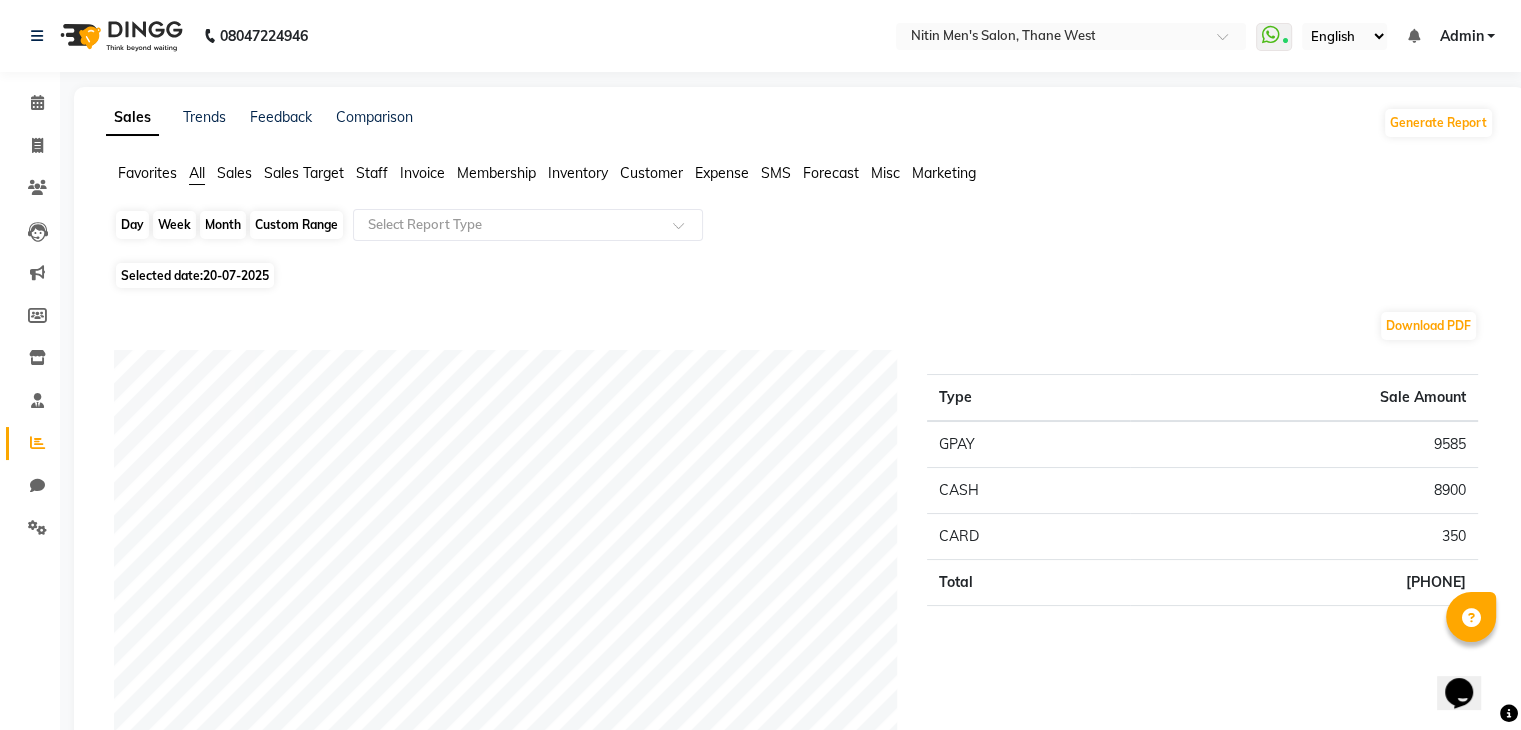 click on "Day" 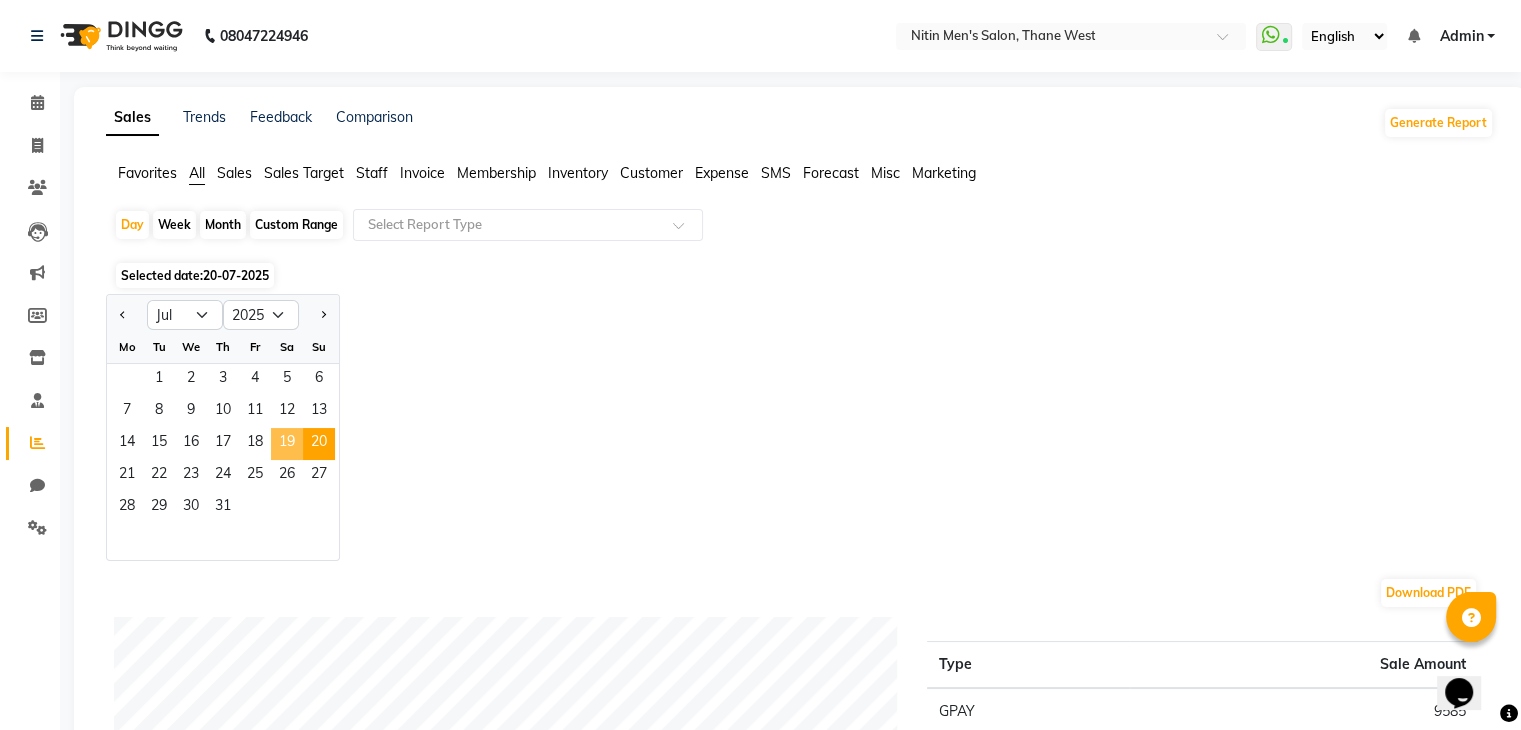 click on "19" 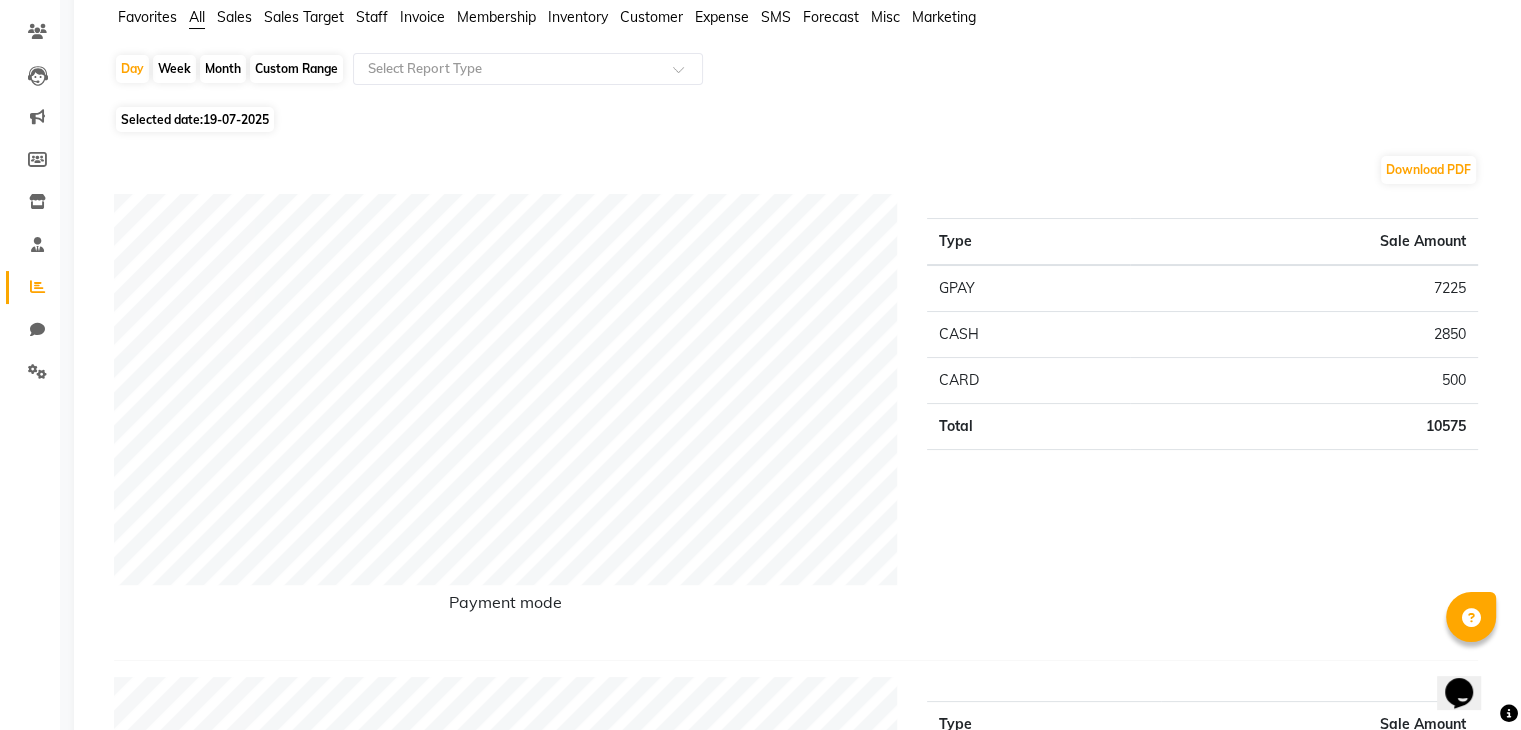 scroll, scrollTop: 0, scrollLeft: 0, axis: both 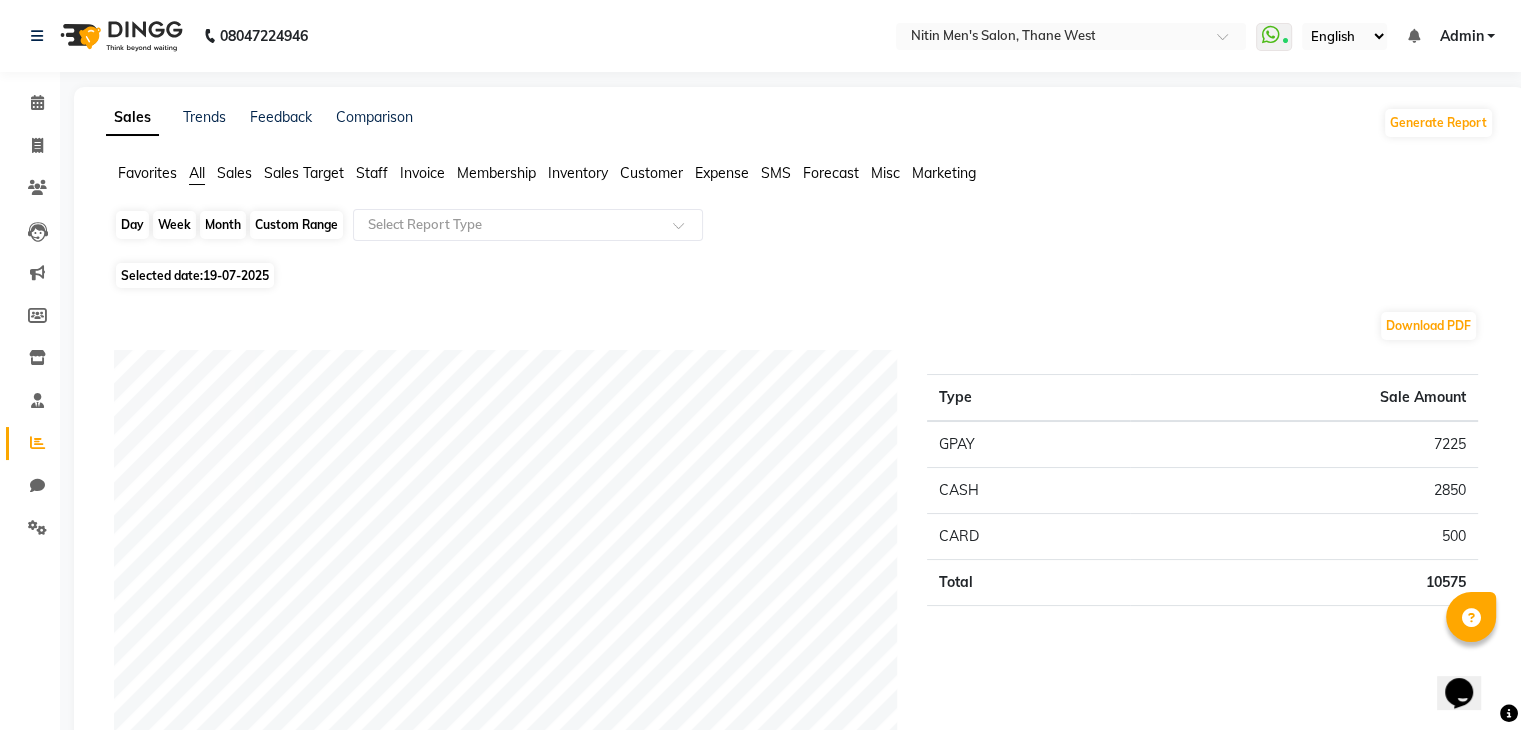 click on "Day" 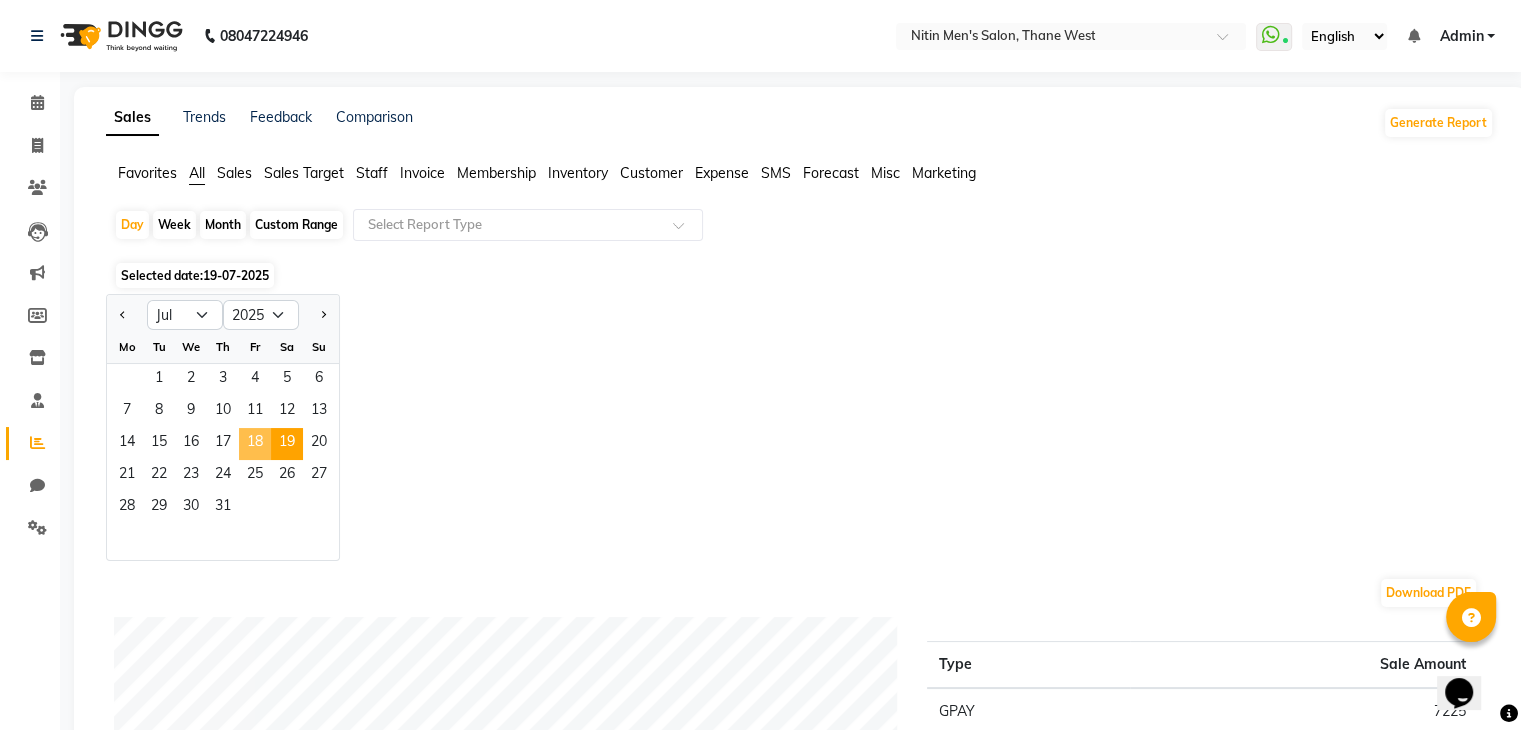 click on "18" 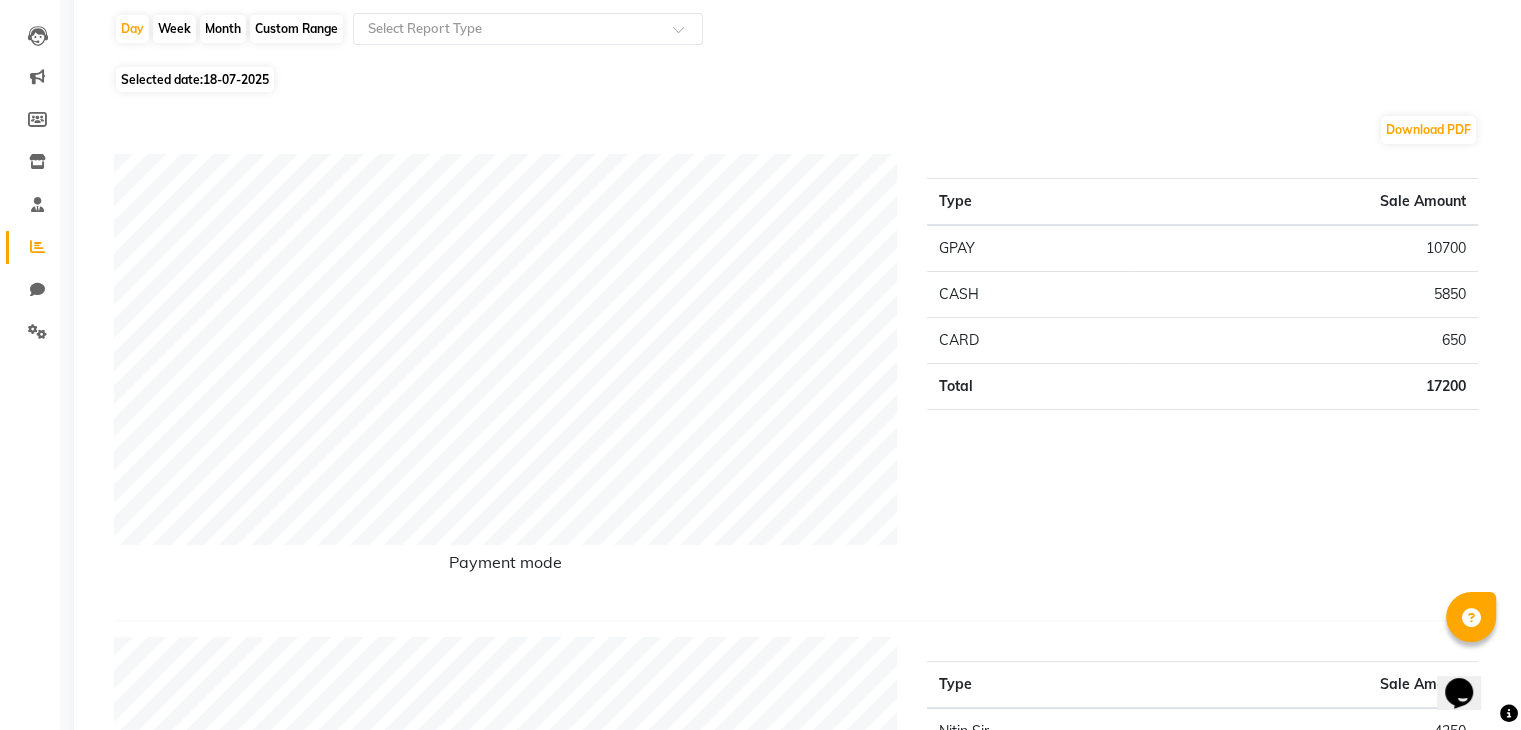 scroll, scrollTop: 0, scrollLeft: 0, axis: both 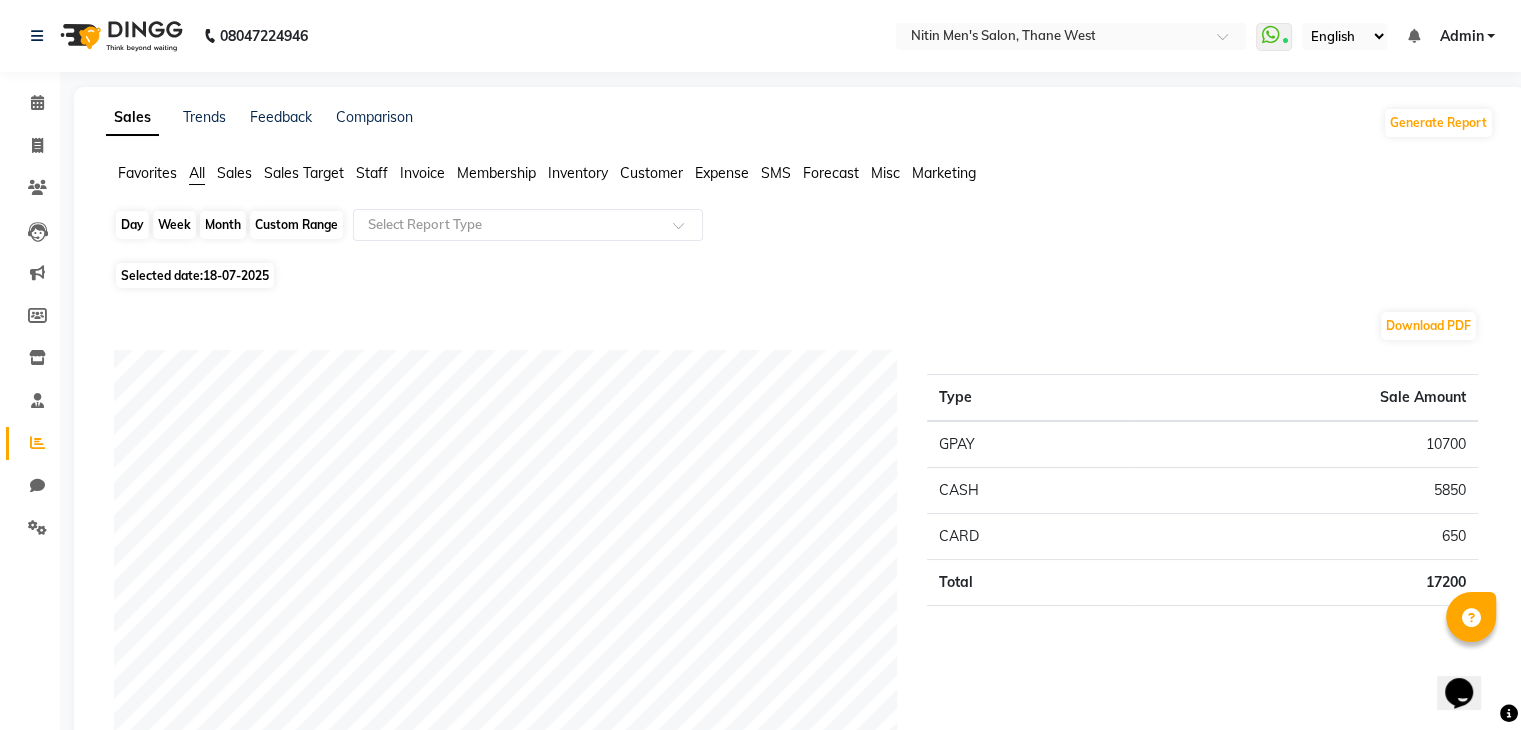 click on "Day" 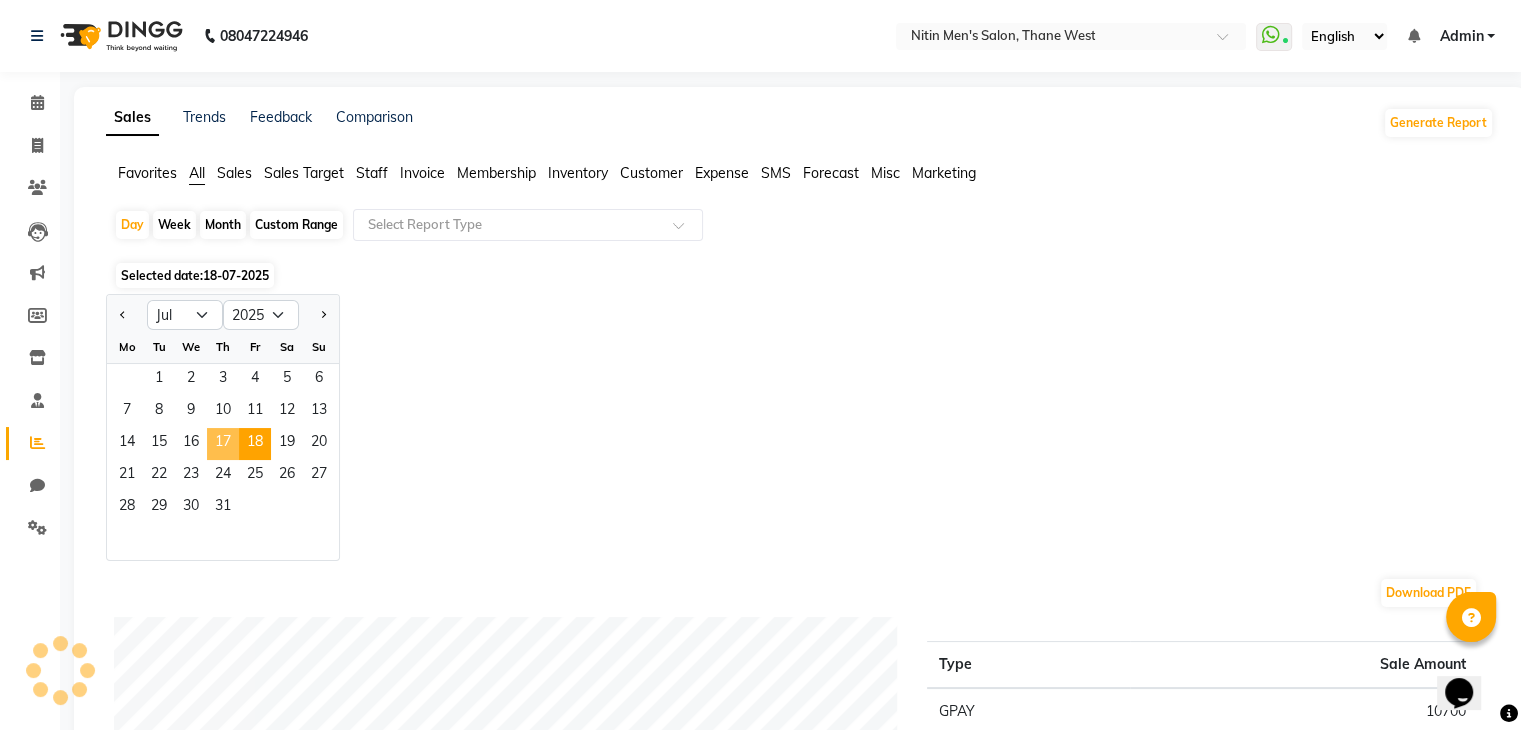 click on "17" 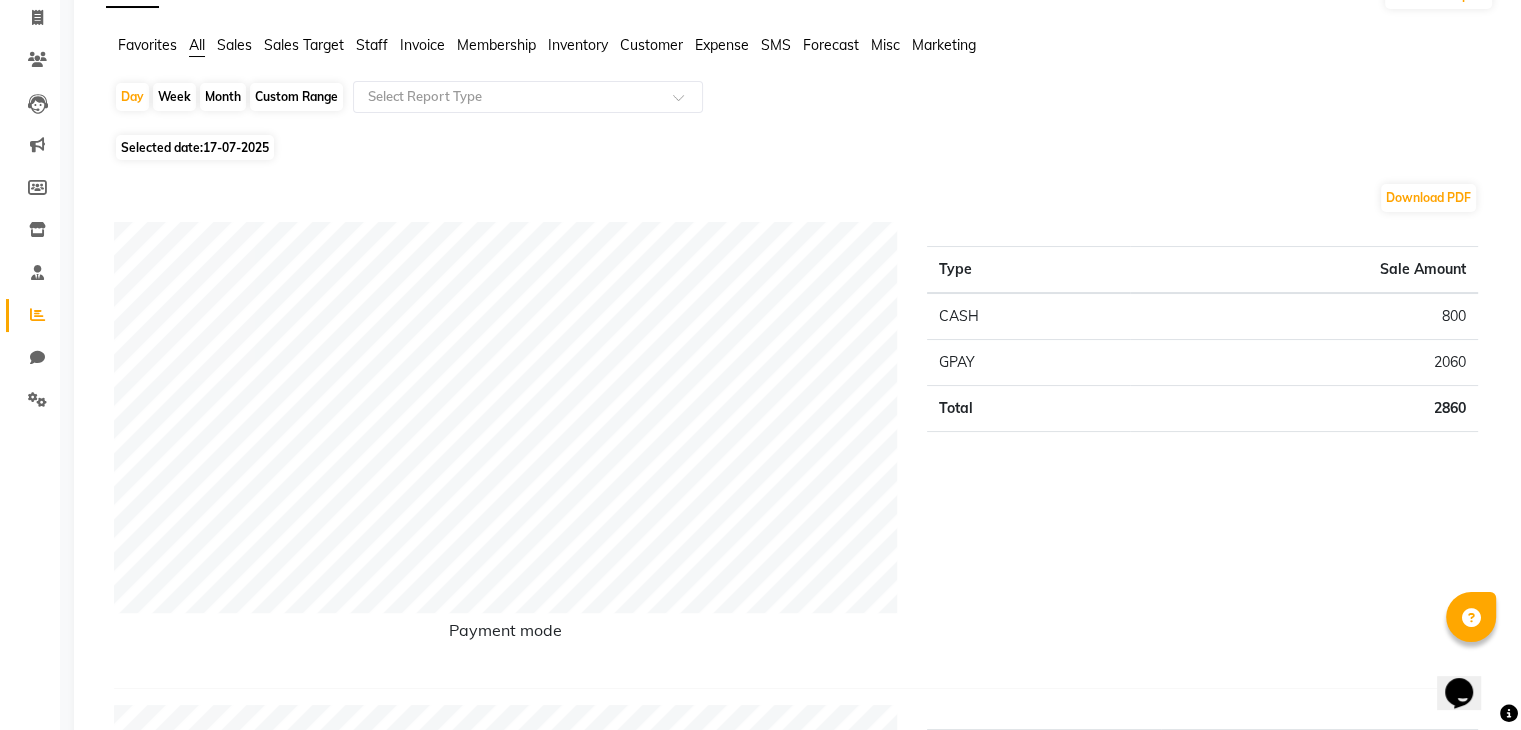 scroll, scrollTop: 130, scrollLeft: 0, axis: vertical 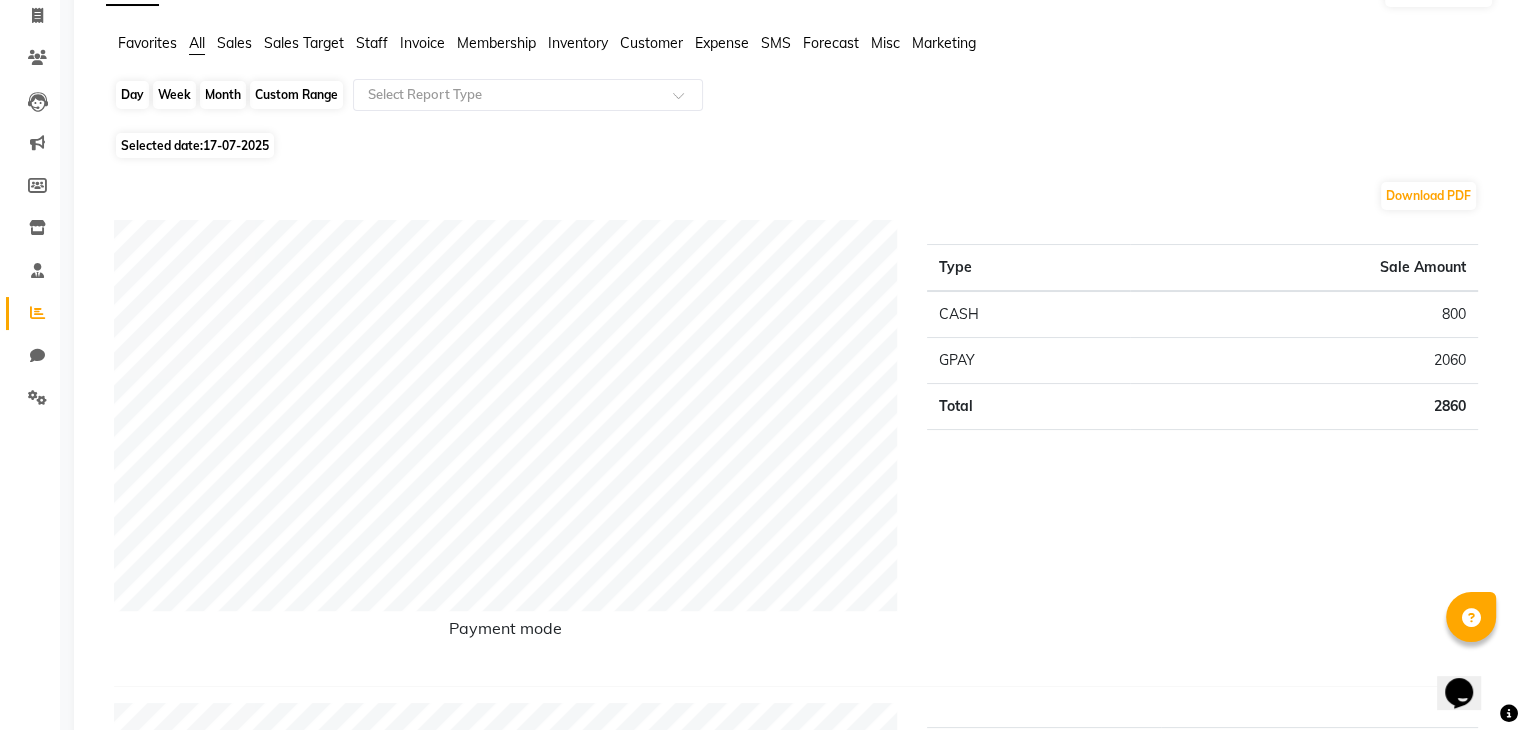 click on "Day" 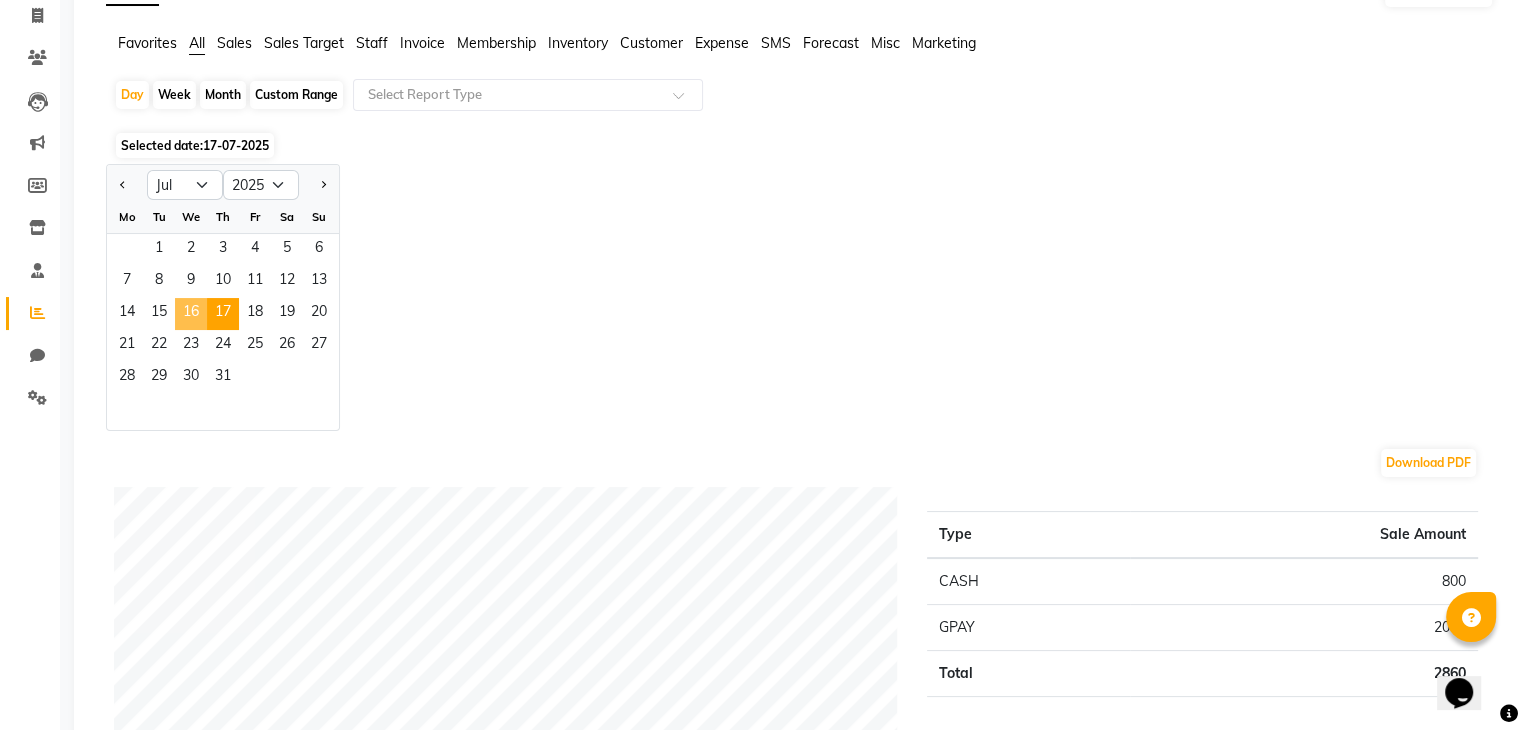 click on "16" 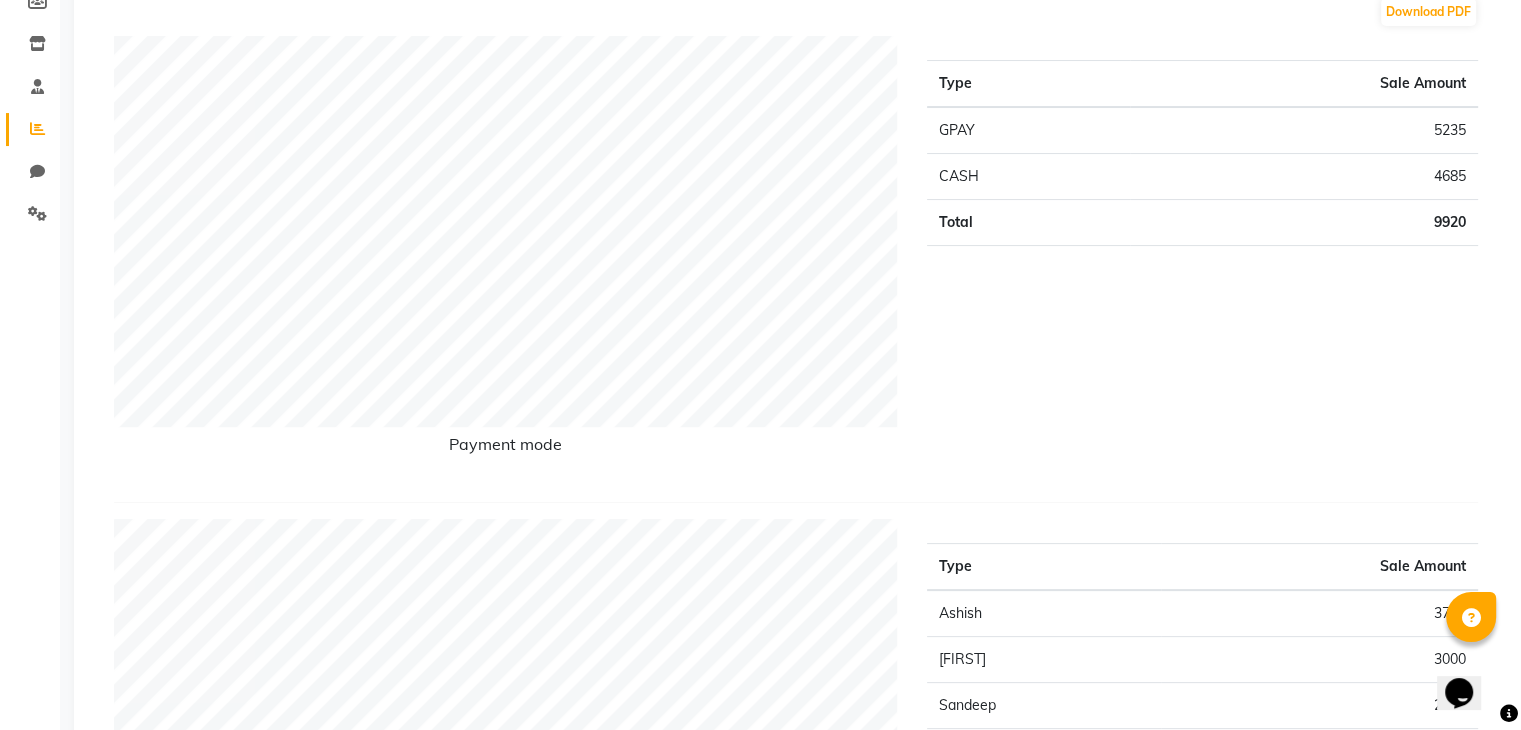 scroll, scrollTop: 0, scrollLeft: 0, axis: both 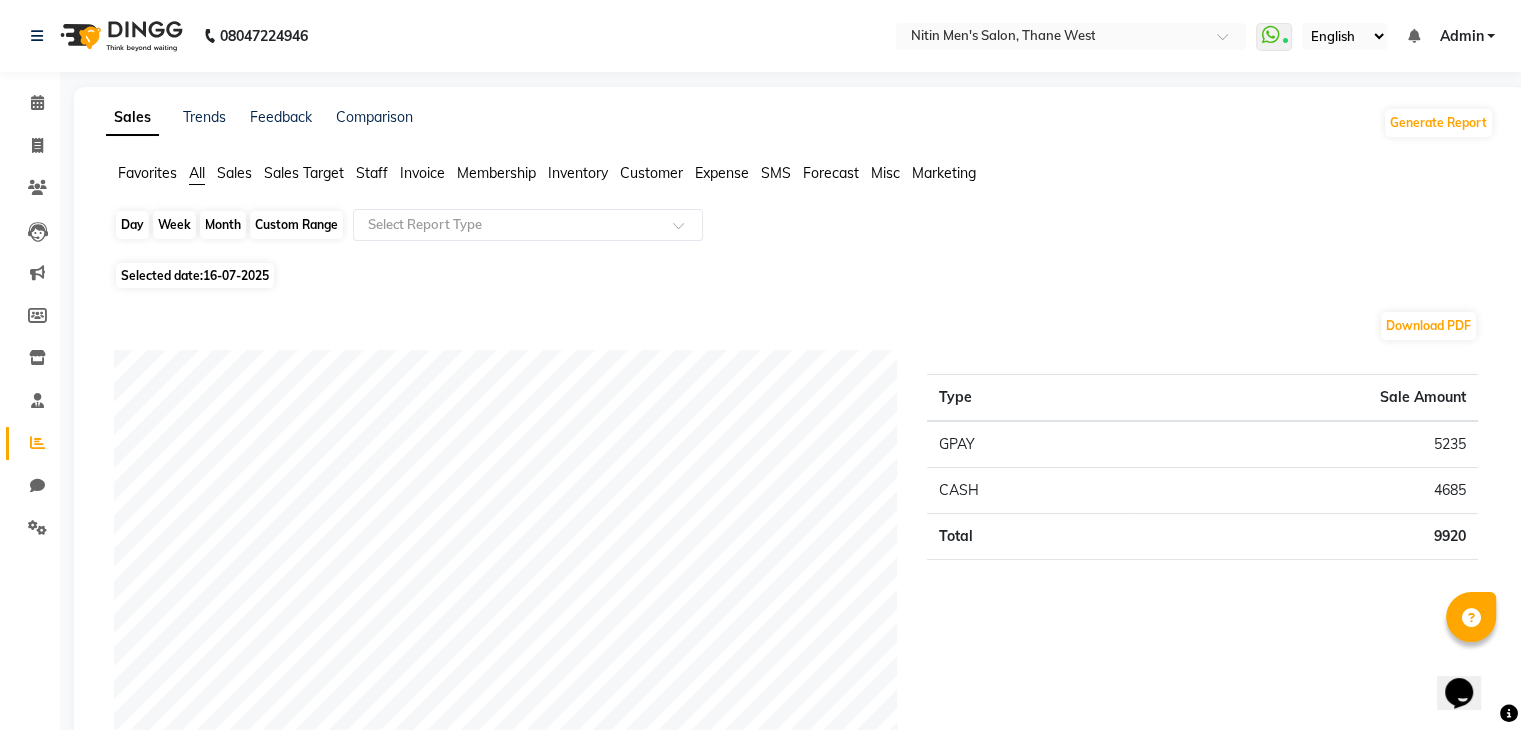 click on "Day" 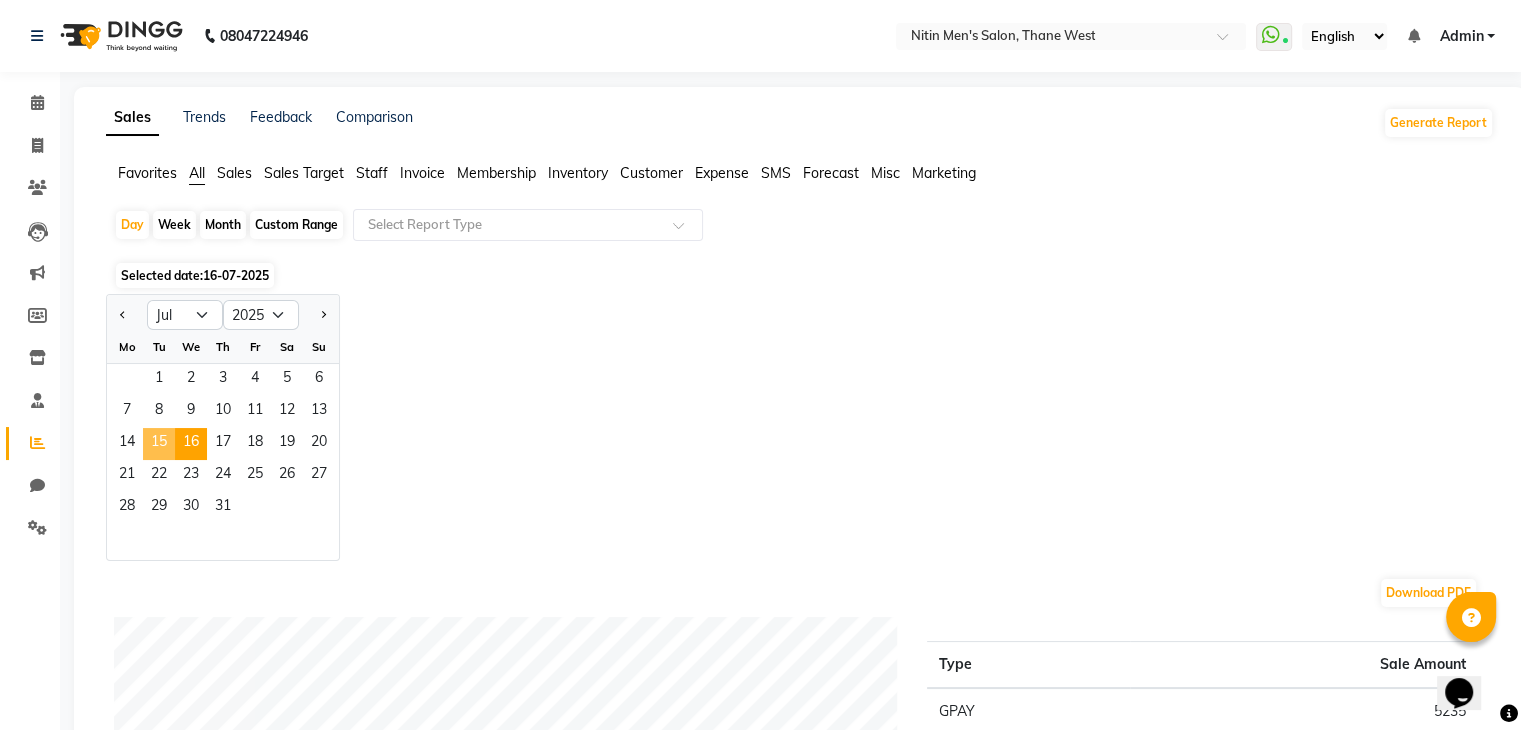 click on "15" 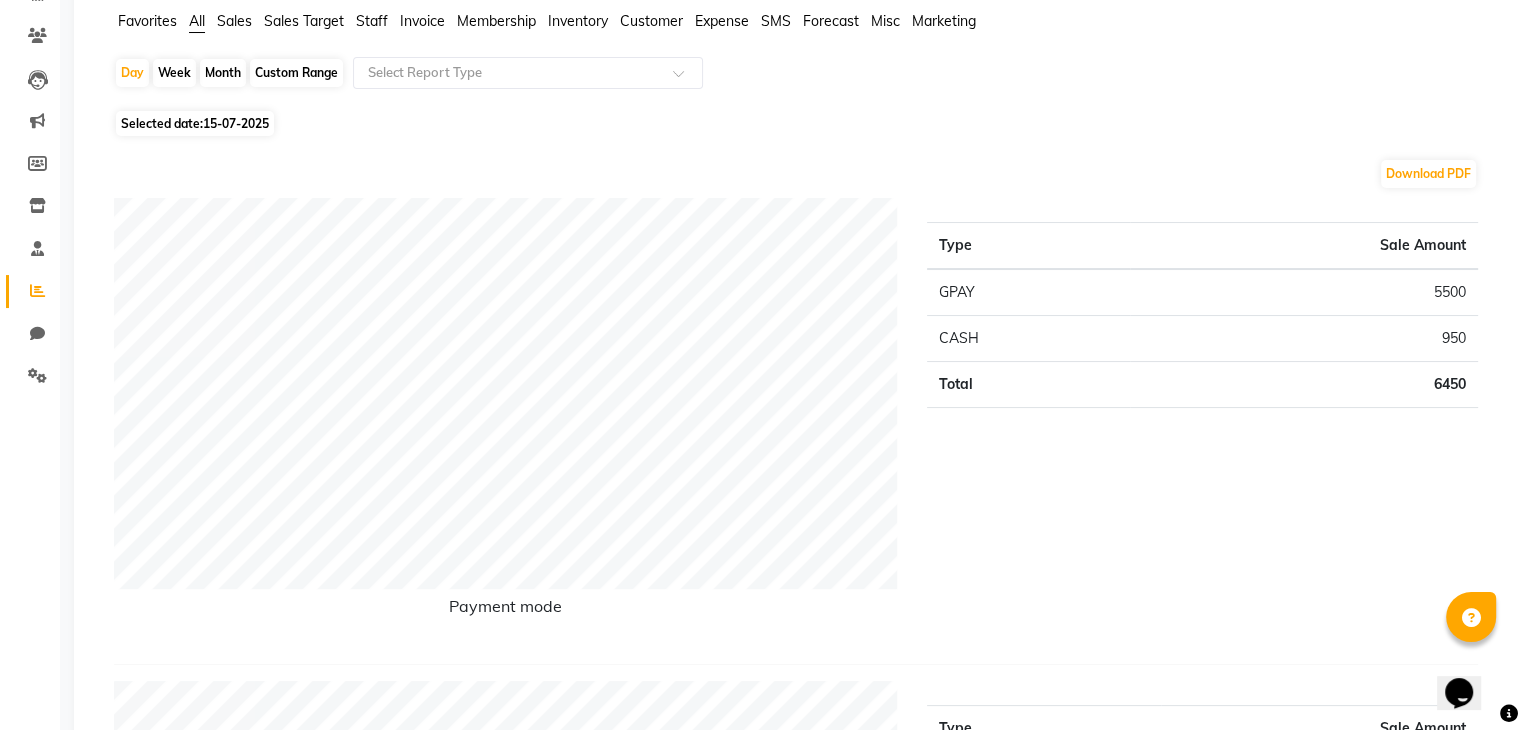 scroll, scrollTop: 0, scrollLeft: 0, axis: both 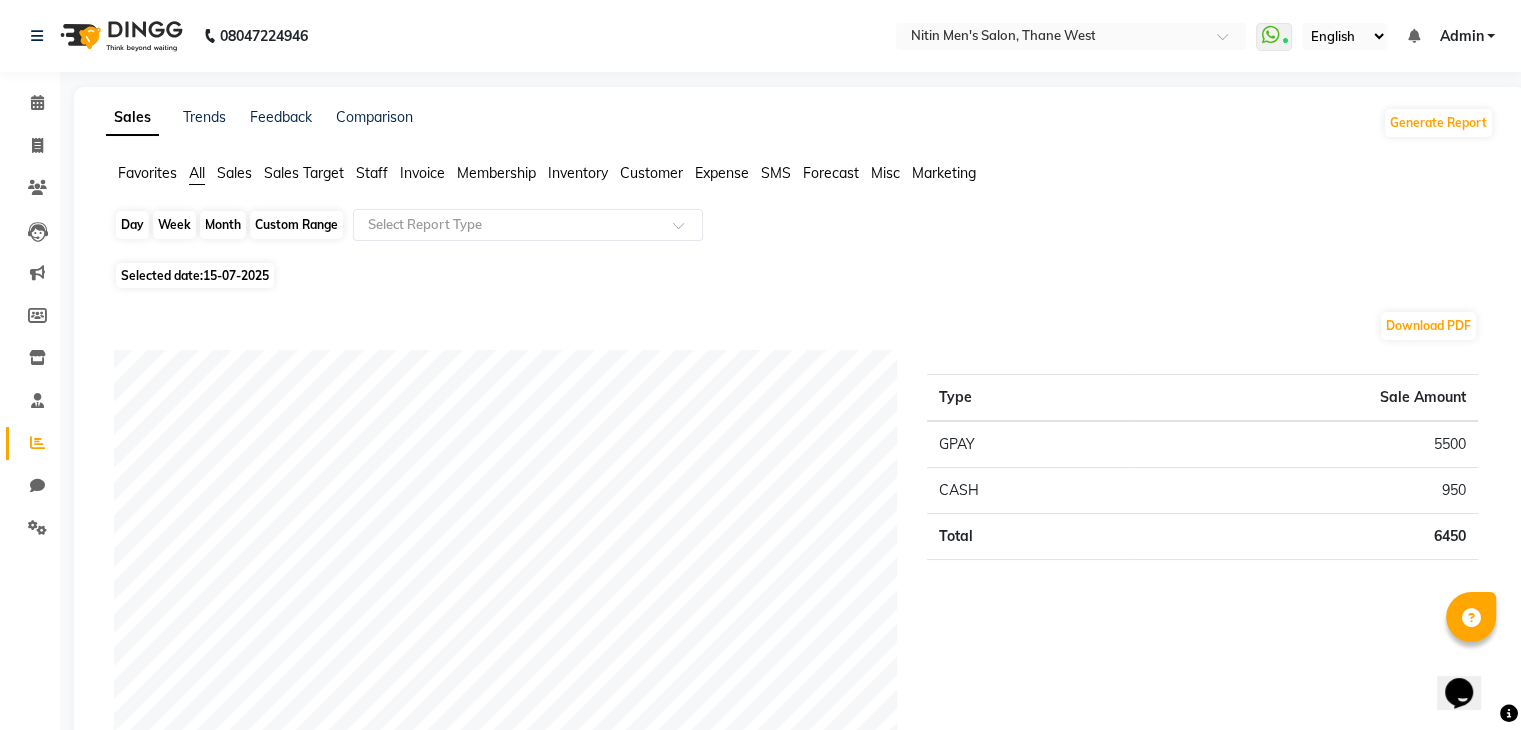 click on "Day" 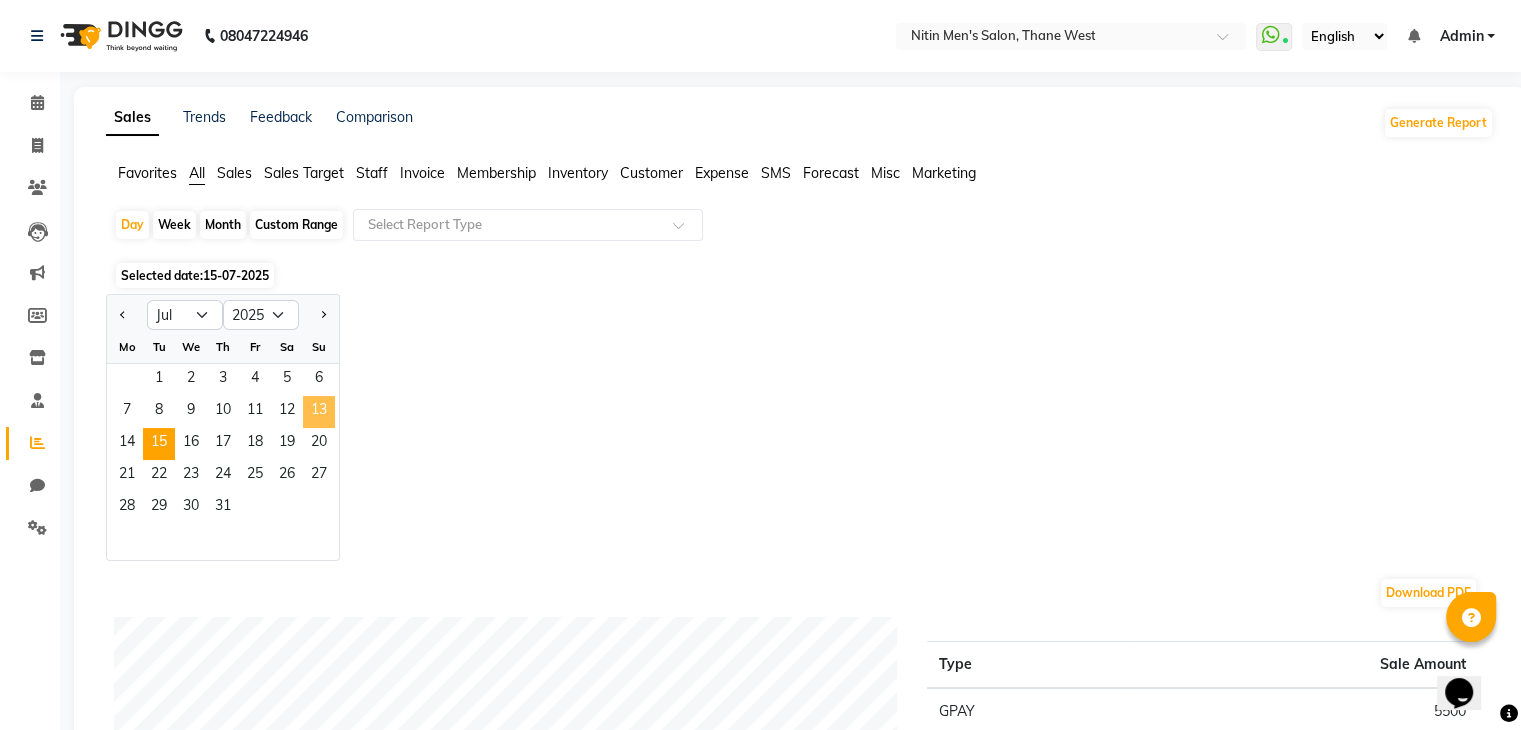 click on "13" 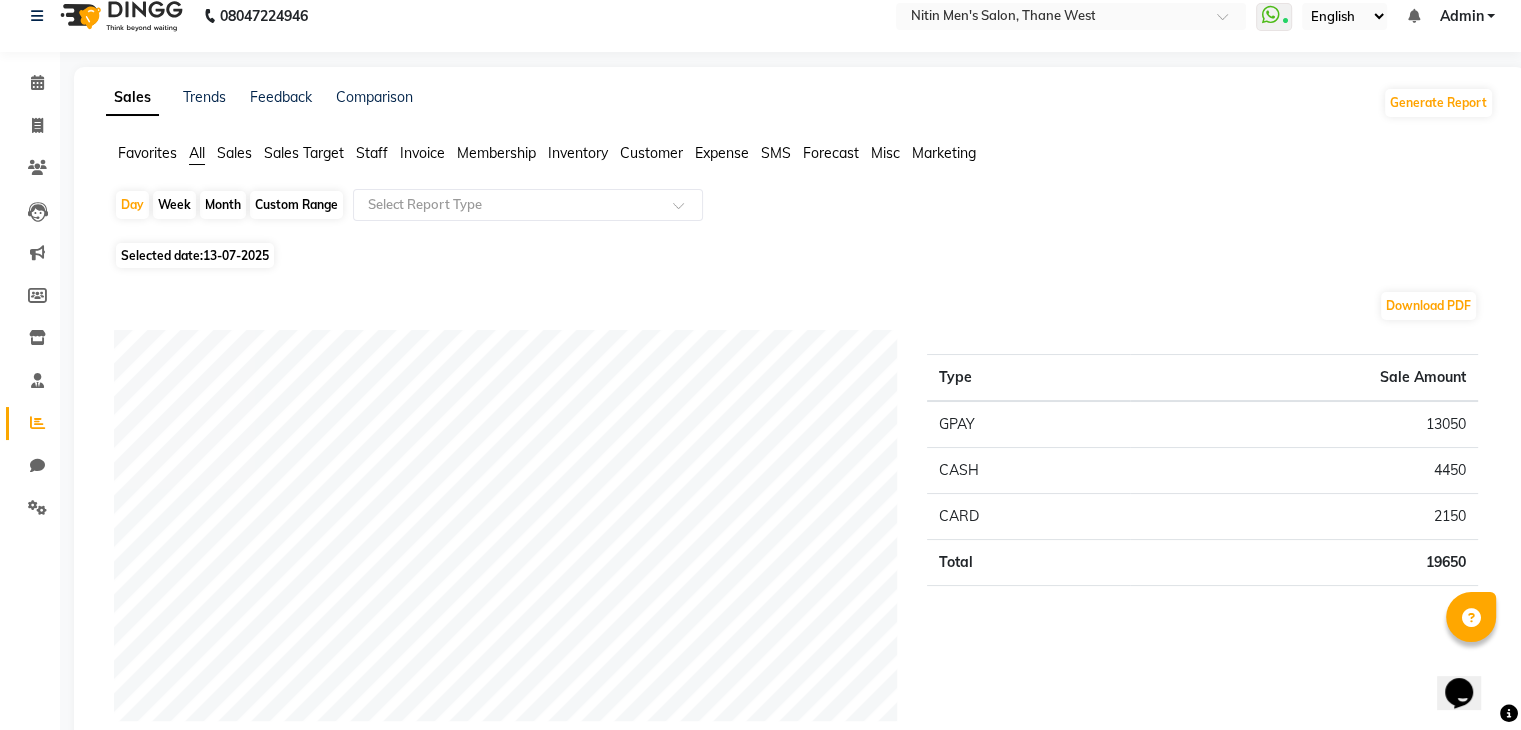 scroll, scrollTop: 0, scrollLeft: 0, axis: both 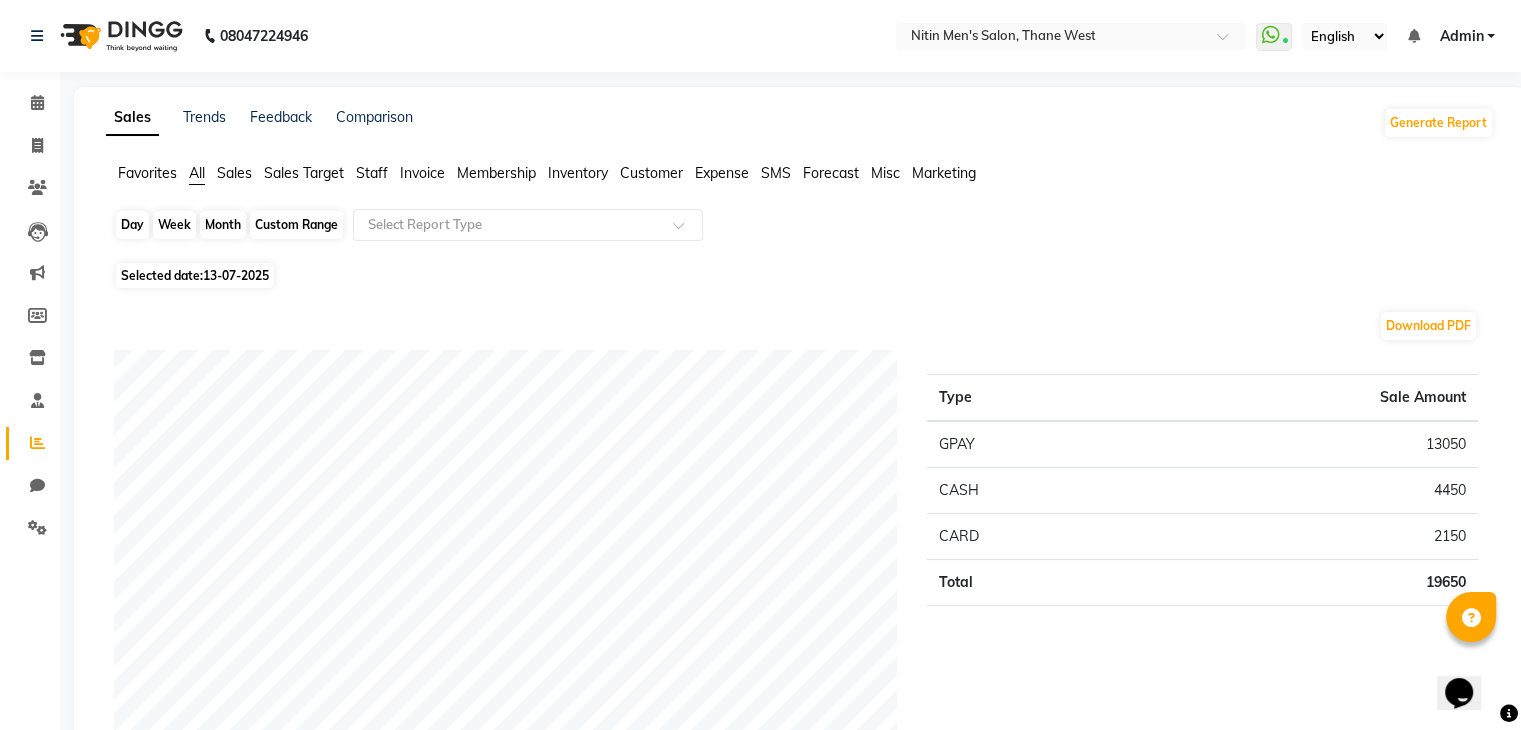 click on "Day" 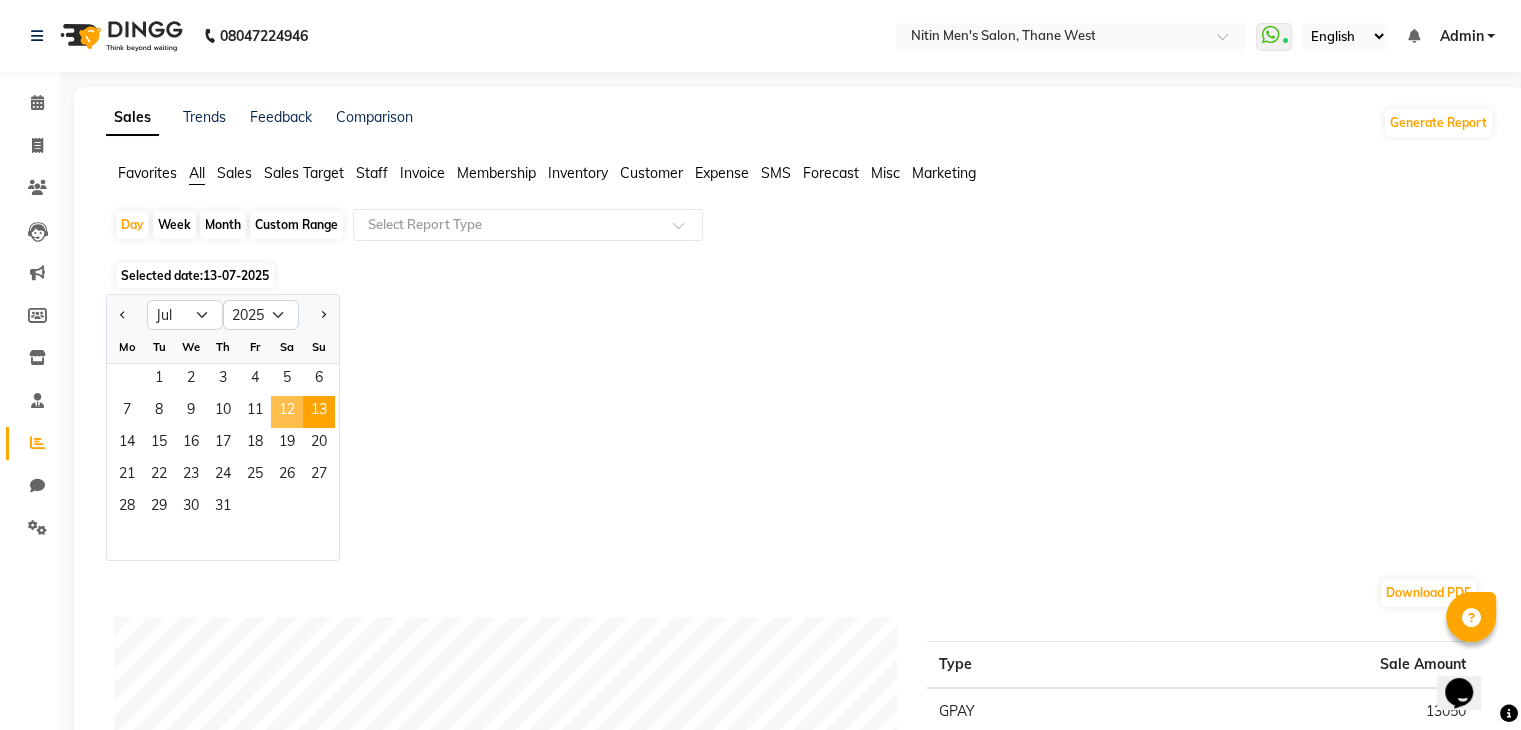 click on "12" 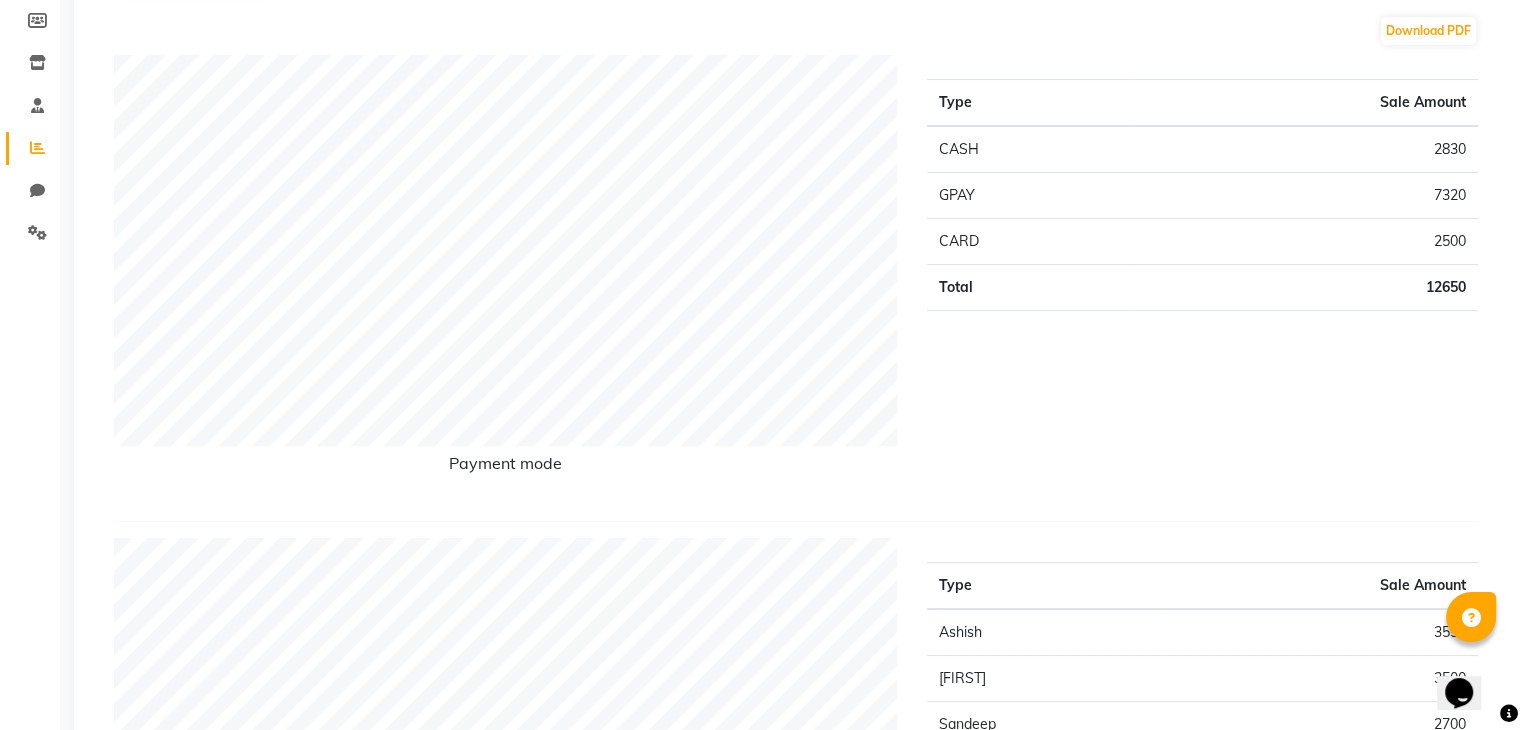 scroll, scrollTop: 0, scrollLeft: 0, axis: both 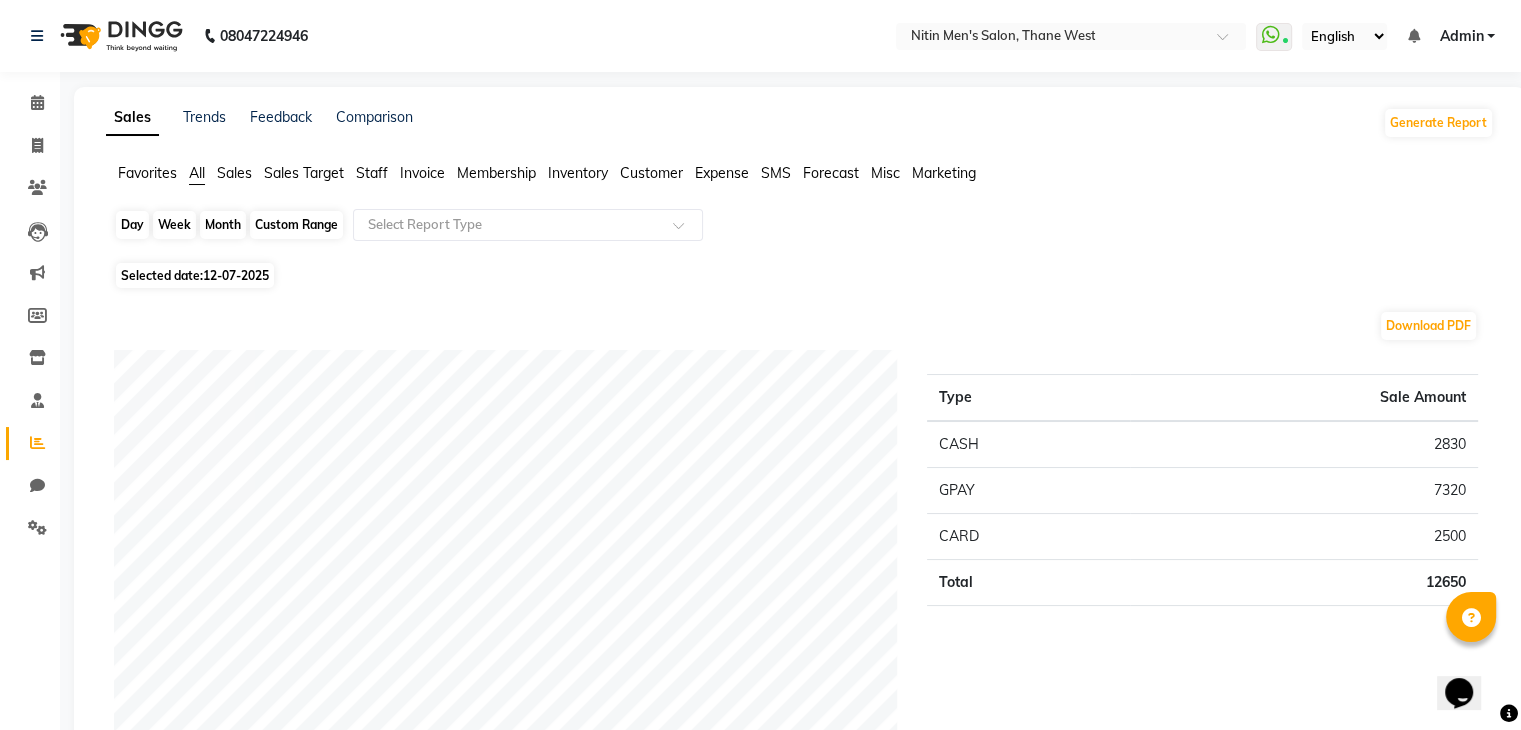 click on "Day" 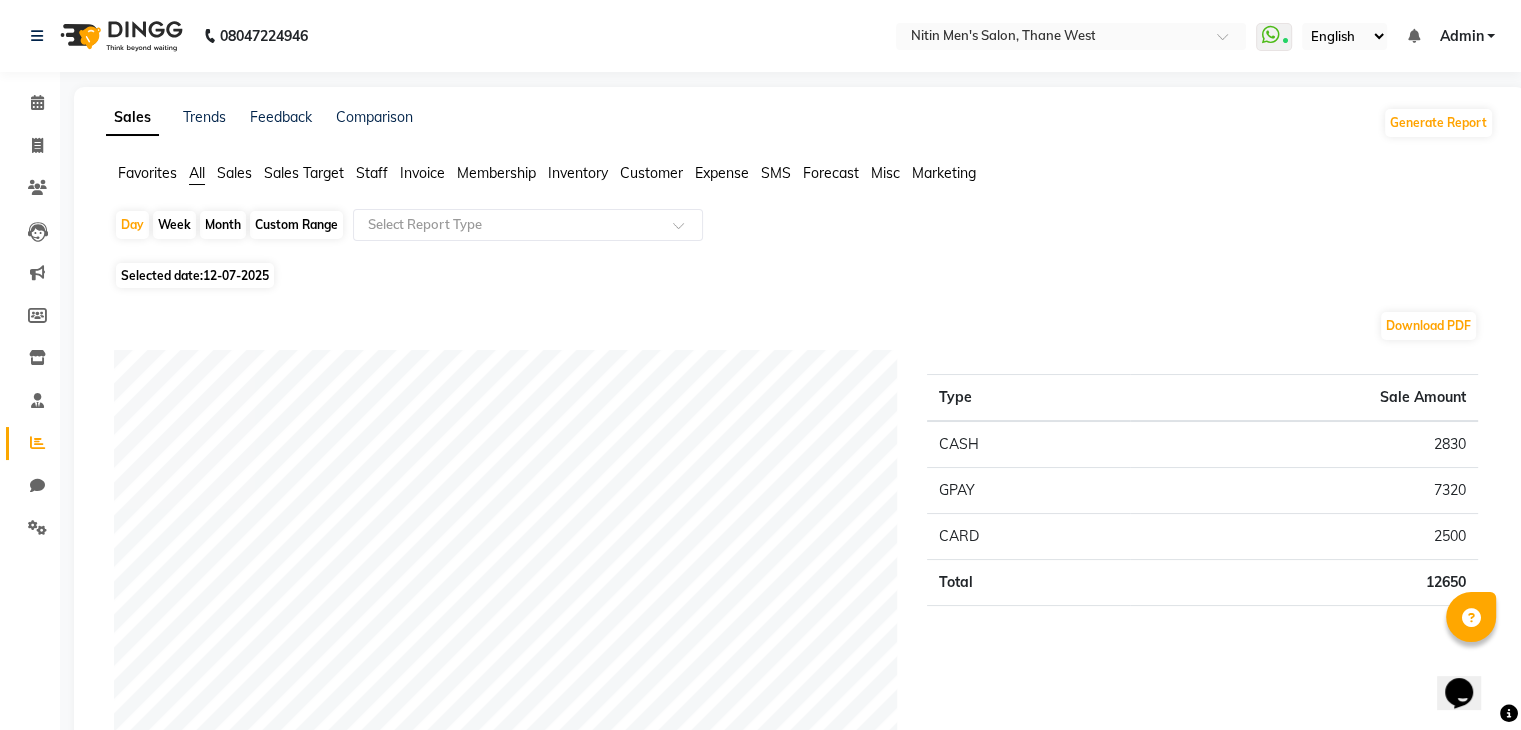 select on "7" 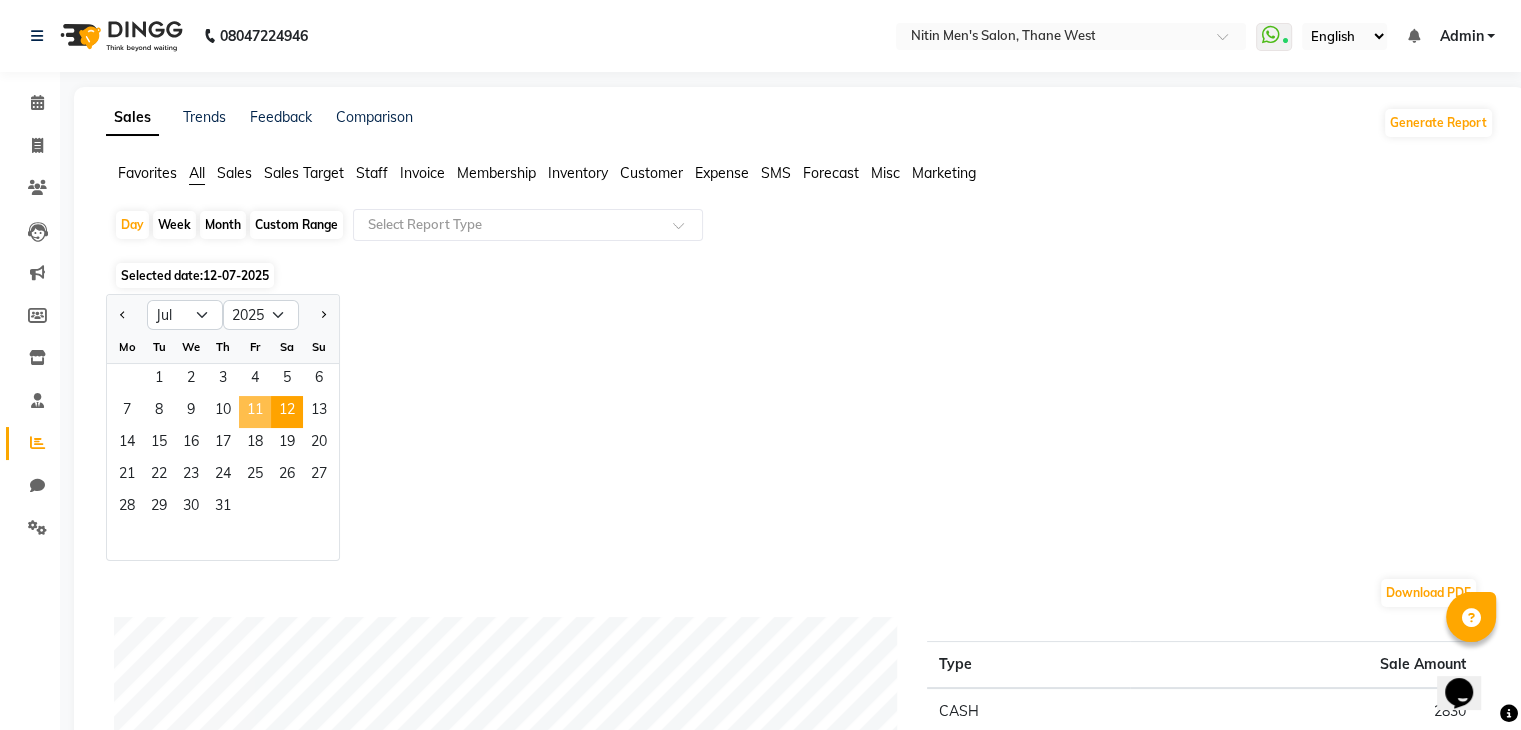 click on "11" 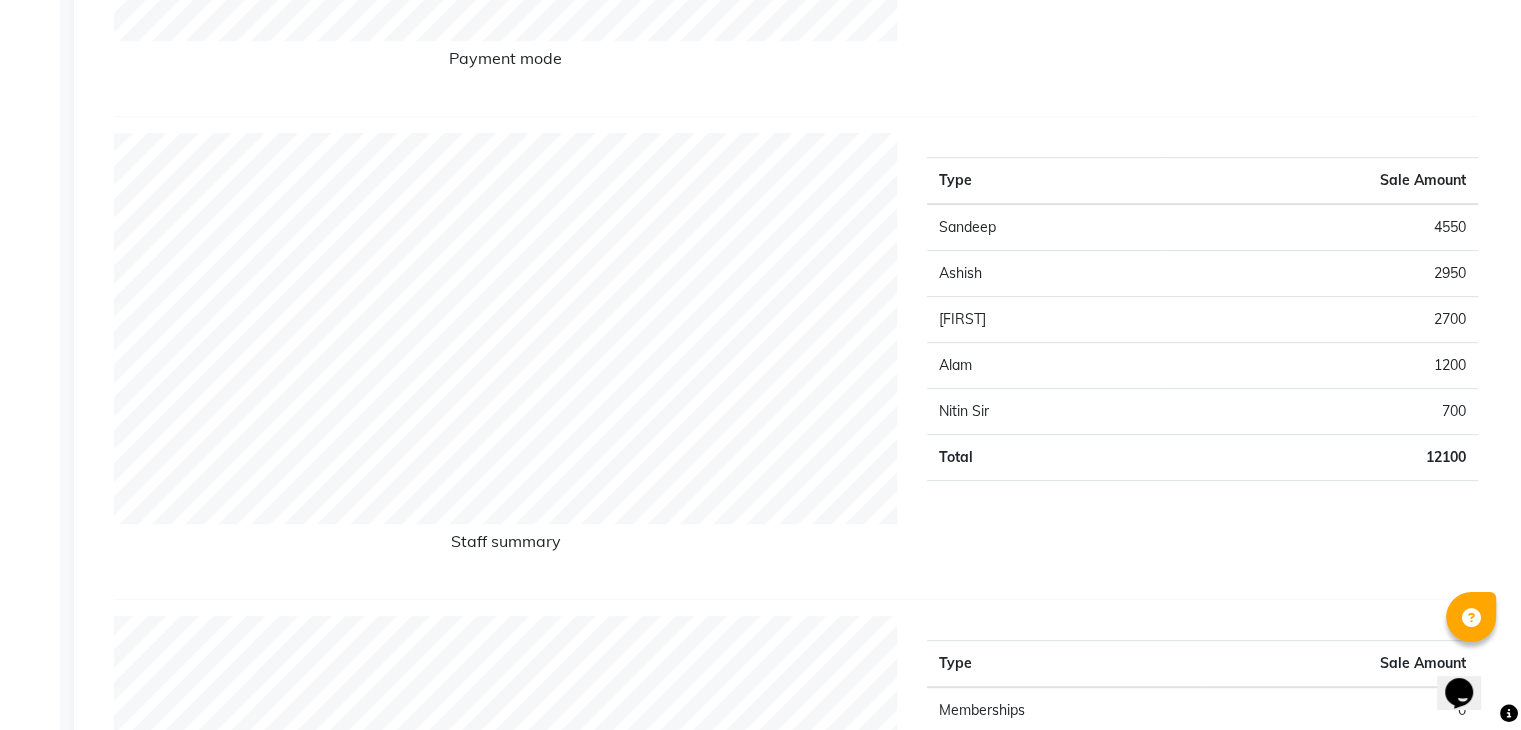 scroll, scrollTop: 0, scrollLeft: 0, axis: both 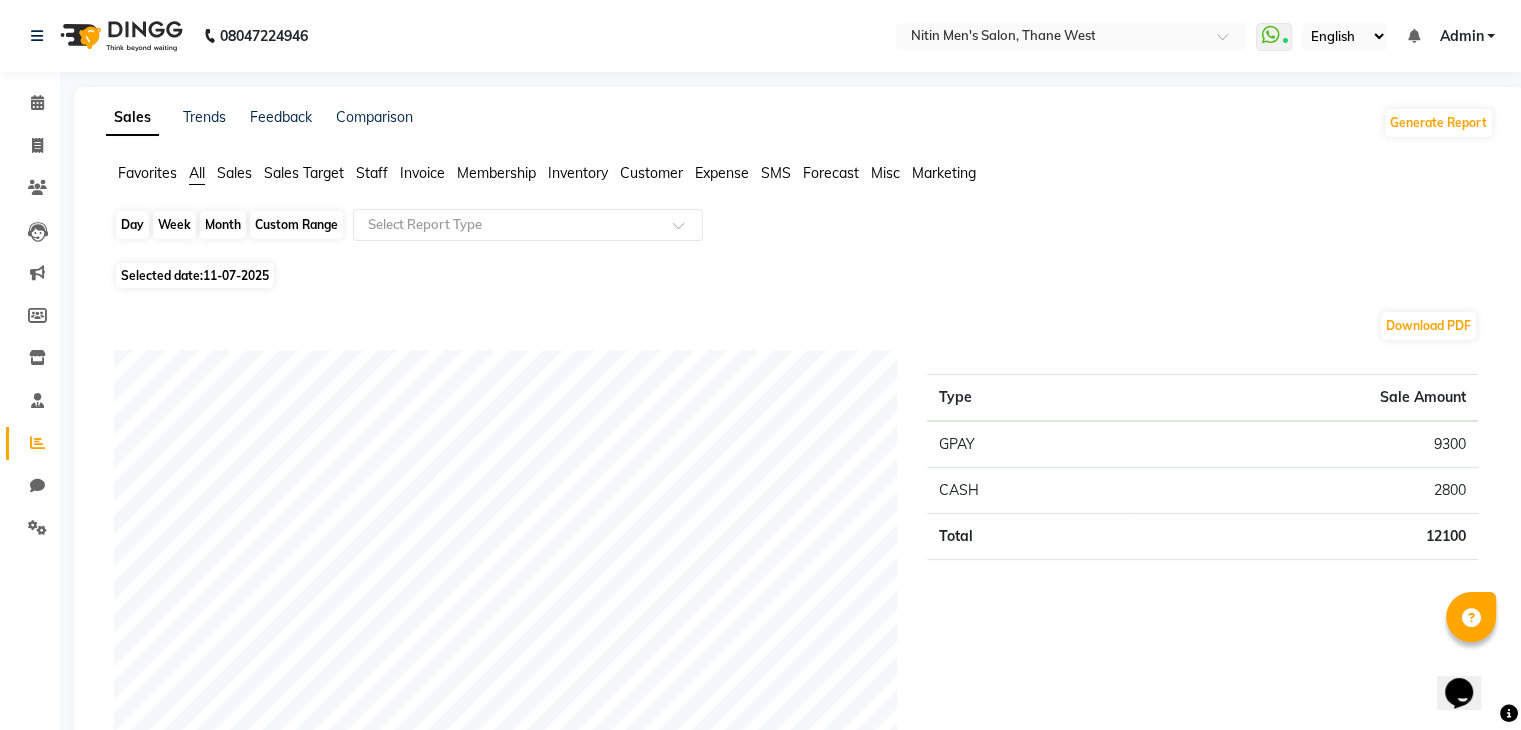 click on "Day" 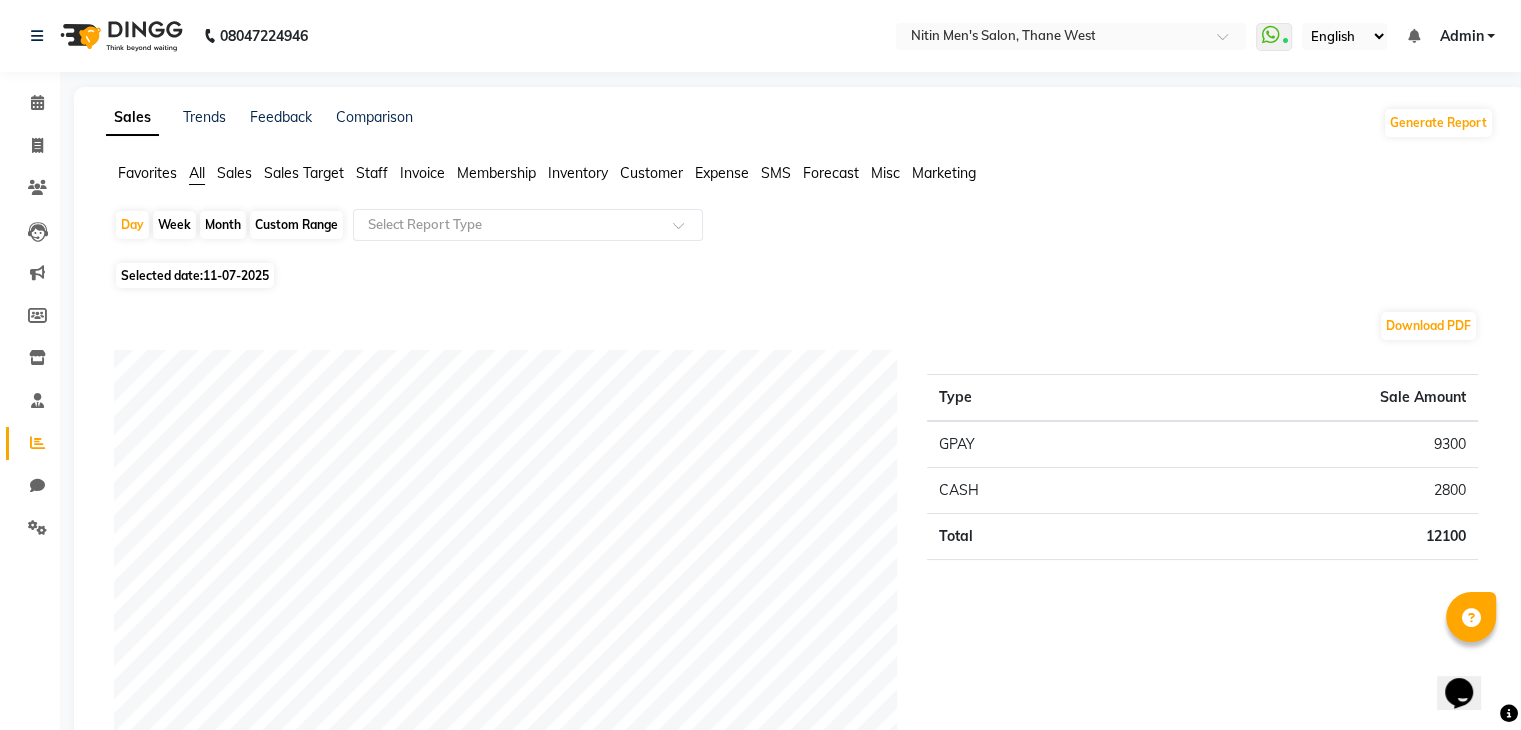 select on "7" 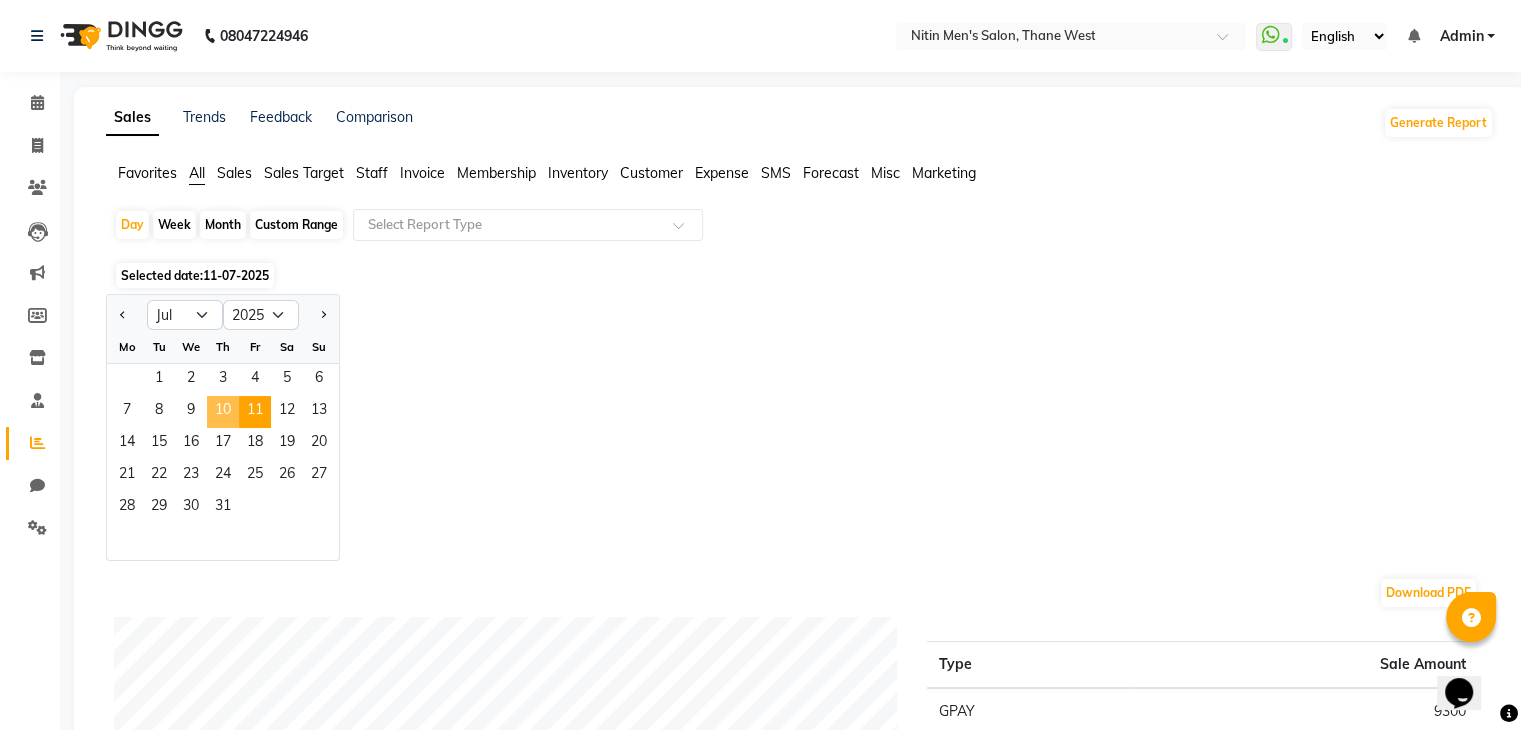 click on "10" 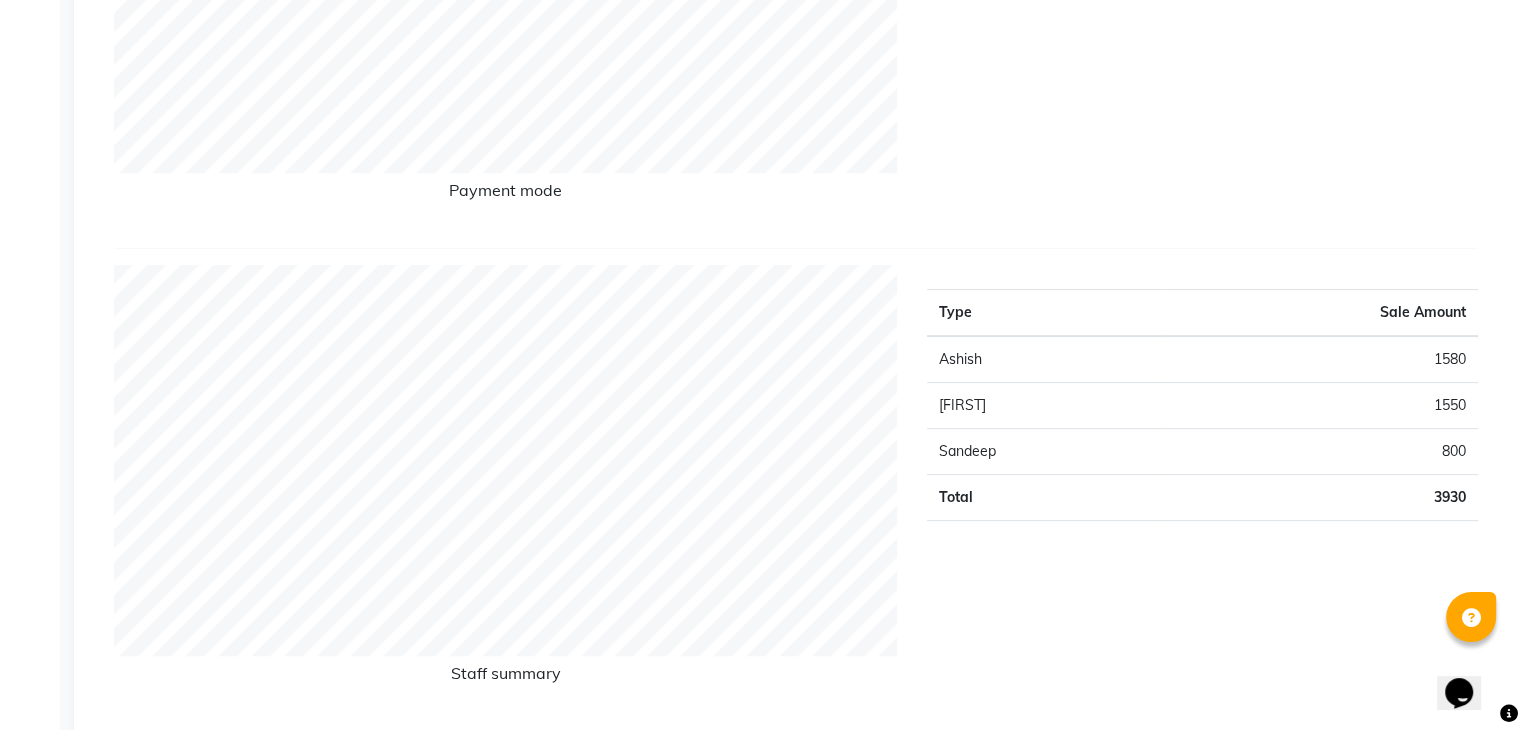 scroll, scrollTop: 0, scrollLeft: 0, axis: both 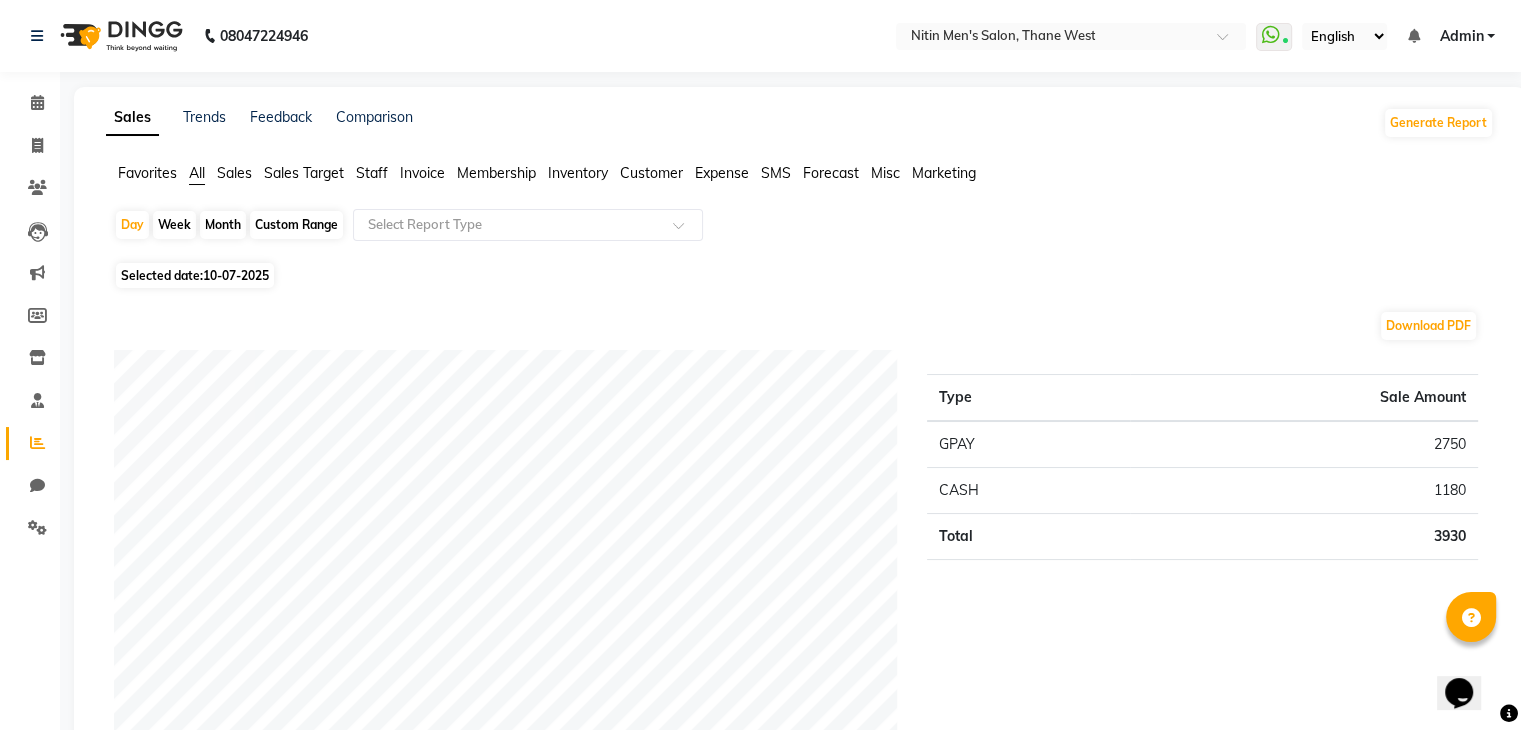 click on "Day   Week   Month   Custom Range  Select Report Type" 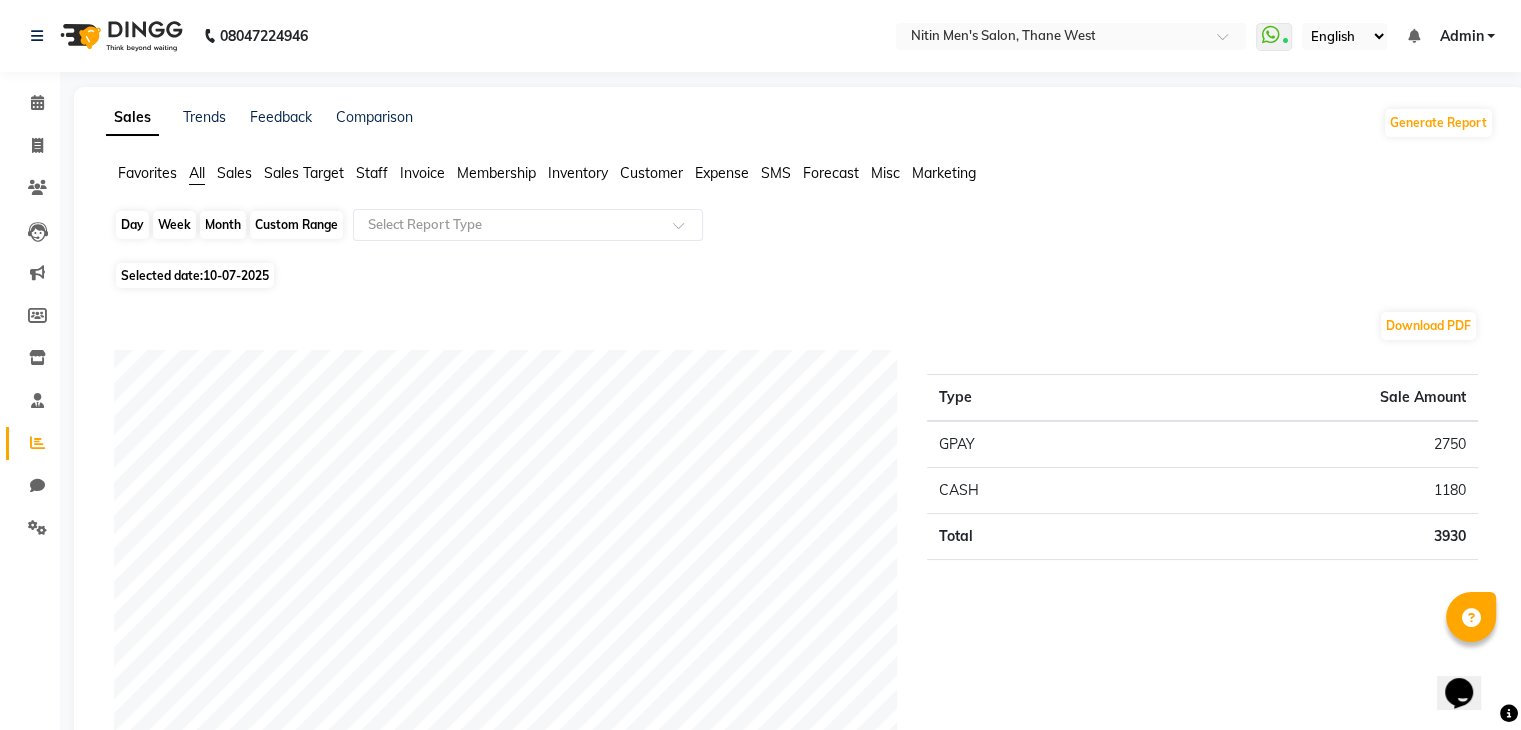 click on "Day" 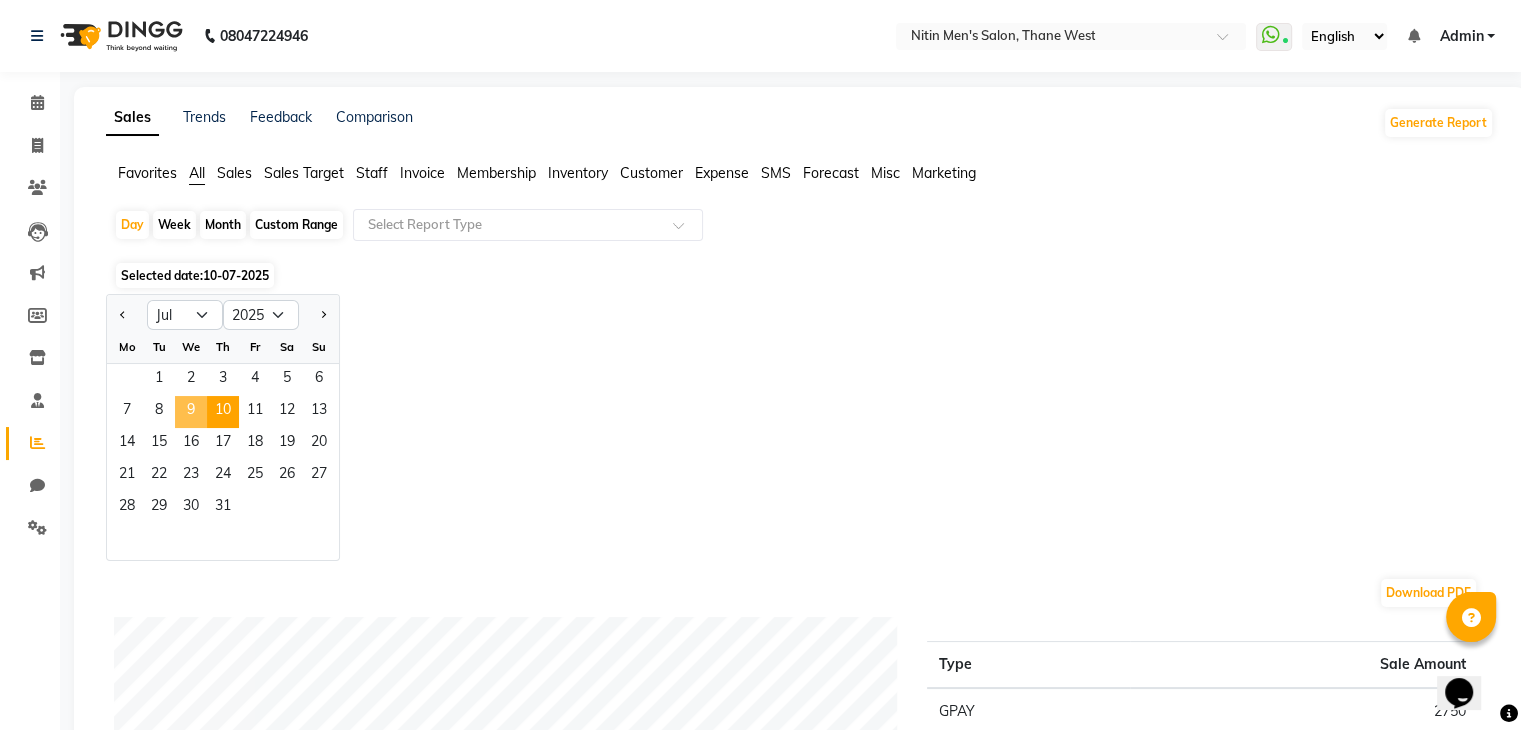 click on "9" 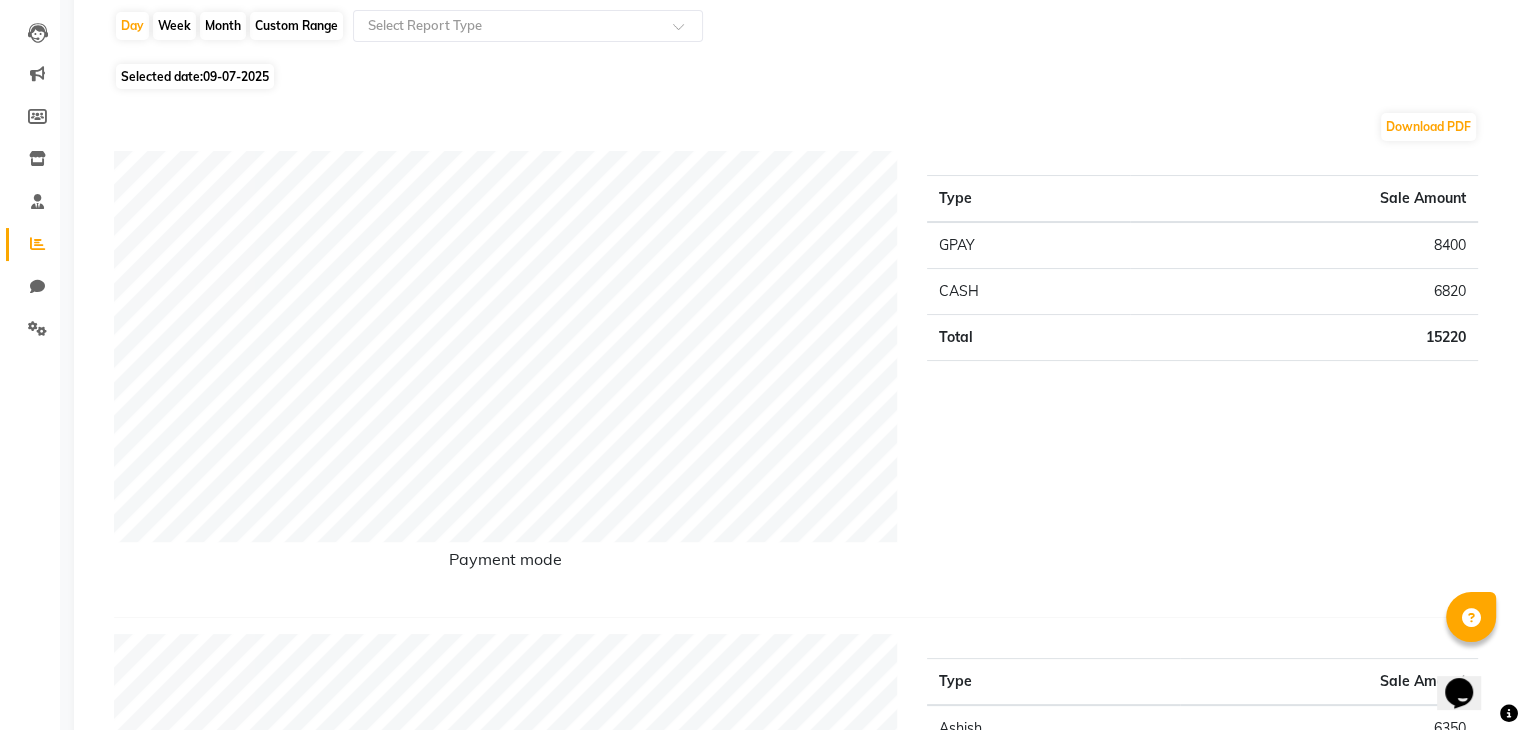 scroll, scrollTop: 196, scrollLeft: 0, axis: vertical 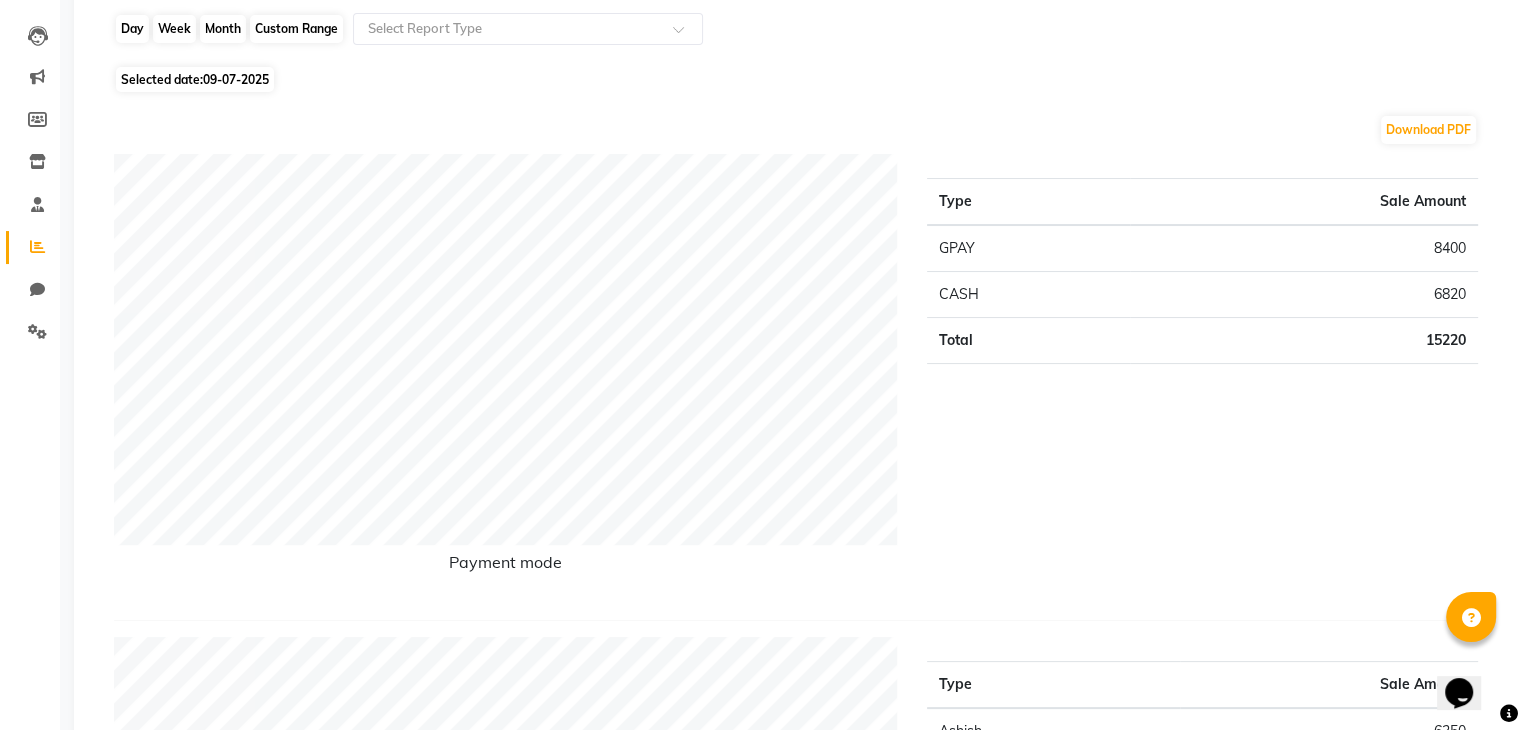 click on "Day" 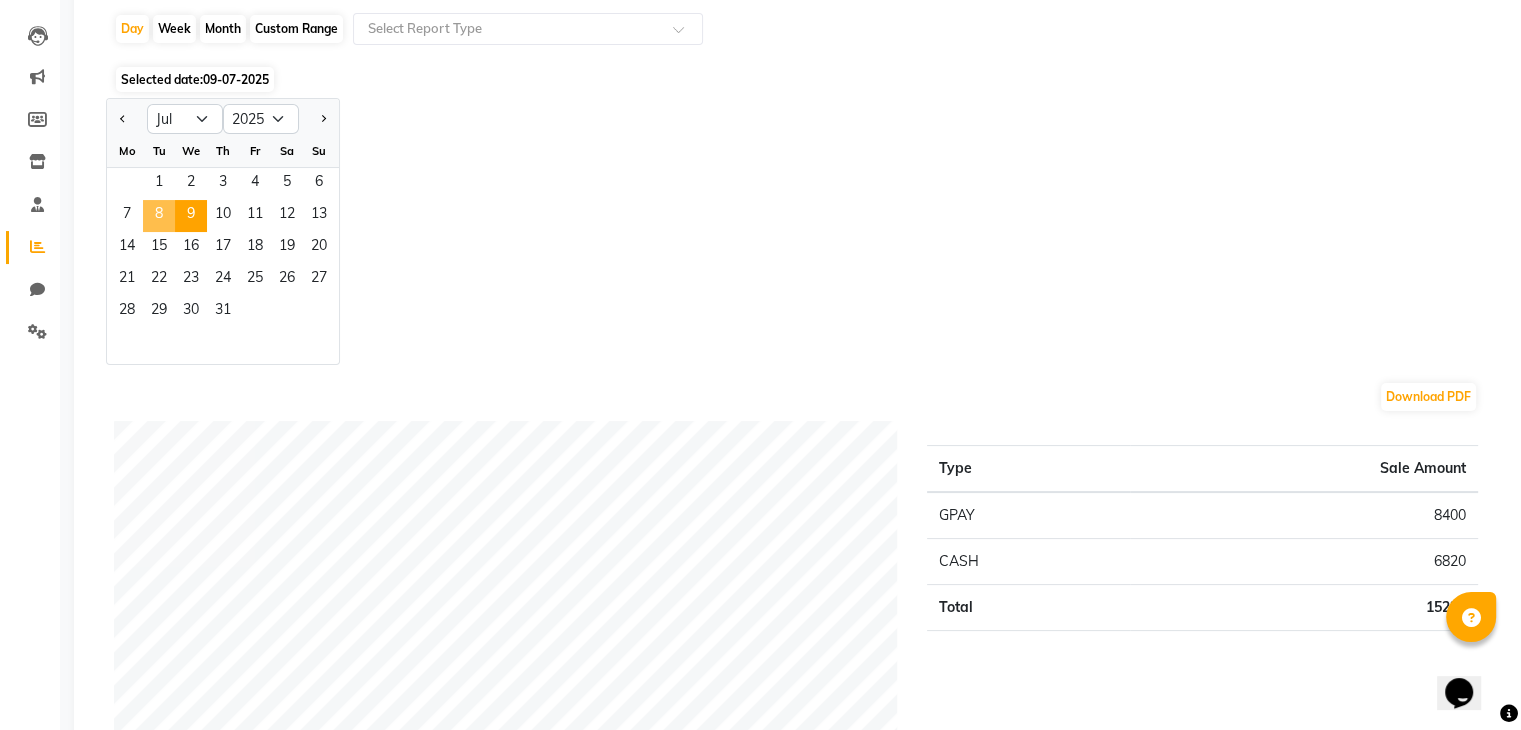 click on "8" 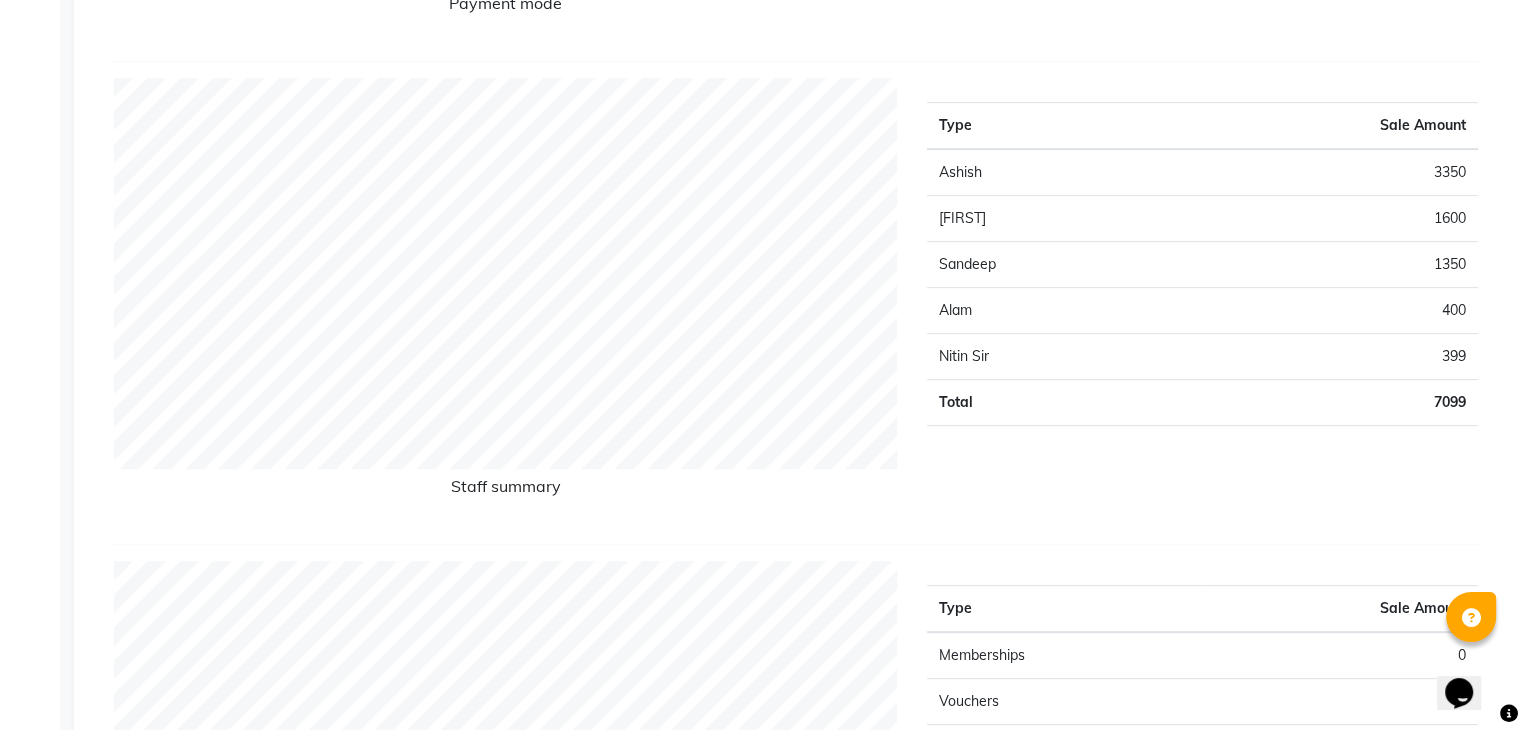 scroll, scrollTop: 0, scrollLeft: 0, axis: both 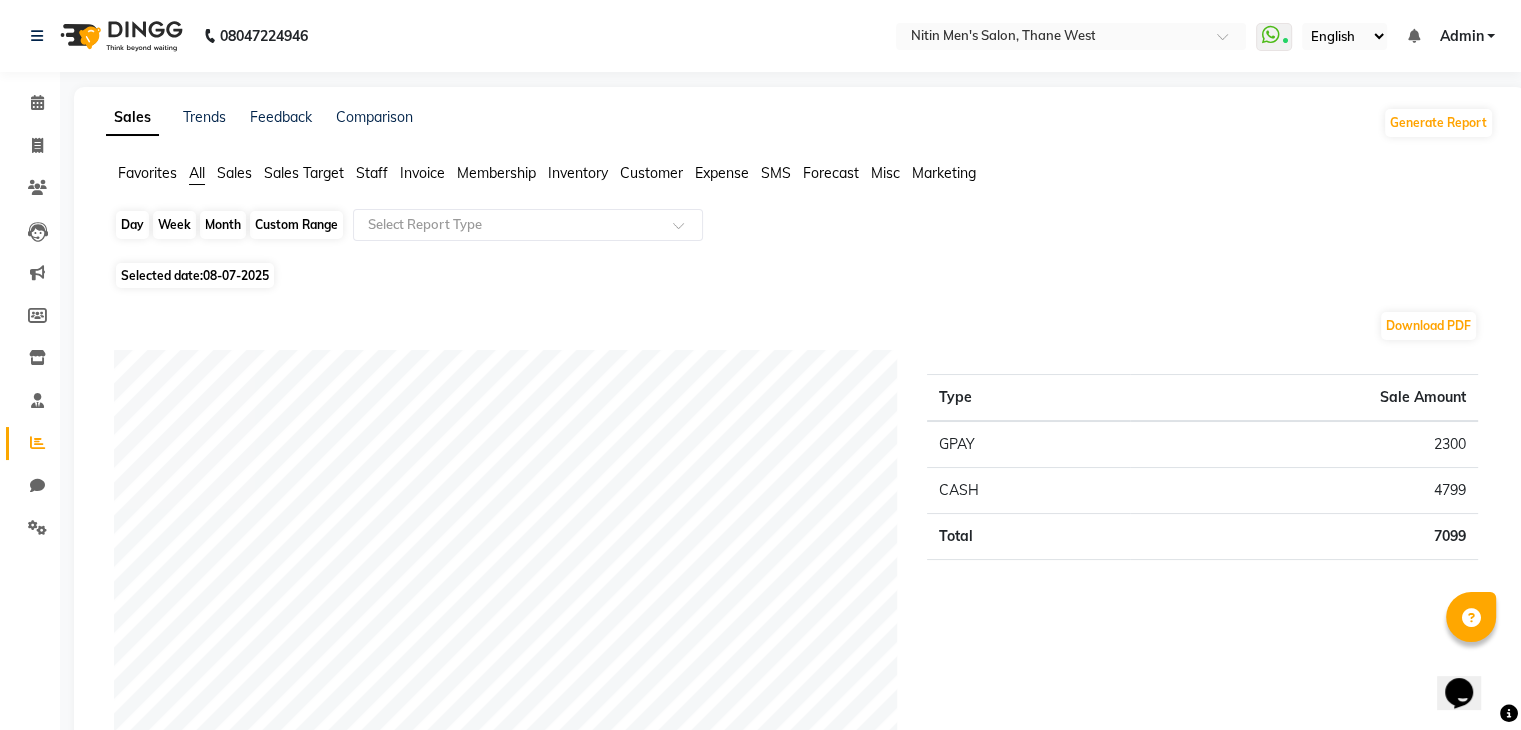 click on "Day" 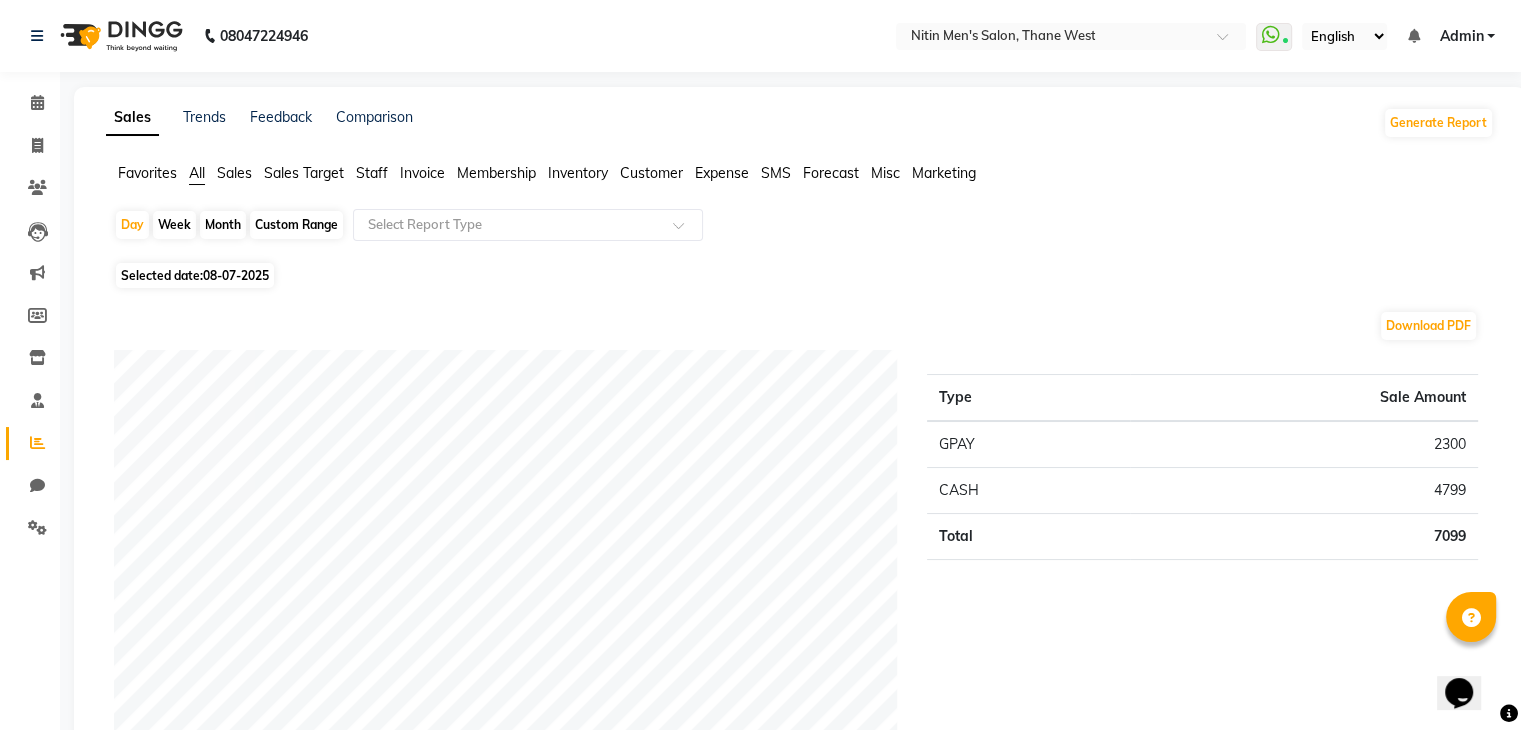 select on "7" 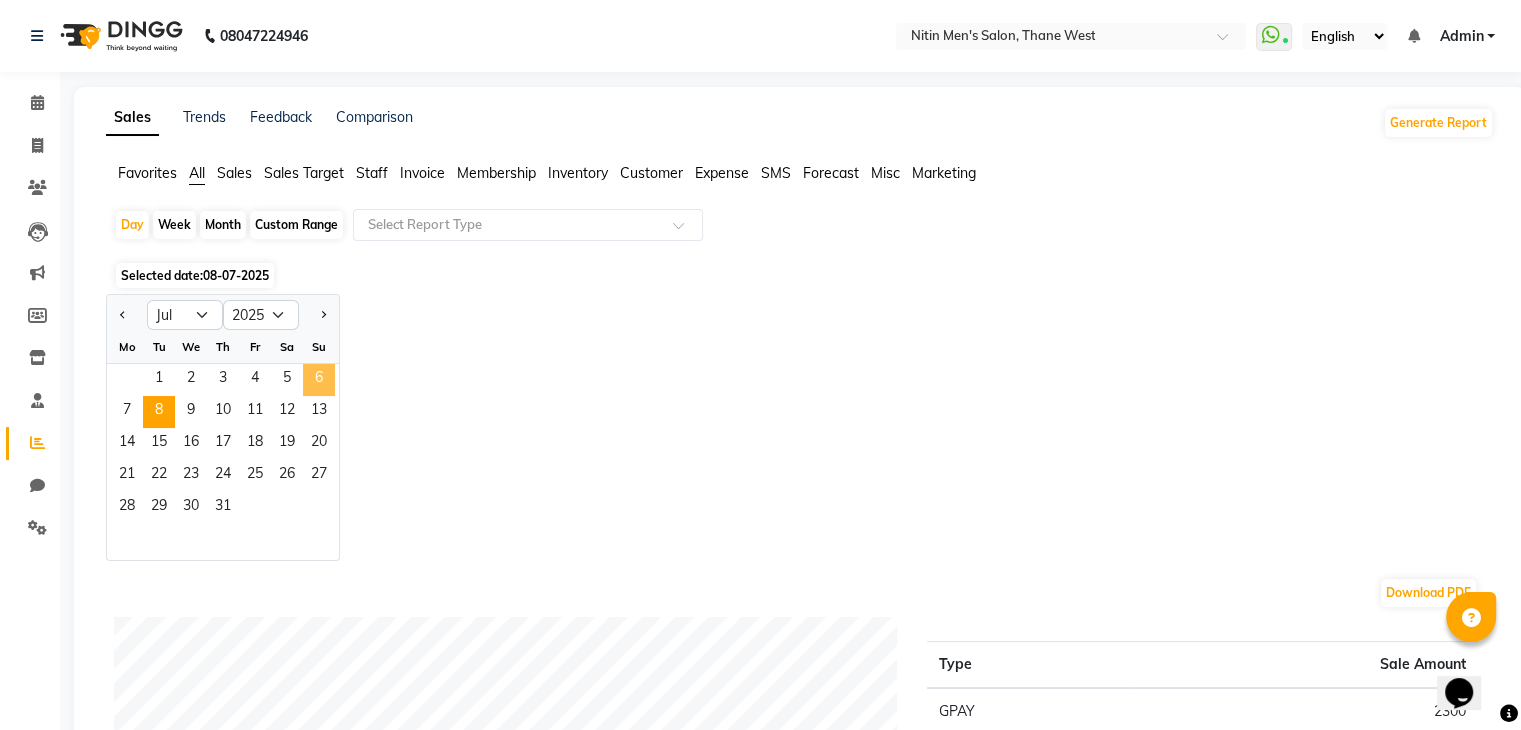 click on "6" 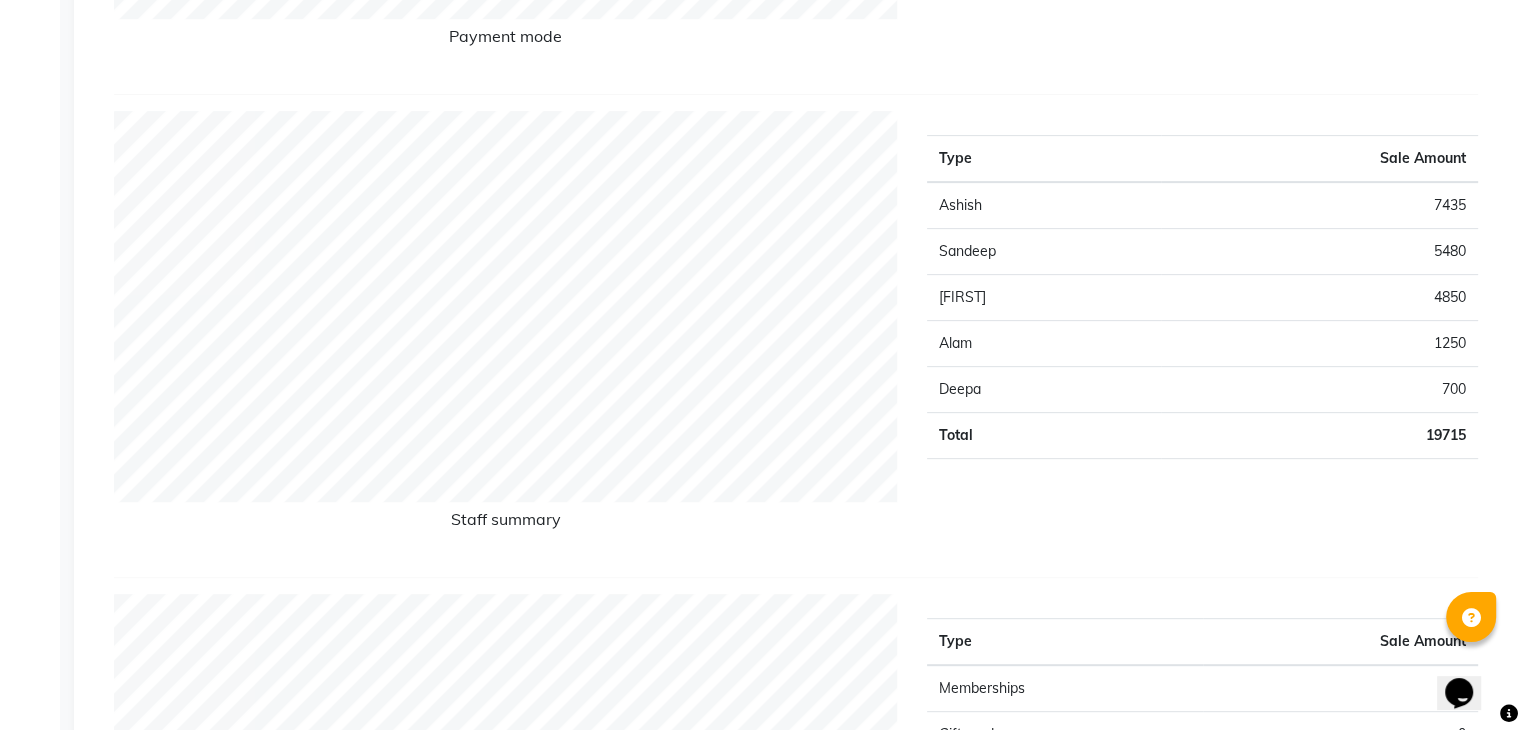 scroll, scrollTop: 0, scrollLeft: 0, axis: both 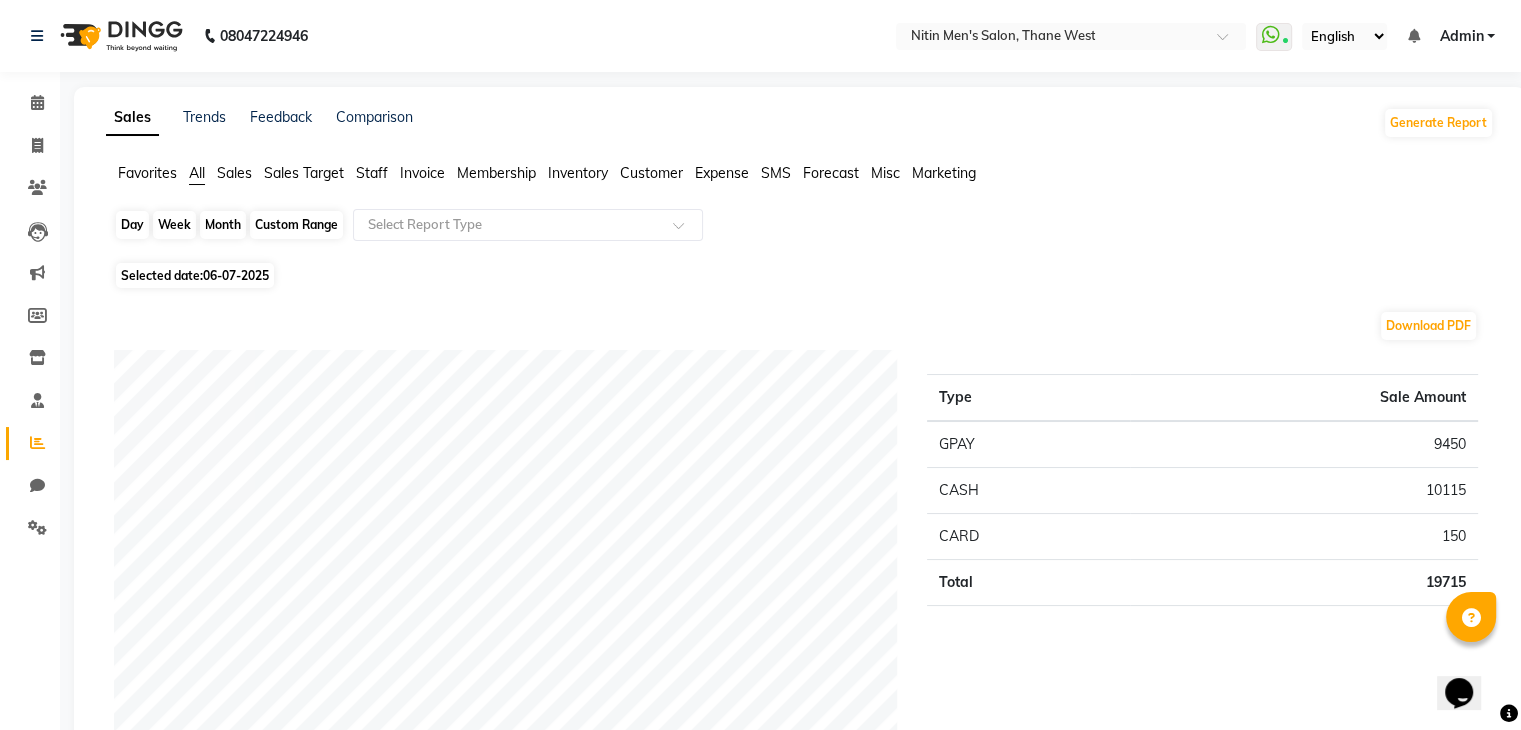 click on "Day" 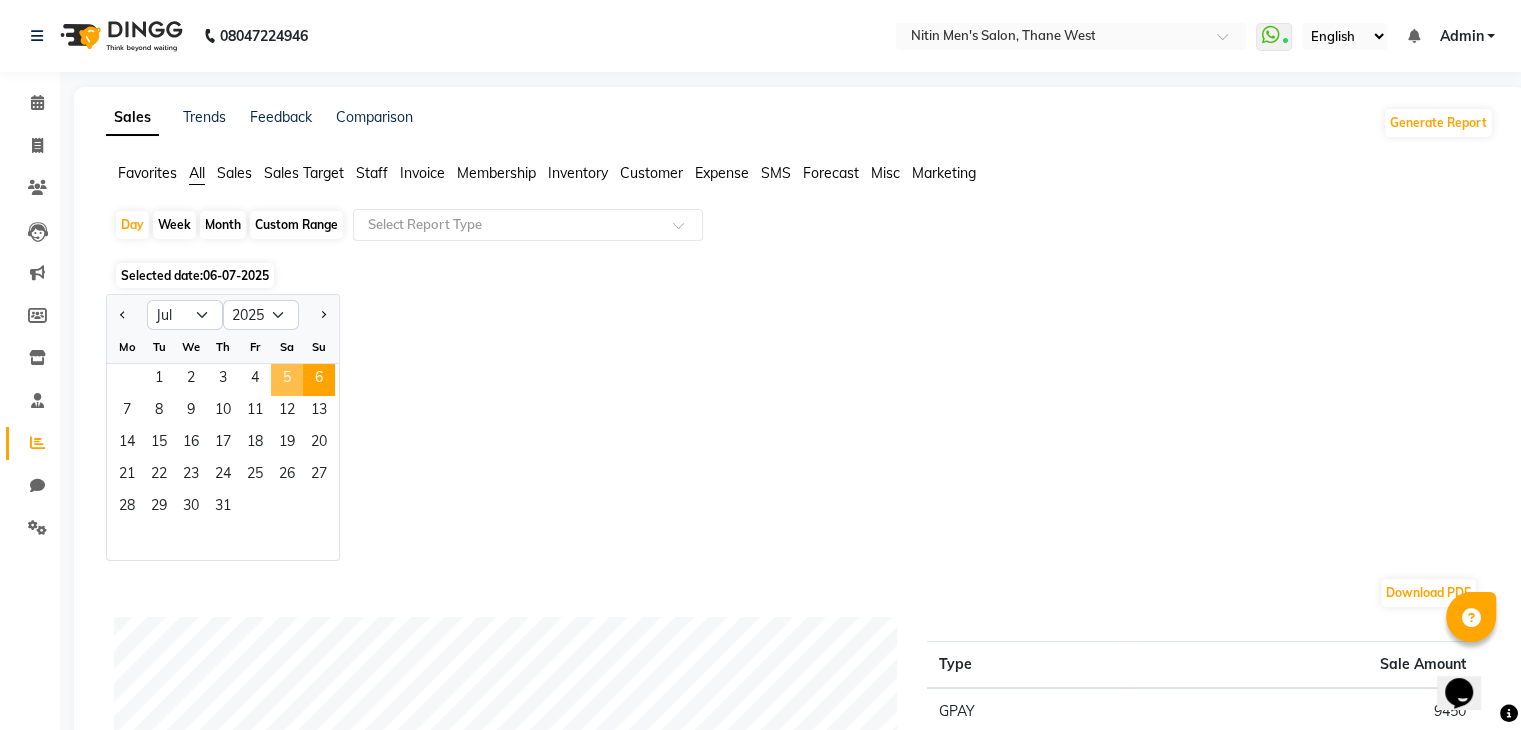 click on "5" 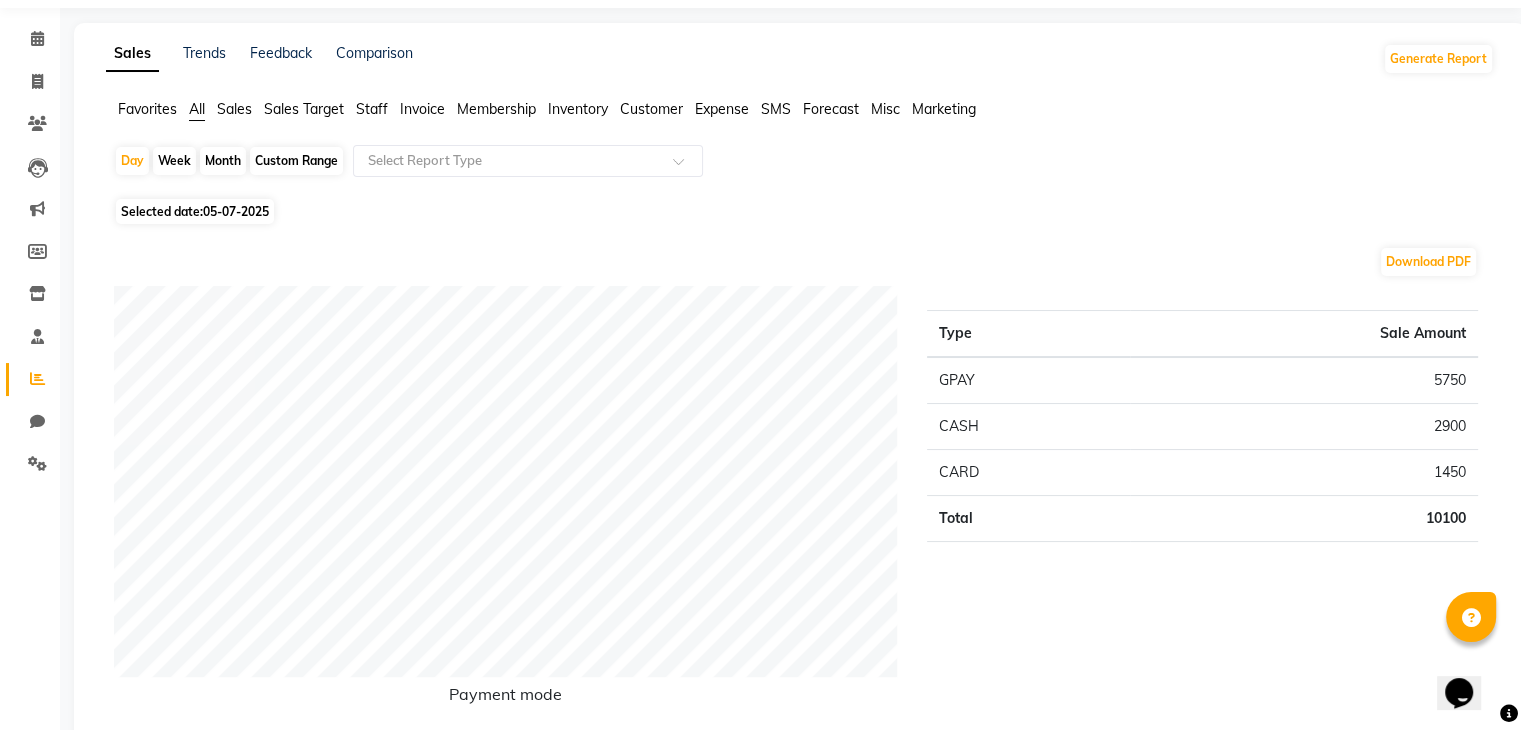 scroll, scrollTop: 51, scrollLeft: 0, axis: vertical 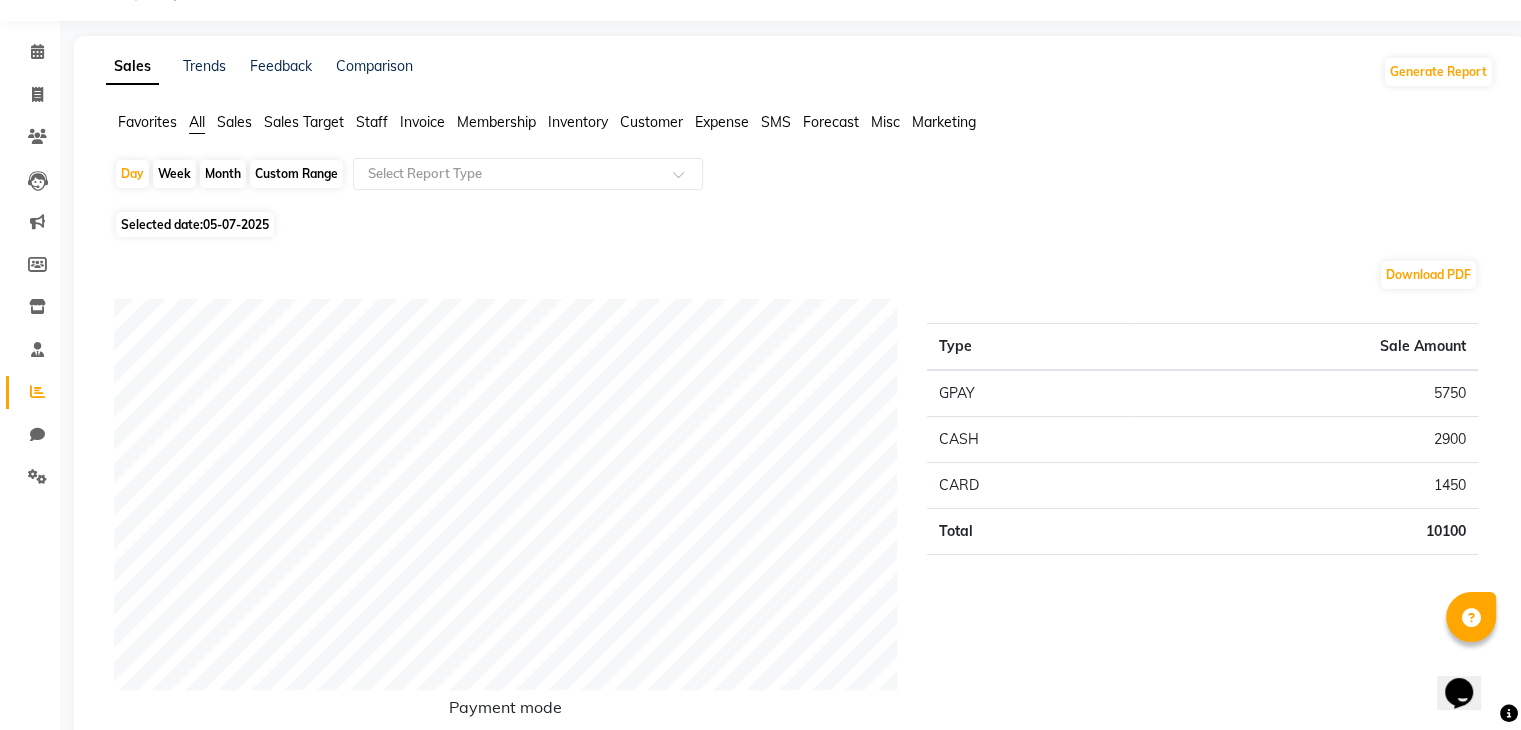 click on "Selected date:  [DATE]  Download PDF Payment mode Type Sale Amount GPAY 5750 CASH 2900 CARD 1450 Total 10100 Staff summary Type Sale Amount [FIRST] 3900 [FIRST] 2900 [FIRST] 2600 [FIRST] [LAST] 700 Total 10100 Sales summary Type Sale Amount Gift card 0 Prepaid 0 Vouchers 0 Memberships 0 Products 0 Packages 0 Services 10100 Tips 50 Fee 0 Total 10150 Expense by type Type Sale Amount Tea & Refreshment 140 Other 50 Total 190 Service by category Type Sale Amount Men 9150 COLOR 950 Total 10100 Service sales Type Sale Amount Men - Haircut 4250 Men - Head Massage 2100 Men - Beard & Shaving 1950 COLOR - Inoa 950 Men - Haircut ( [FIRST] [LAST] ) 700 Men - Hair Wash 150 Total 10100 ★ Mark as Favorite  Choose how you'd like to save "" report to favorites  Save to Personal Favorites:   Only you can see this report in your favorites tab. Share with Organization:" 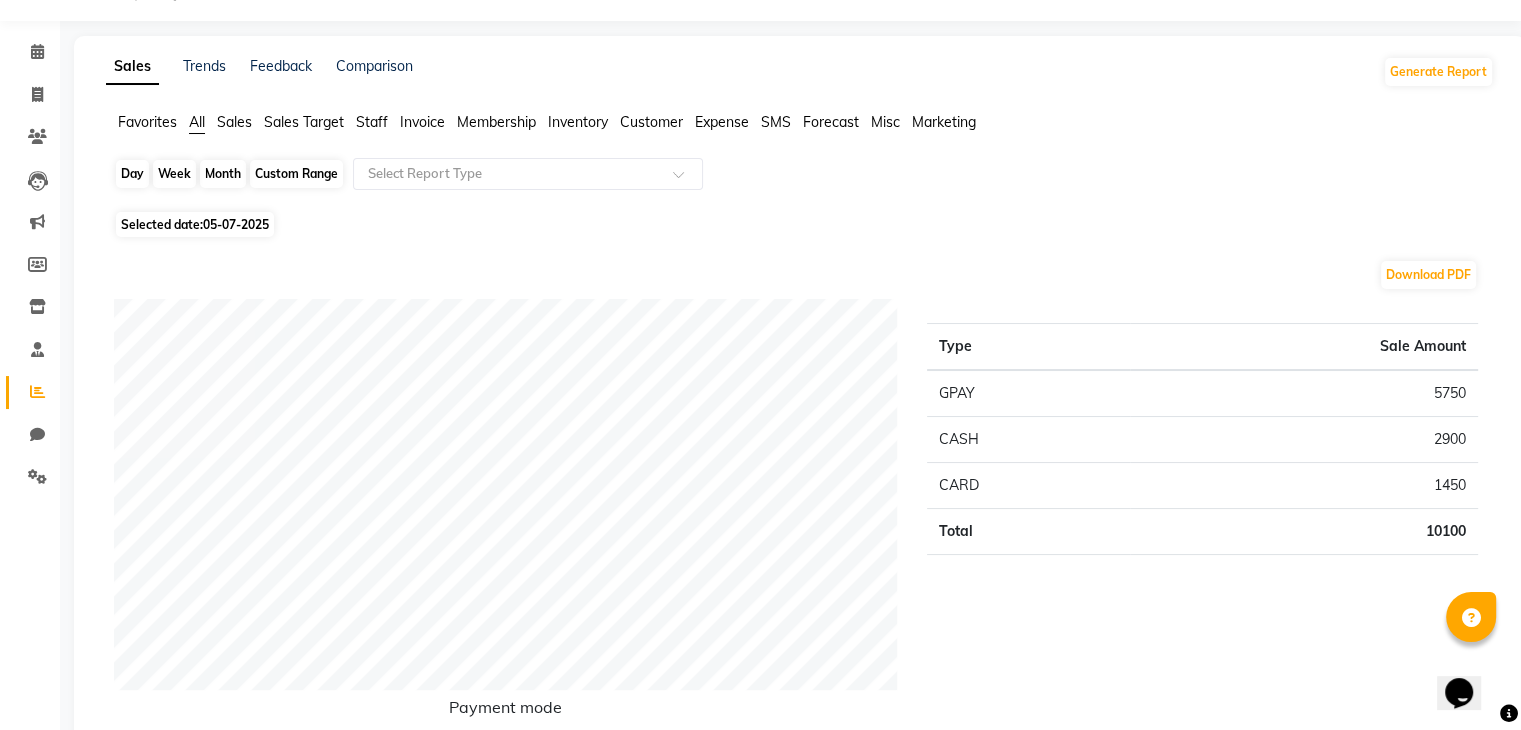 click on "Day" 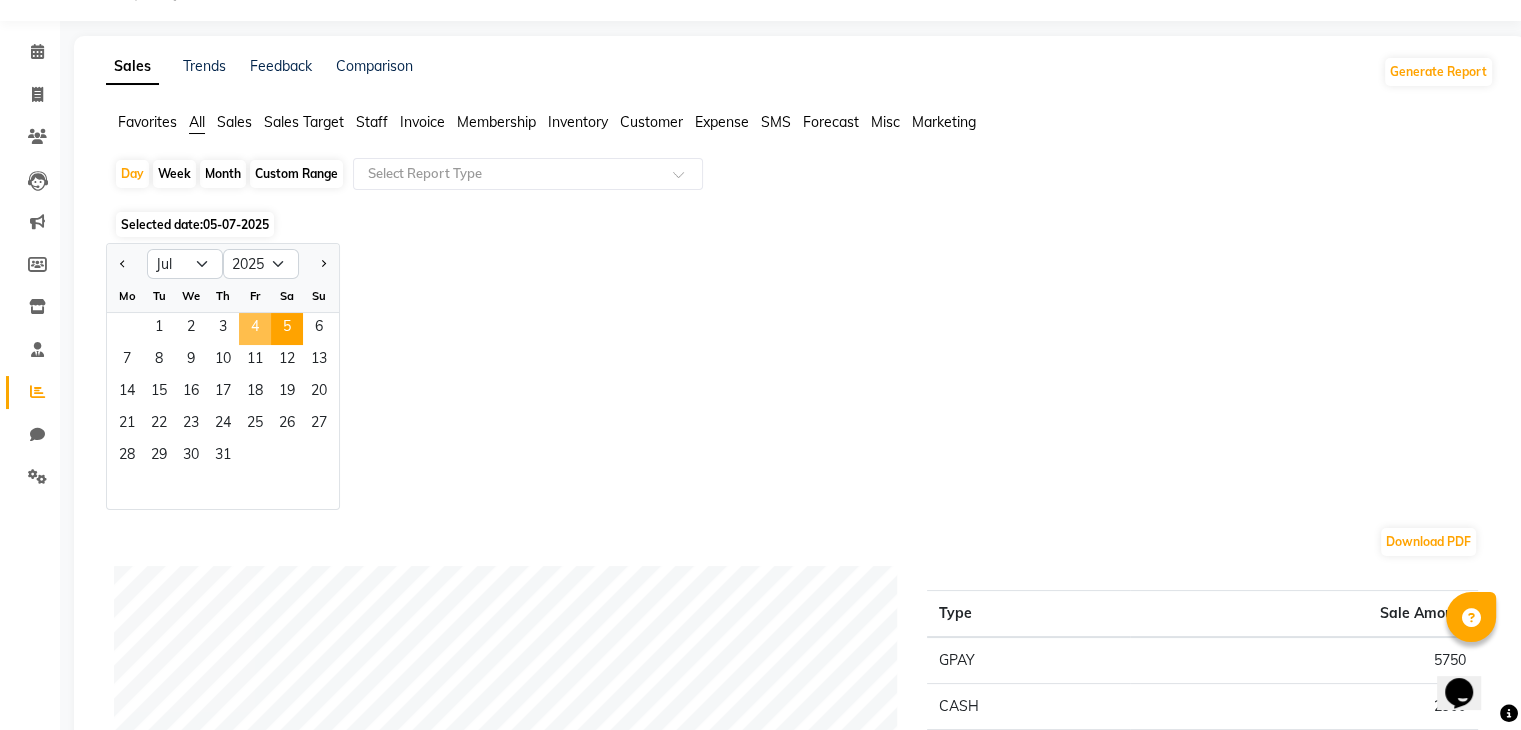 click on "4" 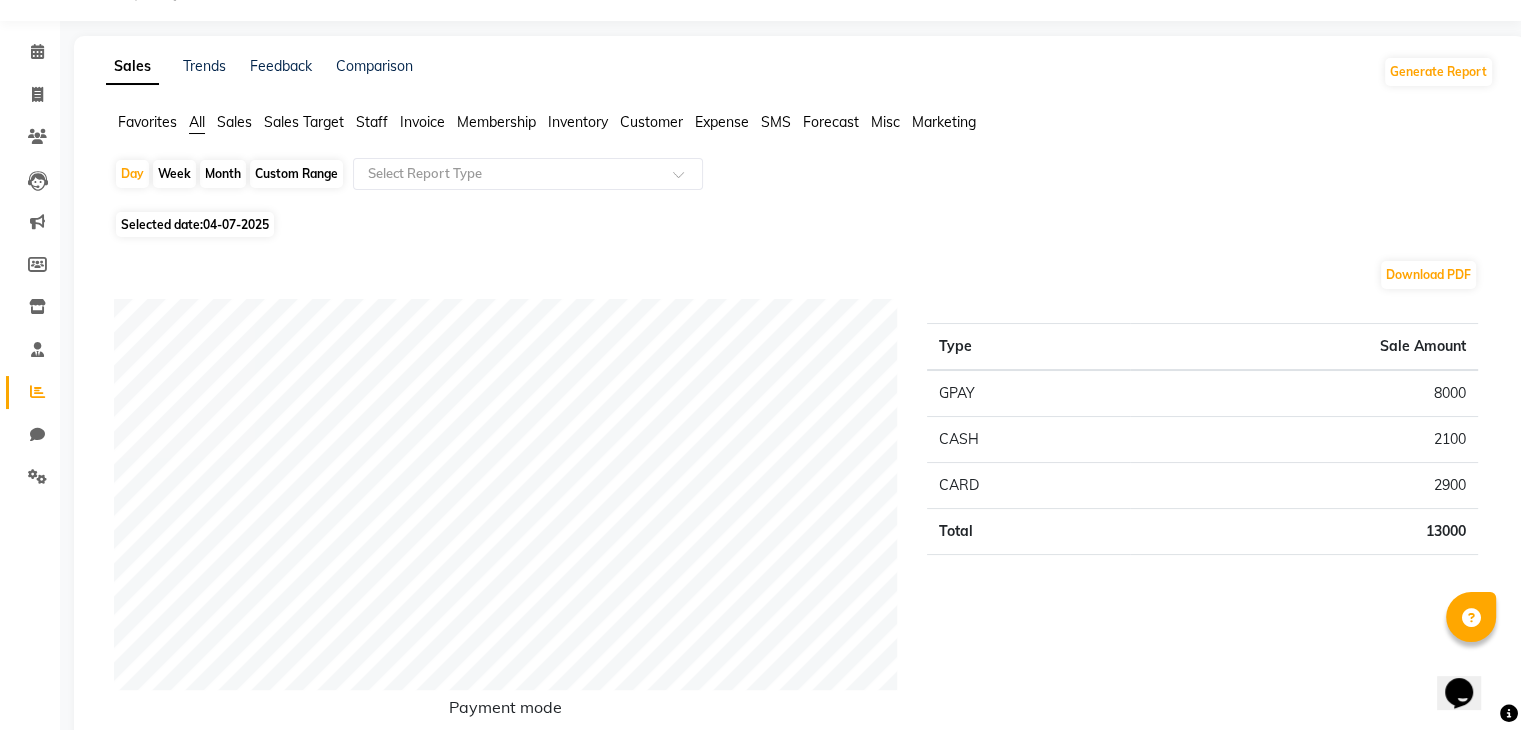 scroll, scrollTop: 0, scrollLeft: 0, axis: both 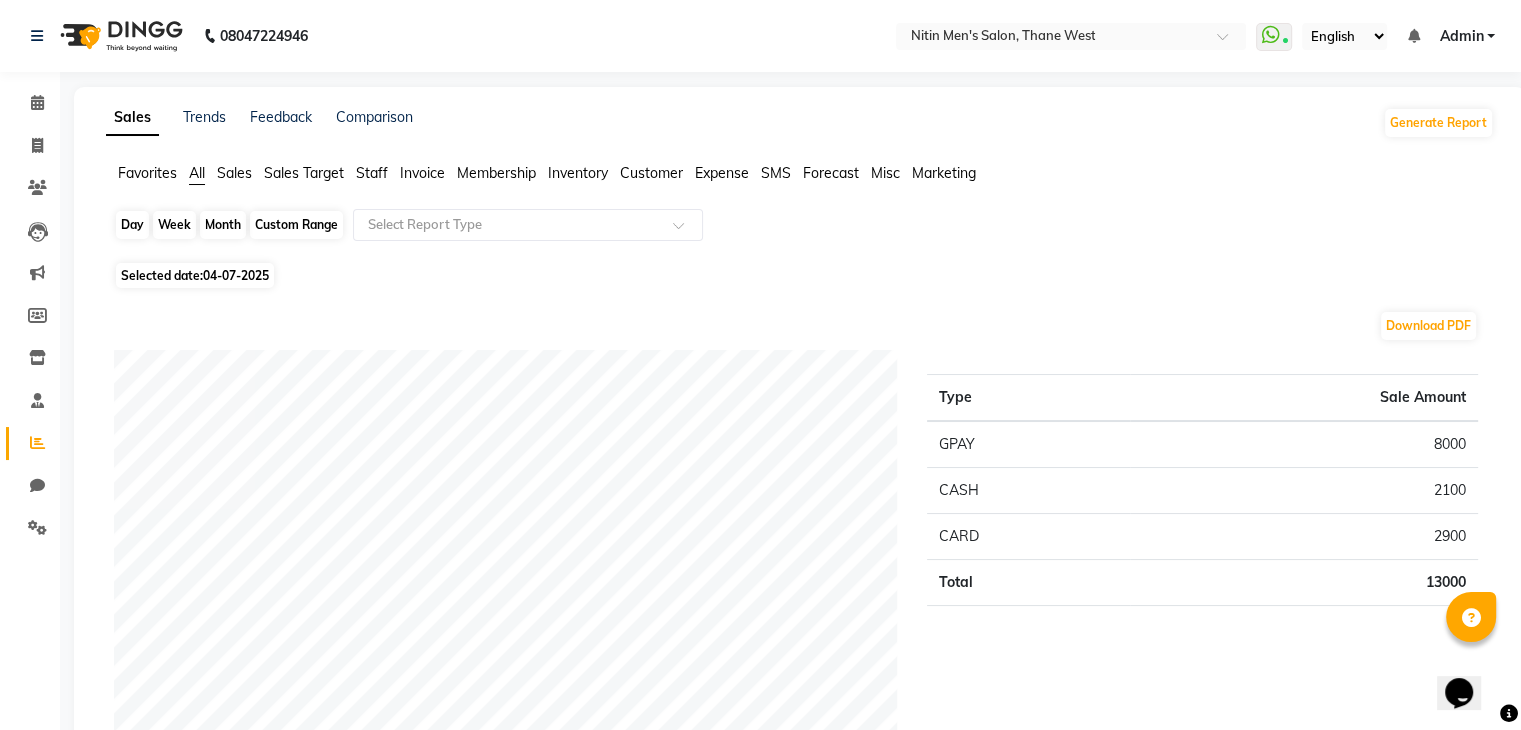 click on "Day" 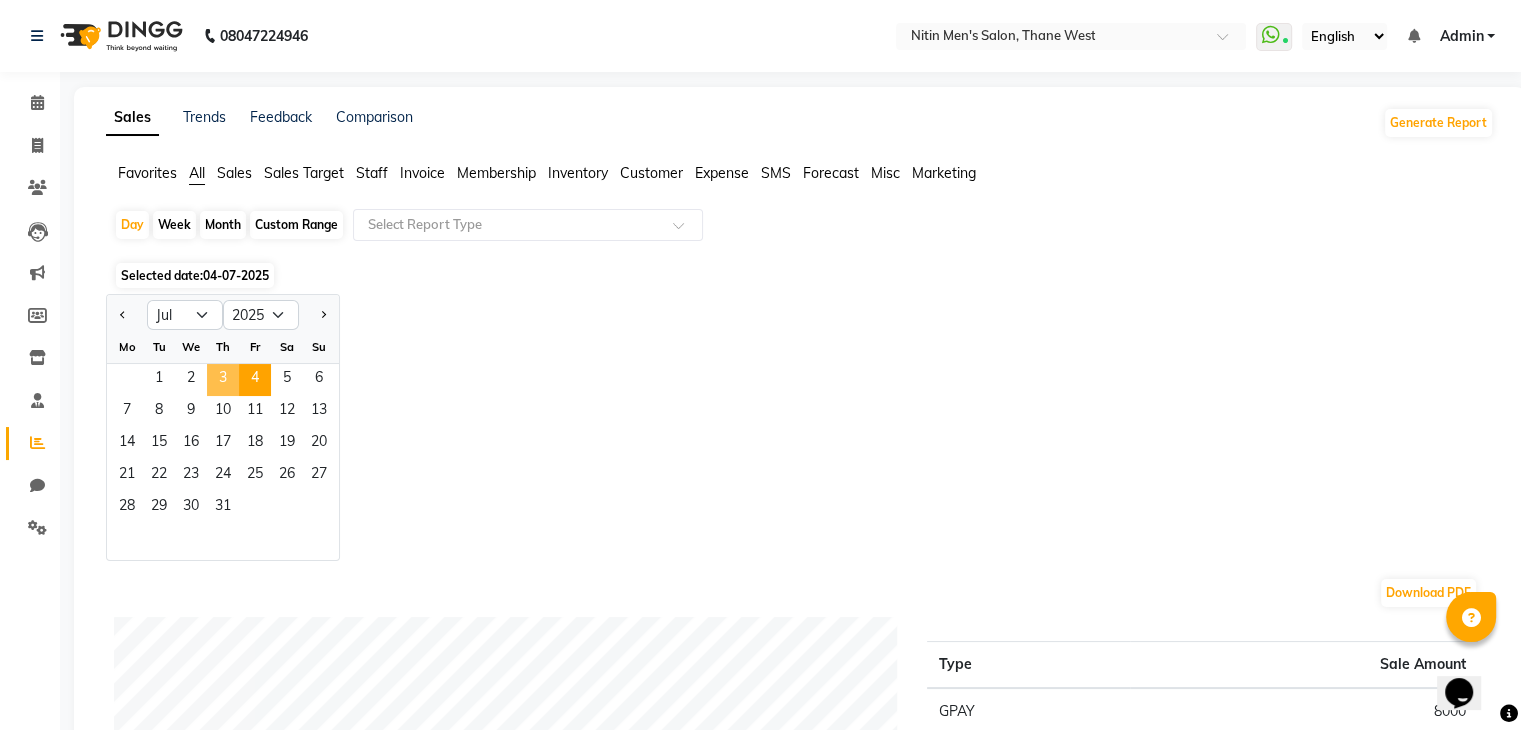click on "3" 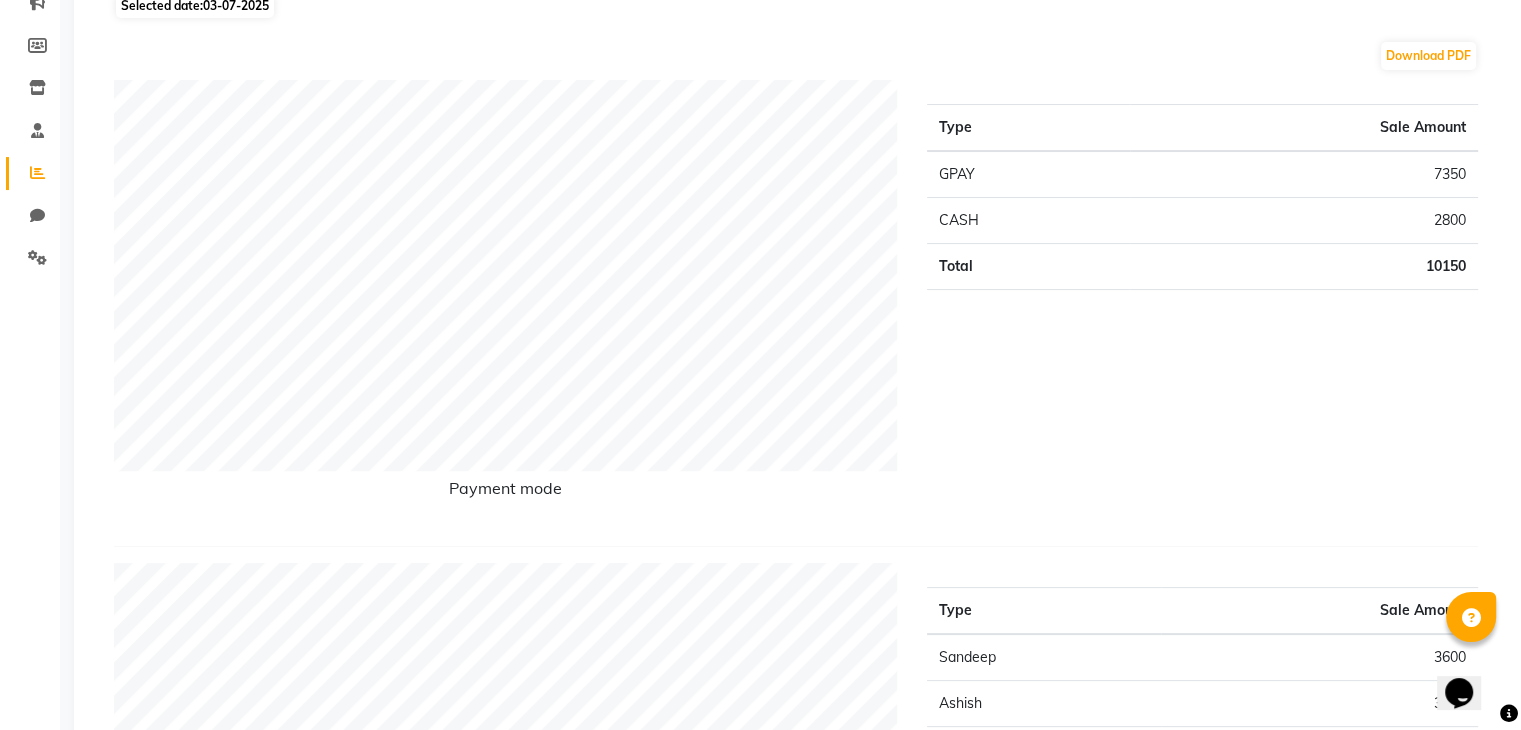 scroll, scrollTop: 0, scrollLeft: 0, axis: both 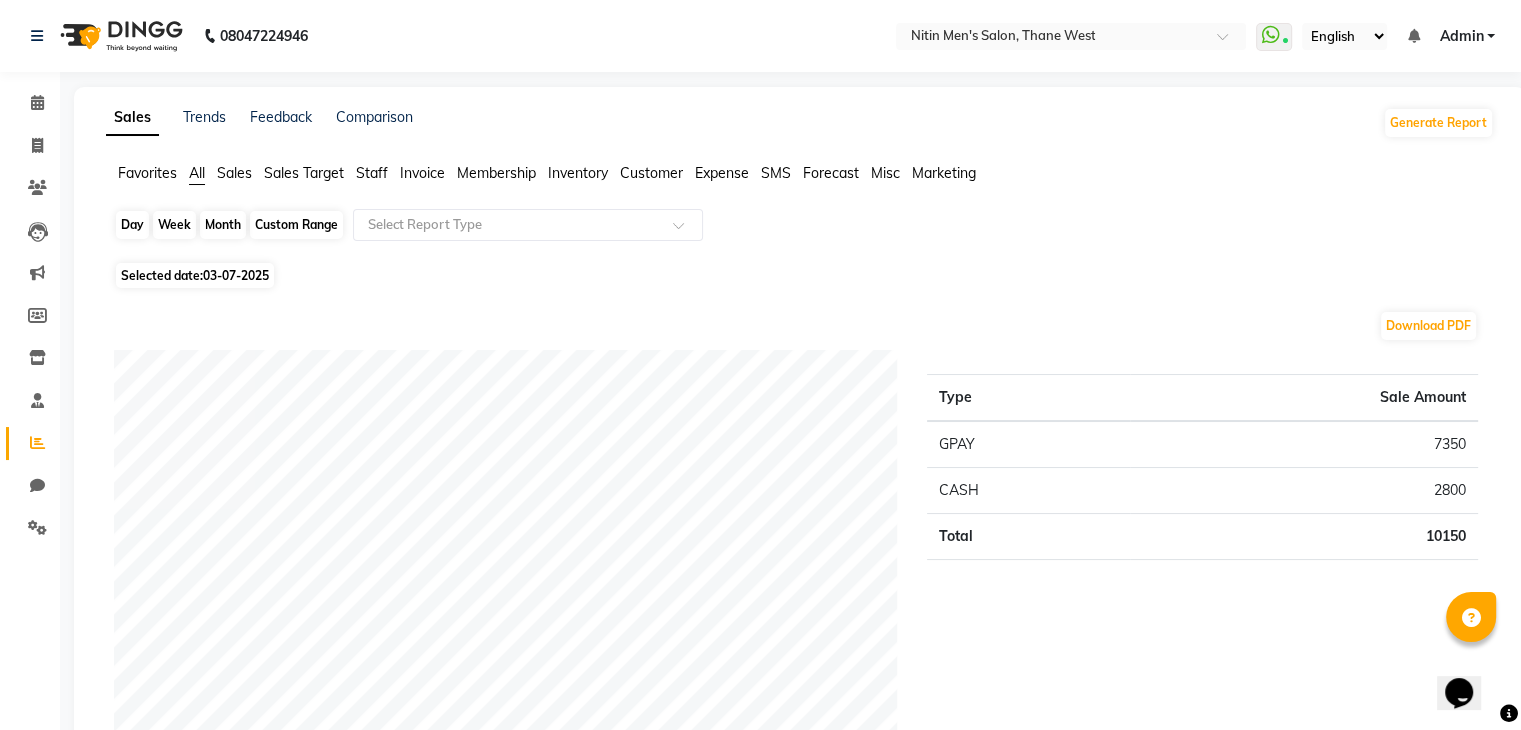 click on "Day" 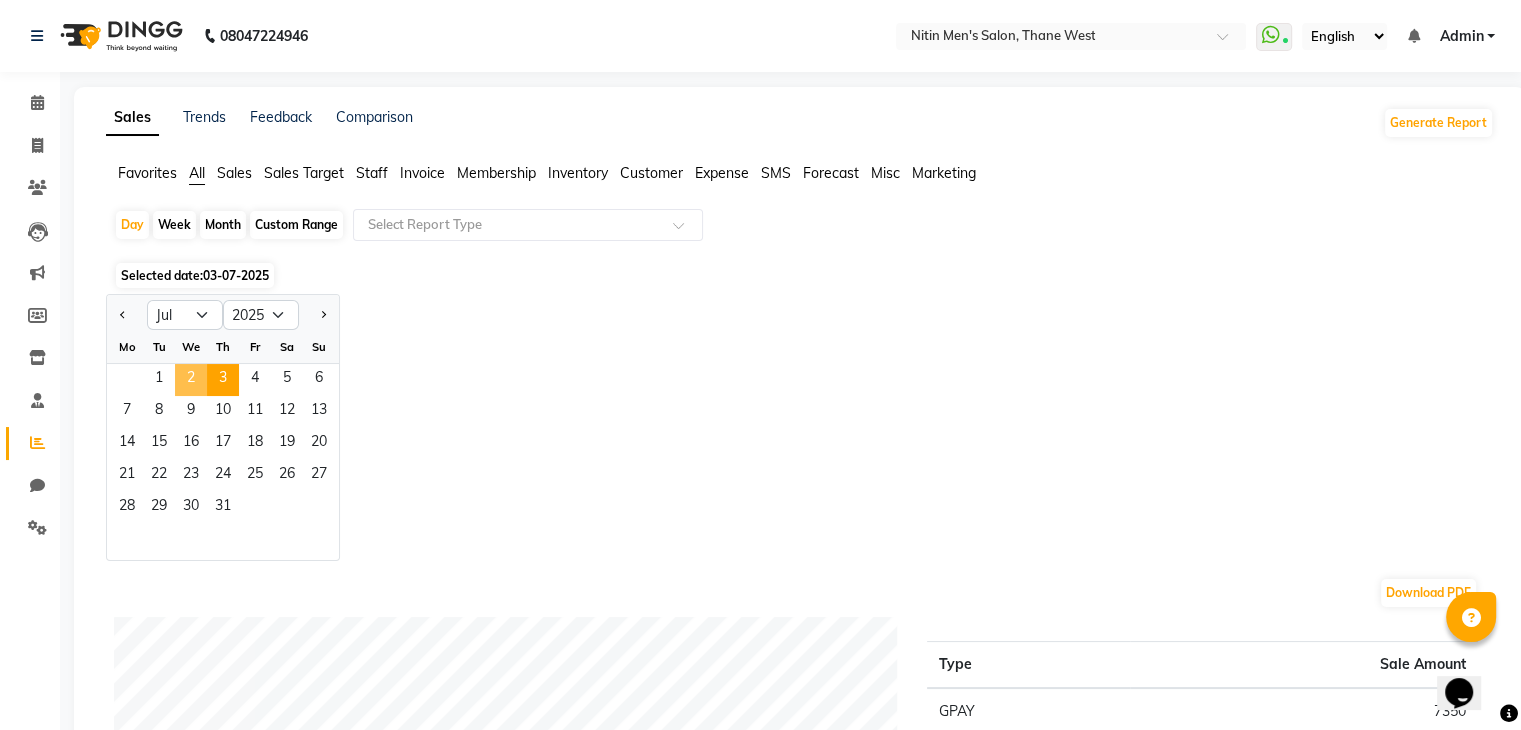 click on "2" 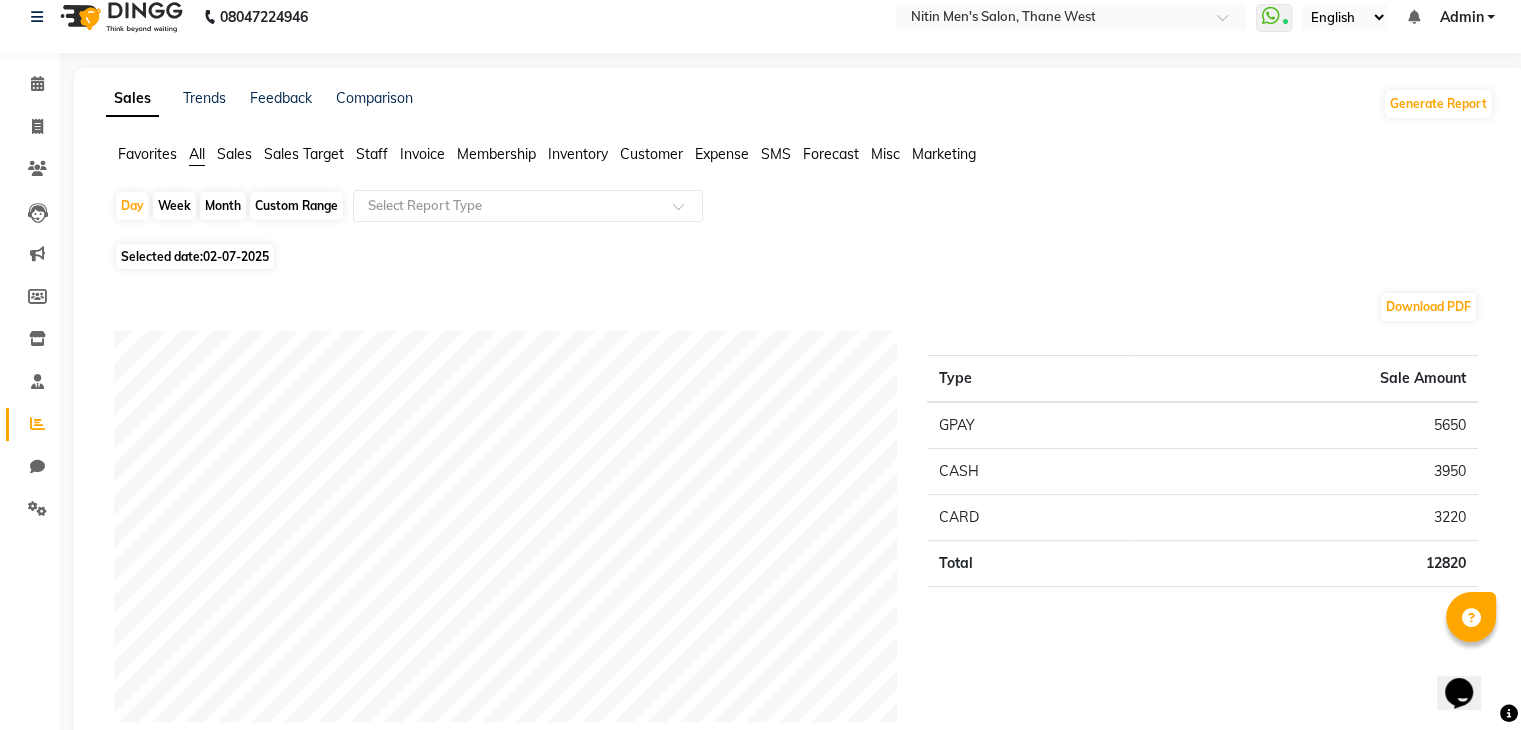 scroll, scrollTop: 0, scrollLeft: 0, axis: both 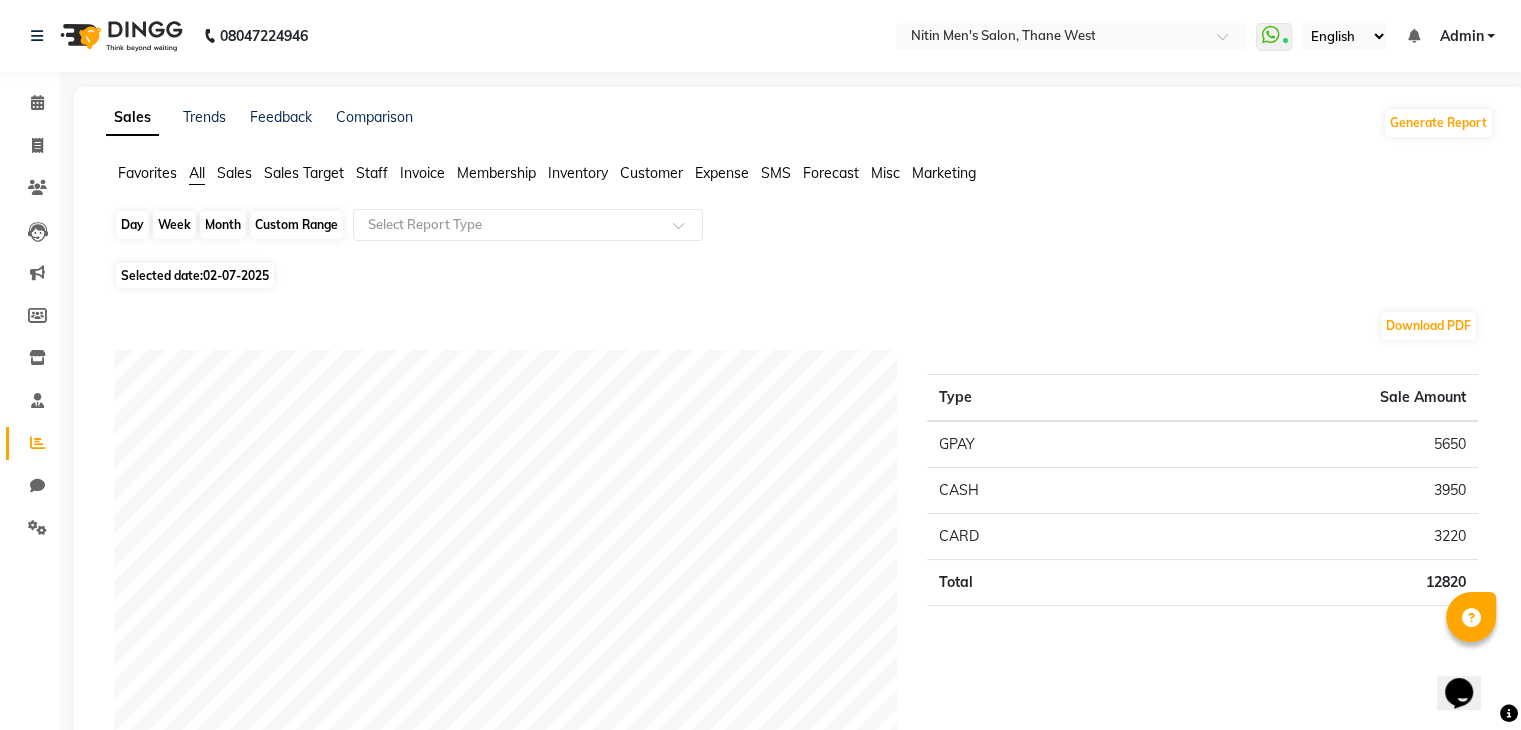 click on "Day" 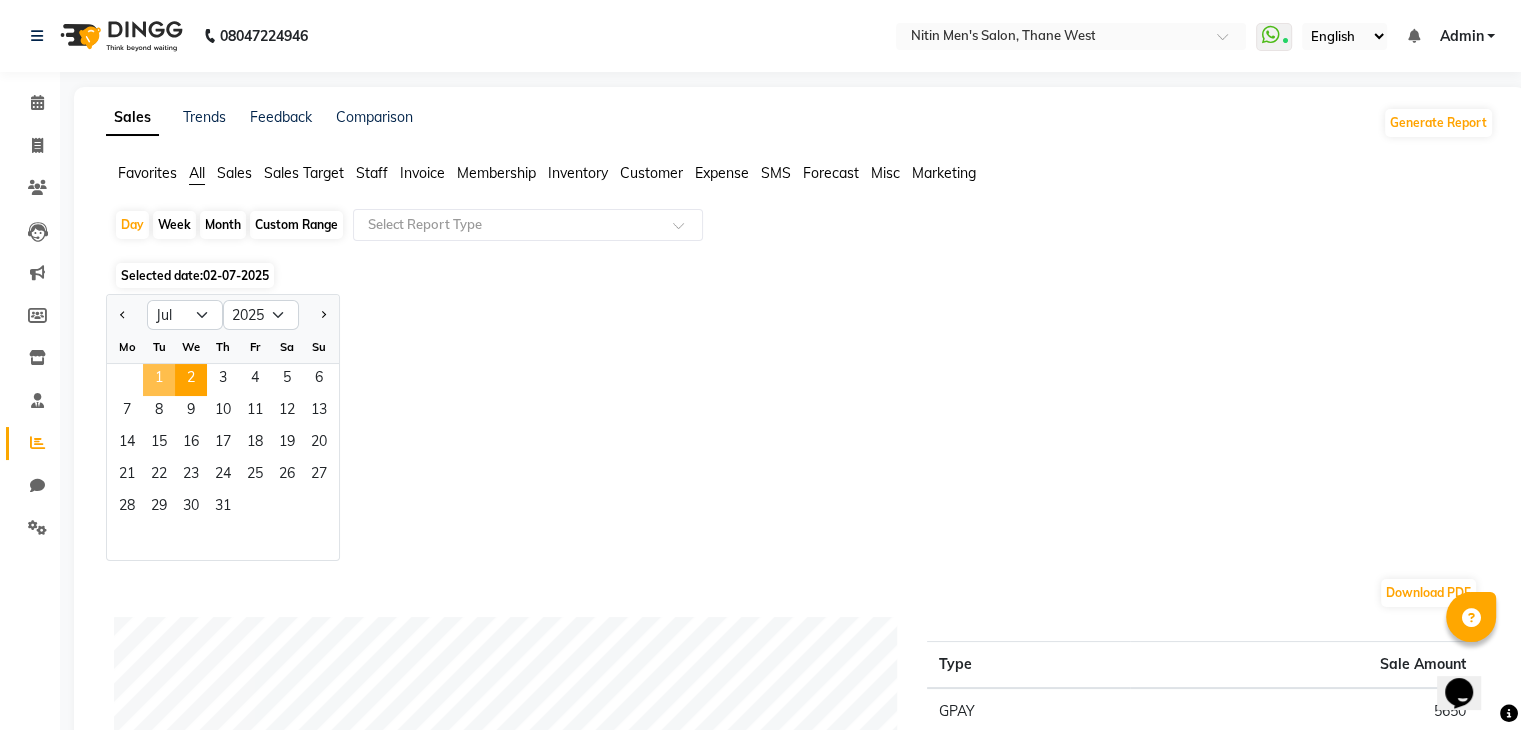 click on "1" 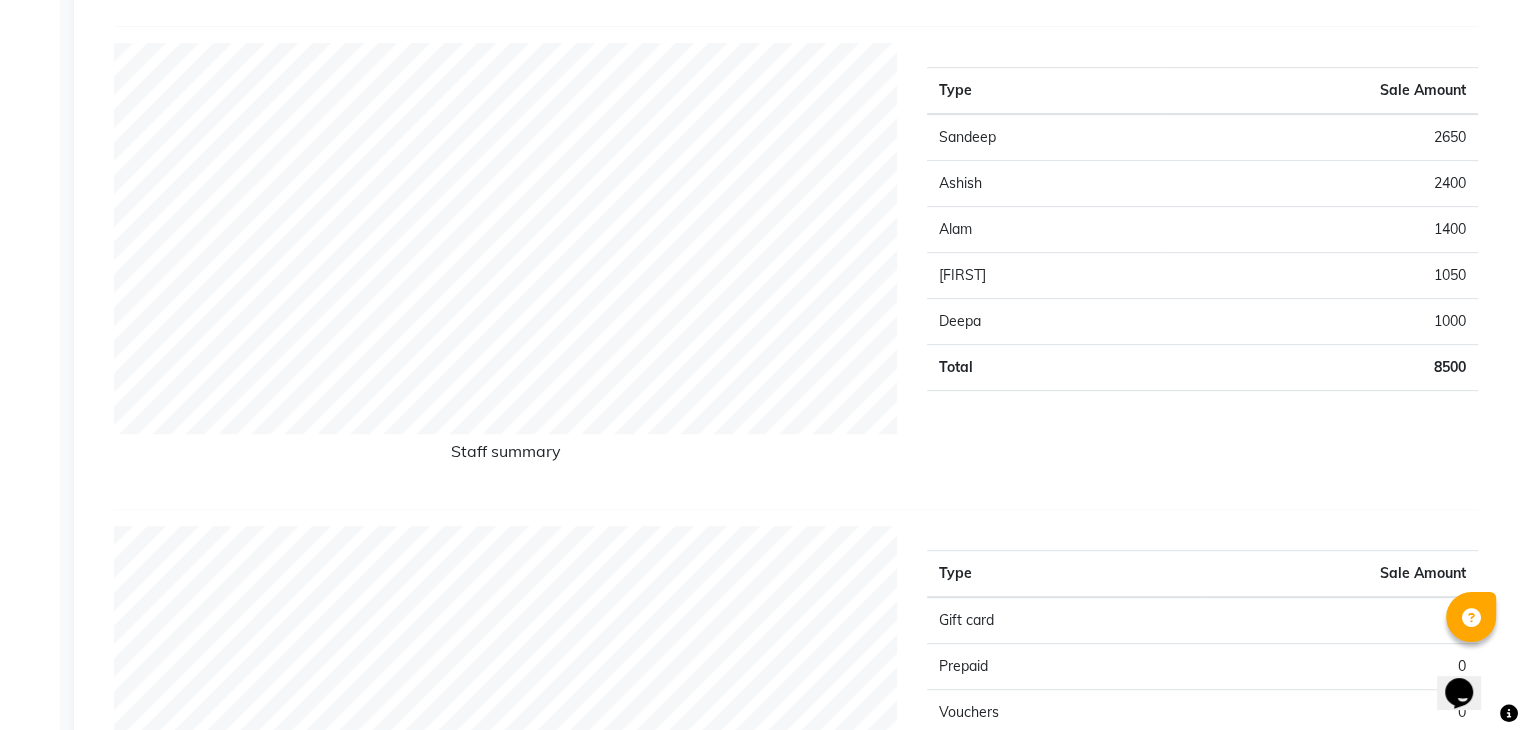 scroll, scrollTop: 0, scrollLeft: 0, axis: both 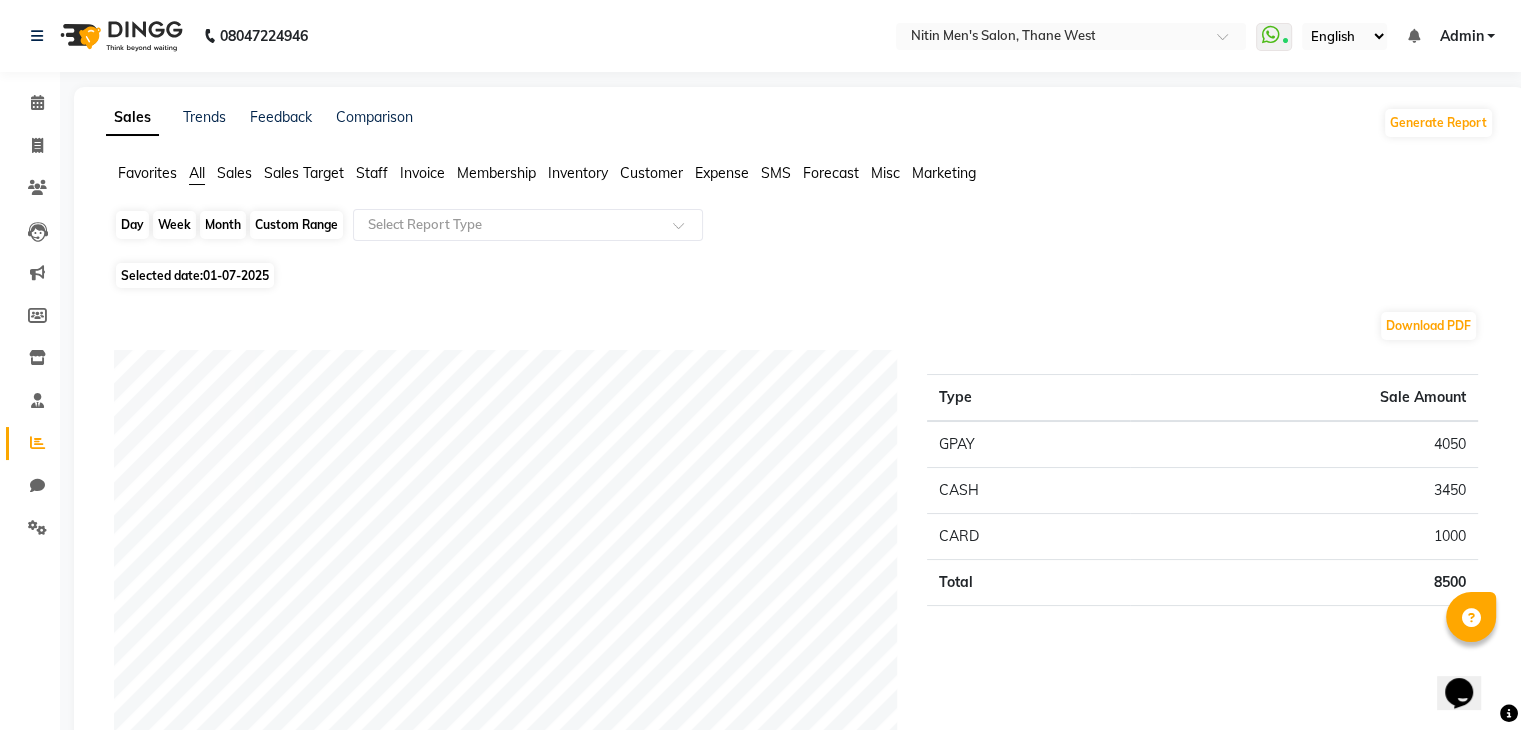 click on "Day" 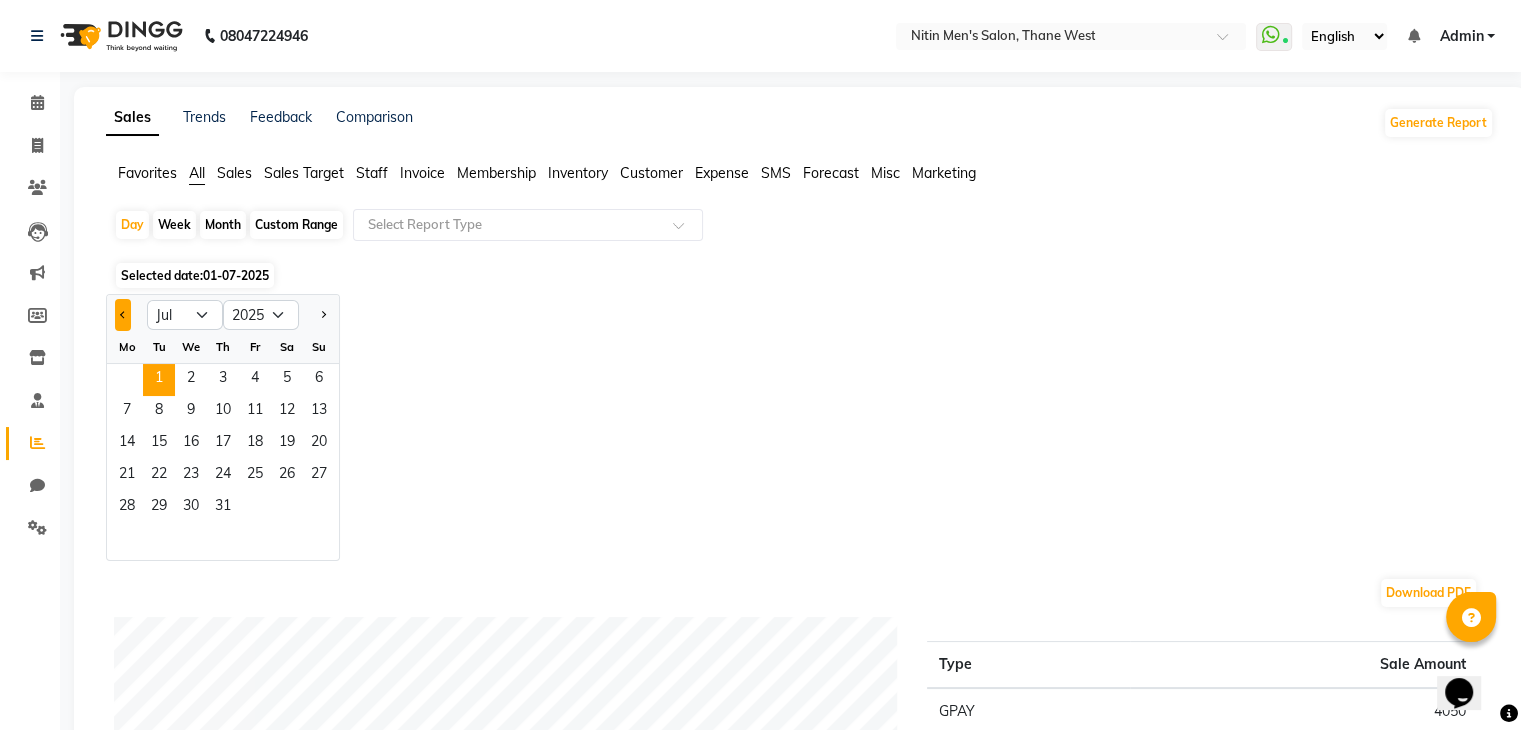 click 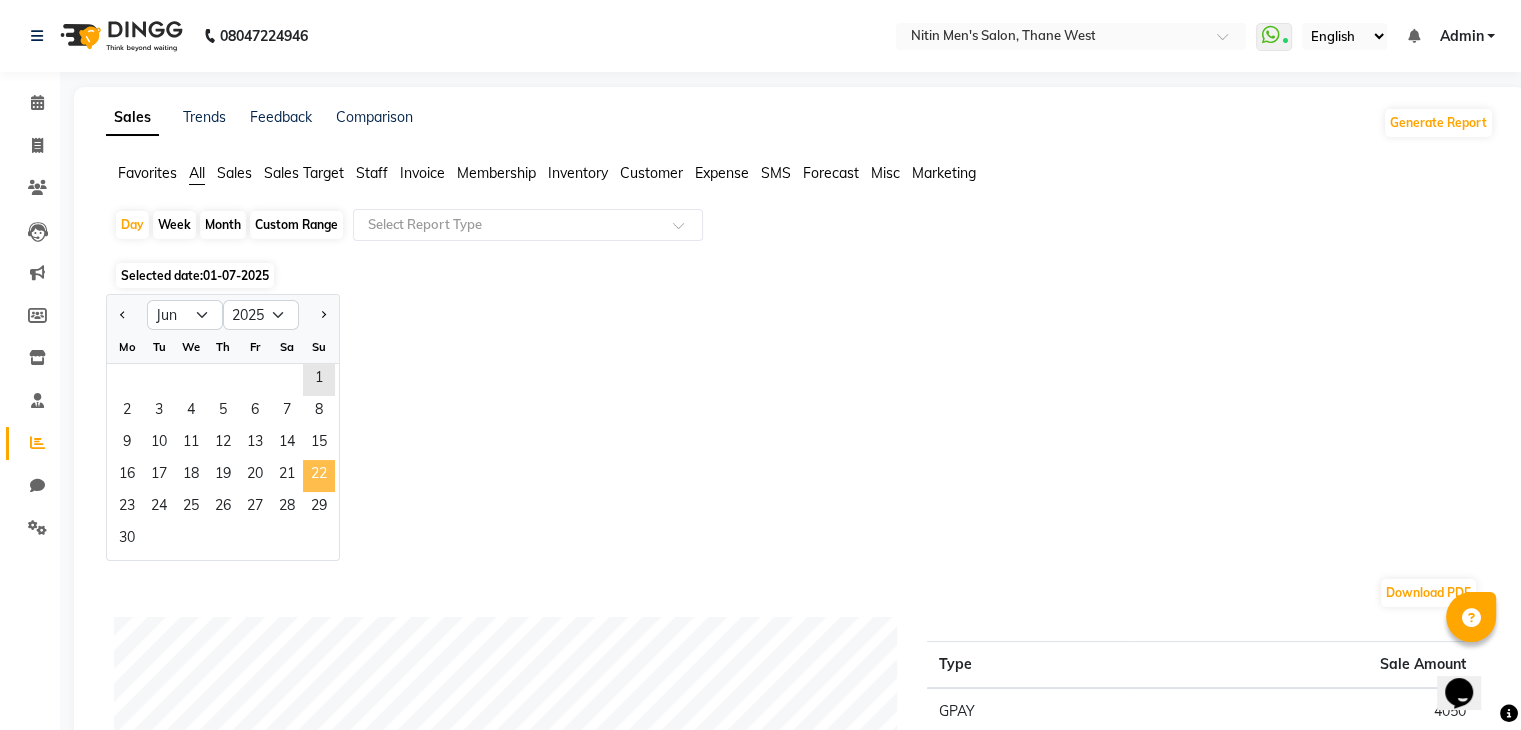 click on "22" 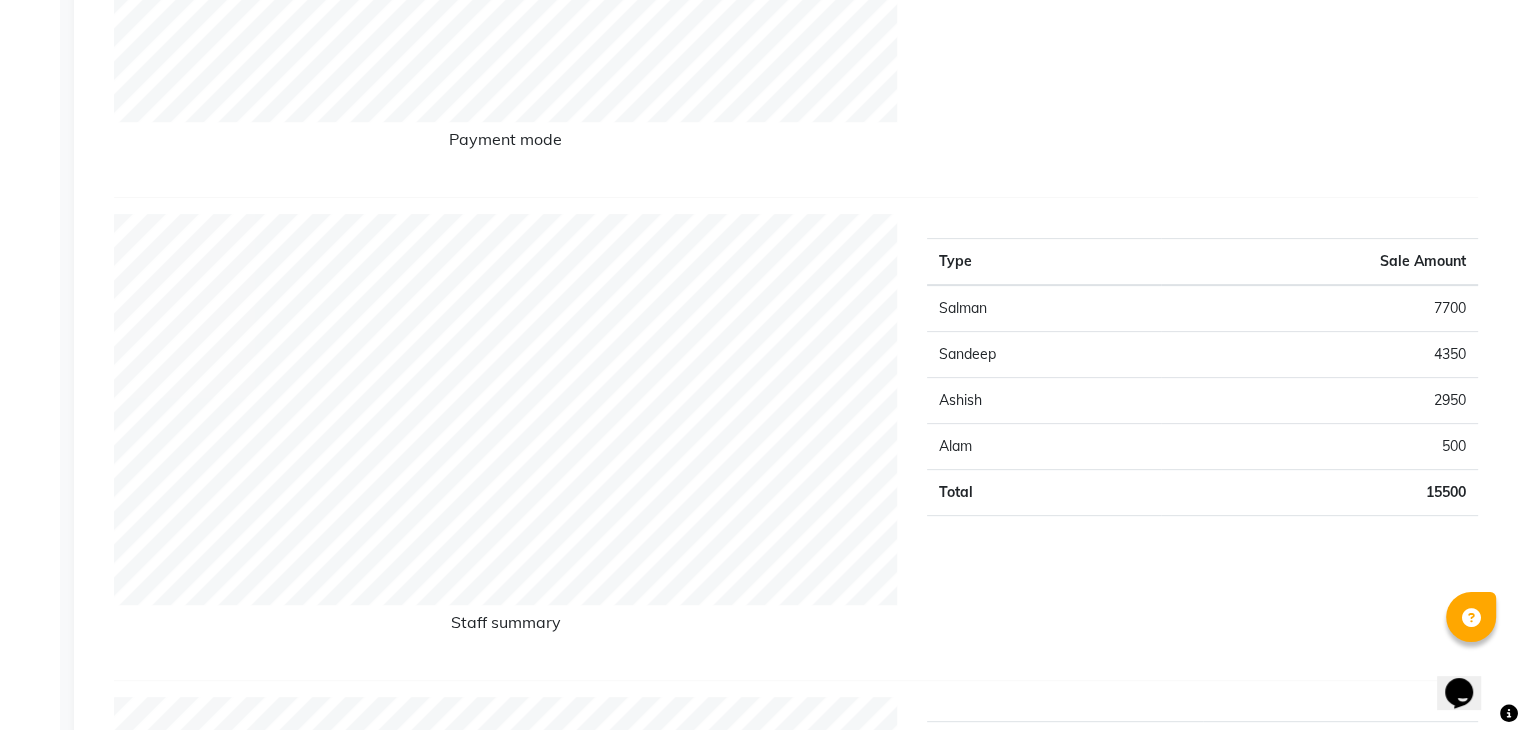 scroll, scrollTop: 0, scrollLeft: 0, axis: both 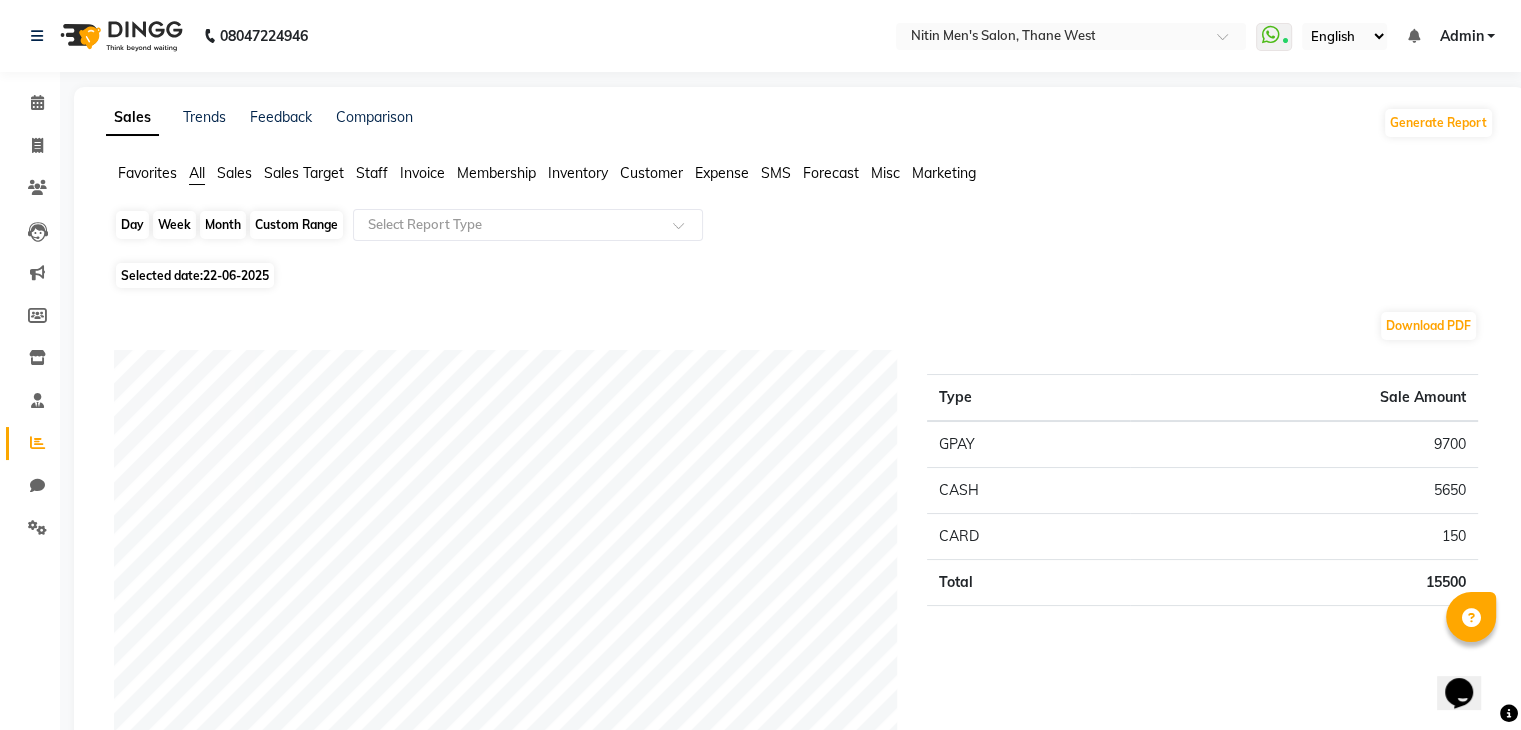 click on "Day" 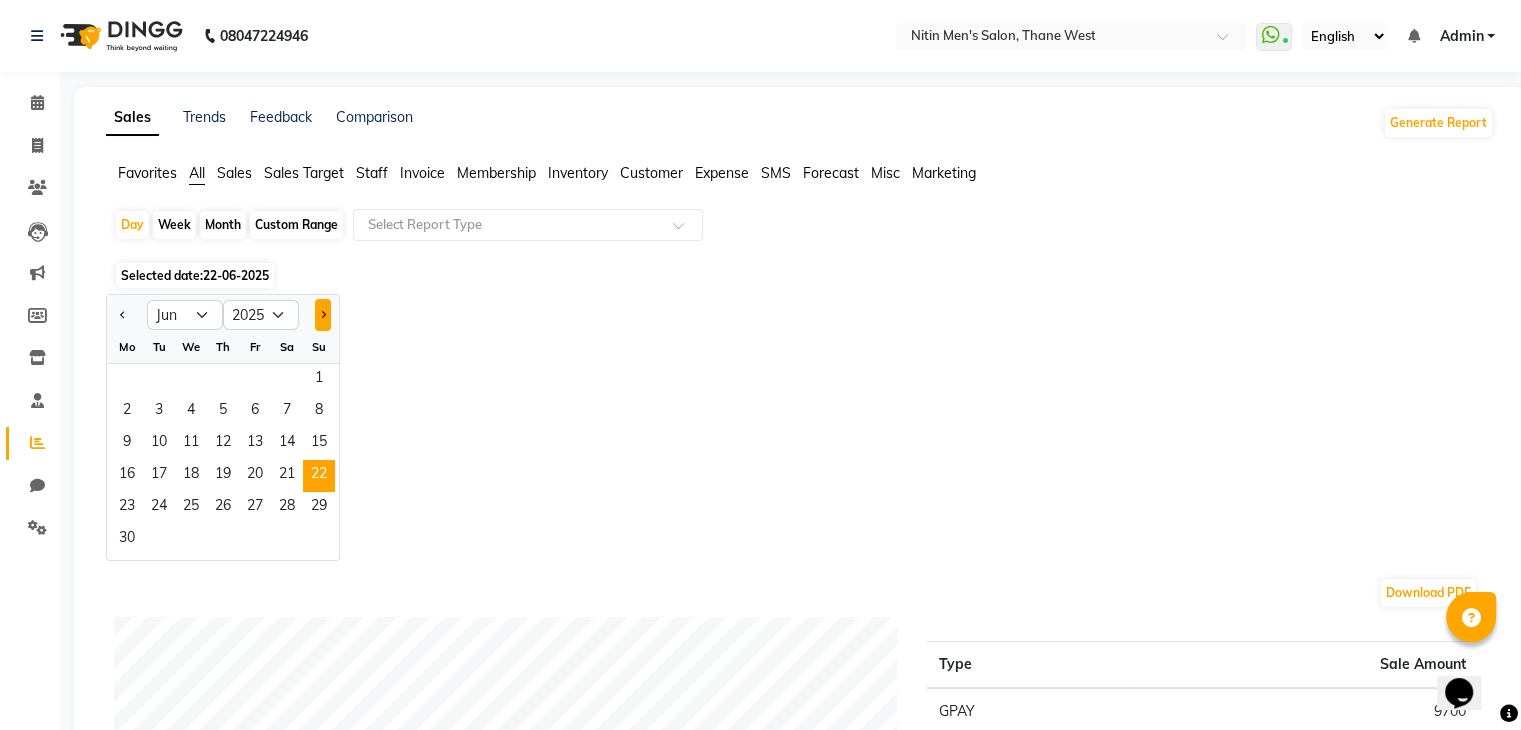 click 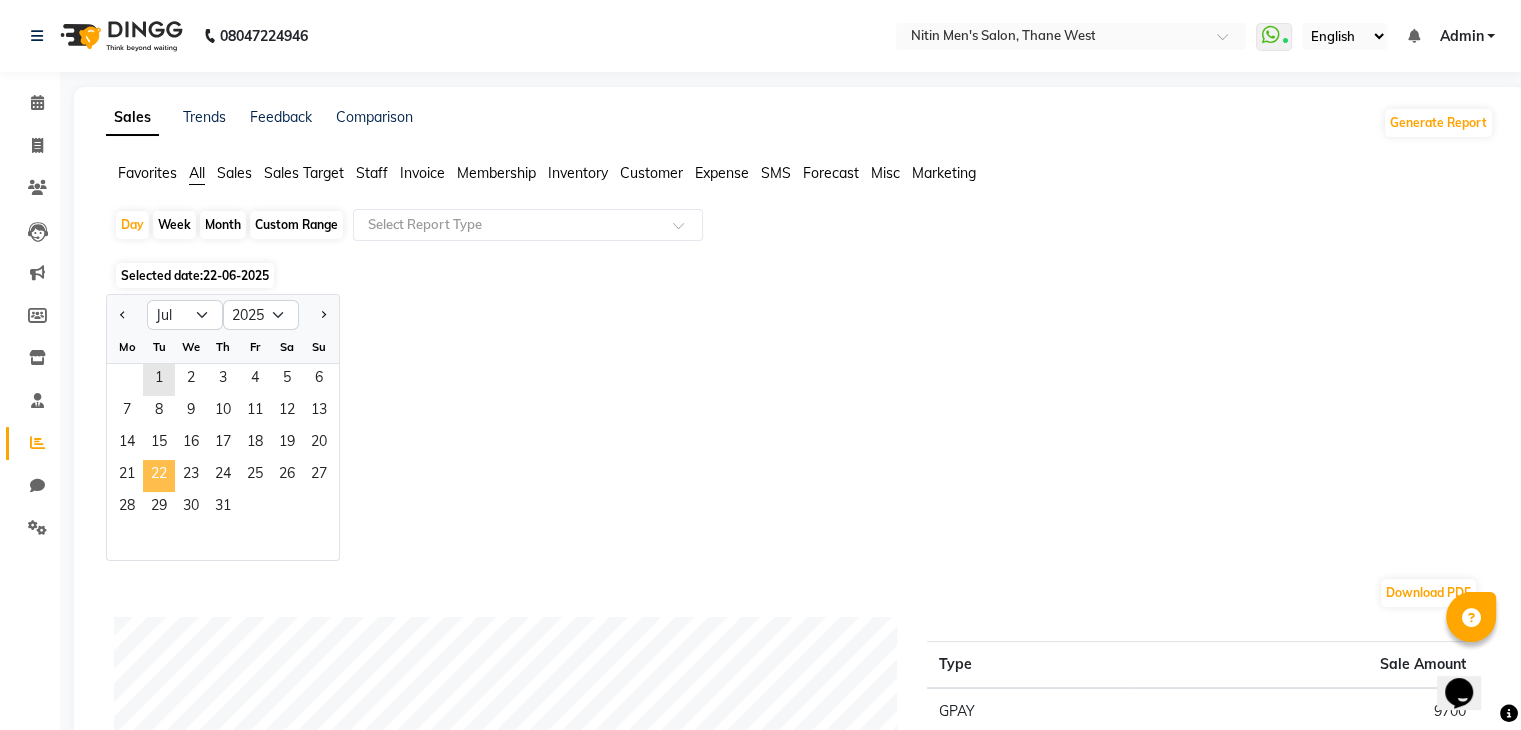 click on "22" 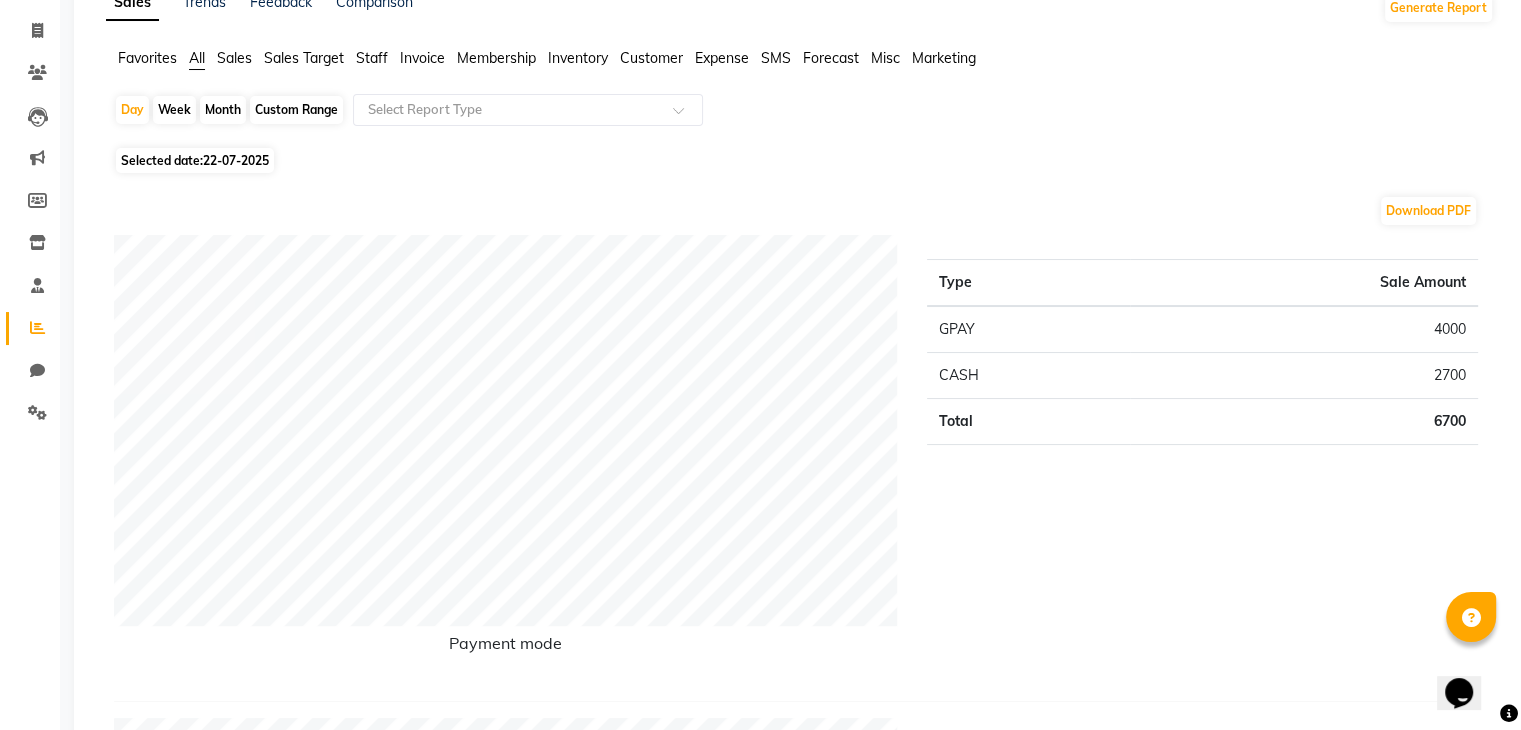 scroll, scrollTop: 0, scrollLeft: 0, axis: both 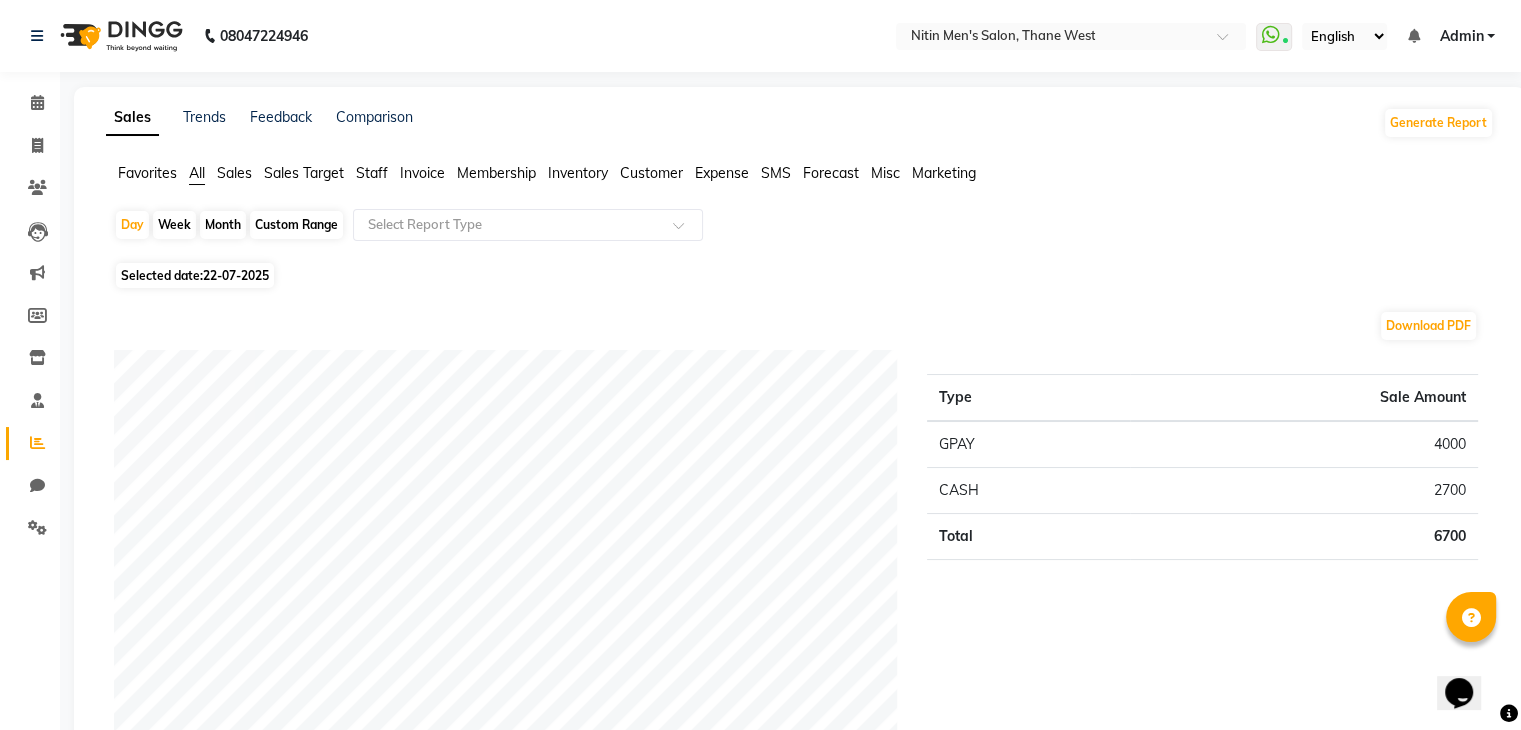 click on "Month" 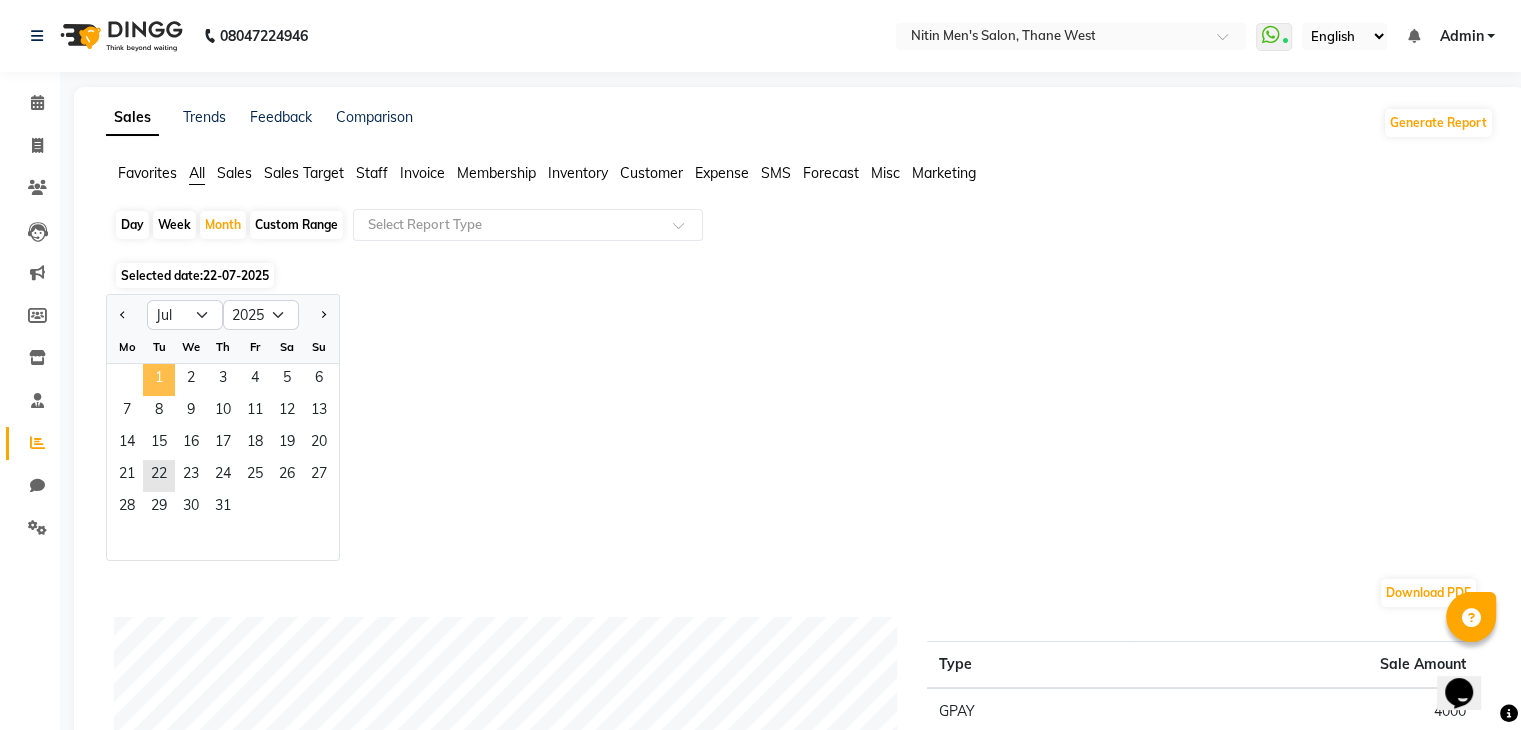 drag, startPoint x: 135, startPoint y: 321, endPoint x: 165, endPoint y: 382, distance: 67.977936 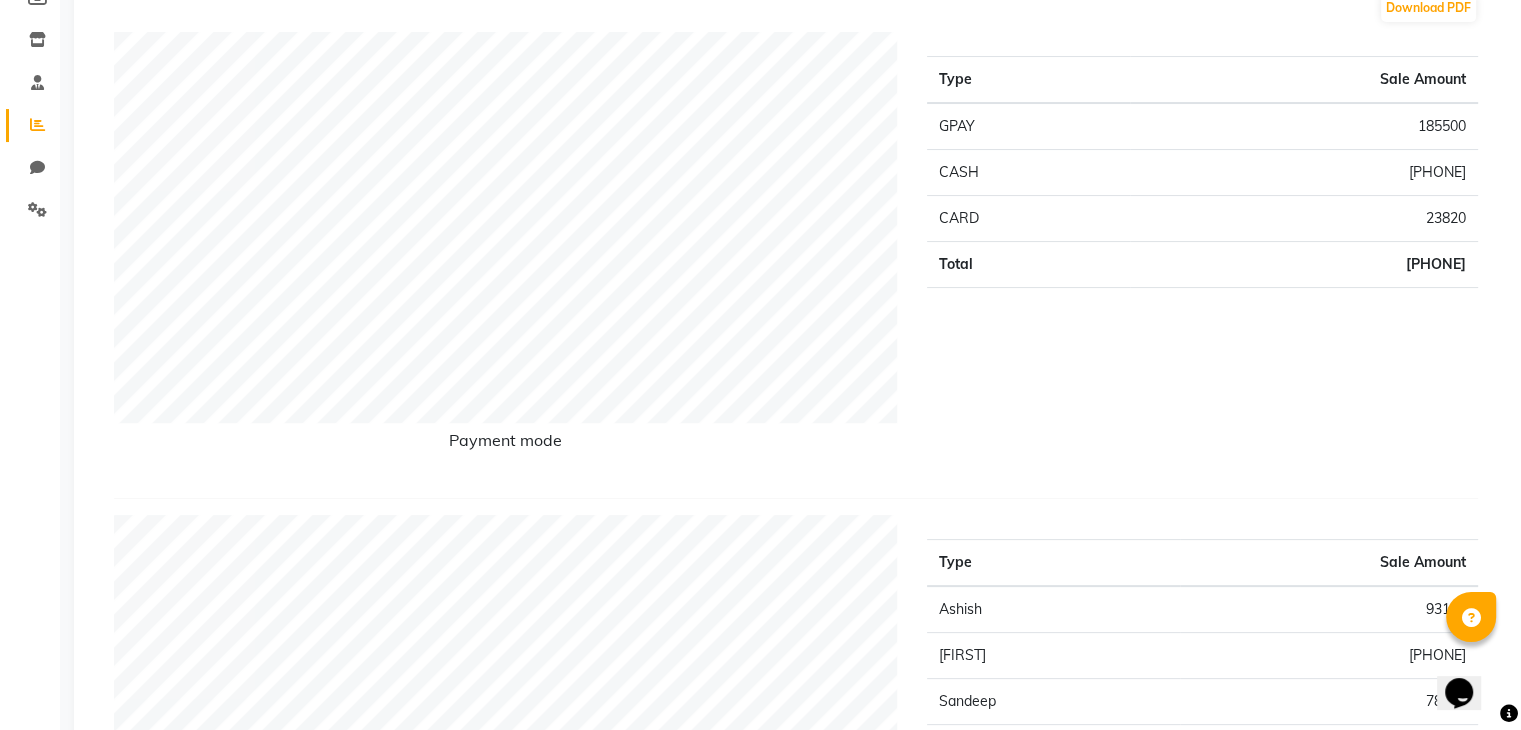 scroll, scrollTop: 0, scrollLeft: 0, axis: both 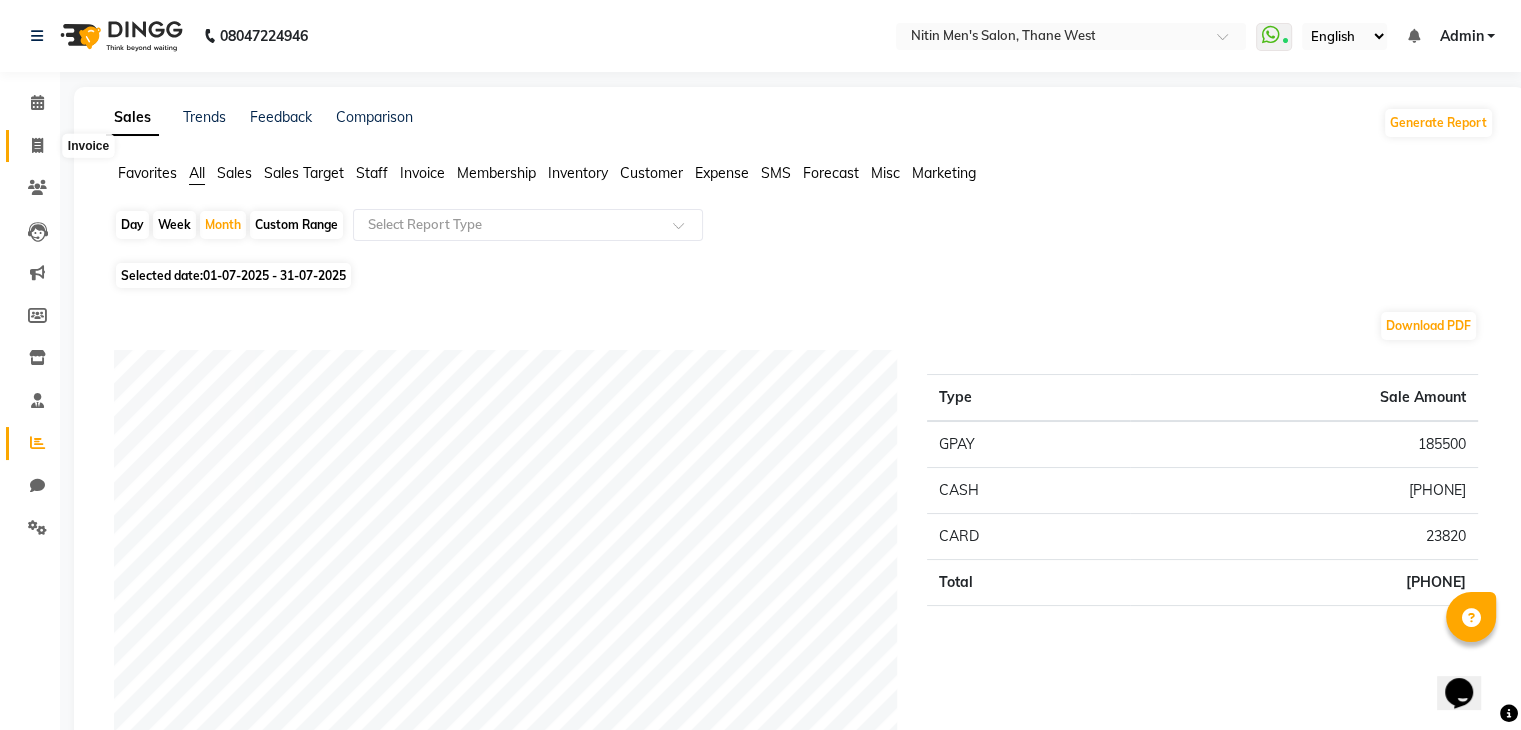 click 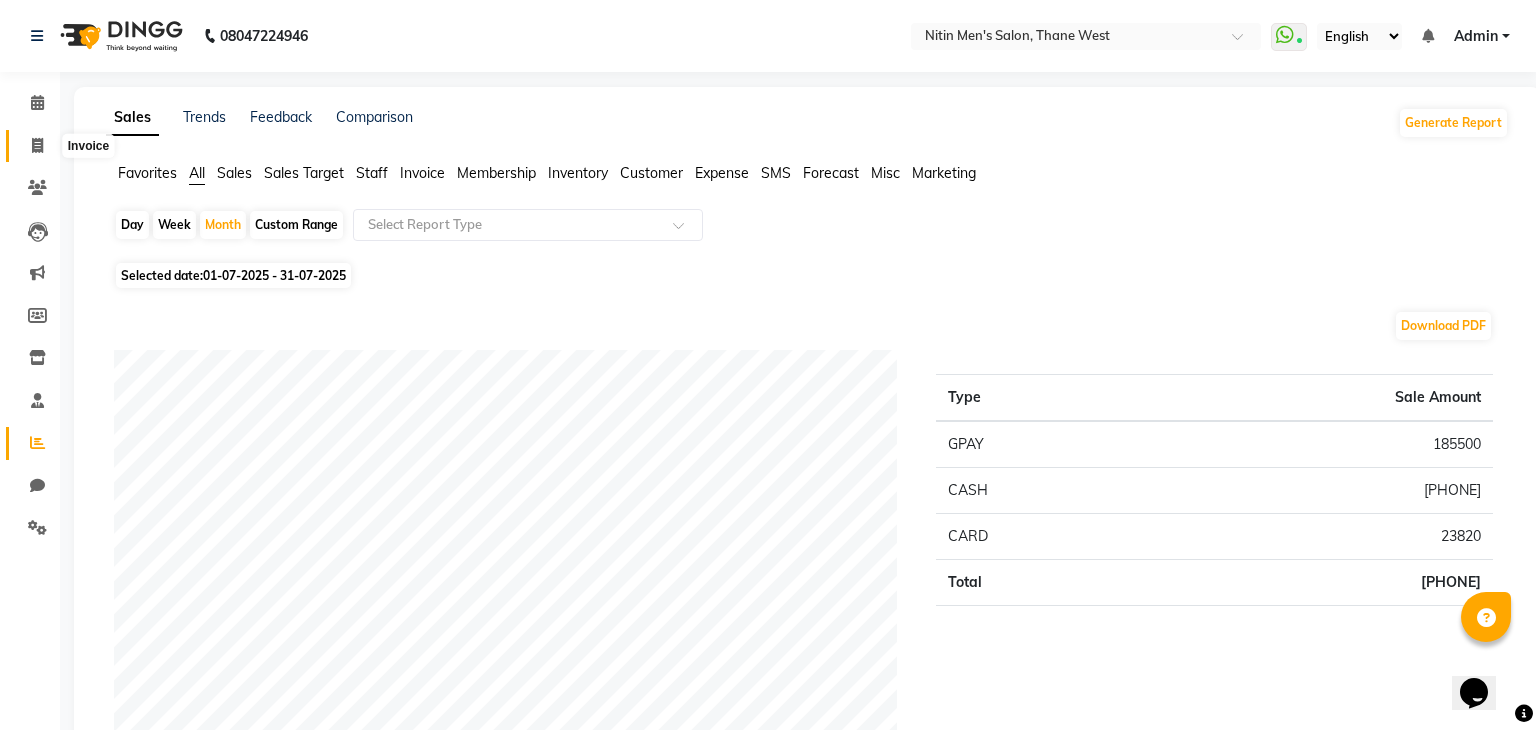 select on "7981" 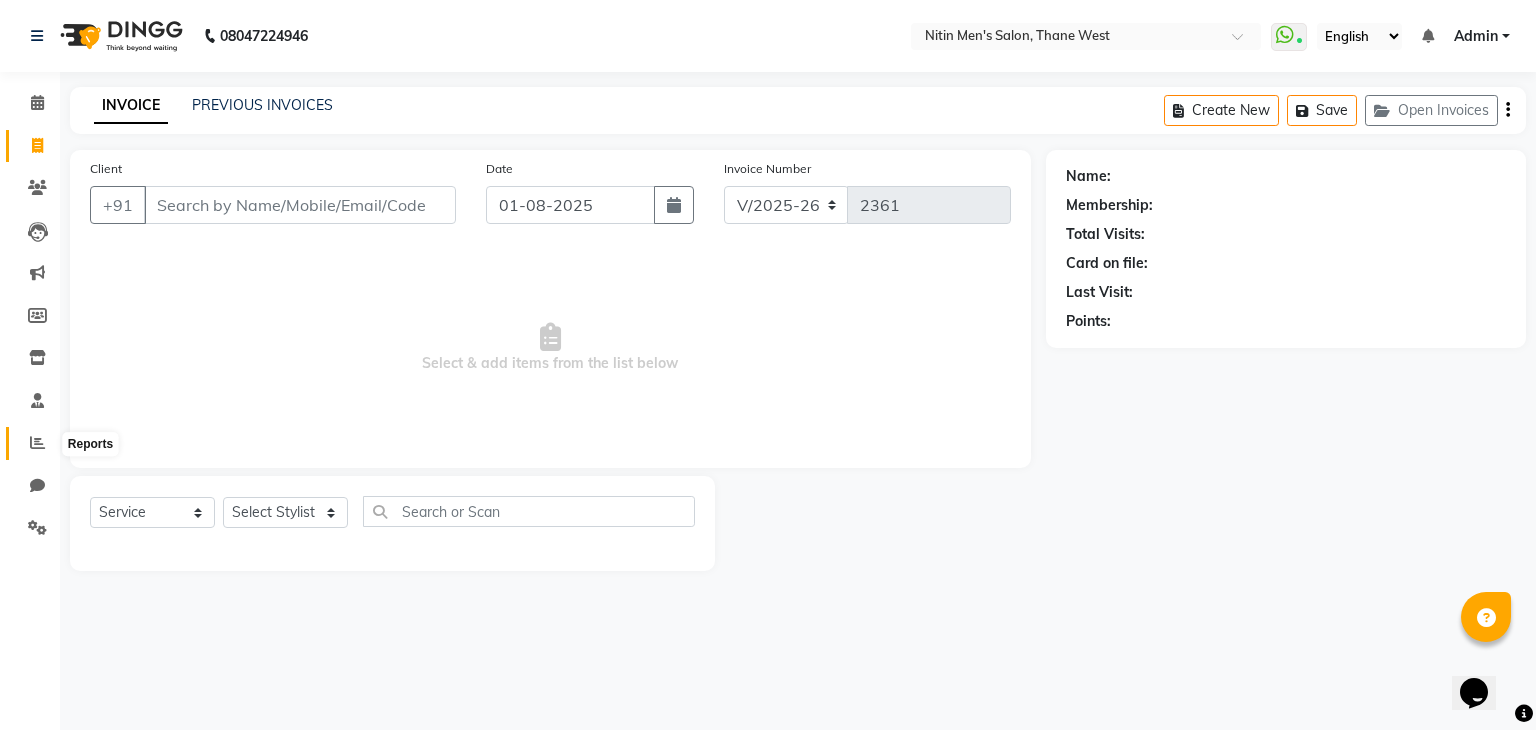 click 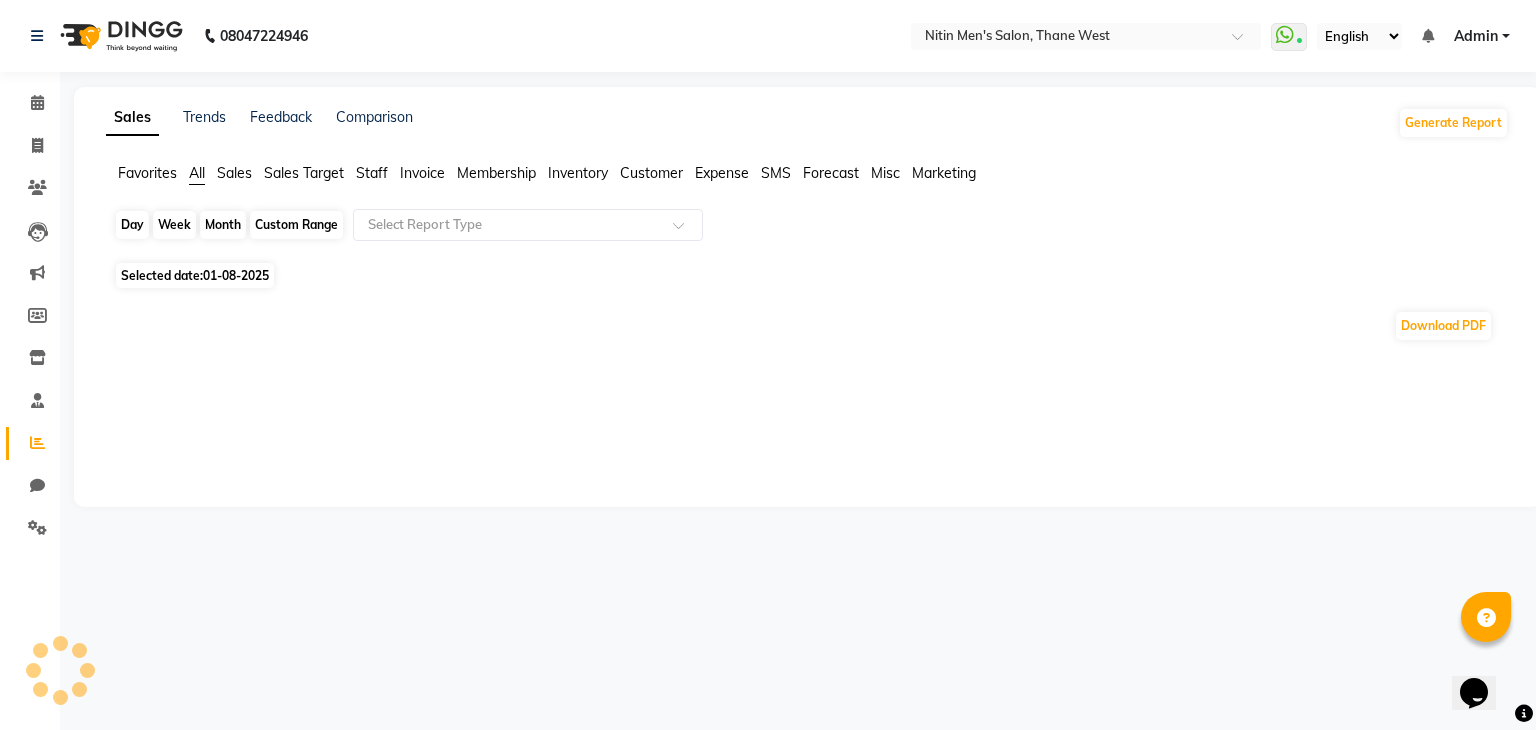 click on "Day" 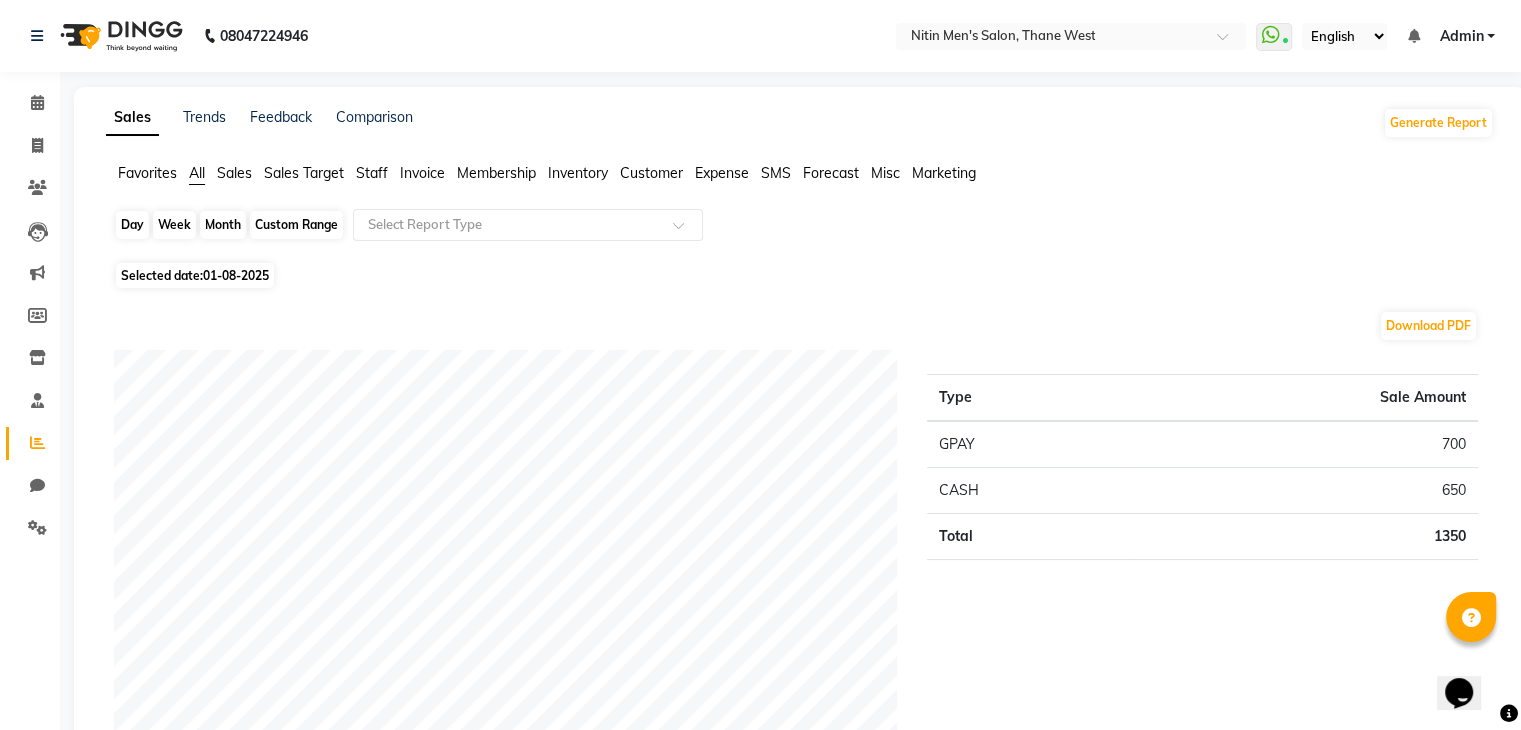 click on "Day" 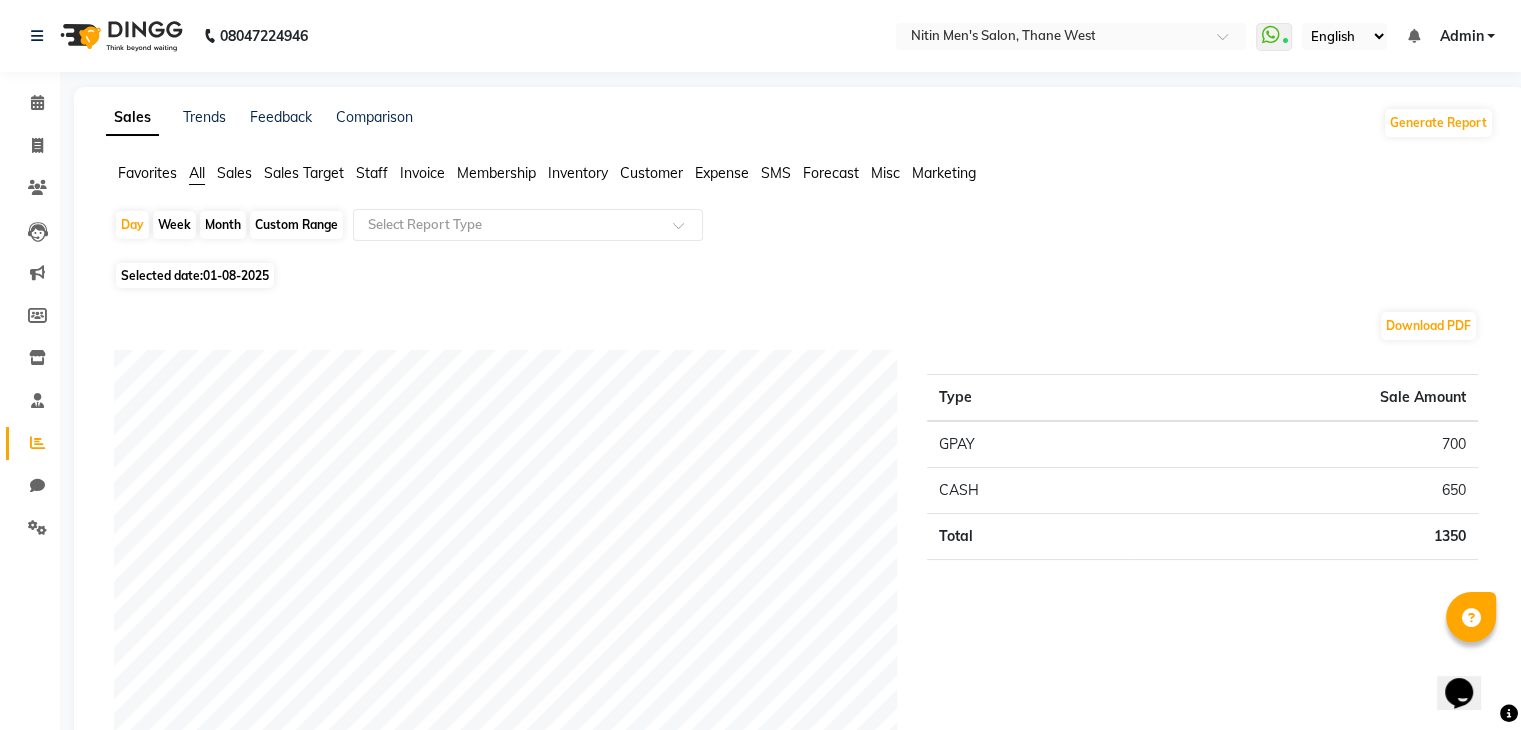 select on "8" 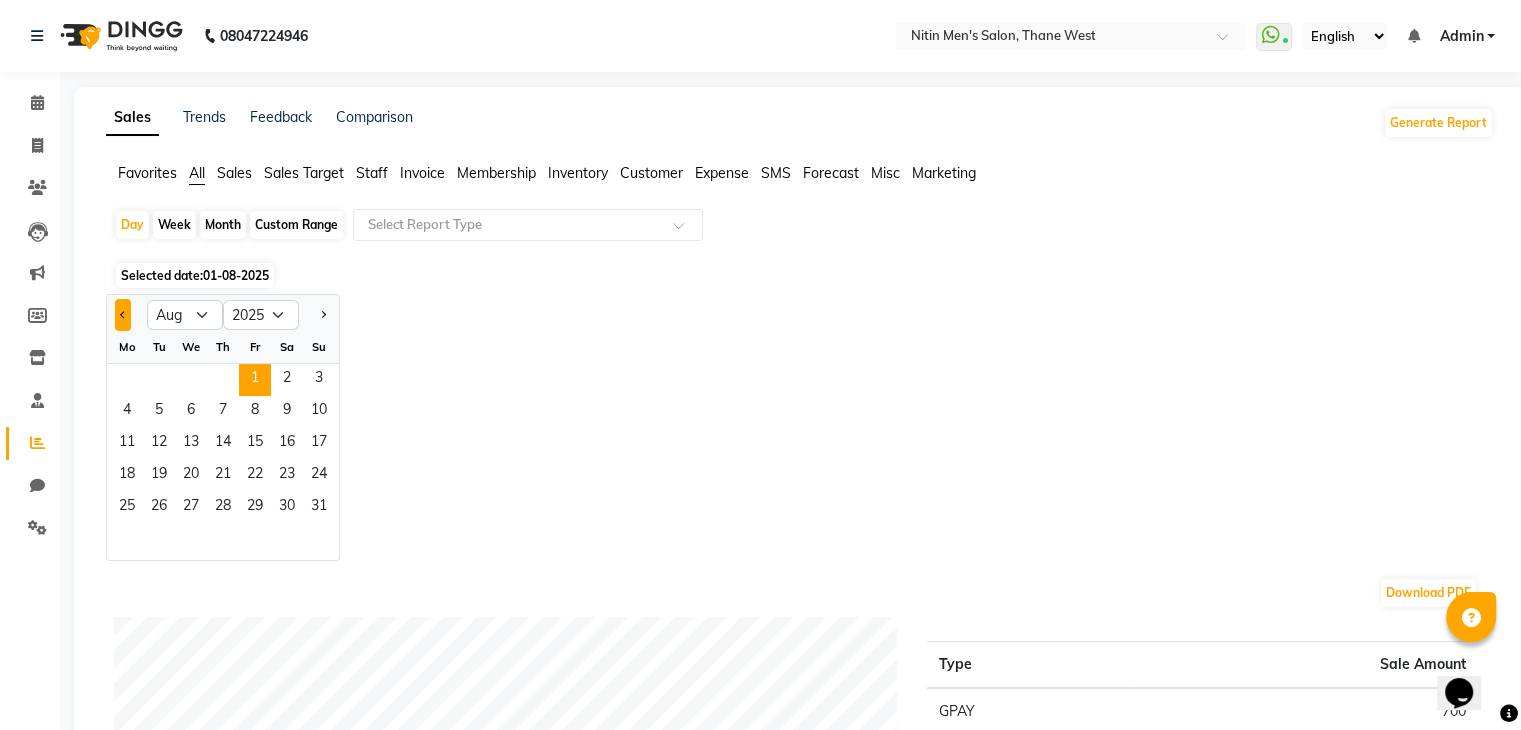 click 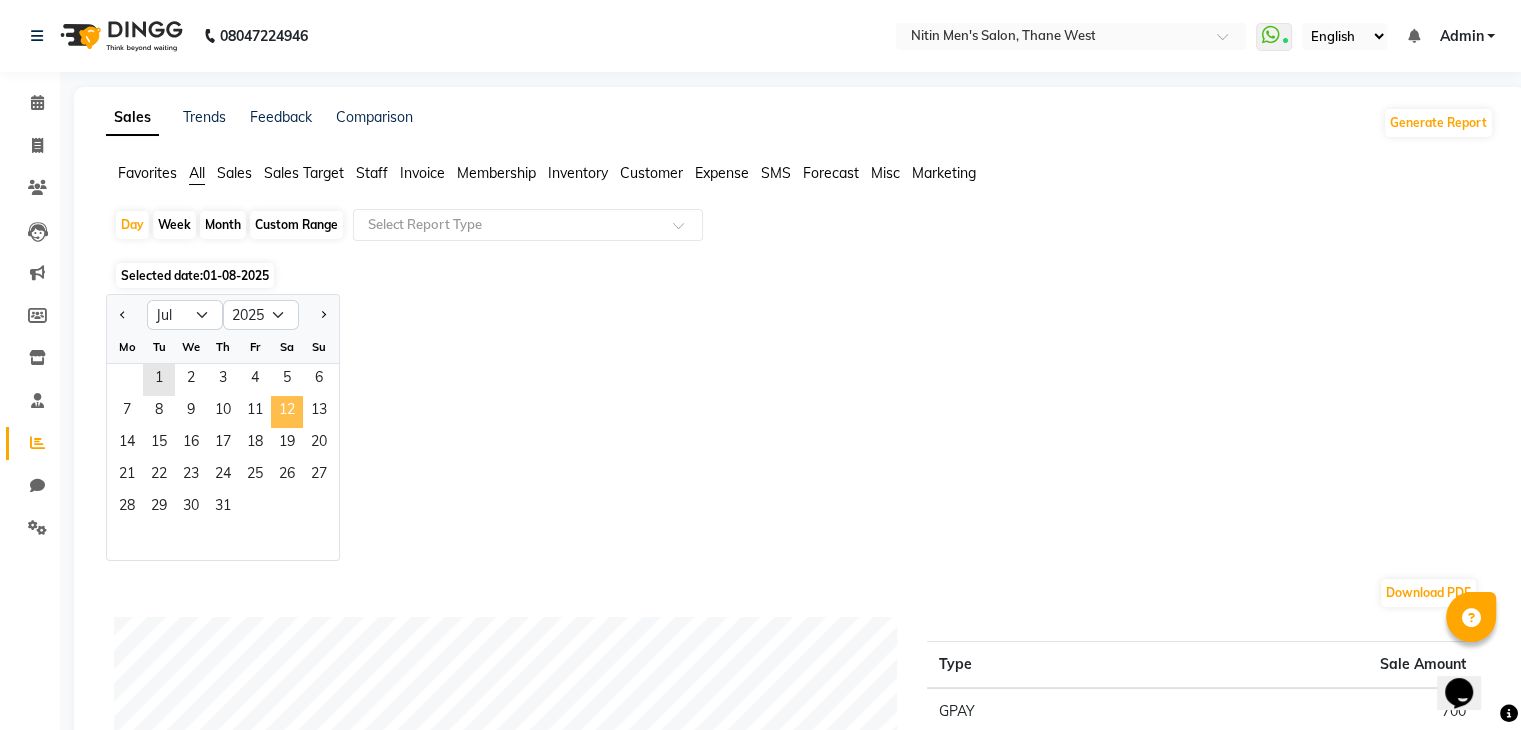 click on "12" 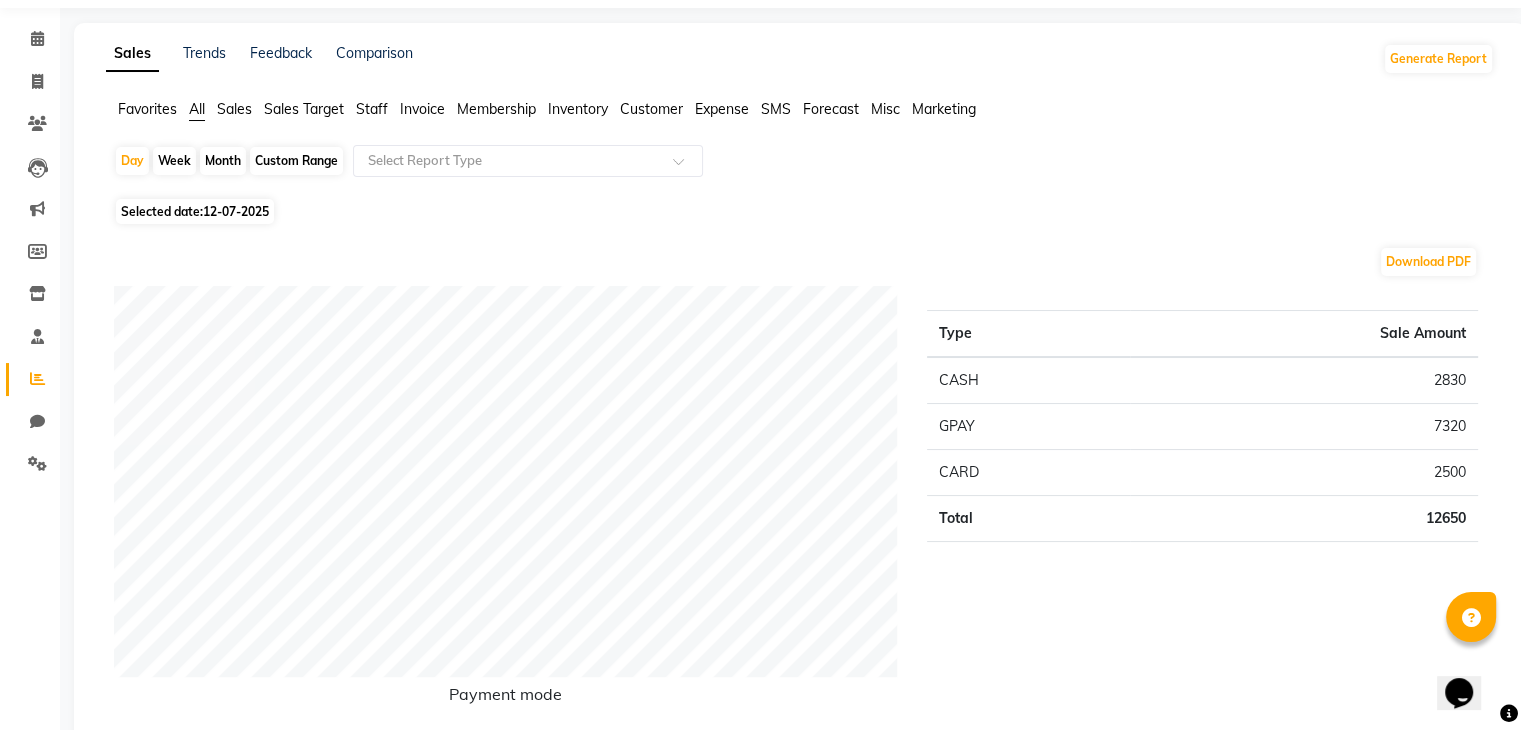 scroll, scrollTop: 0, scrollLeft: 0, axis: both 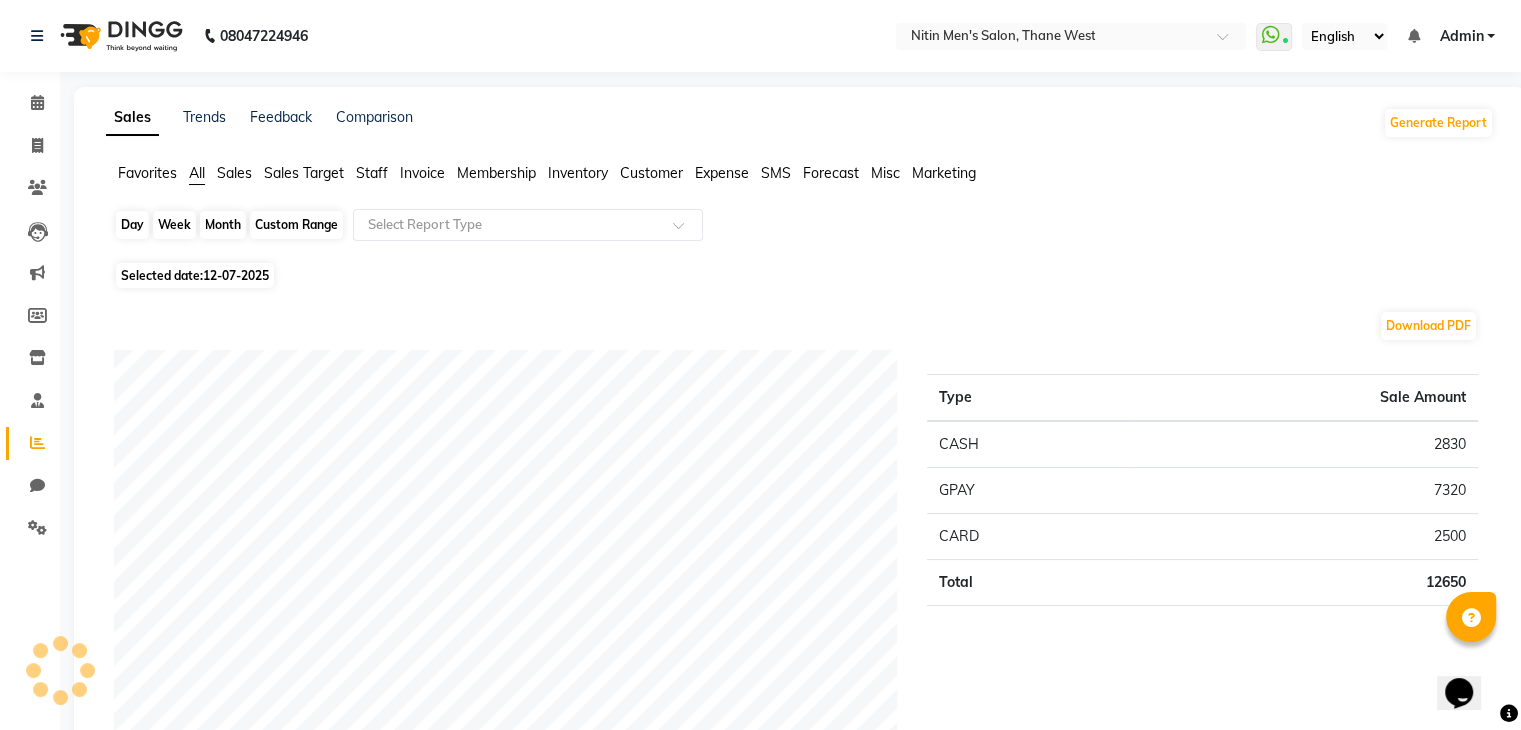 click on "Day" 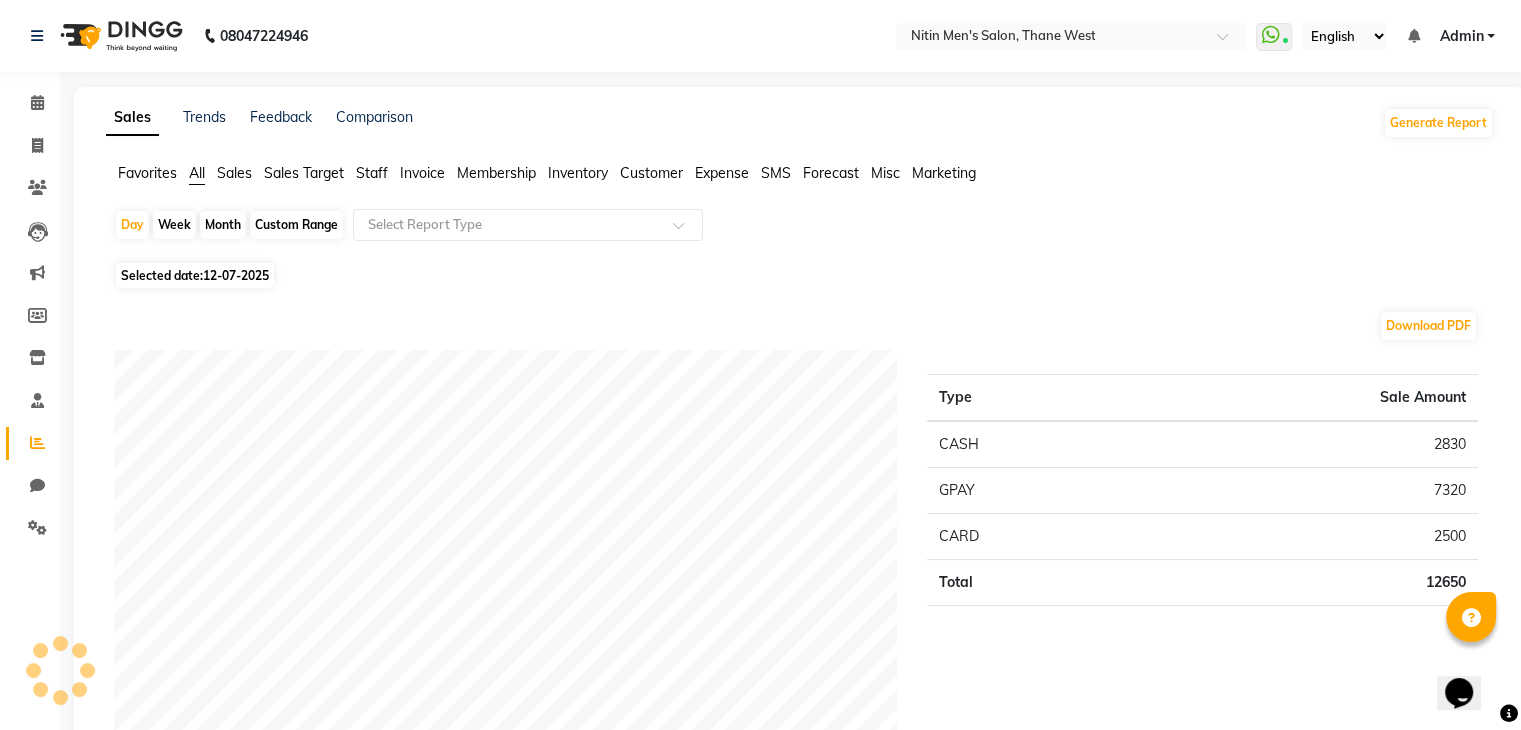 select on "7" 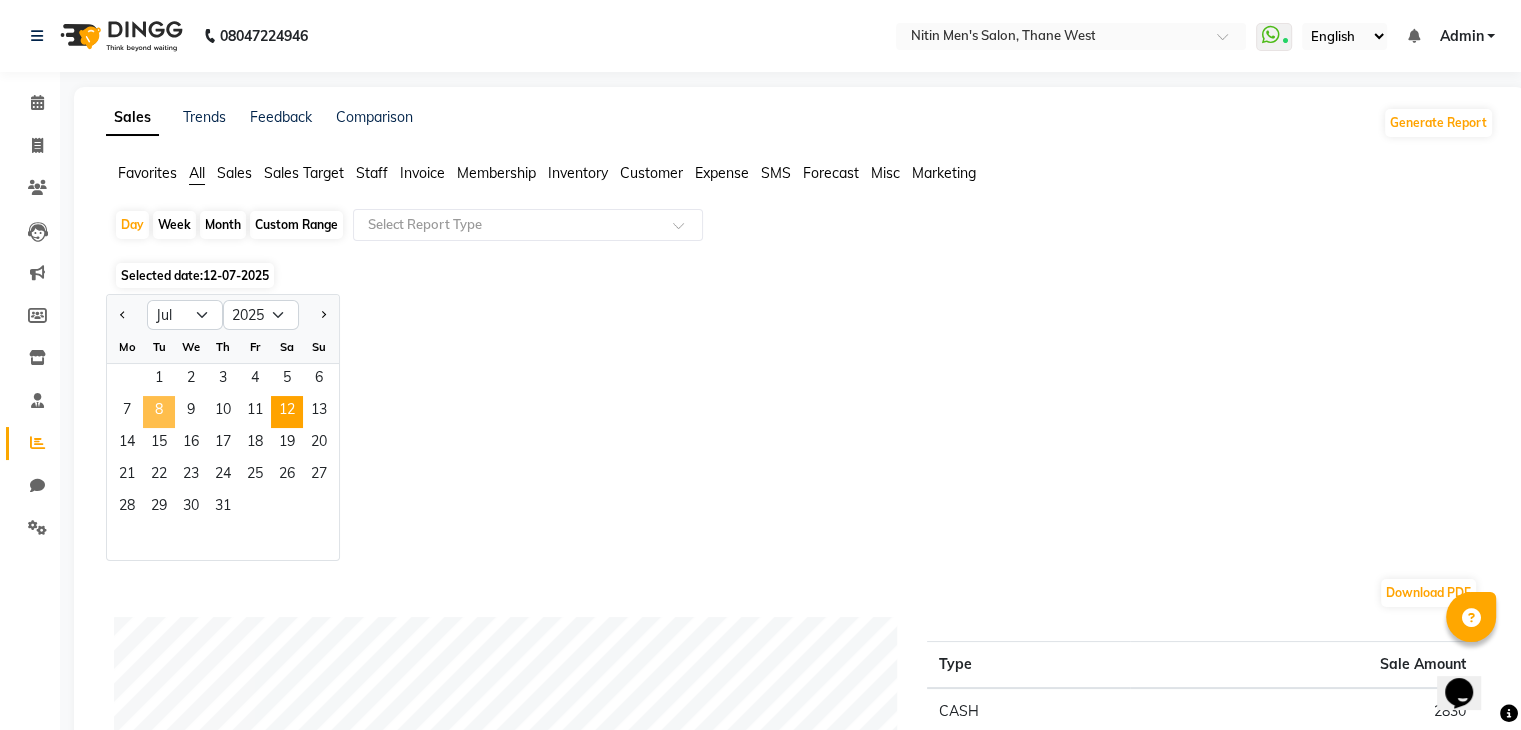 click on "8" 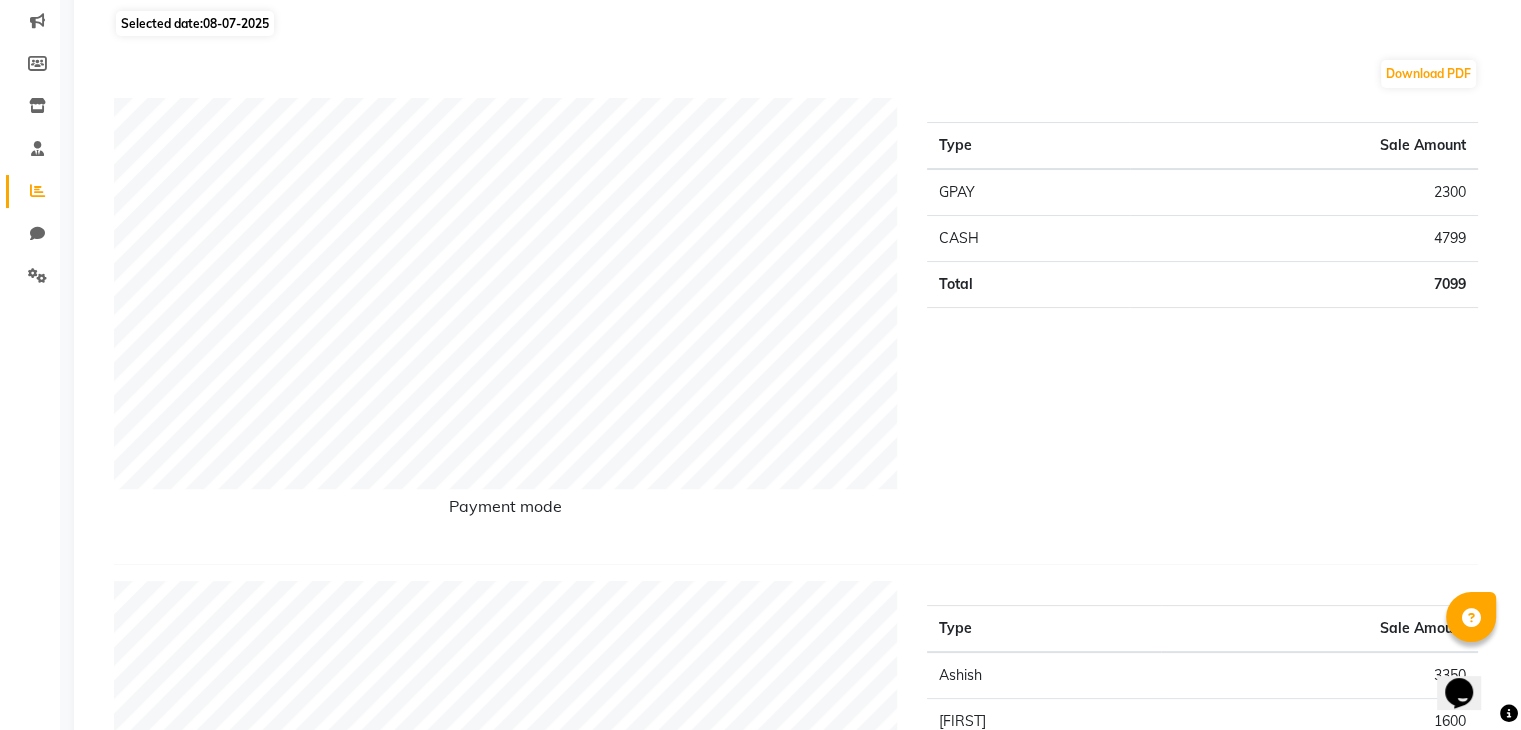 scroll, scrollTop: 0, scrollLeft: 0, axis: both 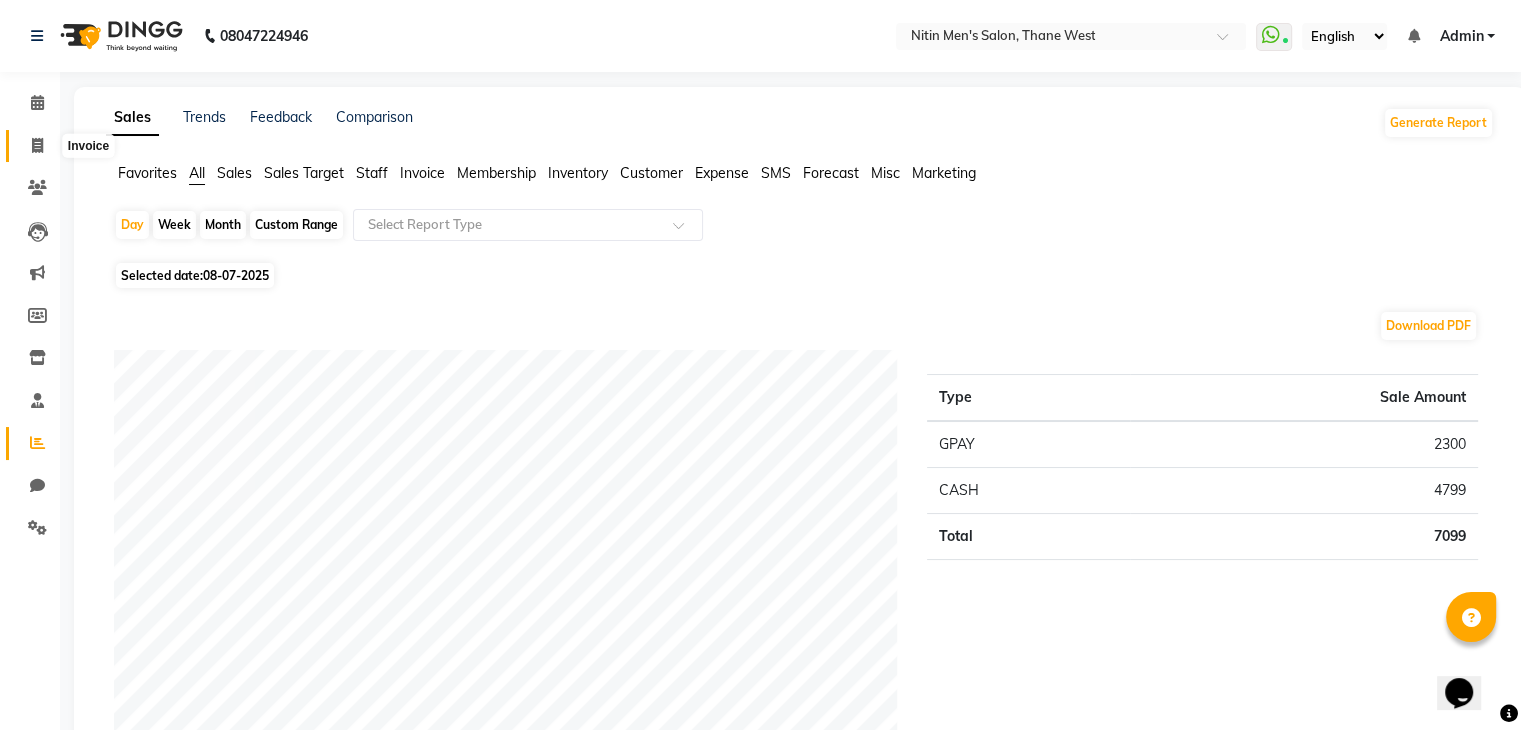click 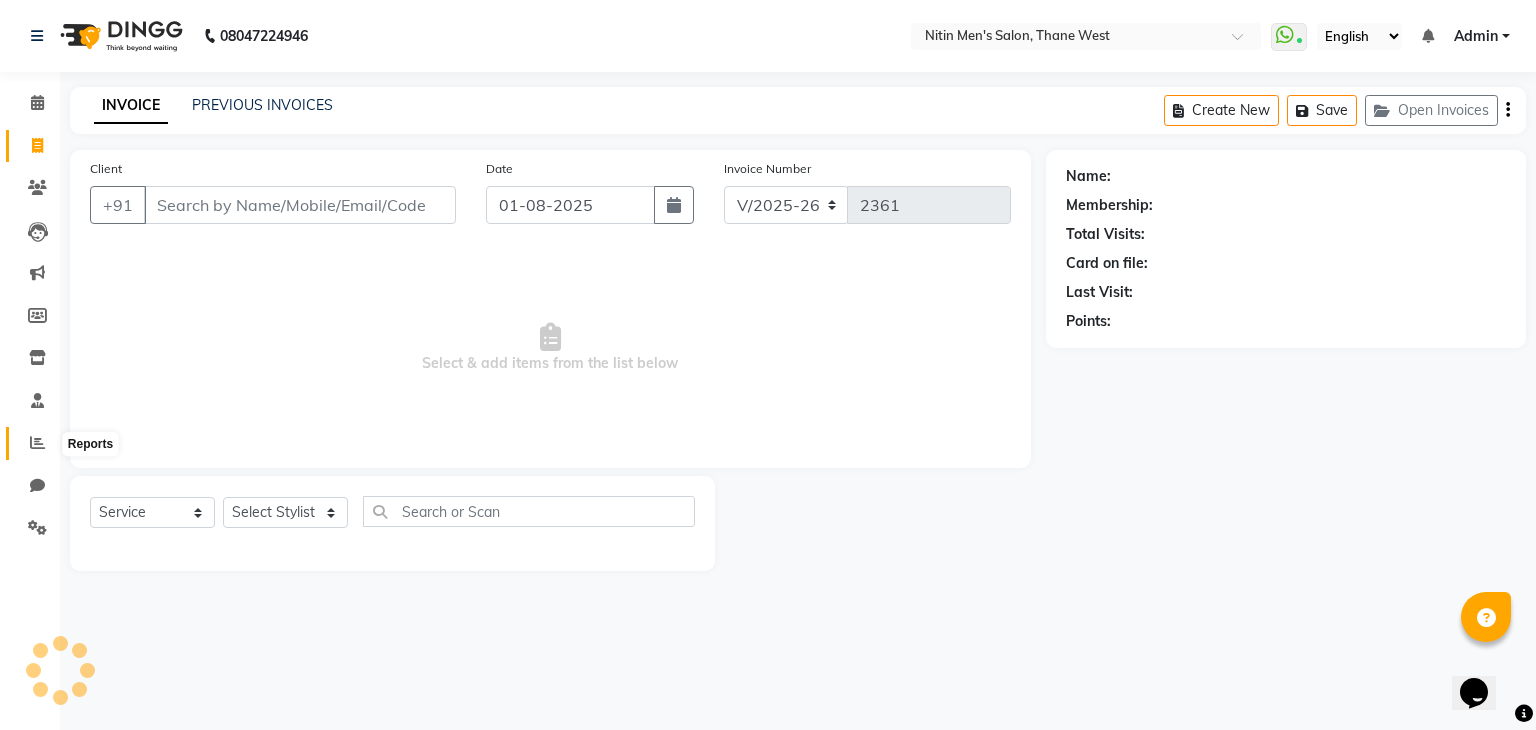 click 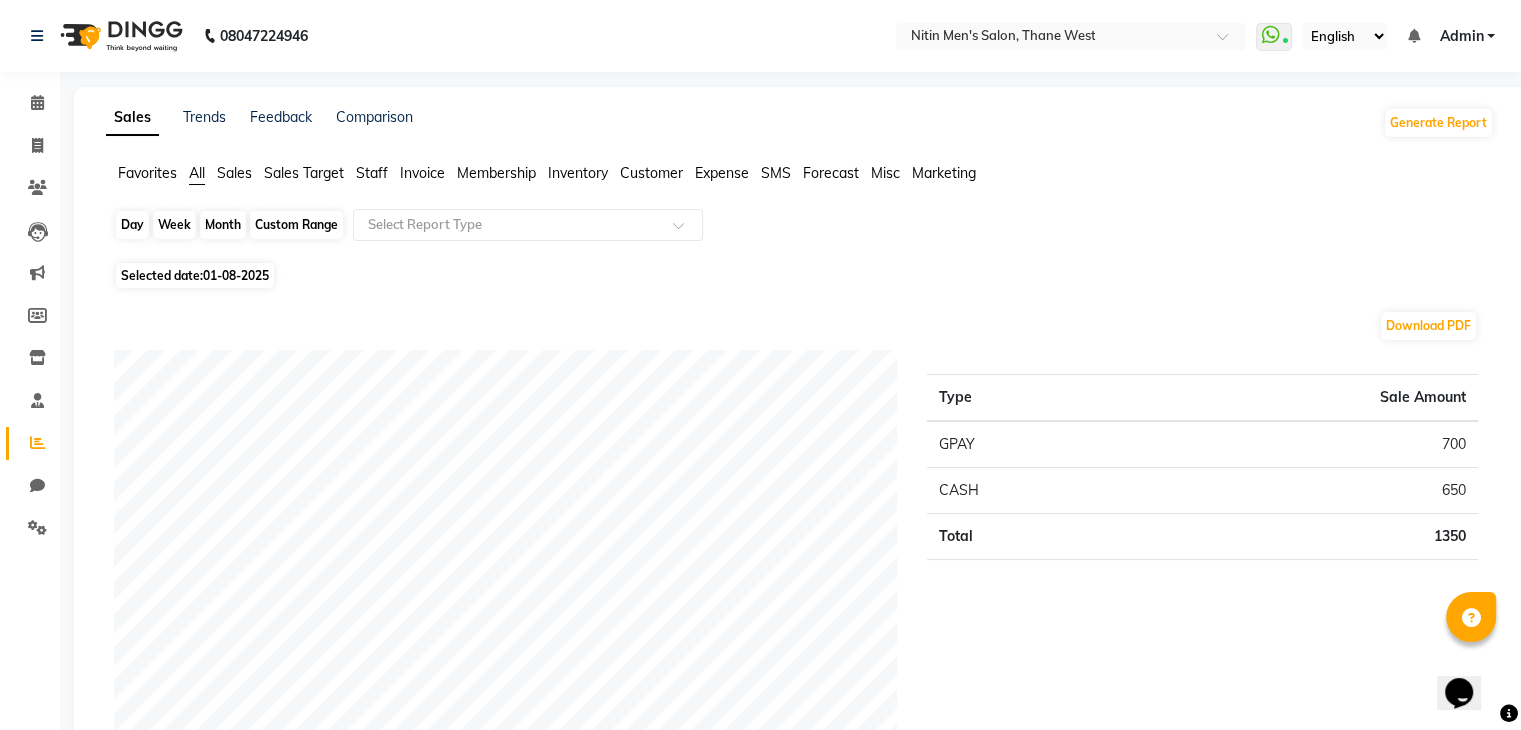 click on "Day" 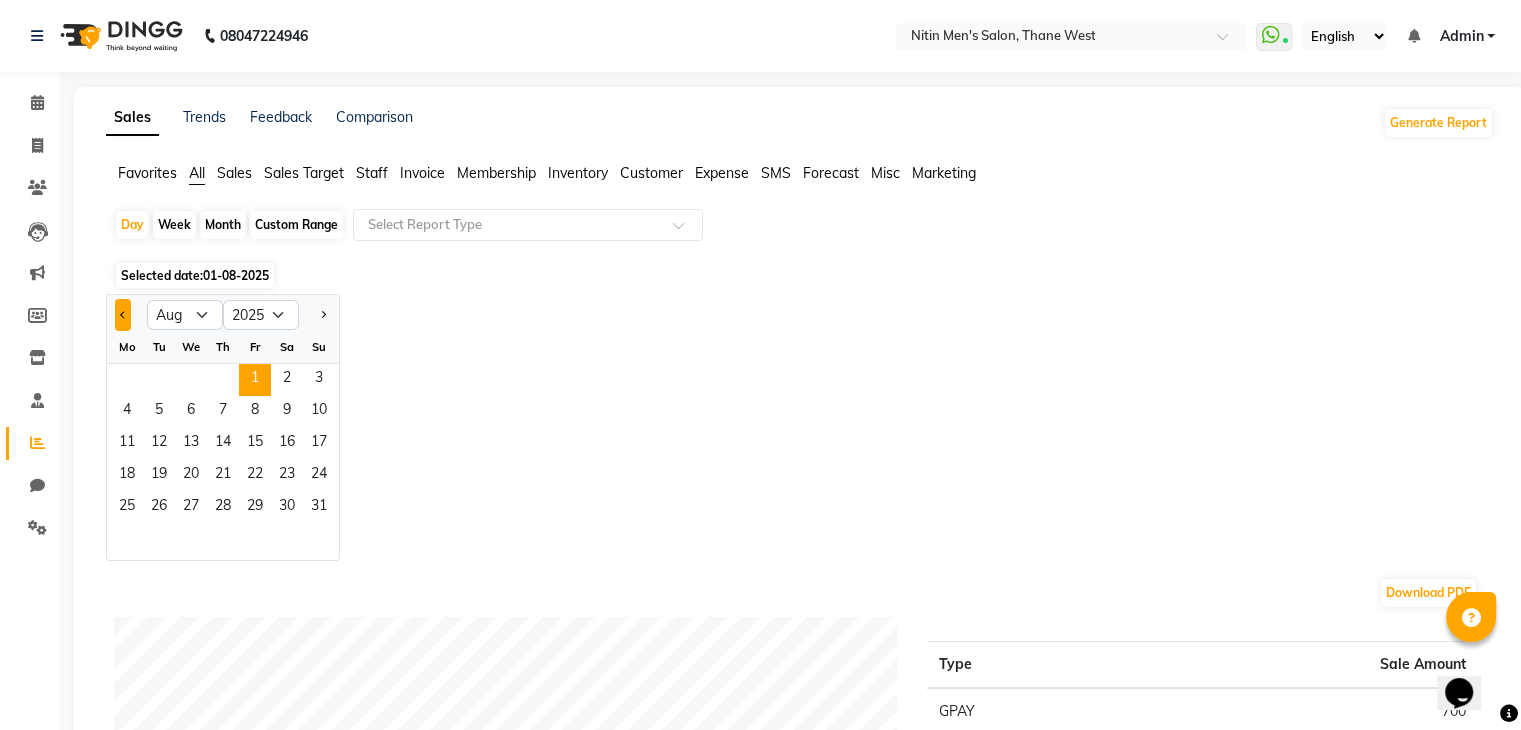 click 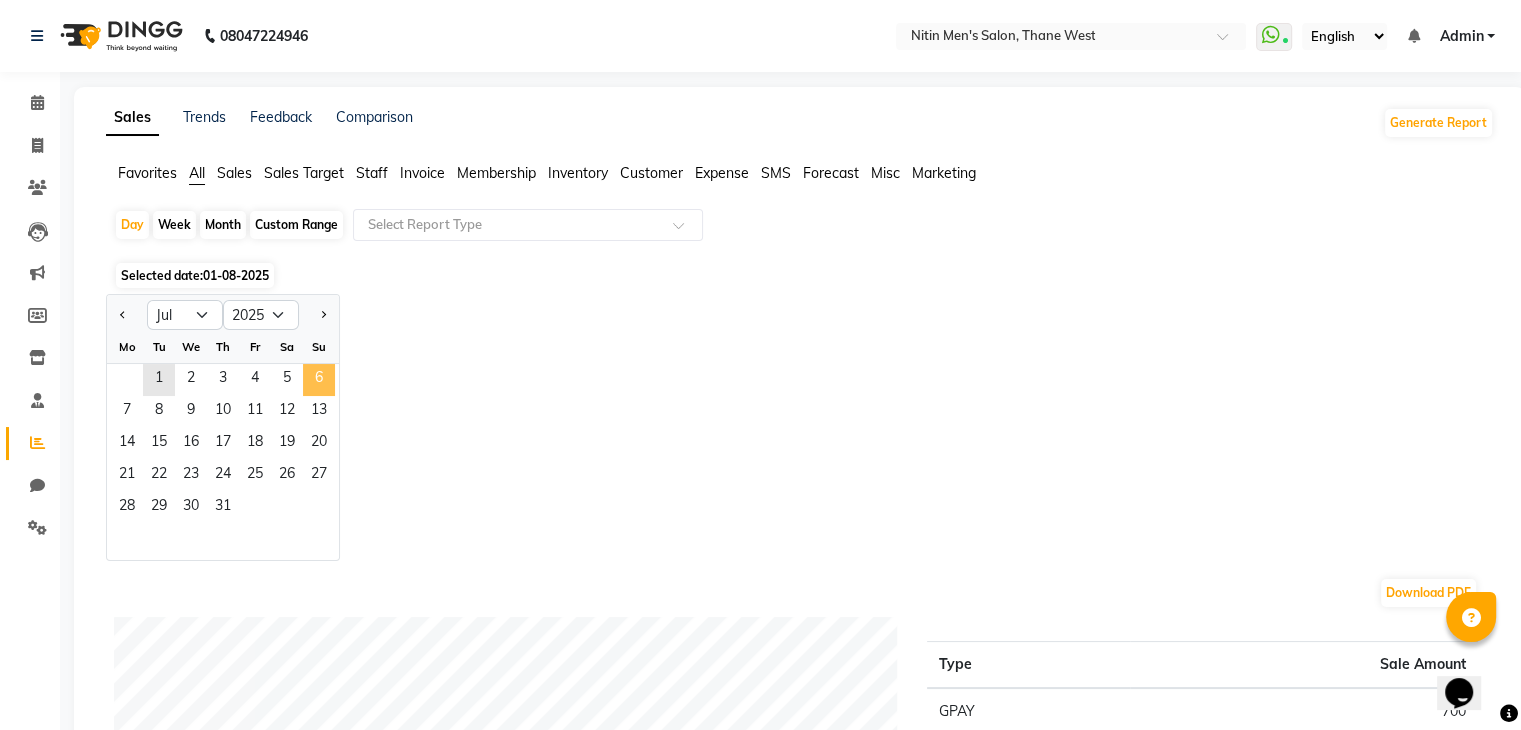 click on "6" 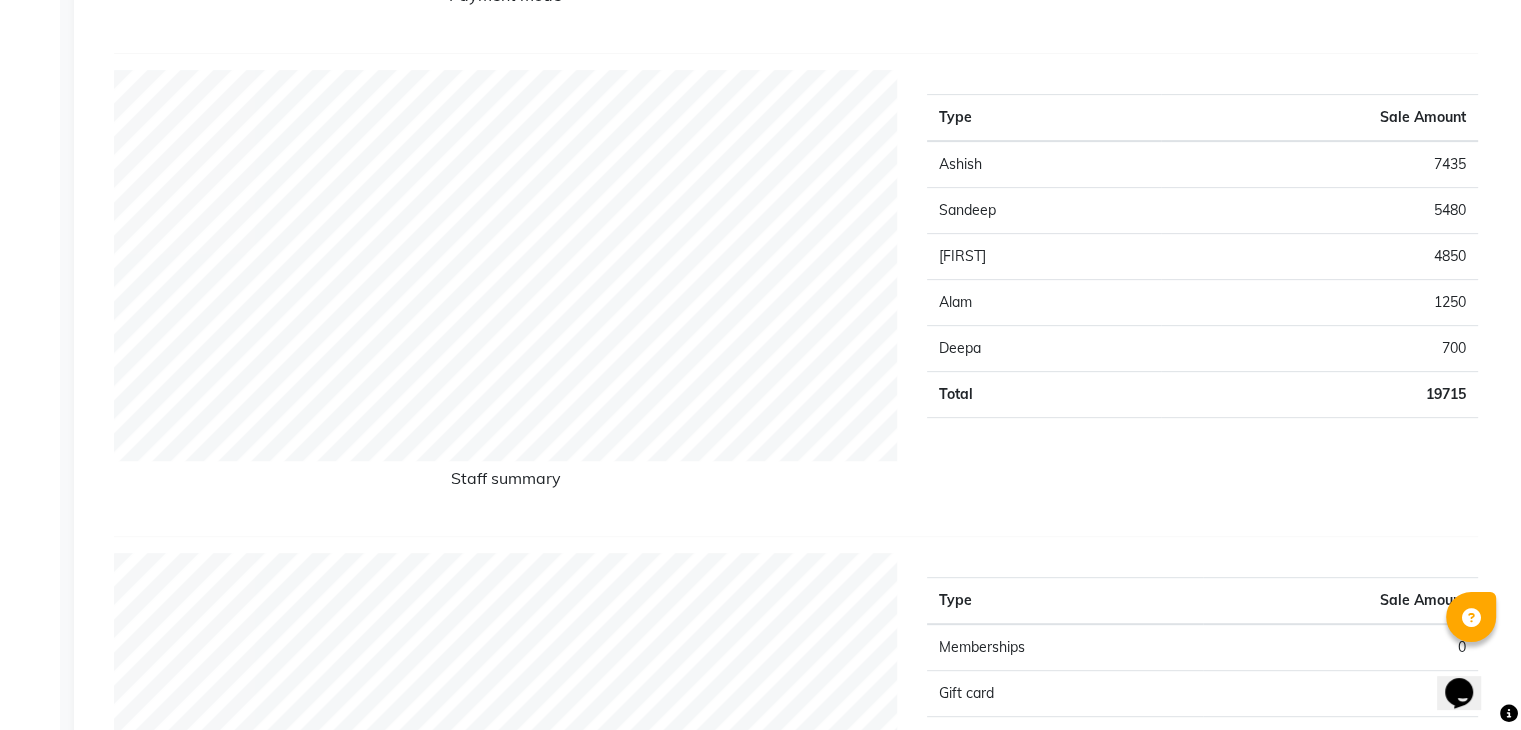 scroll, scrollTop: 0, scrollLeft: 0, axis: both 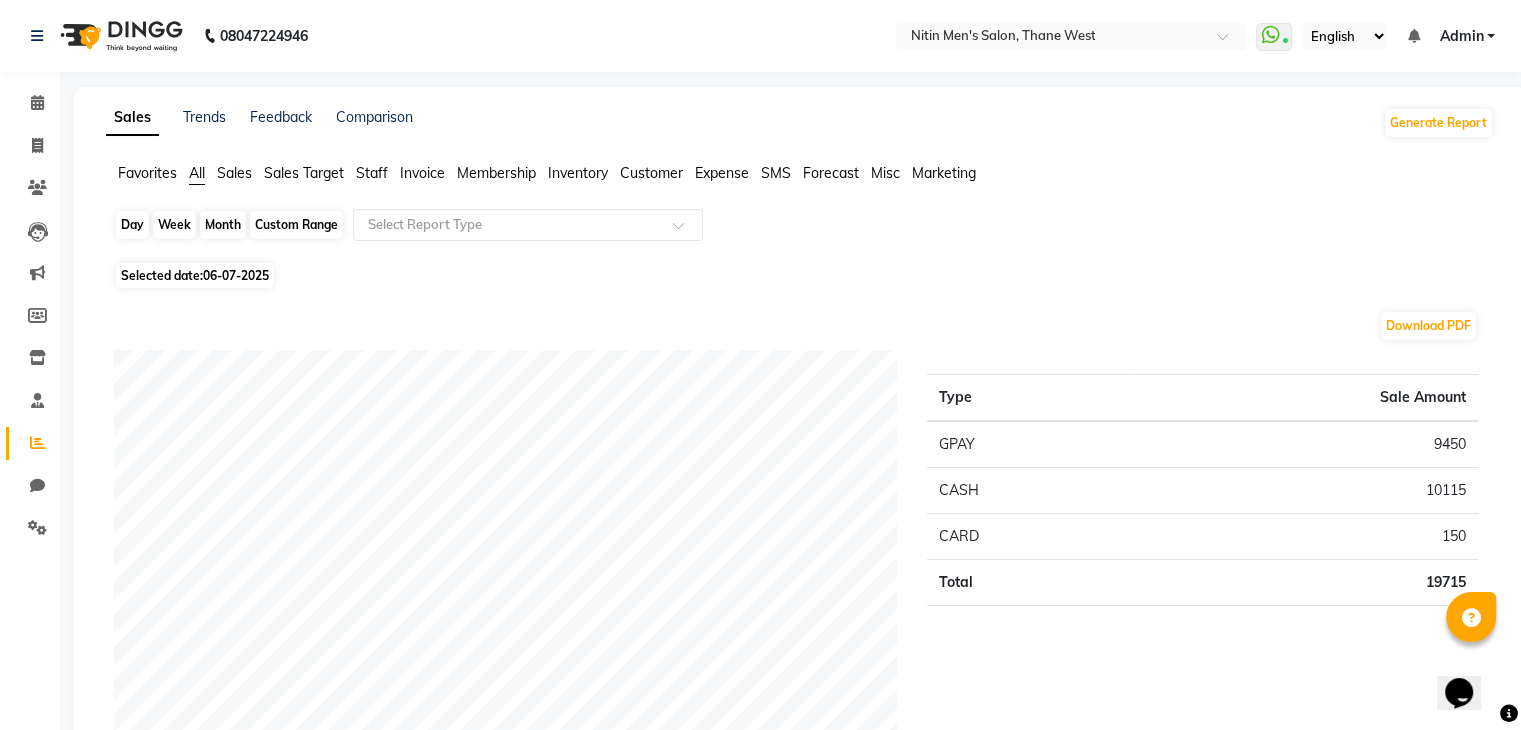 click on "Day" 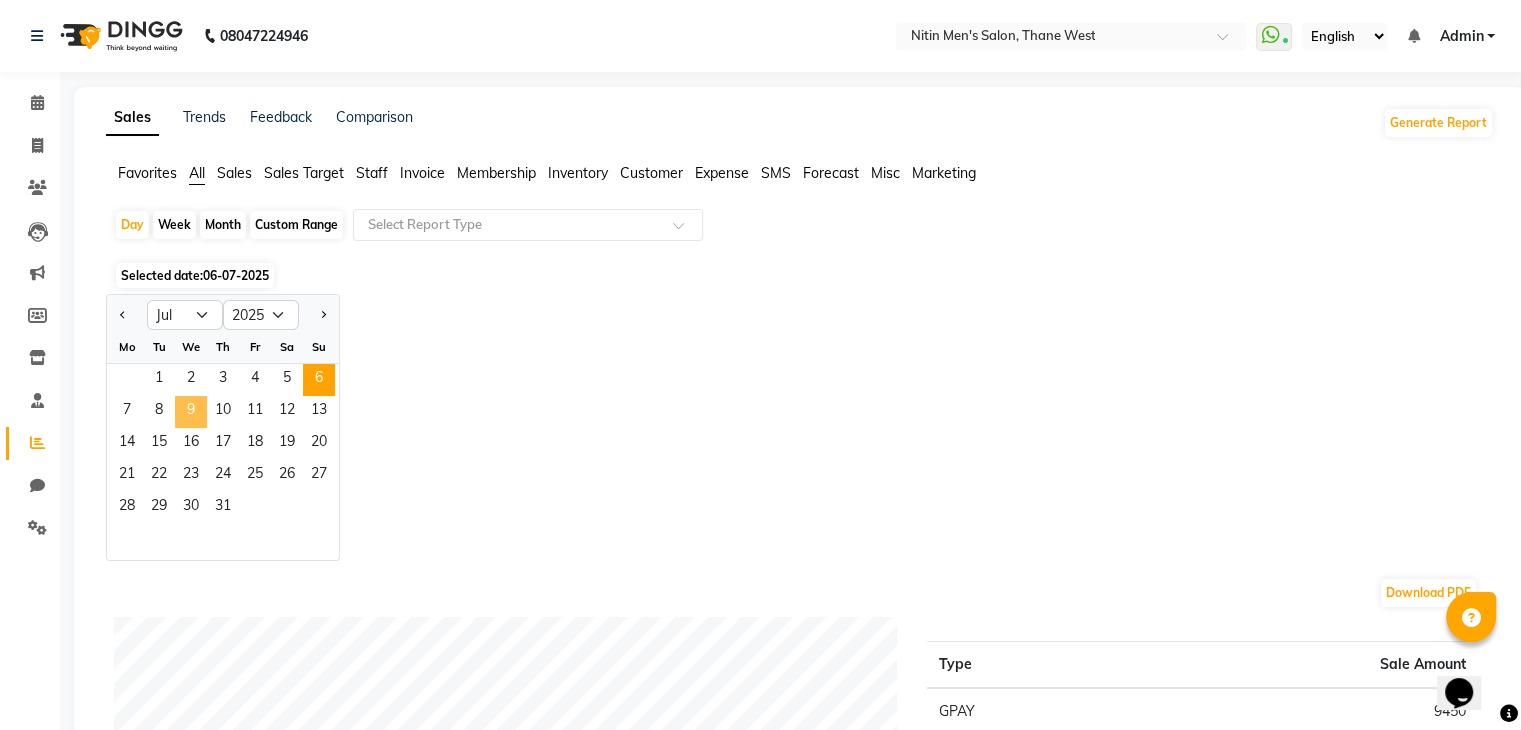 click on "9" 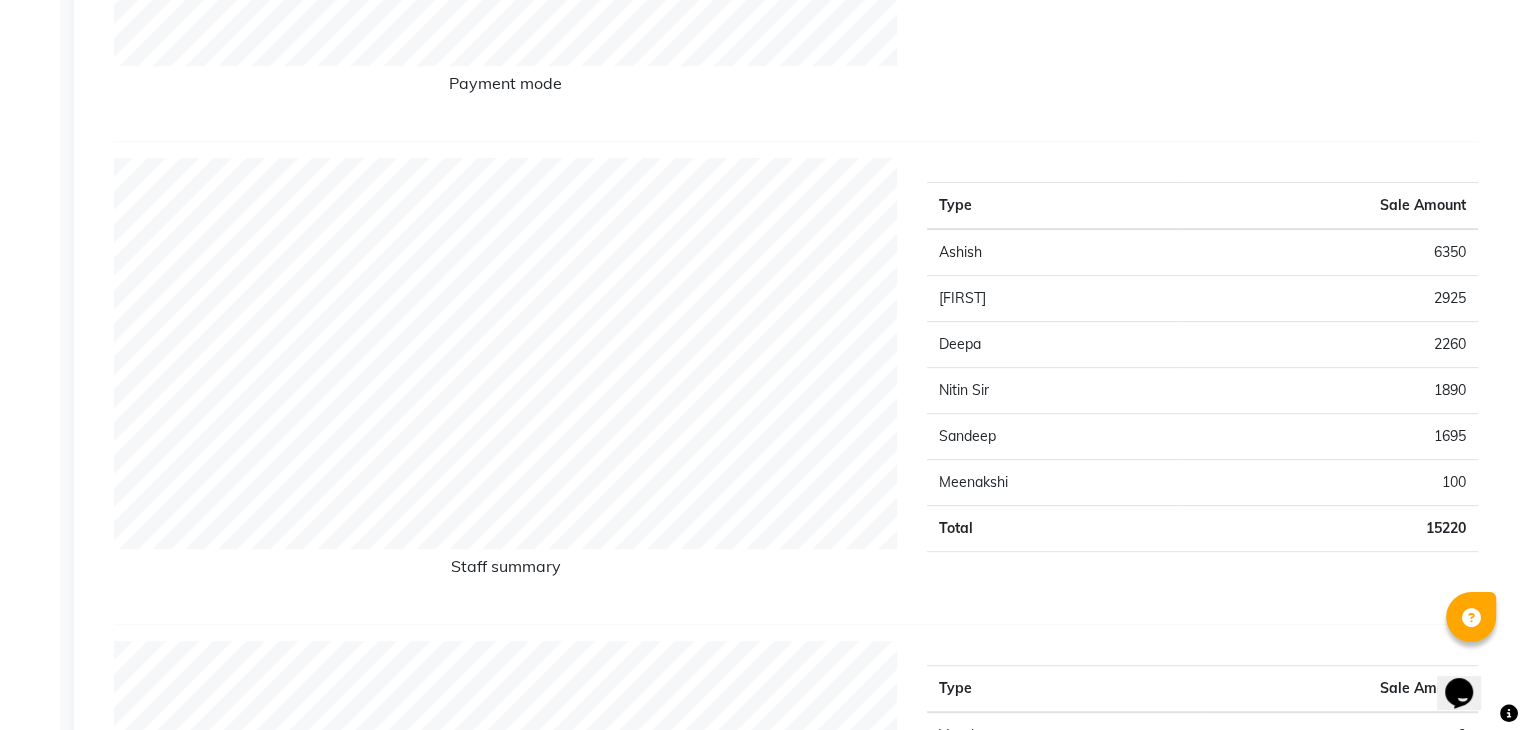 scroll, scrollTop: 0, scrollLeft: 0, axis: both 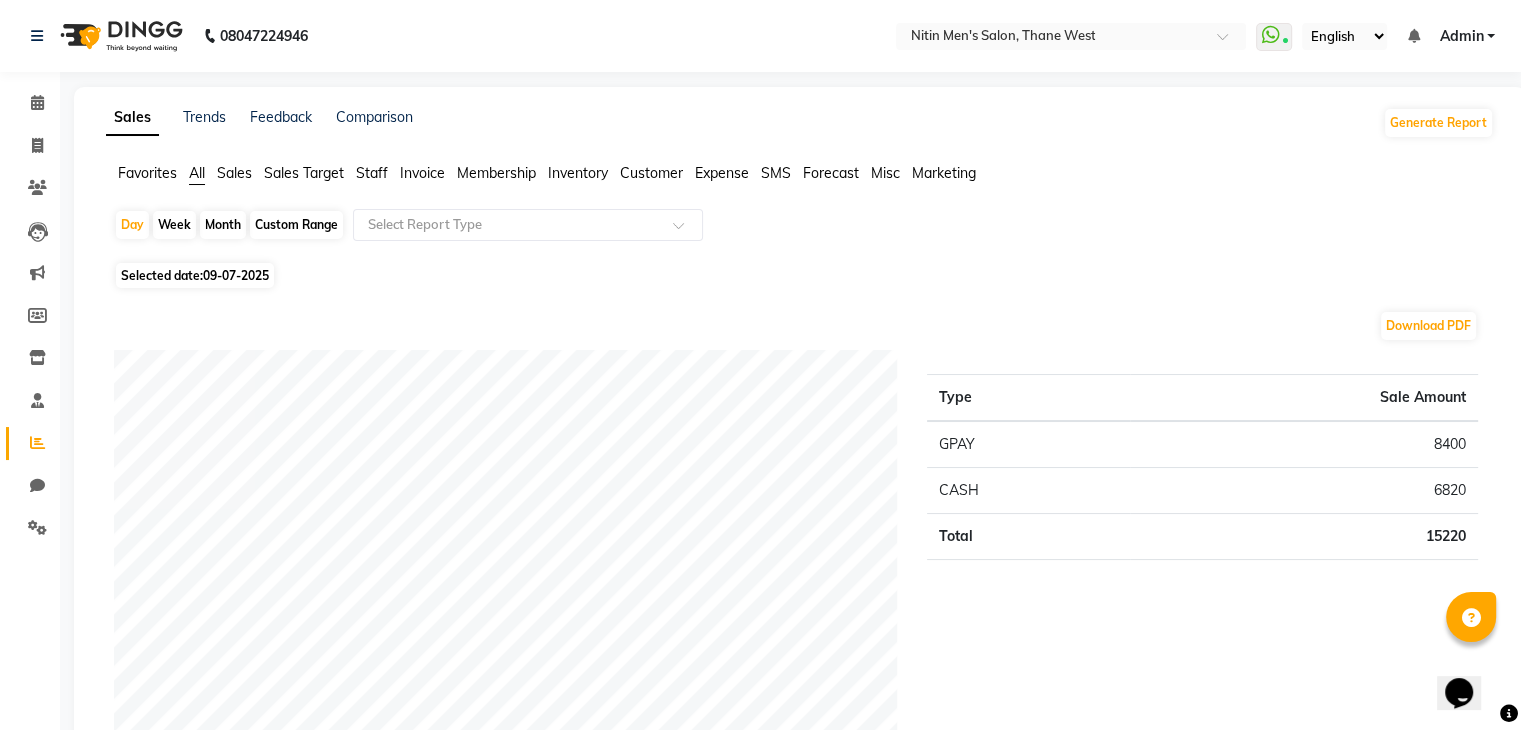 click on "Month" 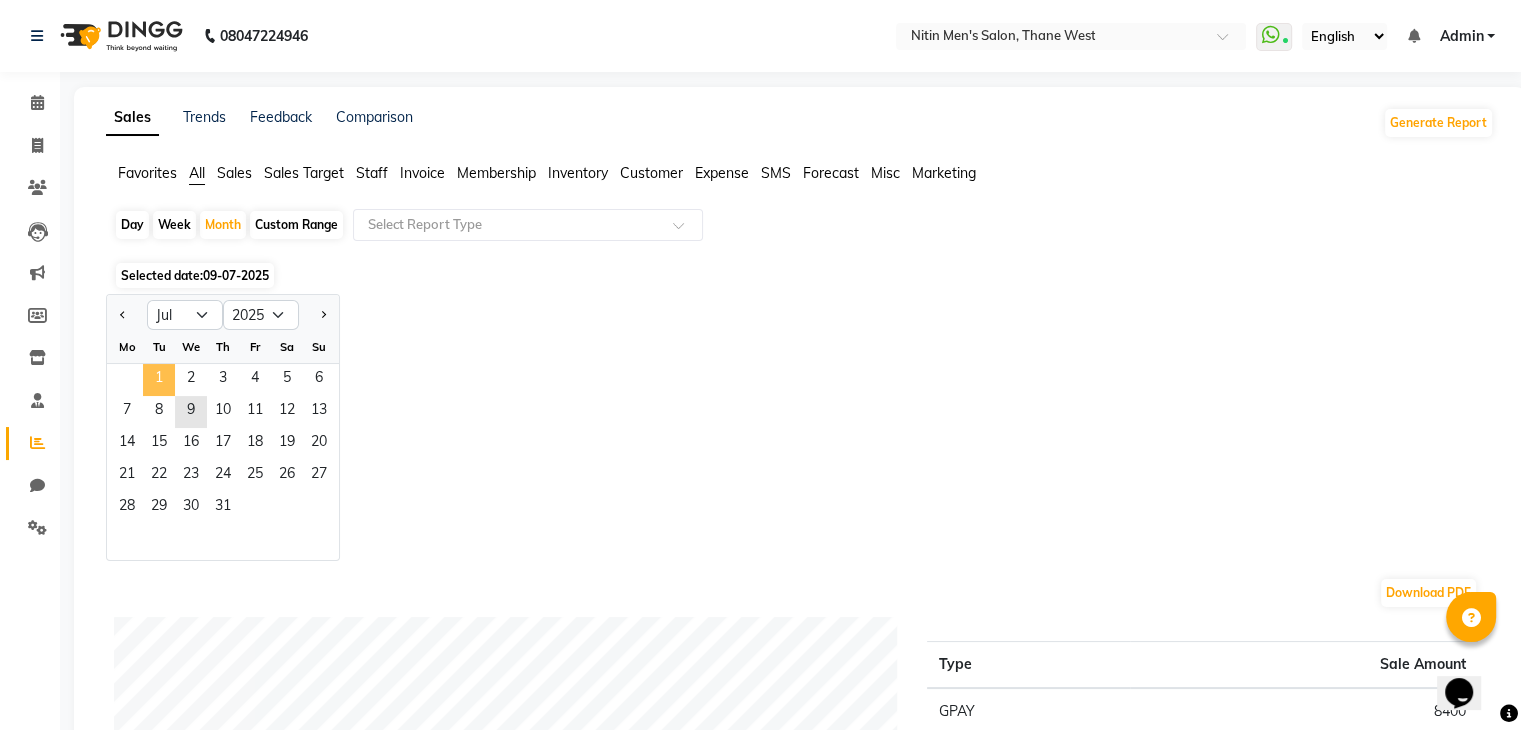 click on "1" 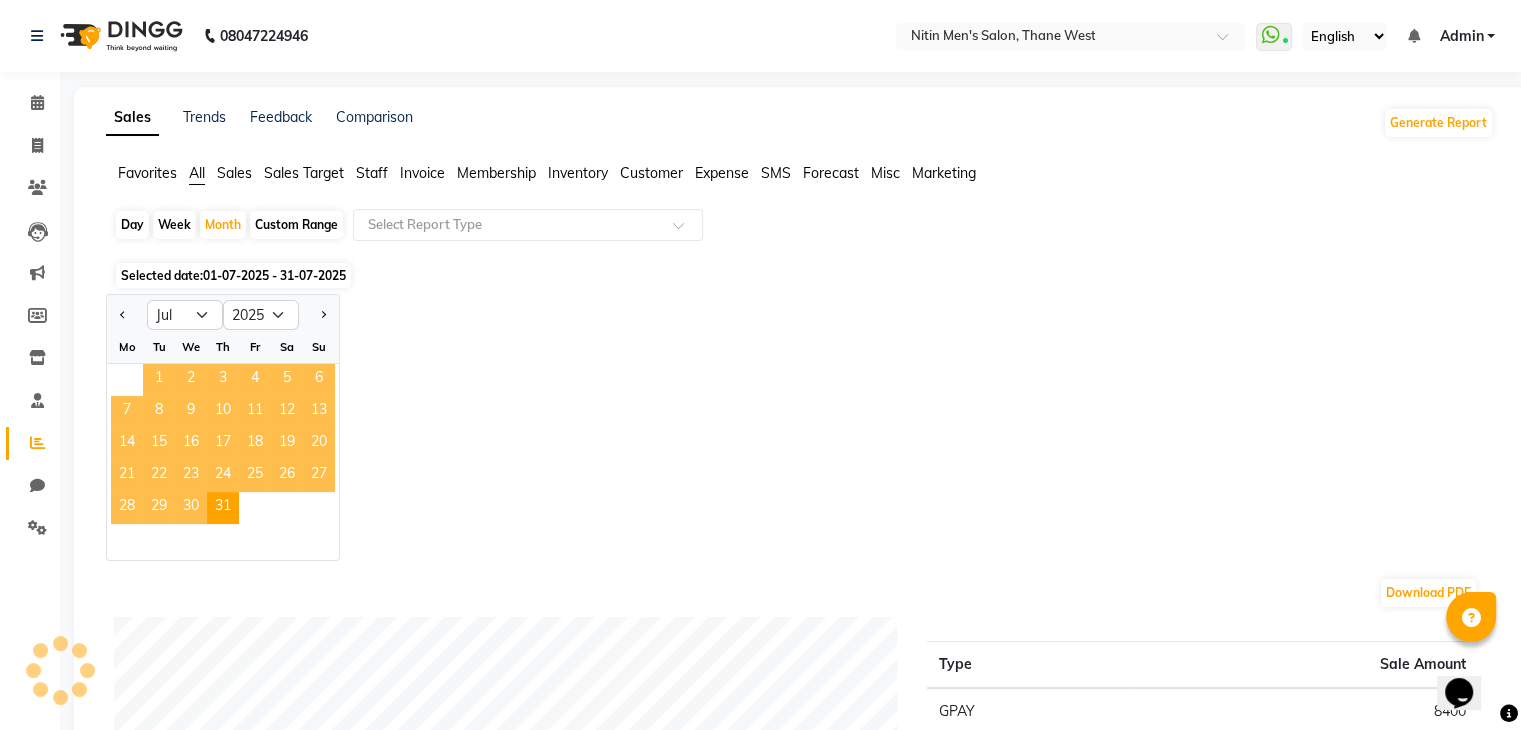 click on "1" 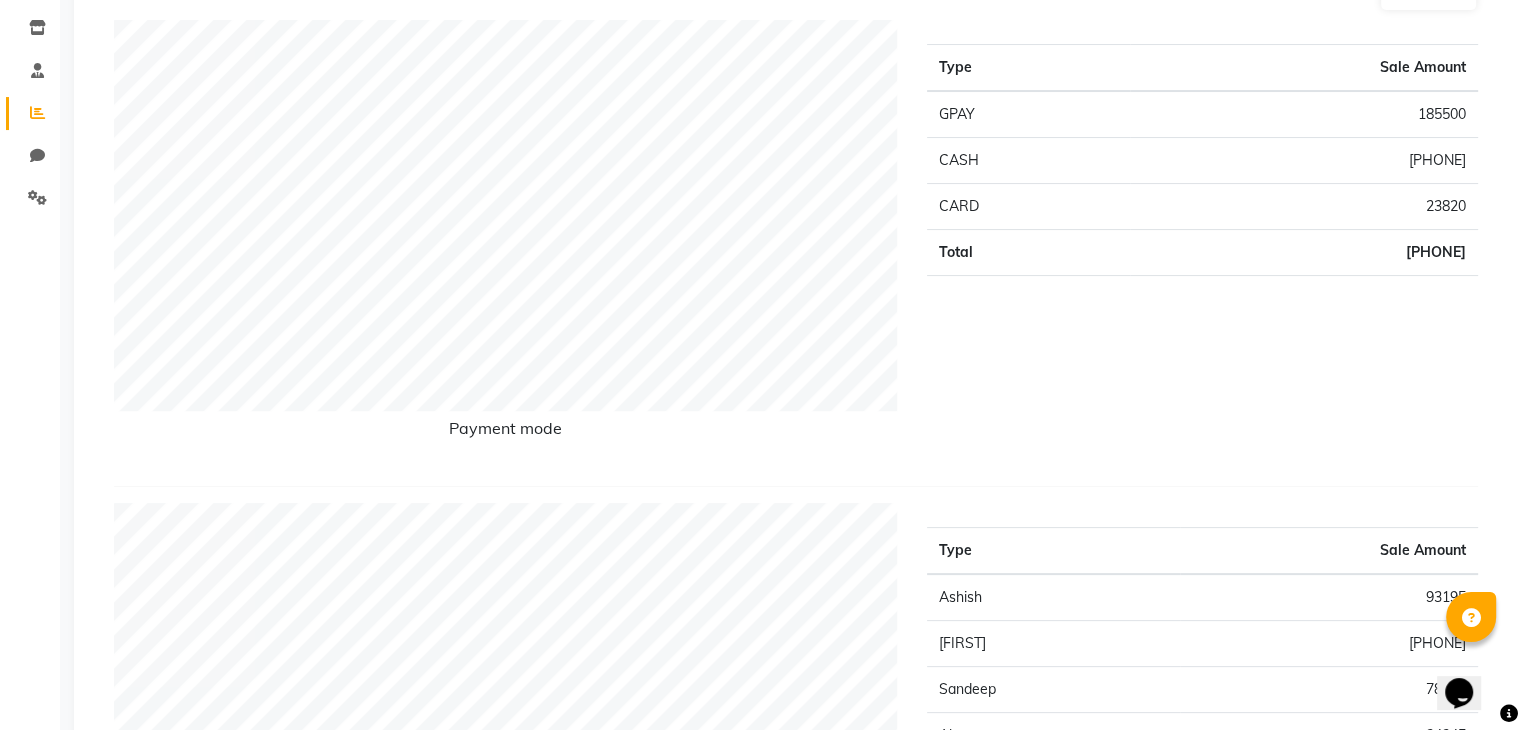 scroll, scrollTop: 142, scrollLeft: 0, axis: vertical 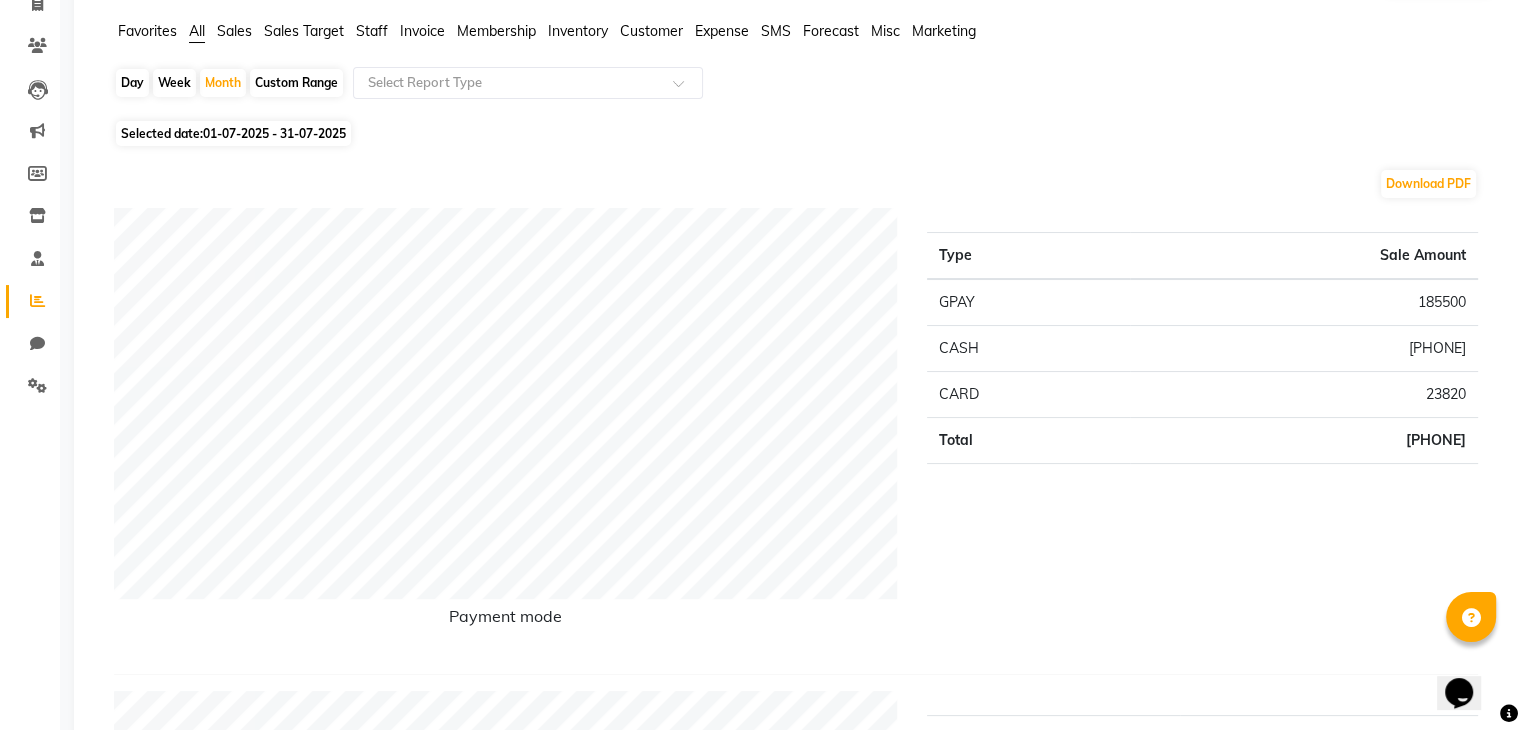 click on "Day" 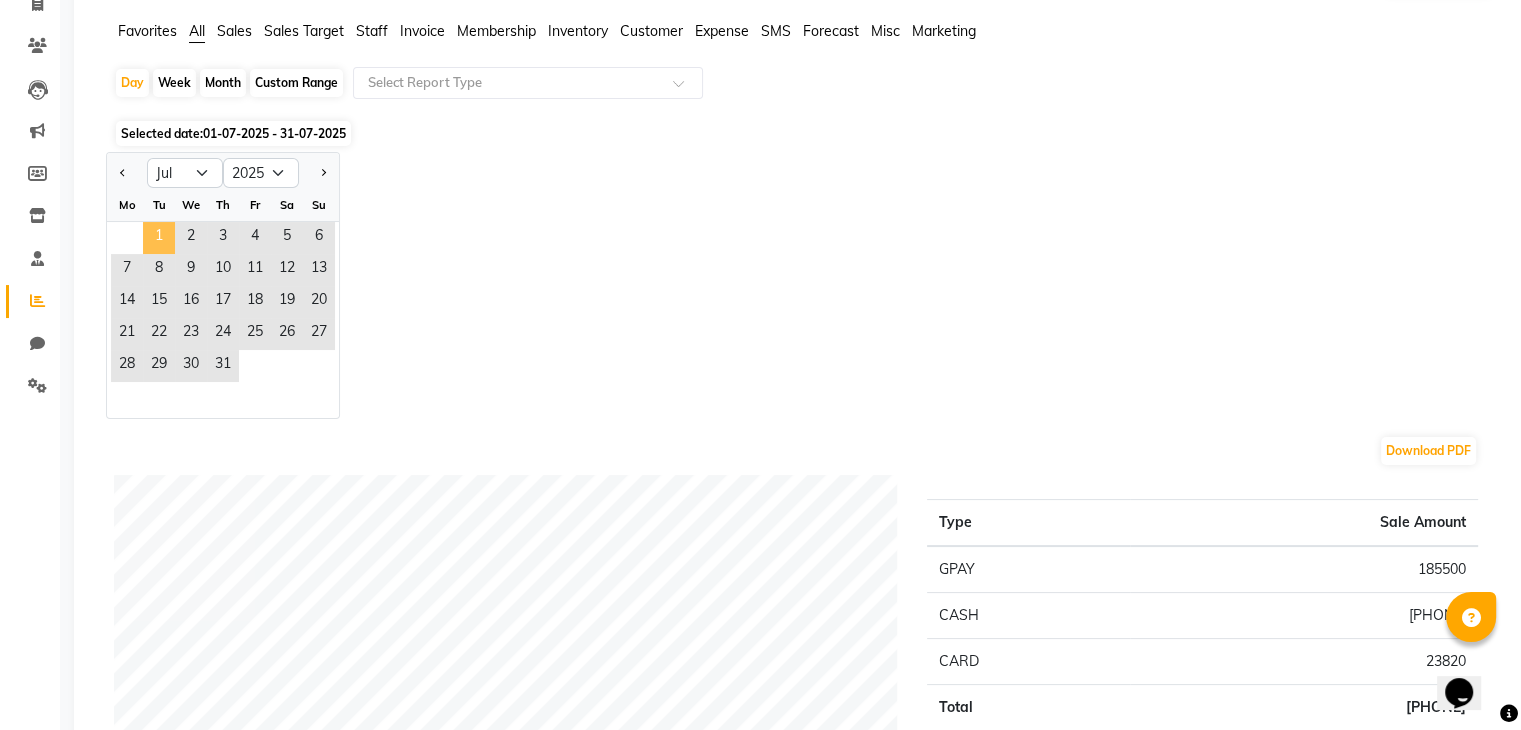 click on "1" 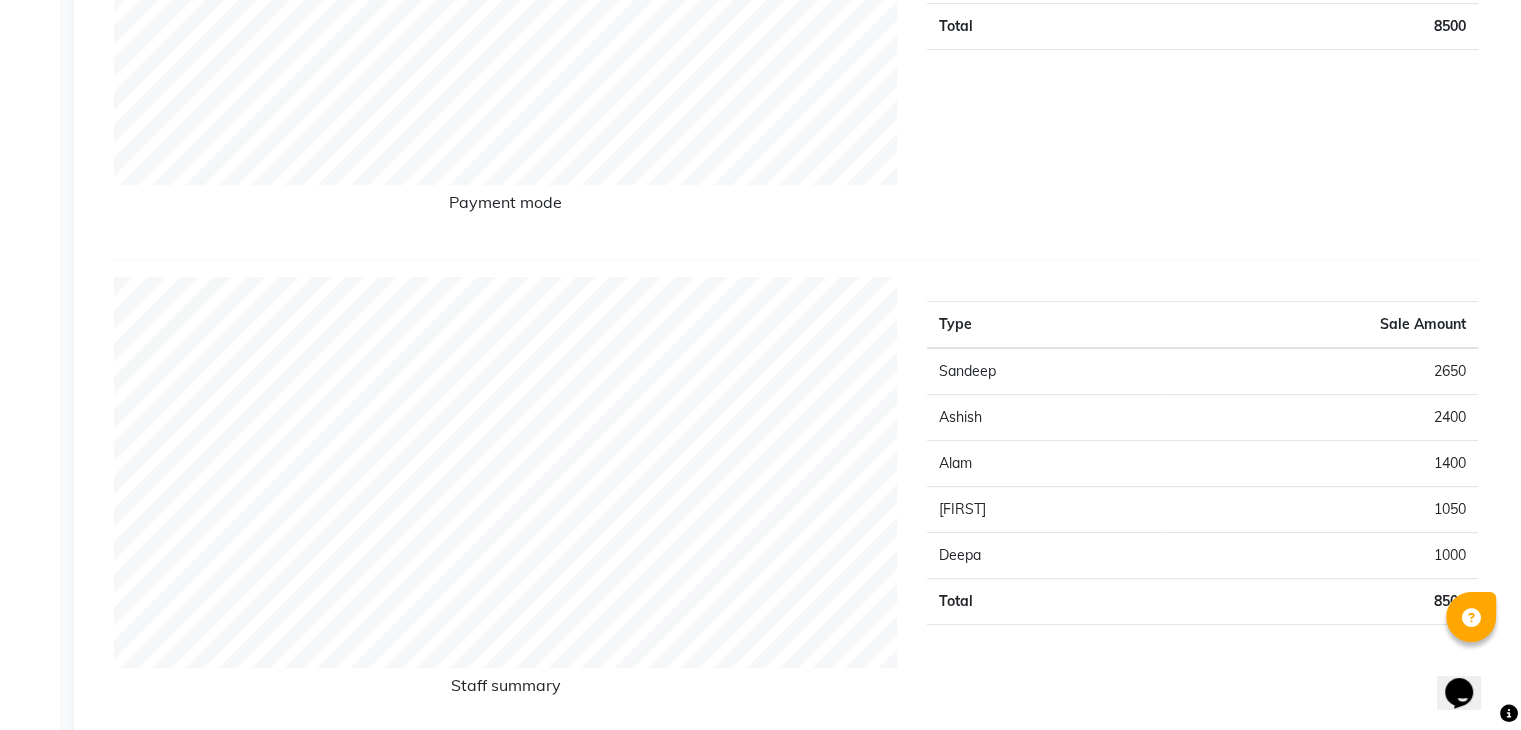 scroll, scrollTop: 0, scrollLeft: 0, axis: both 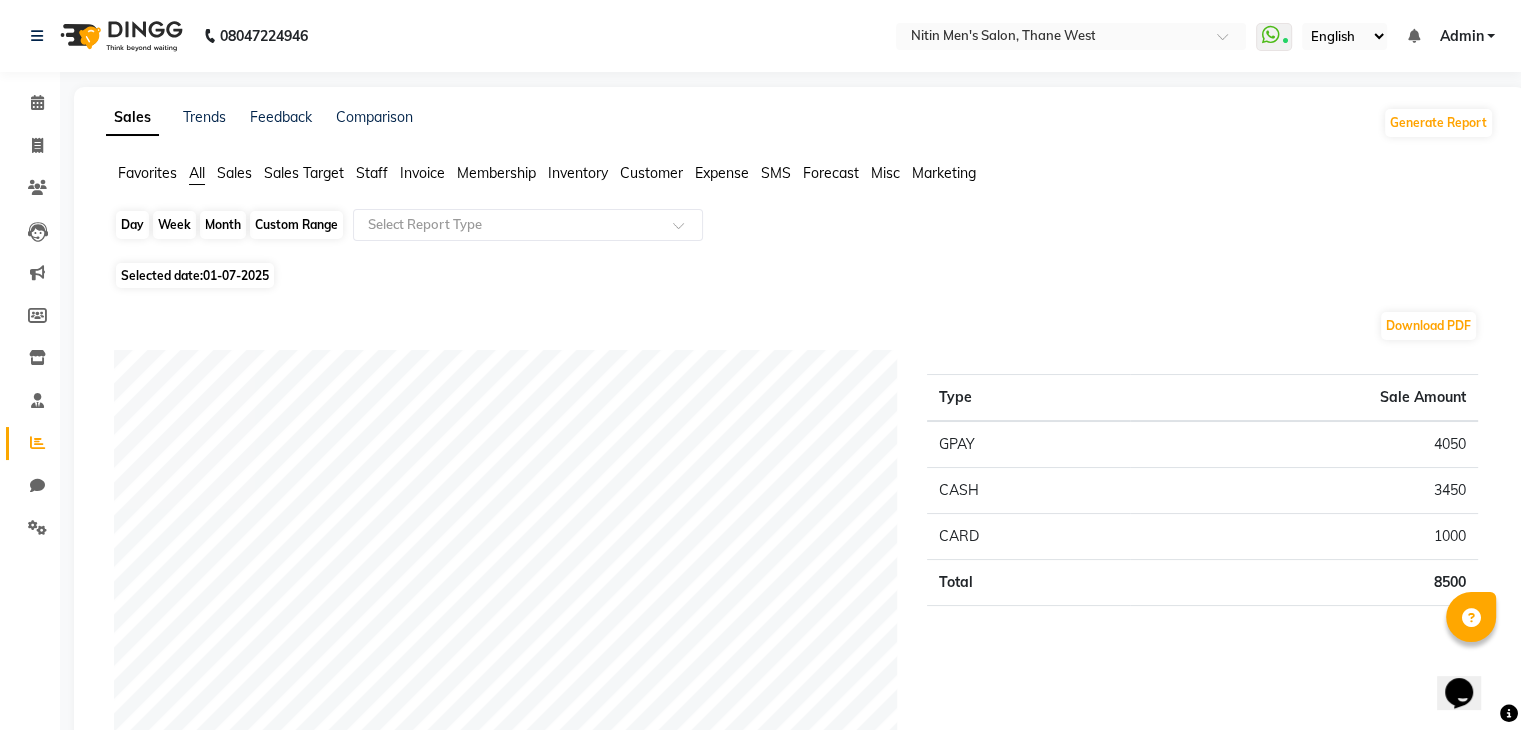 click on "Day" 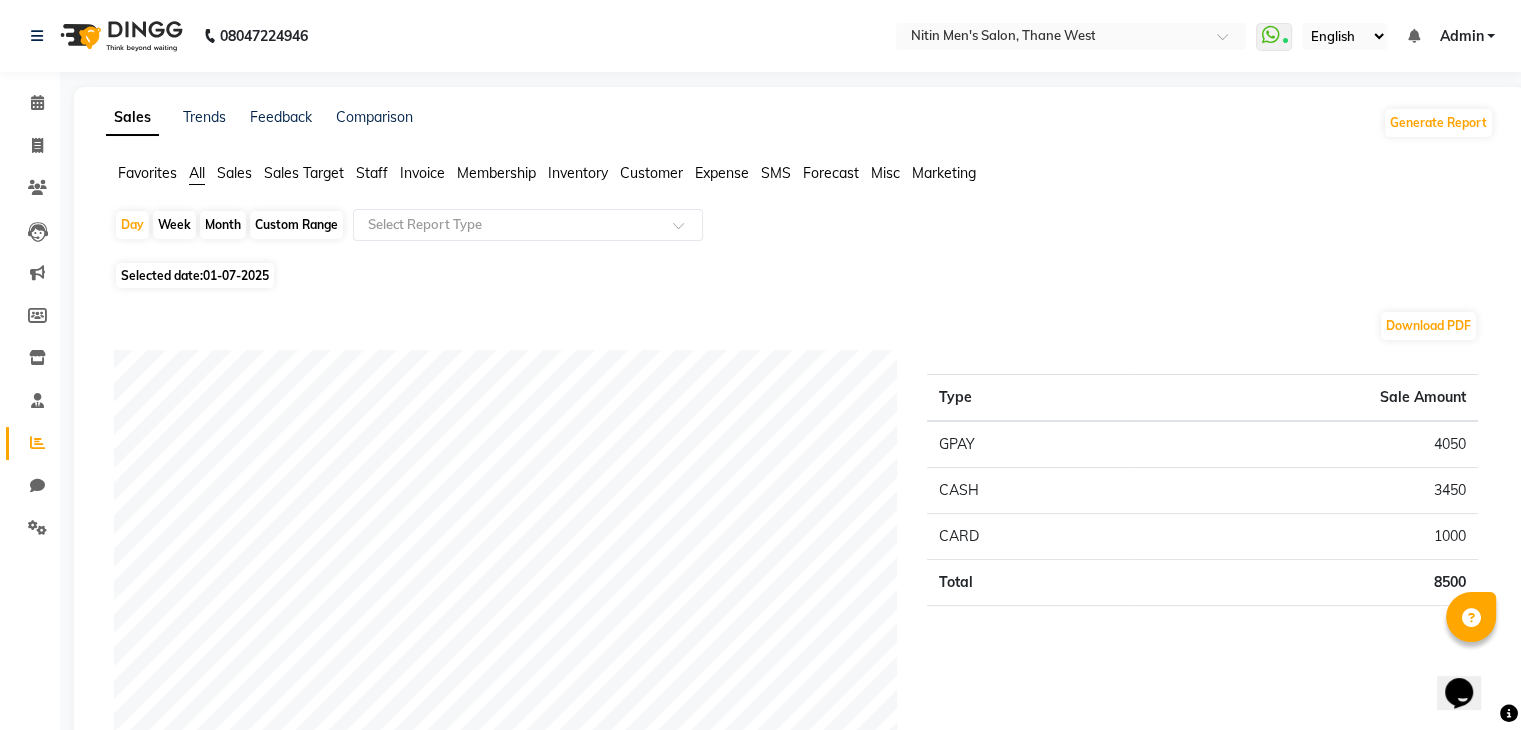 select on "7" 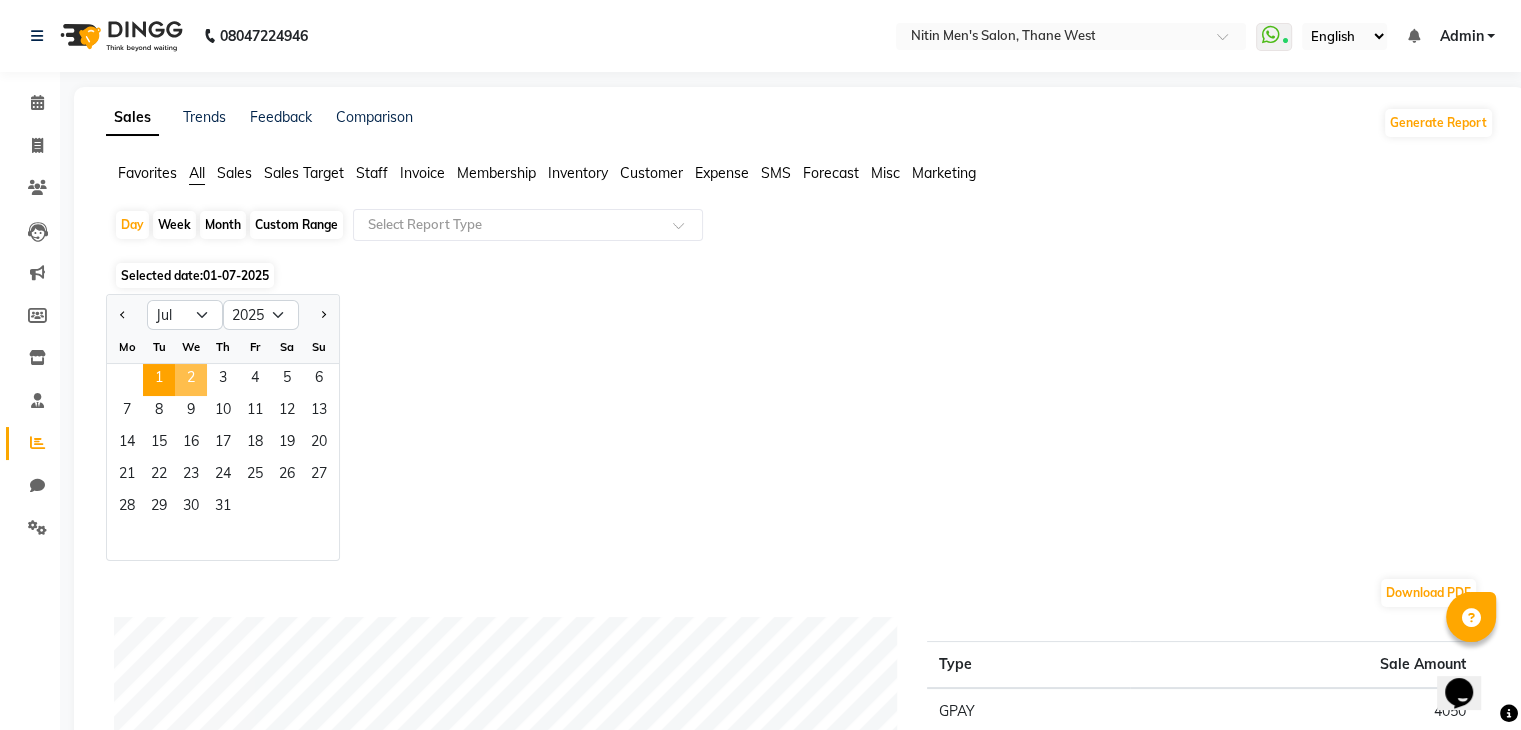click on "2" 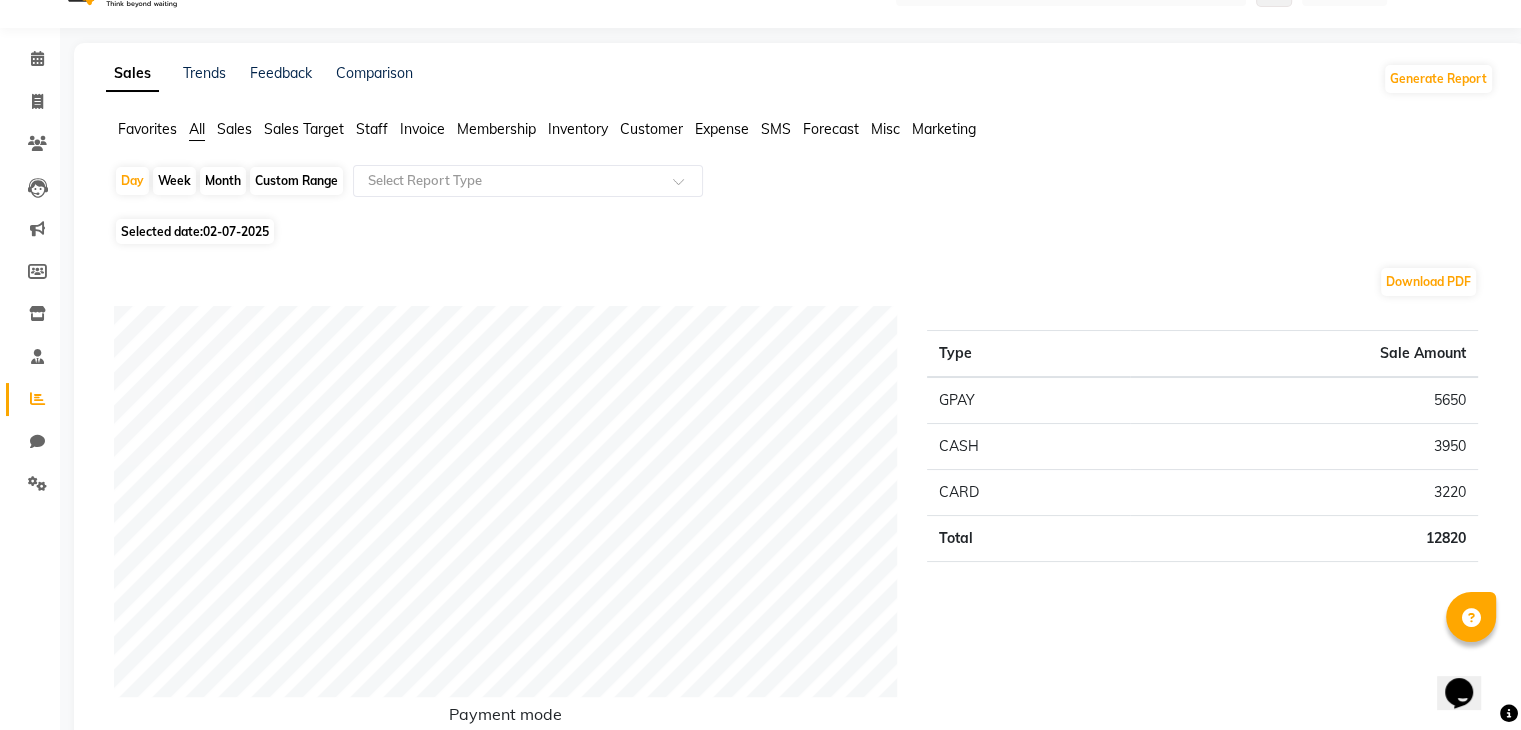 scroll, scrollTop: 0, scrollLeft: 0, axis: both 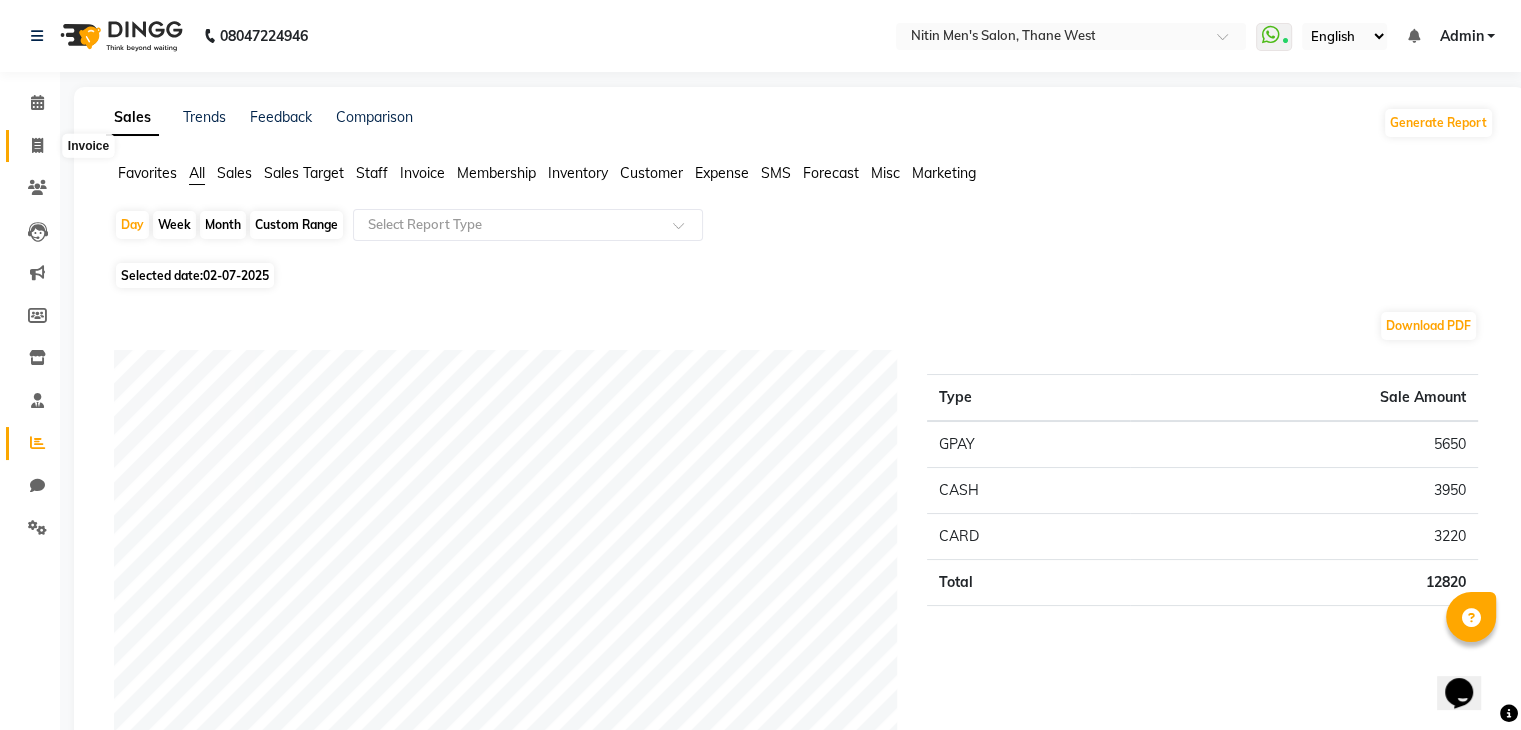 click 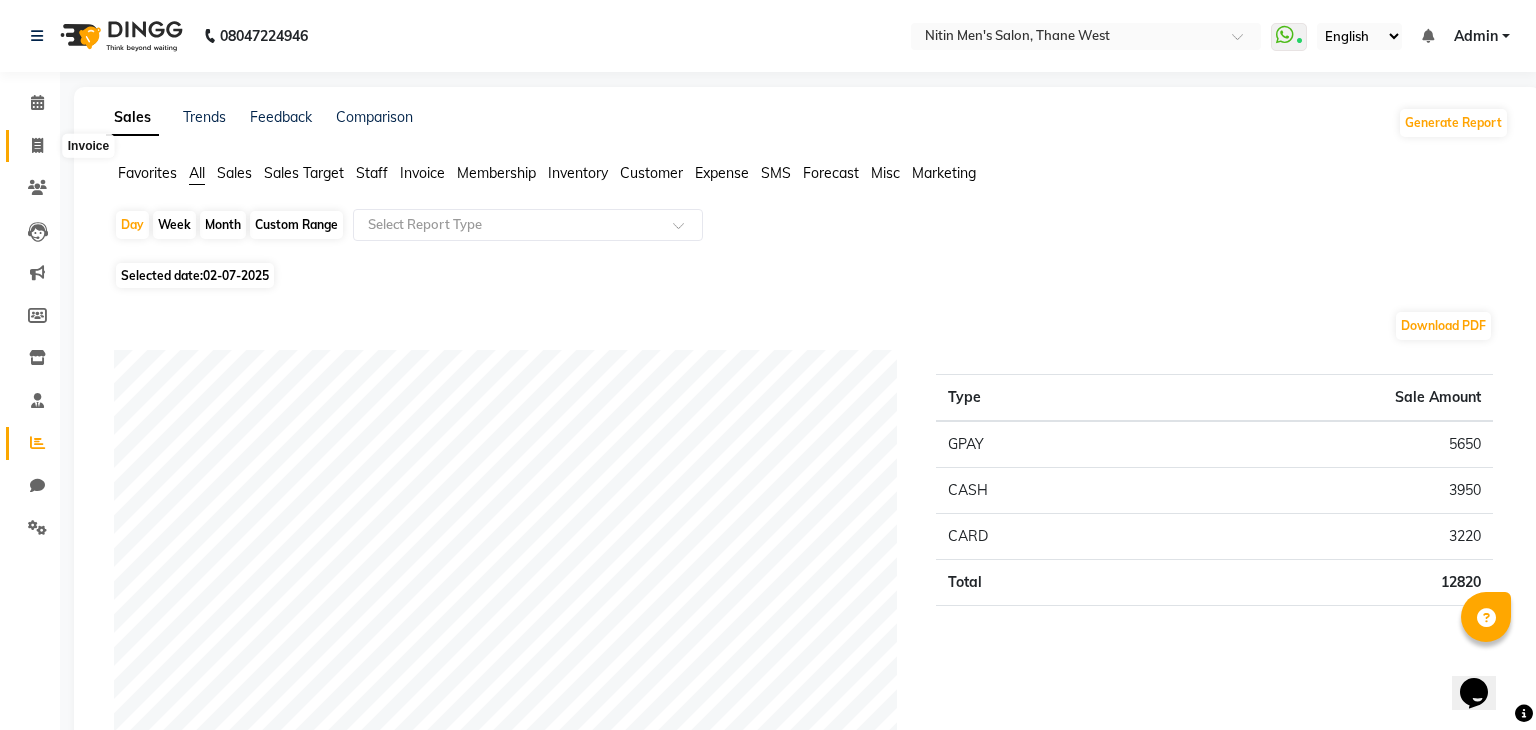select on "7981" 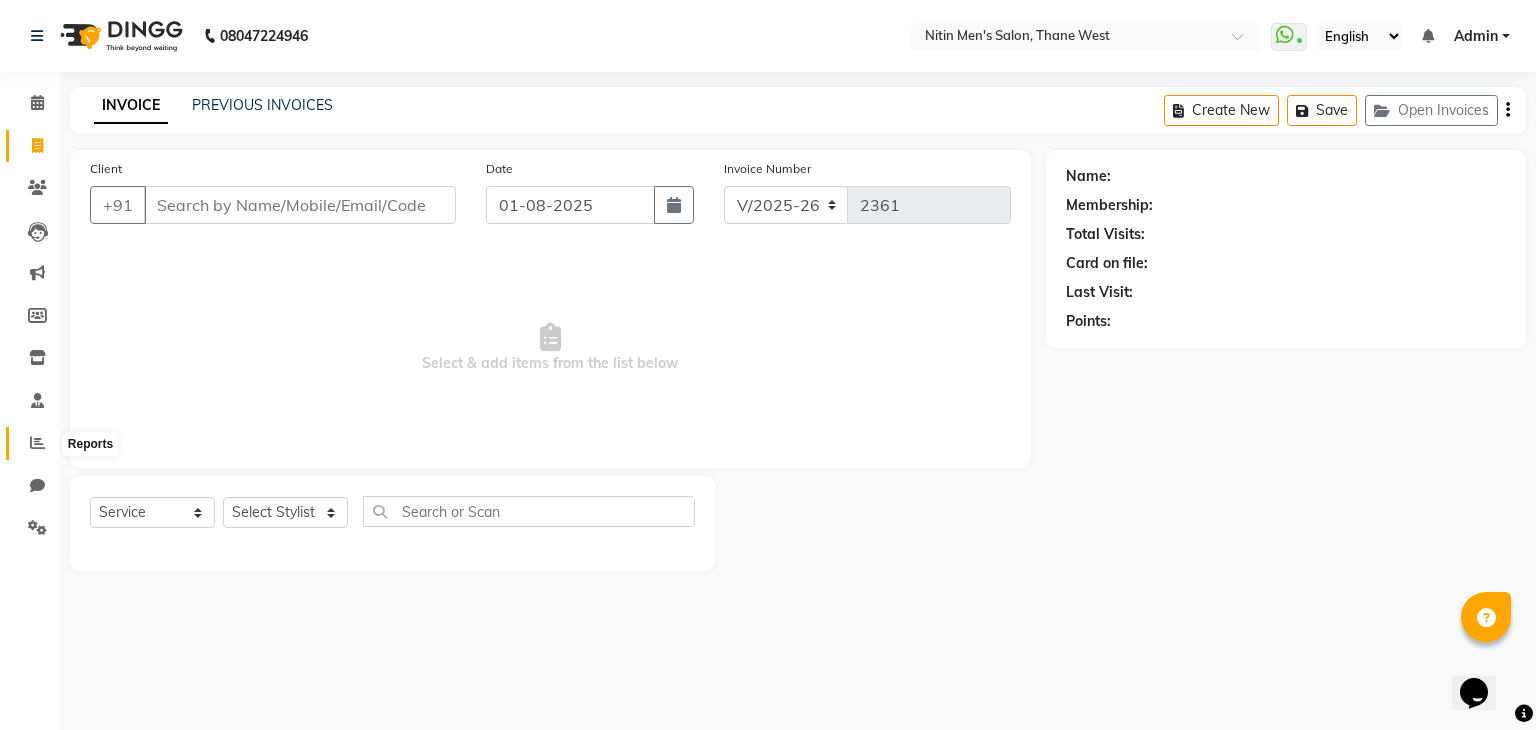 click 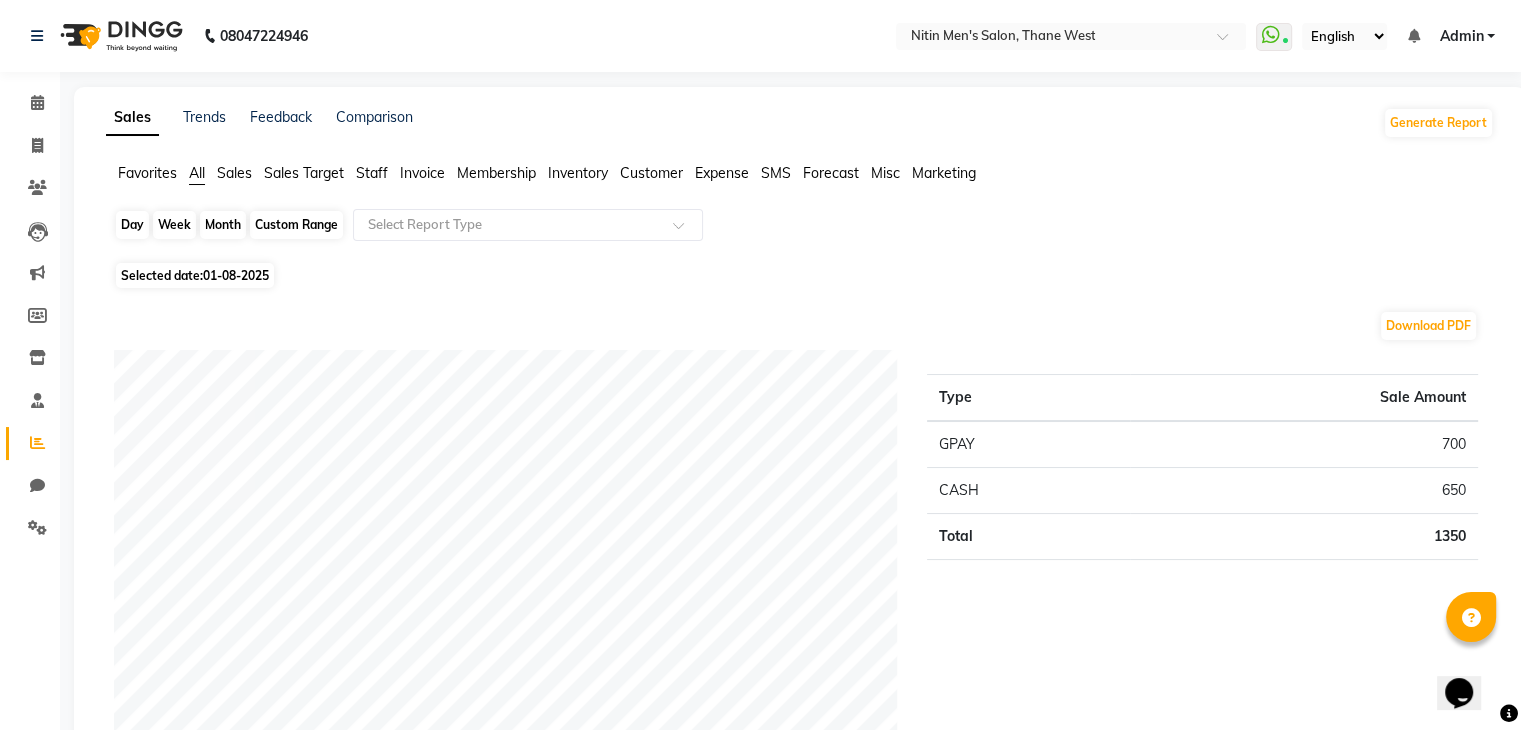 click on "Day" 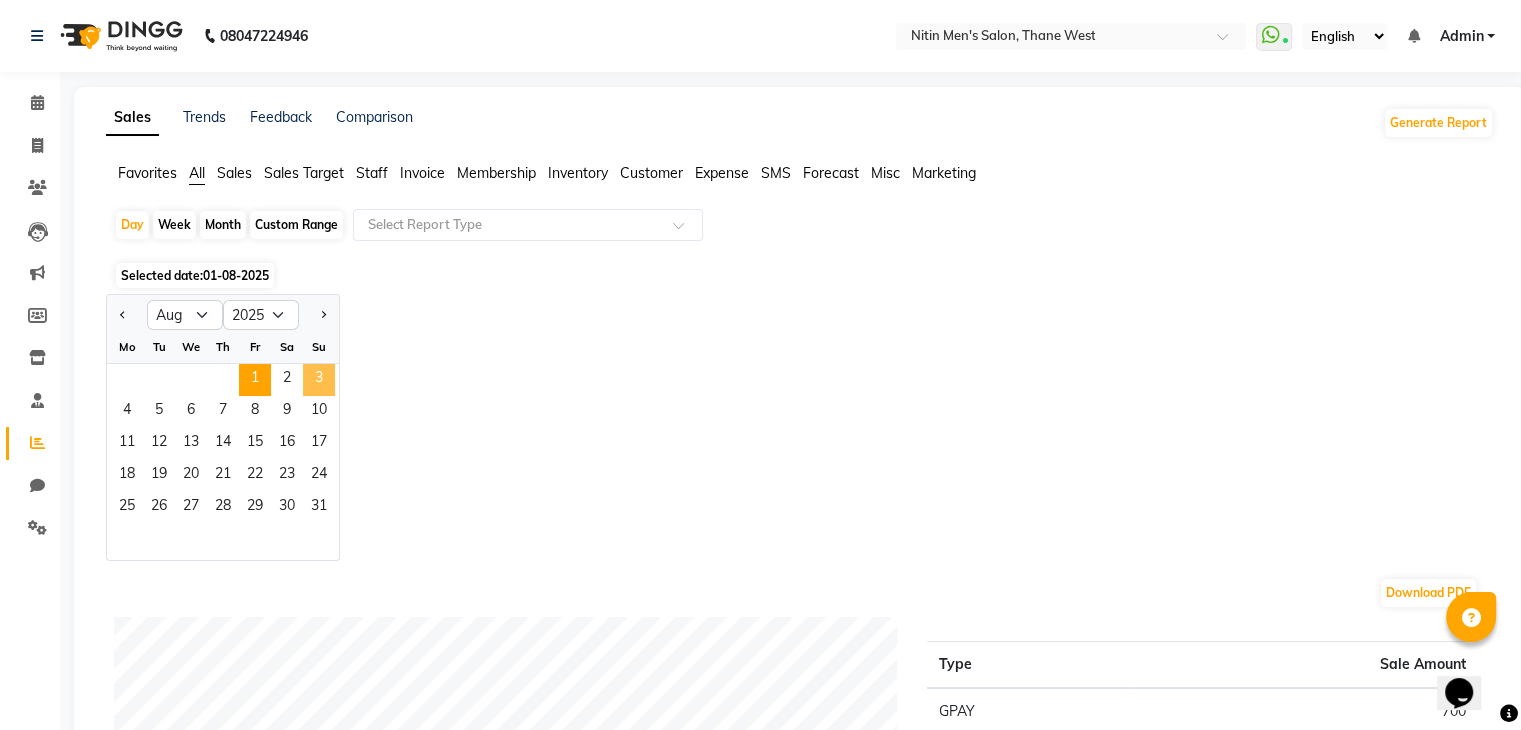 click on "3" 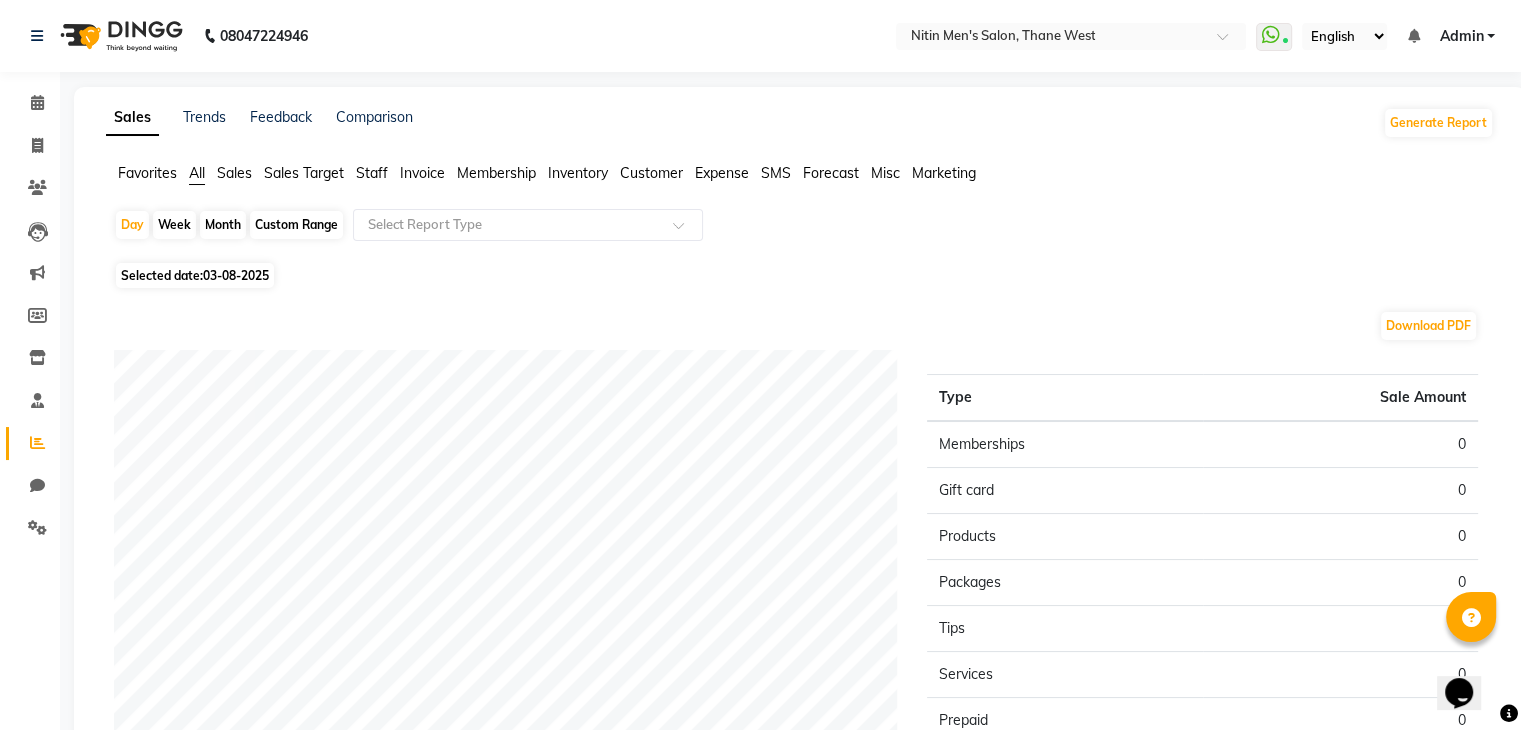 click on "Day   Week   Month   Custom Range  Select Report Type" 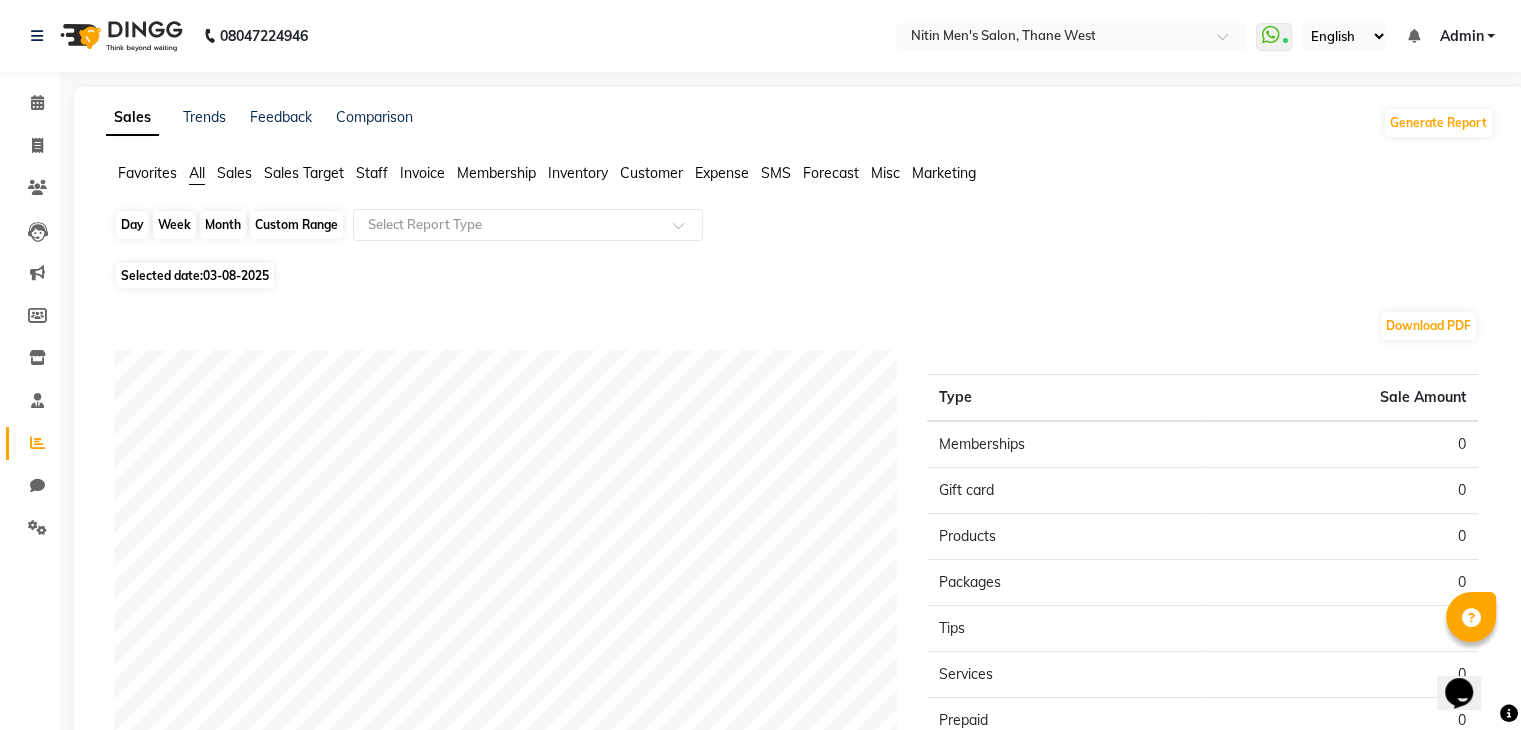 click on "Day" 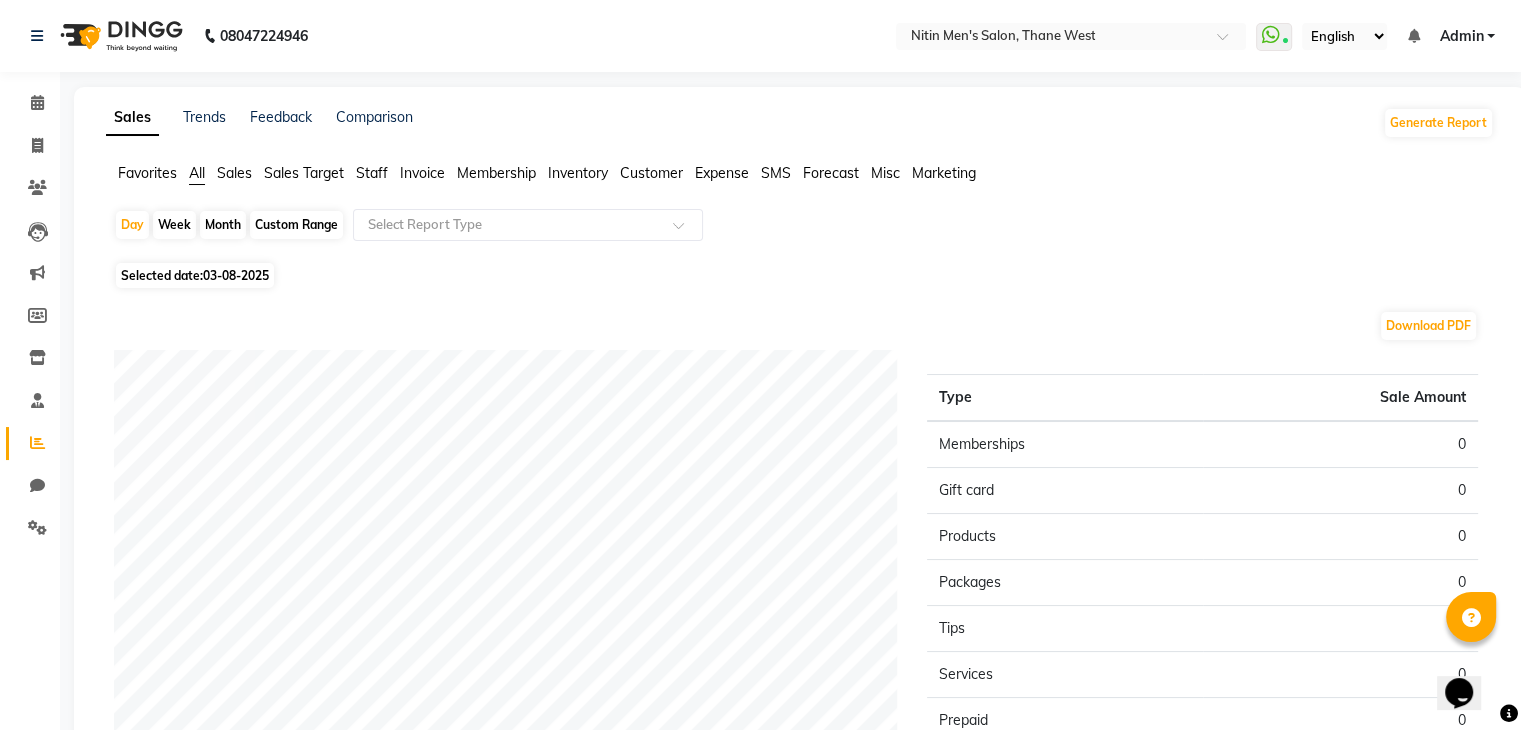 select on "8" 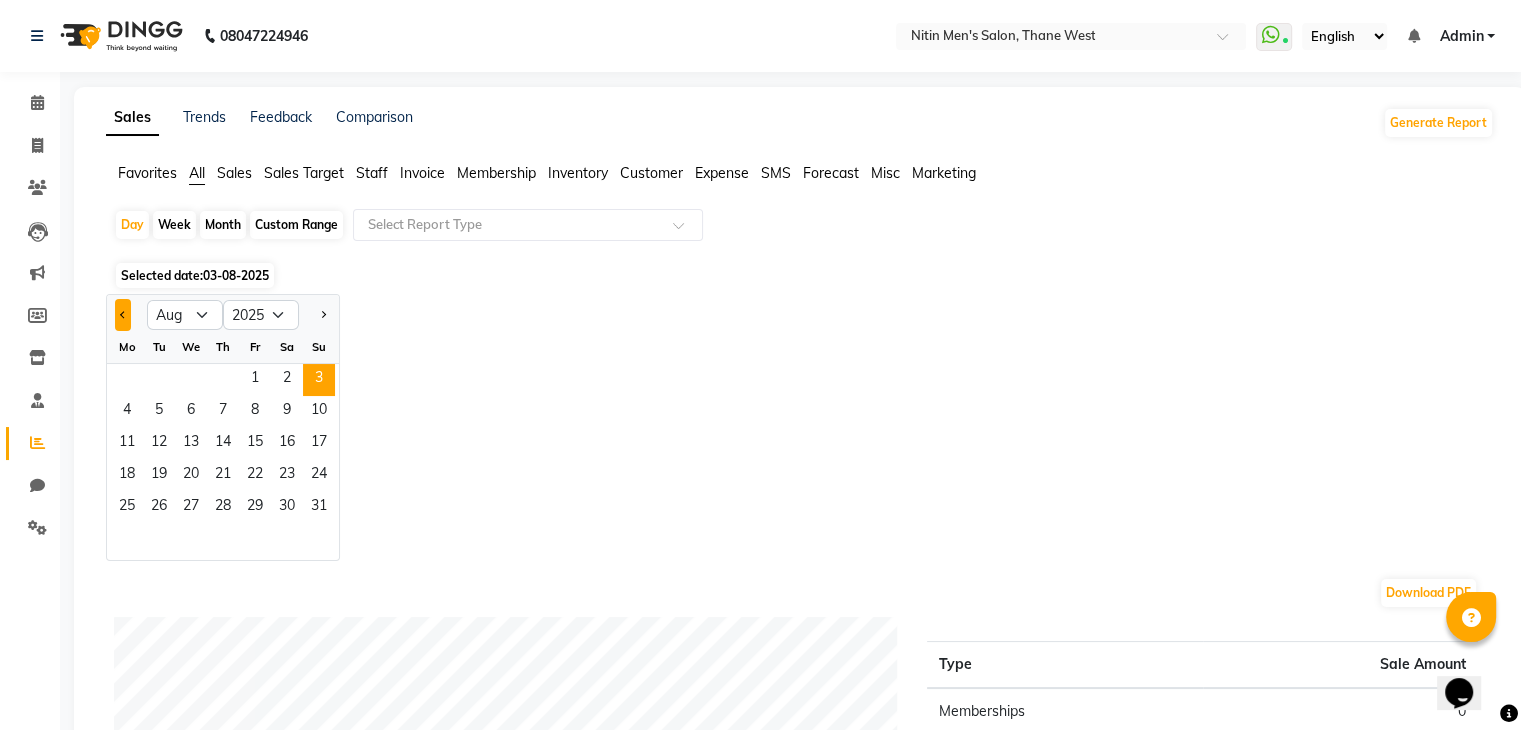 click 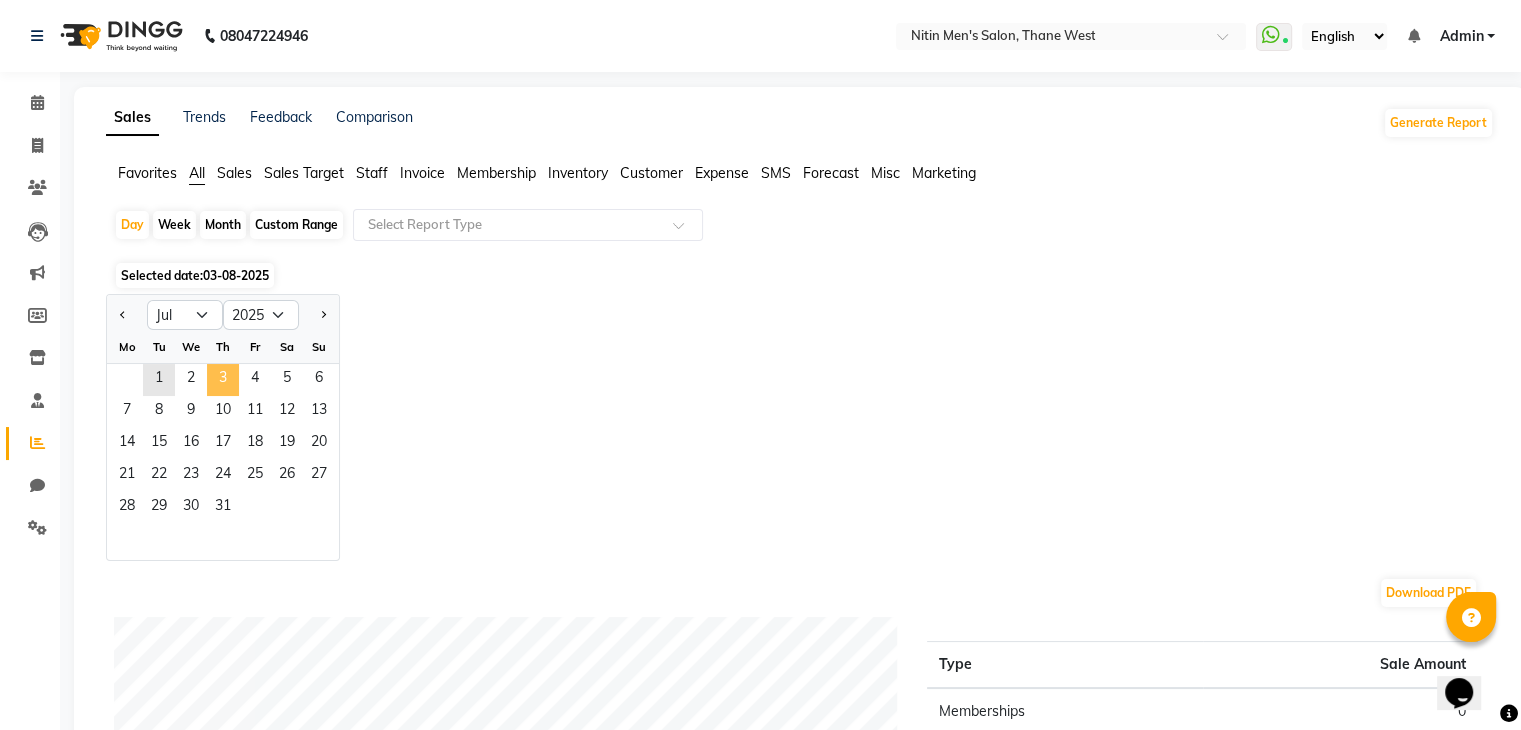 click on "3" 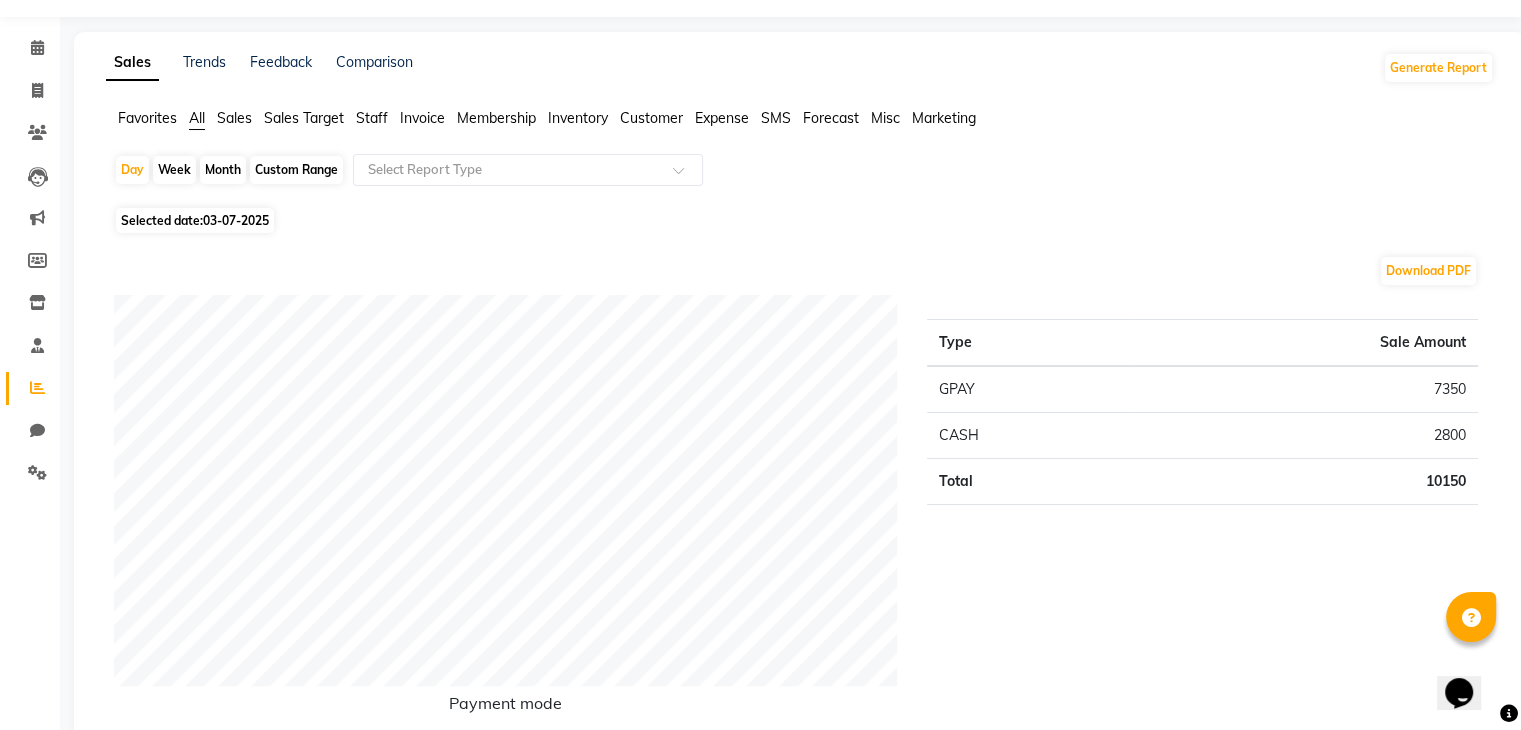 scroll, scrollTop: 54, scrollLeft: 0, axis: vertical 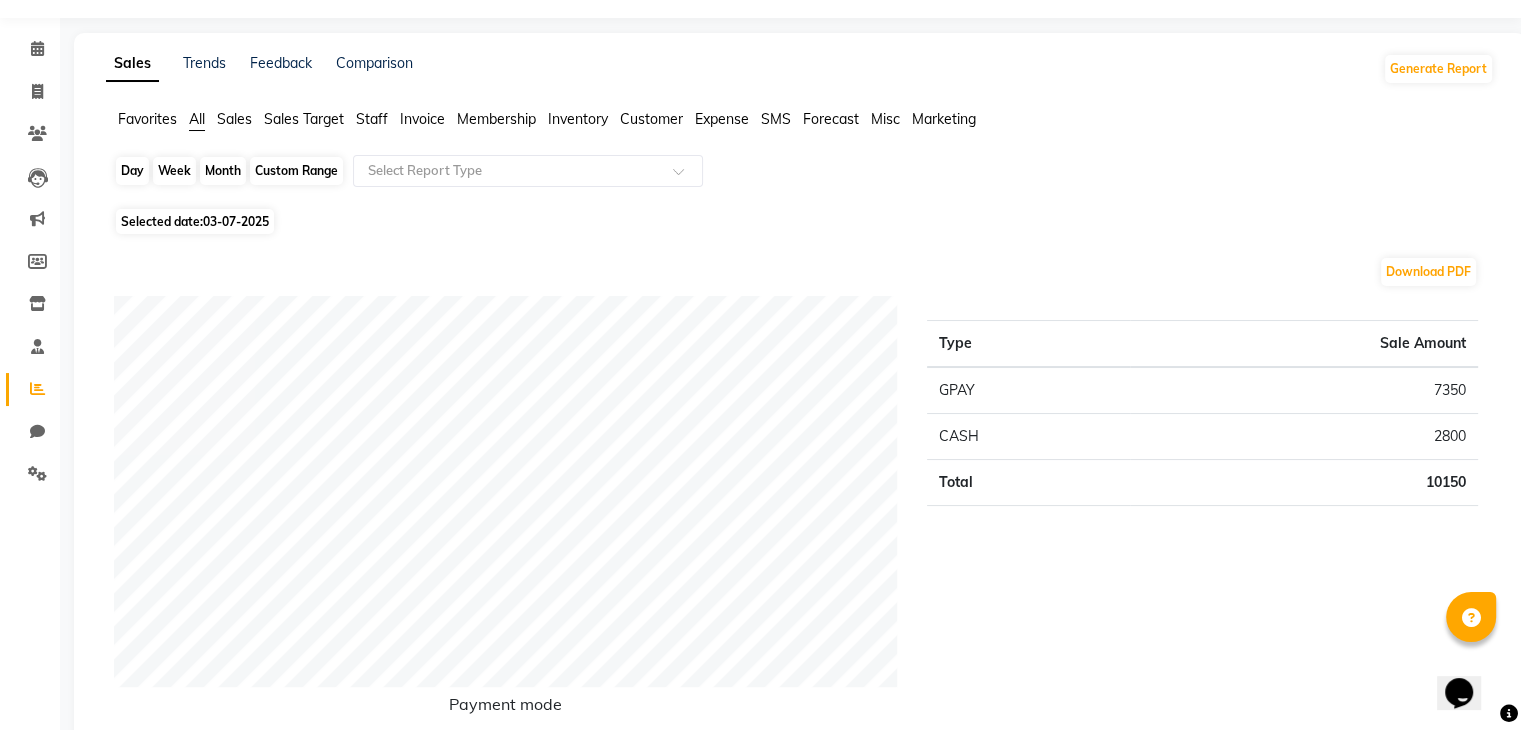 click on "Day" 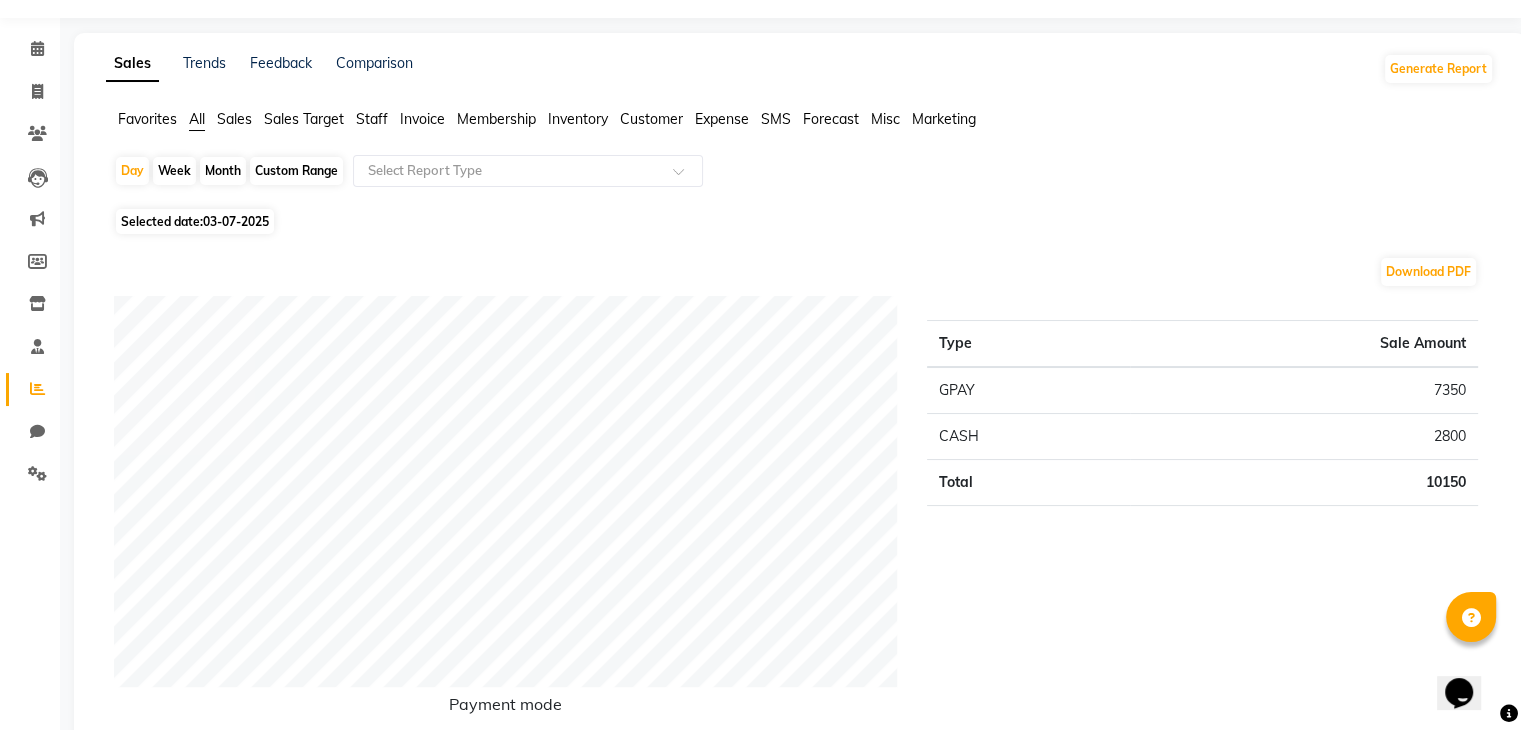 select on "7" 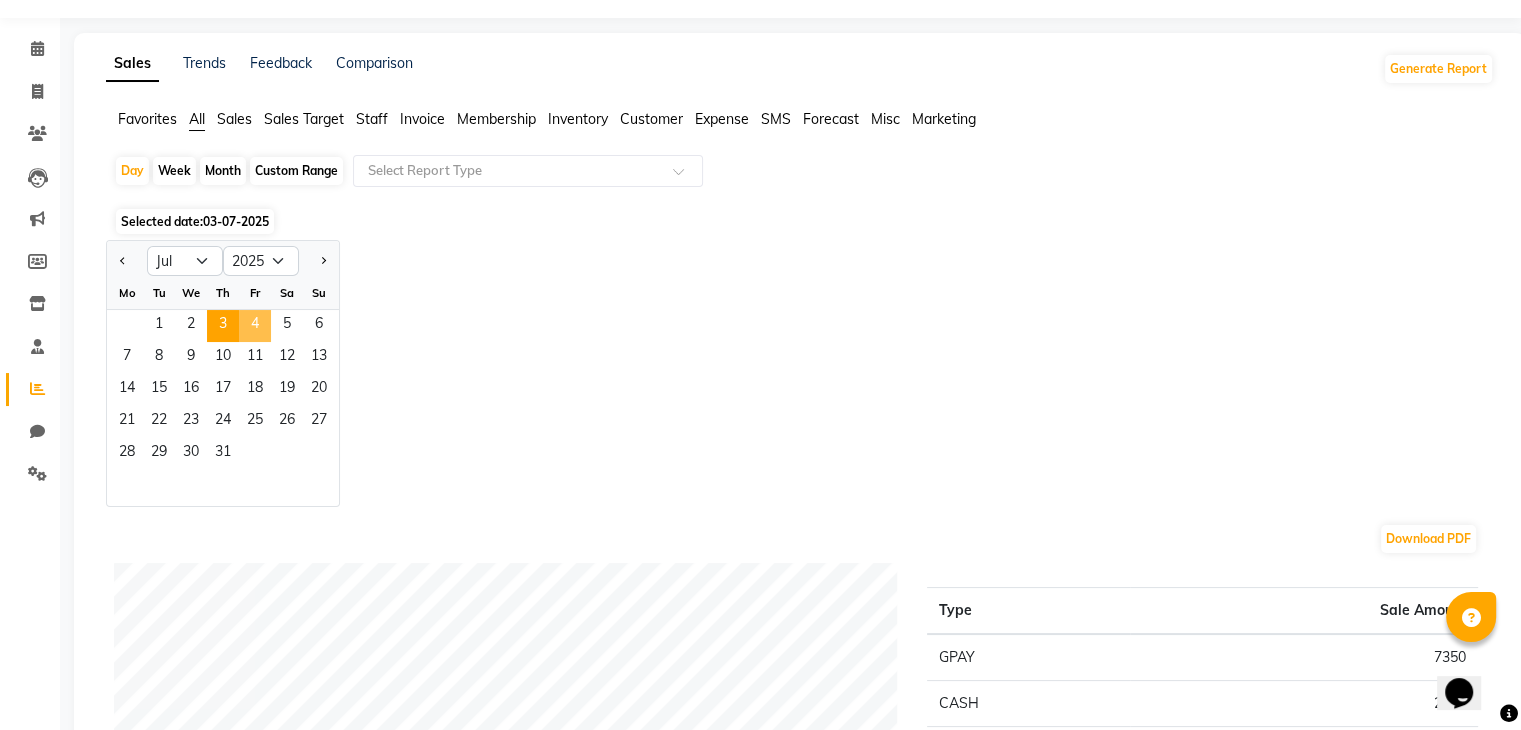 click on "4" 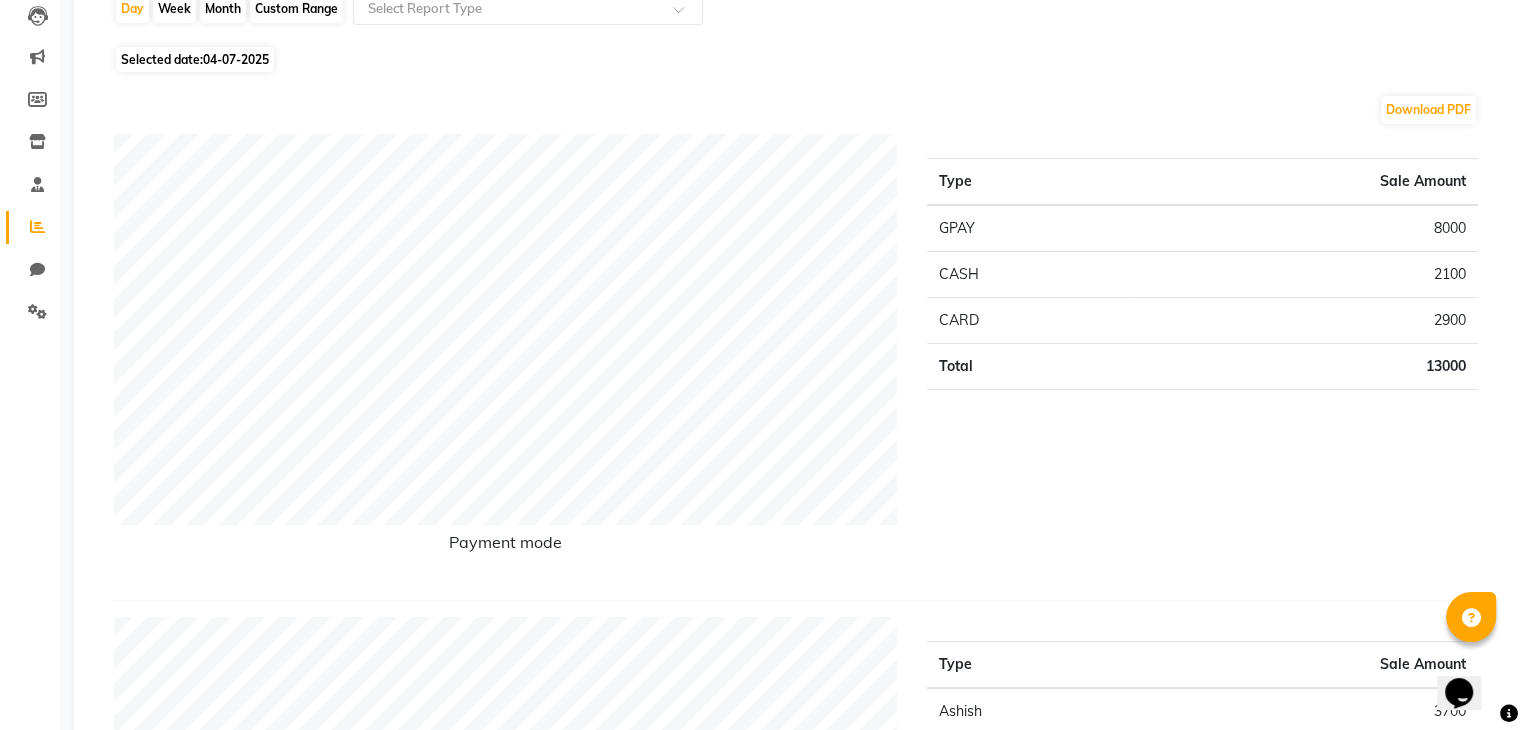 scroll, scrollTop: 0, scrollLeft: 0, axis: both 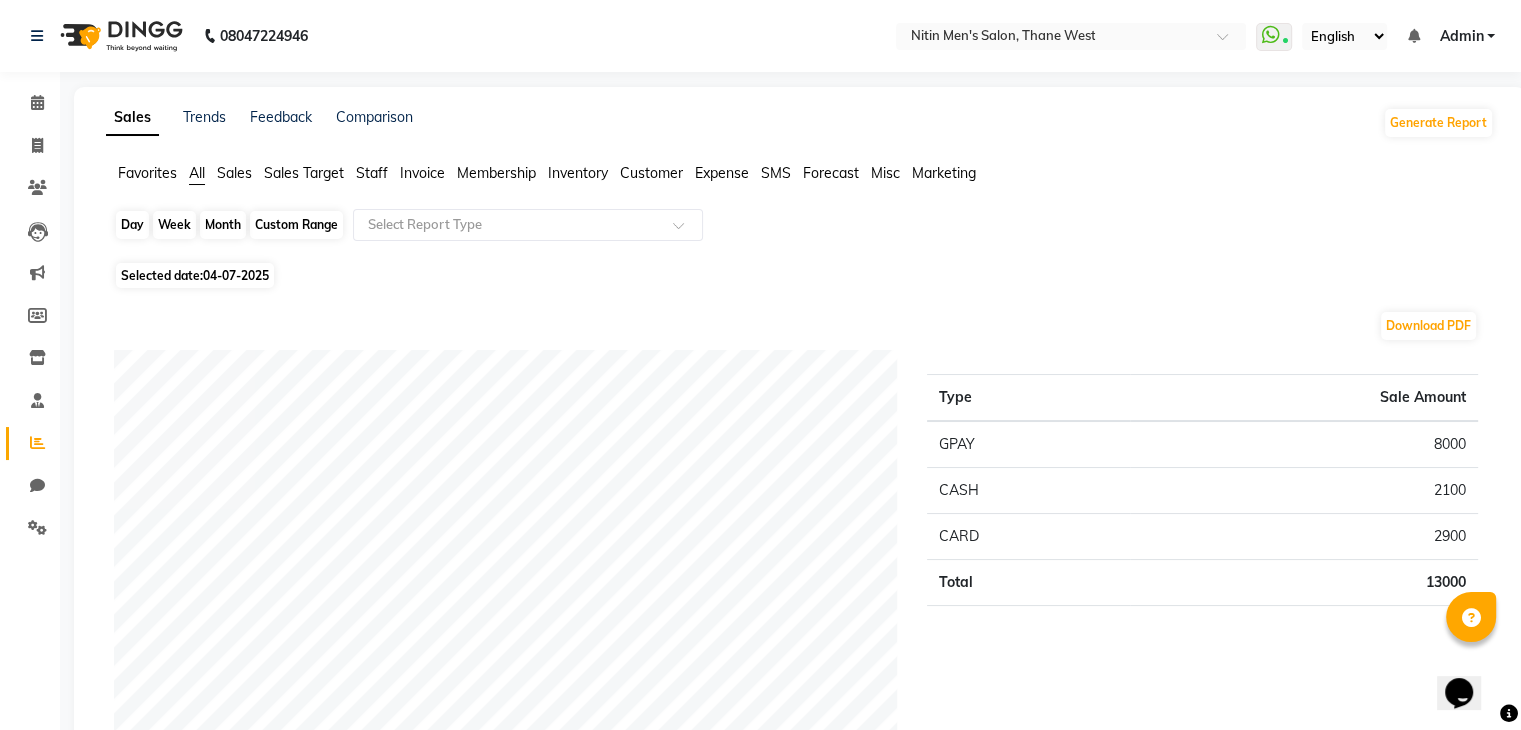 click on "Day" 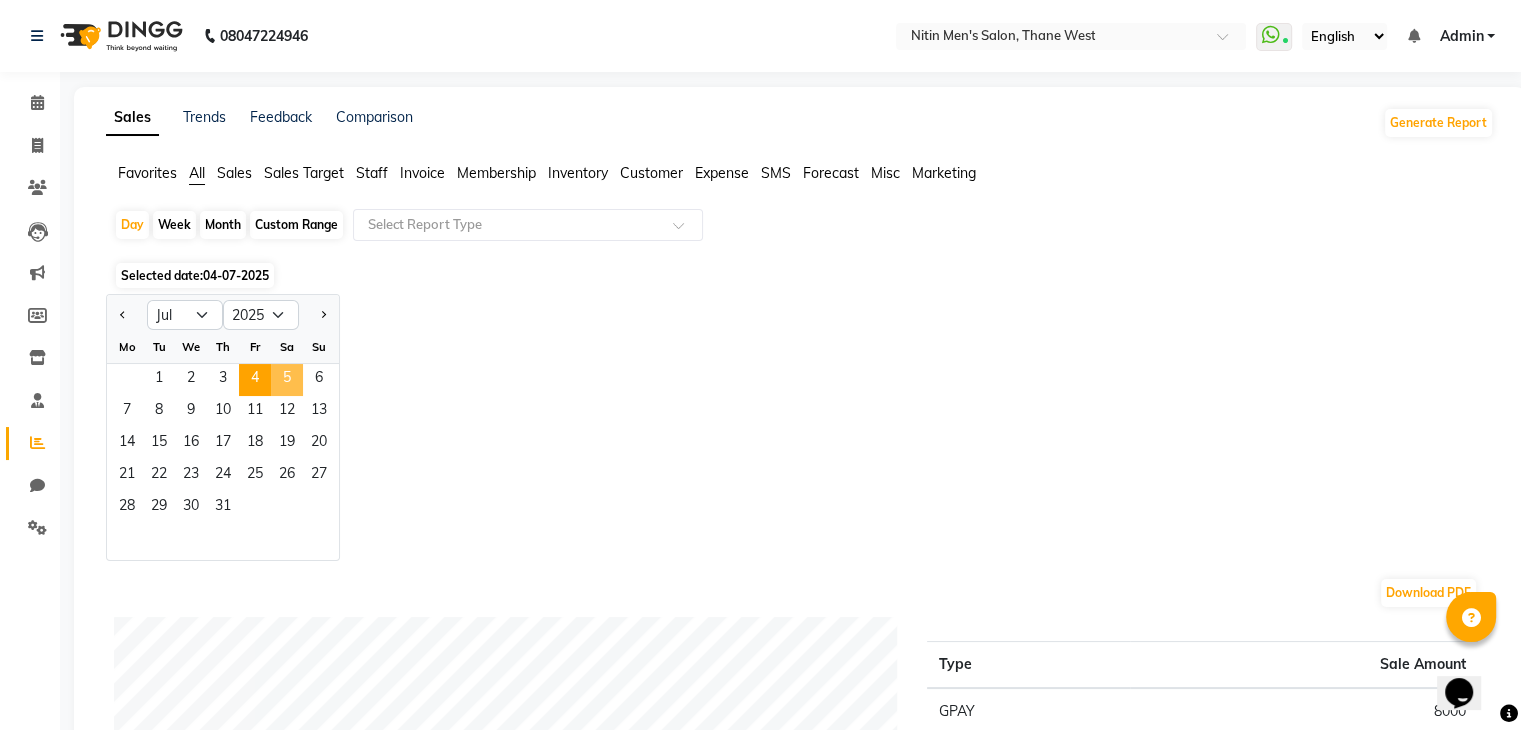 click on "5" 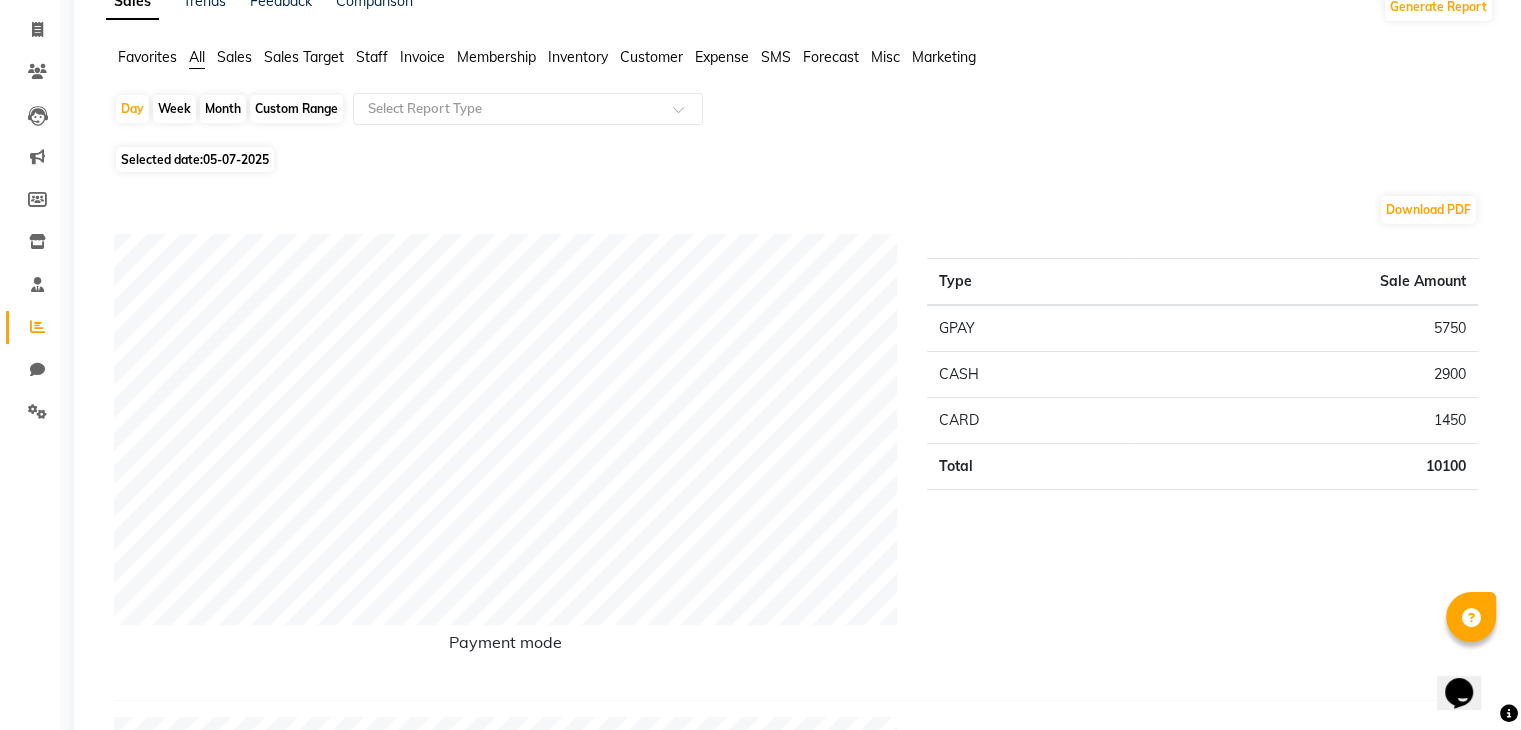 scroll, scrollTop: 0, scrollLeft: 0, axis: both 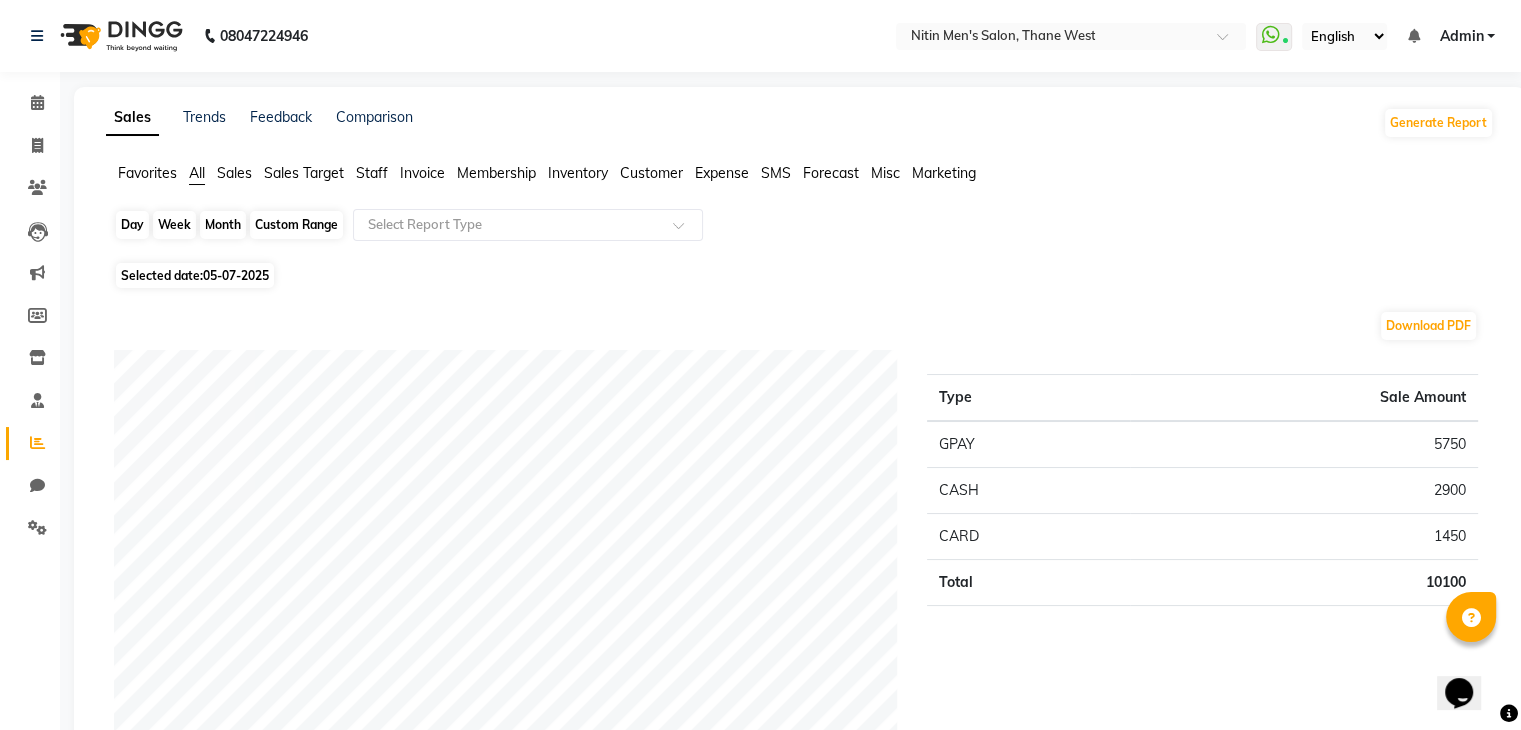 click on "Day" 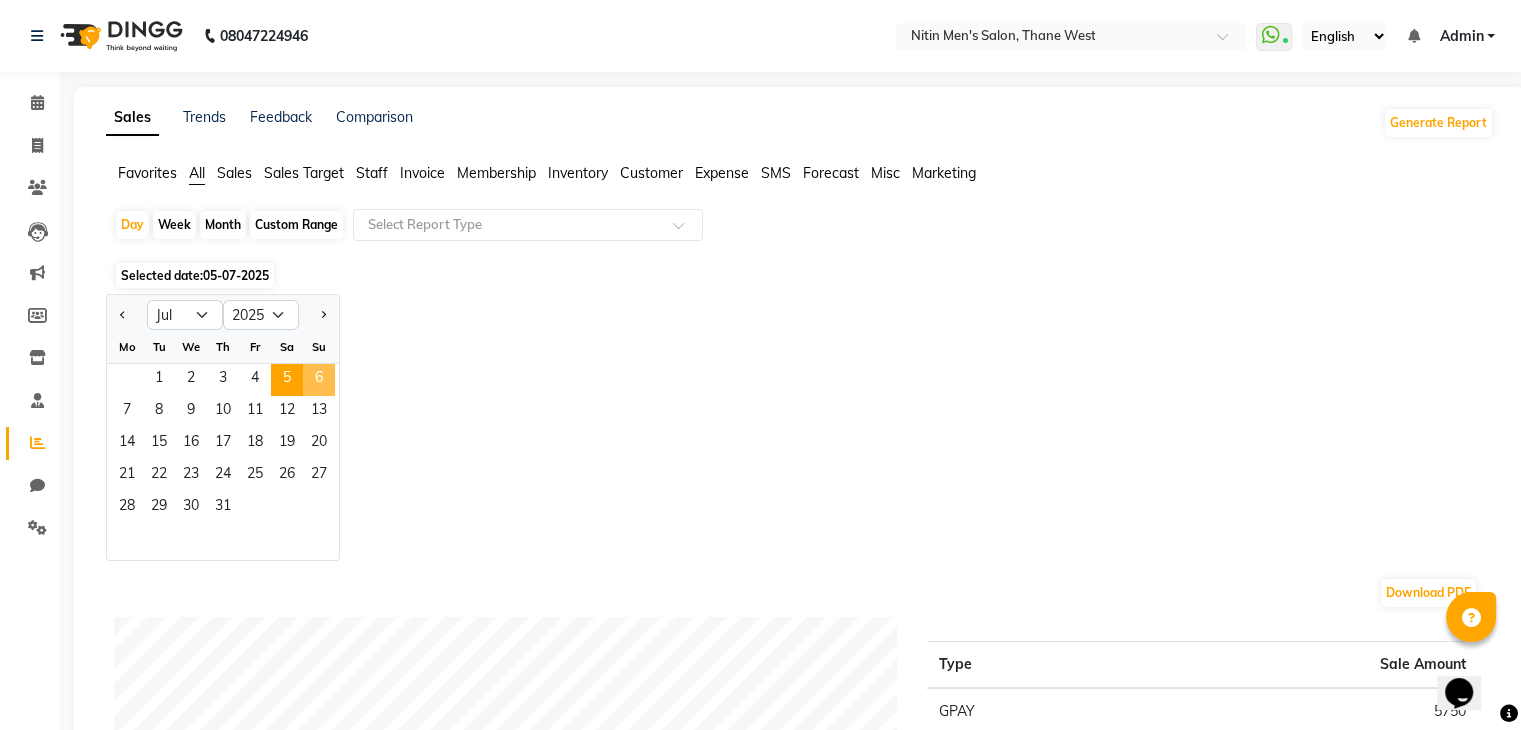 click on "6" 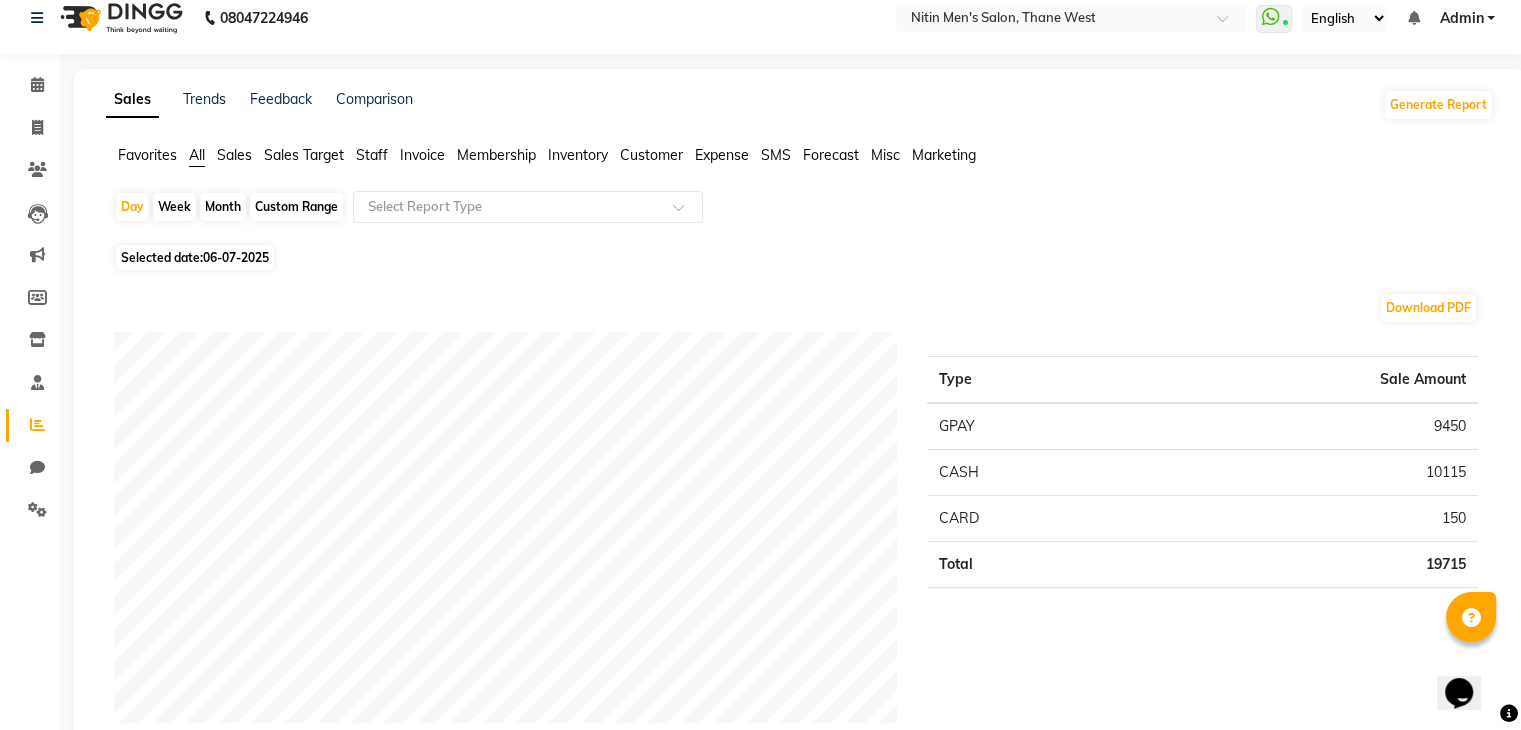 scroll, scrollTop: 0, scrollLeft: 0, axis: both 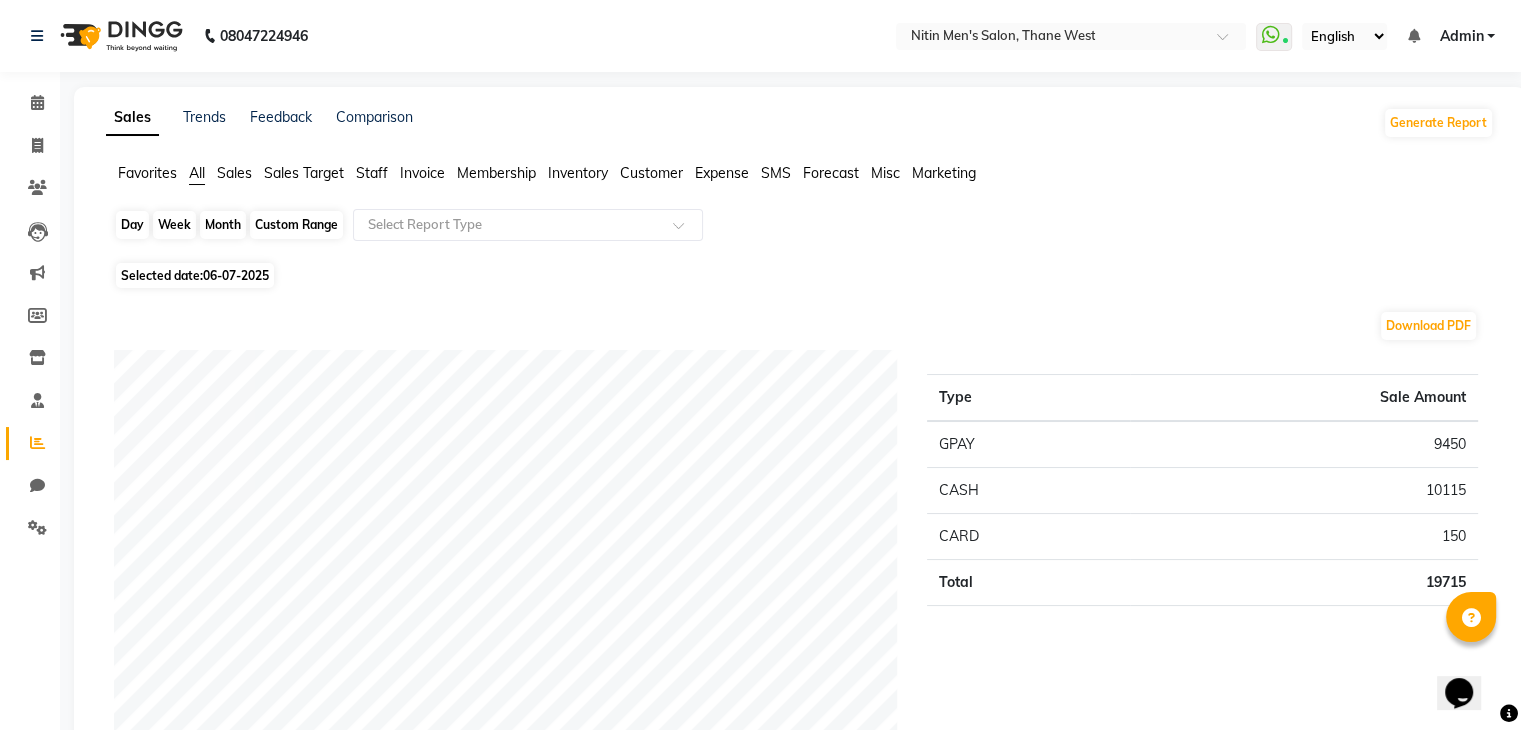 click on "Day" 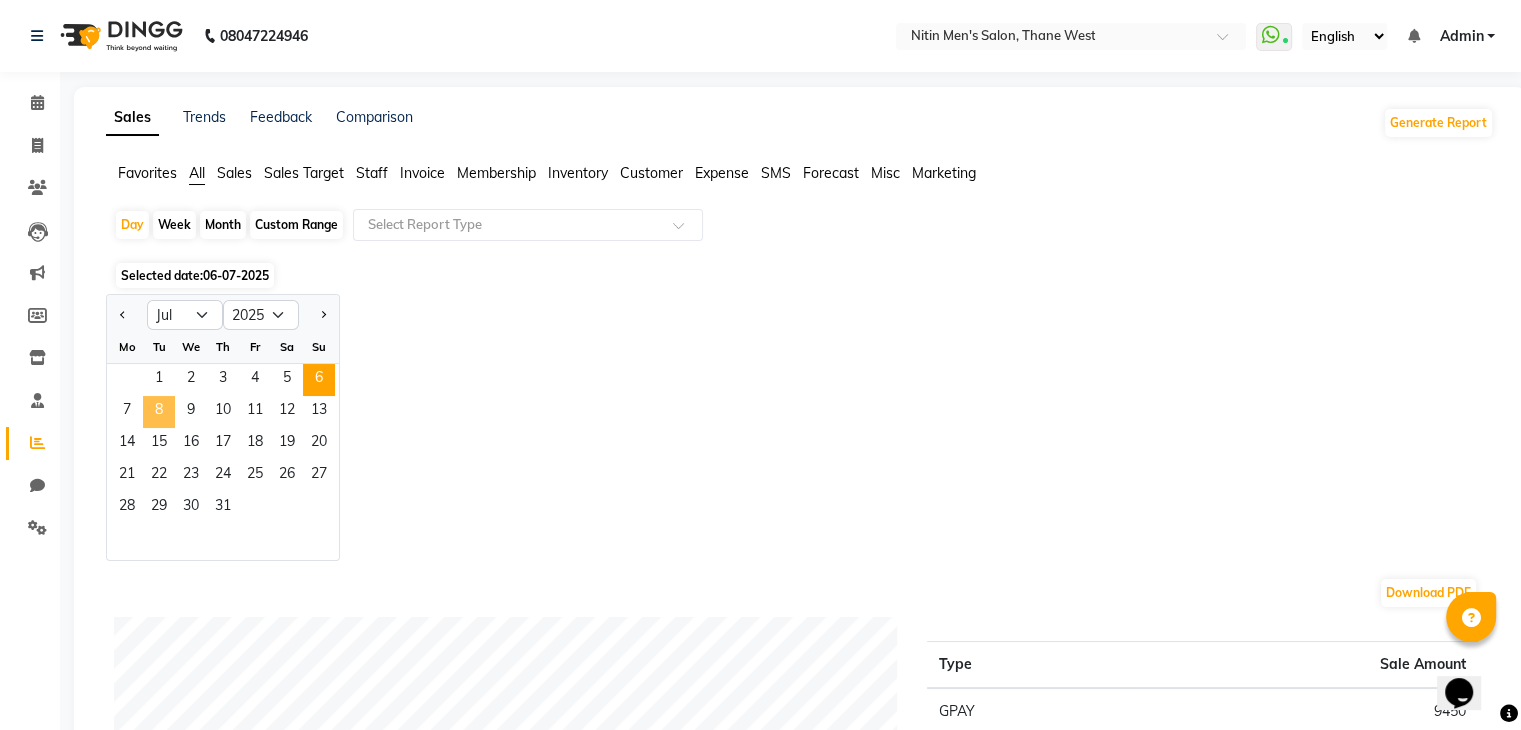 click on "8" 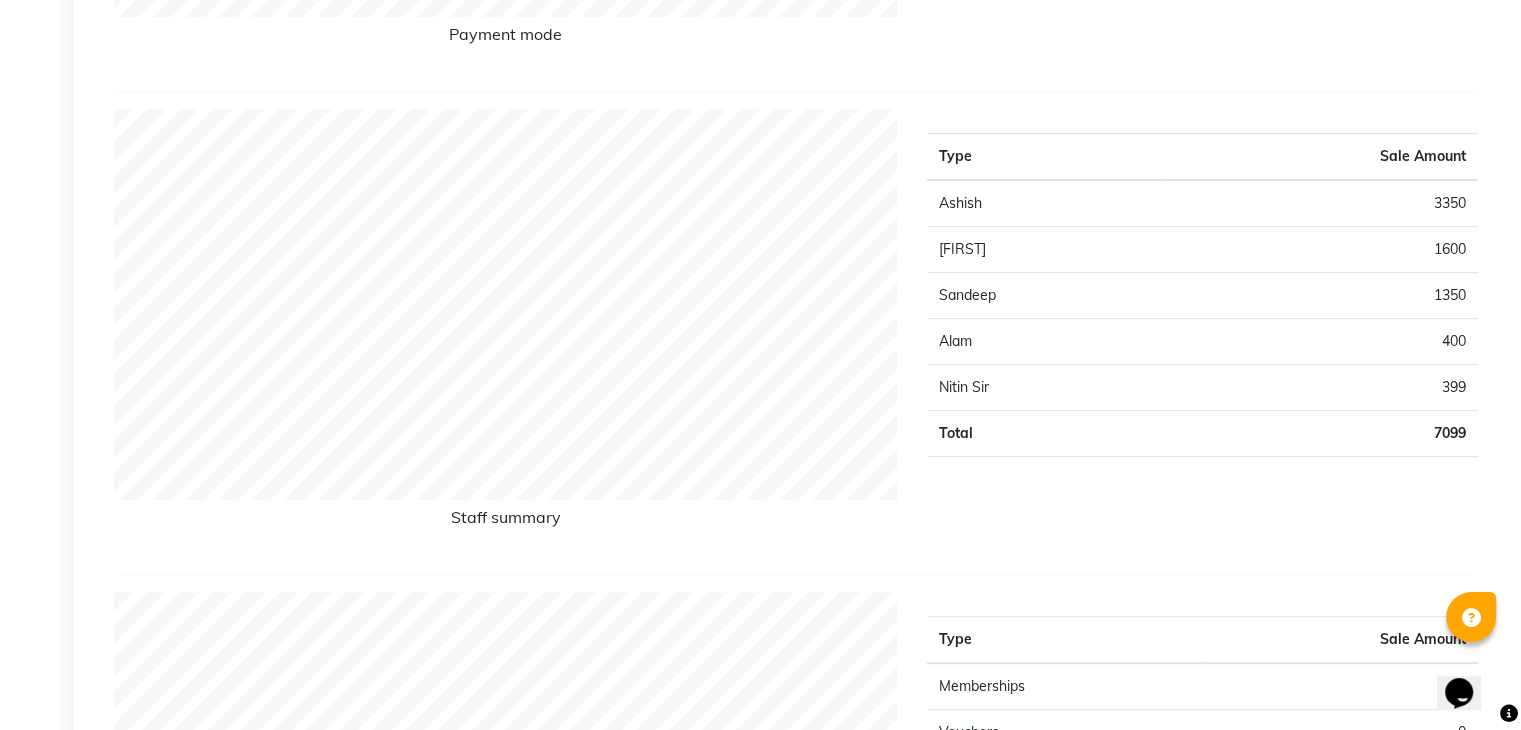 scroll, scrollTop: 0, scrollLeft: 0, axis: both 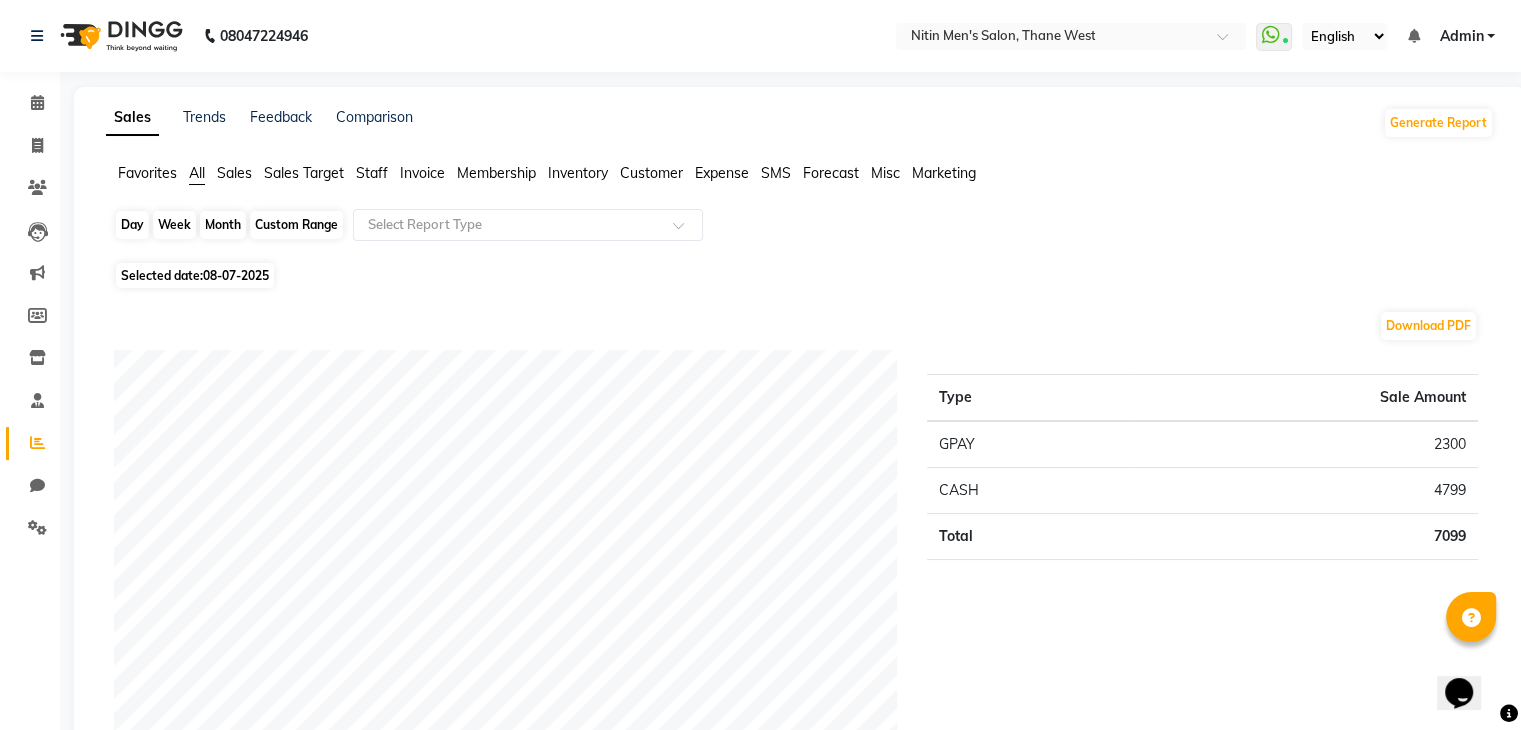 click on "Day" 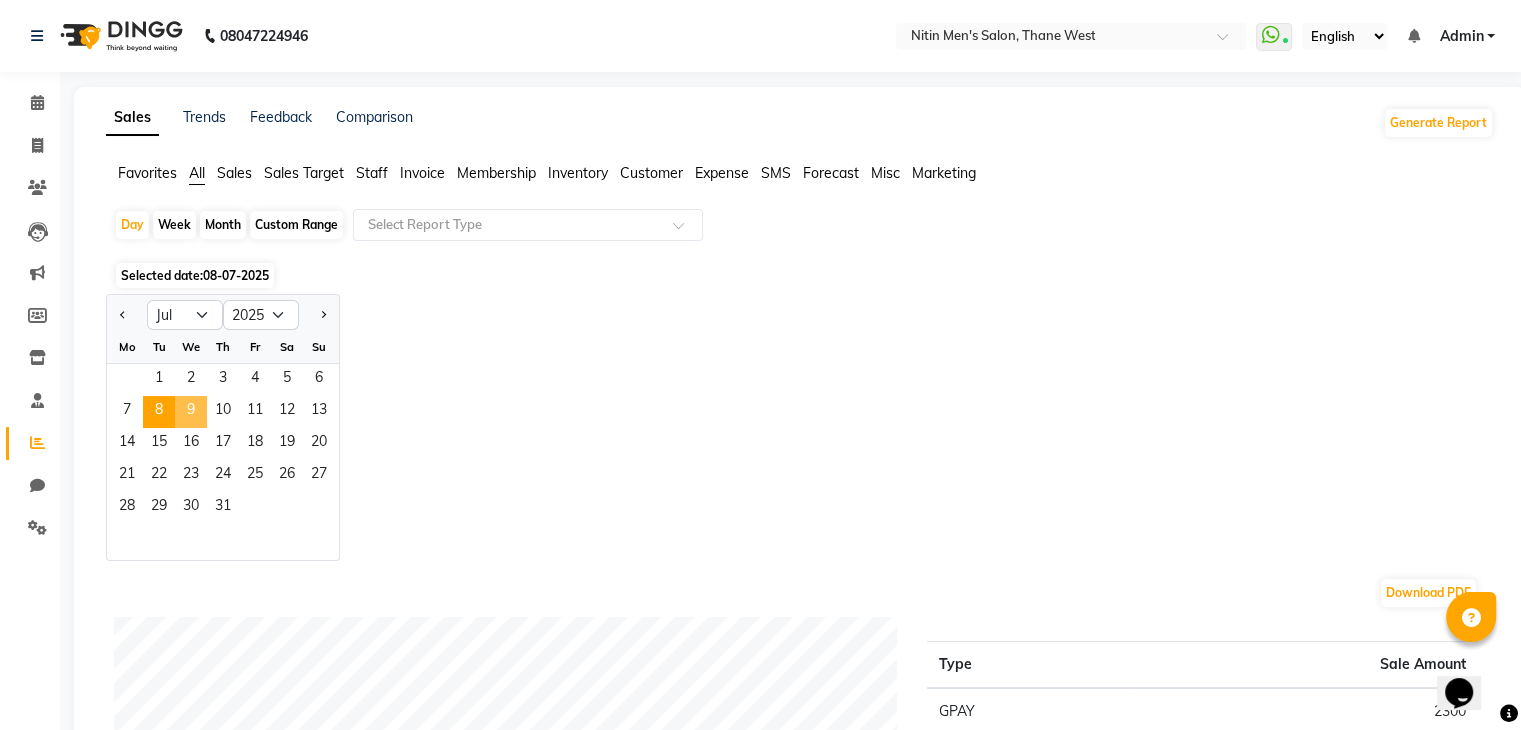 click on "9" 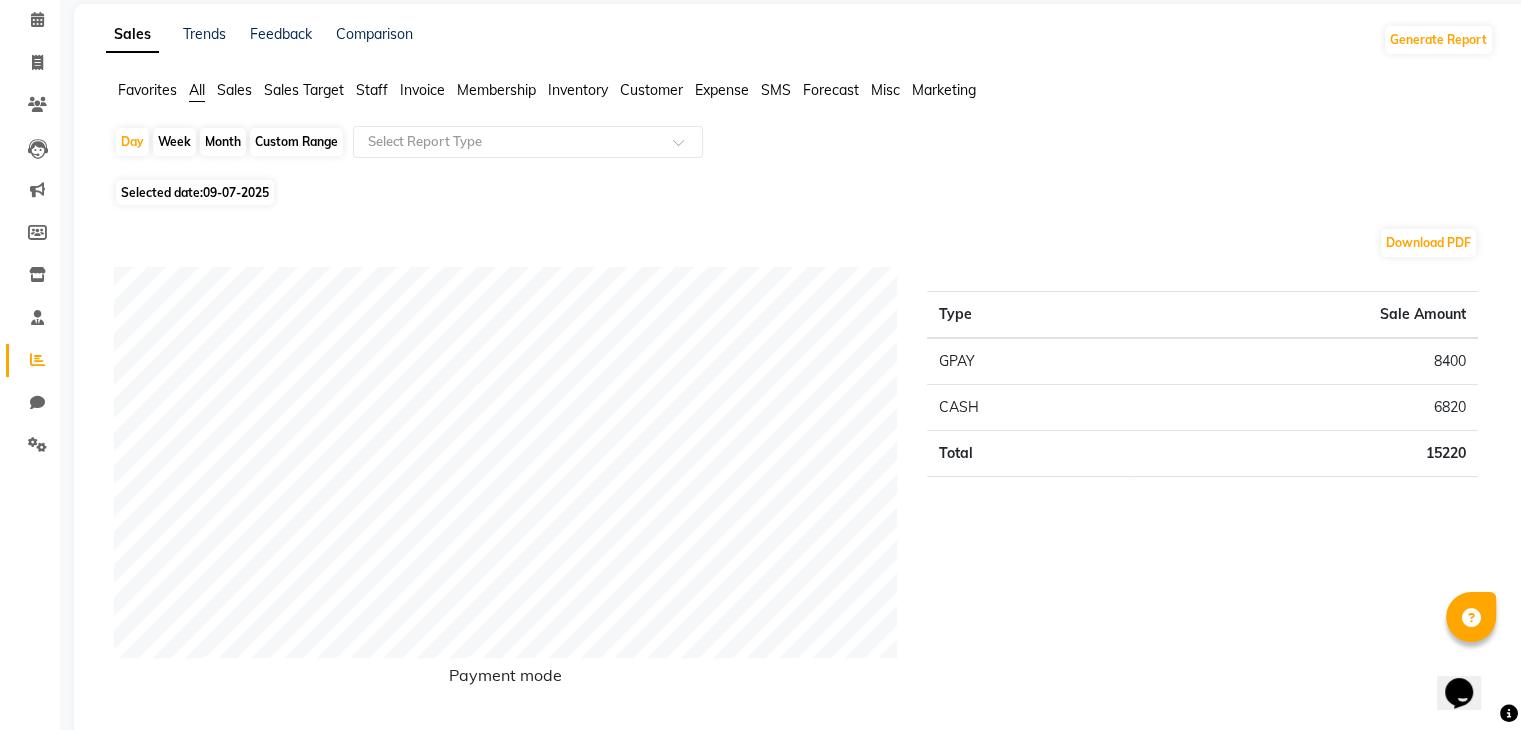 scroll, scrollTop: 0, scrollLeft: 0, axis: both 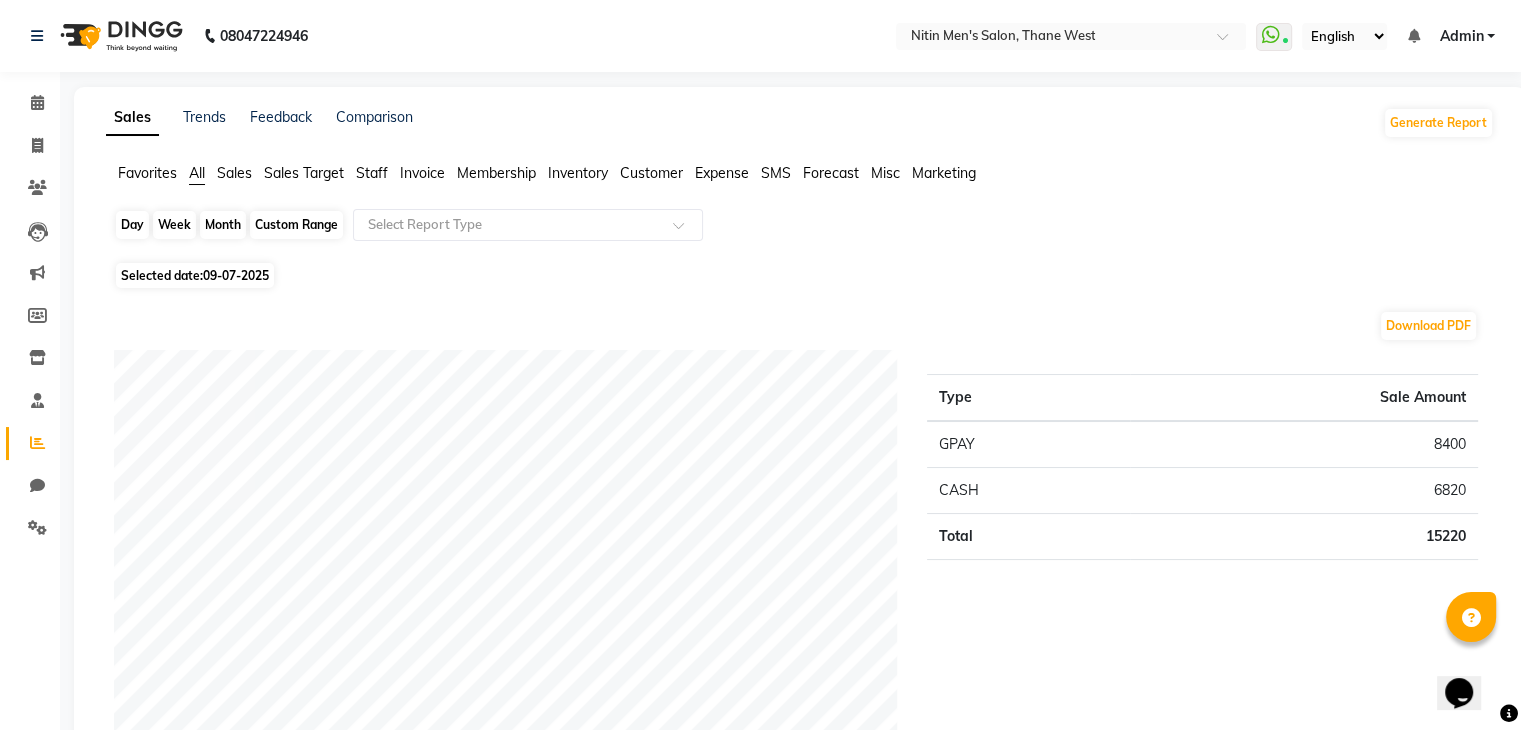 click on "Day" 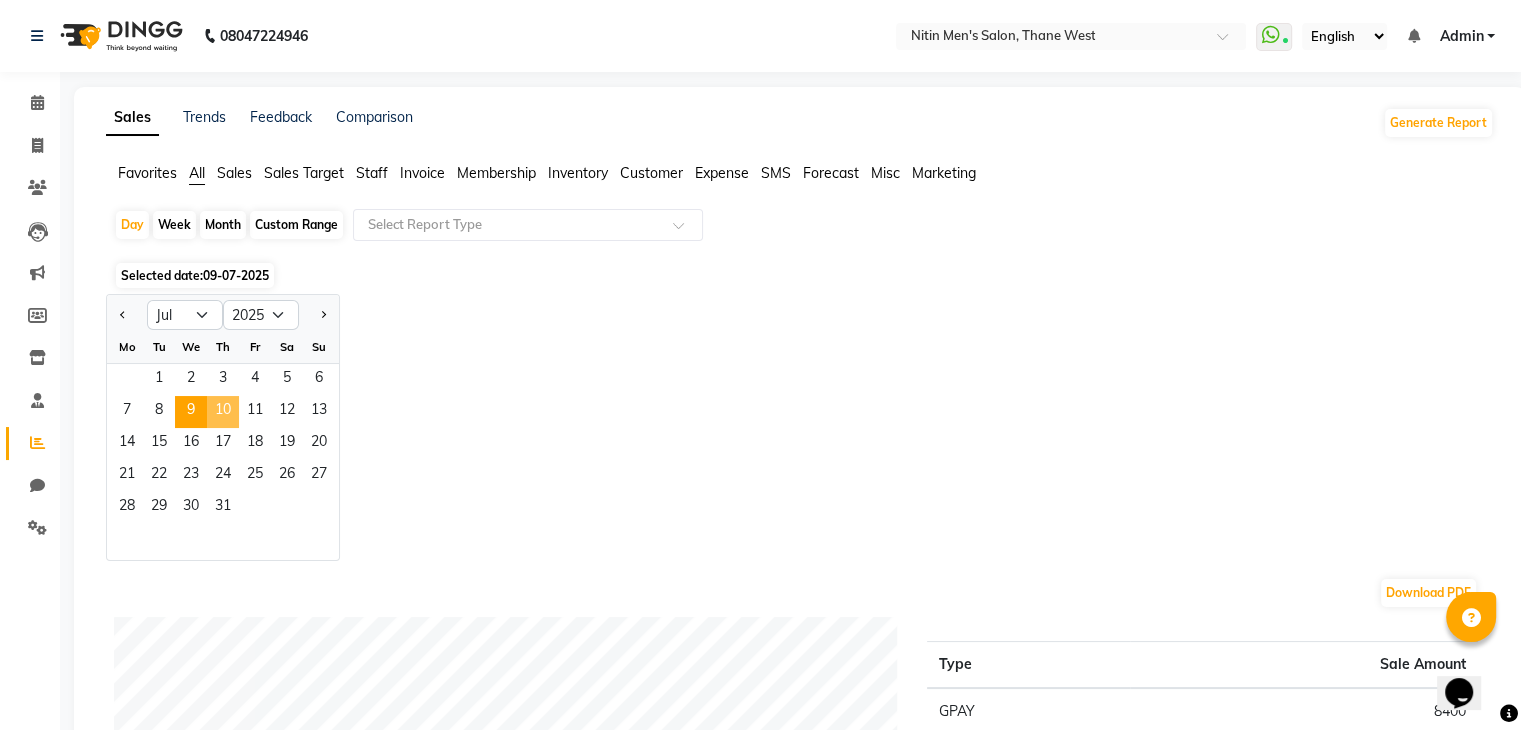 click on "10" 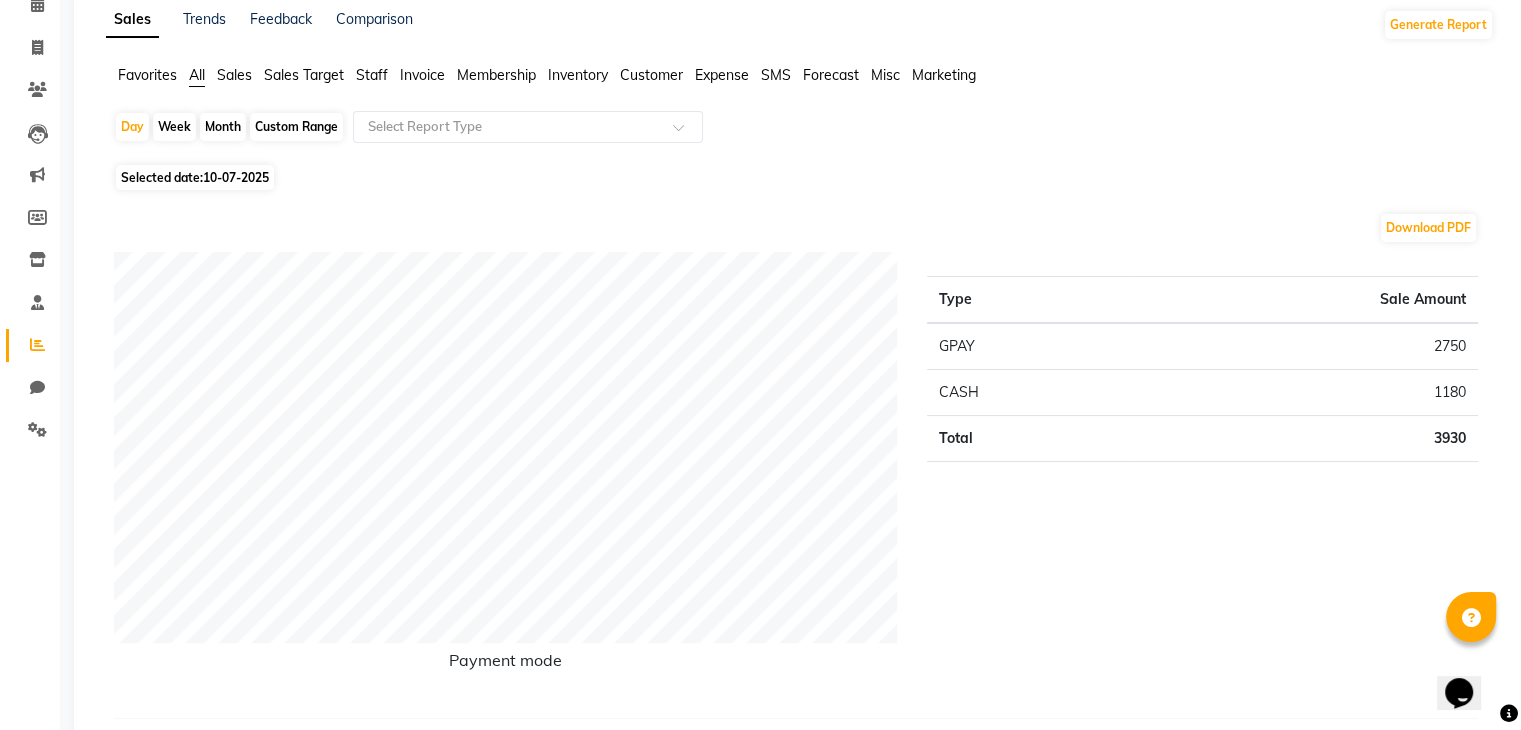scroll, scrollTop: 0, scrollLeft: 0, axis: both 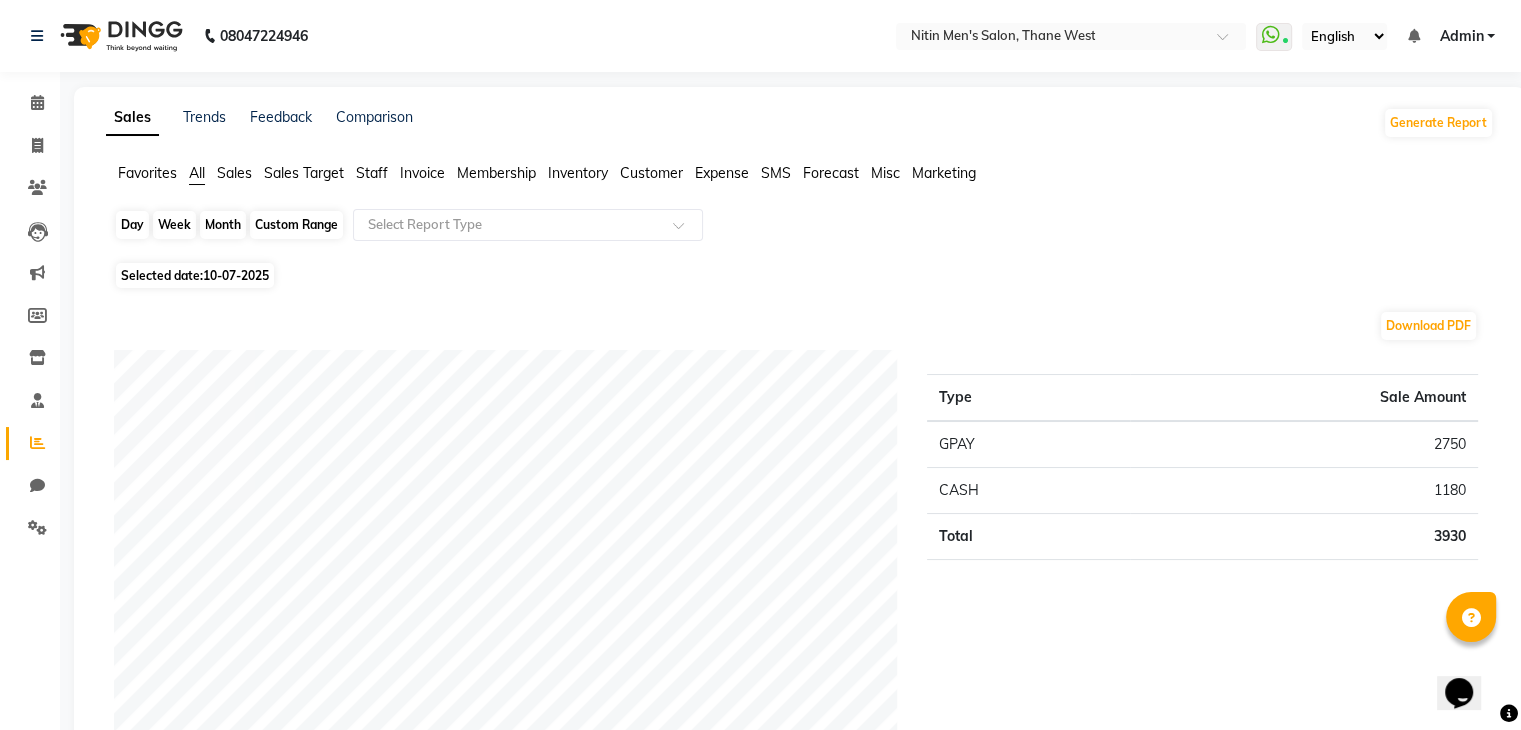 click on "Day" 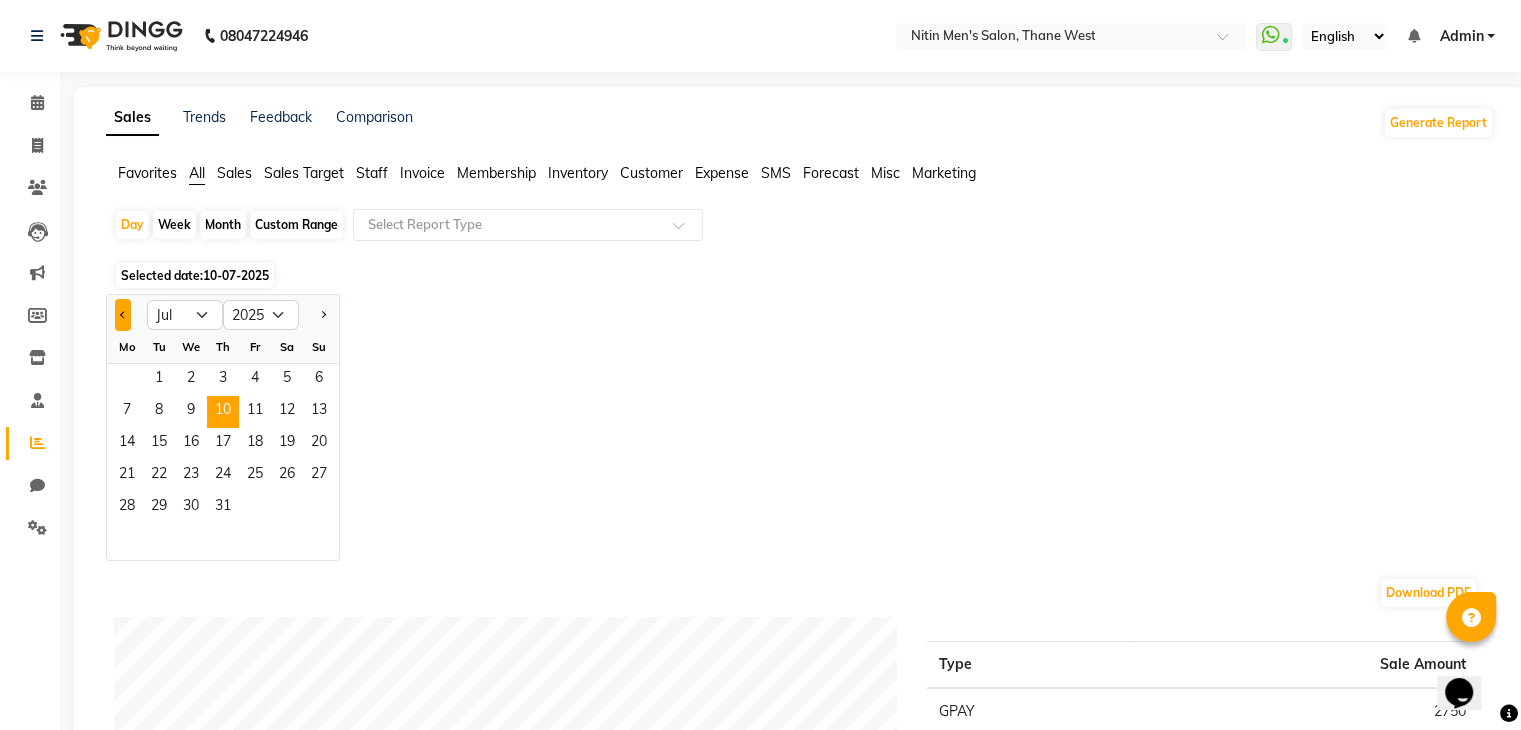 click 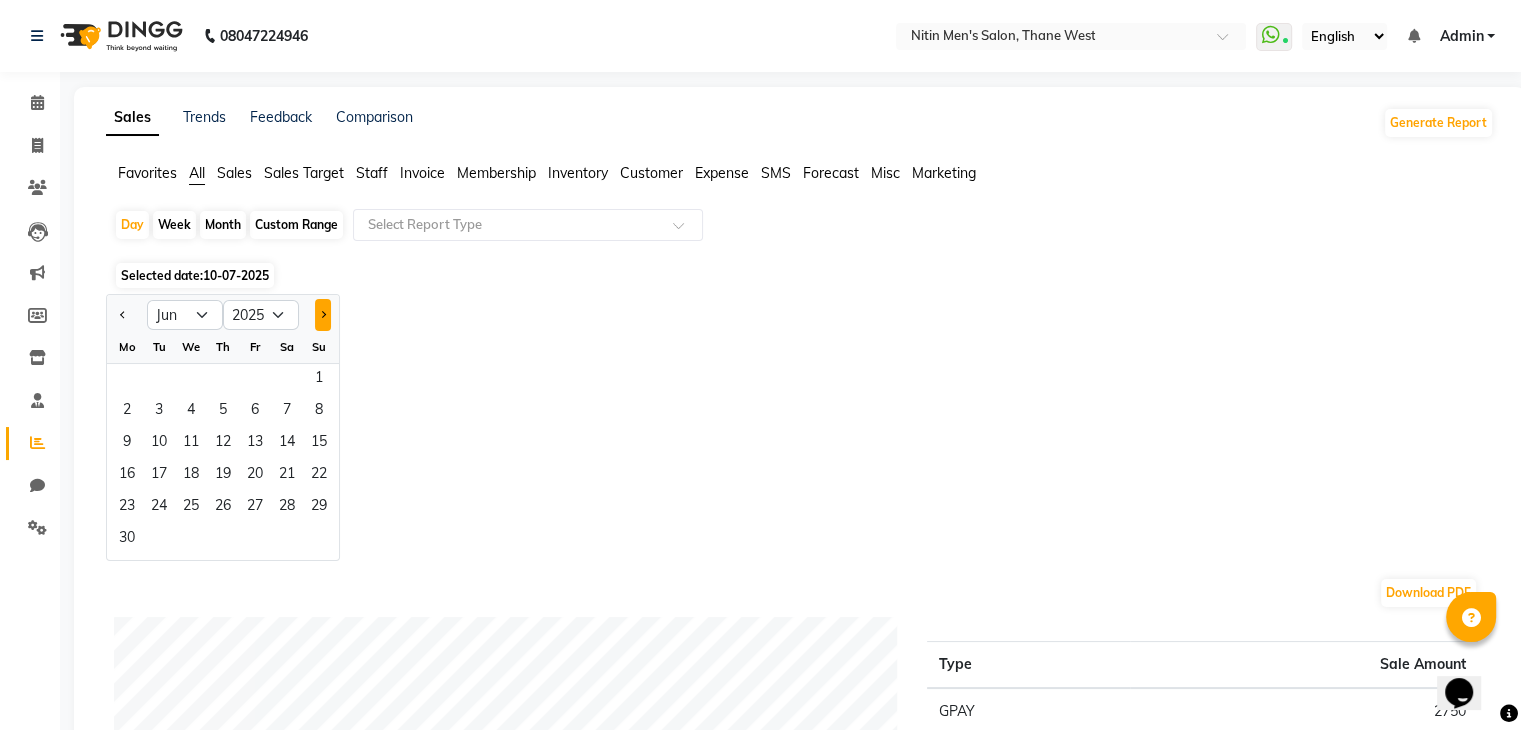 click 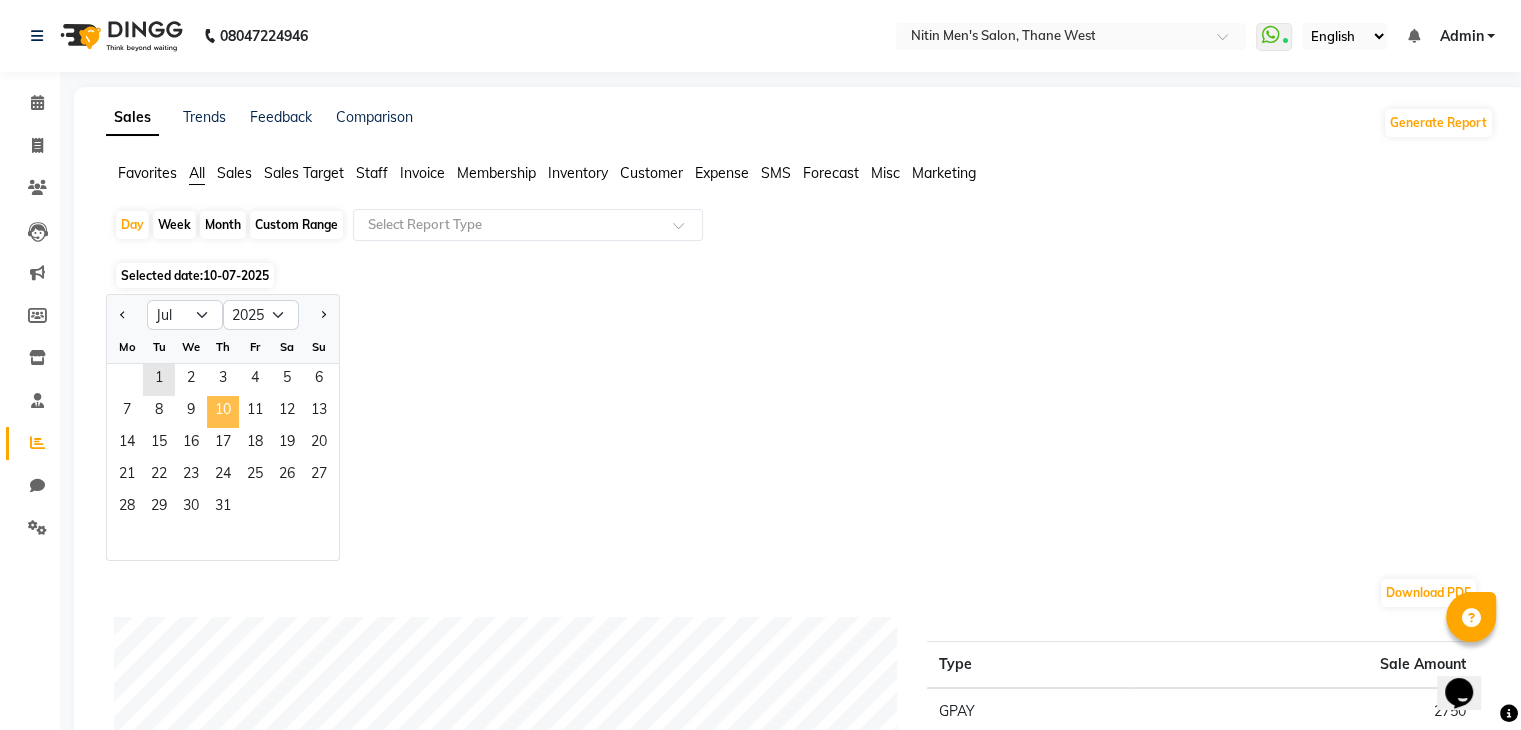 click on "10" 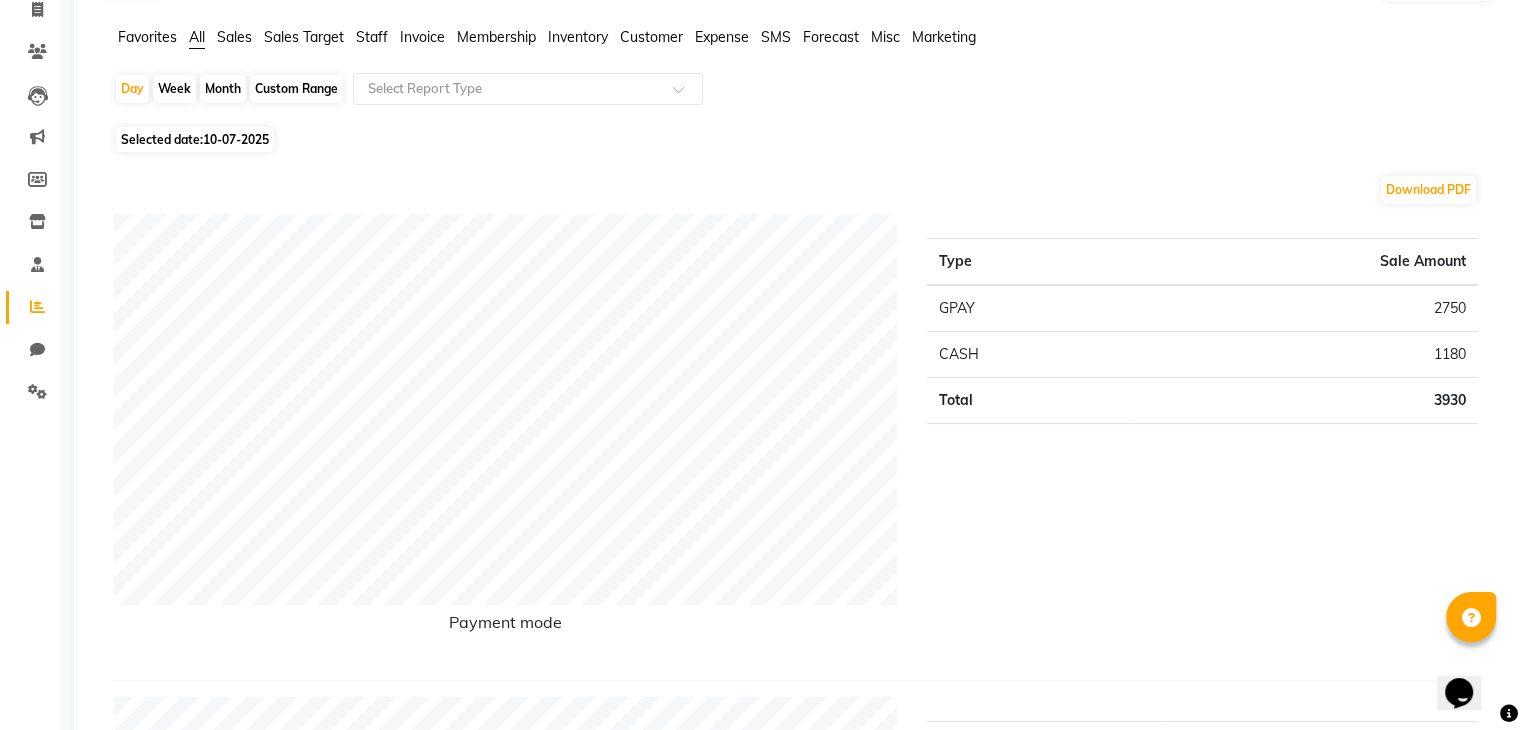 scroll, scrollTop: 128, scrollLeft: 0, axis: vertical 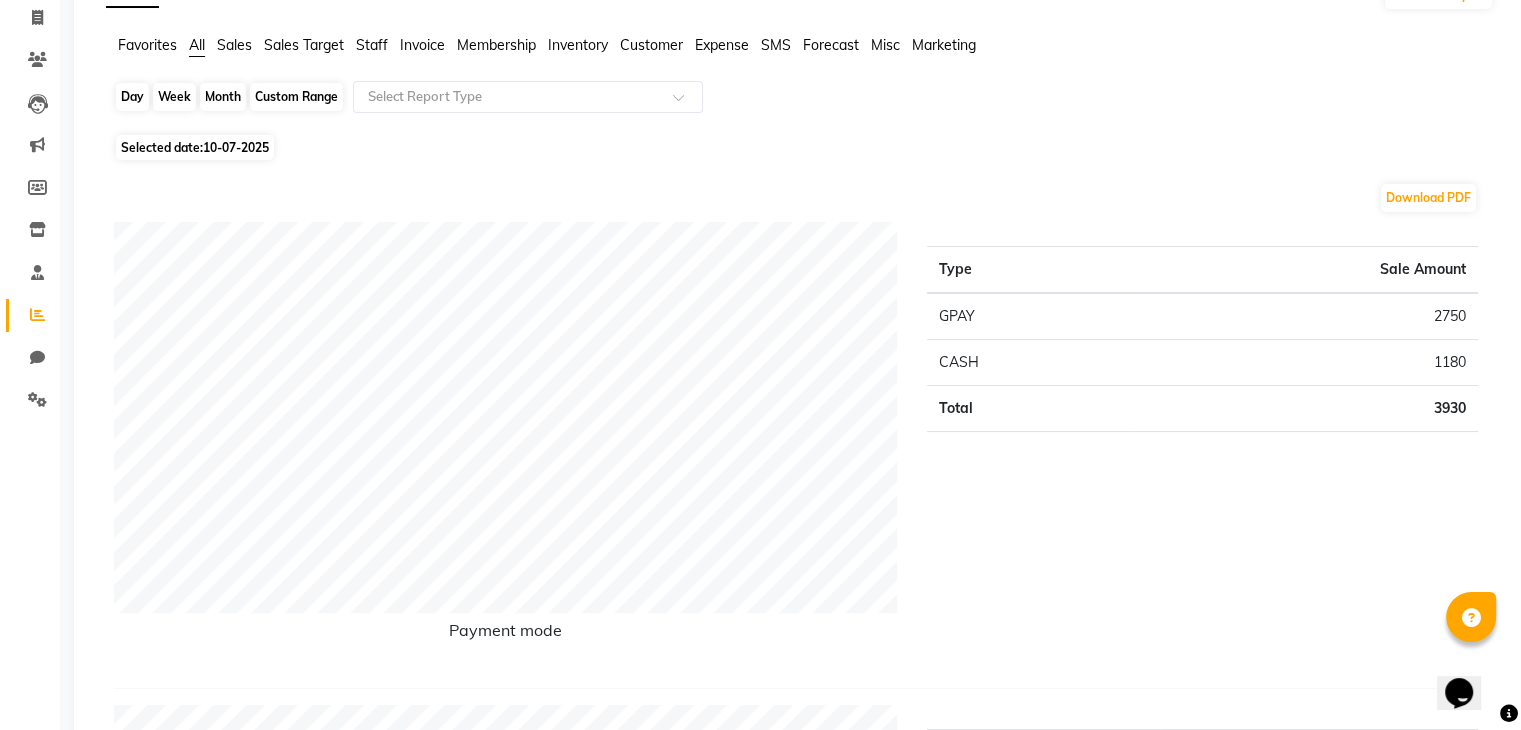 click on "Day" 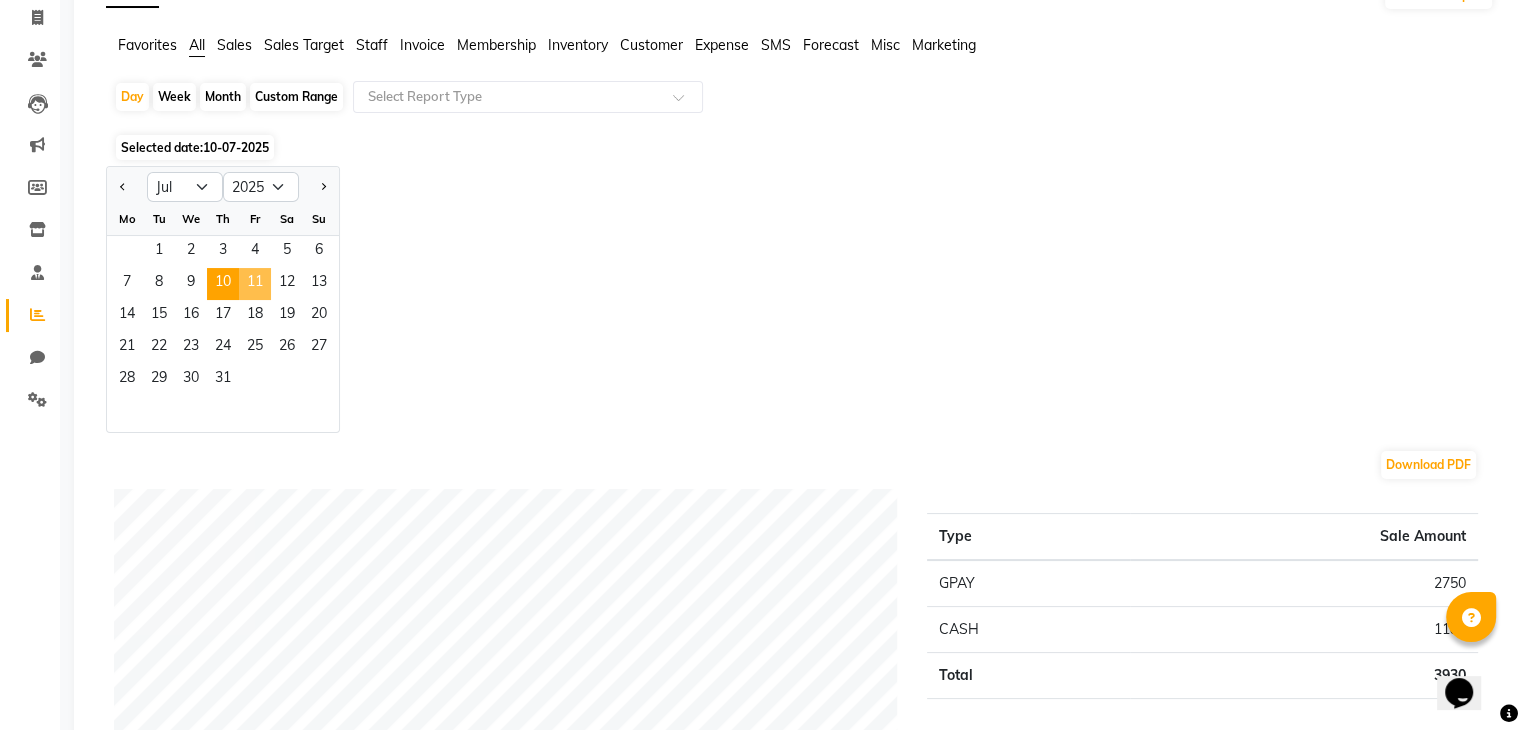 click on "11" 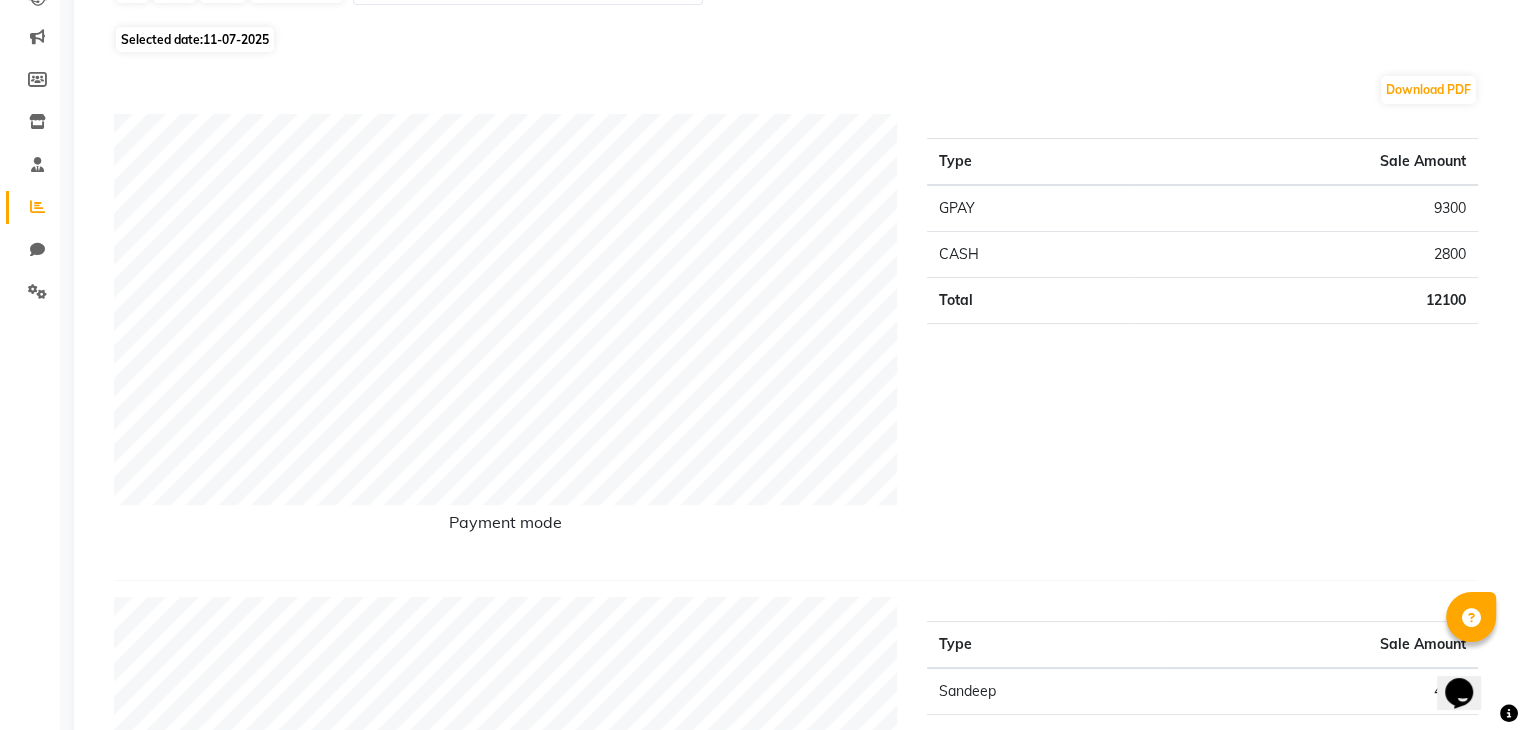 scroll, scrollTop: 0, scrollLeft: 0, axis: both 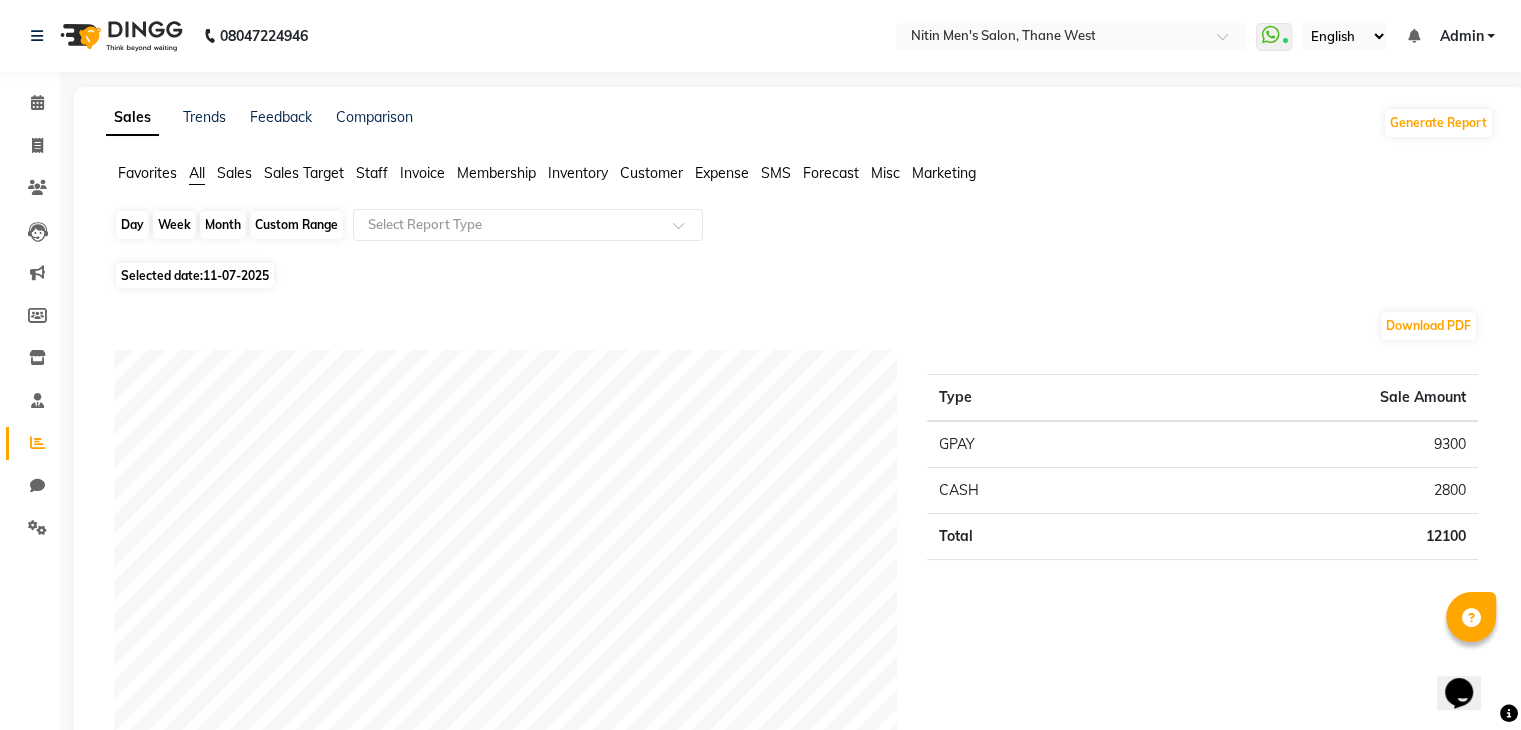 click on "Day" 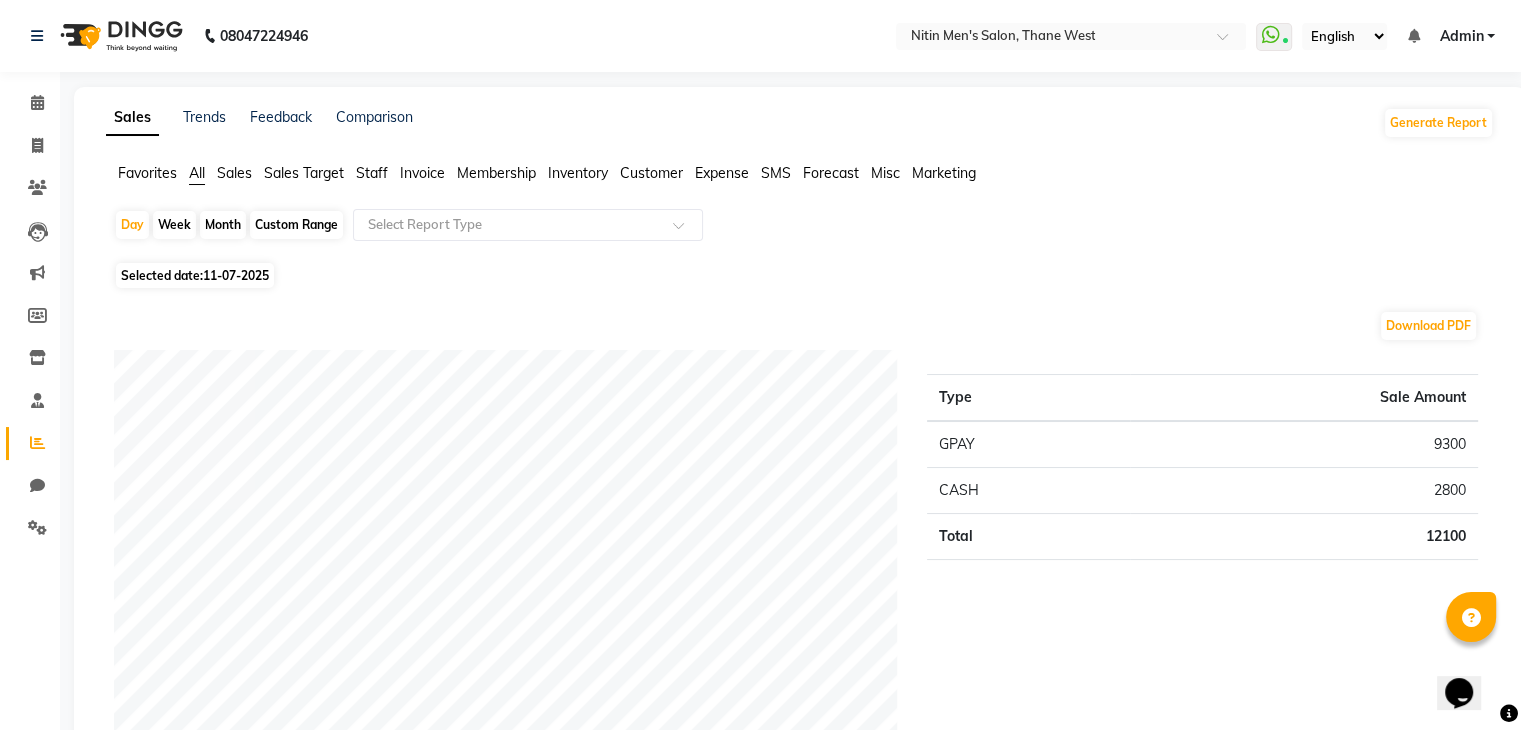 select on "7" 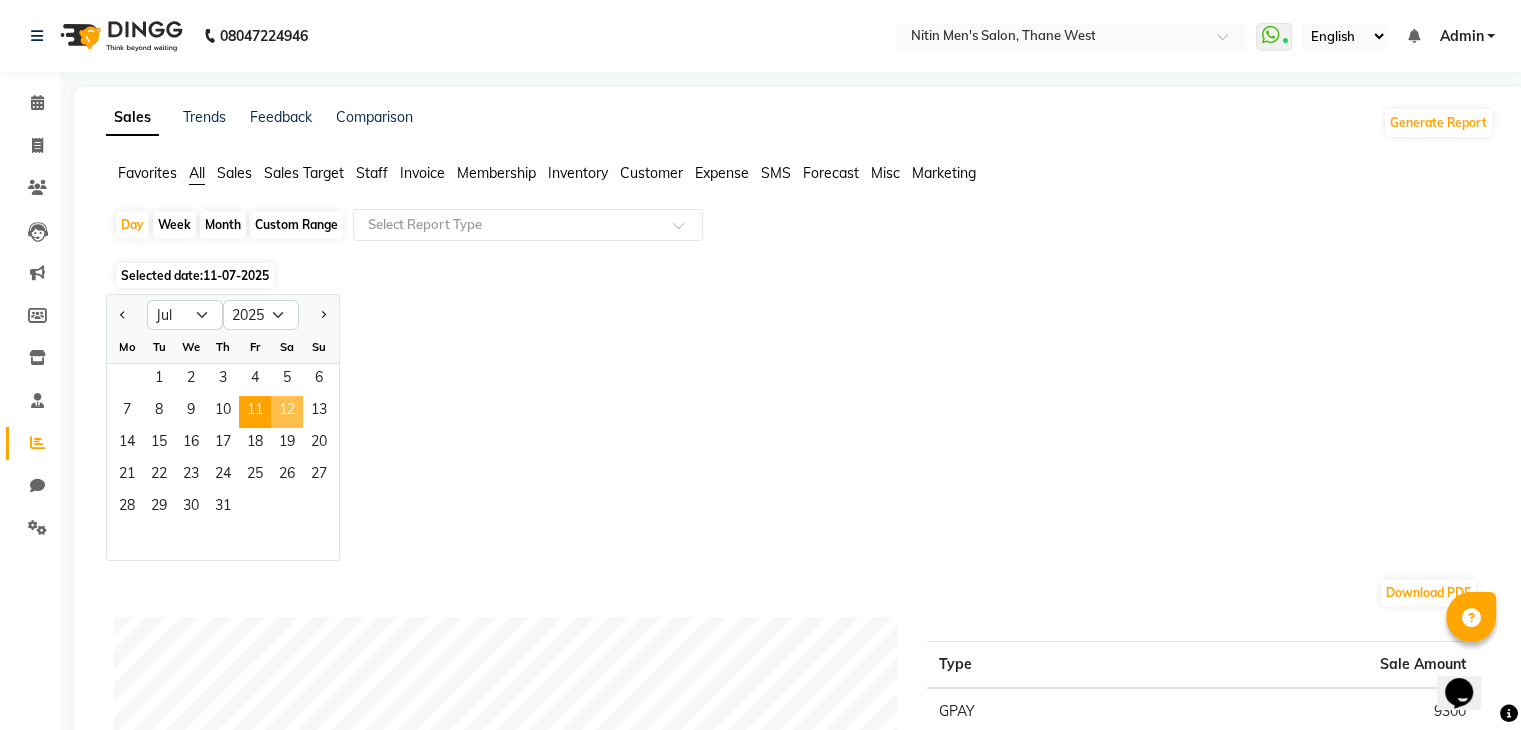 click on "12" 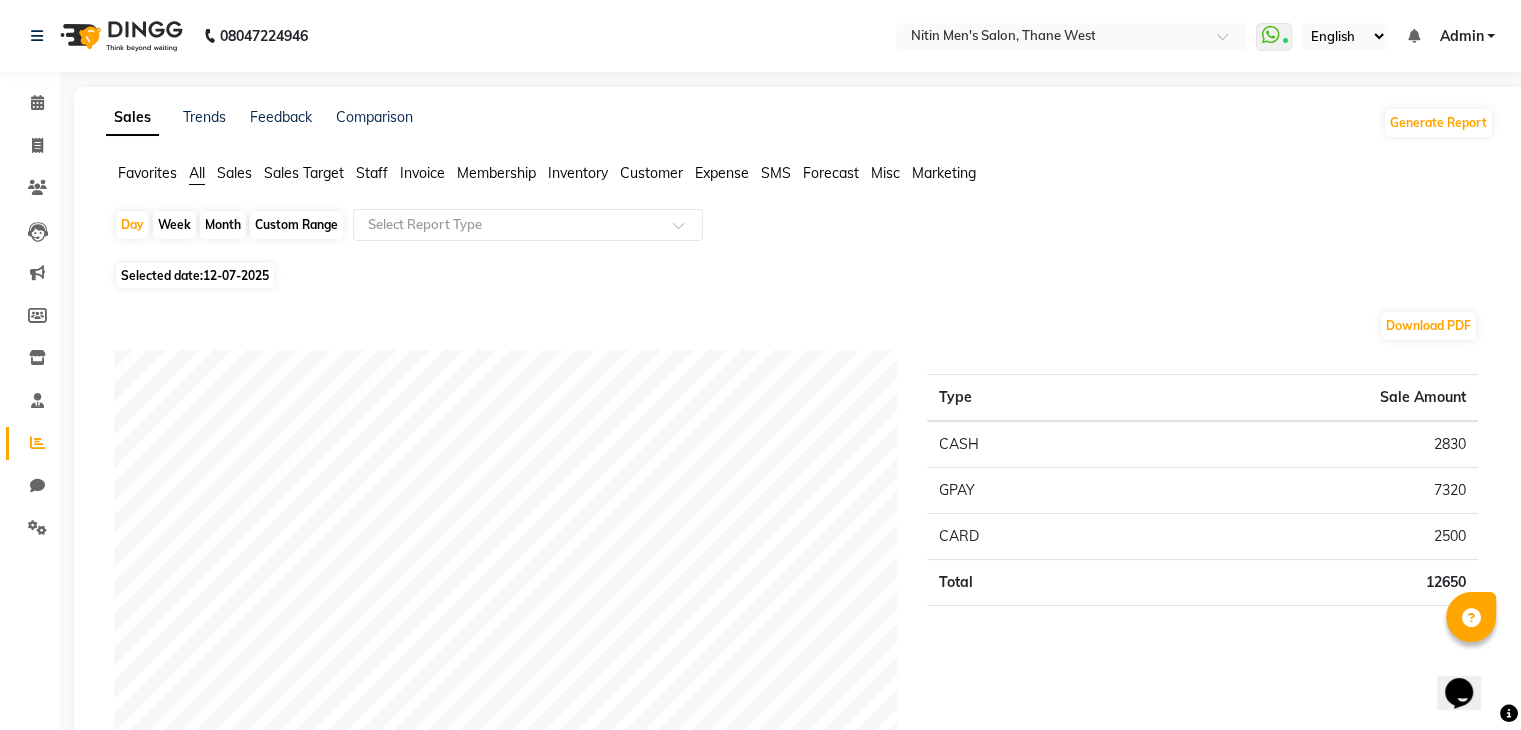 scroll, scrollTop: 0, scrollLeft: 0, axis: both 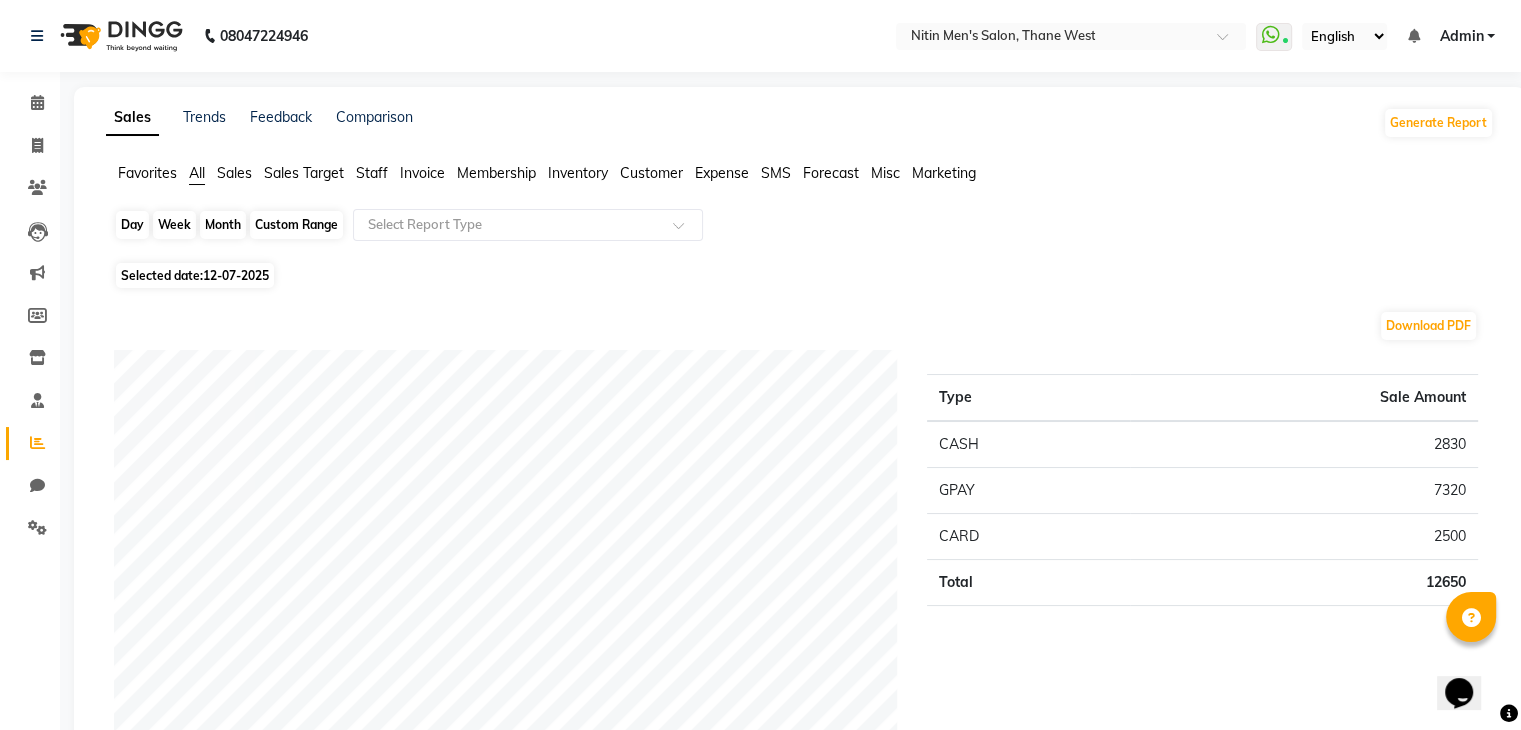 click on "Day" 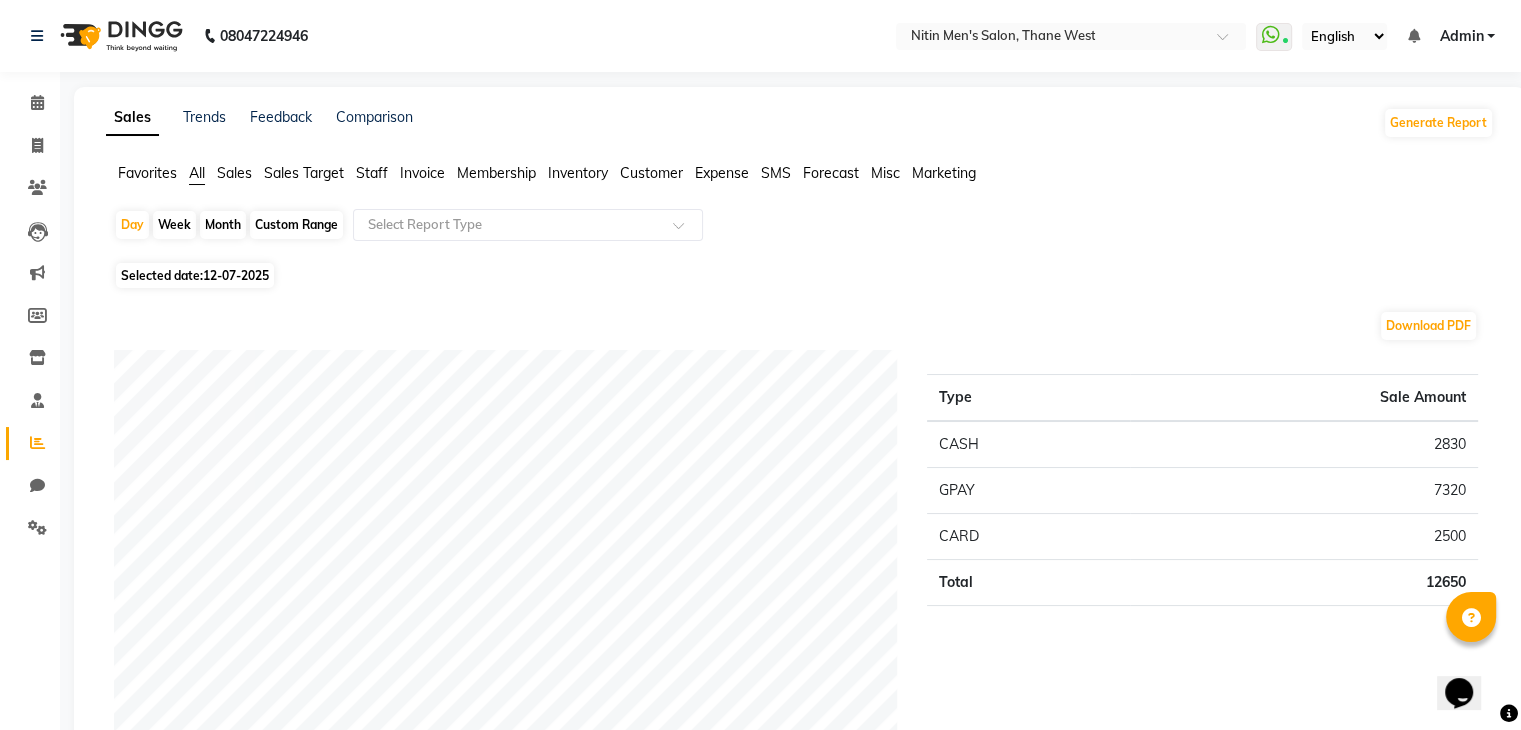 select on "7" 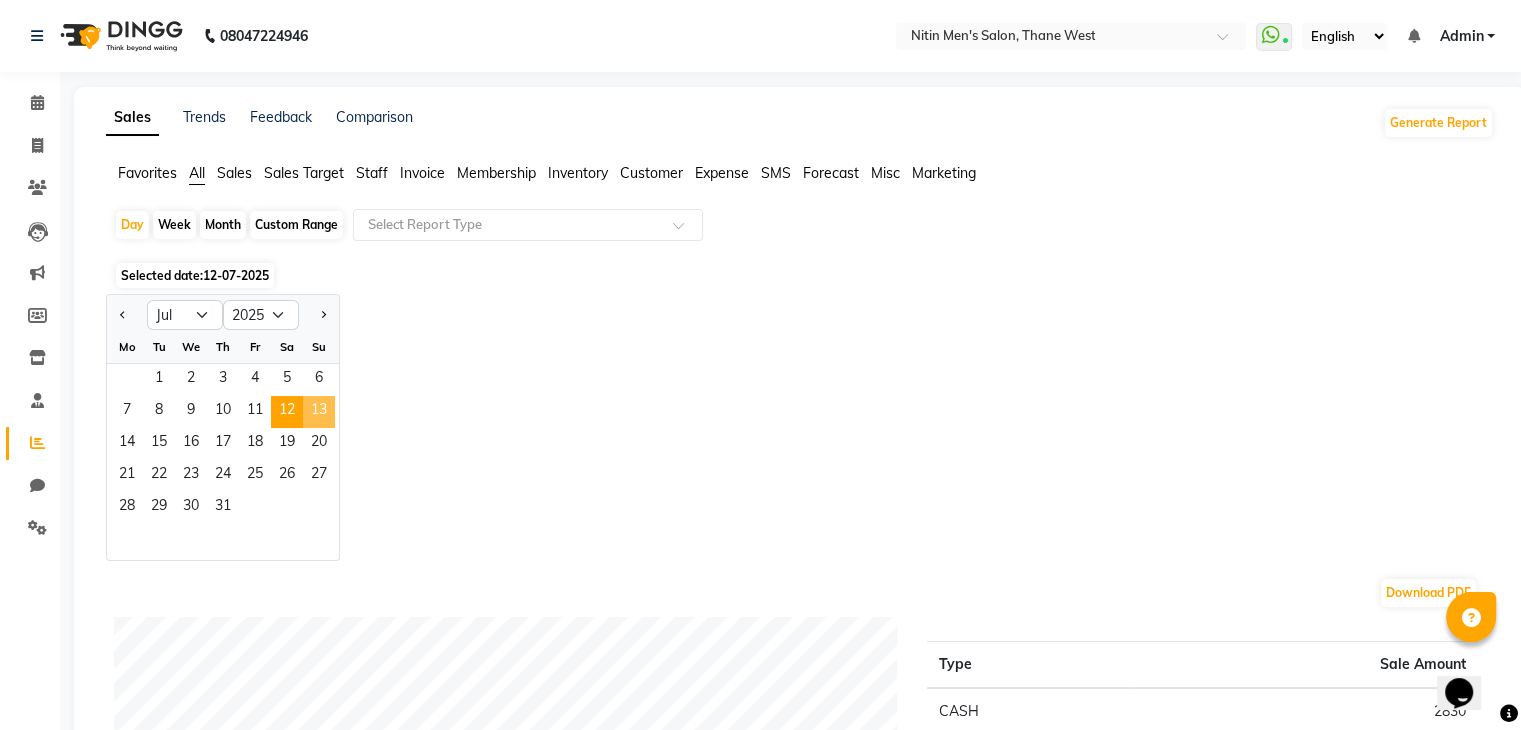 click on "13" 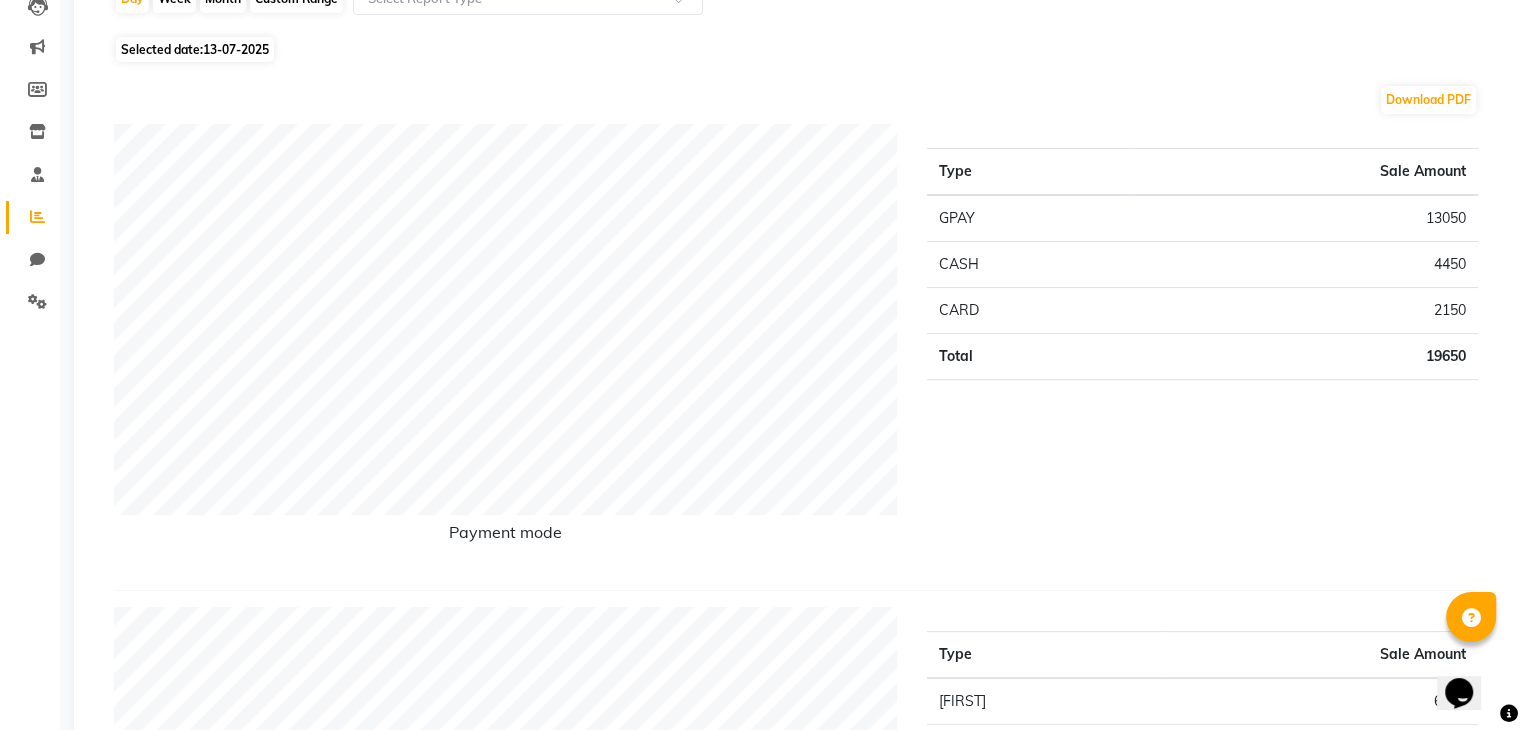 scroll, scrollTop: 0, scrollLeft: 0, axis: both 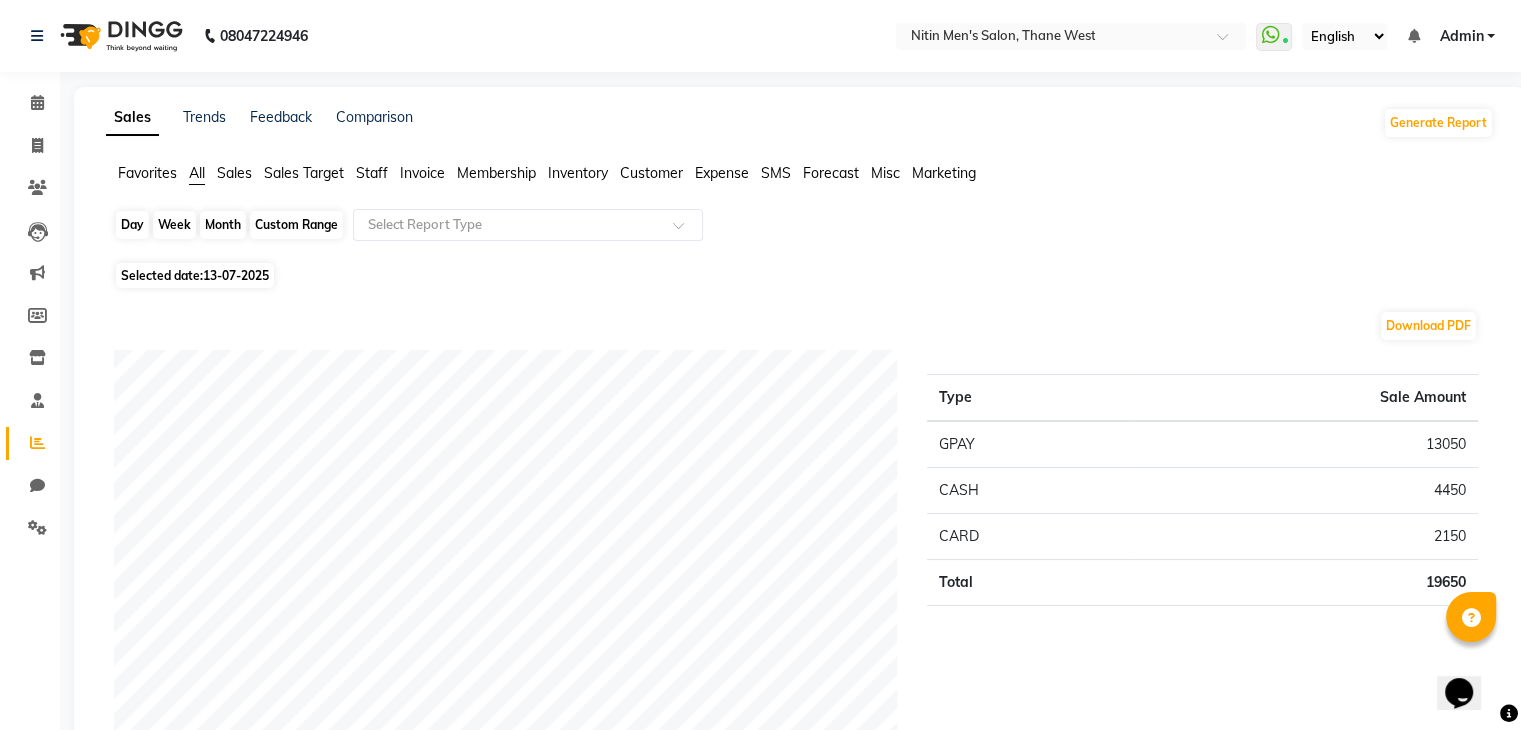 click on "Day" 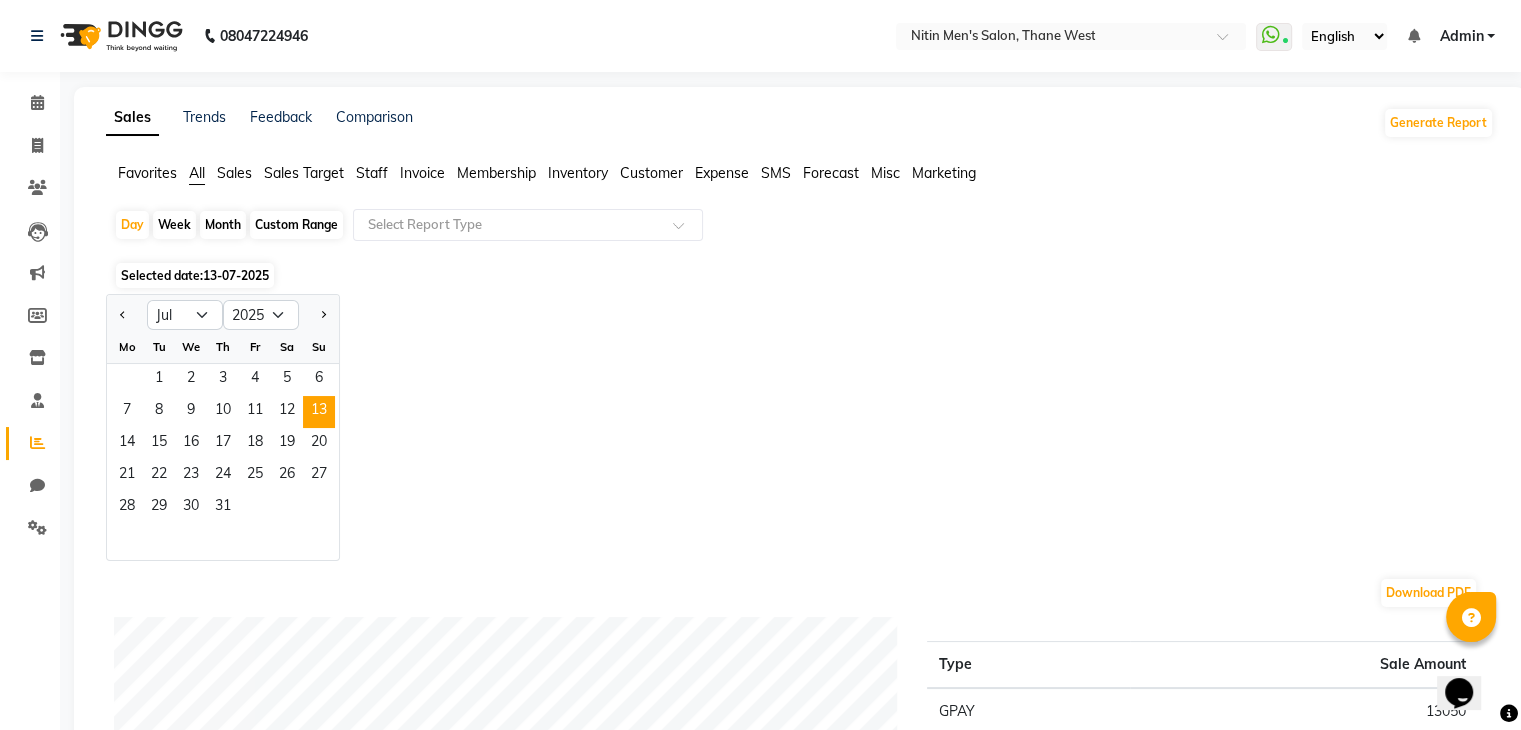 click on "Month" 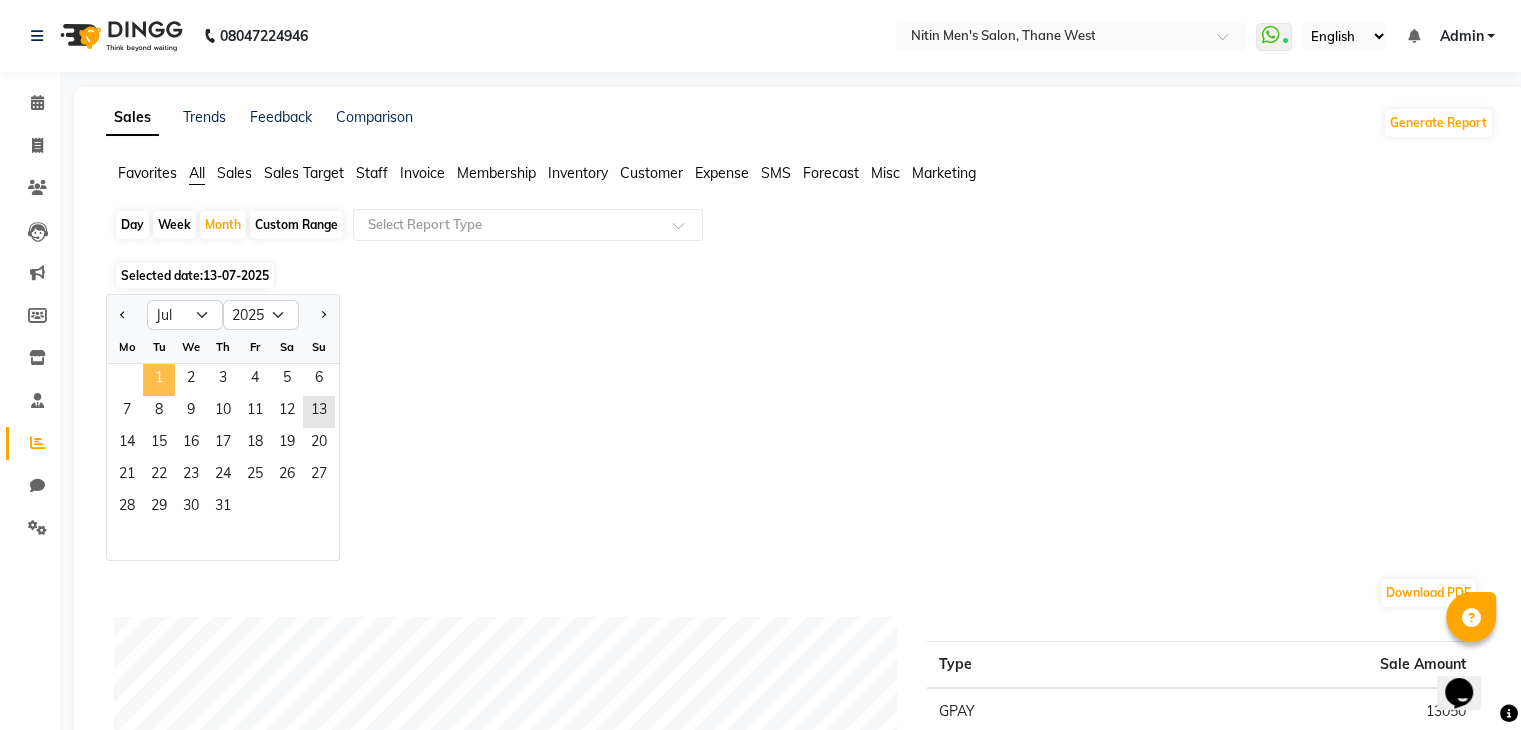 click on "1" 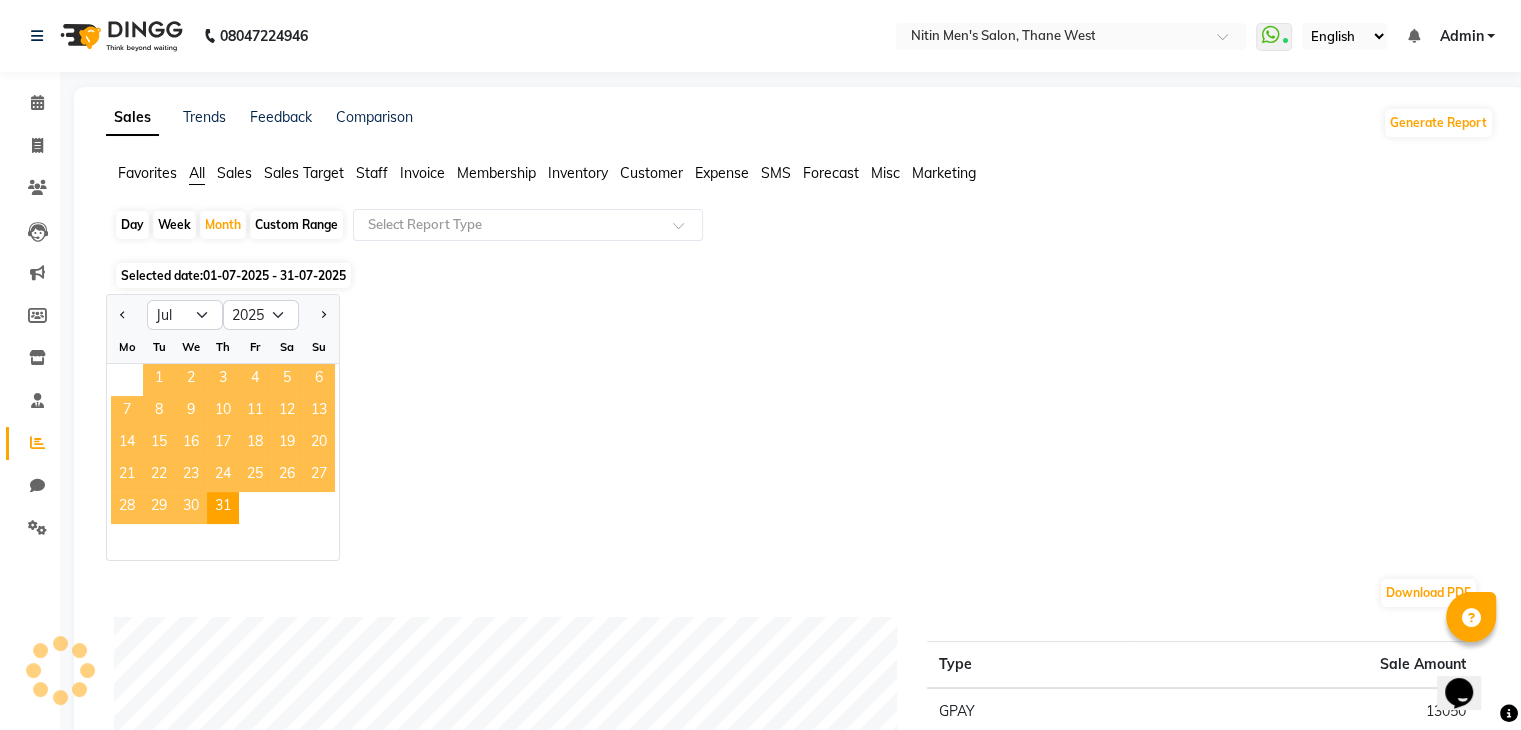 click on "1" 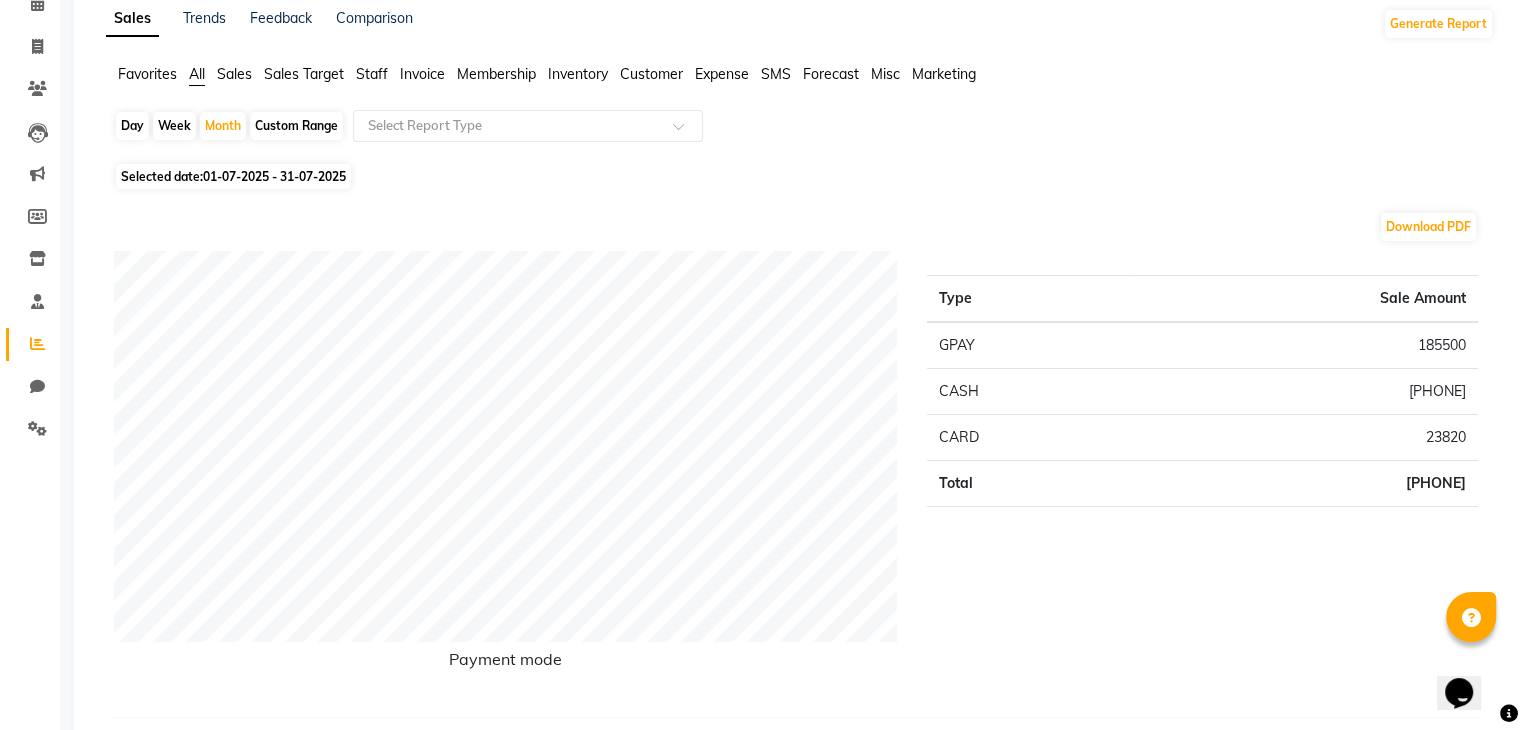 scroll, scrollTop: 98, scrollLeft: 0, axis: vertical 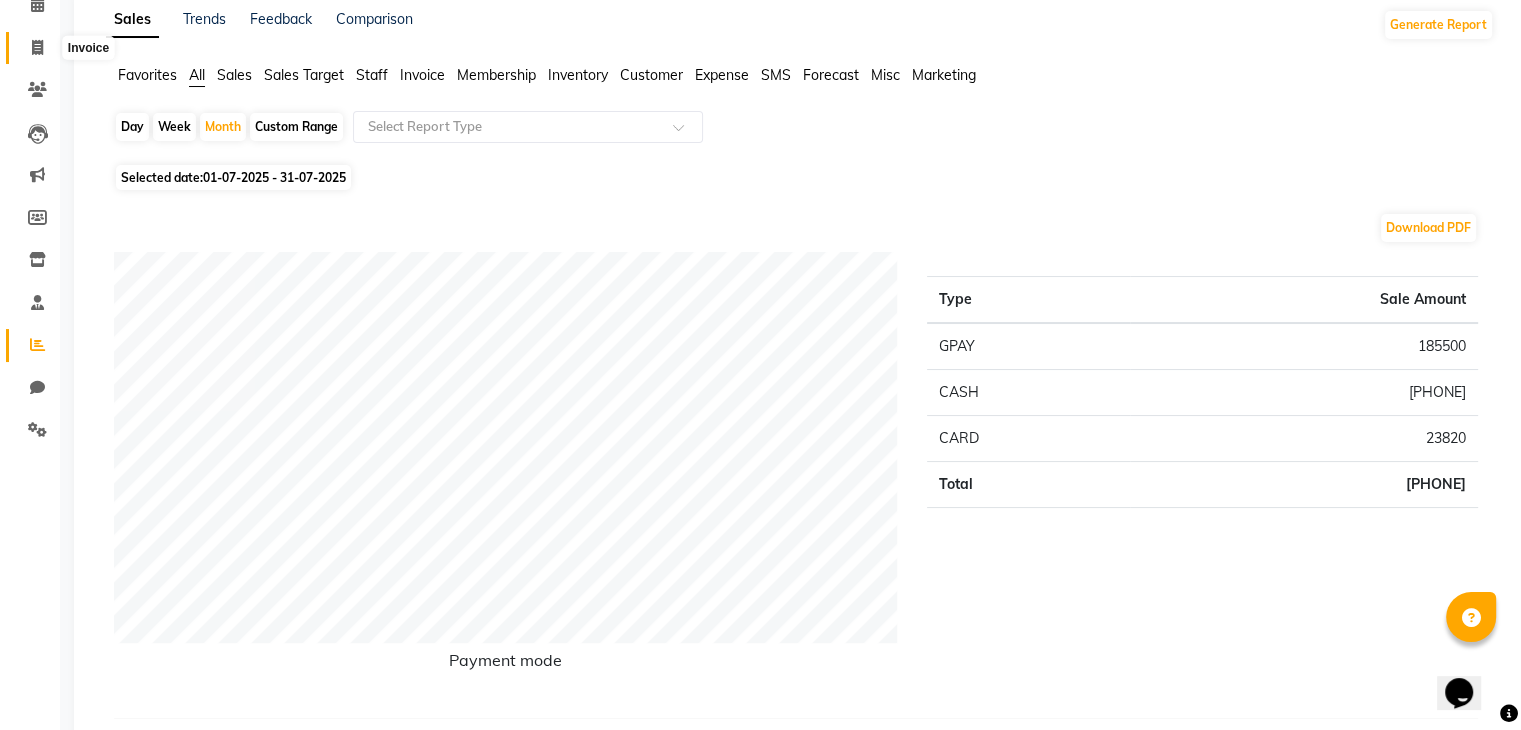 click 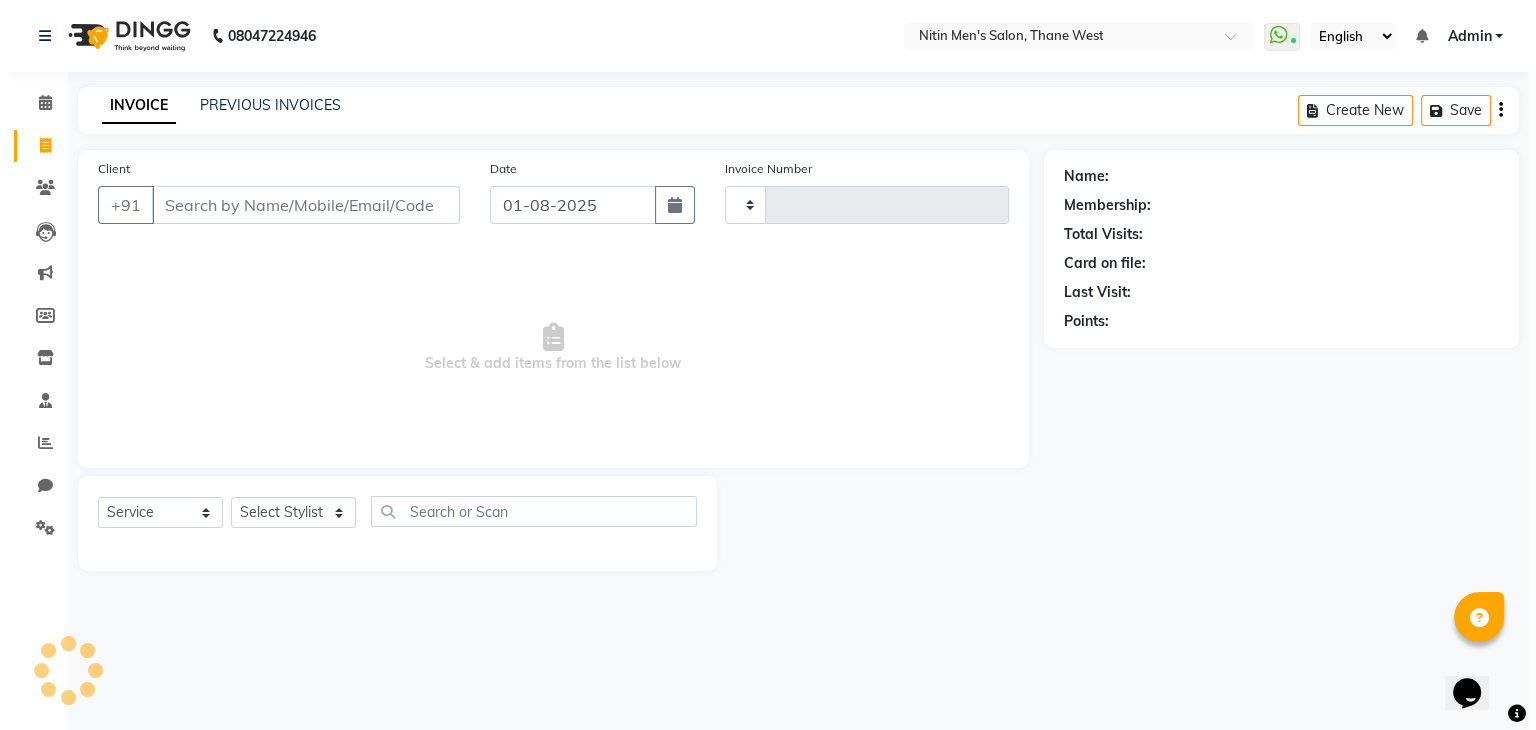 scroll, scrollTop: 0, scrollLeft: 0, axis: both 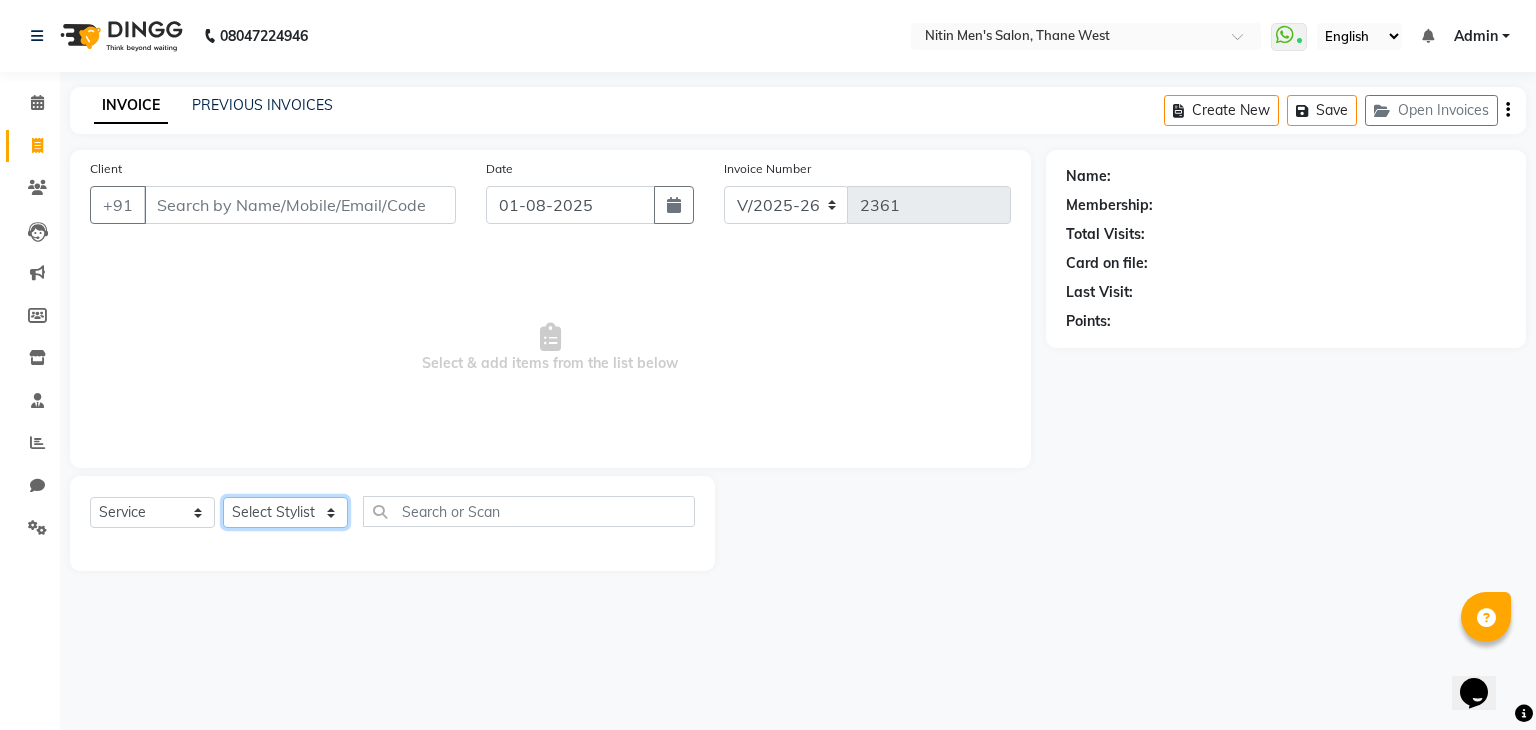 click on "Select Stylist ALAM ASHISH DEEPA HASIB JITU MEENAKSHI NITIN SIR PRAJAKTA Rupa SANDEEP SHAHIM YASEEN" 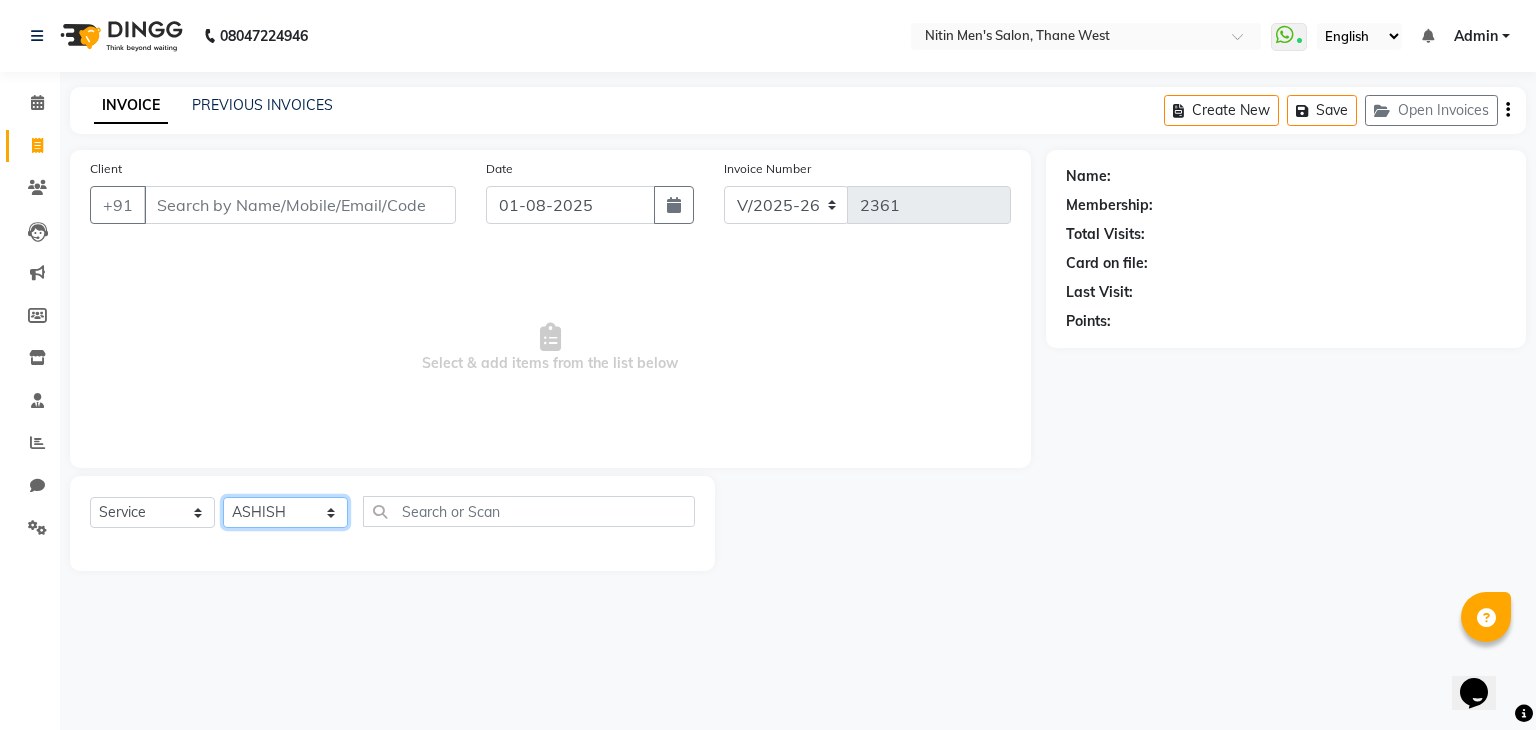 click on "Select Stylist ALAM ASHISH DEEPA HASIB JITU MEENAKSHI NITIN SIR PRAJAKTA Rupa SANDEEP SHAHIM YASEEN" 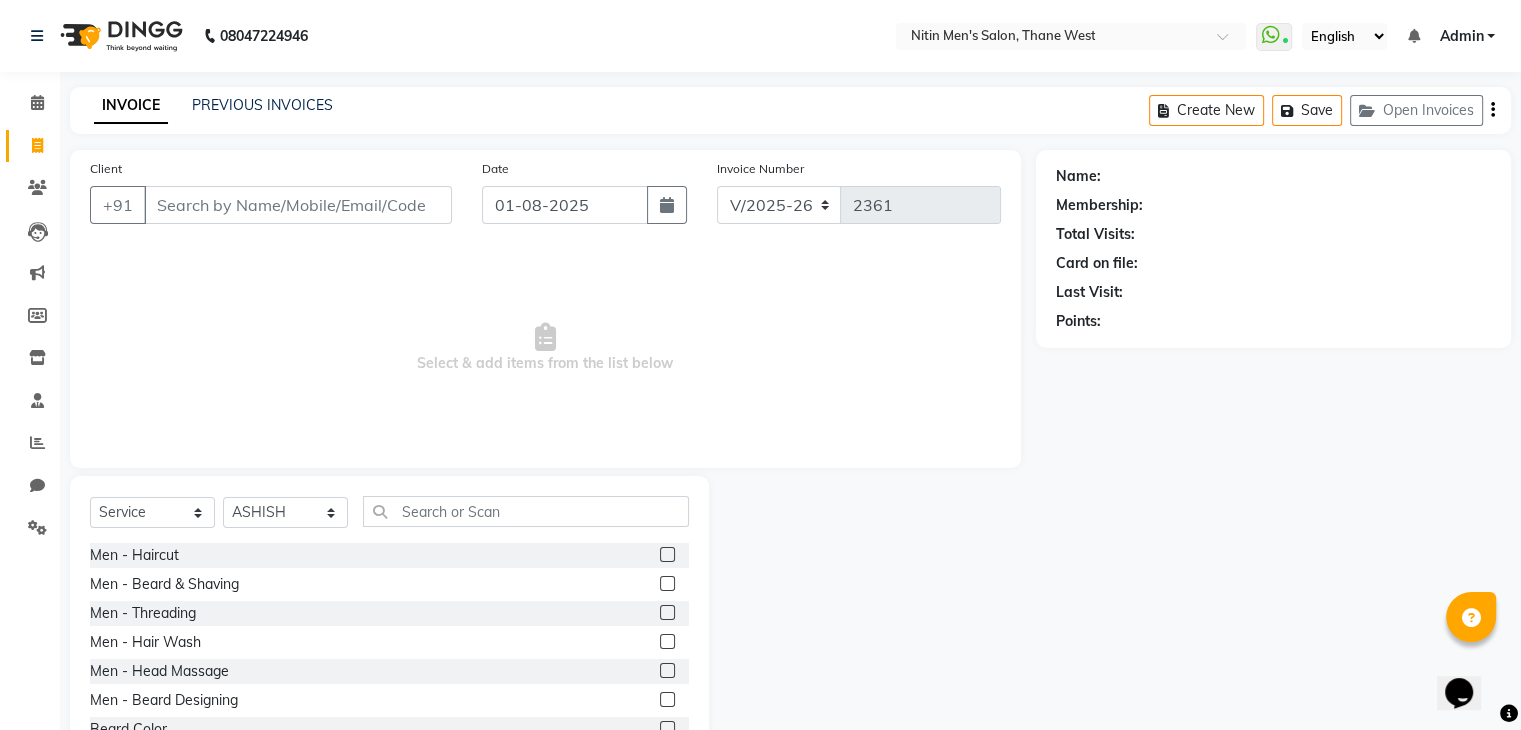 click 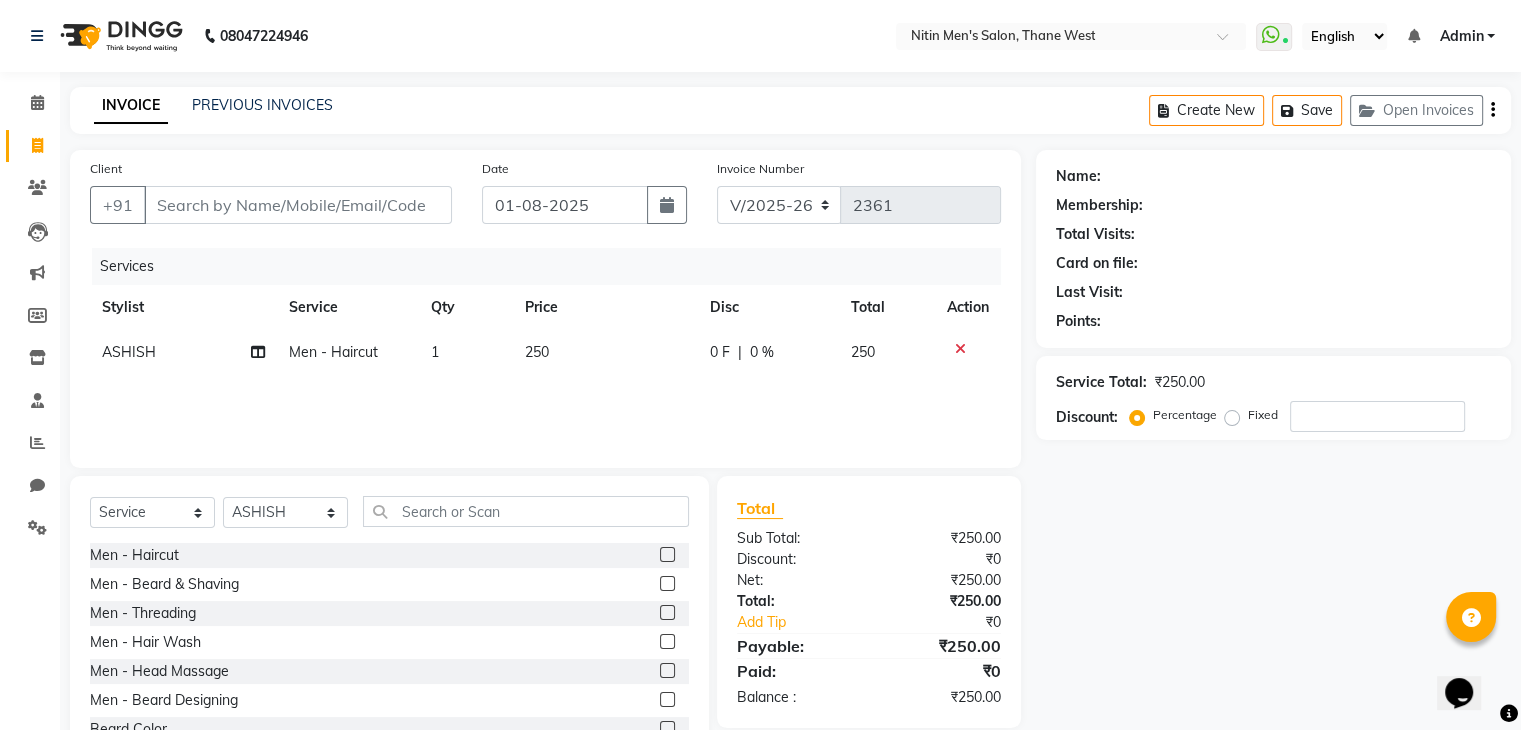 click 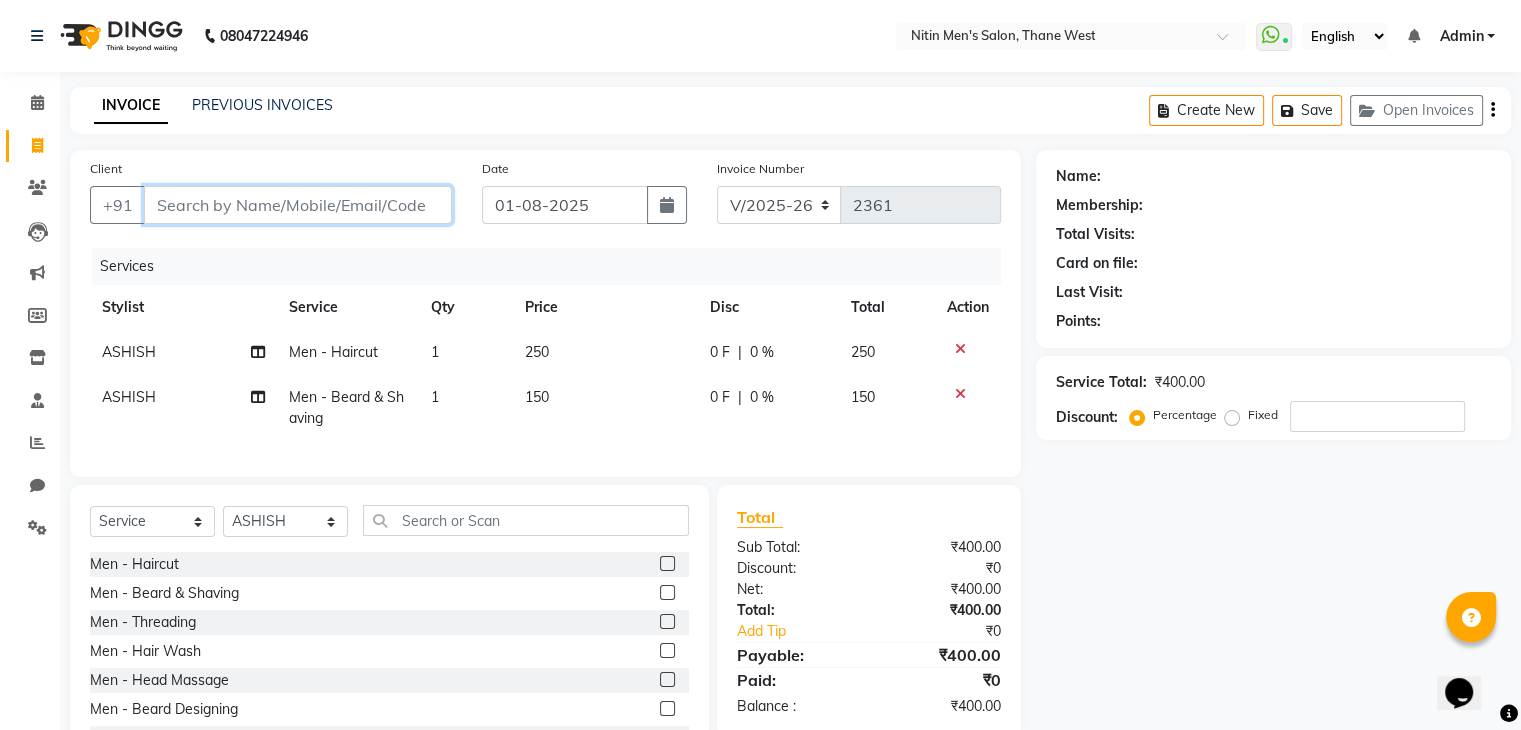 click on "Client" at bounding box center [298, 205] 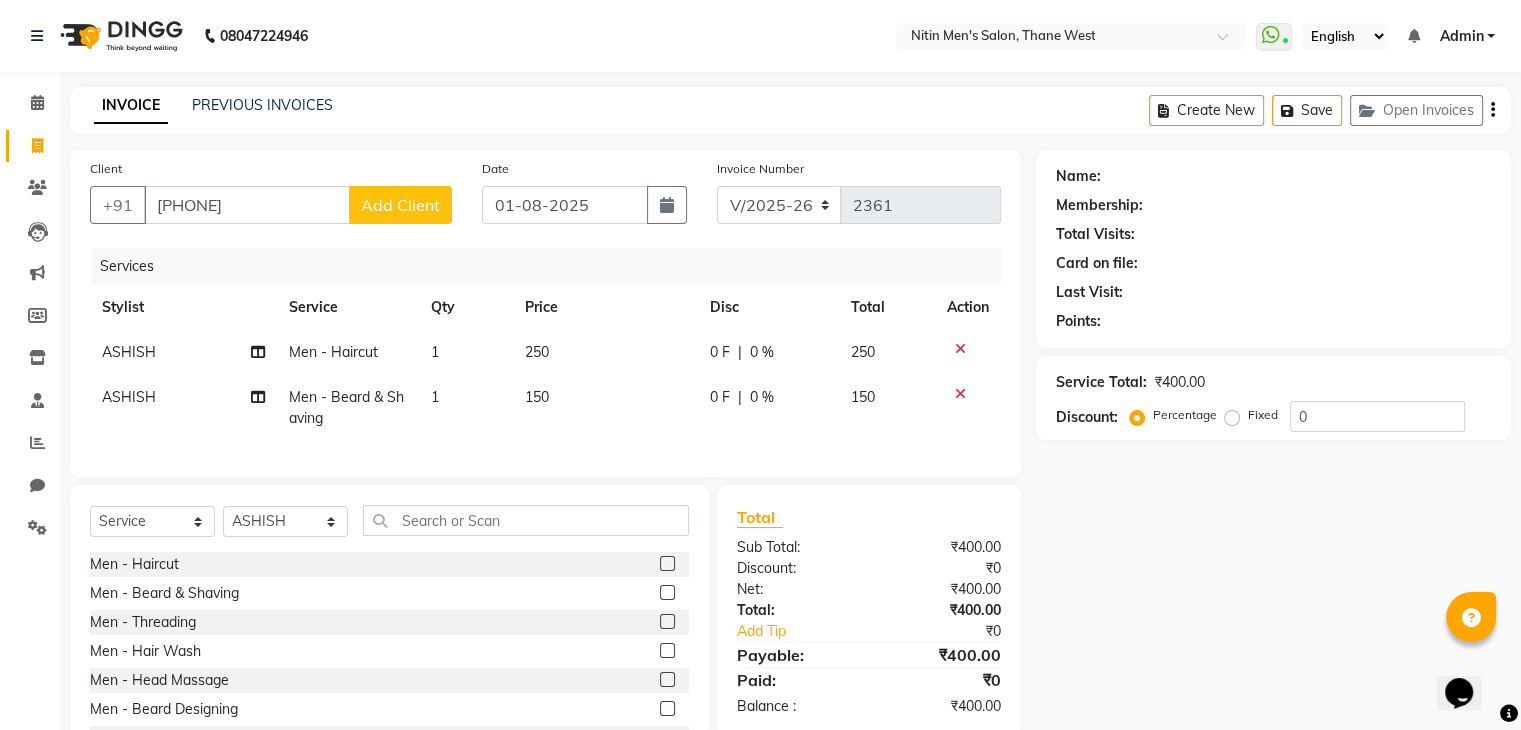 click on "Add Client" 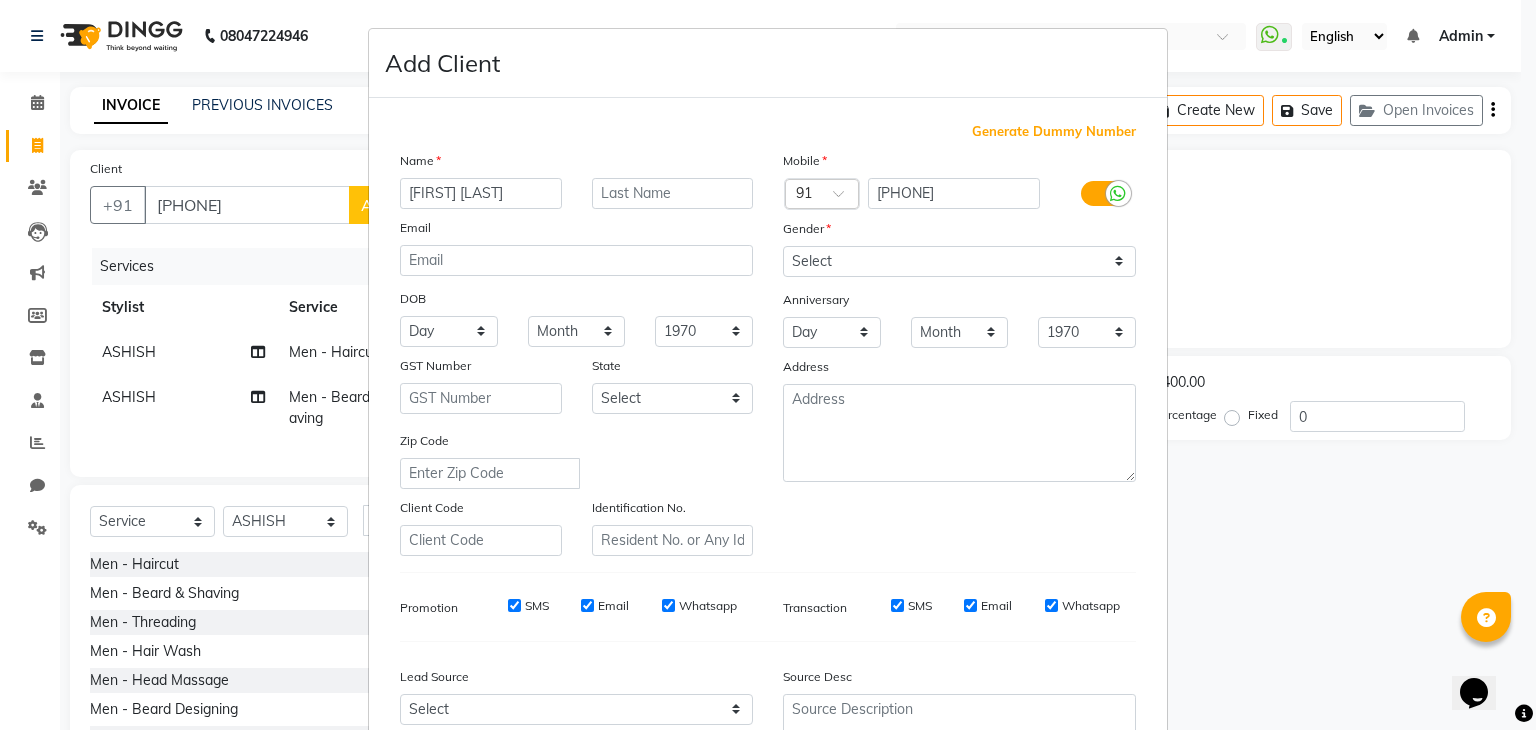click on "[FIRST] [LAST]" at bounding box center (481, 193) 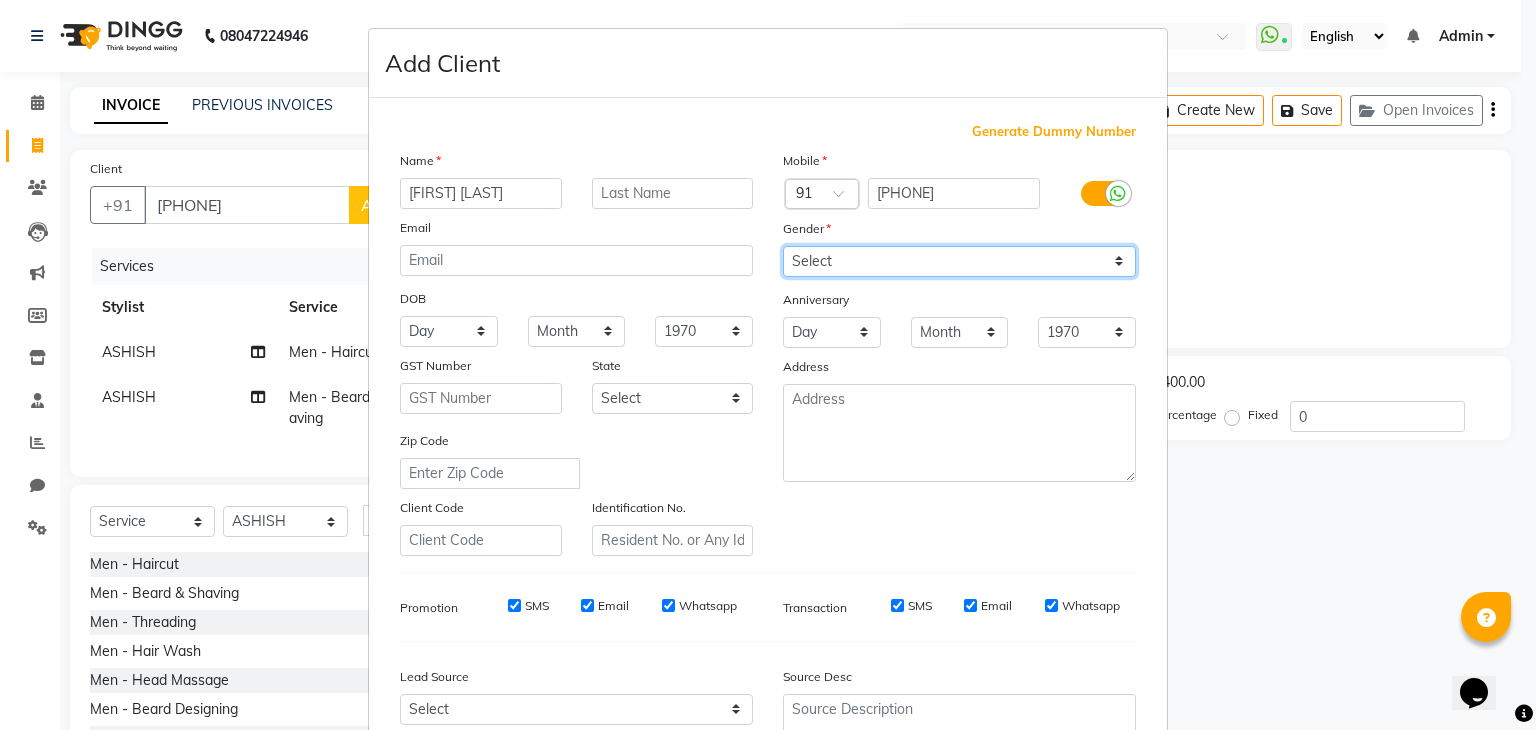 drag, startPoint x: 912, startPoint y: 247, endPoint x: 813, endPoint y: 327, distance: 127.28315 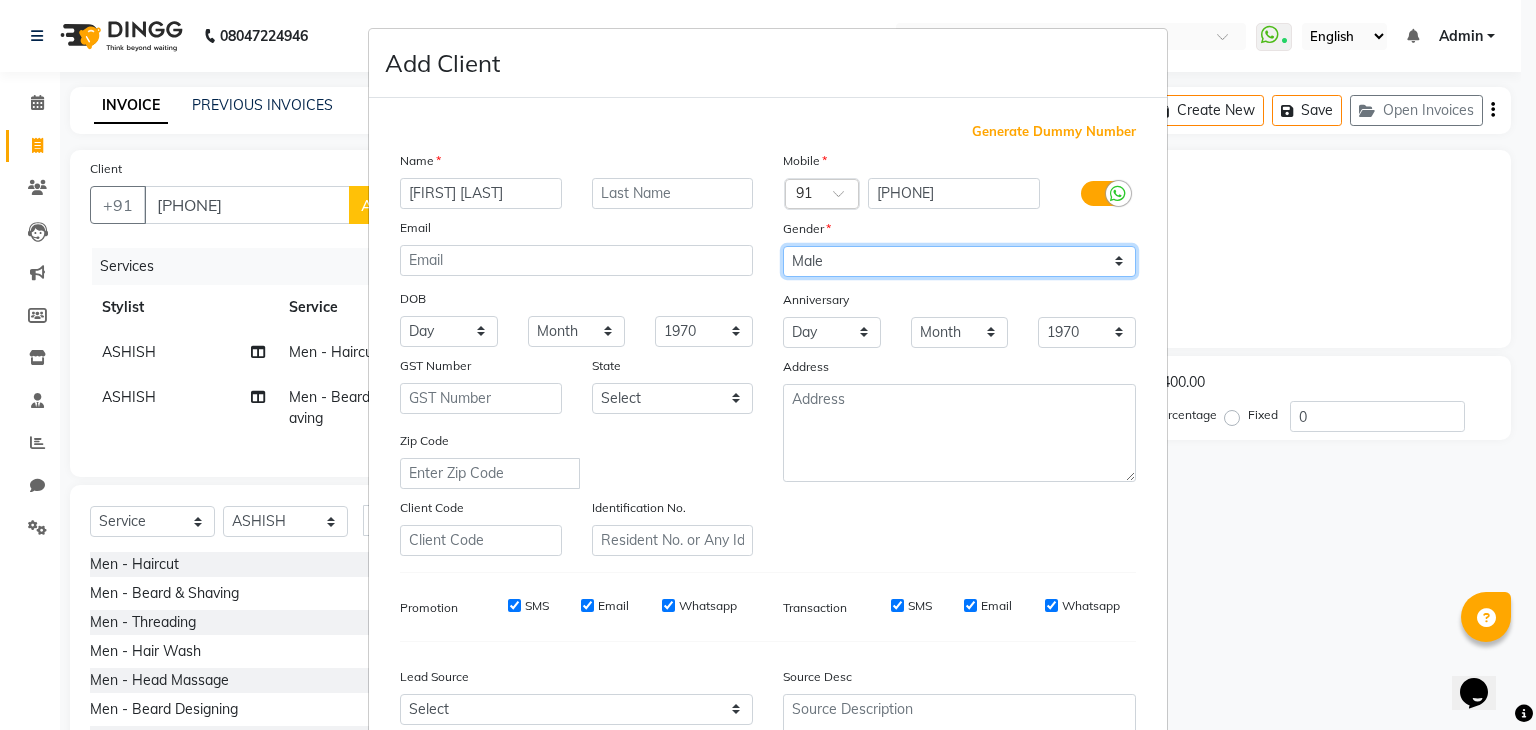 click on "Select Male Female Other Prefer Not To Say" at bounding box center (959, 261) 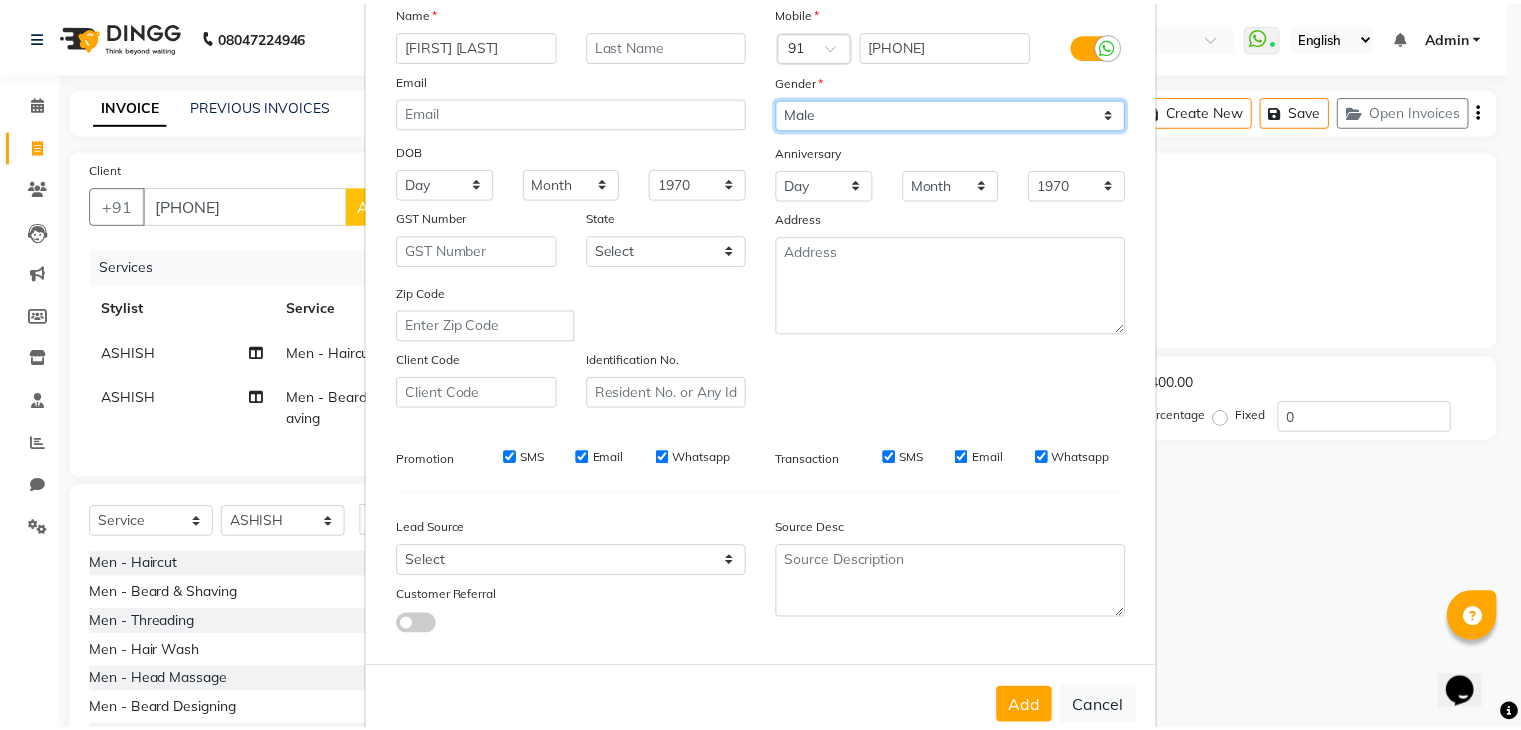 scroll, scrollTop: 203, scrollLeft: 0, axis: vertical 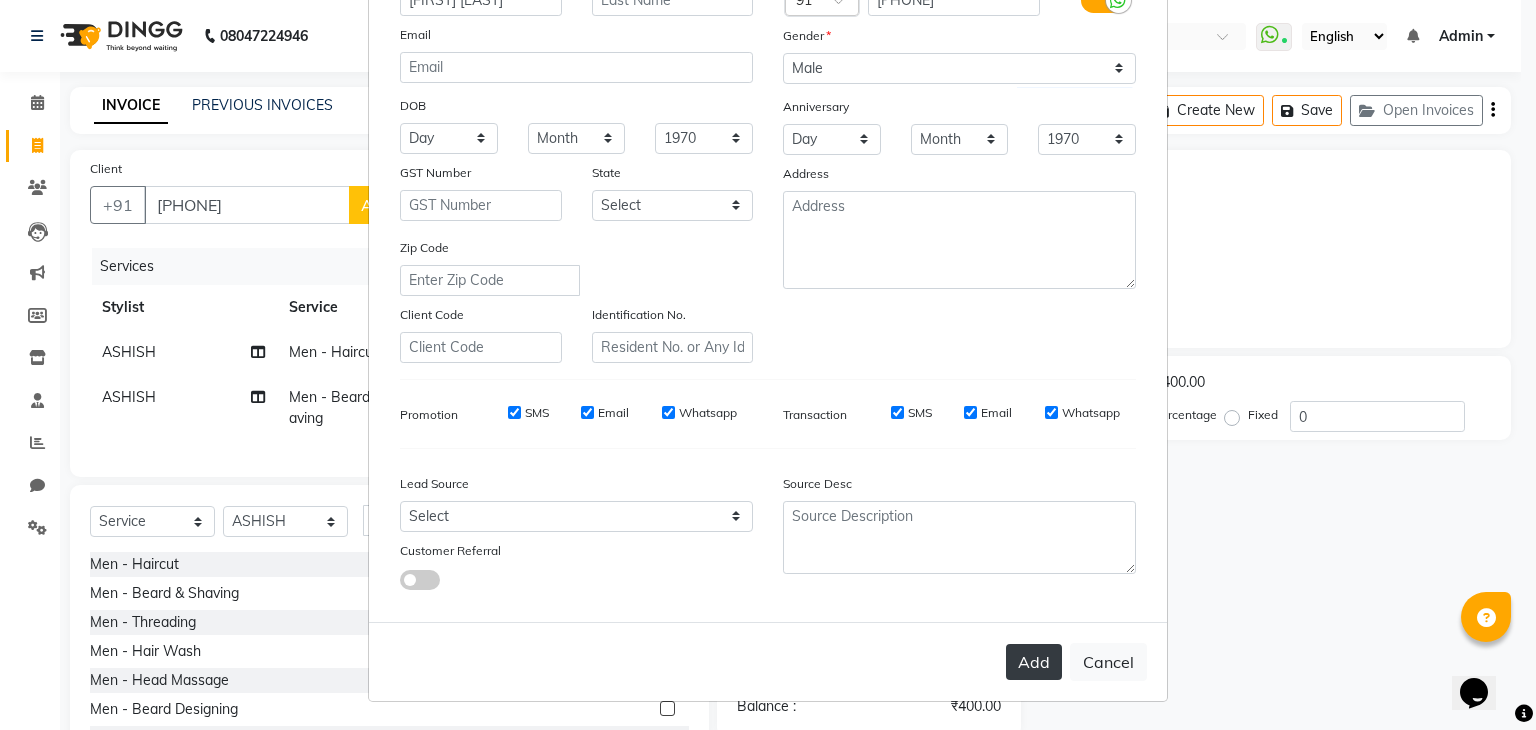 drag, startPoint x: 1024, startPoint y: 689, endPoint x: 1024, endPoint y: 677, distance: 12 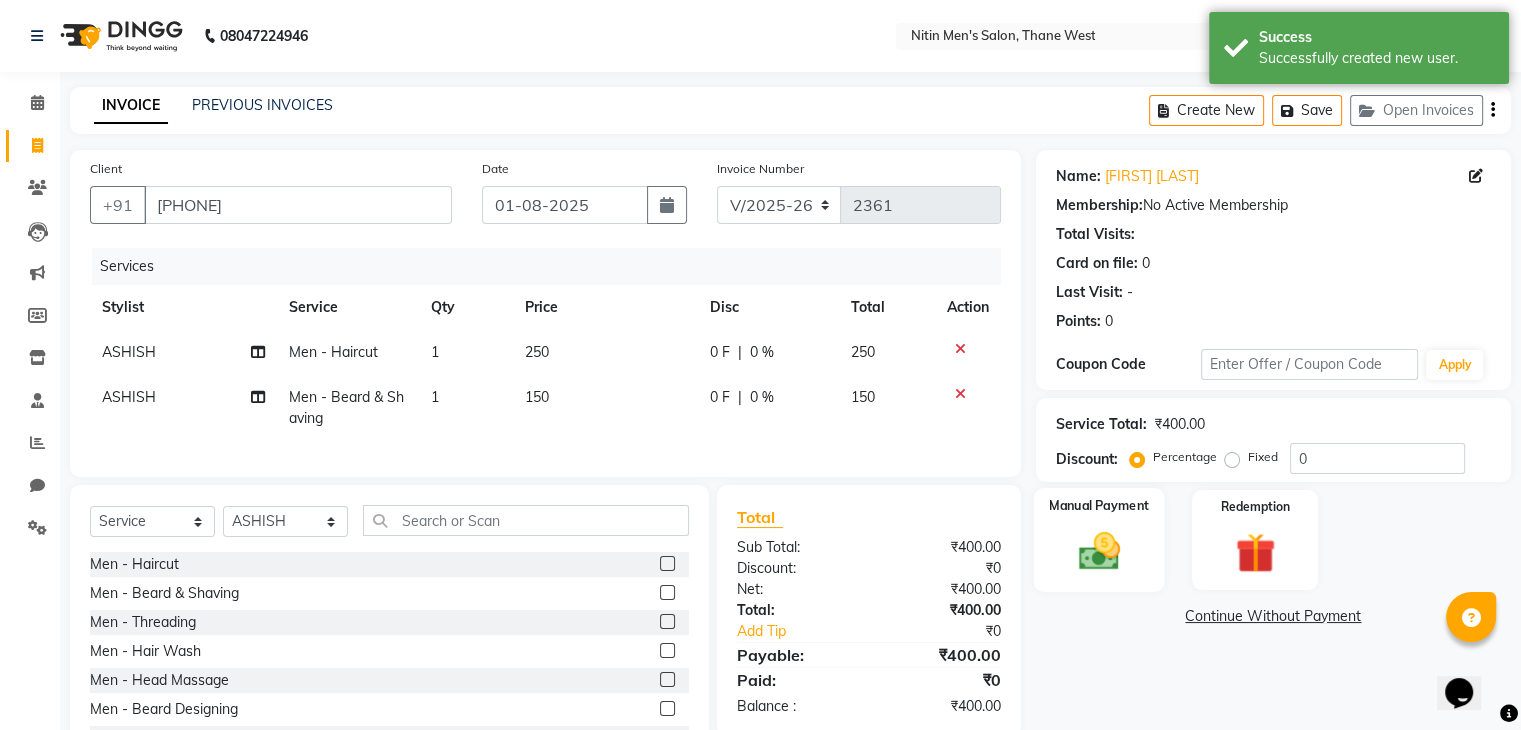 click 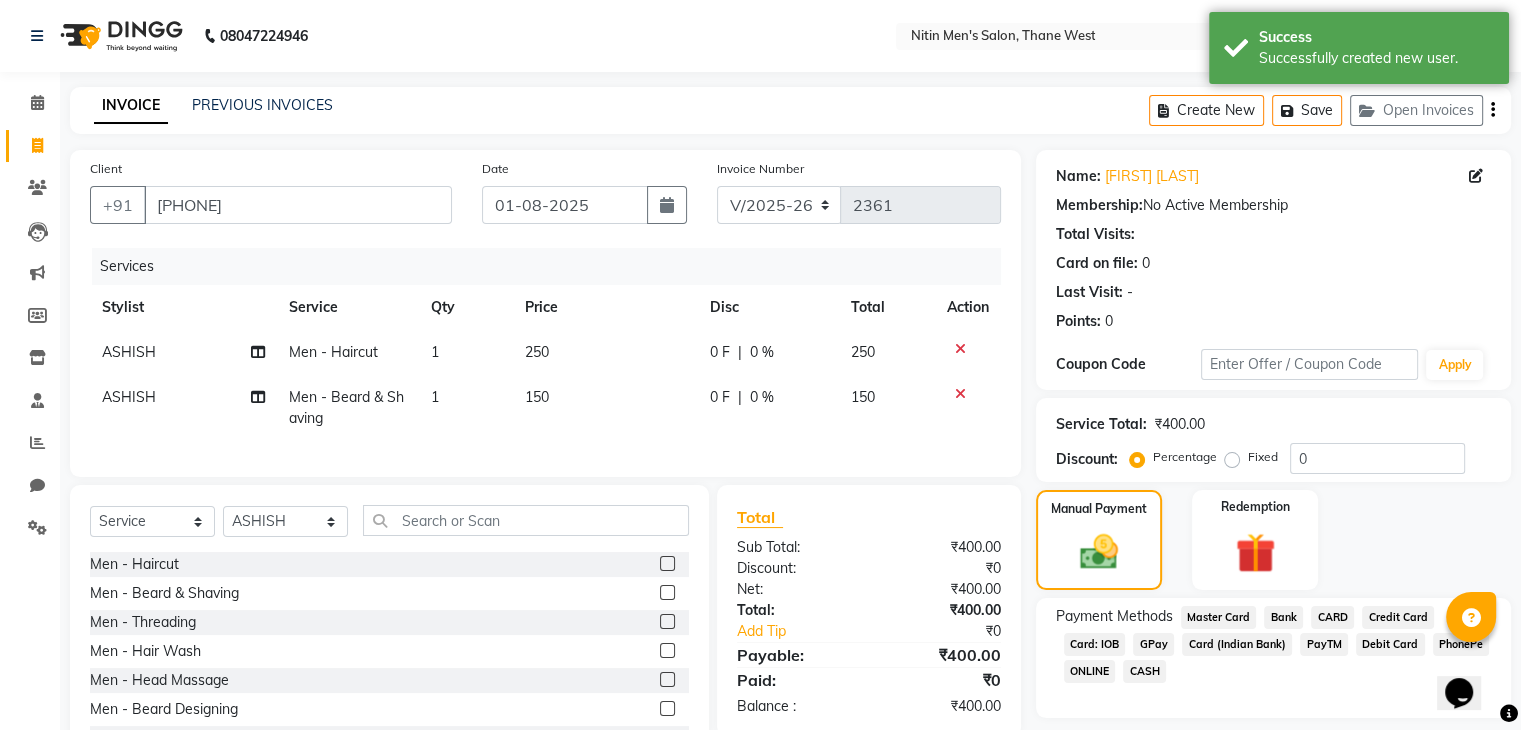 click on "CASH" 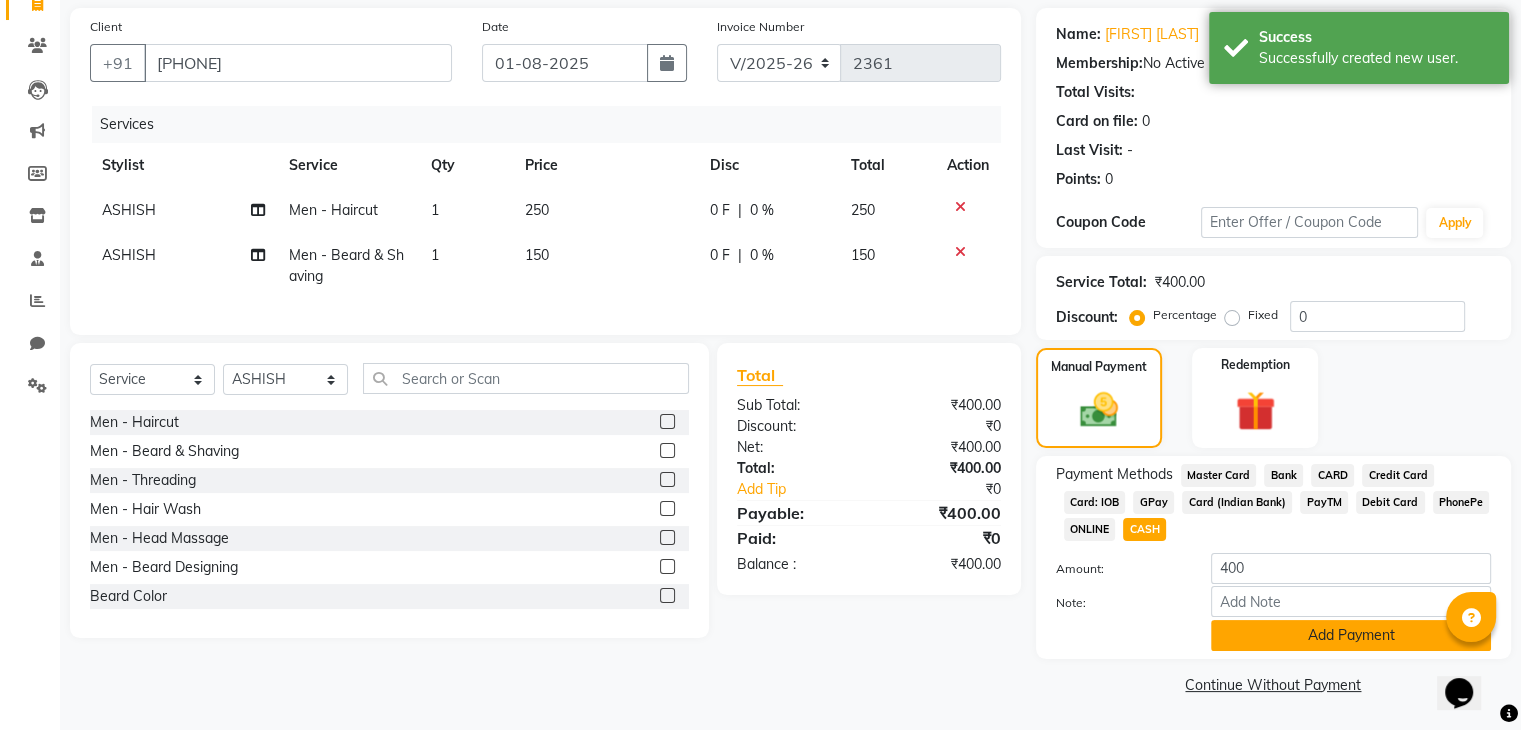 click on "Add Payment" 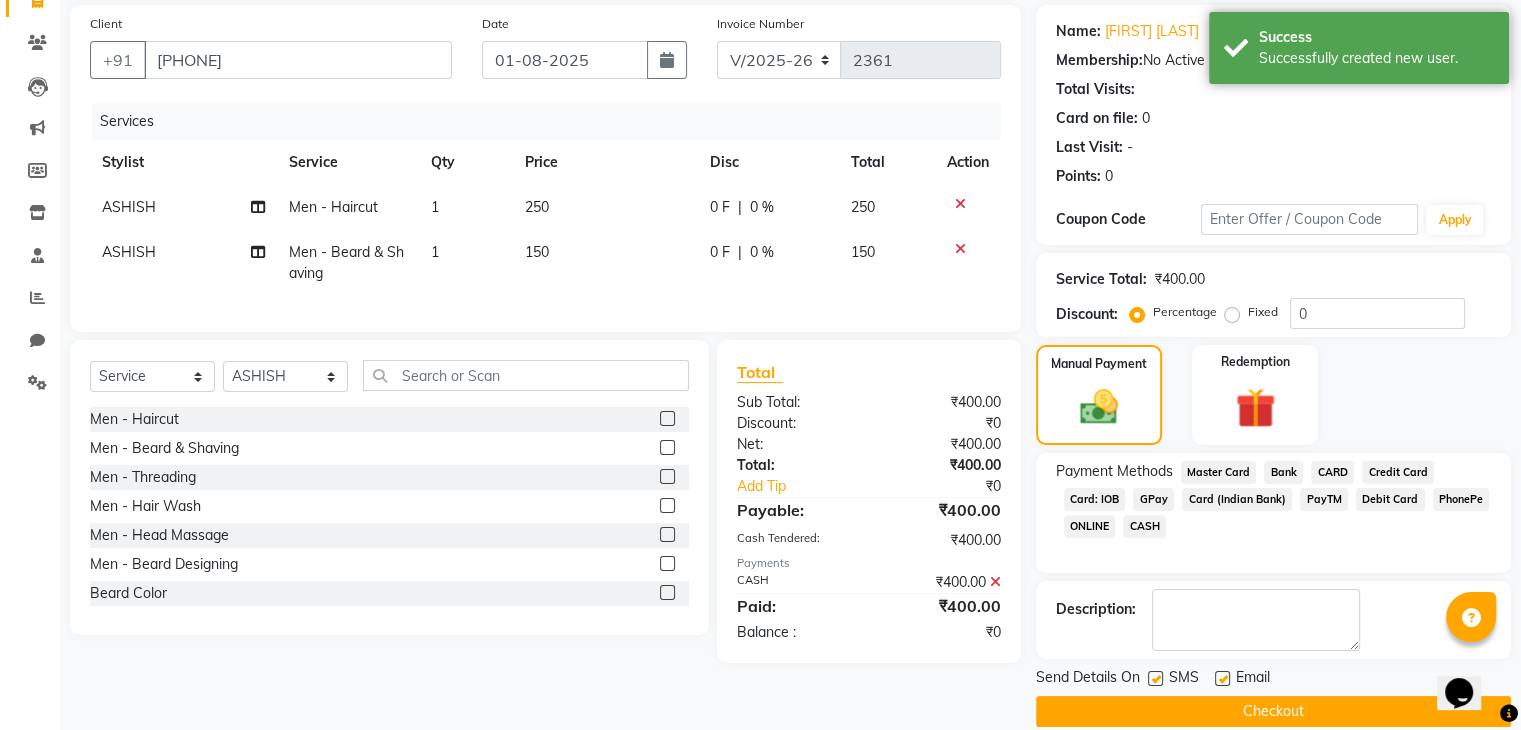 scroll, scrollTop: 171, scrollLeft: 0, axis: vertical 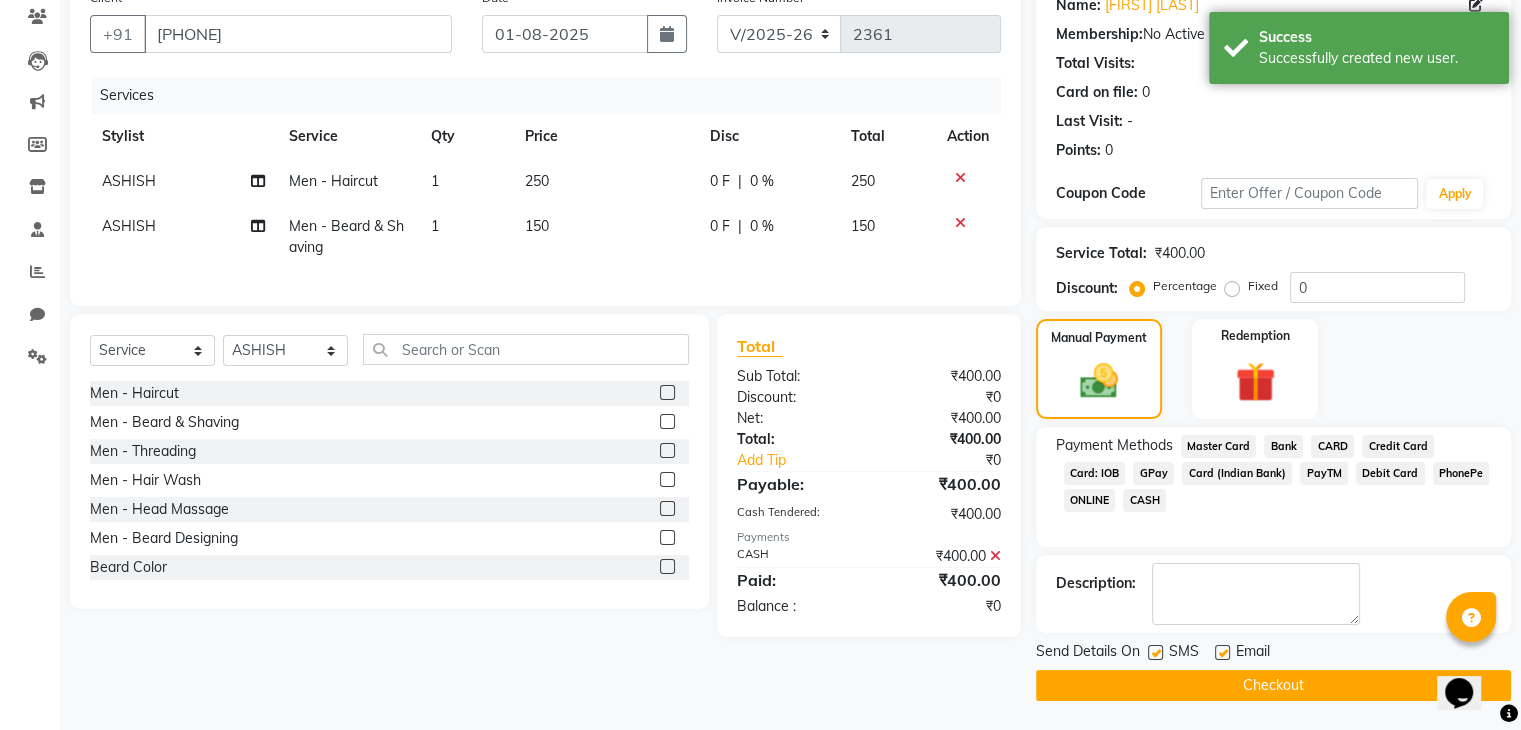 click on "Checkout" 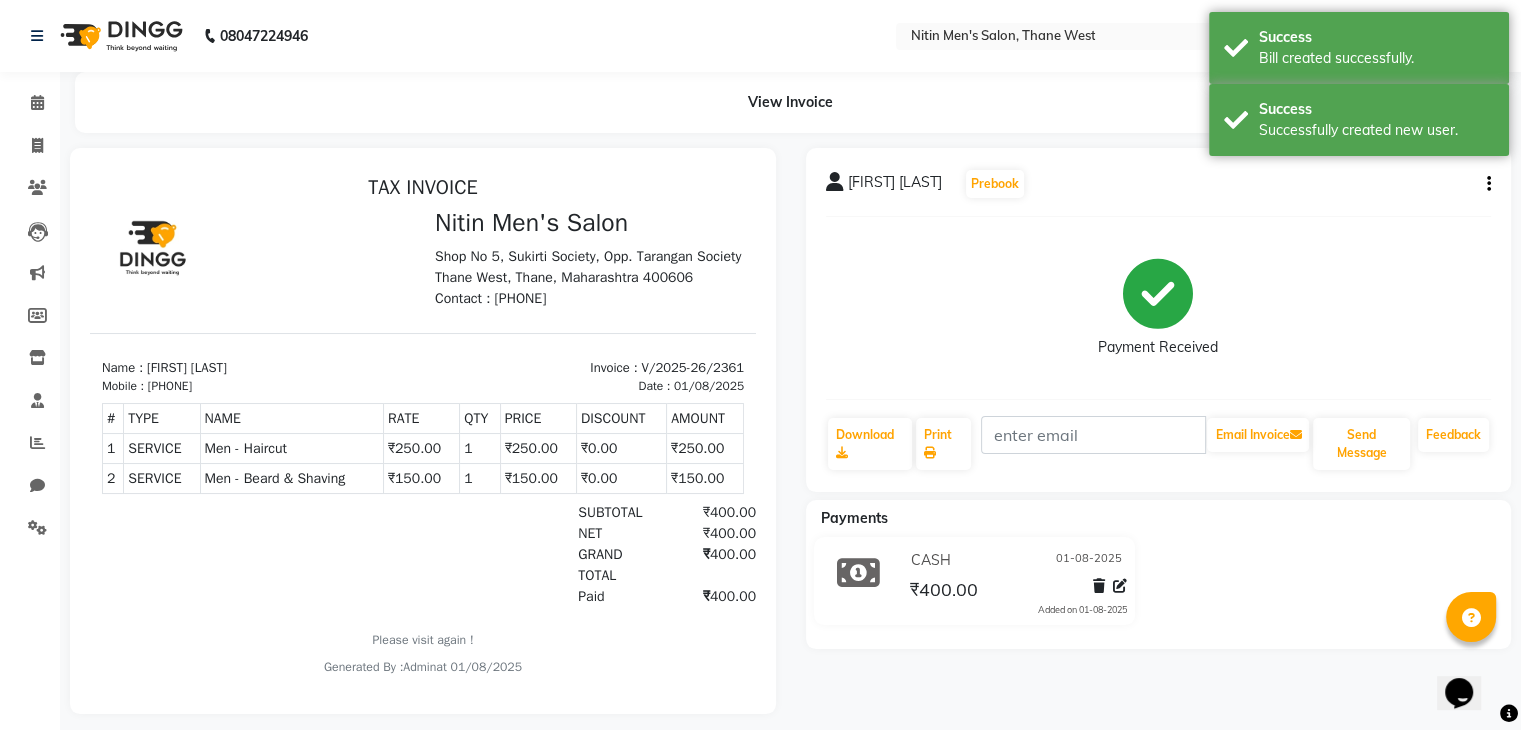 scroll, scrollTop: 0, scrollLeft: 0, axis: both 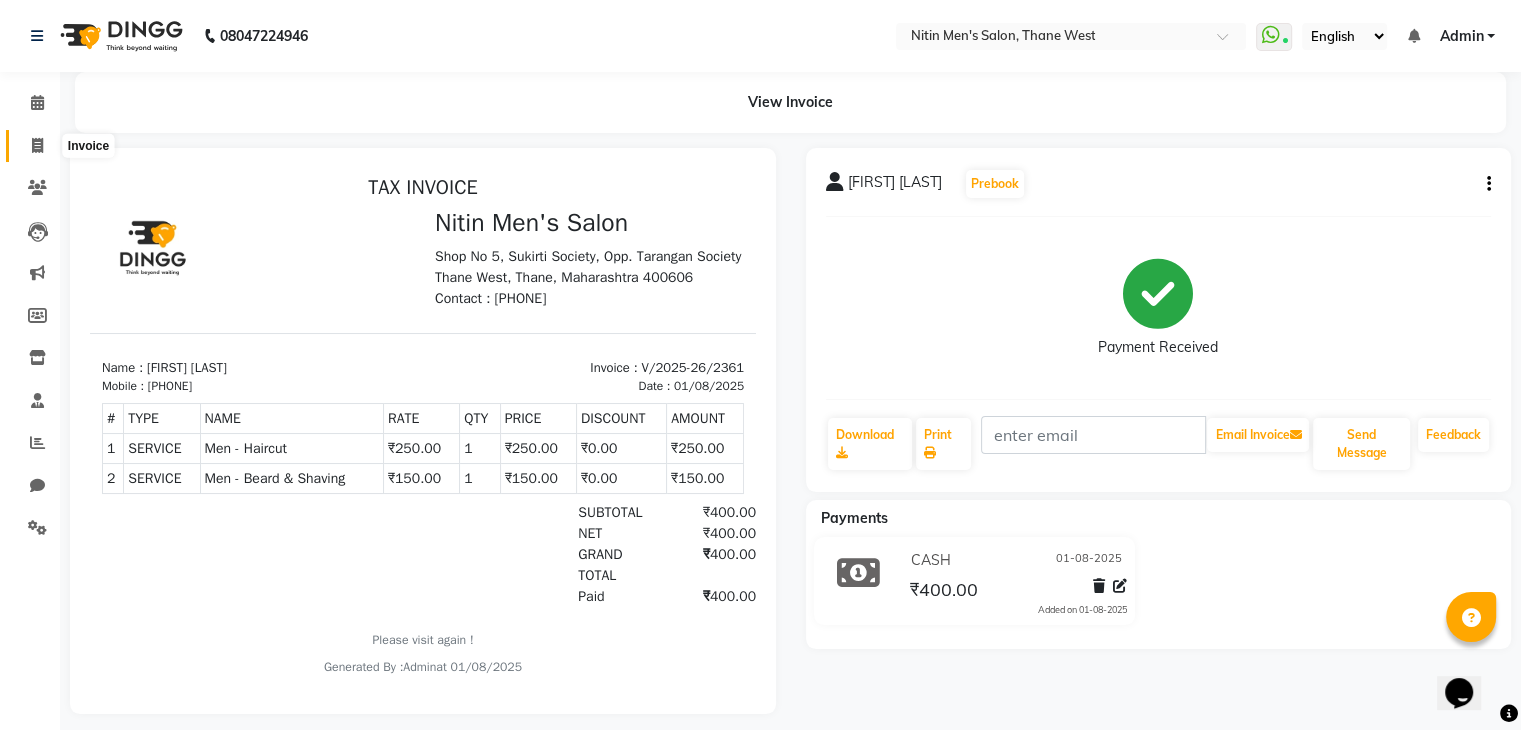 click 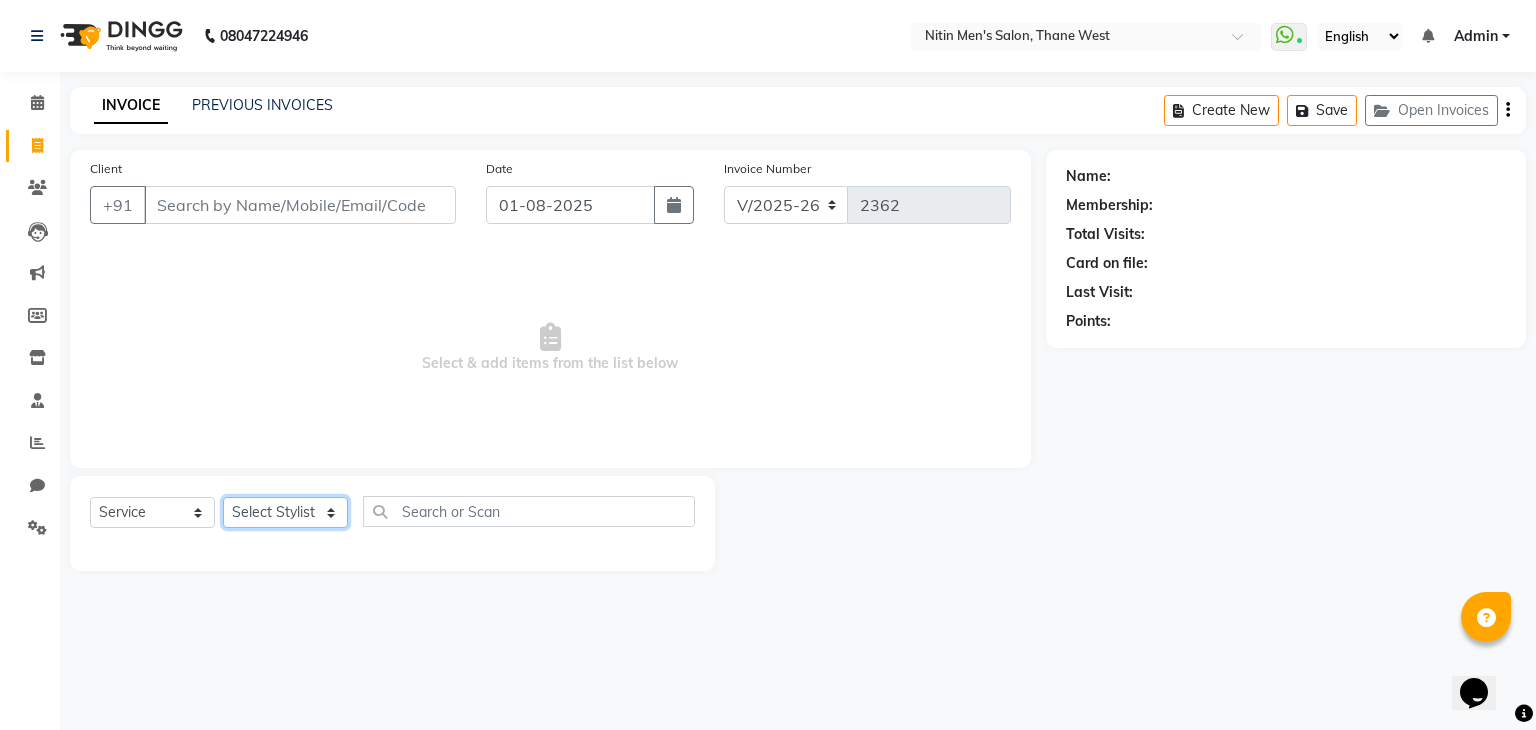click on "Select Stylist ALAM ASHISH DEEPA HASIB JITU MEENAKSHI NITIN SIR PRAJAKTA Rupa SANDEEP SHAHIM YASEEN" 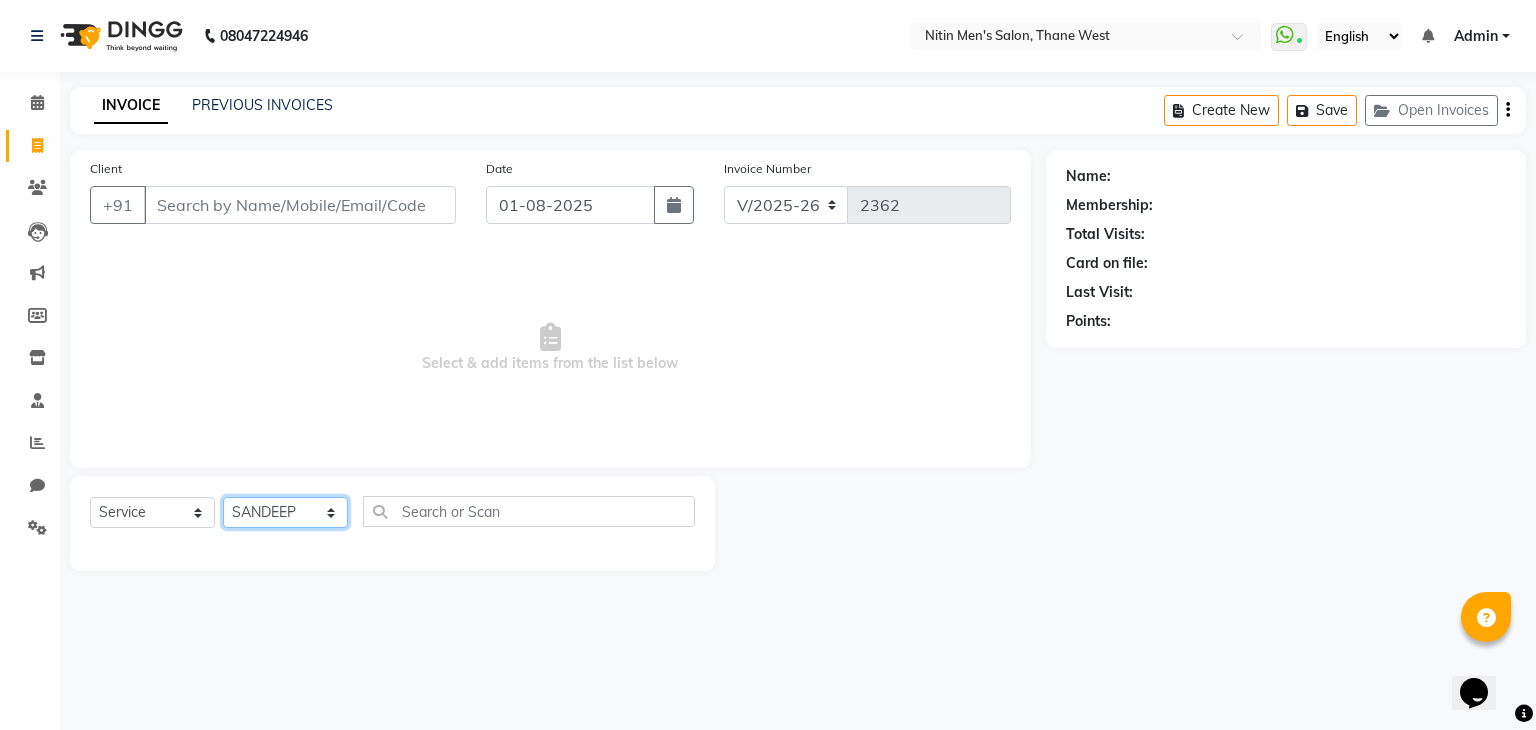 click on "Select Stylist ALAM ASHISH DEEPA HASIB JITU MEENAKSHI NITIN SIR PRAJAKTA Rupa SANDEEP SHAHIM YASEEN" 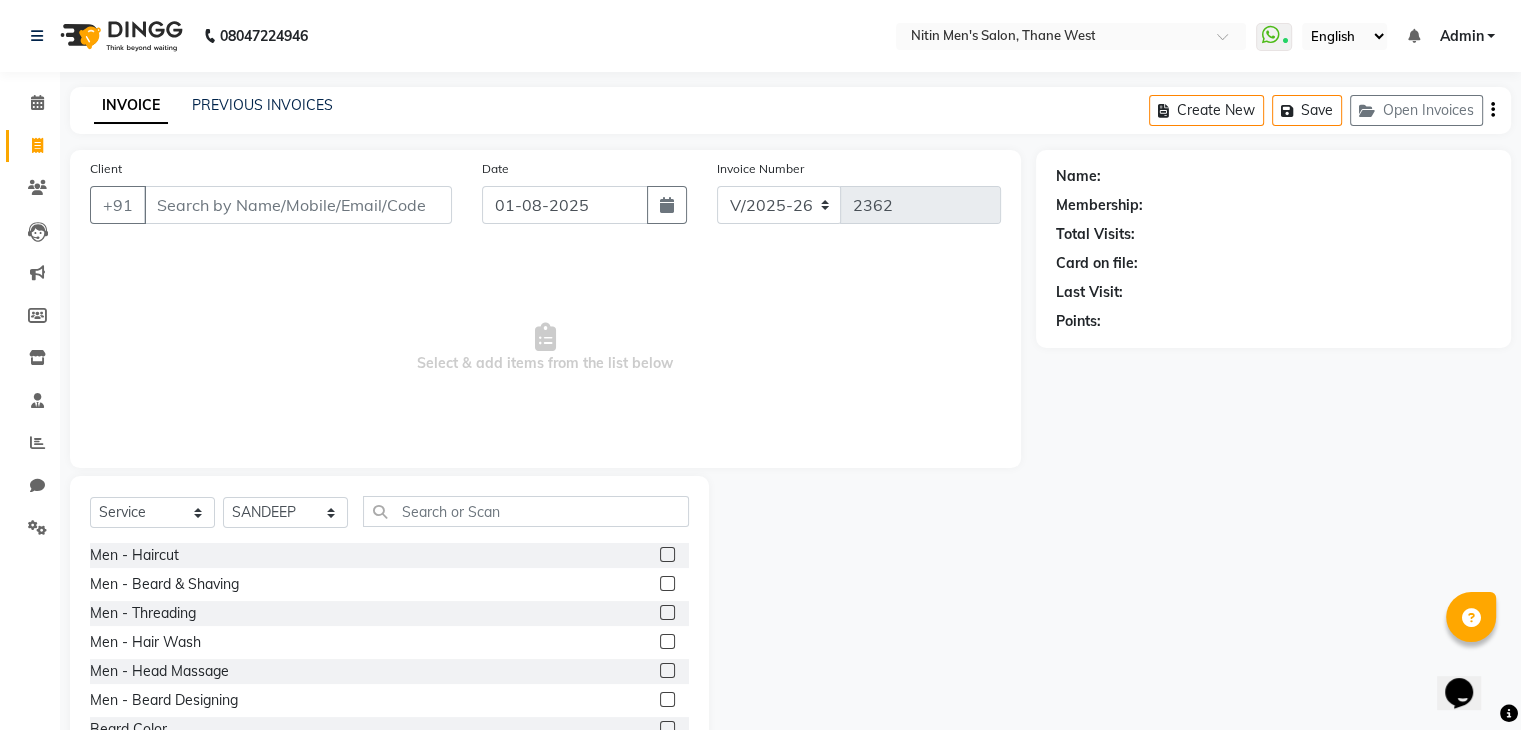 click 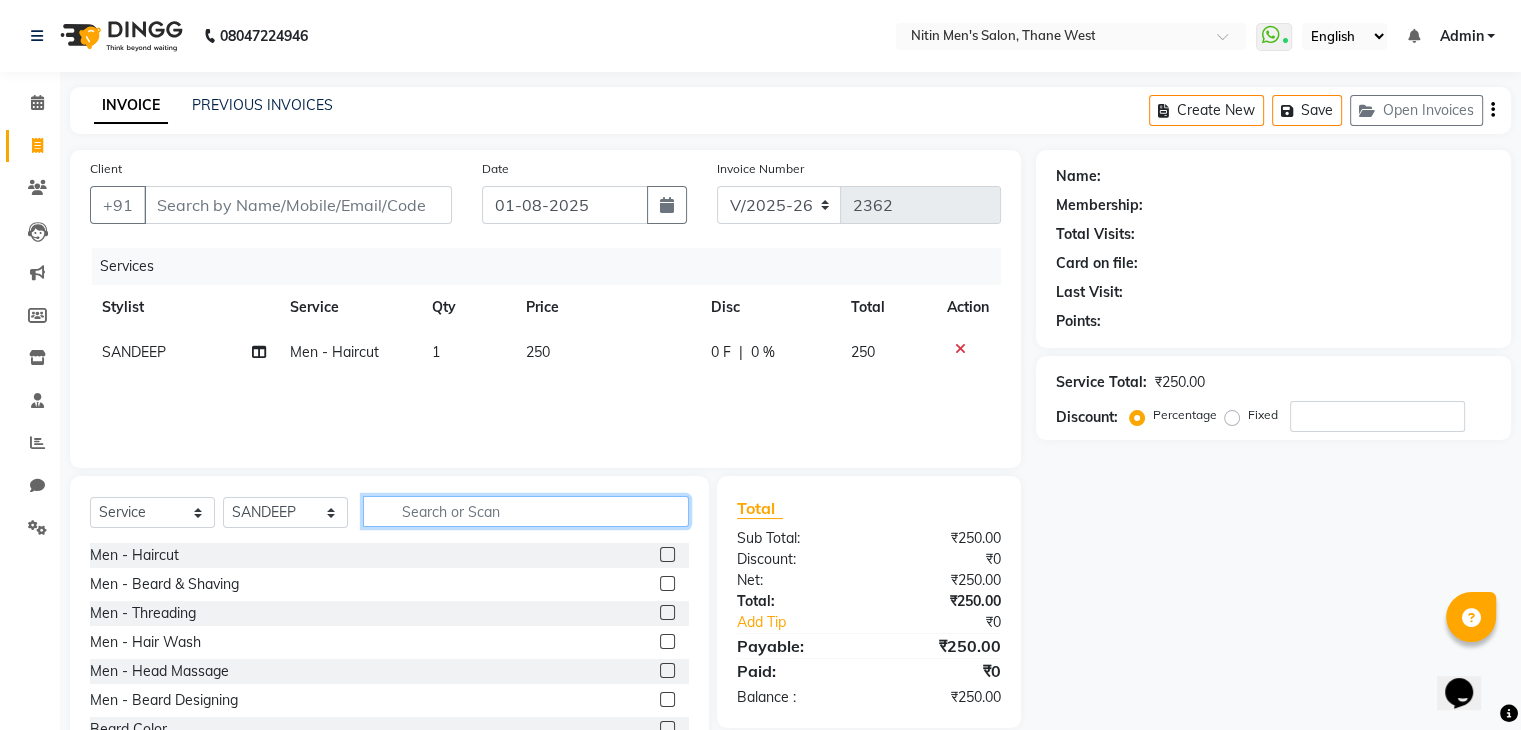 click 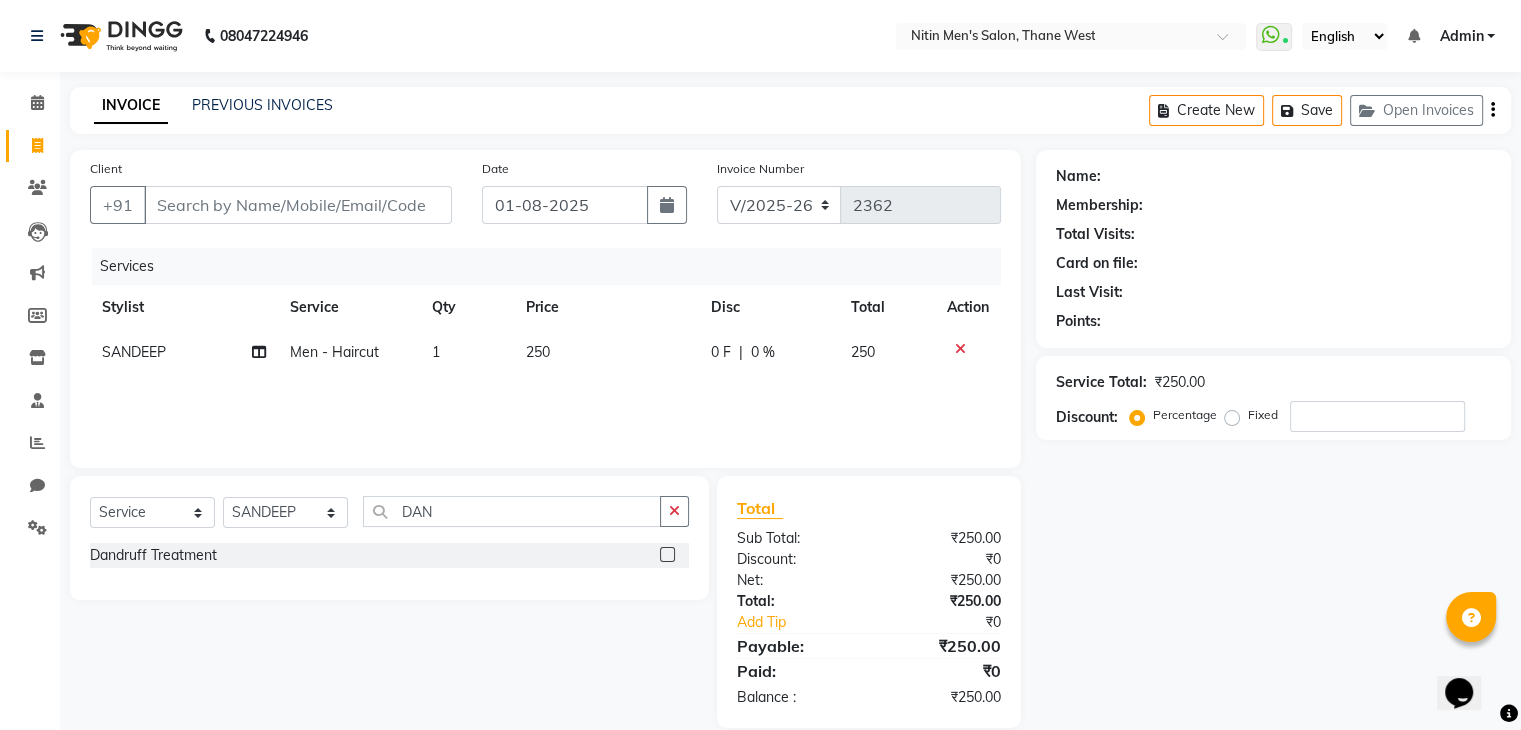click 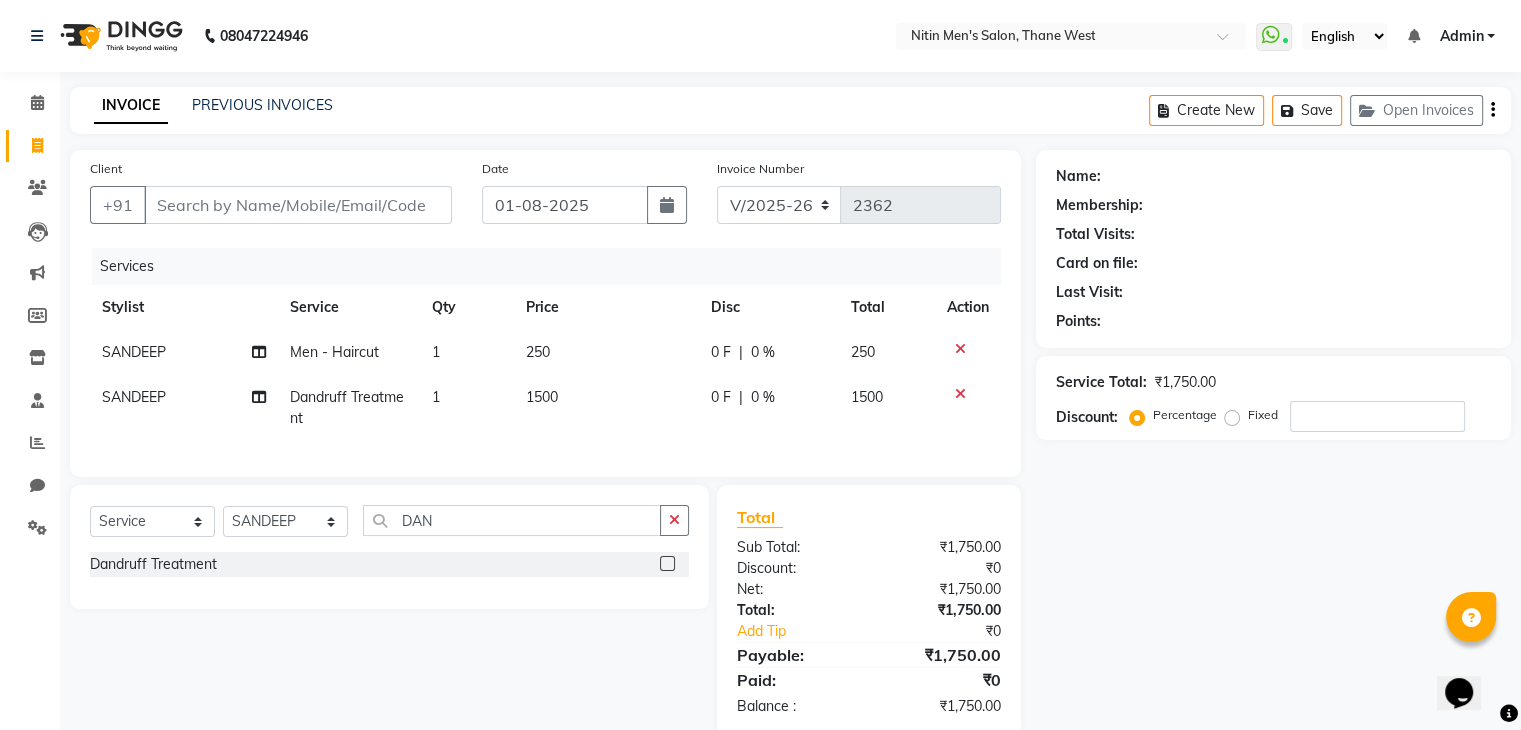 scroll, scrollTop: 52, scrollLeft: 0, axis: vertical 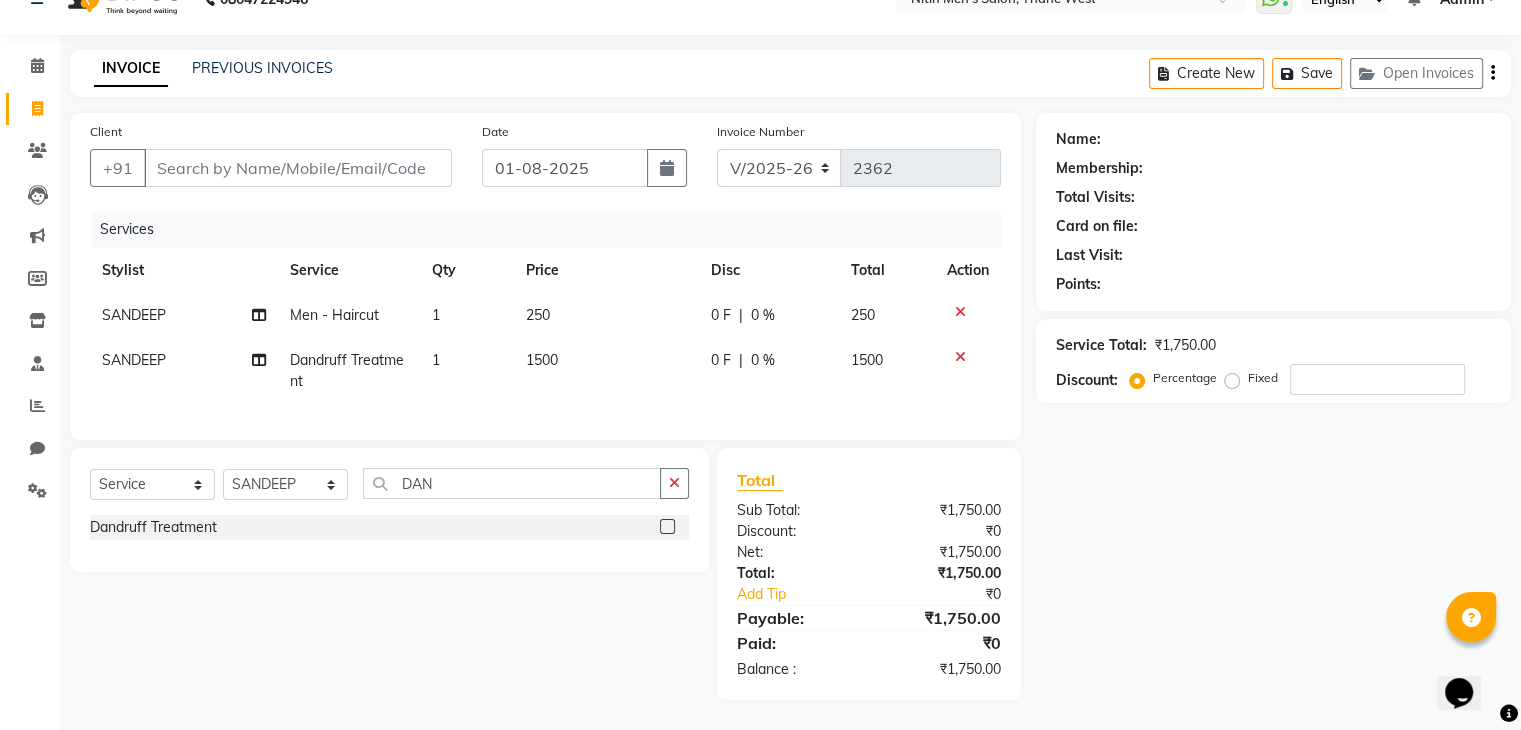 click on "1500" 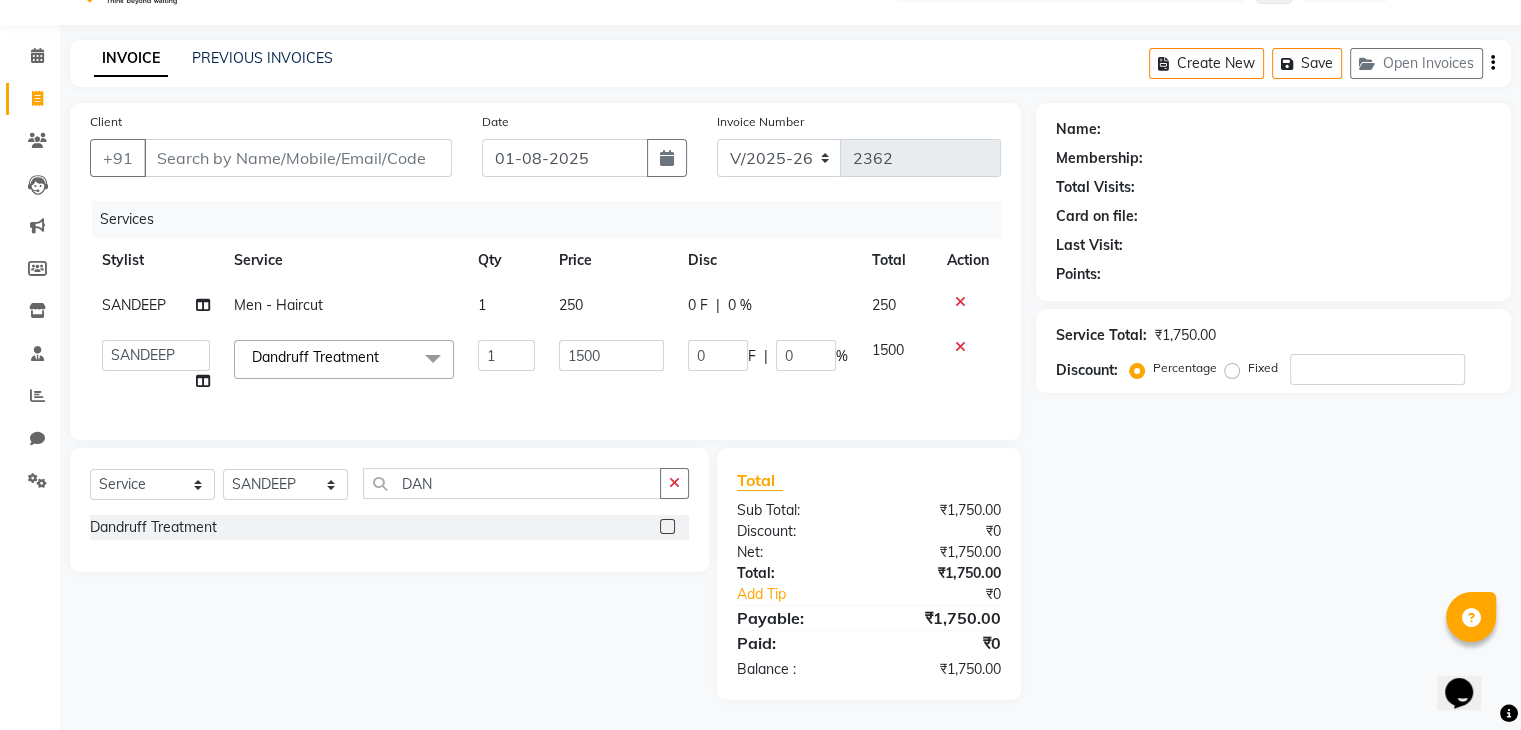 click on "1" 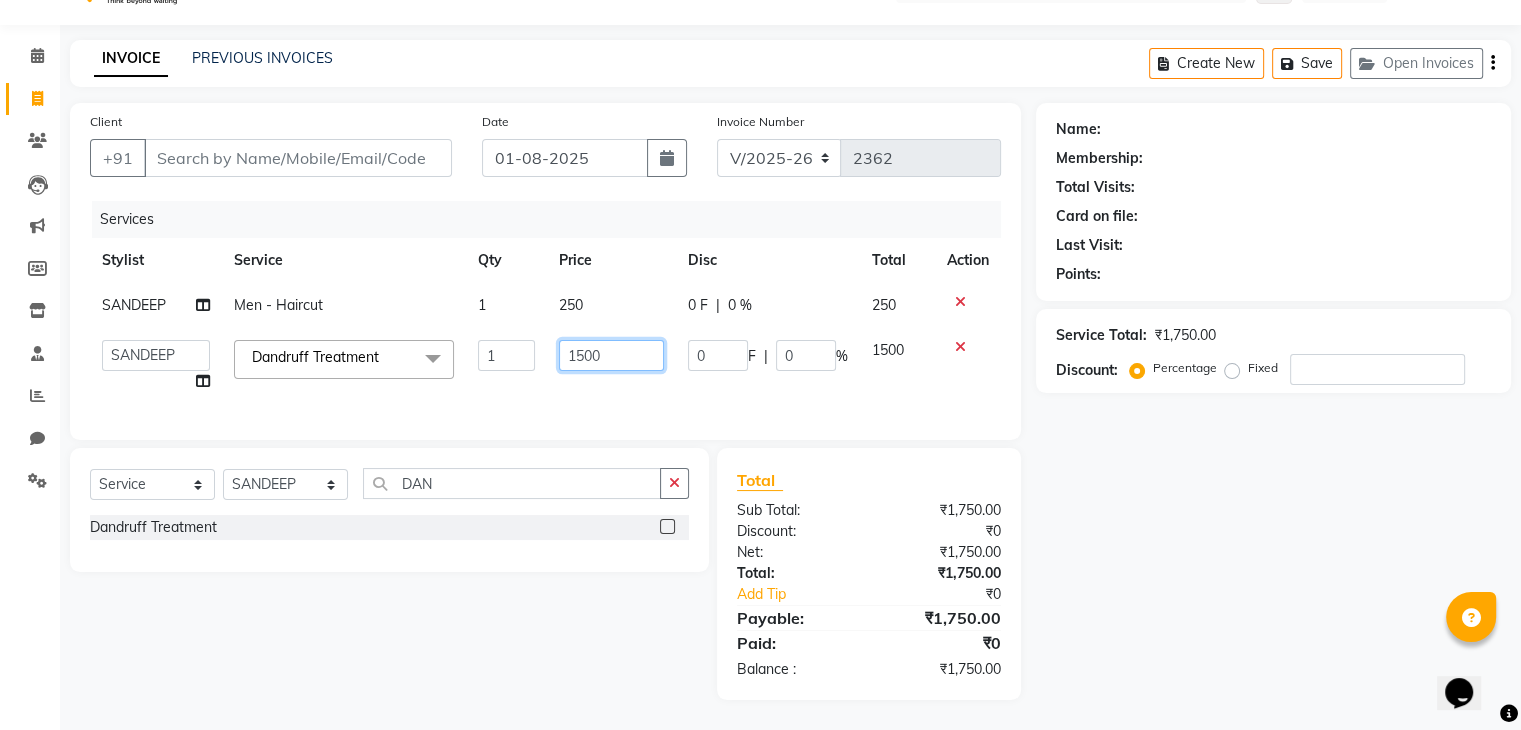 click on "1500" 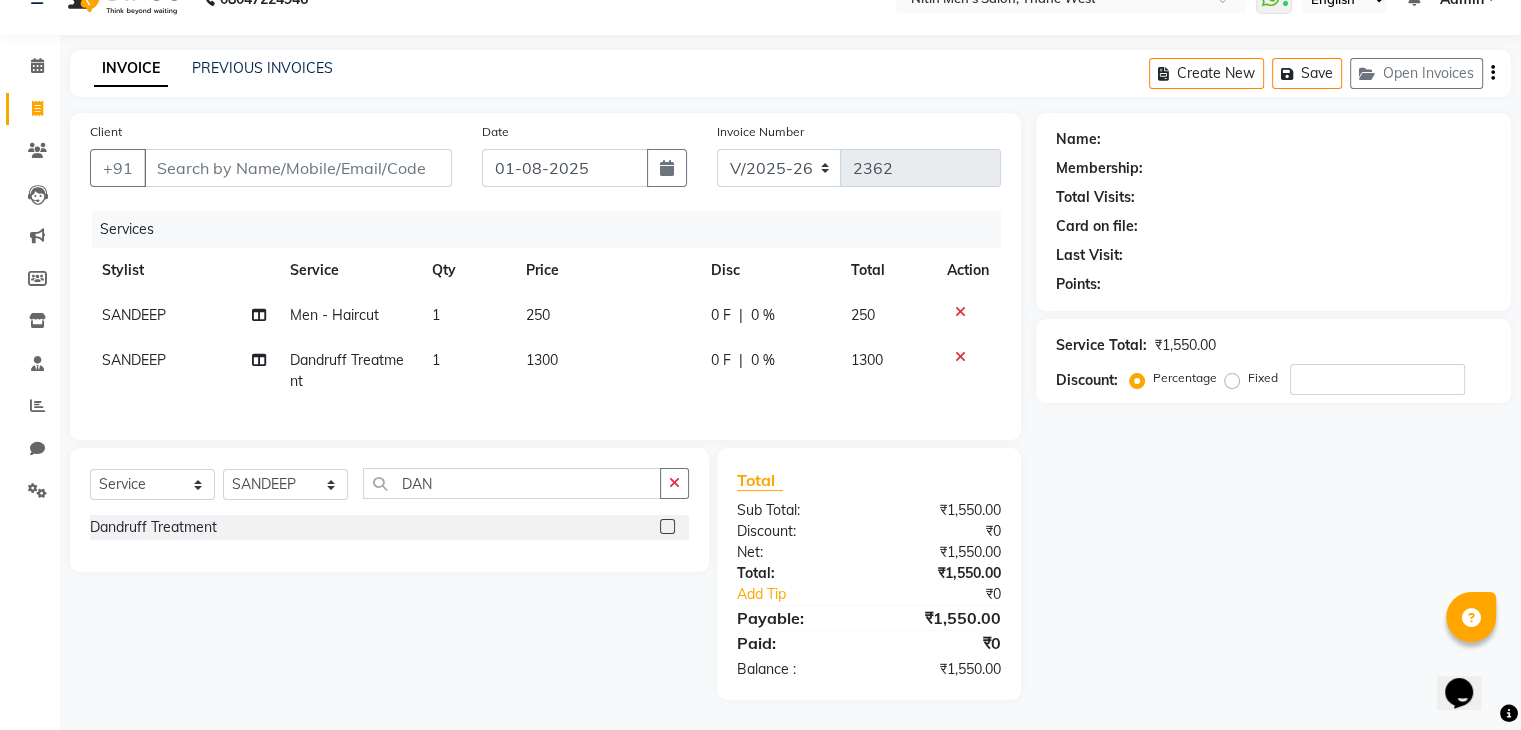 click on "Services Stylist Service Qty Price Disc Total Action [FIRST] Men - Haircut 1 250 0 F | 0 % 250 [FIRST] Dandruff Treatment 1 1300 0 F | 0 % 1300" 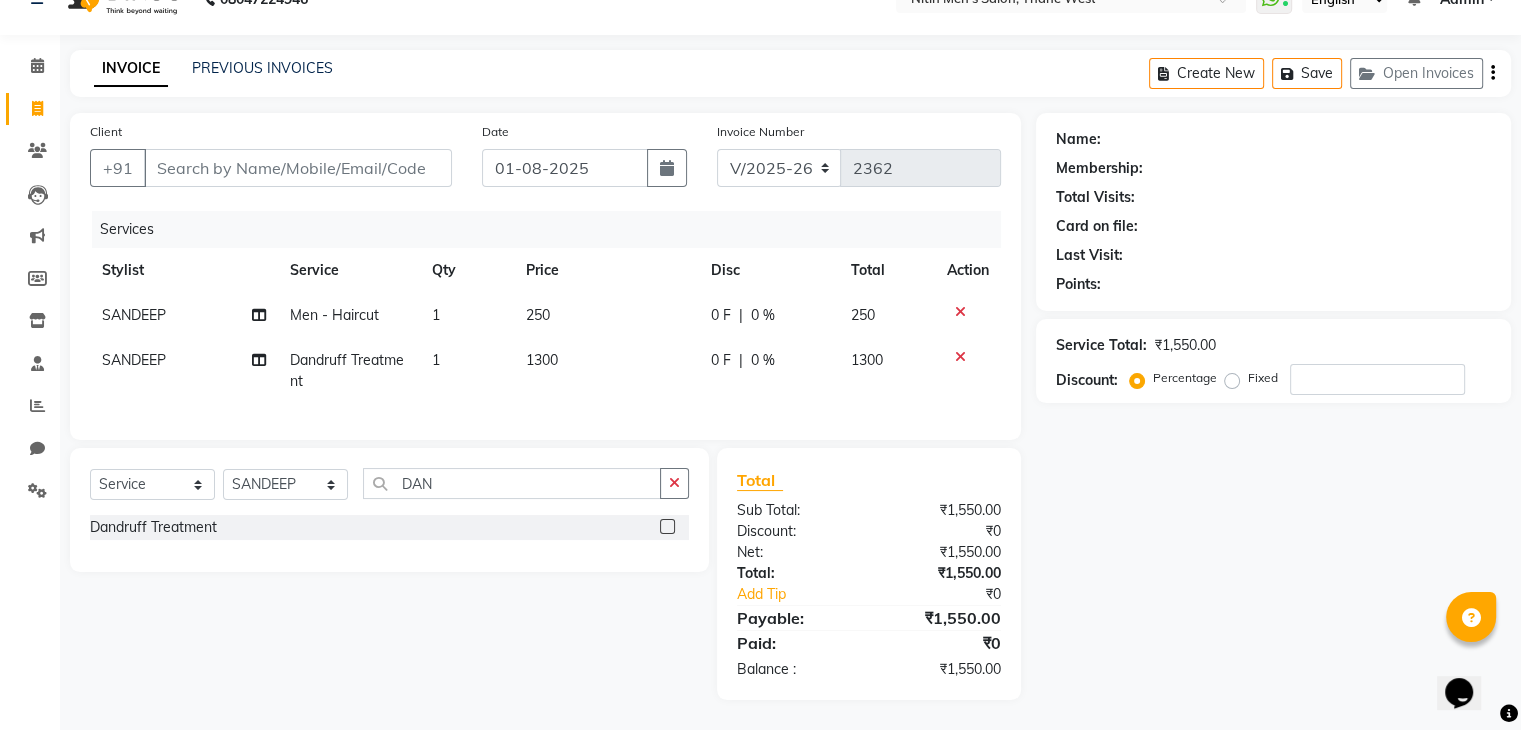 click on "1300" 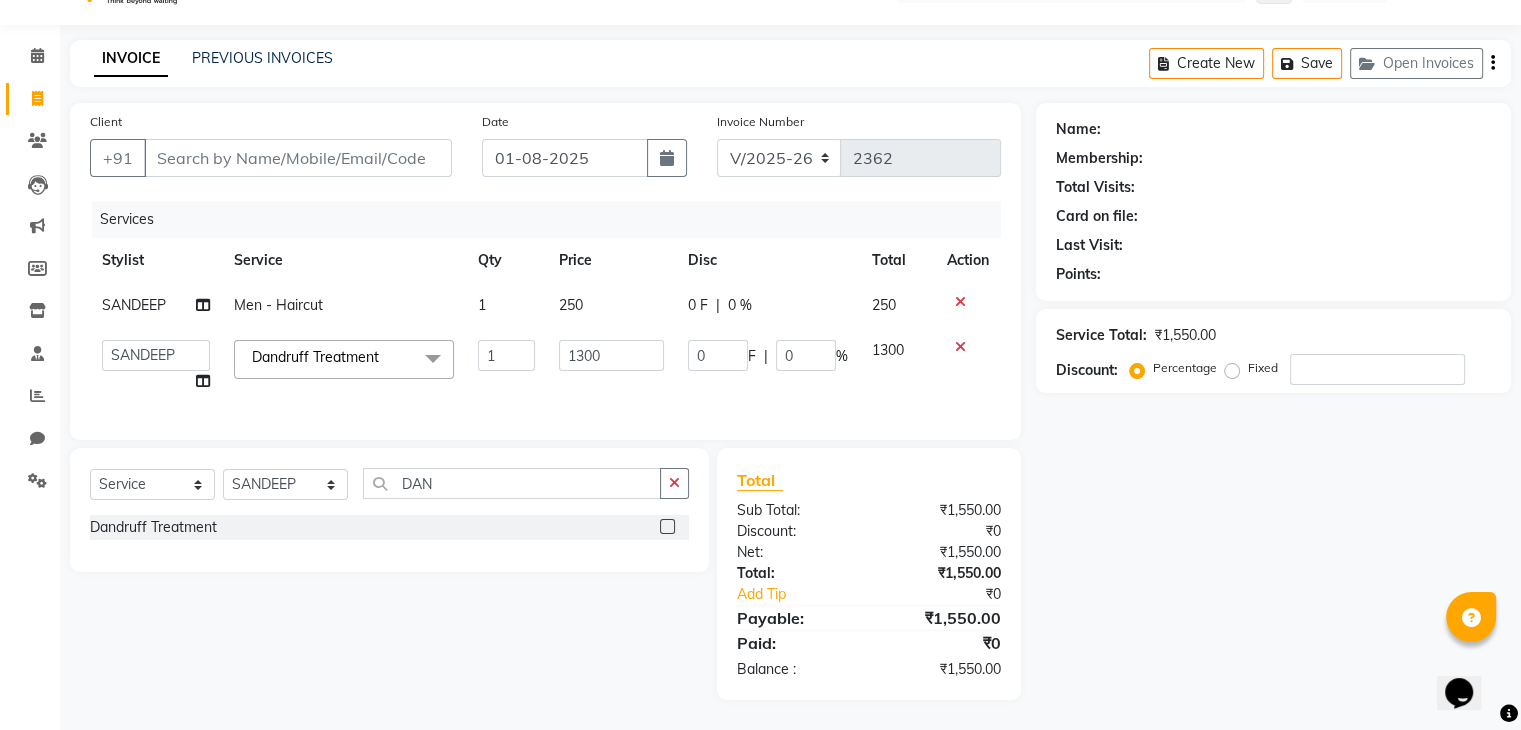 click on "1300" 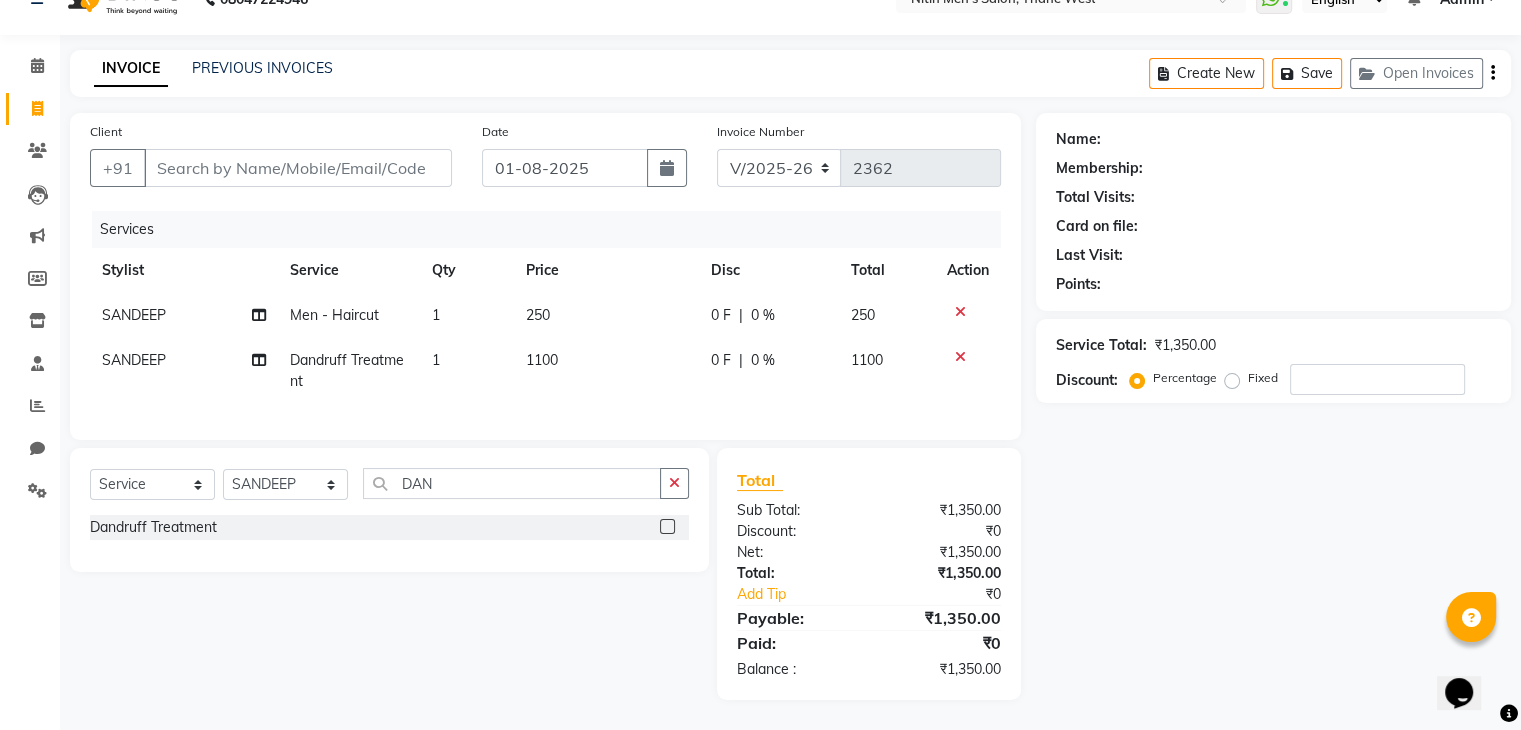 click on "1100" 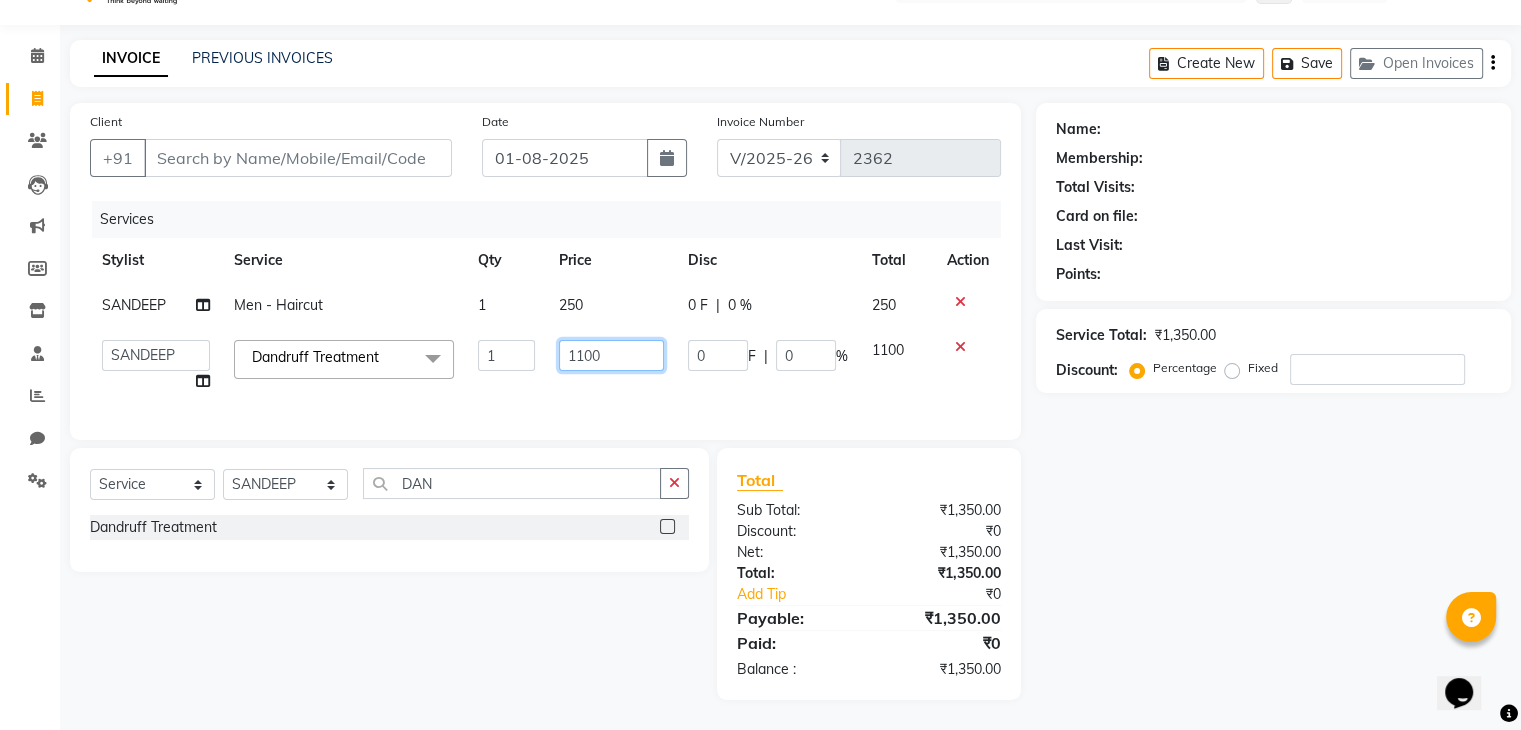 click on "1100" 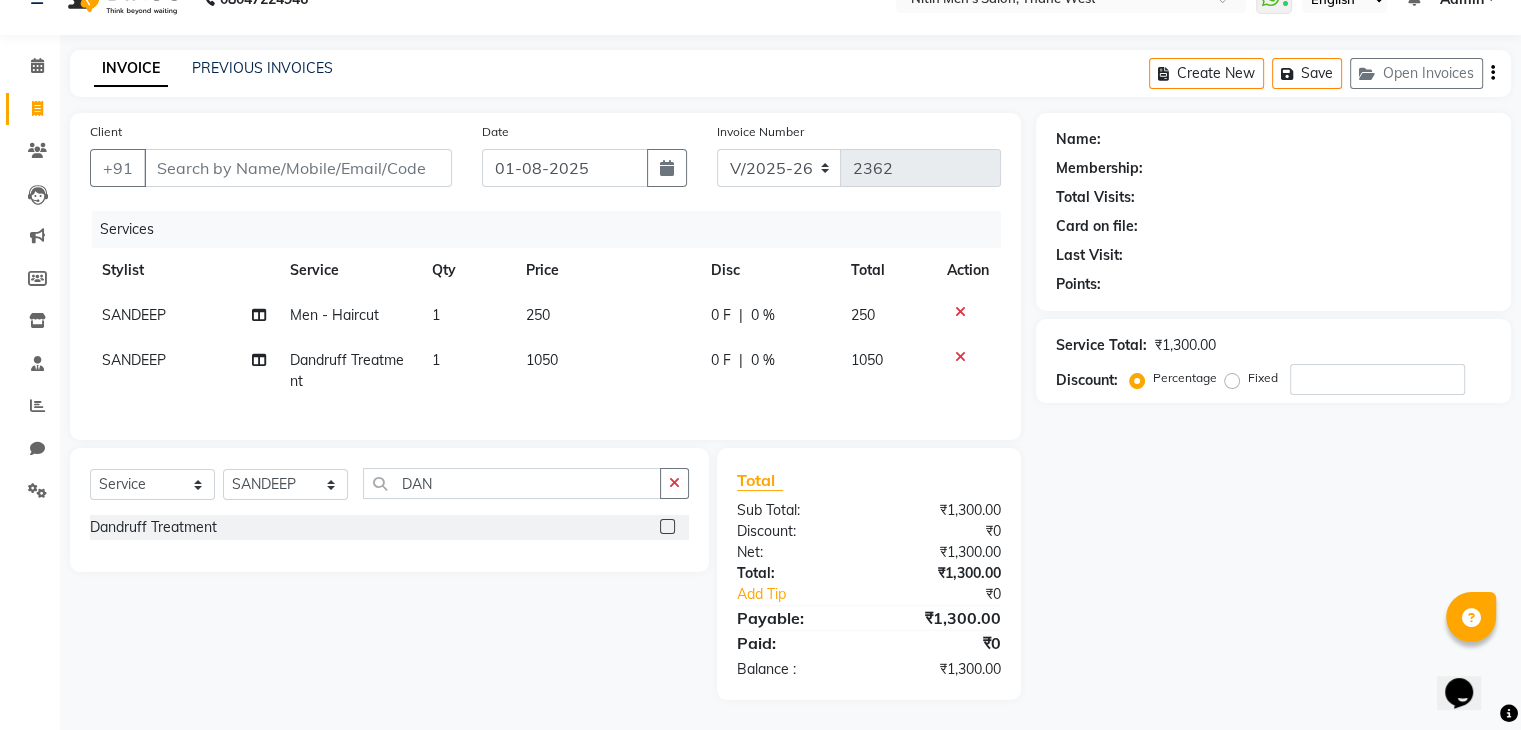 click on "Services Stylist Service Qty Price Disc Total Action [FIRST] Men - Haircut 1 250 0 F | 0 % 250 [FIRST] Dandruff Treatment 1 1050 0 F | 0 % 1050" 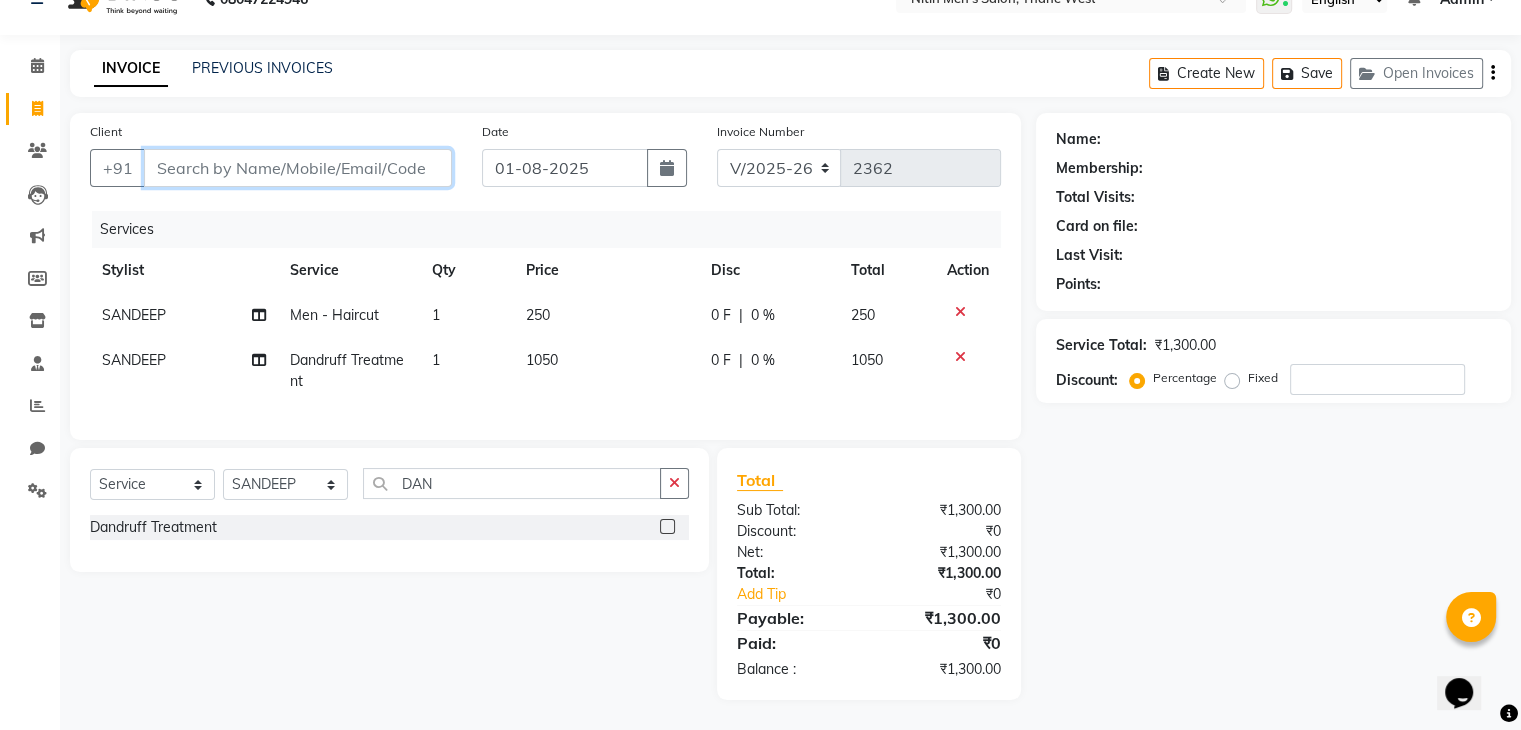 click on "Client" at bounding box center (298, 168) 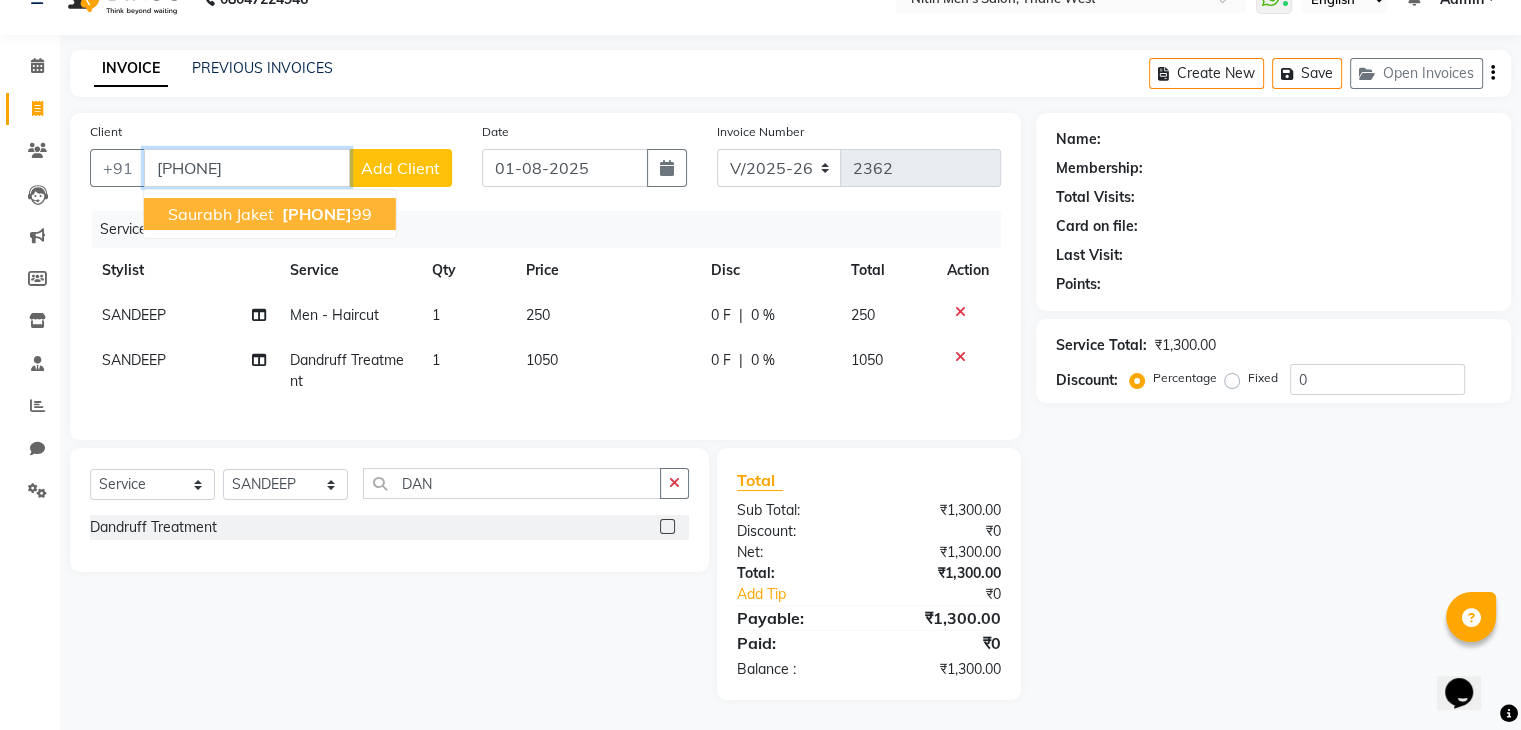 click on "[PHONE]" at bounding box center (317, 214) 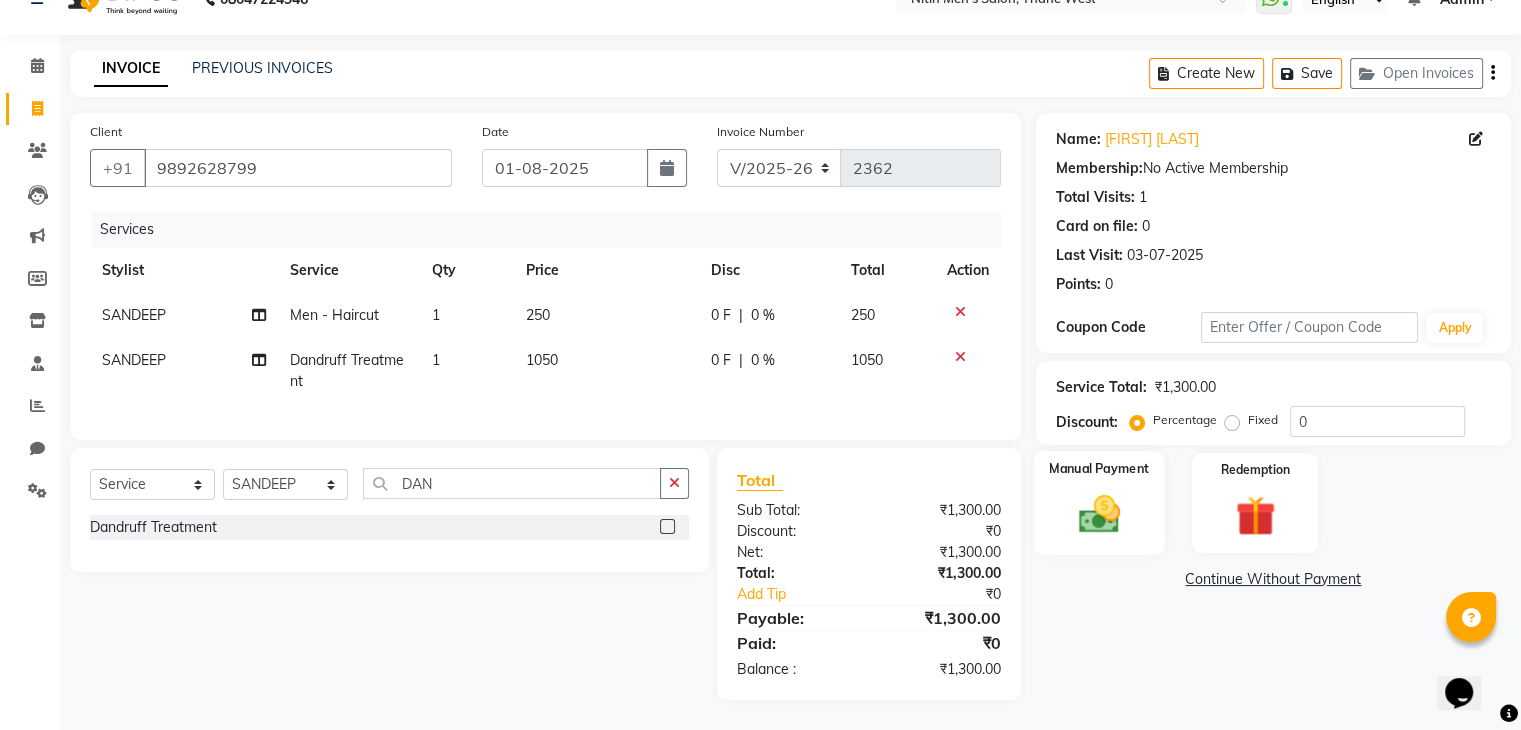 click 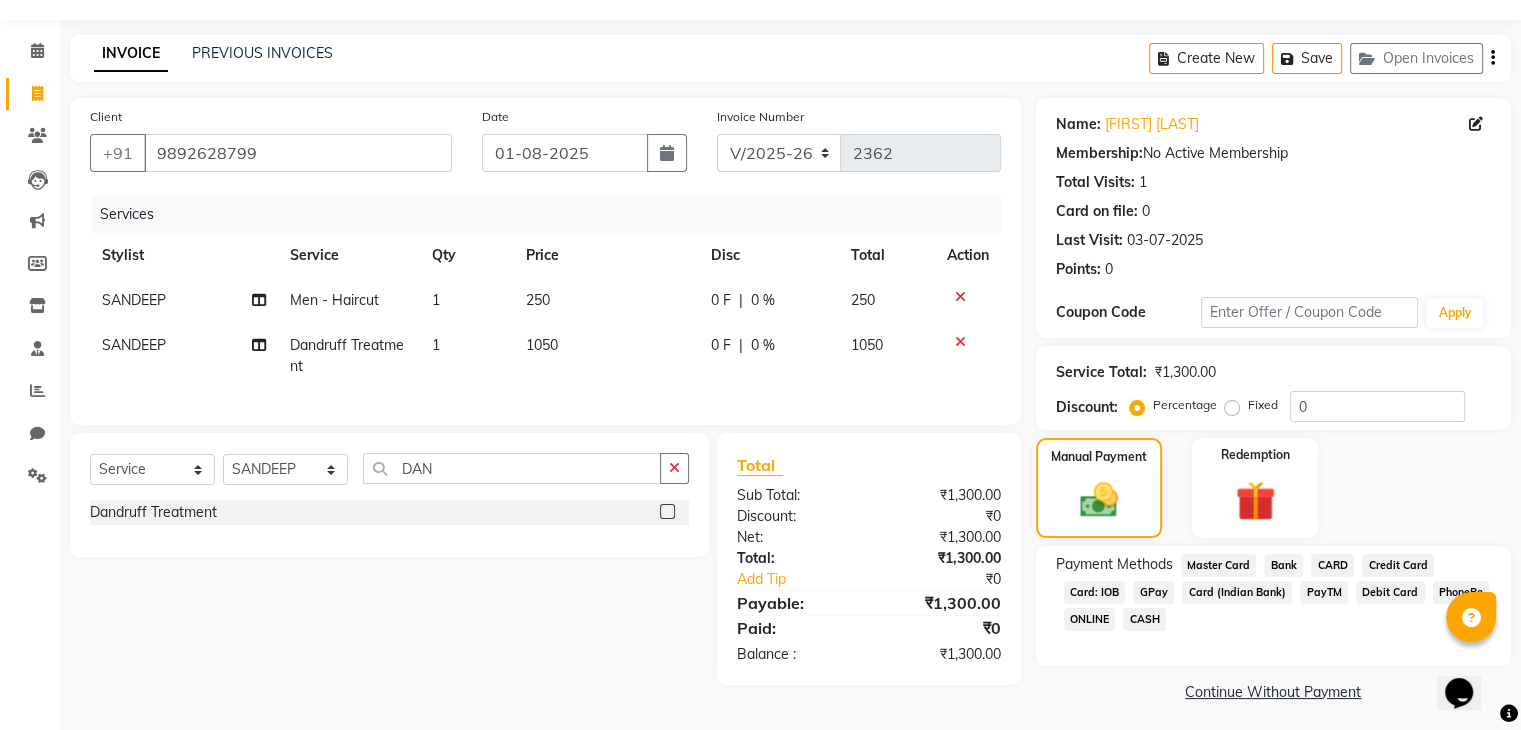 click on "GPay" 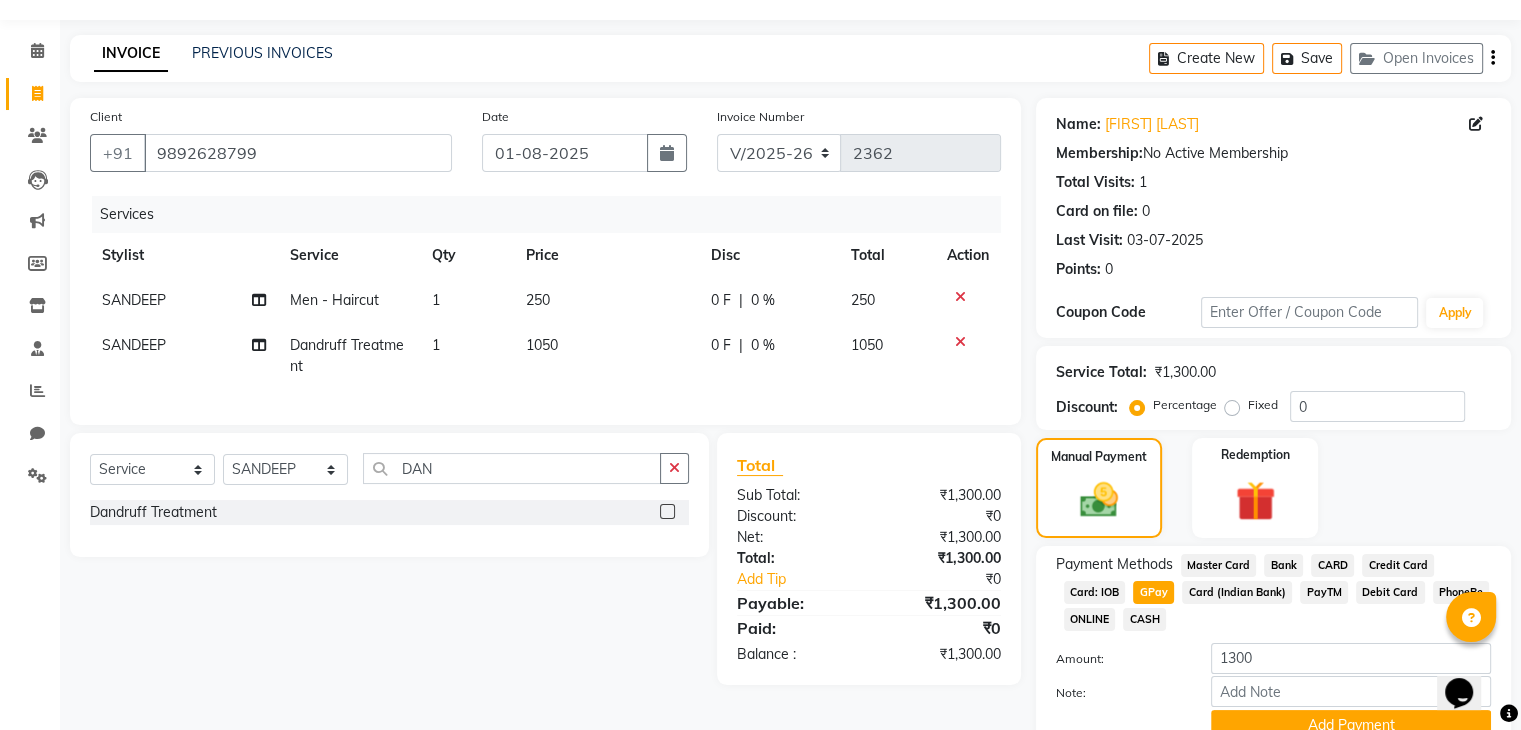 scroll, scrollTop: 145, scrollLeft: 0, axis: vertical 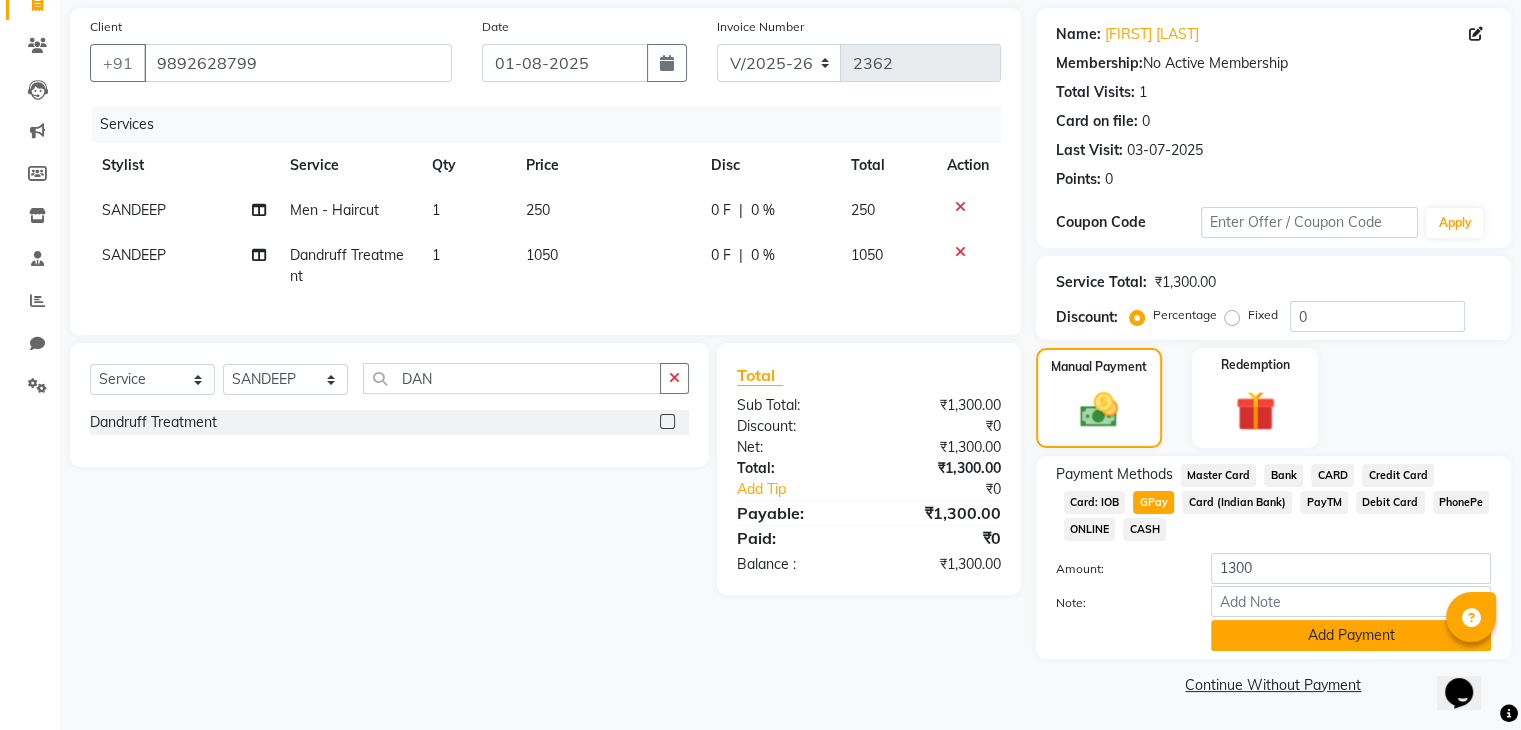 click on "Add Payment" 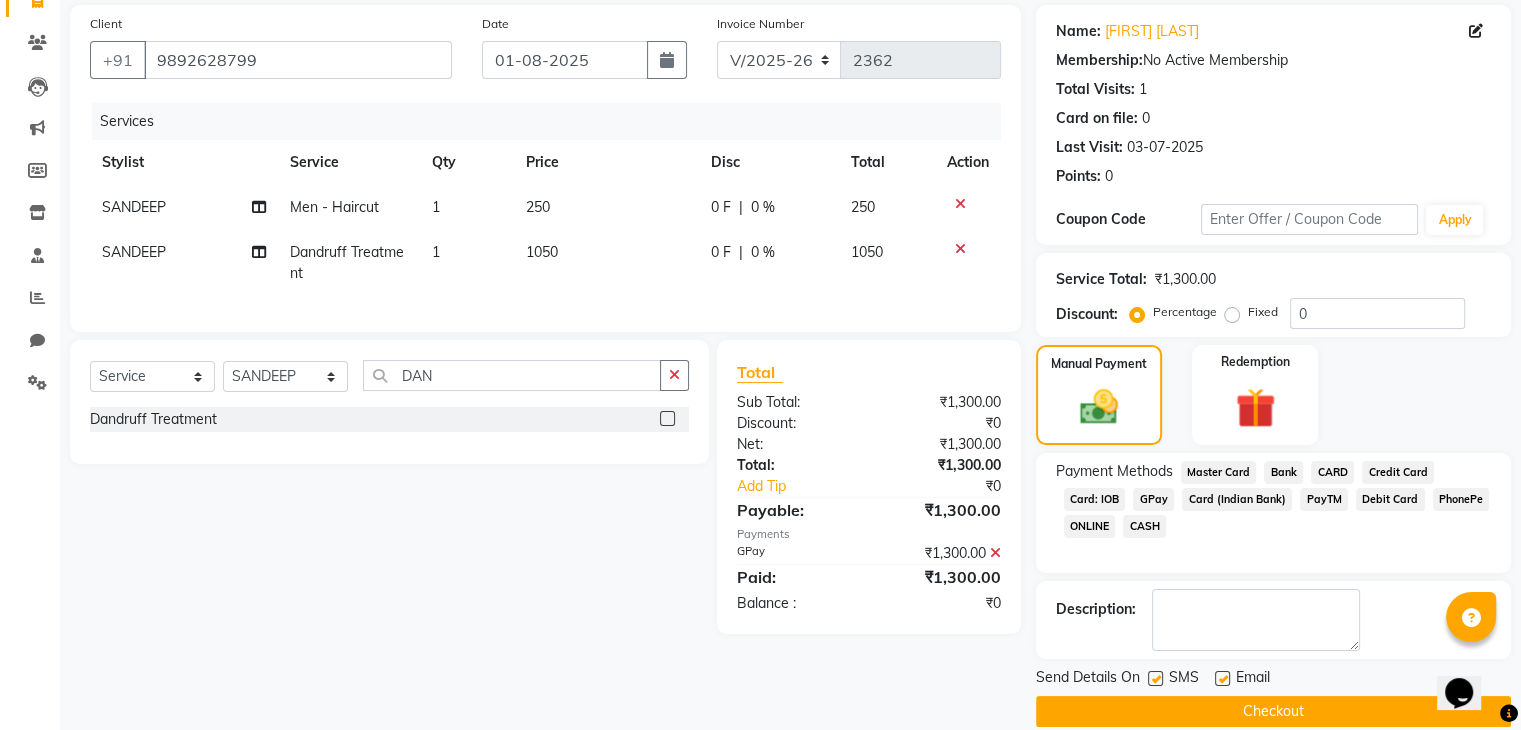 scroll, scrollTop: 171, scrollLeft: 0, axis: vertical 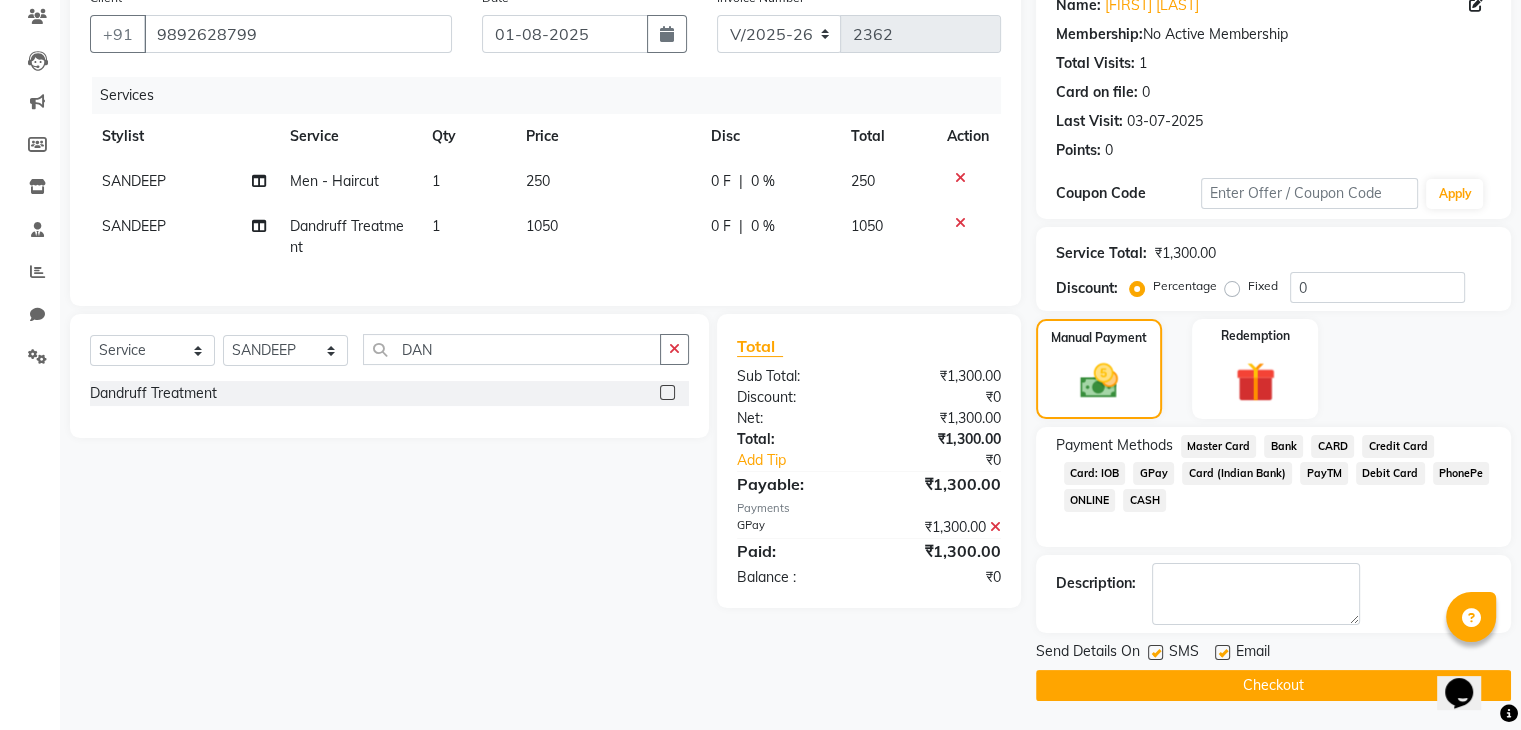 click on "Checkout" 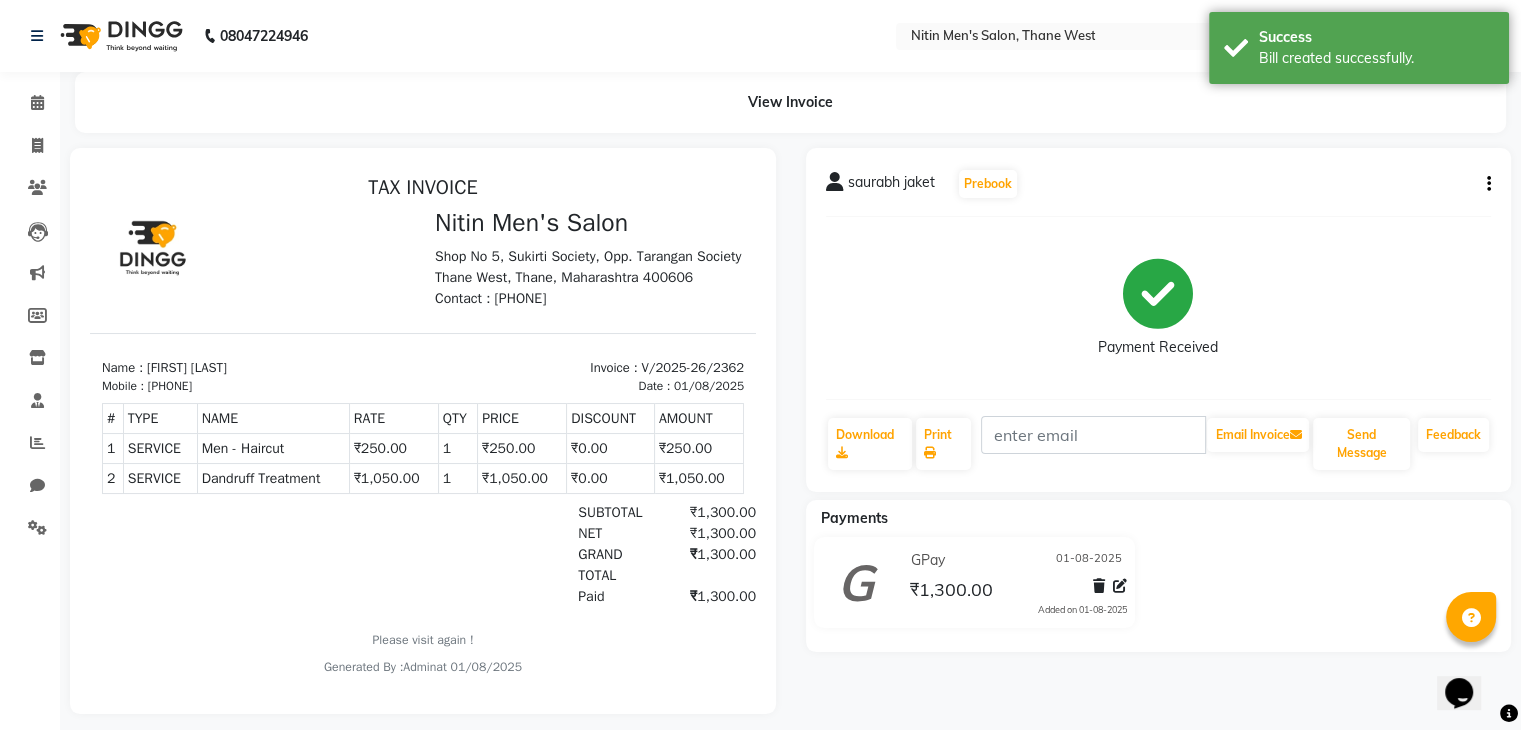 scroll, scrollTop: 0, scrollLeft: 0, axis: both 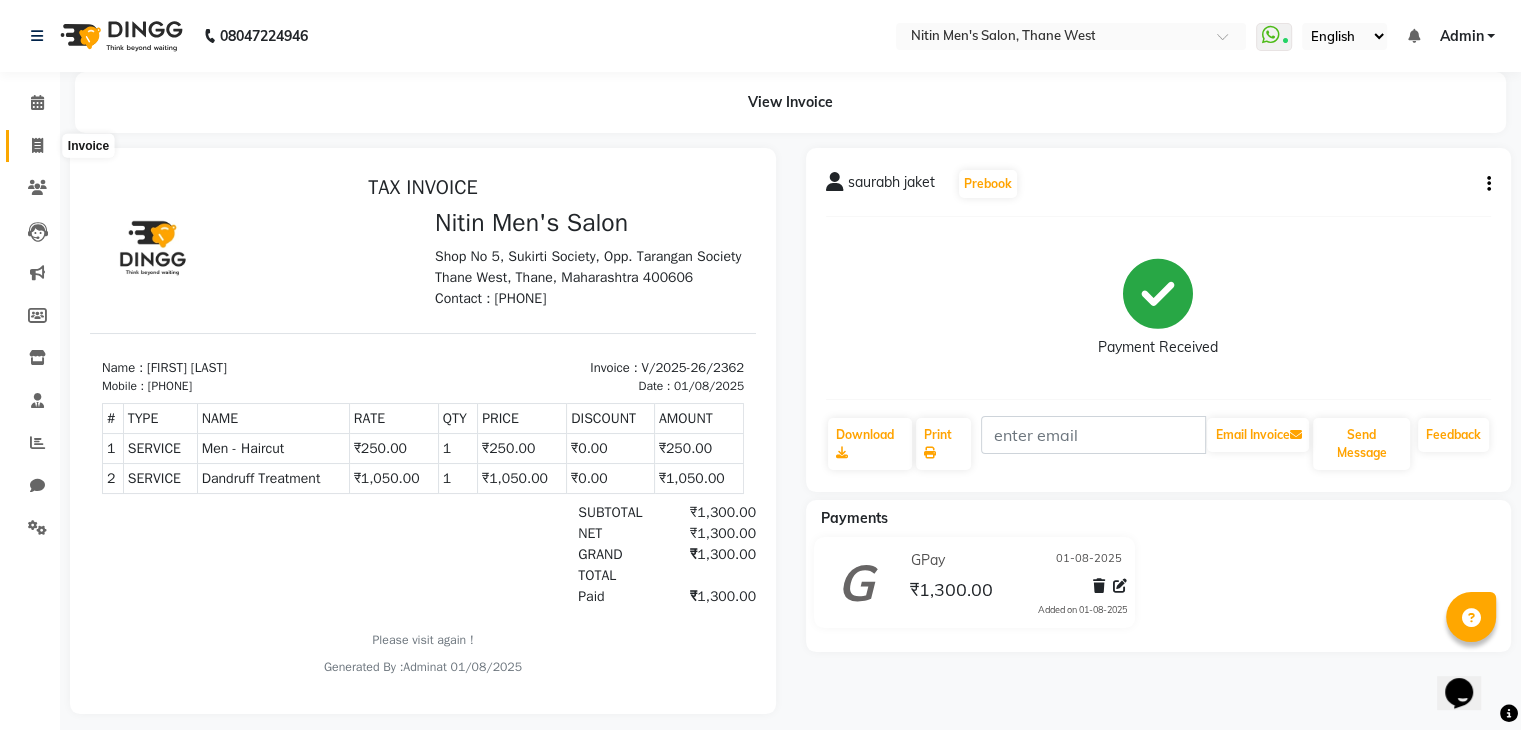 click 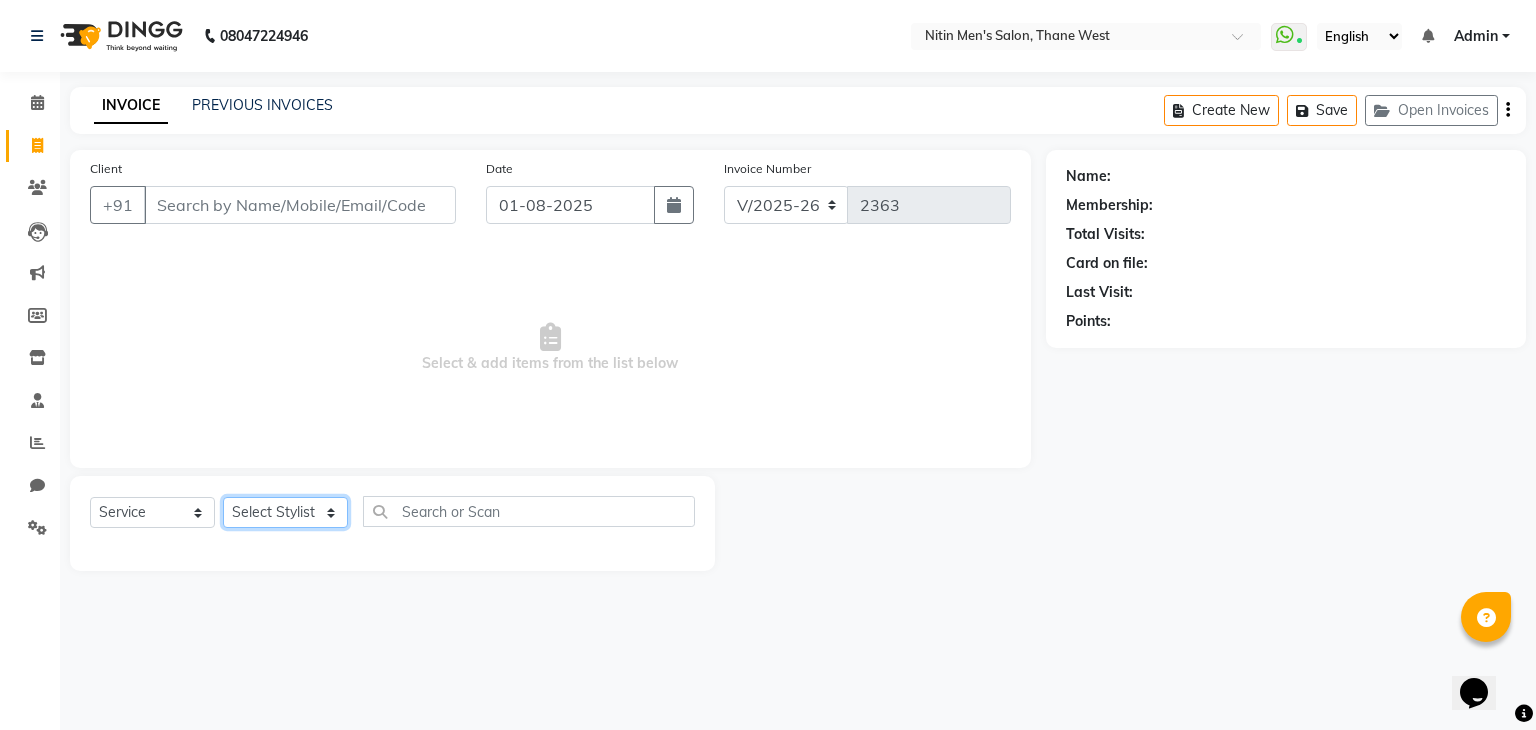 click on "Select Stylist ALAM ASHISH DEEPA HASIB JITU MEENAKSHI NITIN SIR PRAJAKTA Rupa SANDEEP SHAHIM YASEEN" 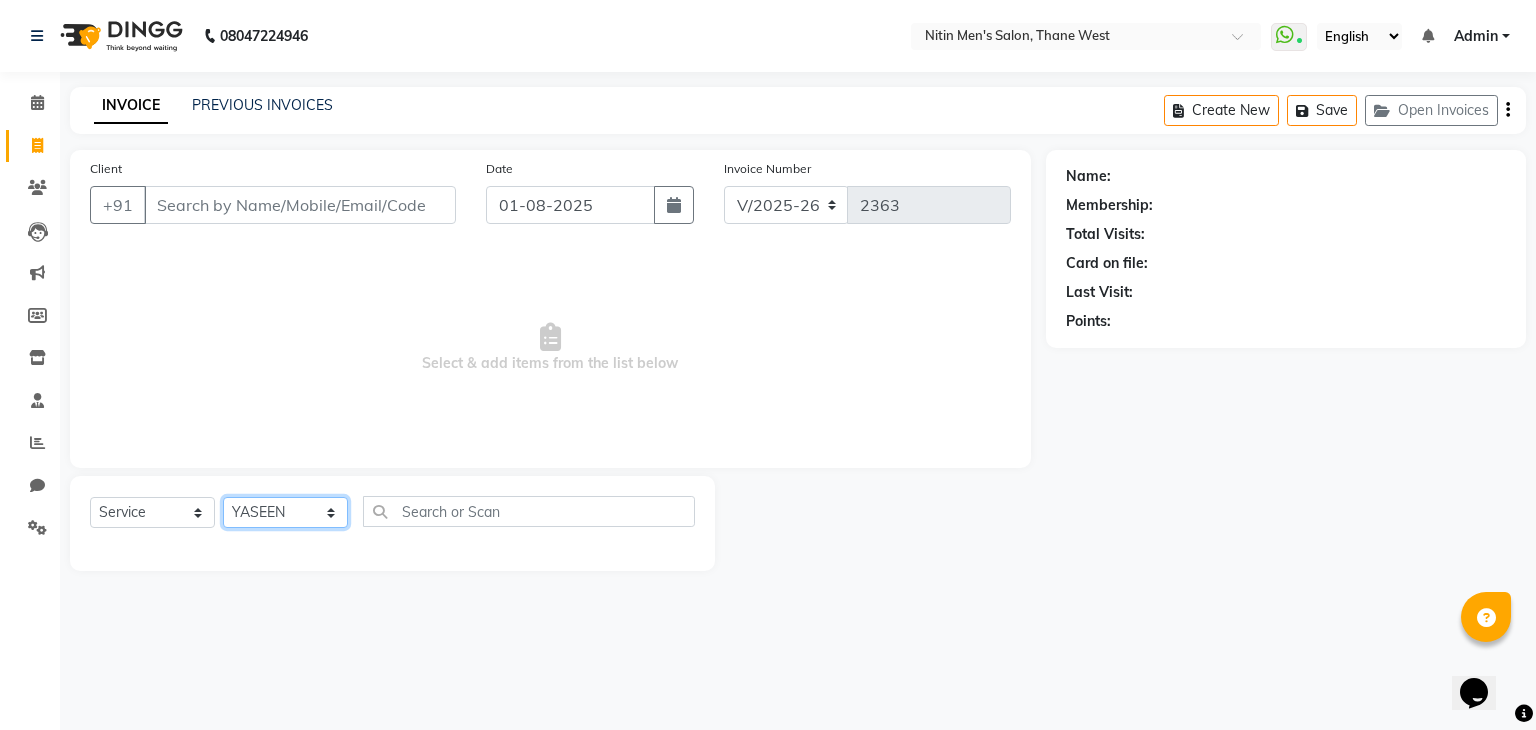 click on "Select Stylist ALAM ASHISH DEEPA HASIB JITU MEENAKSHI NITIN SIR PRAJAKTA Rupa SANDEEP SHAHIM YASEEN" 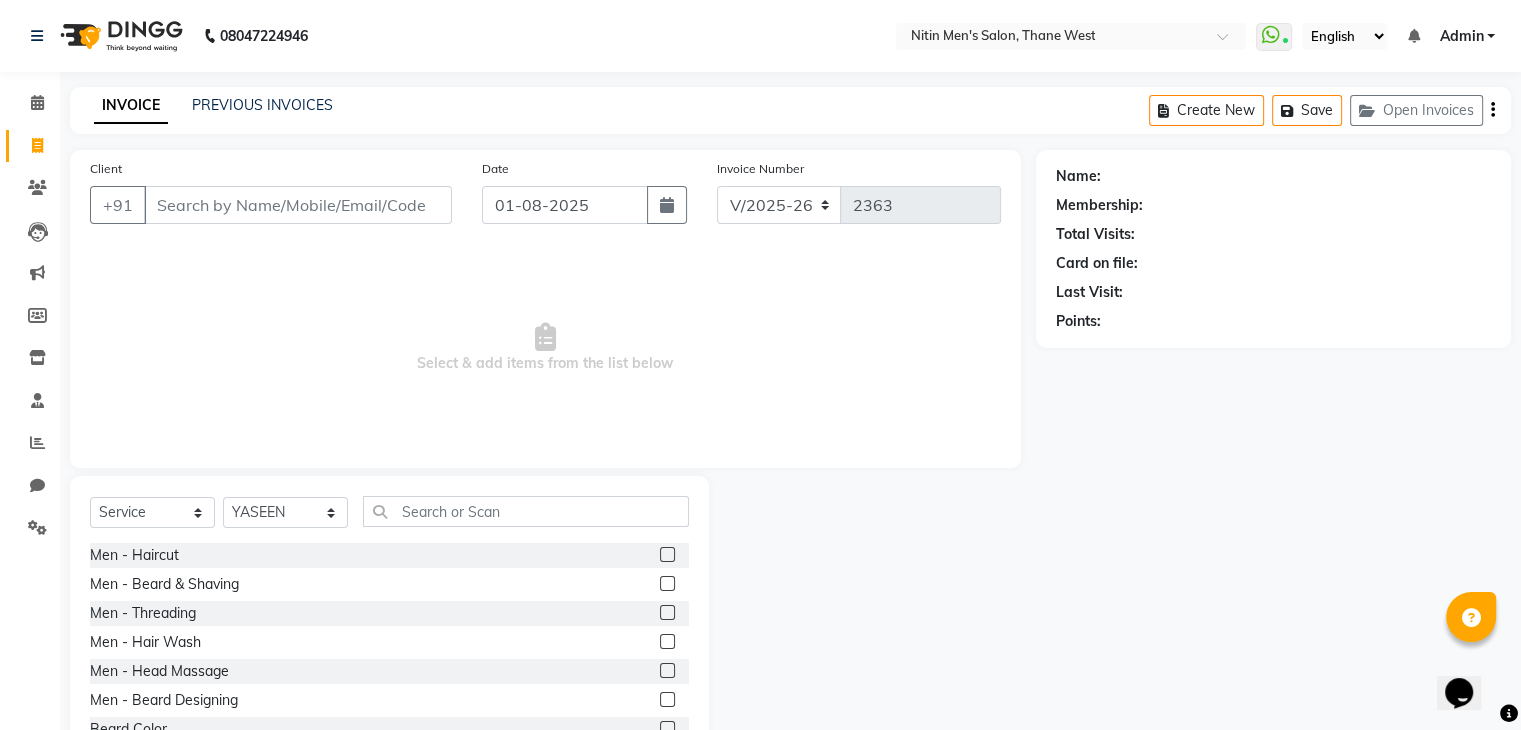 click 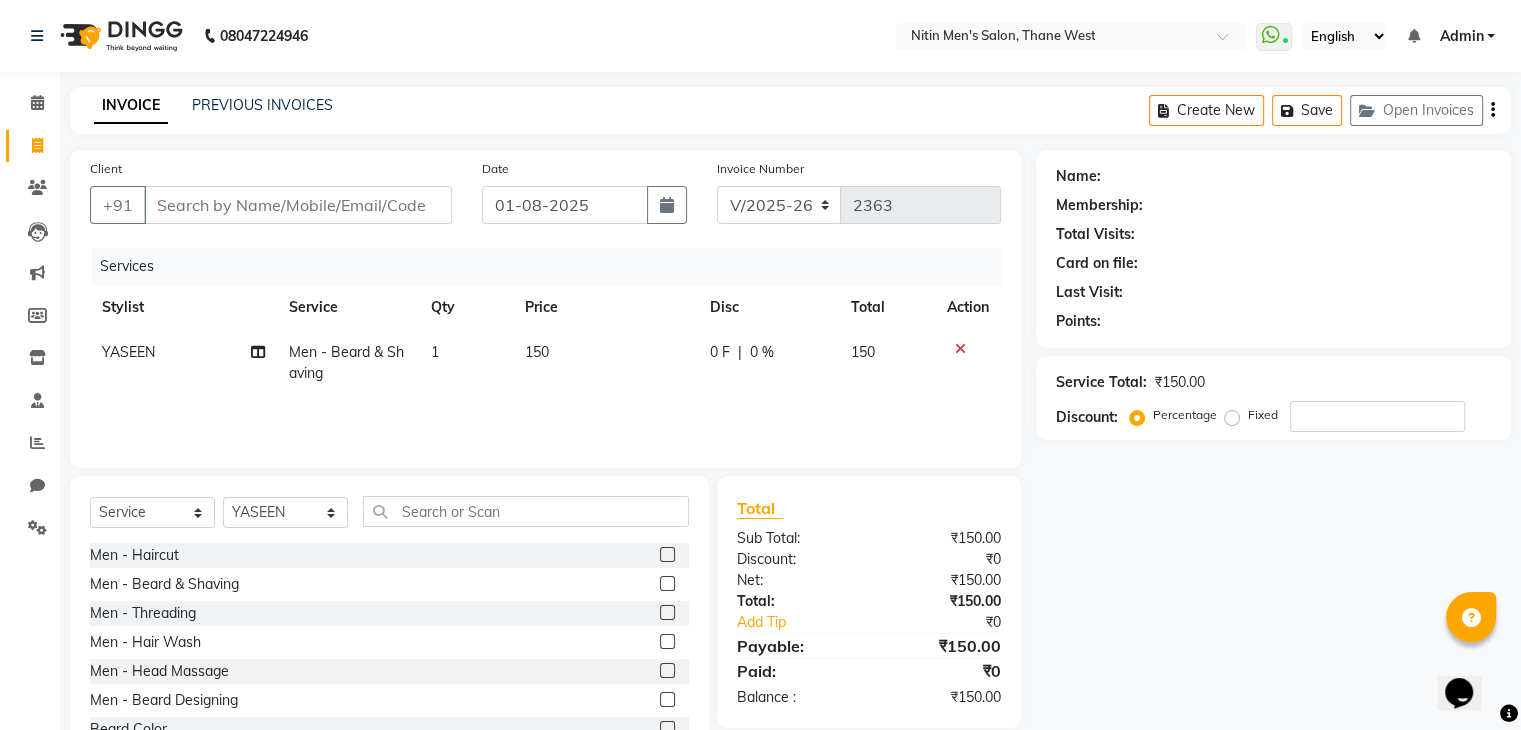 click 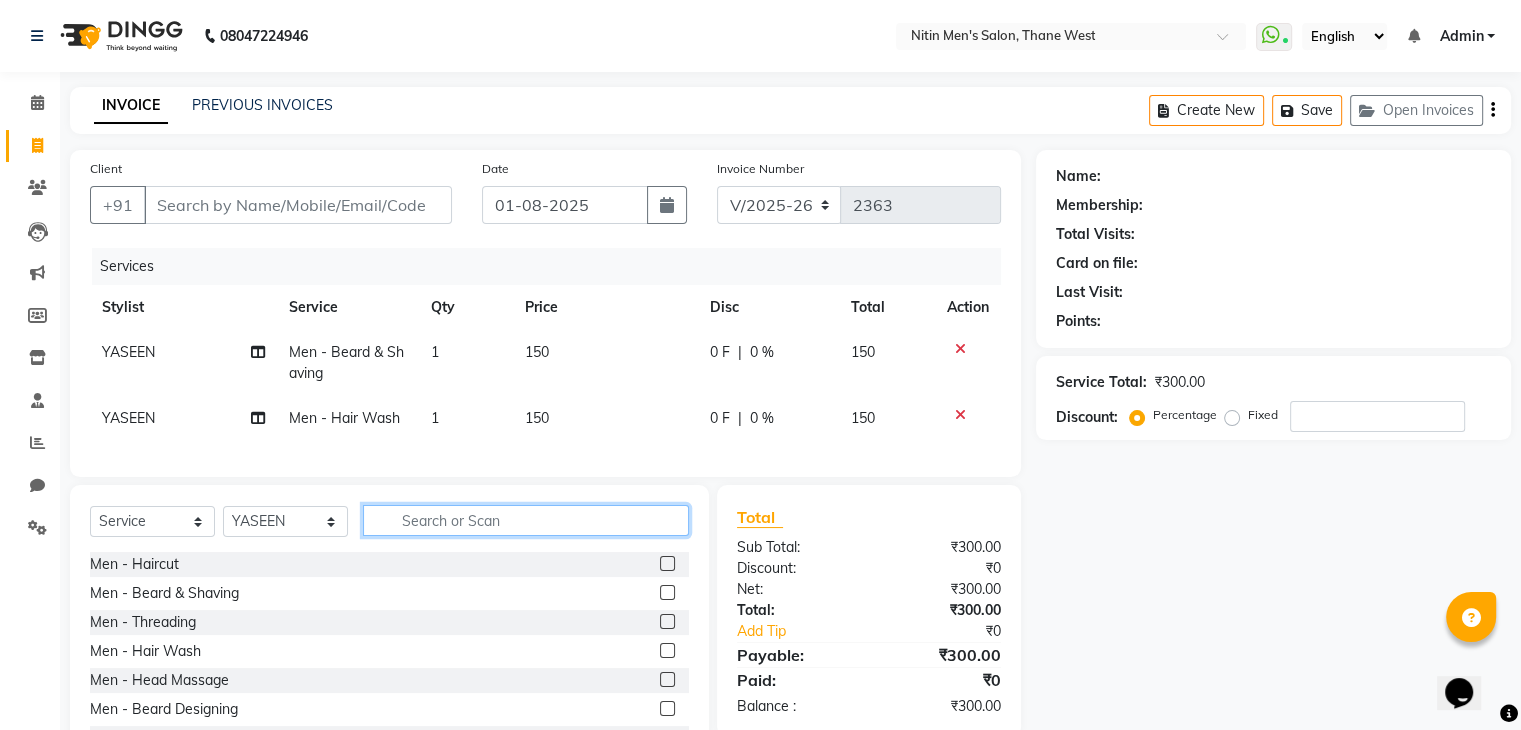 click 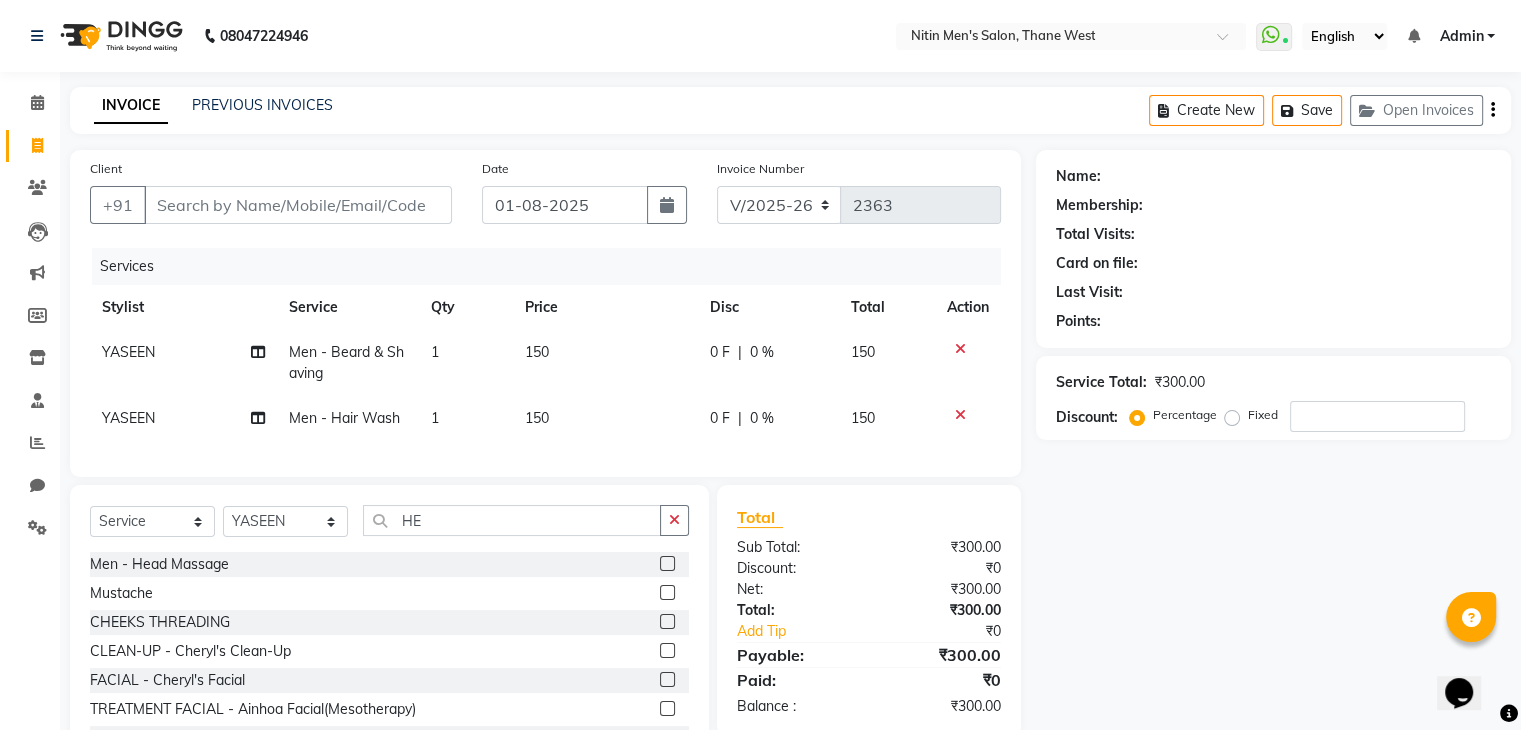 click 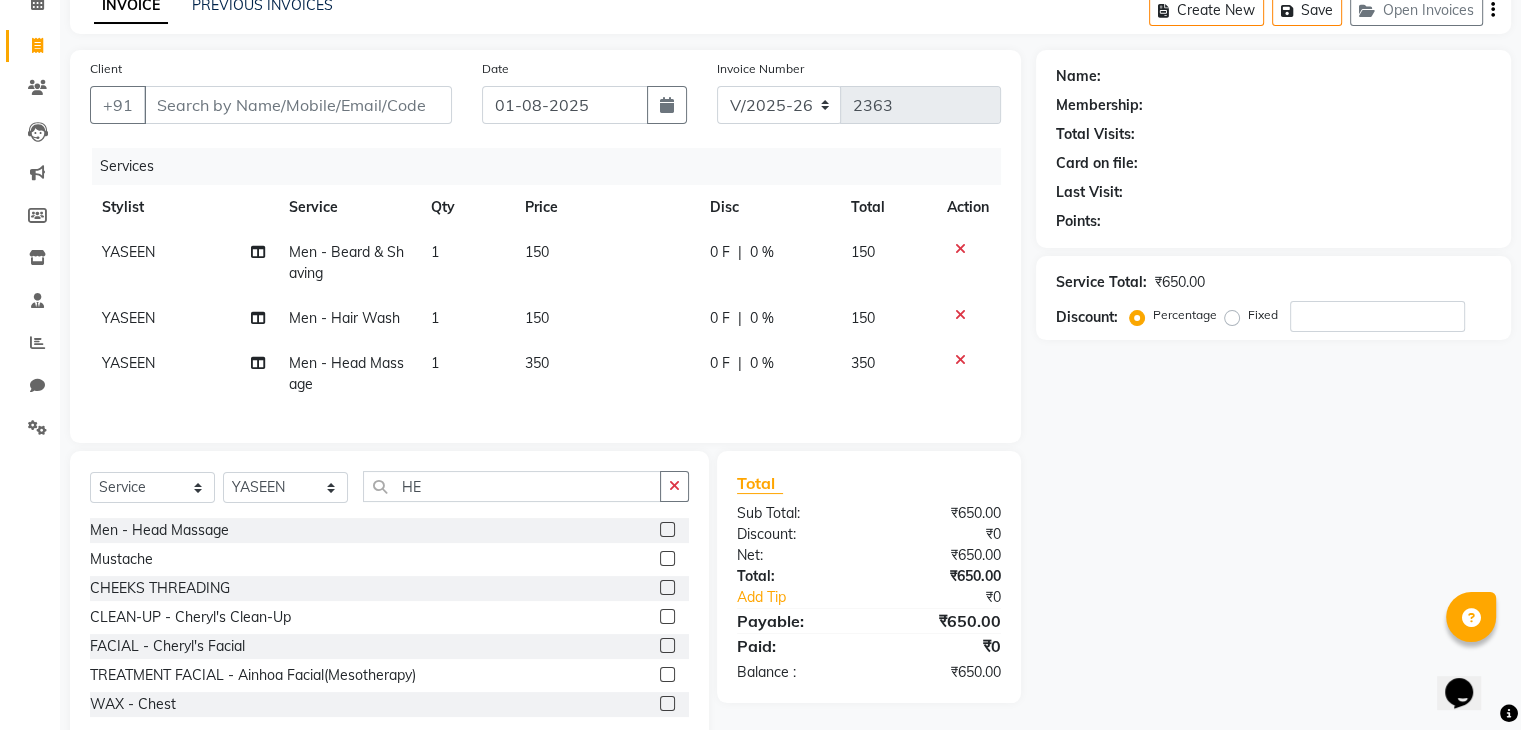 scroll, scrollTop: 108, scrollLeft: 0, axis: vertical 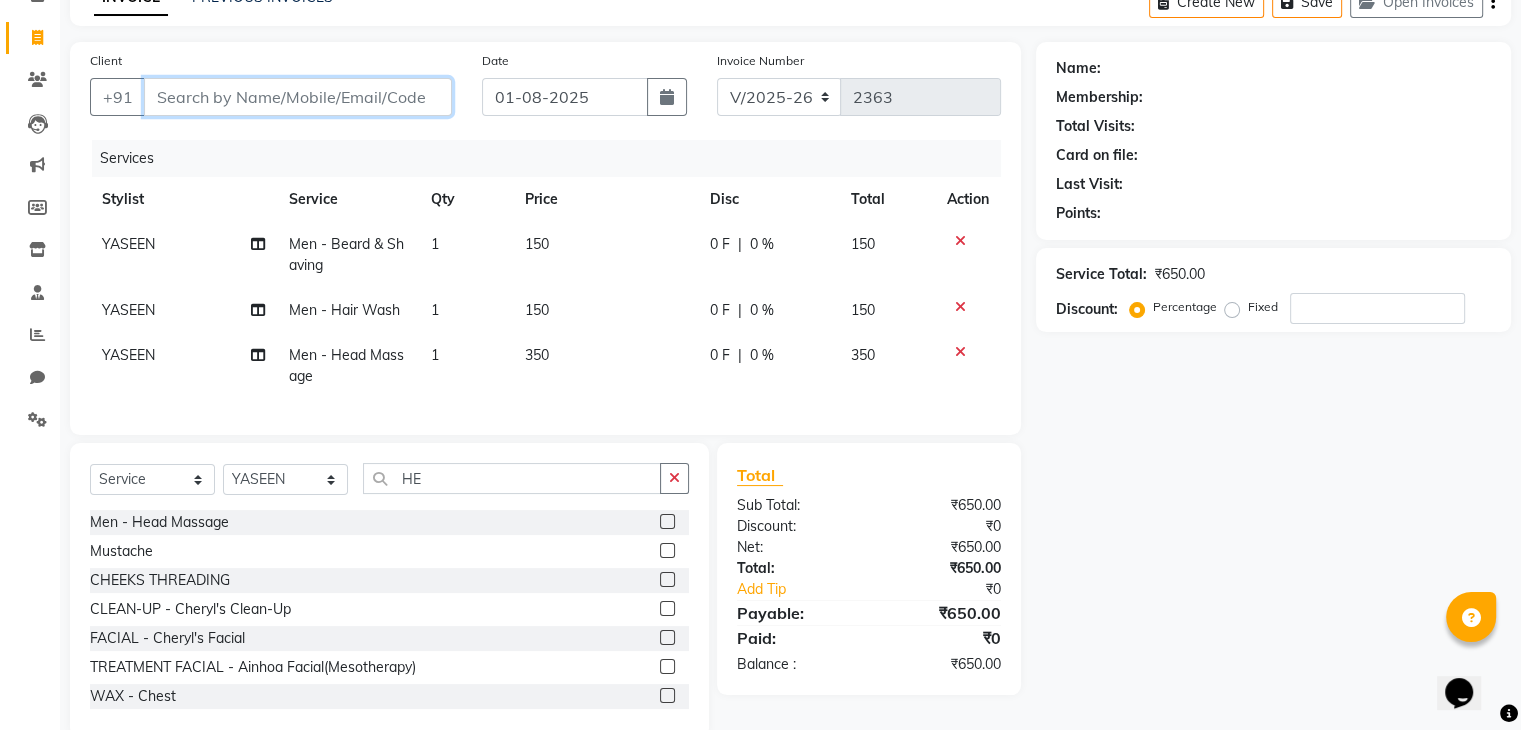 click on "Client" at bounding box center (298, 97) 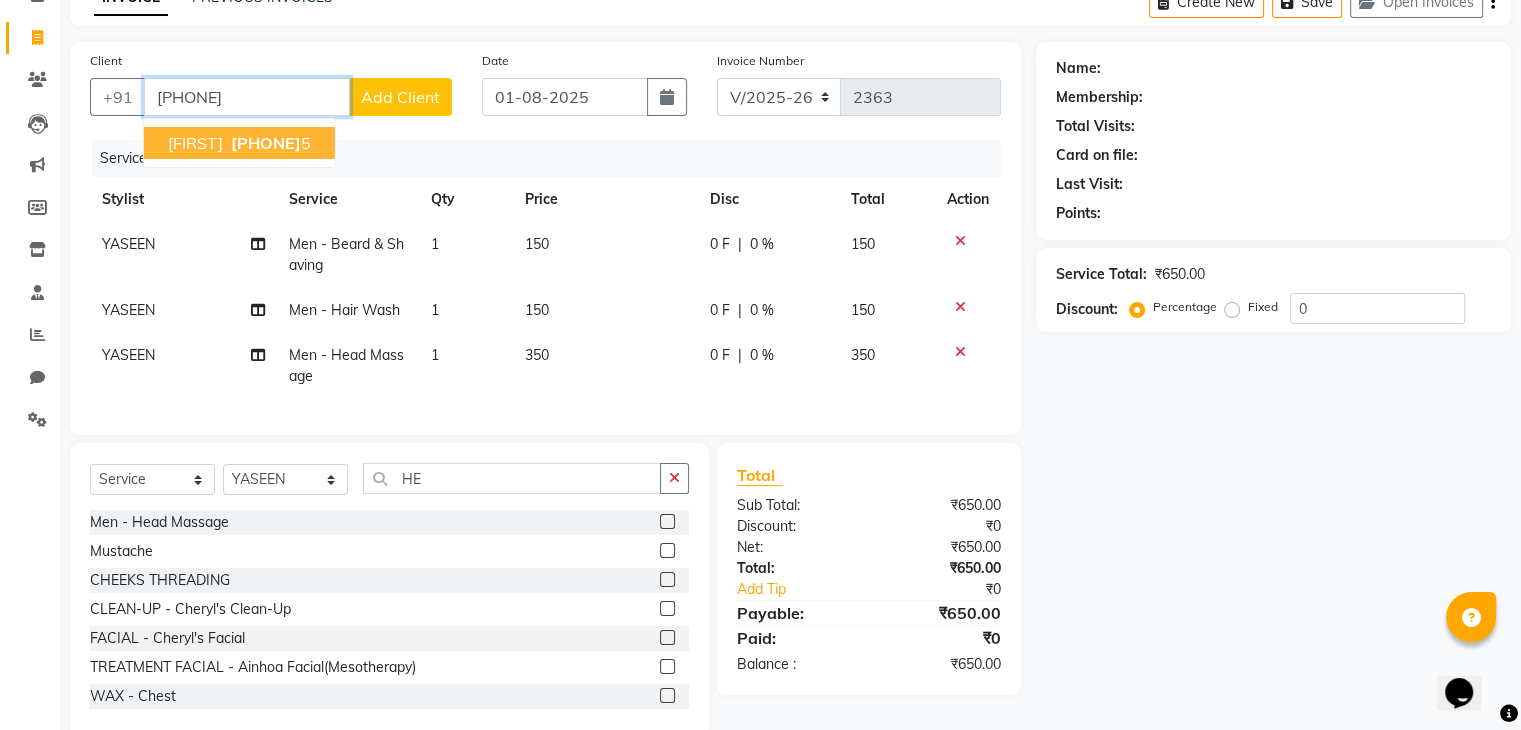 click on "[FIRST] [LAST] [PHONE]" at bounding box center (239, 143) 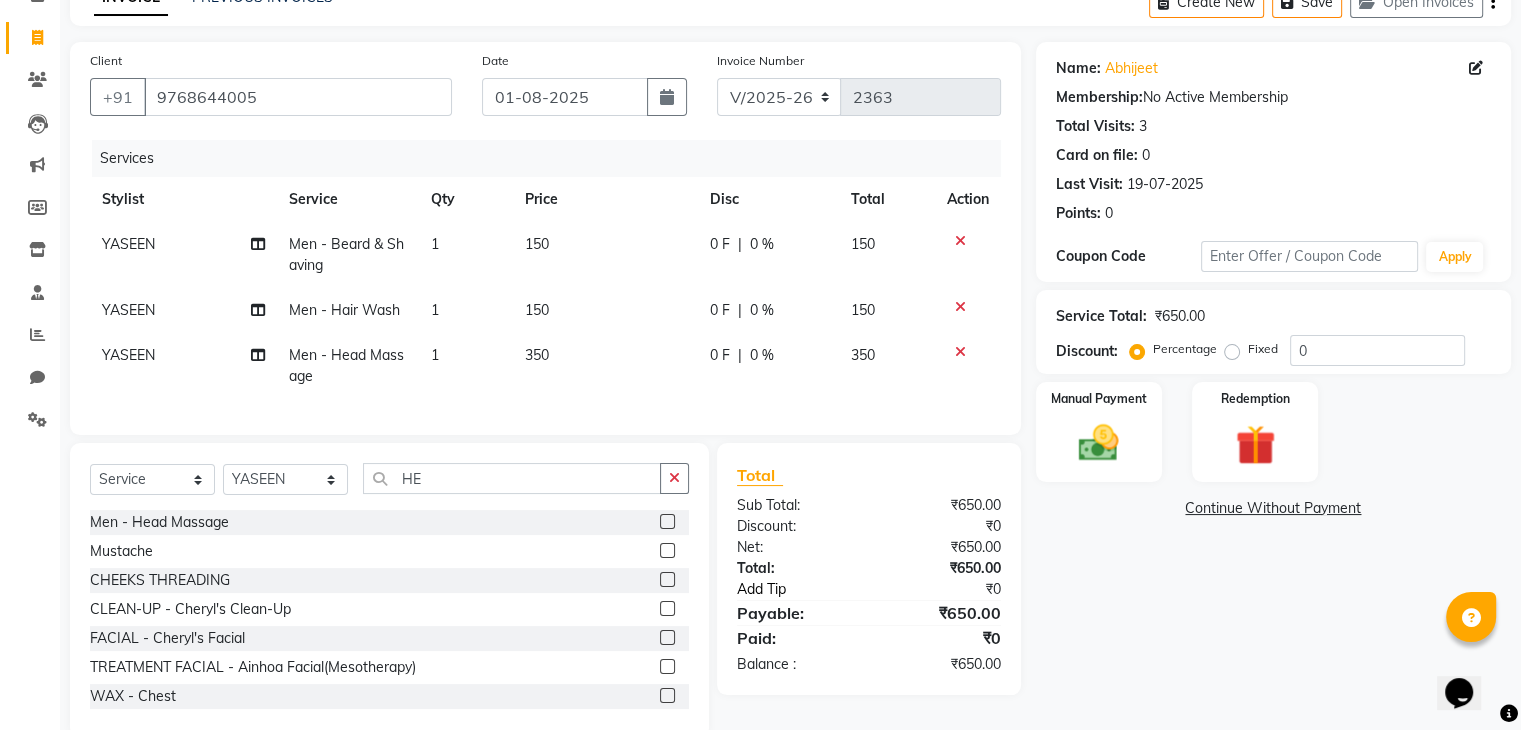 click on "Add Tip" 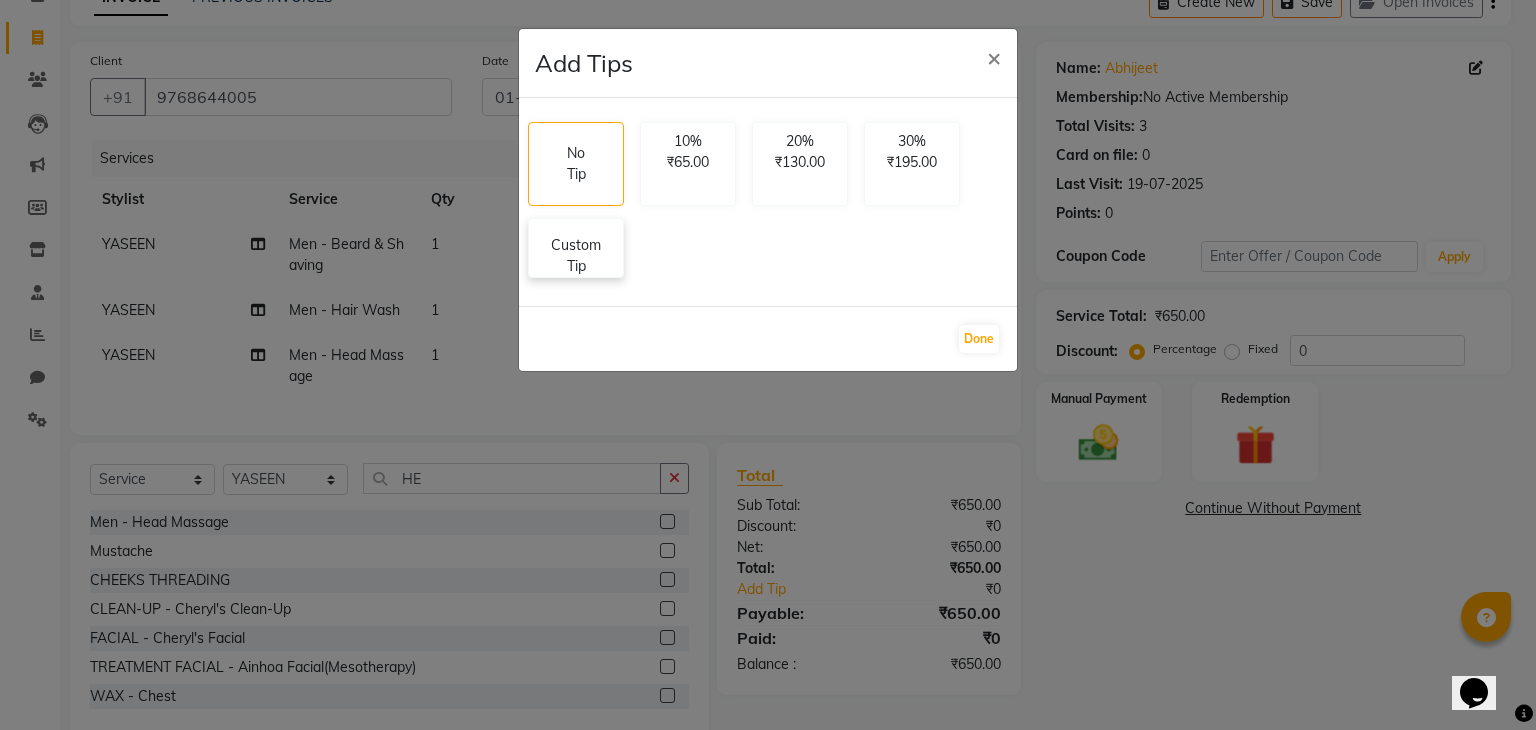 click on "Custom Tip" 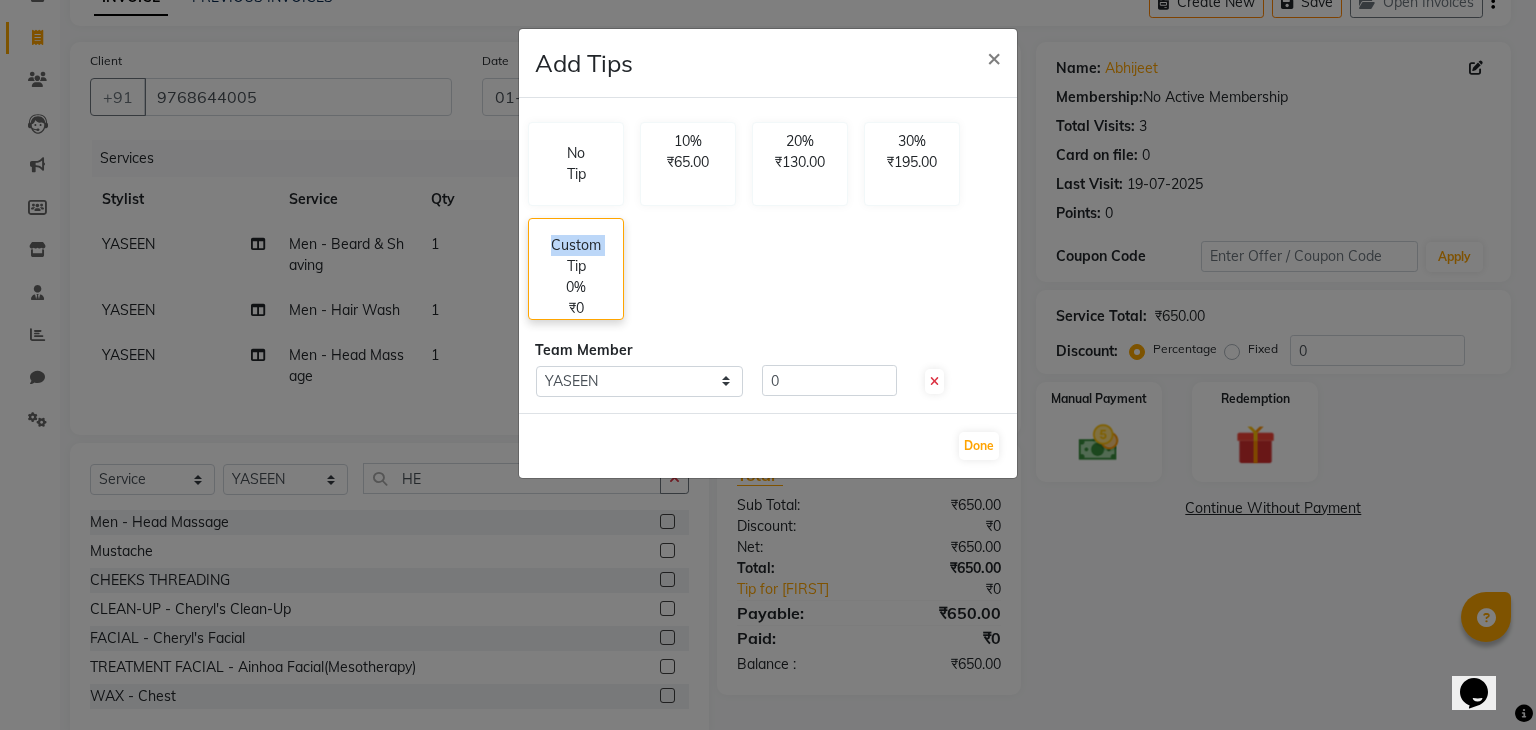 click on "Custom Tip" 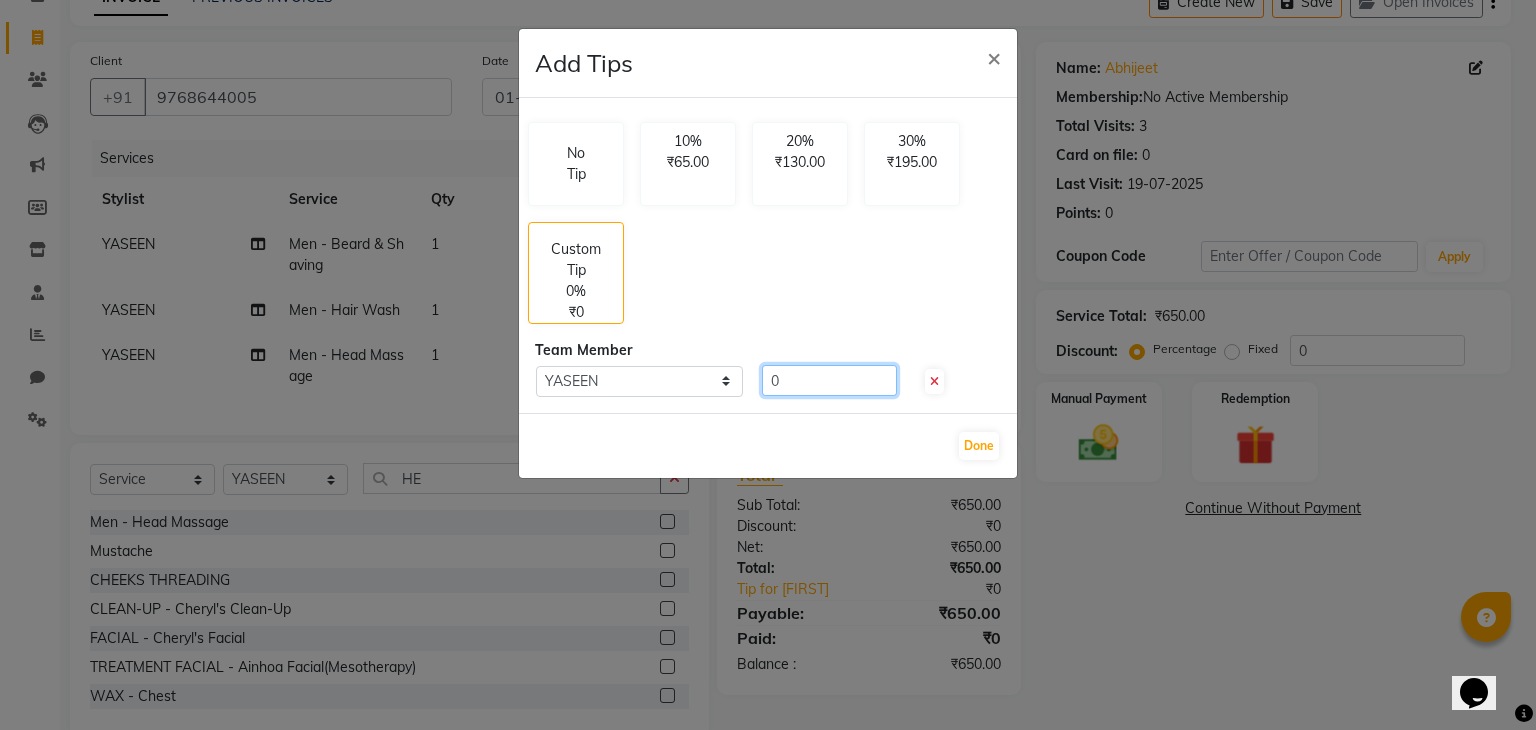 click on "0" 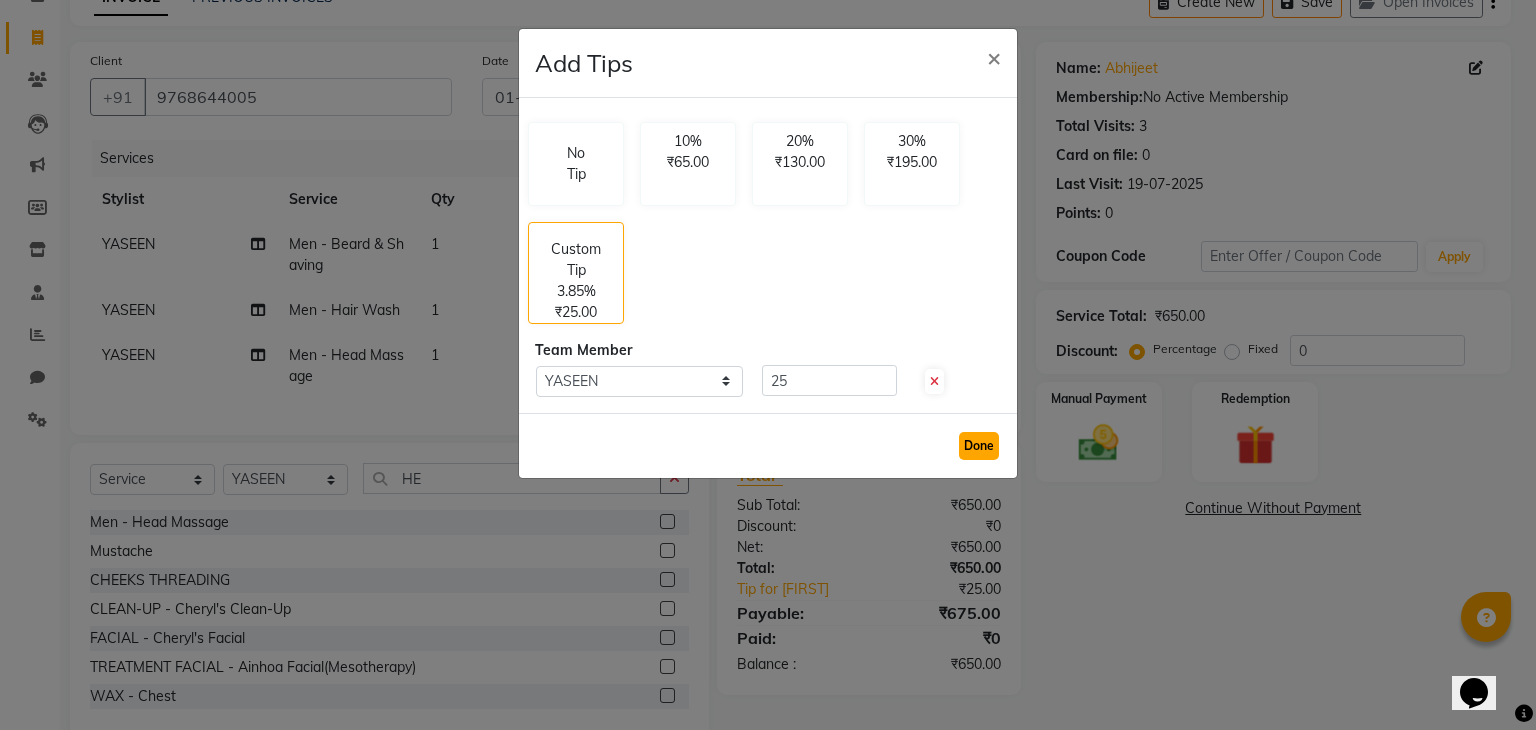 click on "Done" 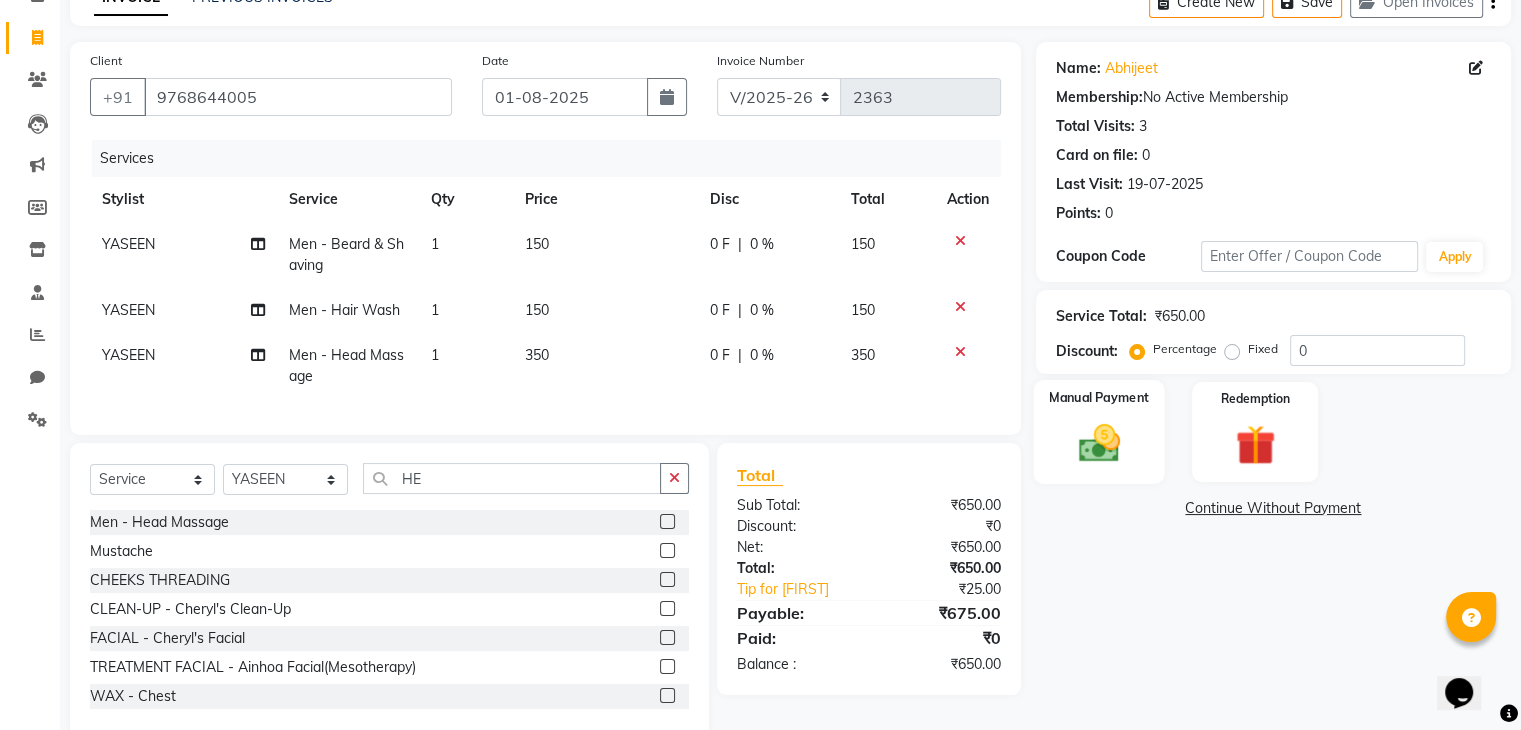 click 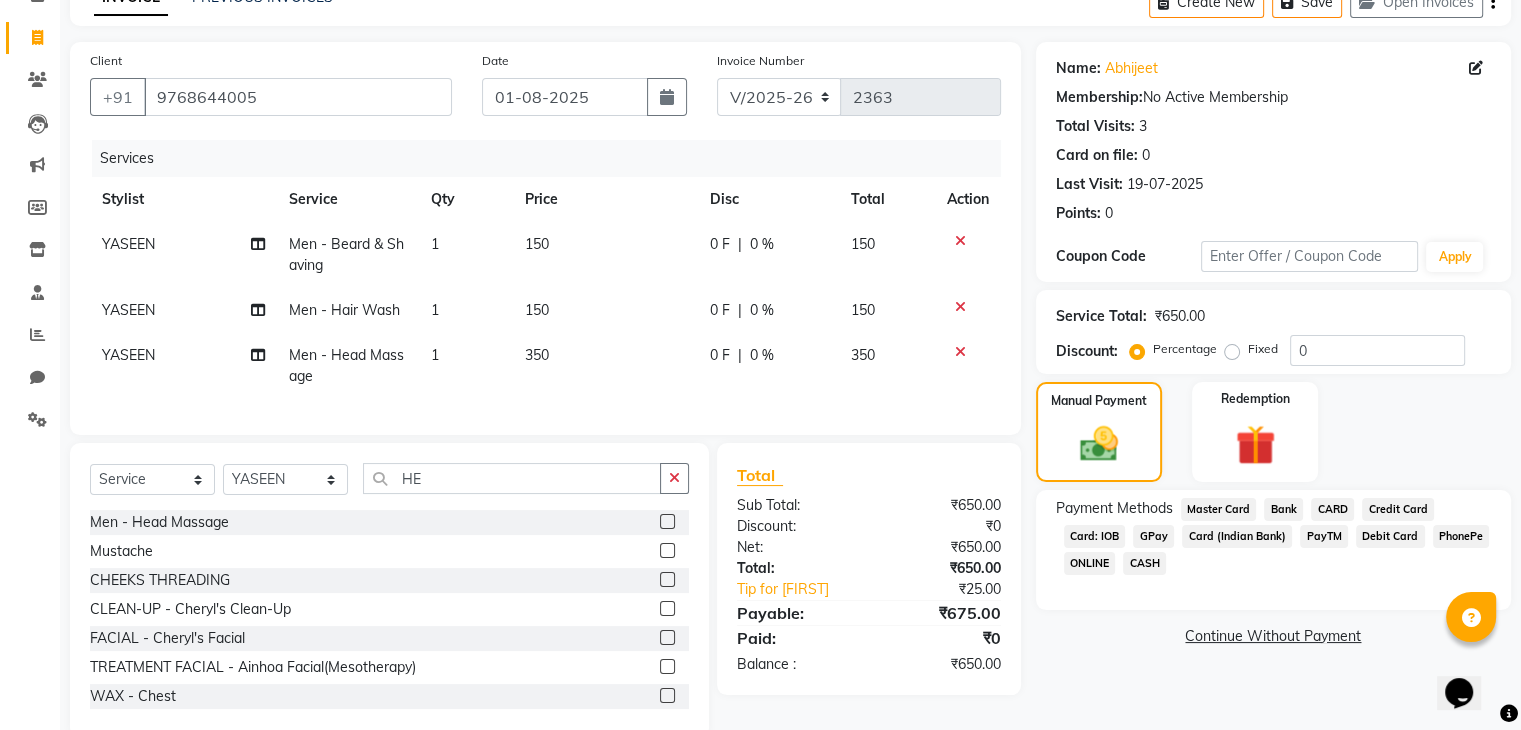 click on "GPay" 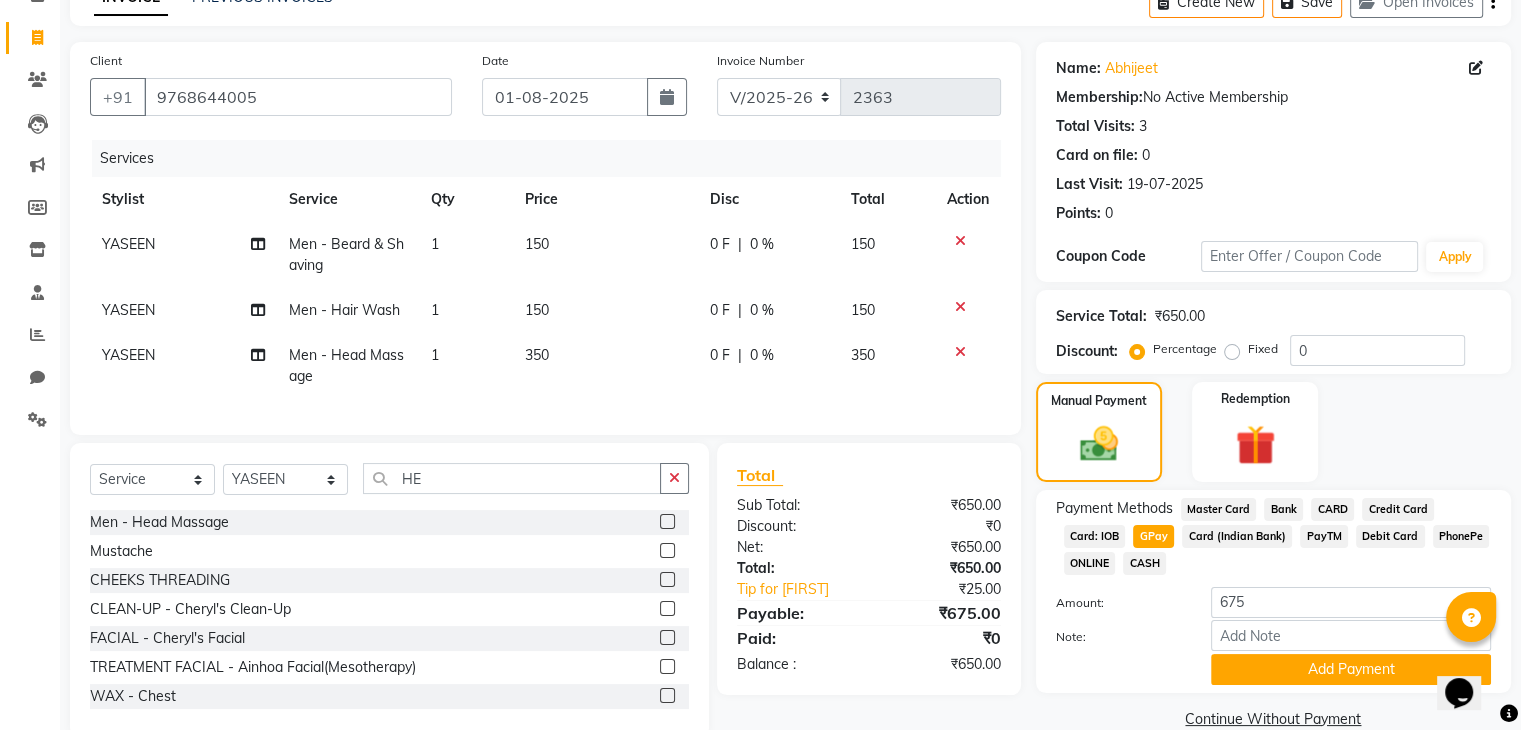 scroll, scrollTop: 162, scrollLeft: 0, axis: vertical 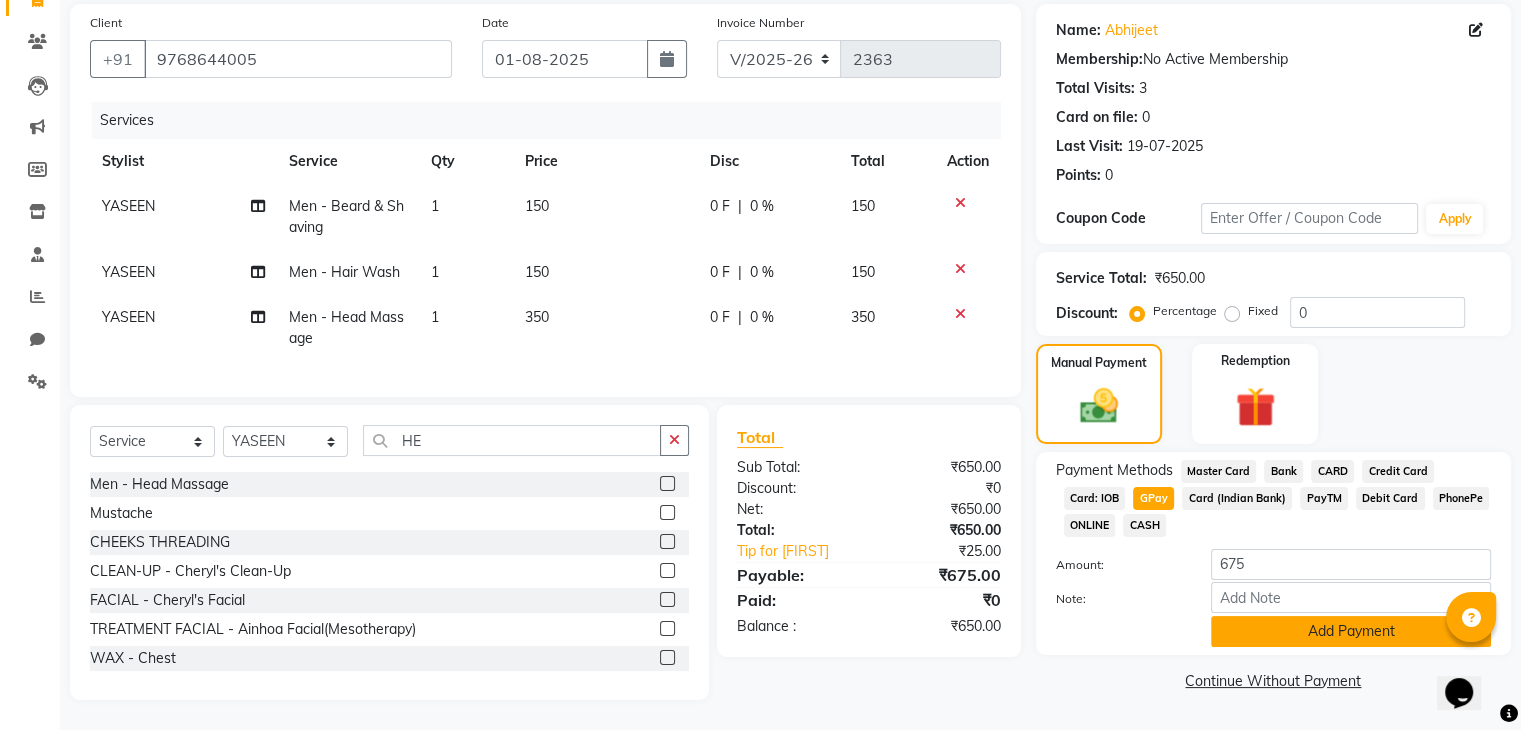 click on "Add Payment" 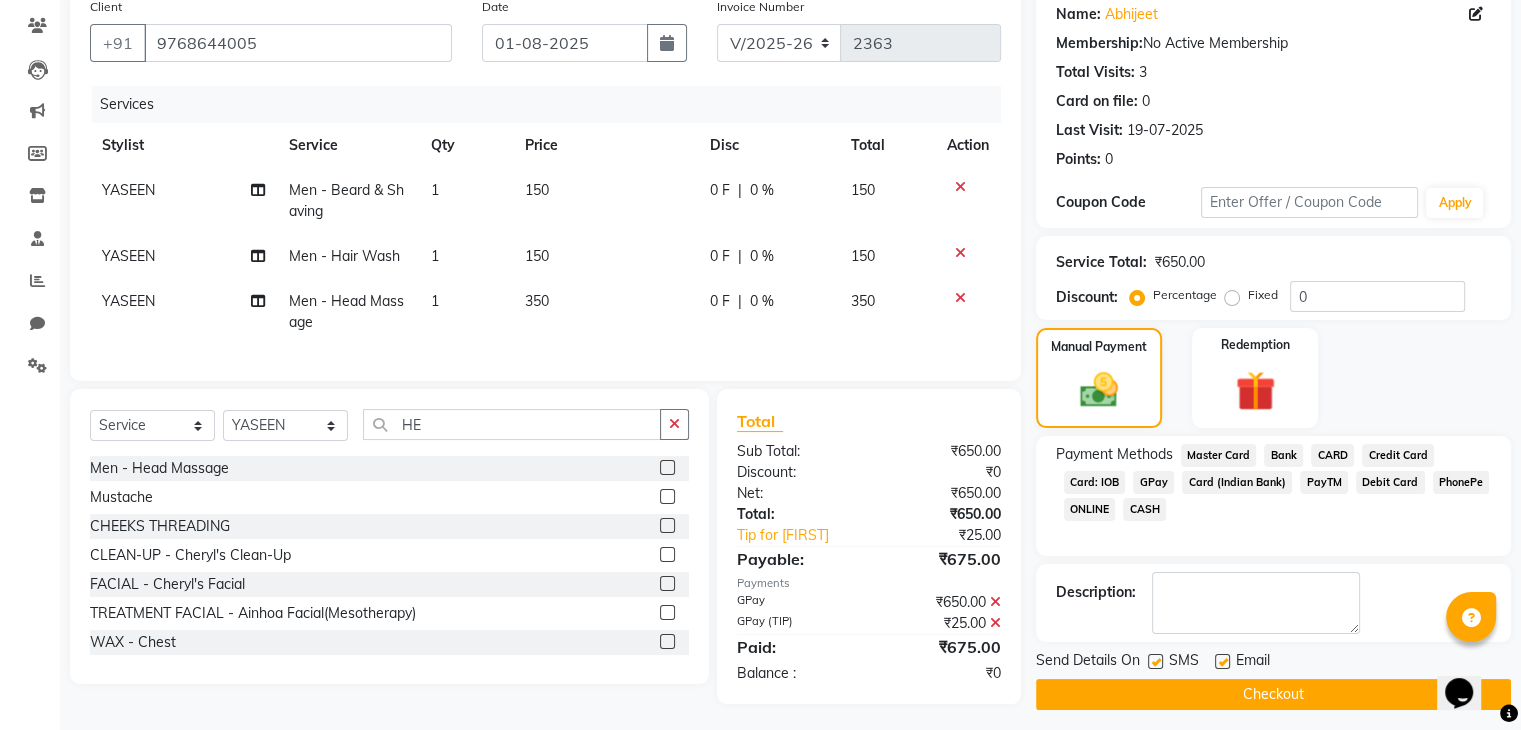 click on "Checkout" 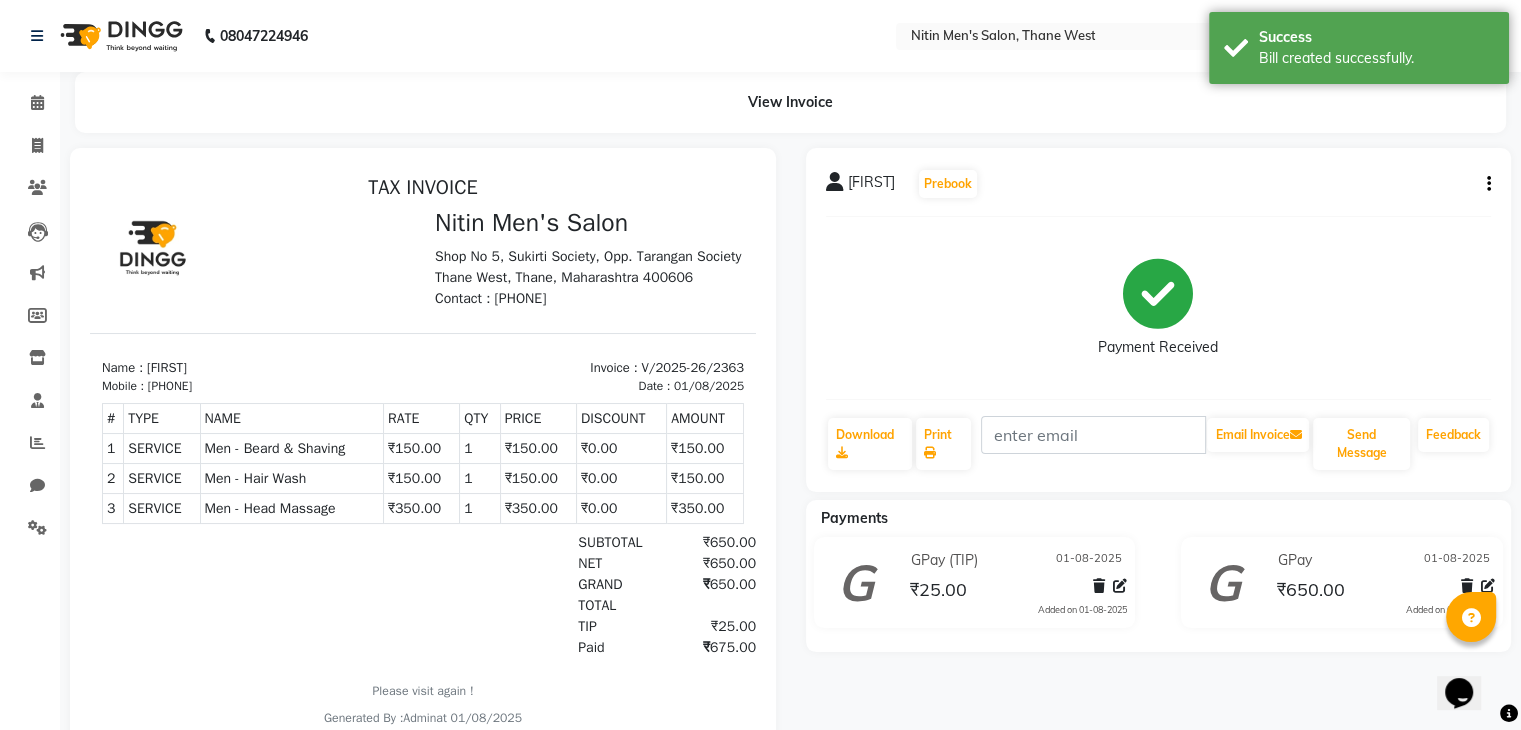 scroll, scrollTop: 0, scrollLeft: 0, axis: both 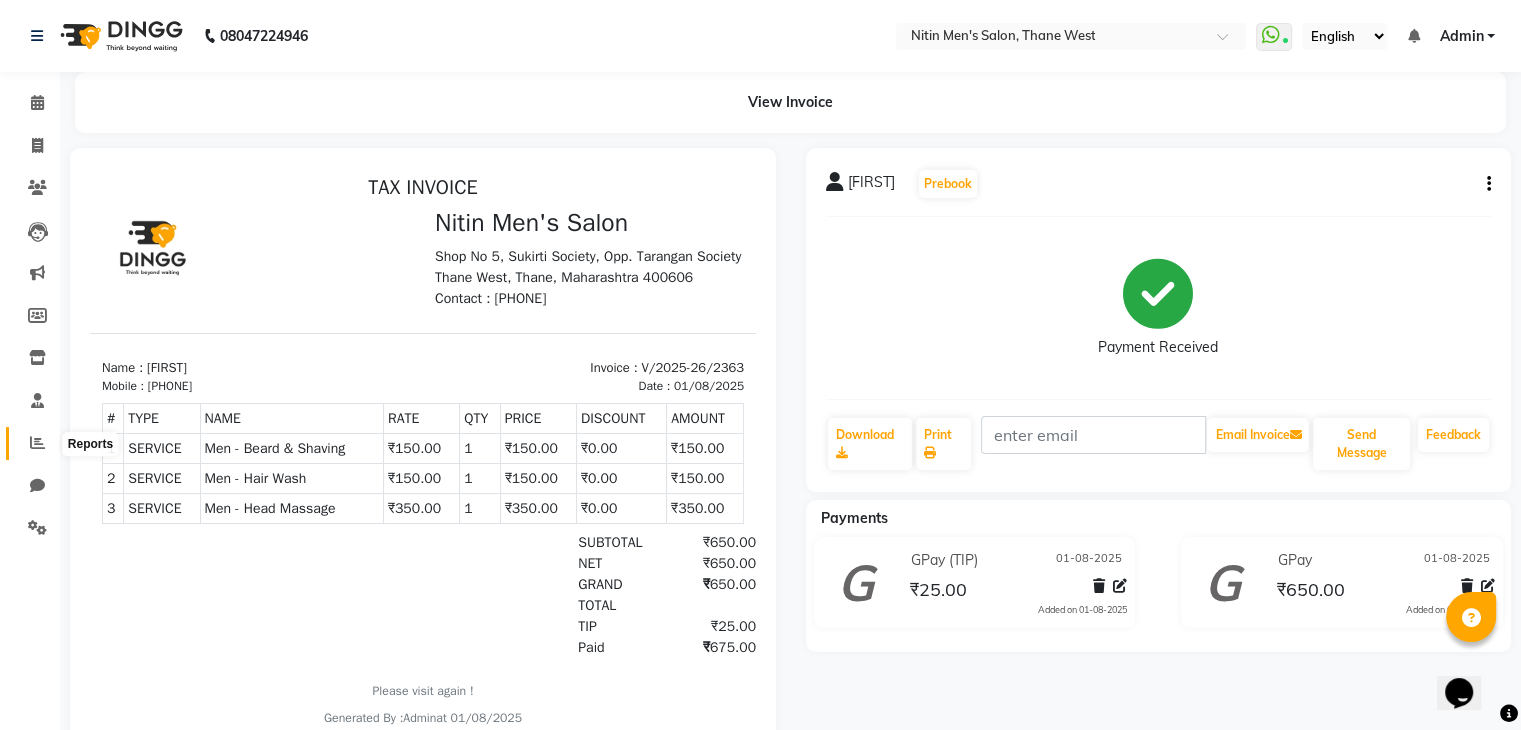 click 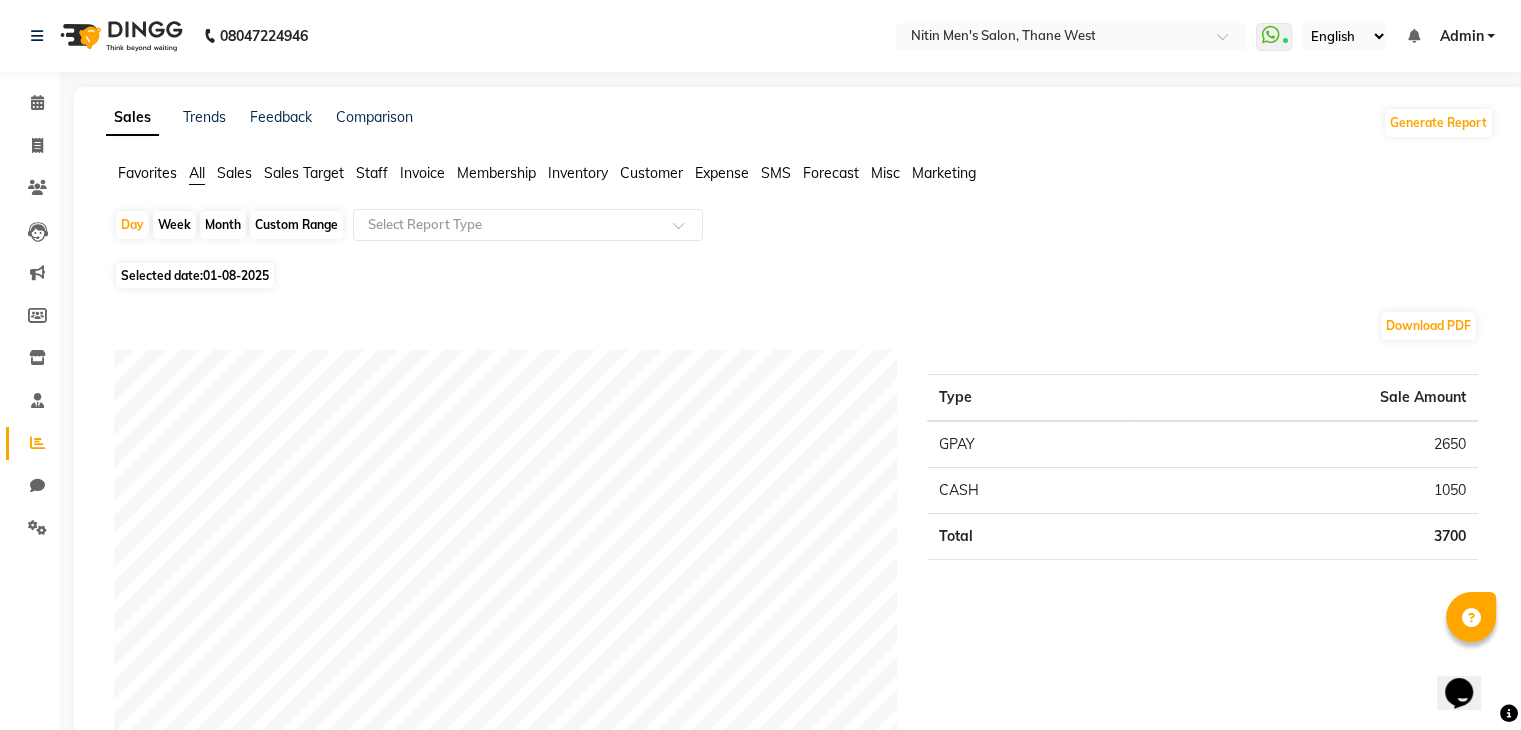 click on "Month" 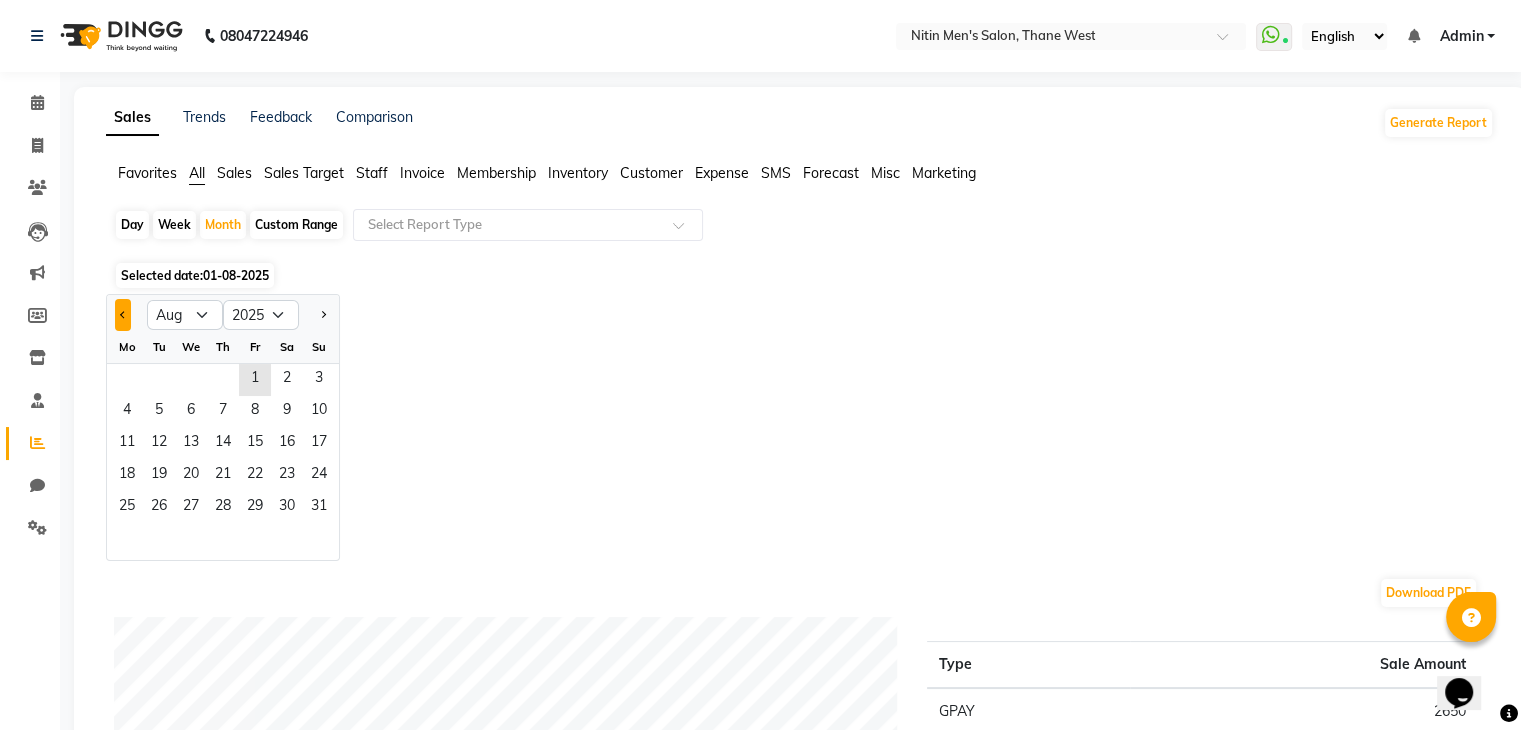 click 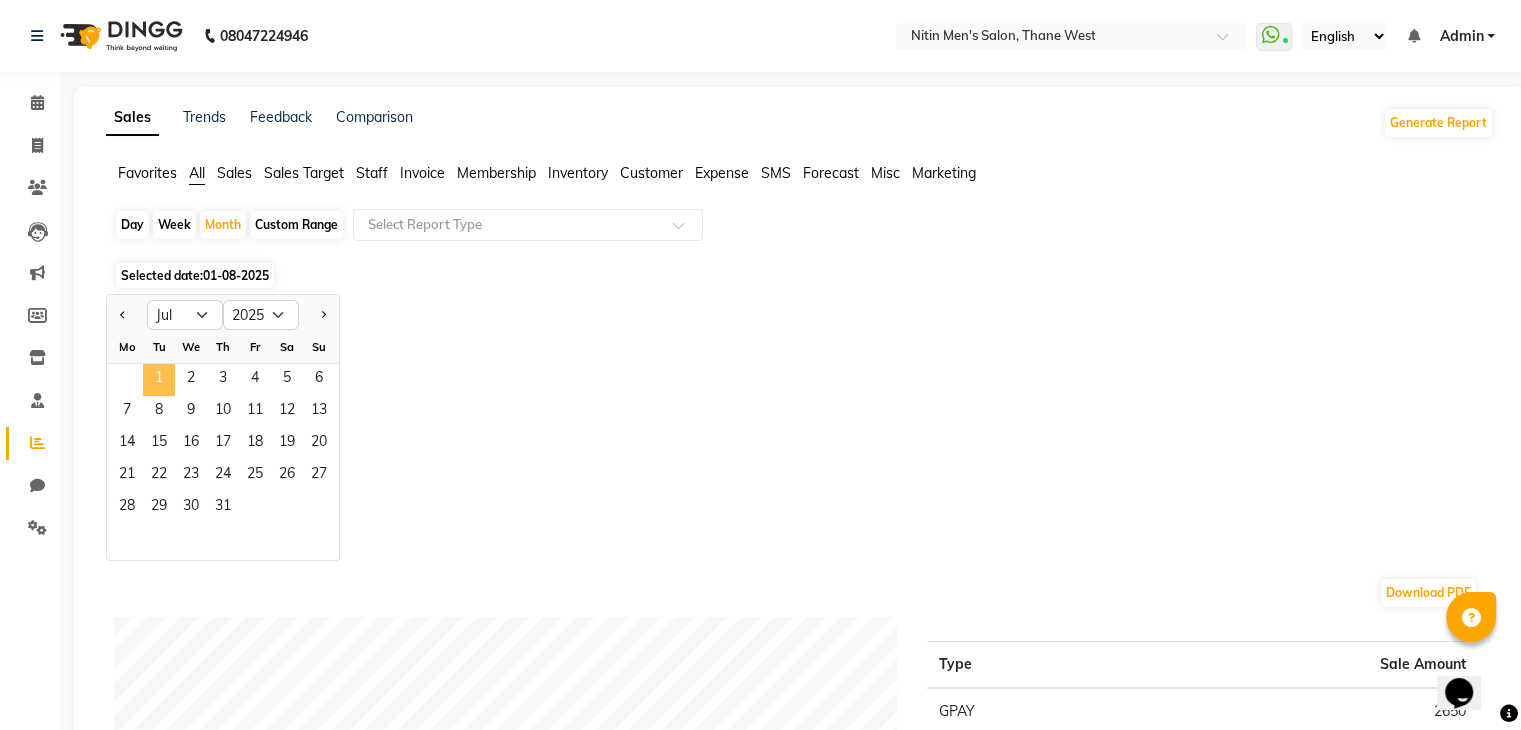 click on "1" 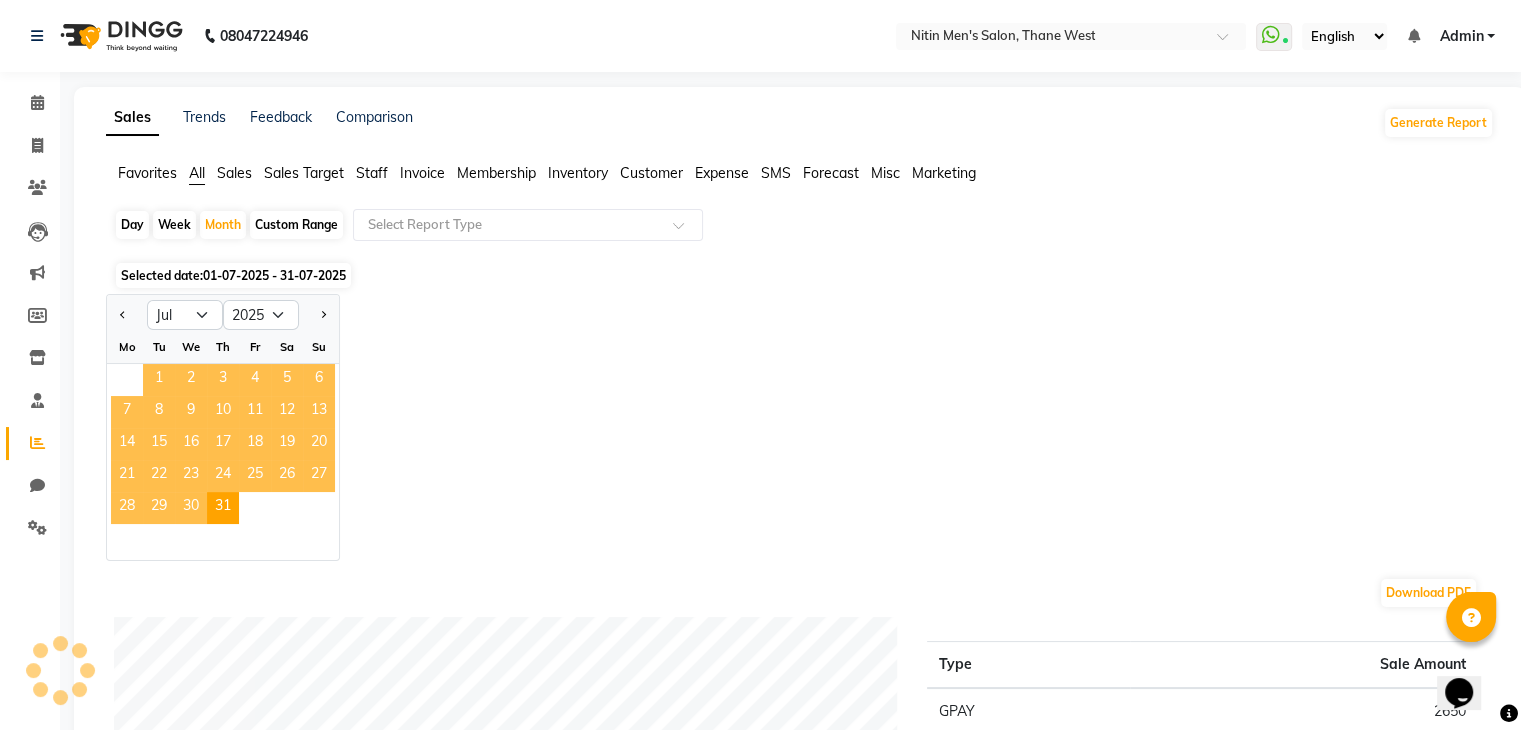 click on "1" 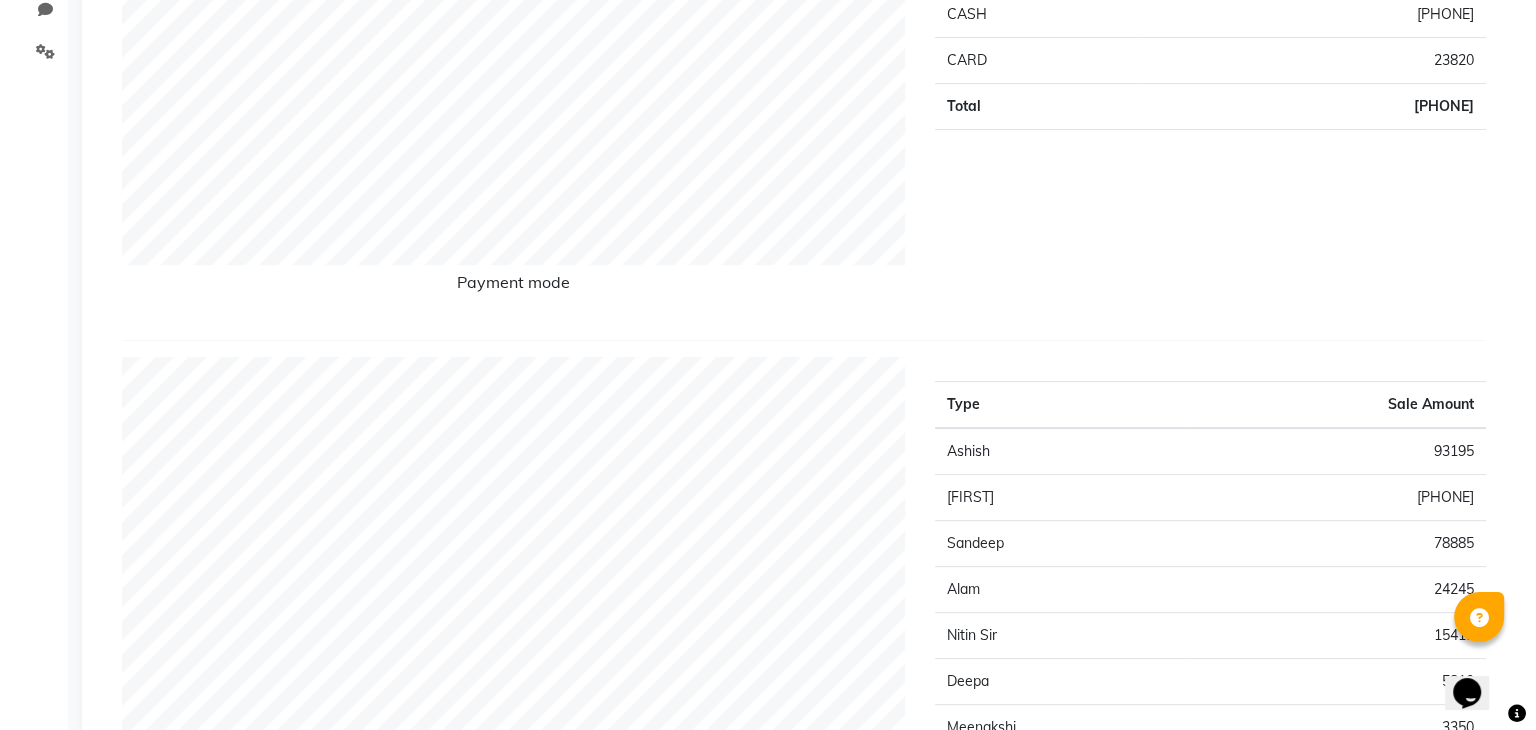 scroll, scrollTop: 0, scrollLeft: 0, axis: both 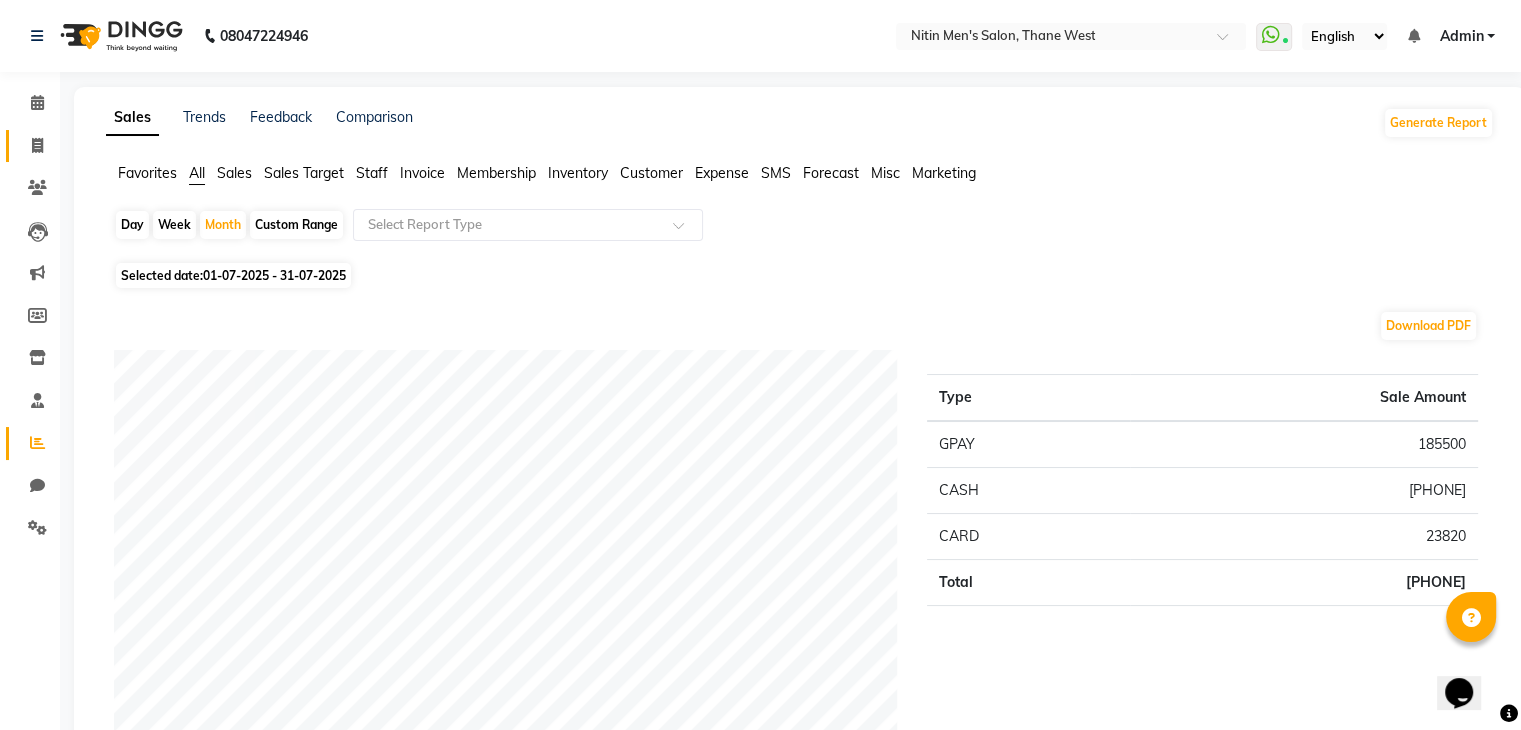 click on "Invoice" 